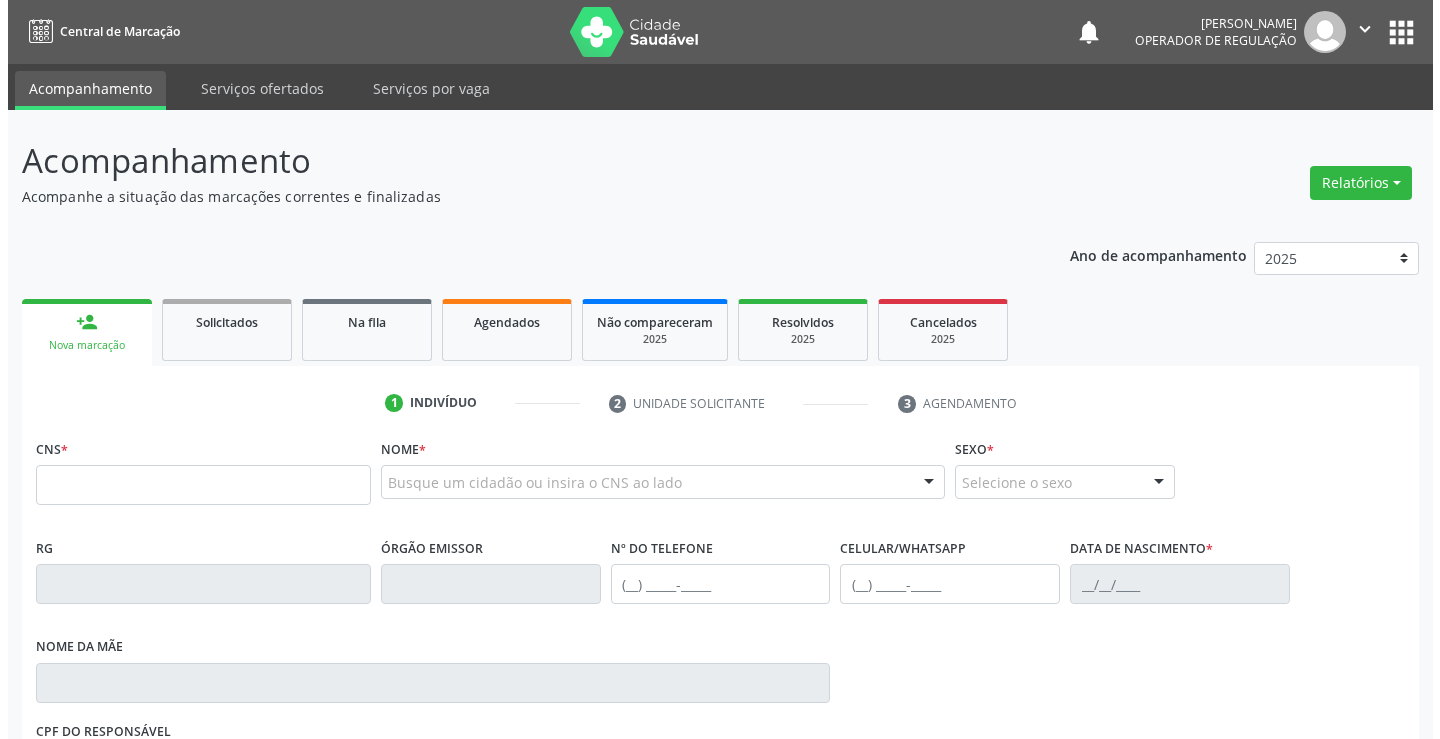 scroll, scrollTop: 0, scrollLeft: 0, axis: both 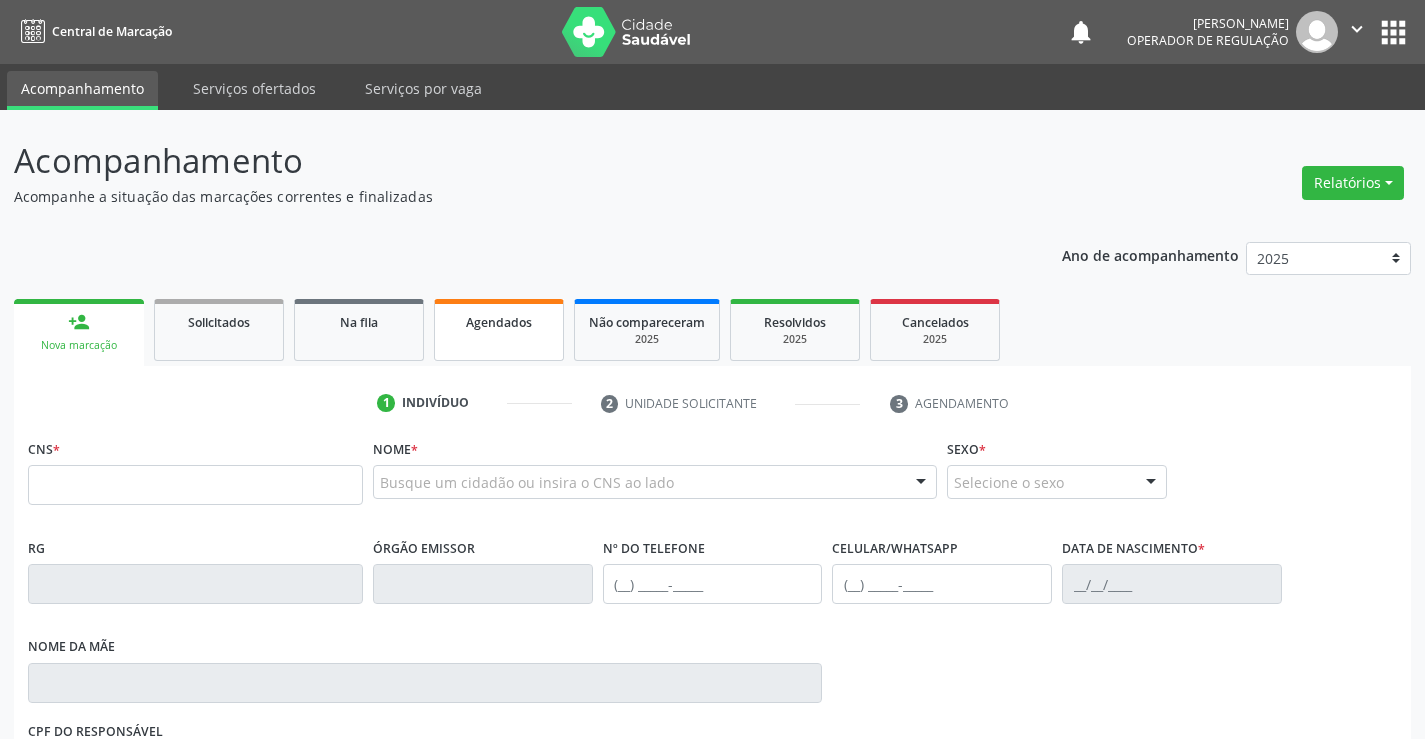 click on "Agendados" at bounding box center (499, 330) 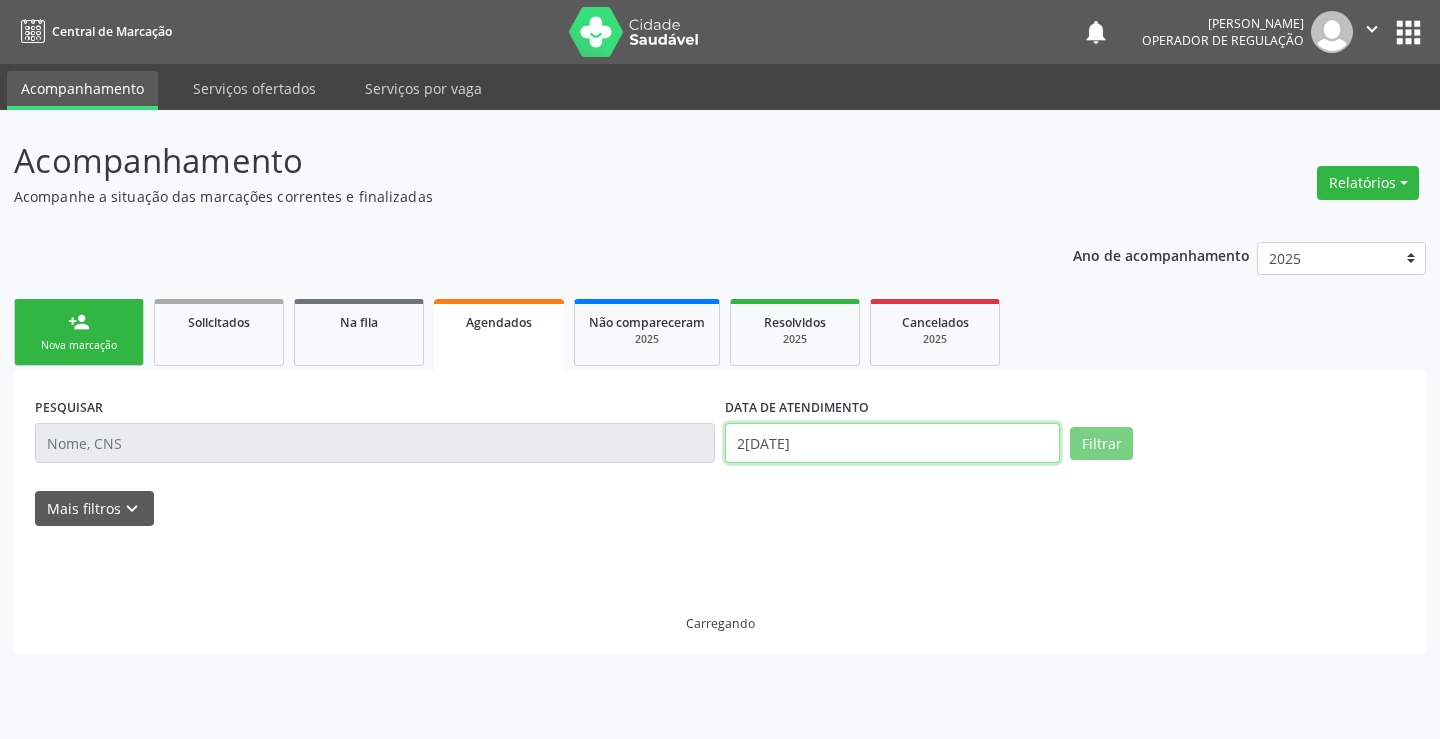 click on "2[DATE]" at bounding box center [892, 443] 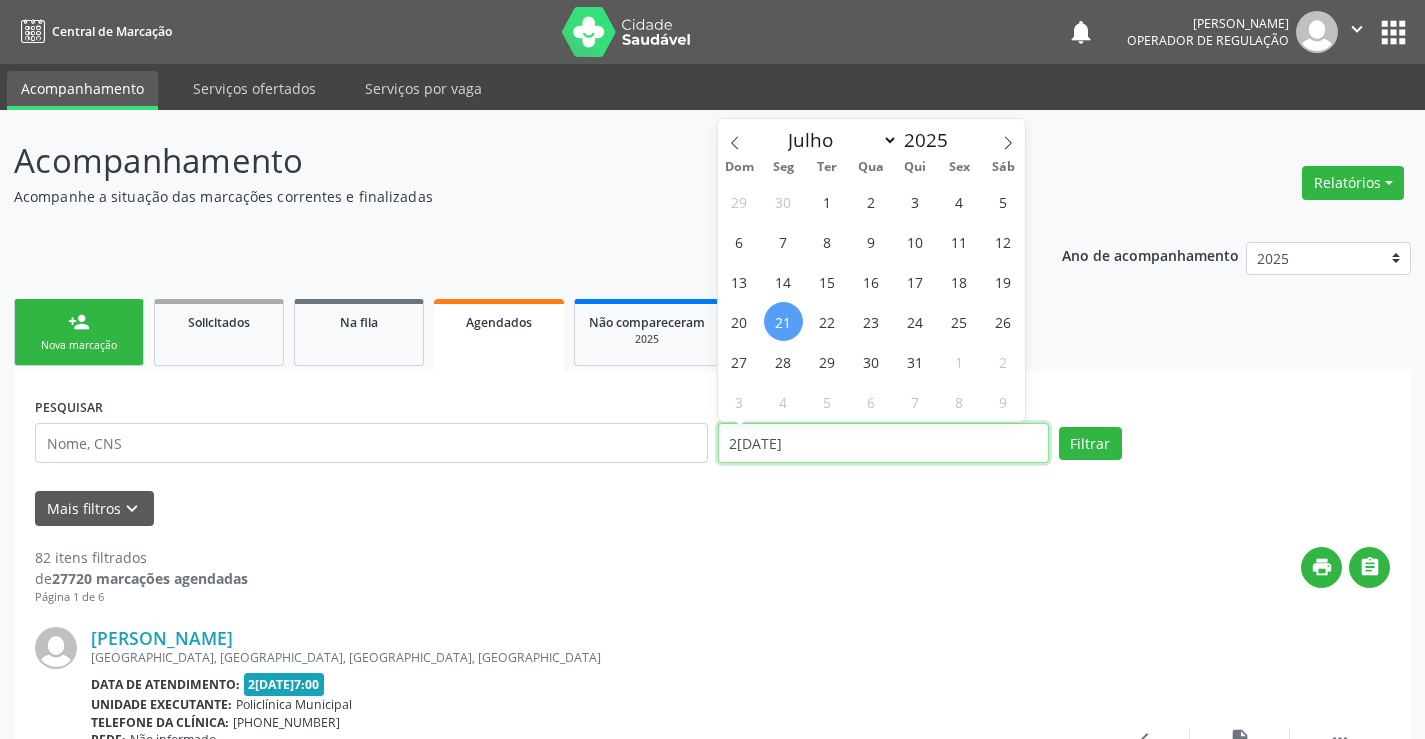 type 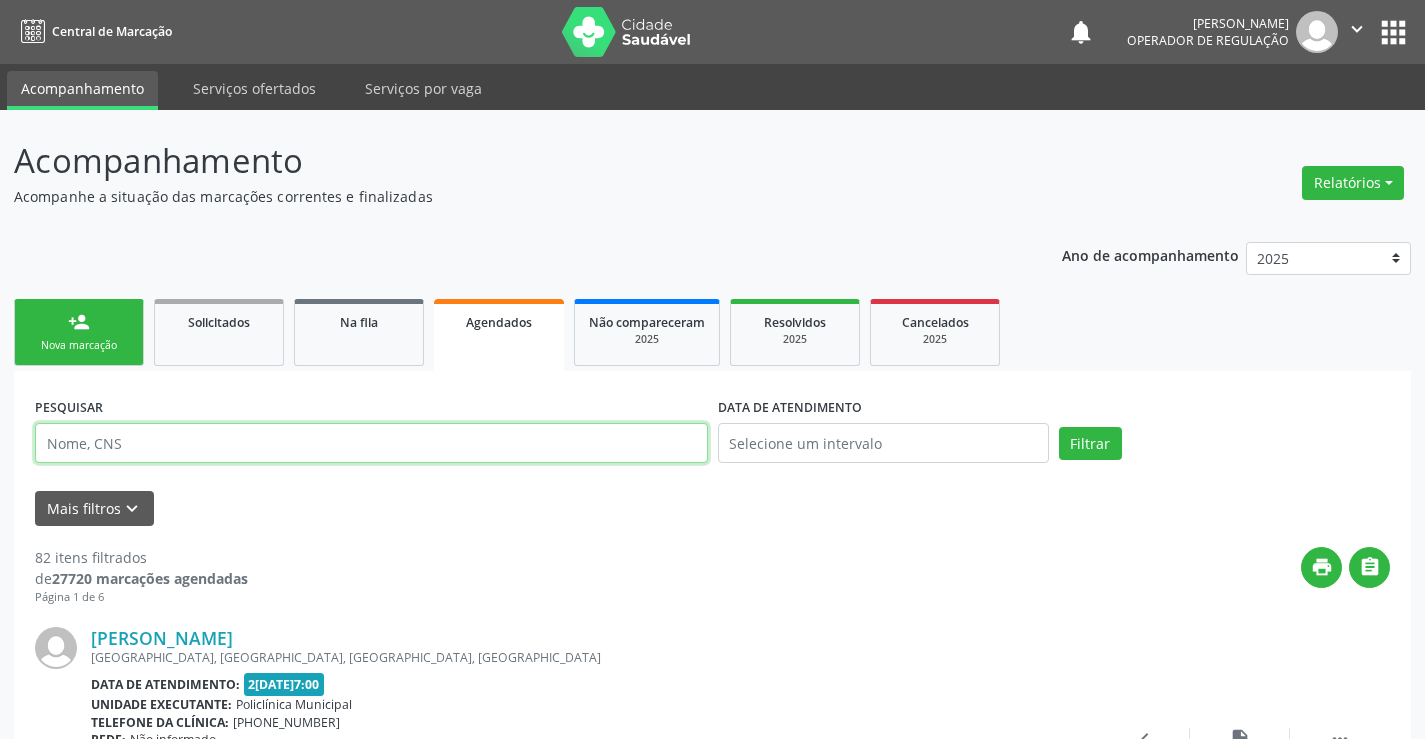 click at bounding box center (371, 443) 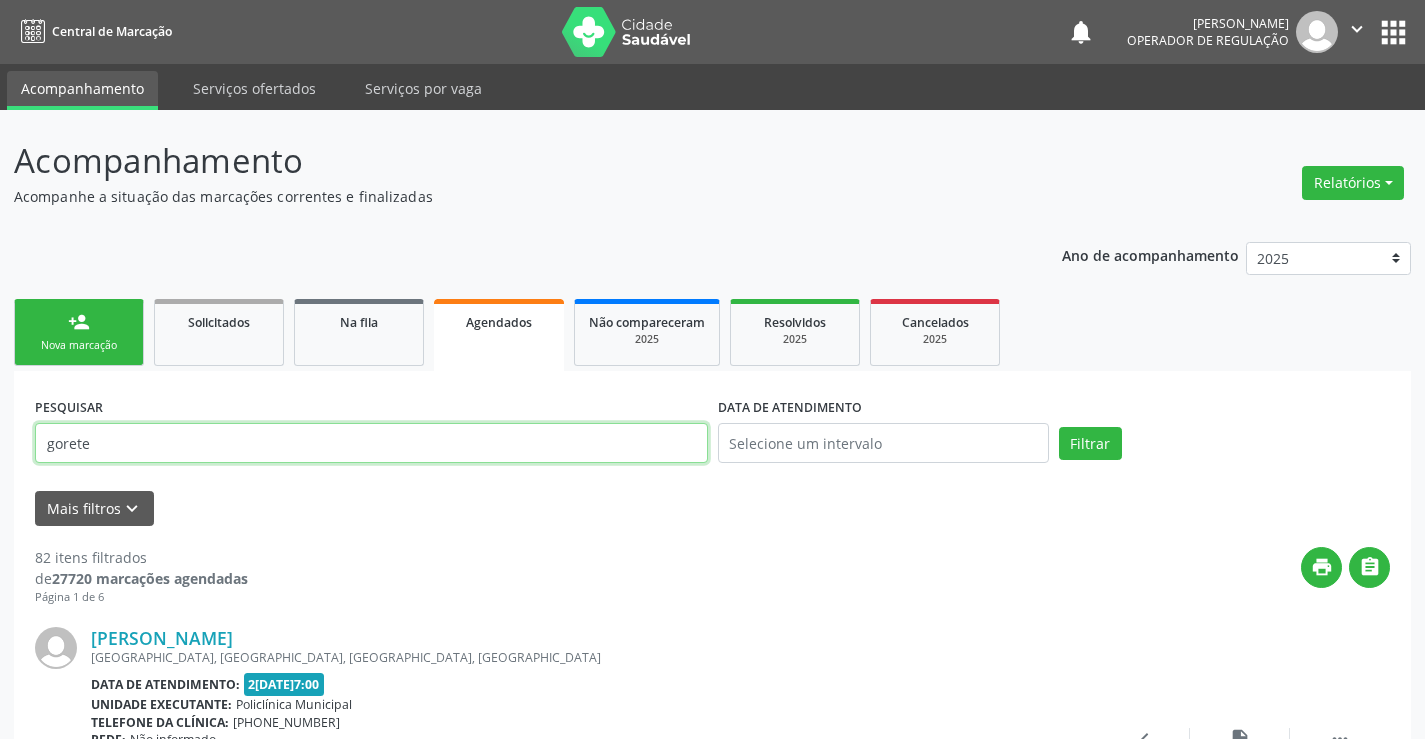 type on "gorete" 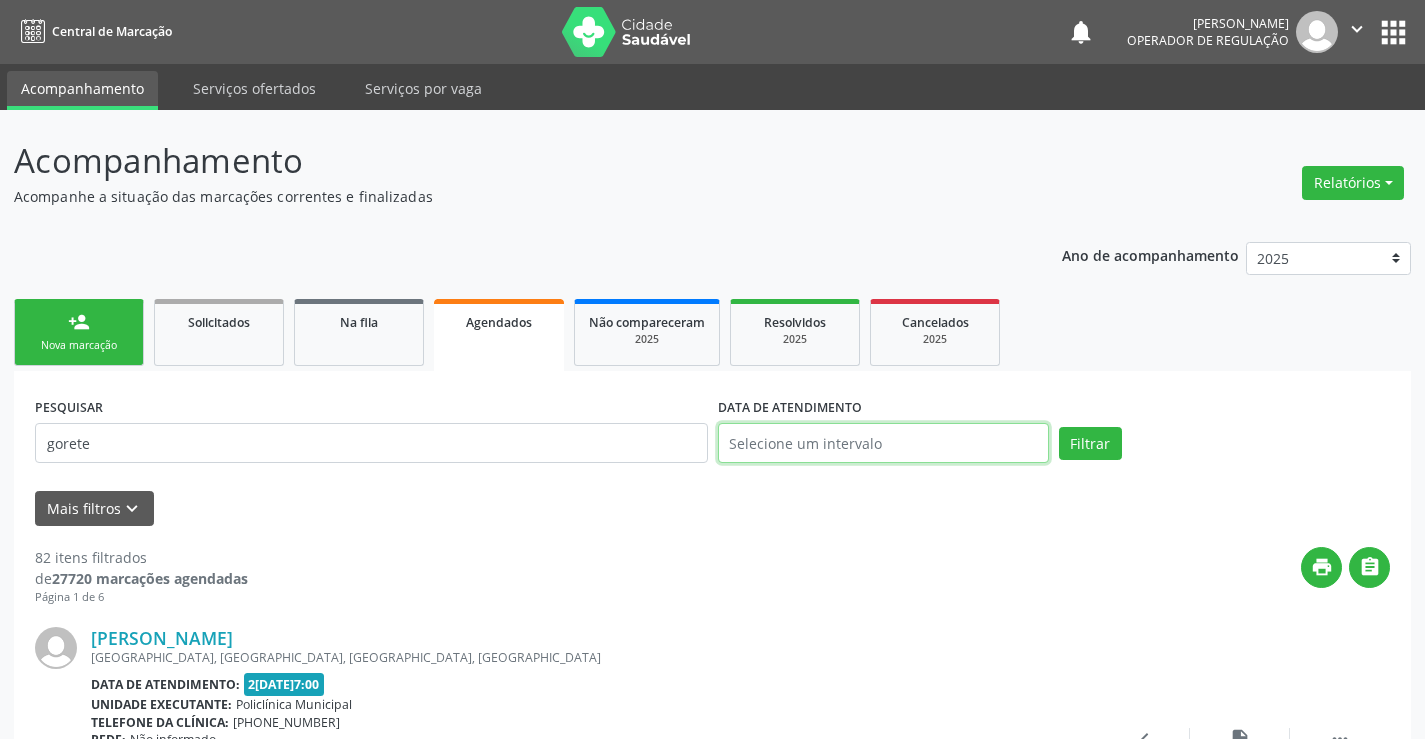 click at bounding box center (883, 443) 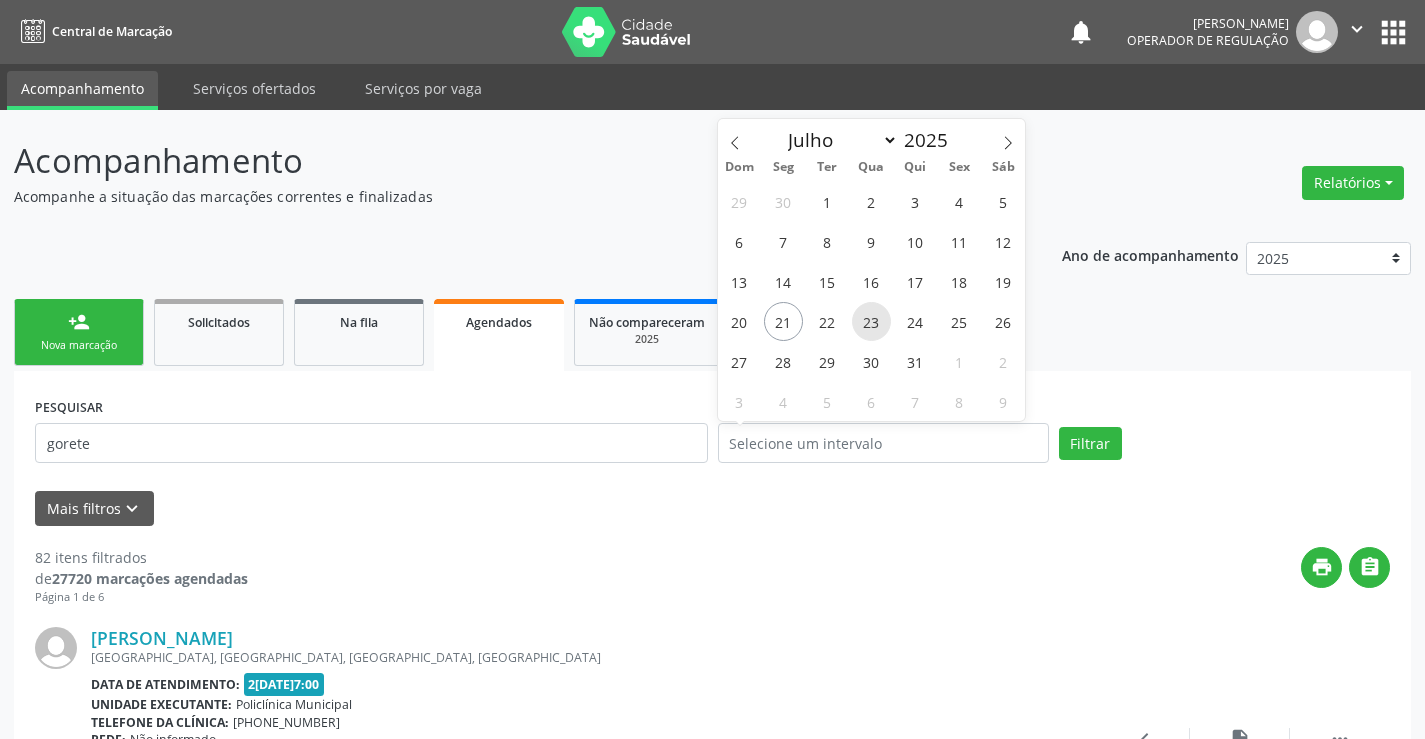 click on "23" at bounding box center (871, 321) 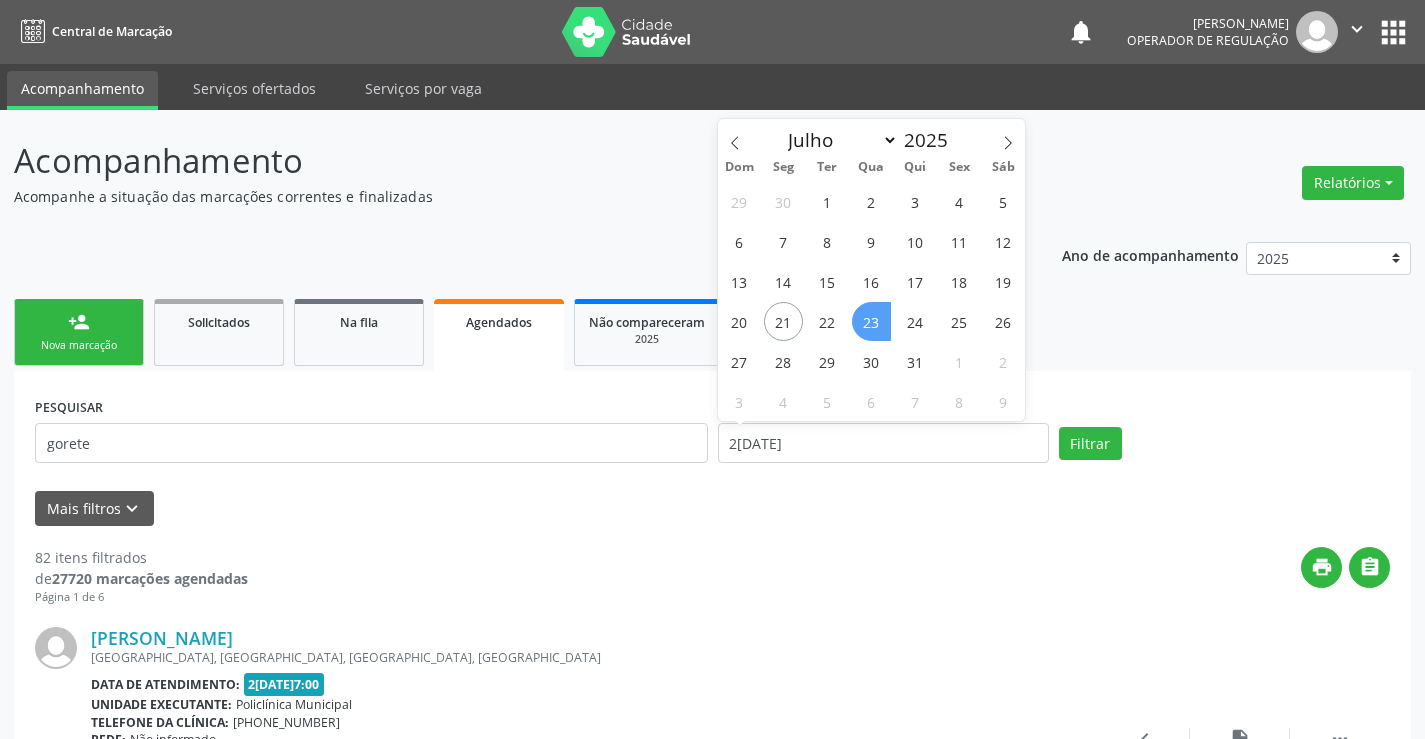 click on "23" at bounding box center (871, 321) 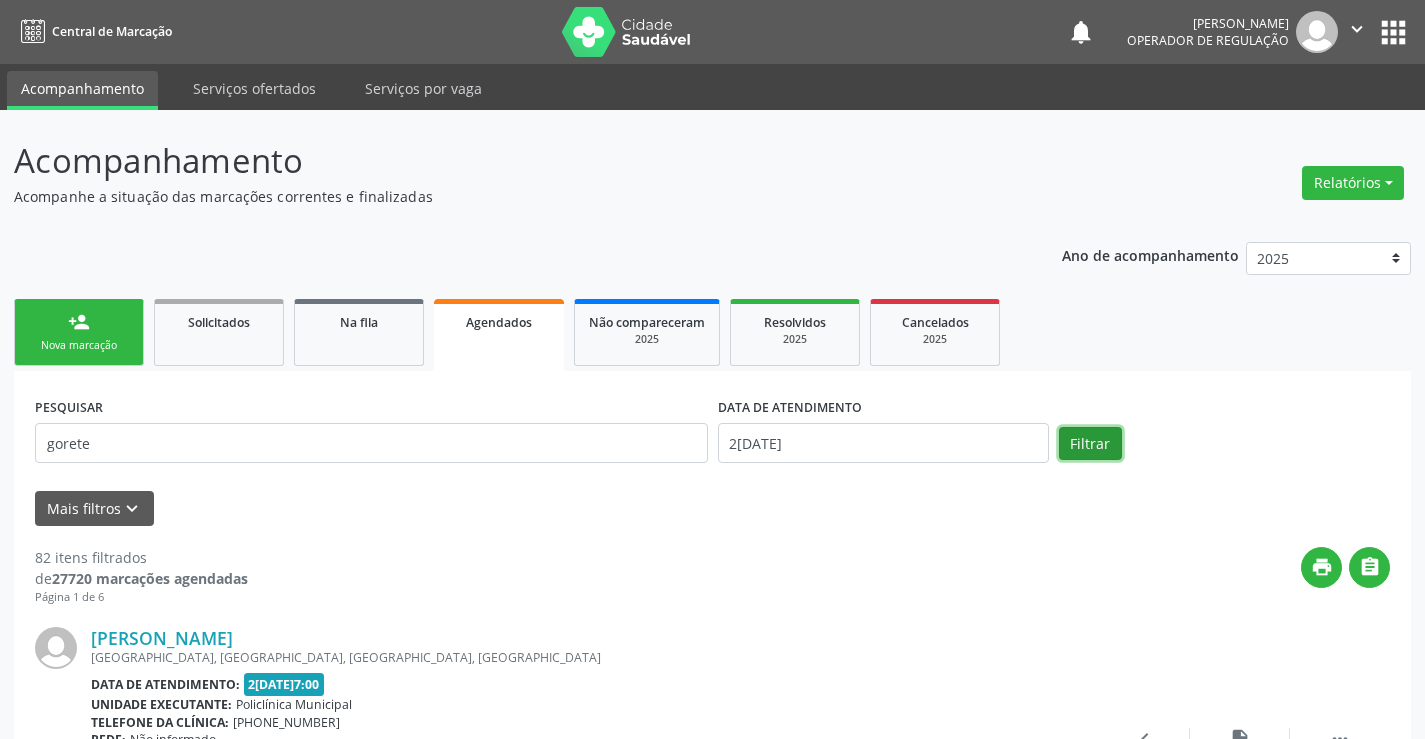 click on "Filtrar" at bounding box center [1090, 444] 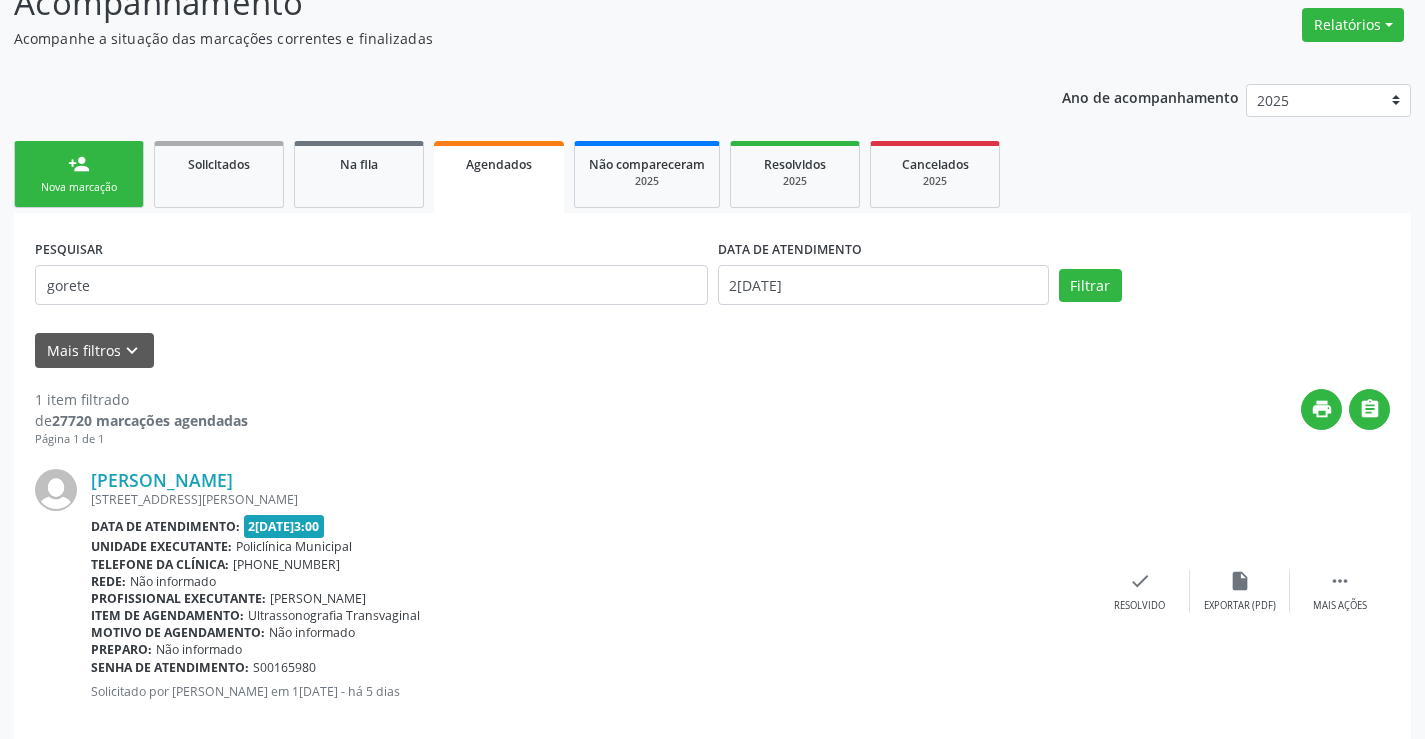 scroll, scrollTop: 189, scrollLeft: 0, axis: vertical 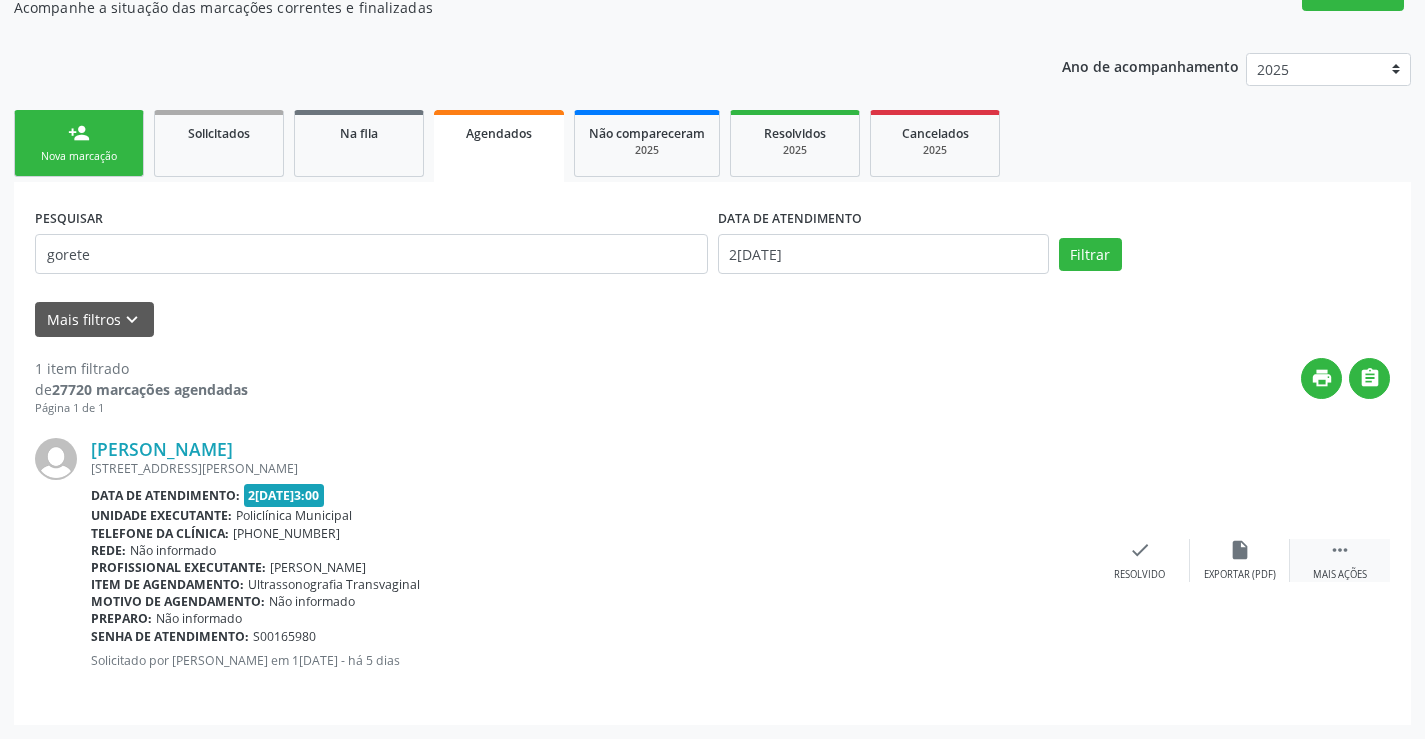 click on "" at bounding box center [1340, 550] 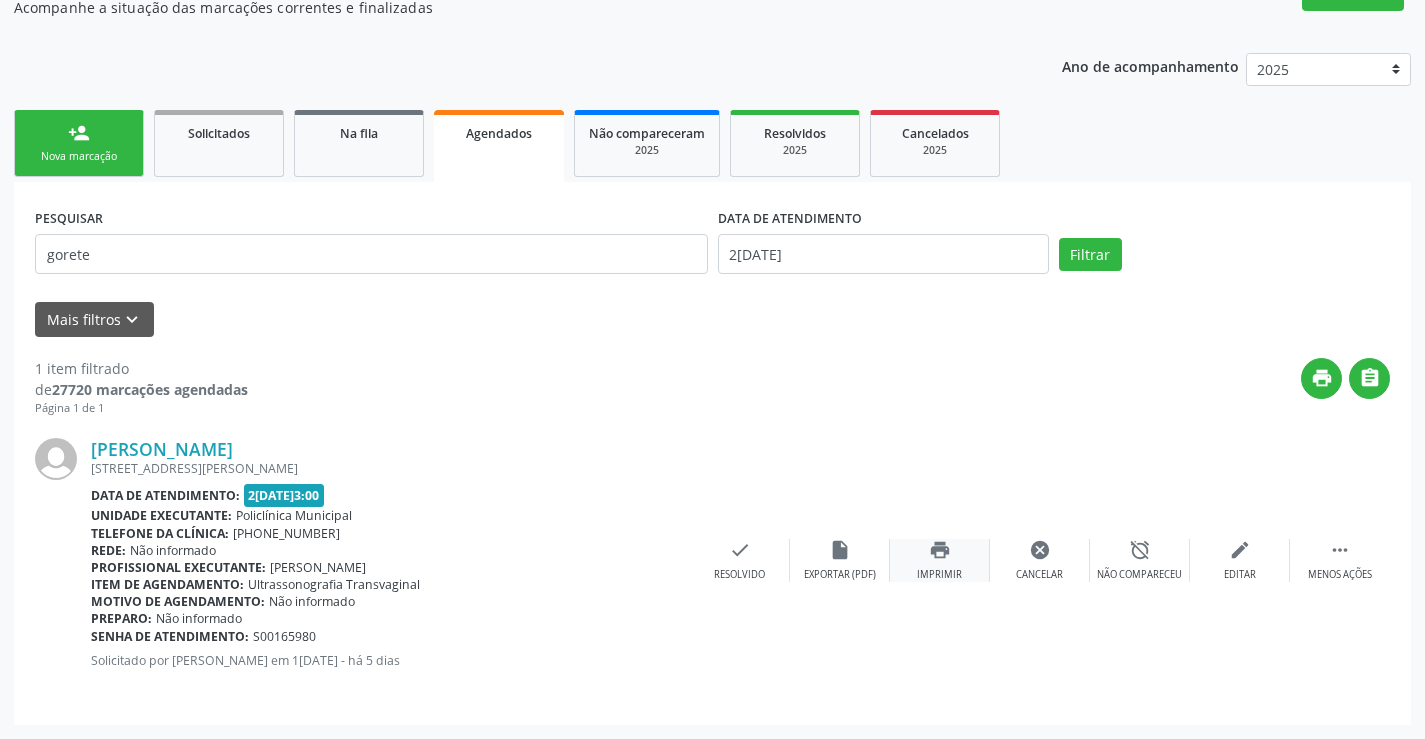 click on "print
Imprimir" at bounding box center (940, 560) 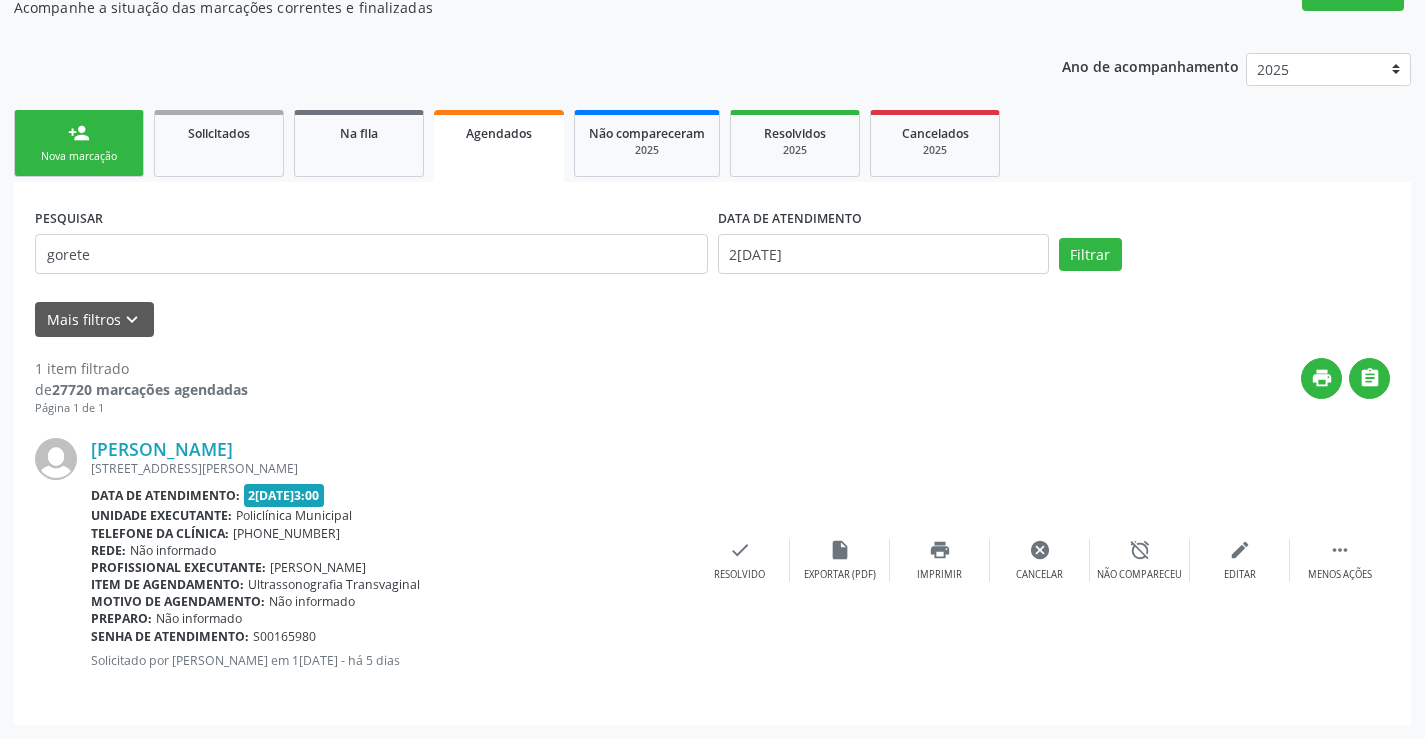 drag, startPoint x: 123, startPoint y: 158, endPoint x: 146, endPoint y: 9, distance: 150.76472 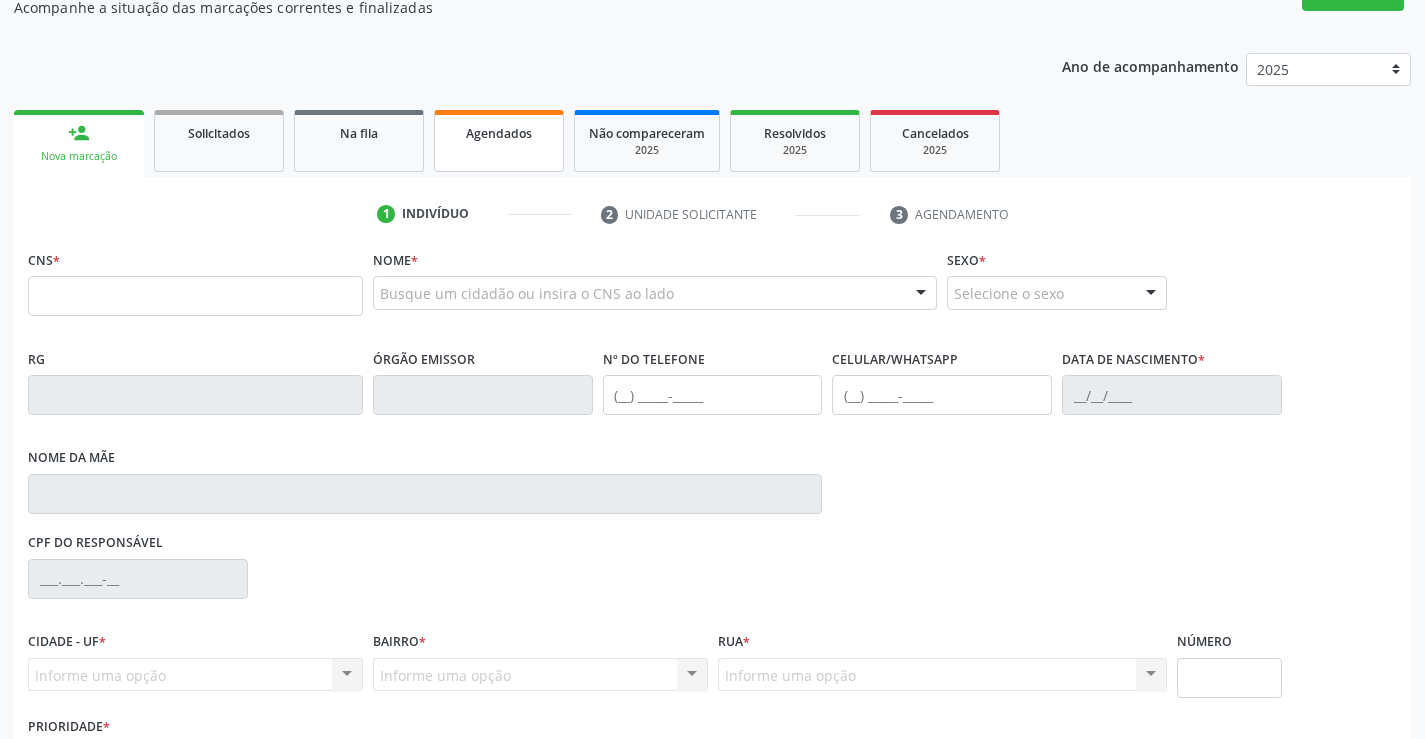 click on "Agendados" at bounding box center [499, 141] 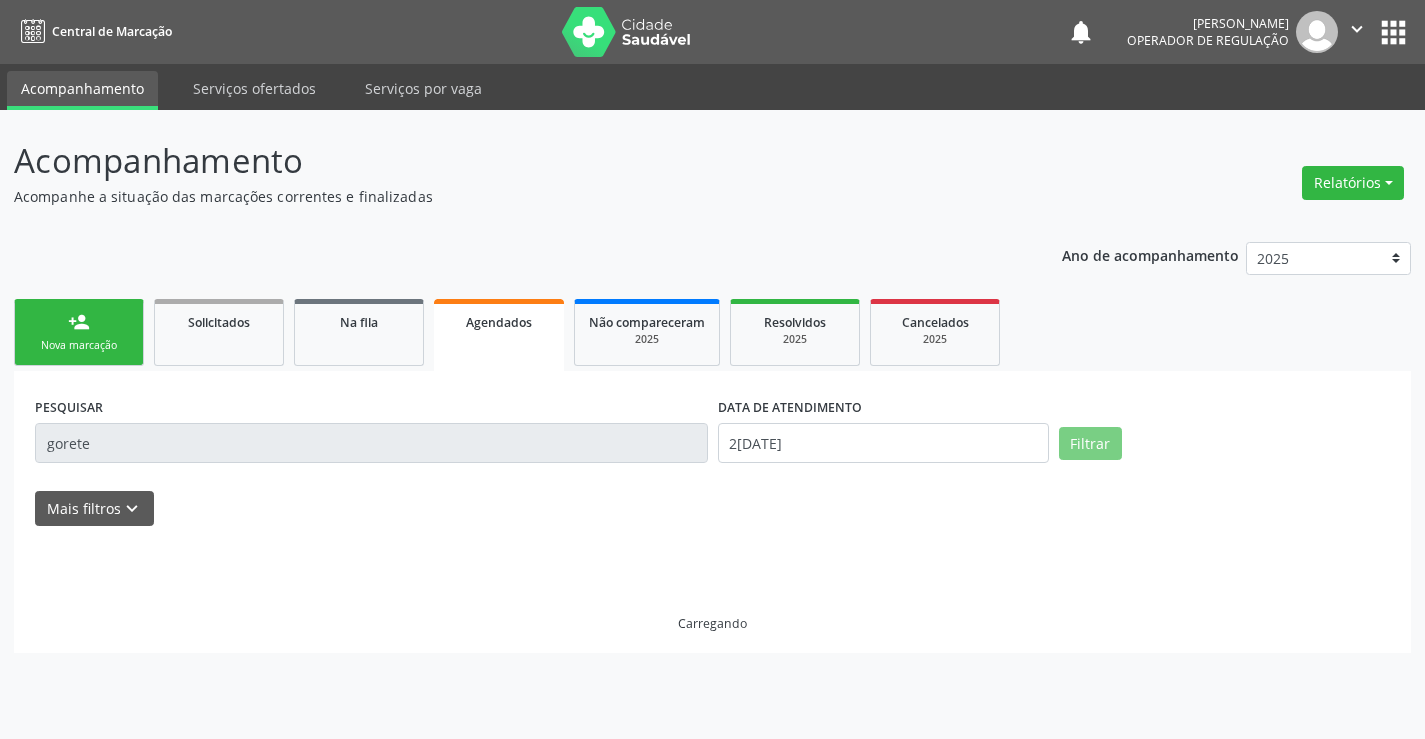 scroll, scrollTop: 0, scrollLeft: 0, axis: both 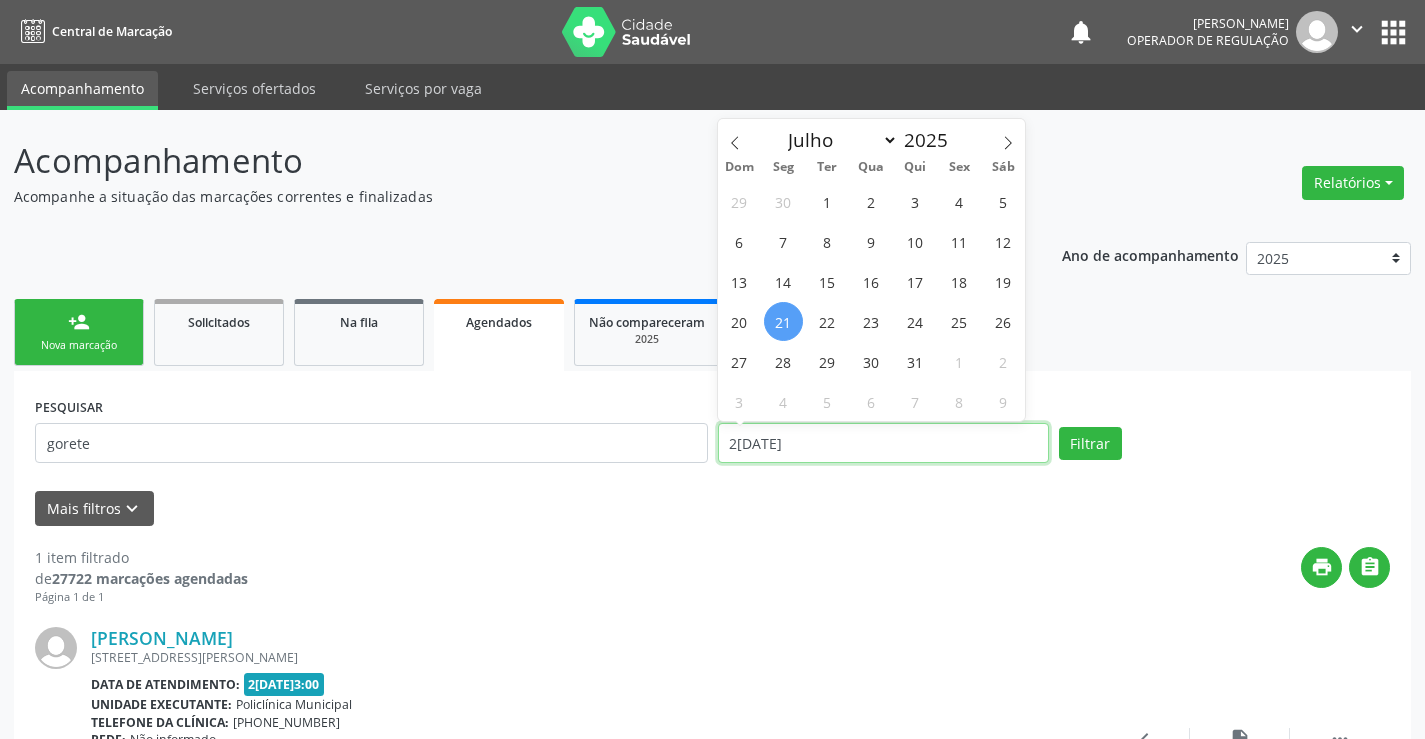click on "21/07/2025" at bounding box center [883, 443] 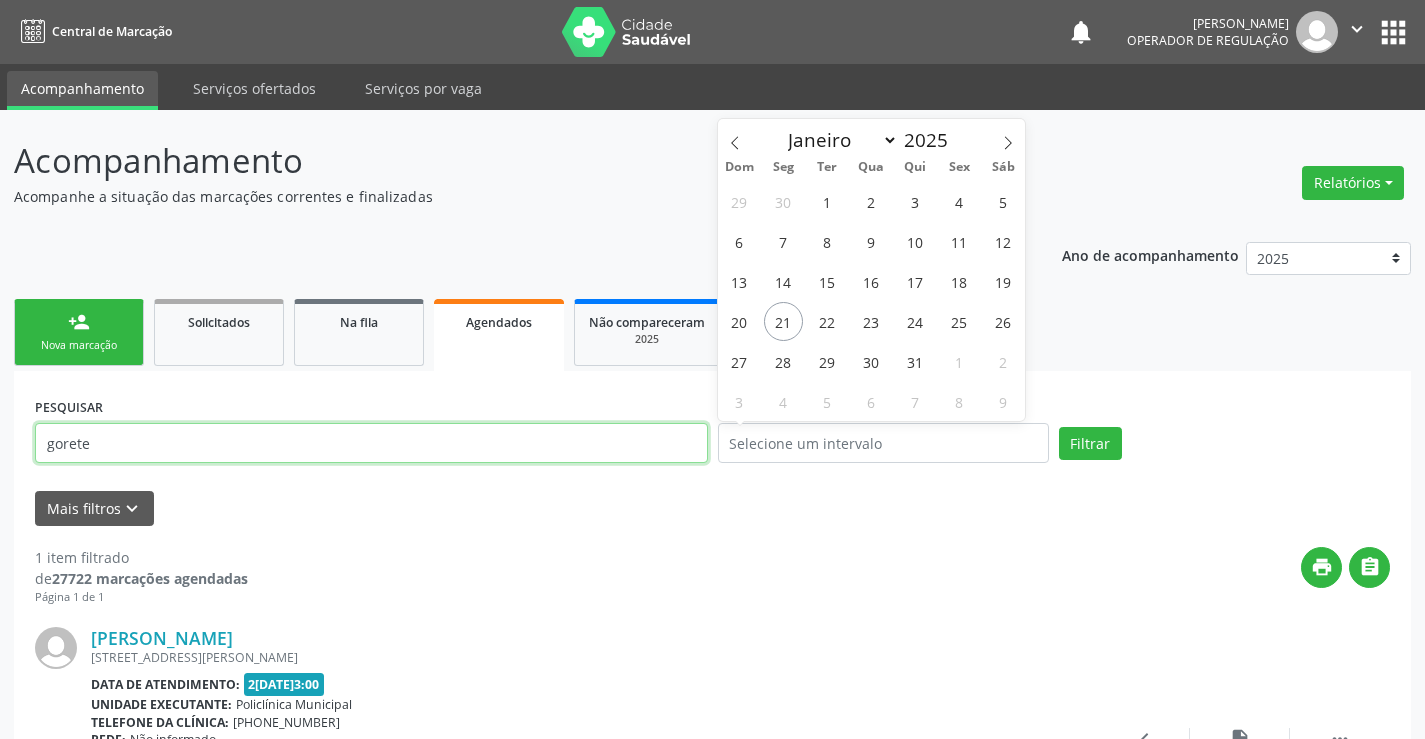 click on "gorete" at bounding box center [371, 443] 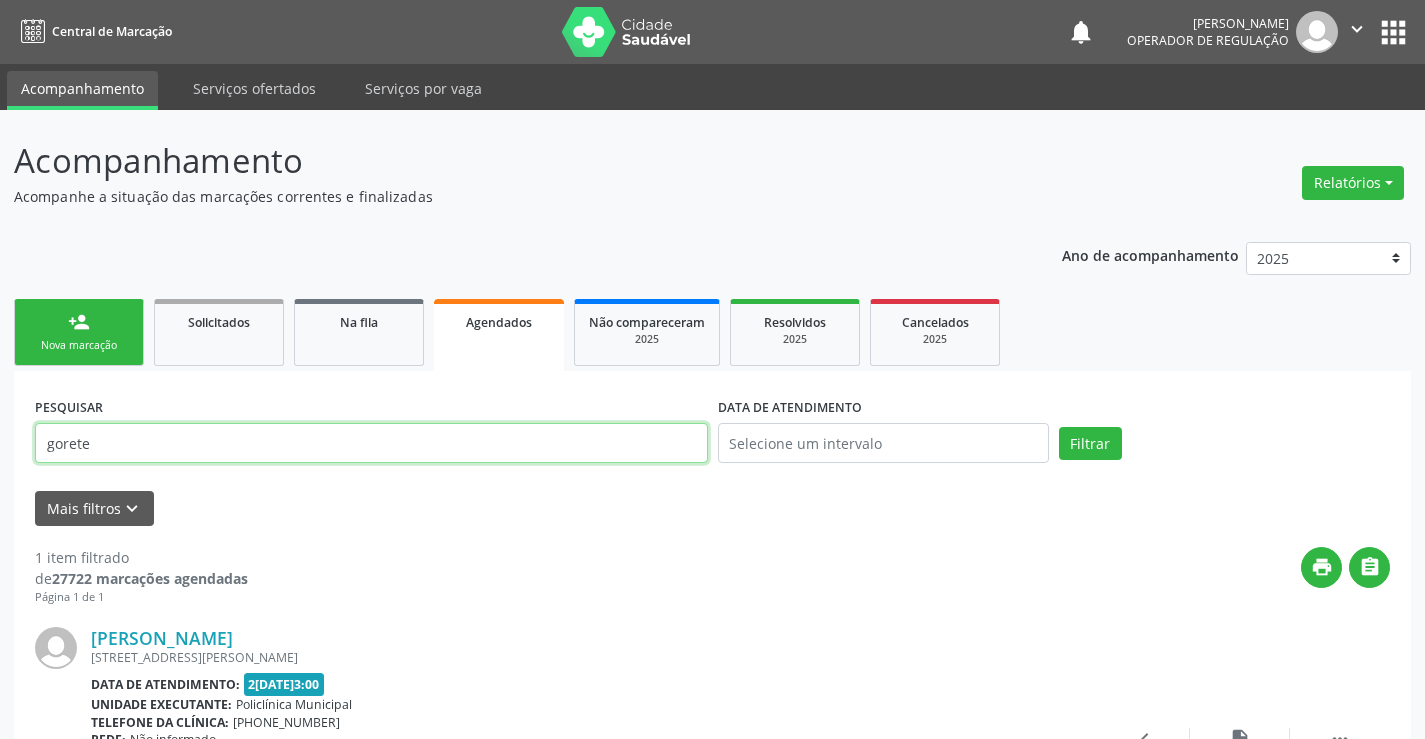 click on "gorete" at bounding box center (371, 443) 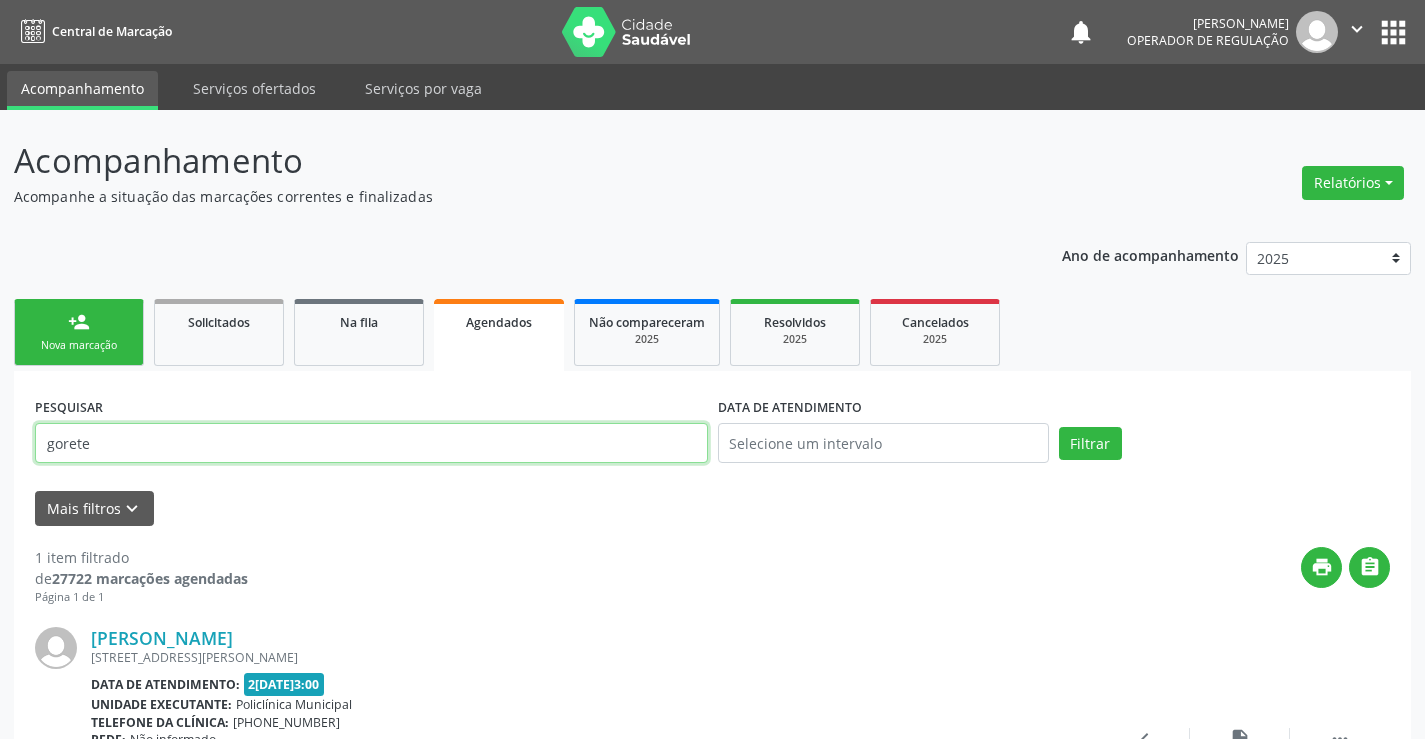 type on "l" 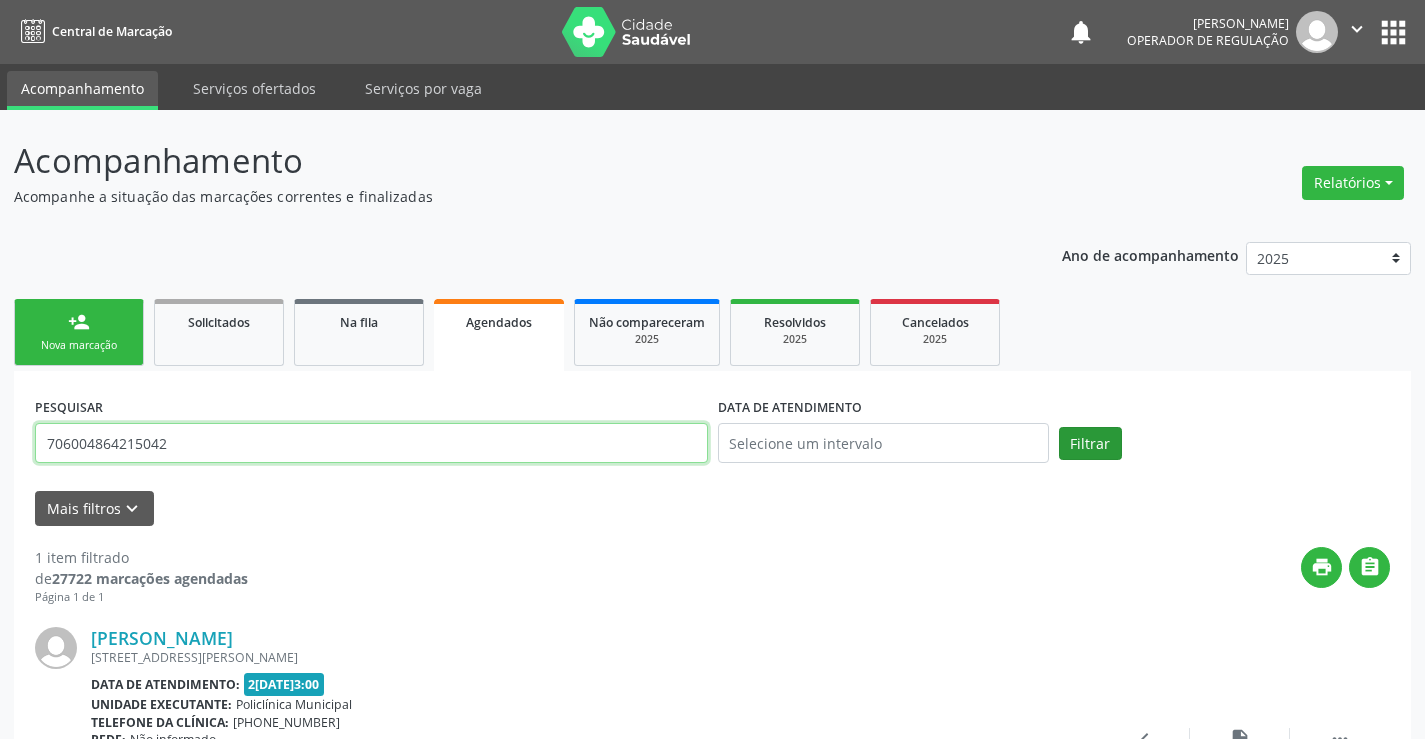 type on "706004864215042" 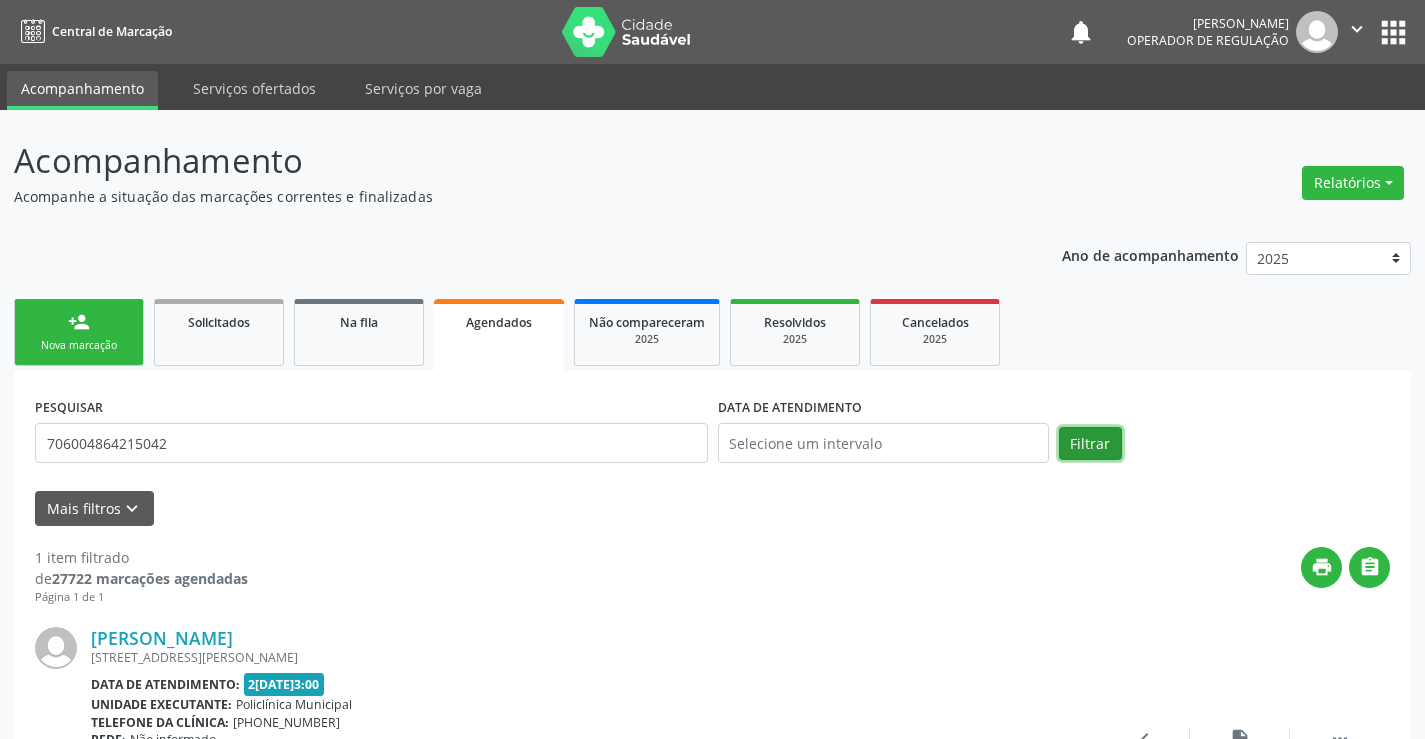 click on "Filtrar" at bounding box center (1090, 444) 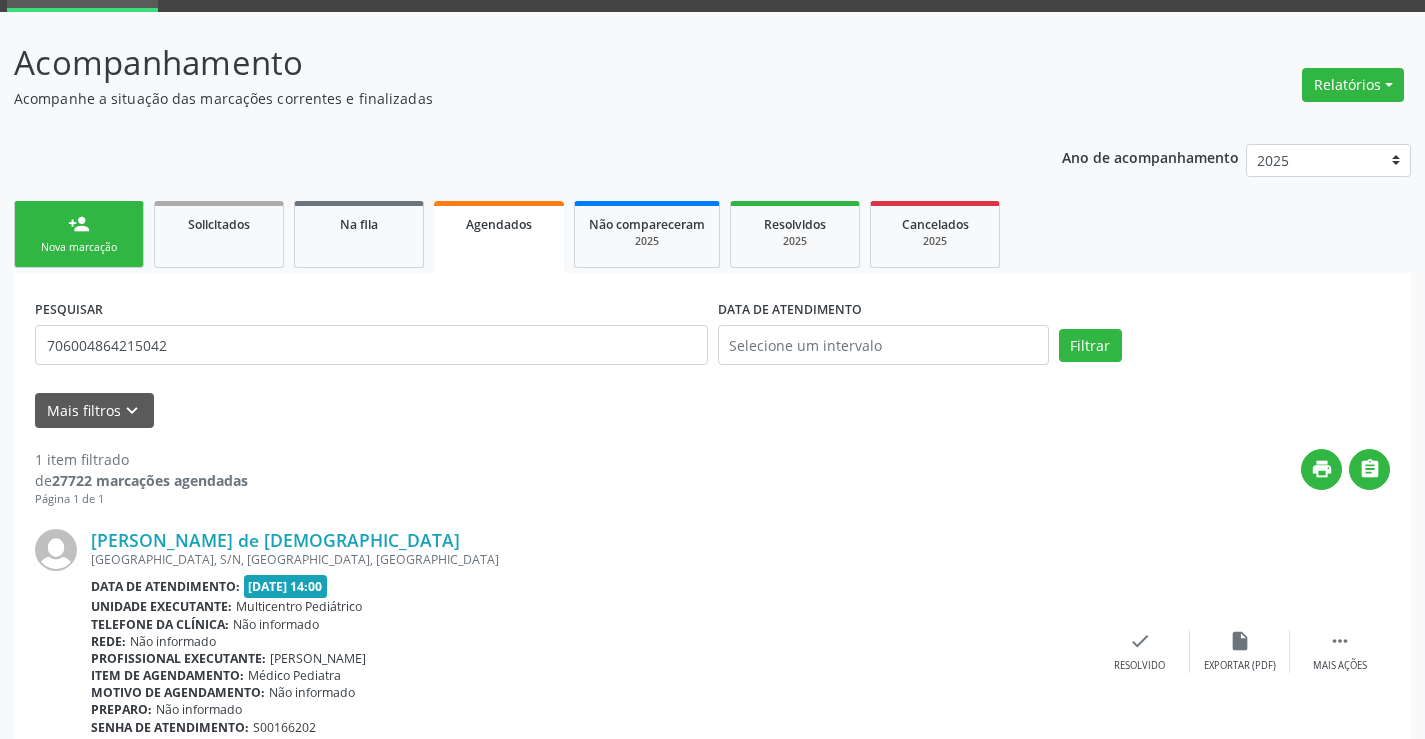 scroll, scrollTop: 189, scrollLeft: 0, axis: vertical 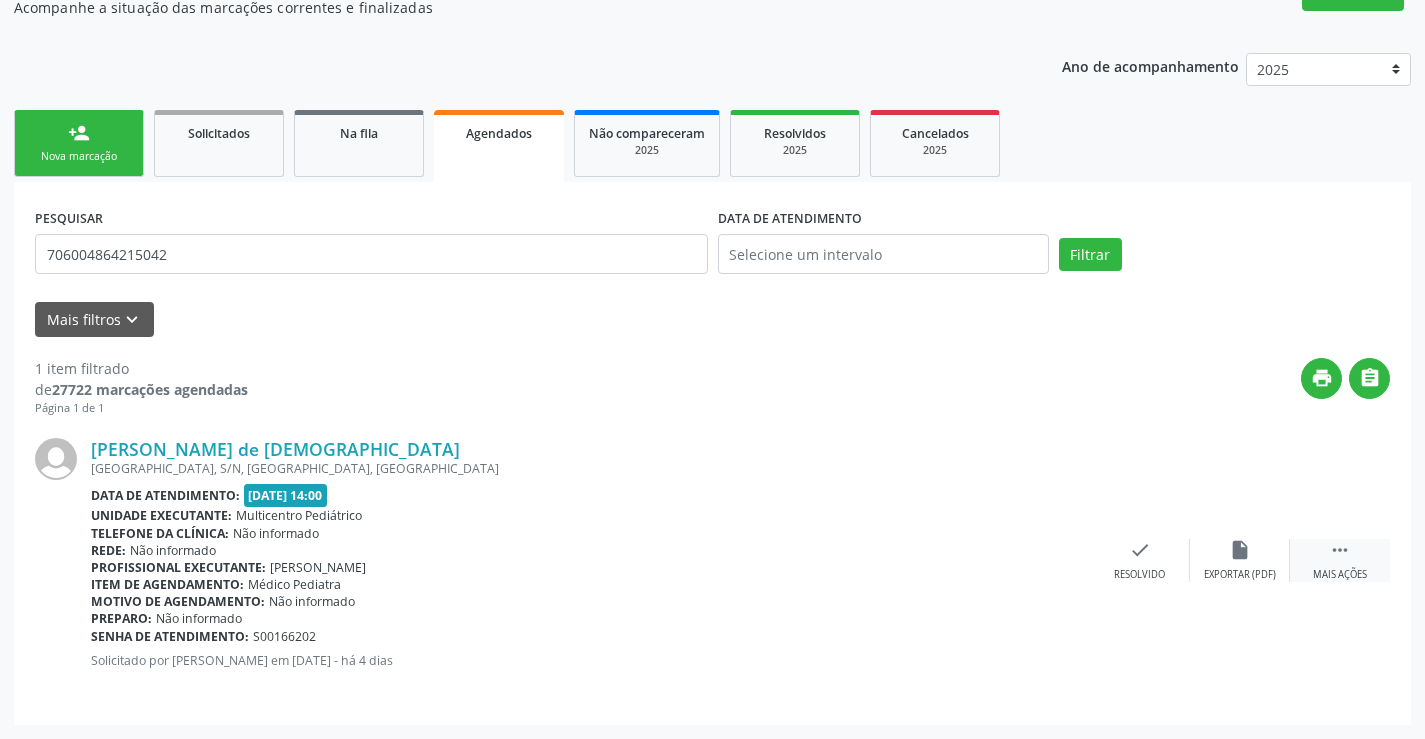 click on "" at bounding box center (1340, 550) 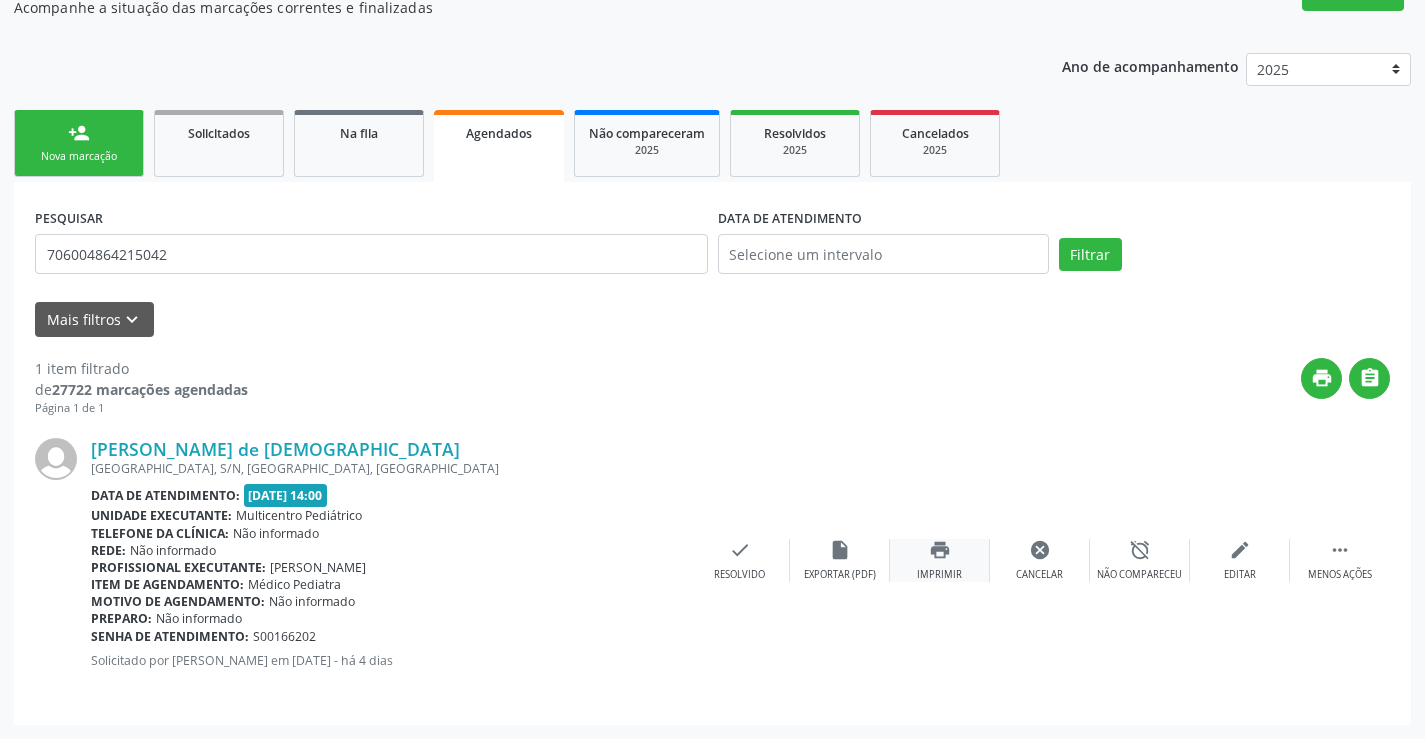 click on "print
Imprimir" at bounding box center [940, 560] 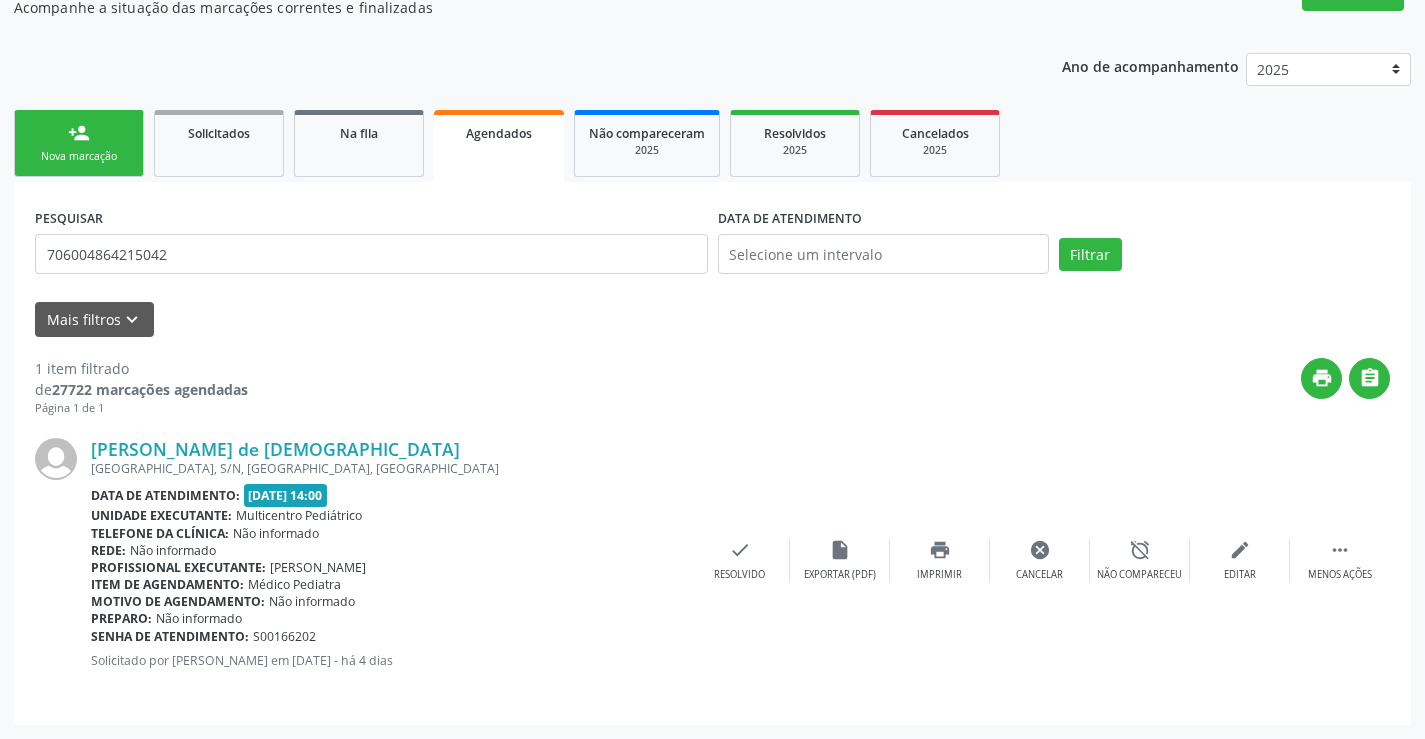 click on "person_add
Nova marcação" at bounding box center [79, 143] 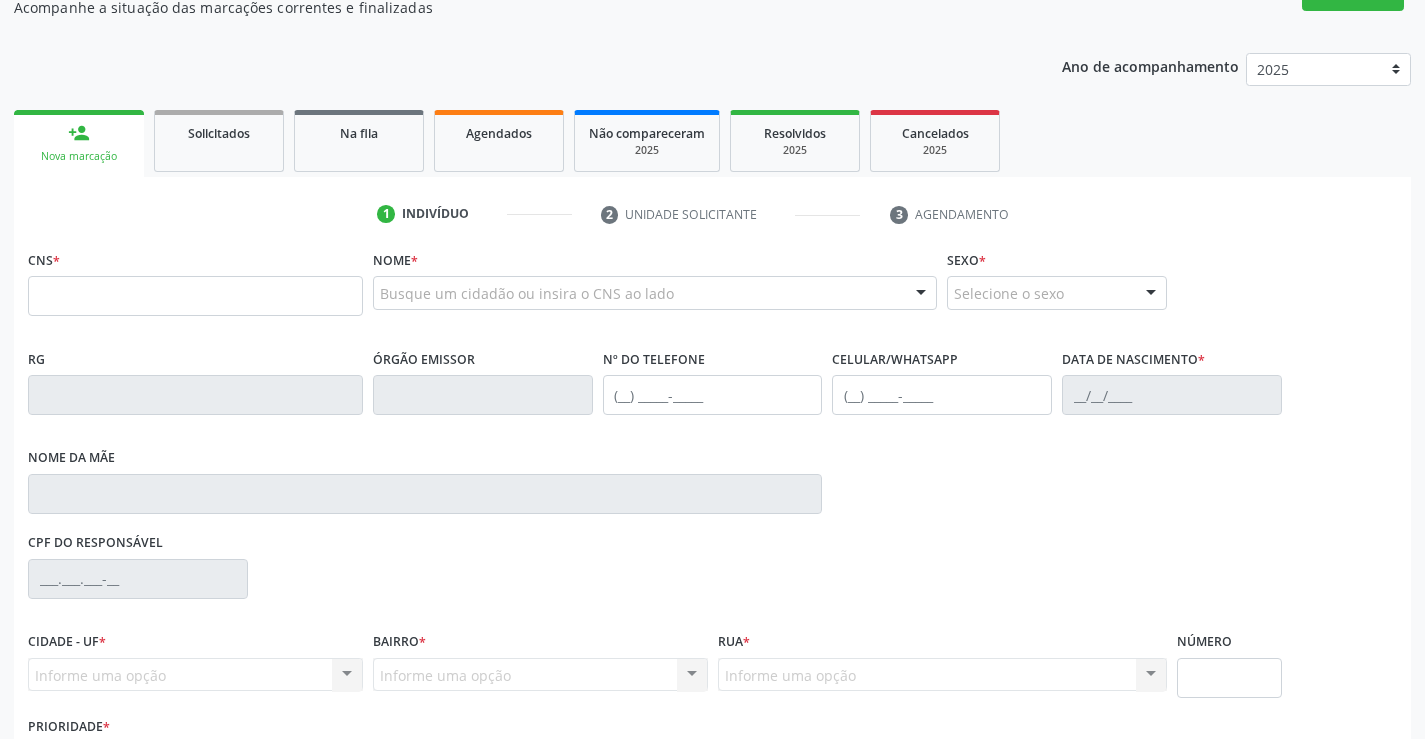 click on "CNS
*" at bounding box center [195, 280] 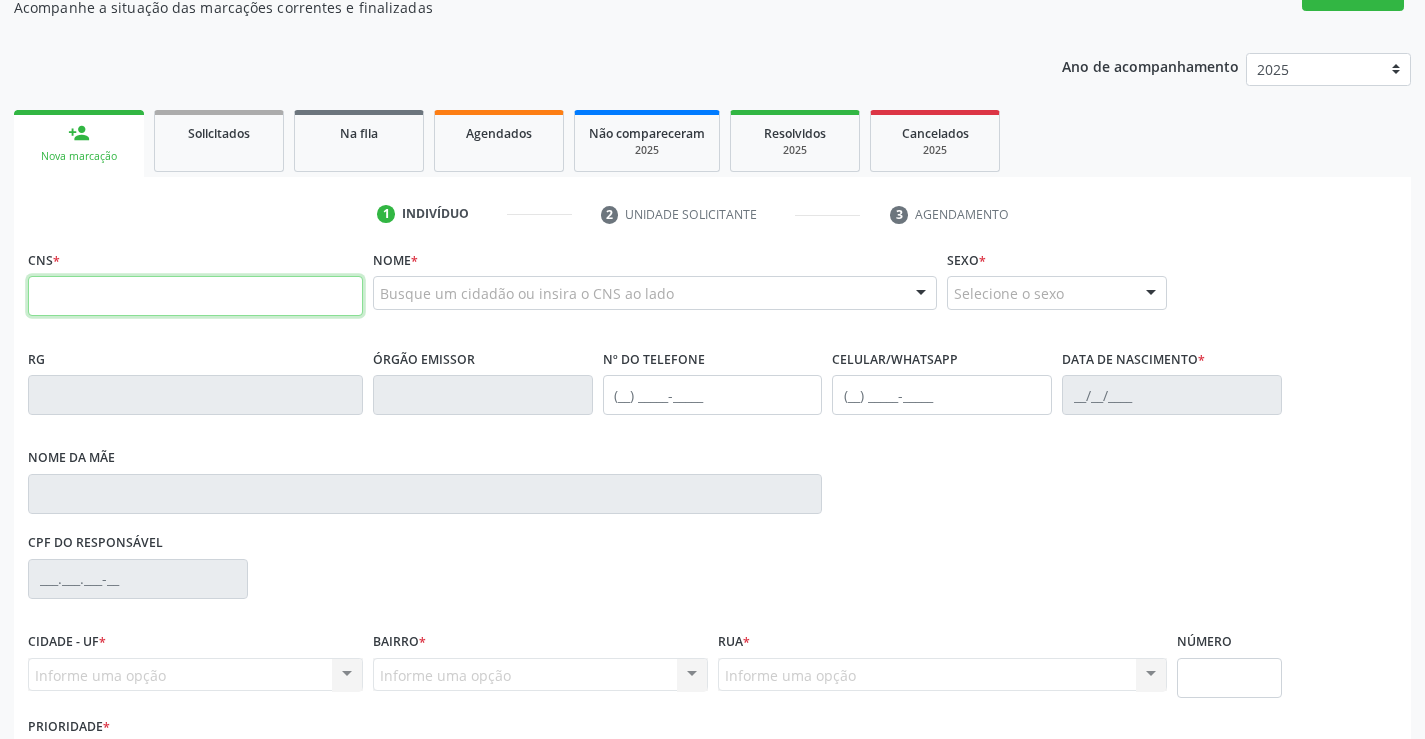 click at bounding box center (195, 296) 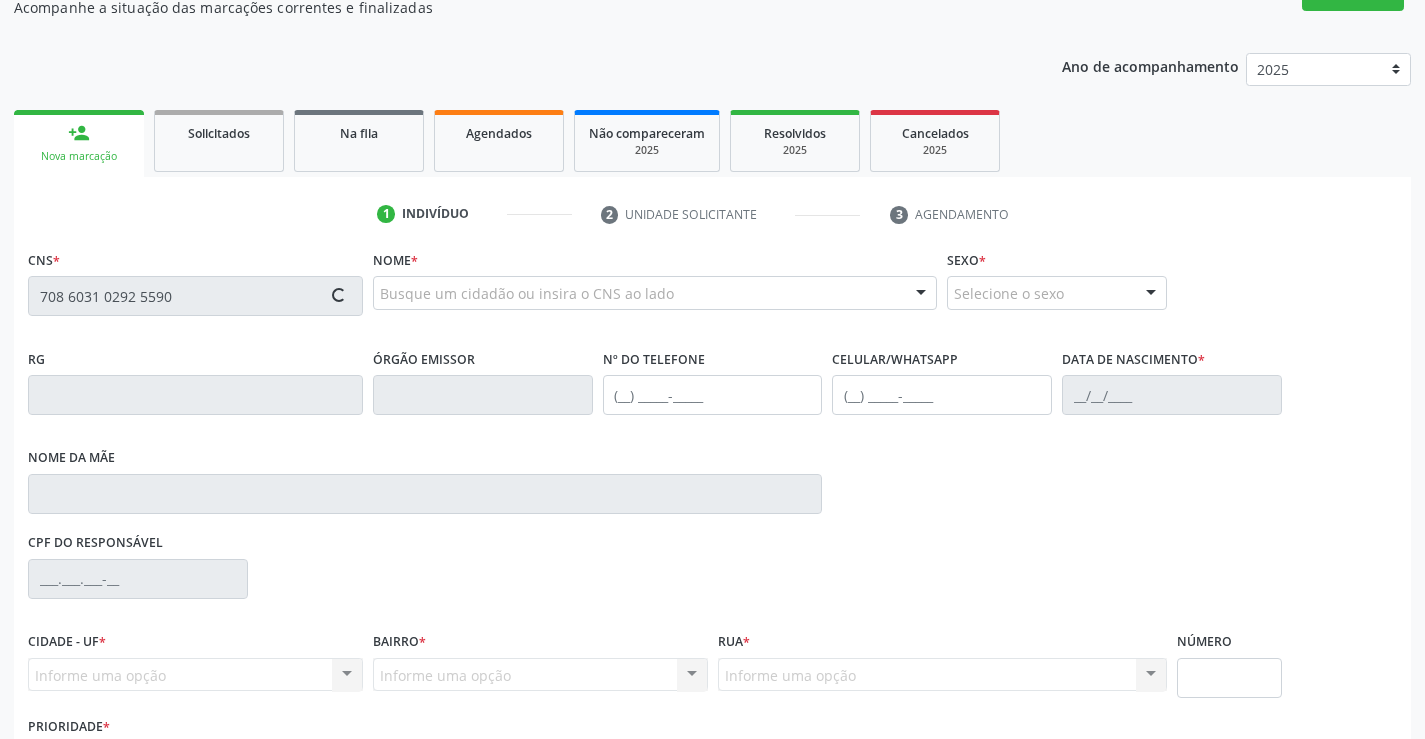 type on "708 6031 0292 5590" 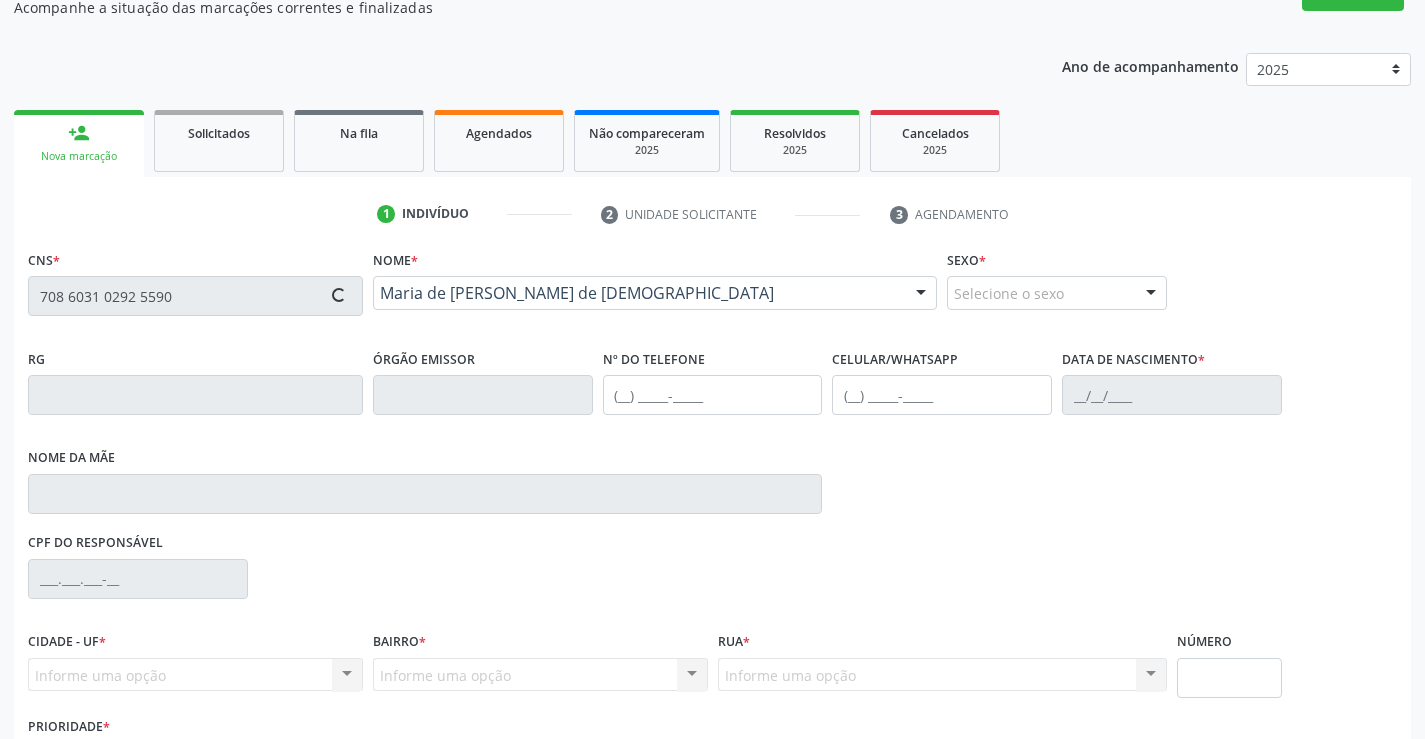 type on "1193774209" 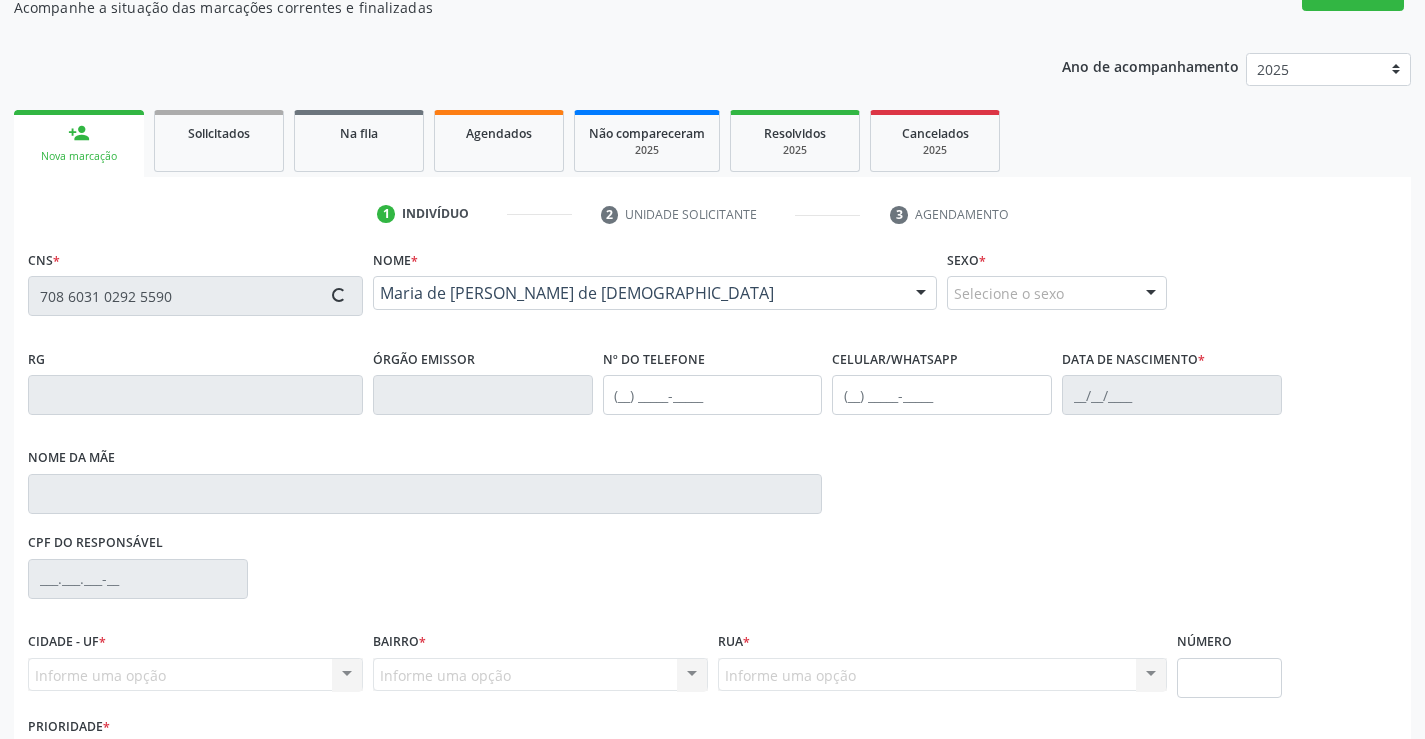 type on "(74) 99978-8357" 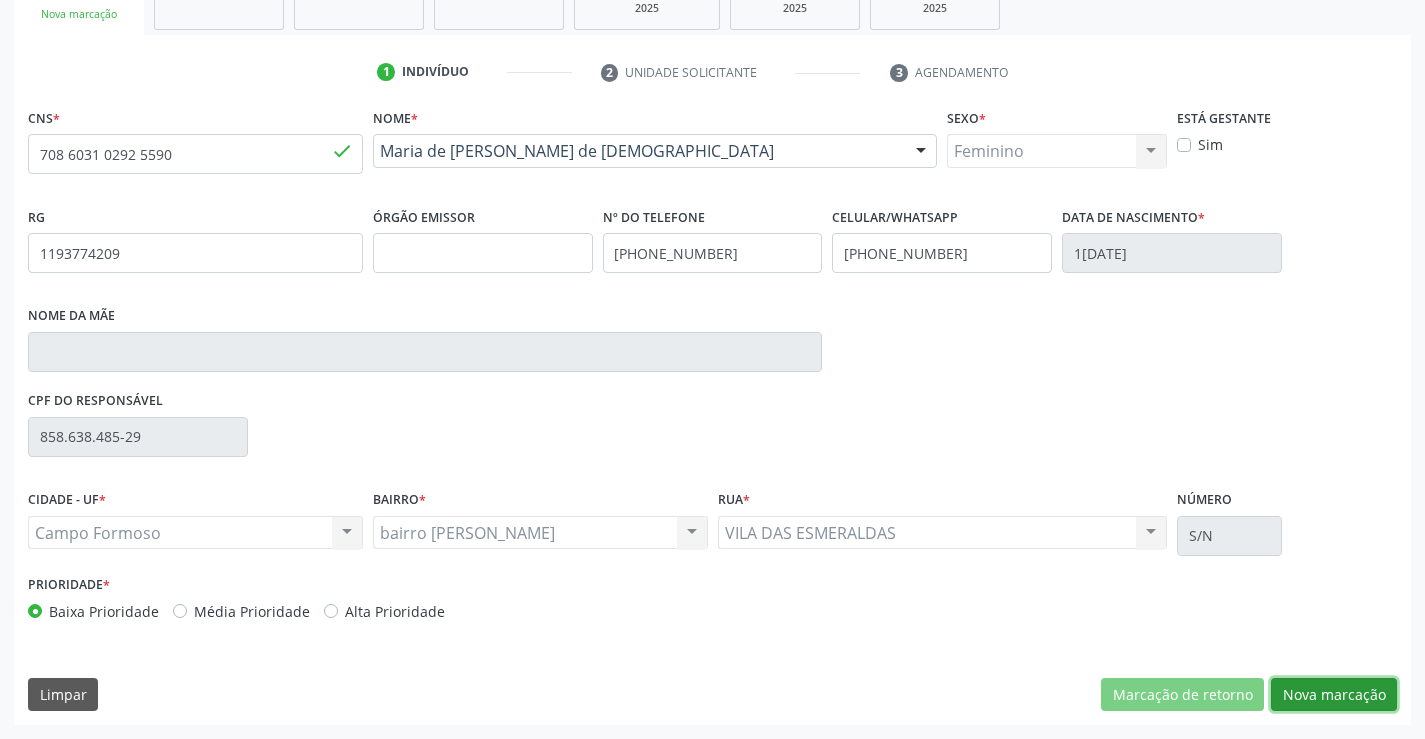 click on "Nova marcação" at bounding box center [1334, 695] 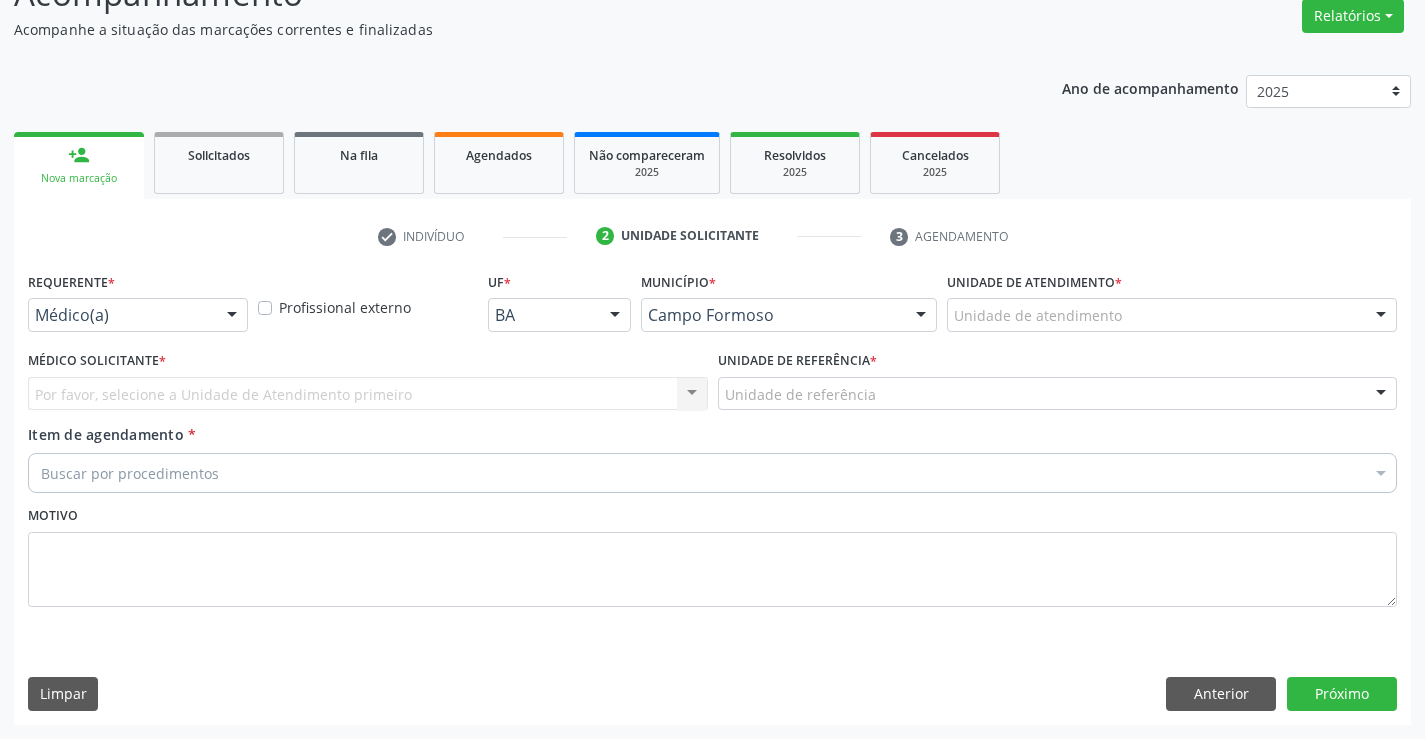 scroll, scrollTop: 167, scrollLeft: 0, axis: vertical 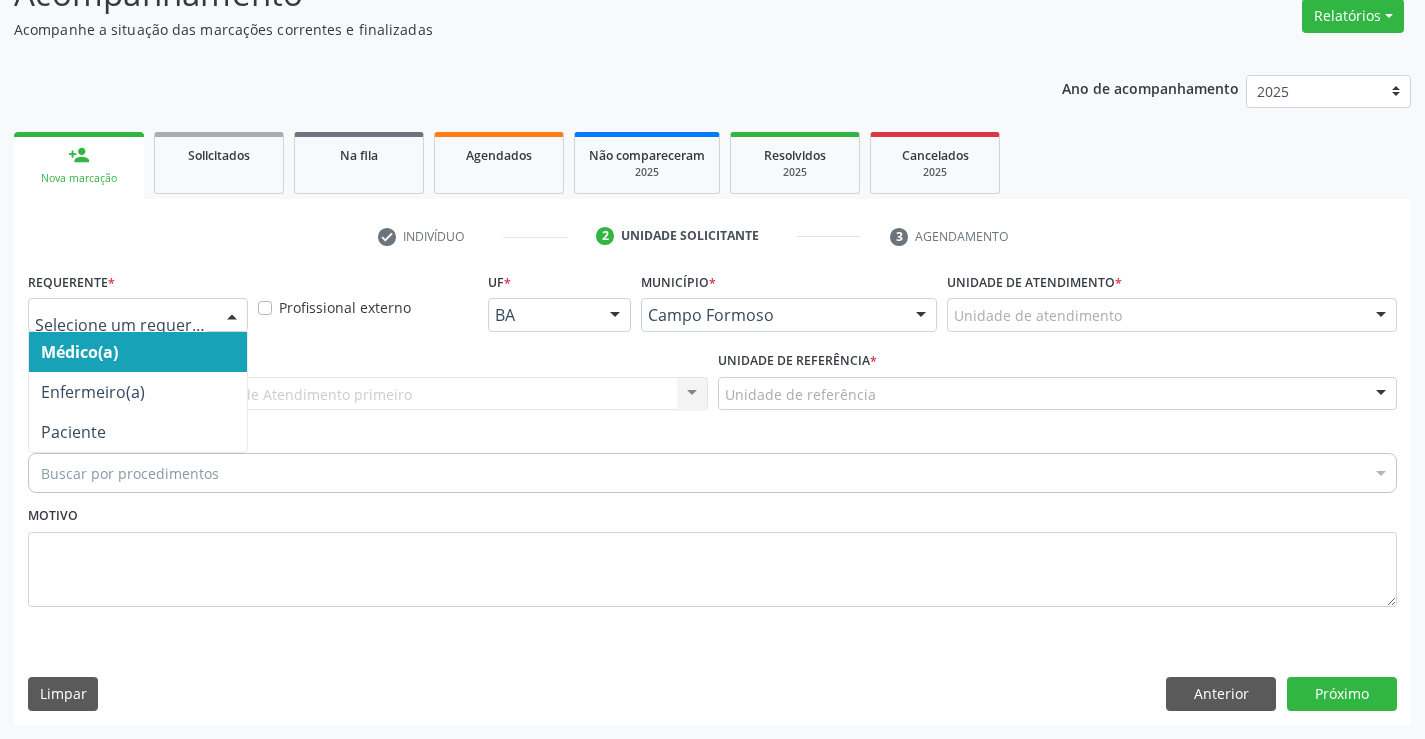 click on "Médico(a)   Enfermeiro(a)   Paciente
Nenhum resultado encontrado para: "   "
Não há nenhuma opção para ser exibida." at bounding box center [138, 315] 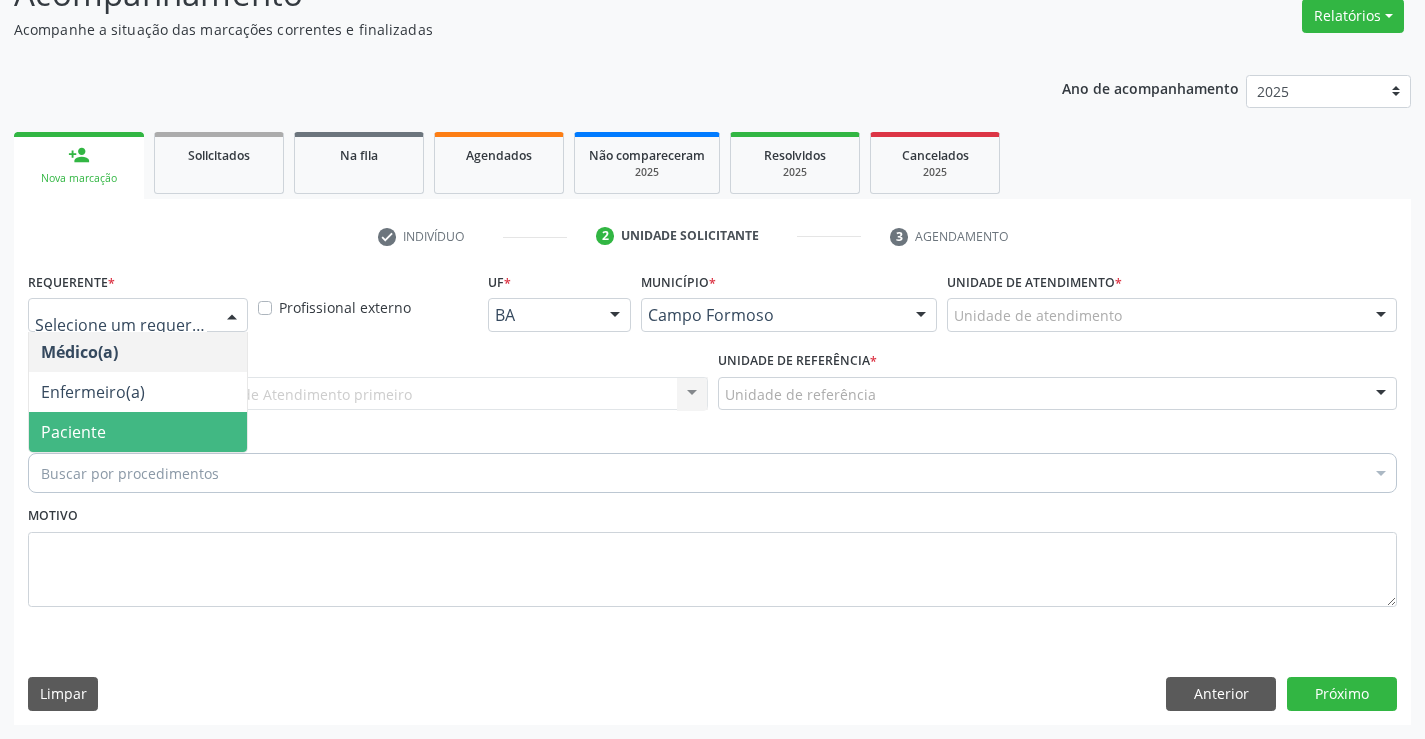drag, startPoint x: 176, startPoint y: 422, endPoint x: 284, endPoint y: 416, distance: 108.16654 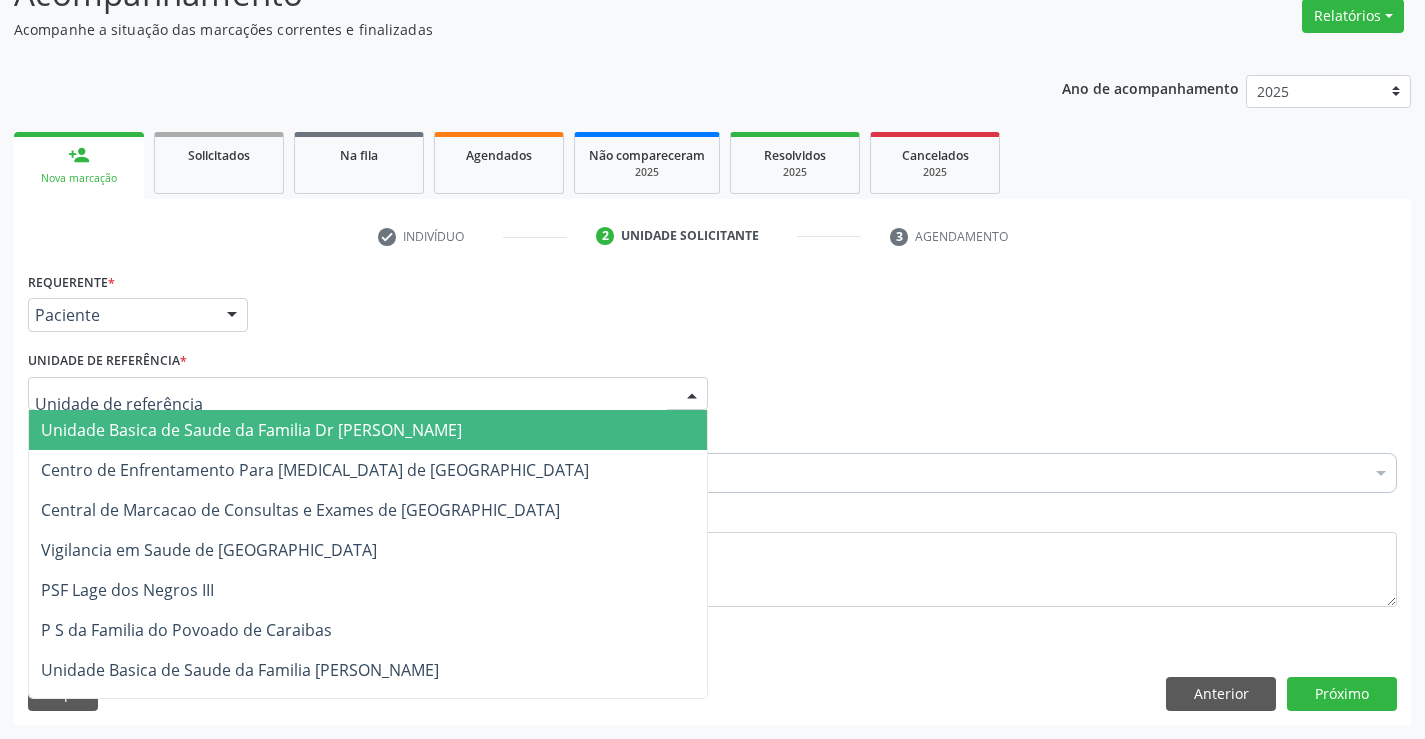 drag, startPoint x: 287, startPoint y: 400, endPoint x: 296, endPoint y: 501, distance: 101.4002 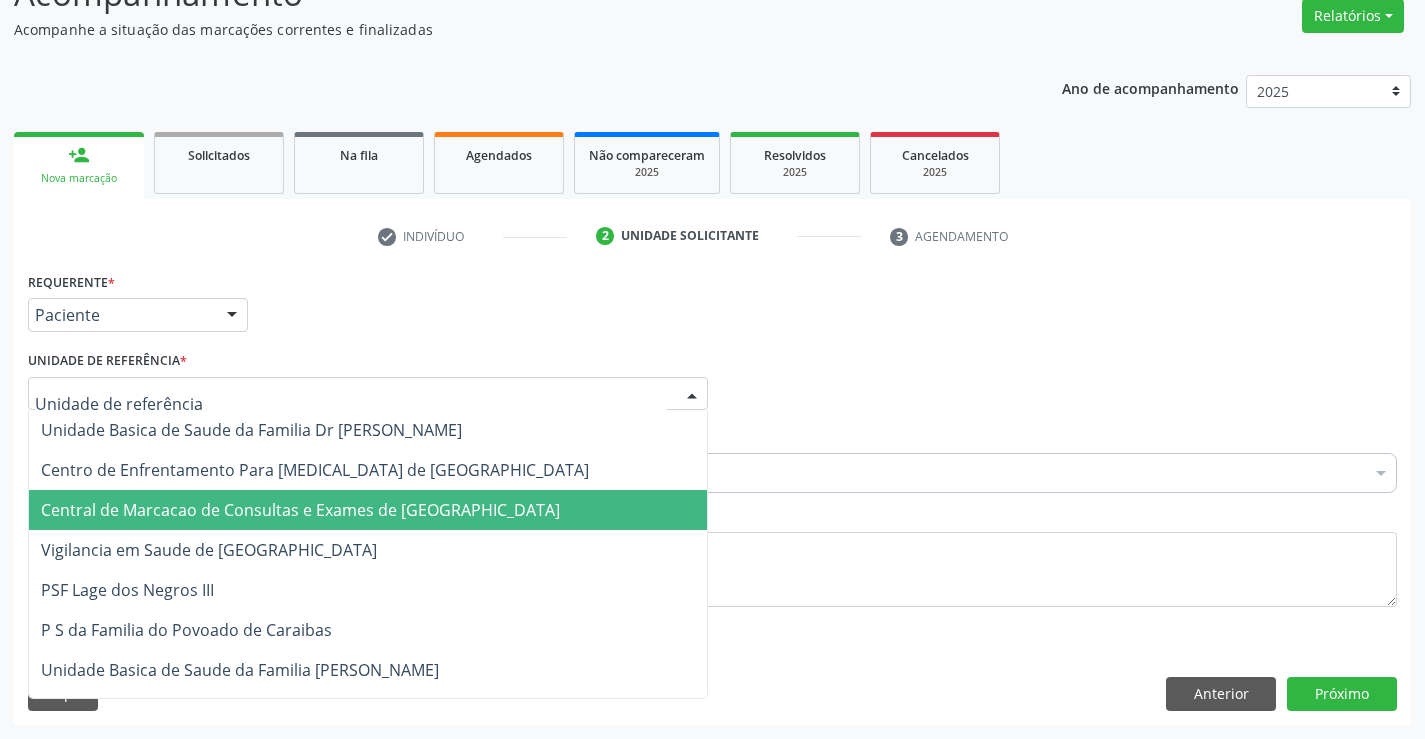 click on "Central de Marcacao de Consultas e Exames de [GEOGRAPHIC_DATA]" at bounding box center (300, 510) 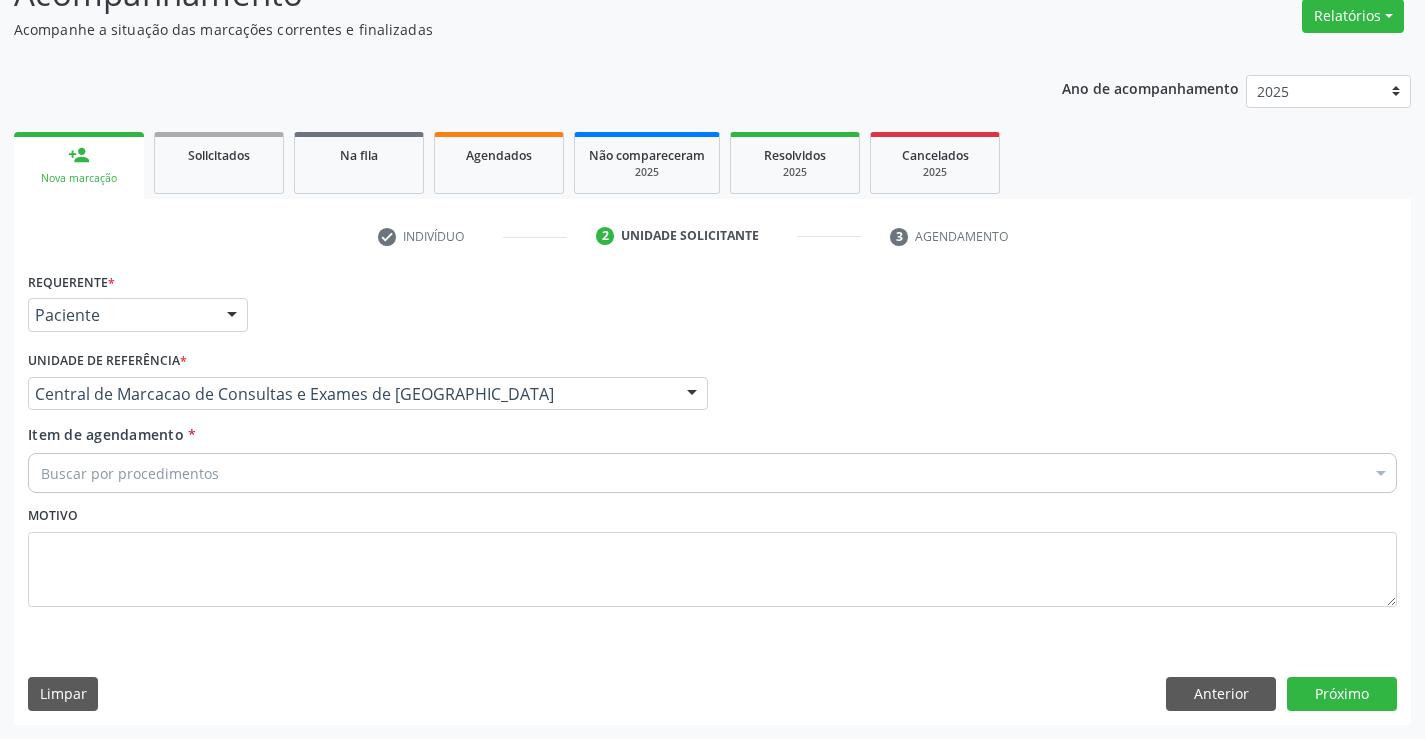 click on "Buscar por procedimentos" at bounding box center (712, 473) 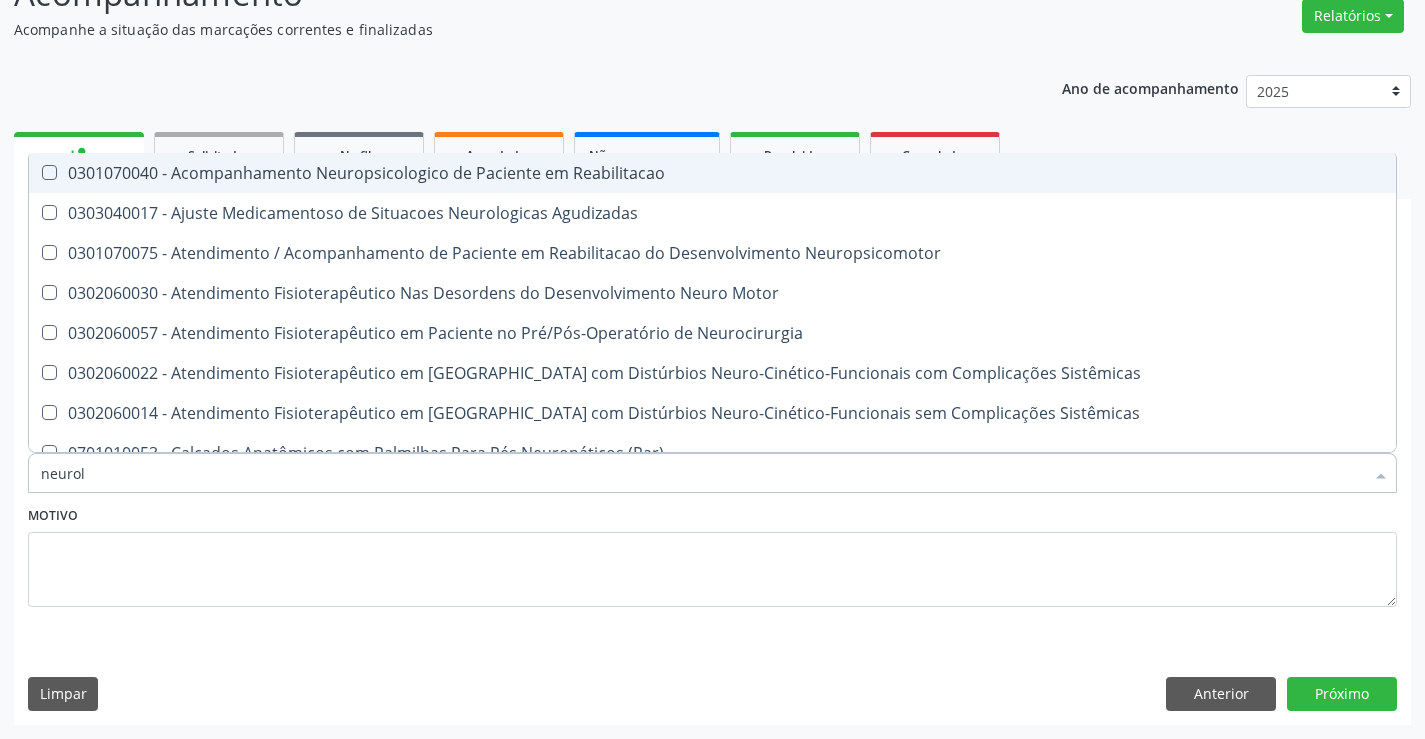 type on "neurolo" 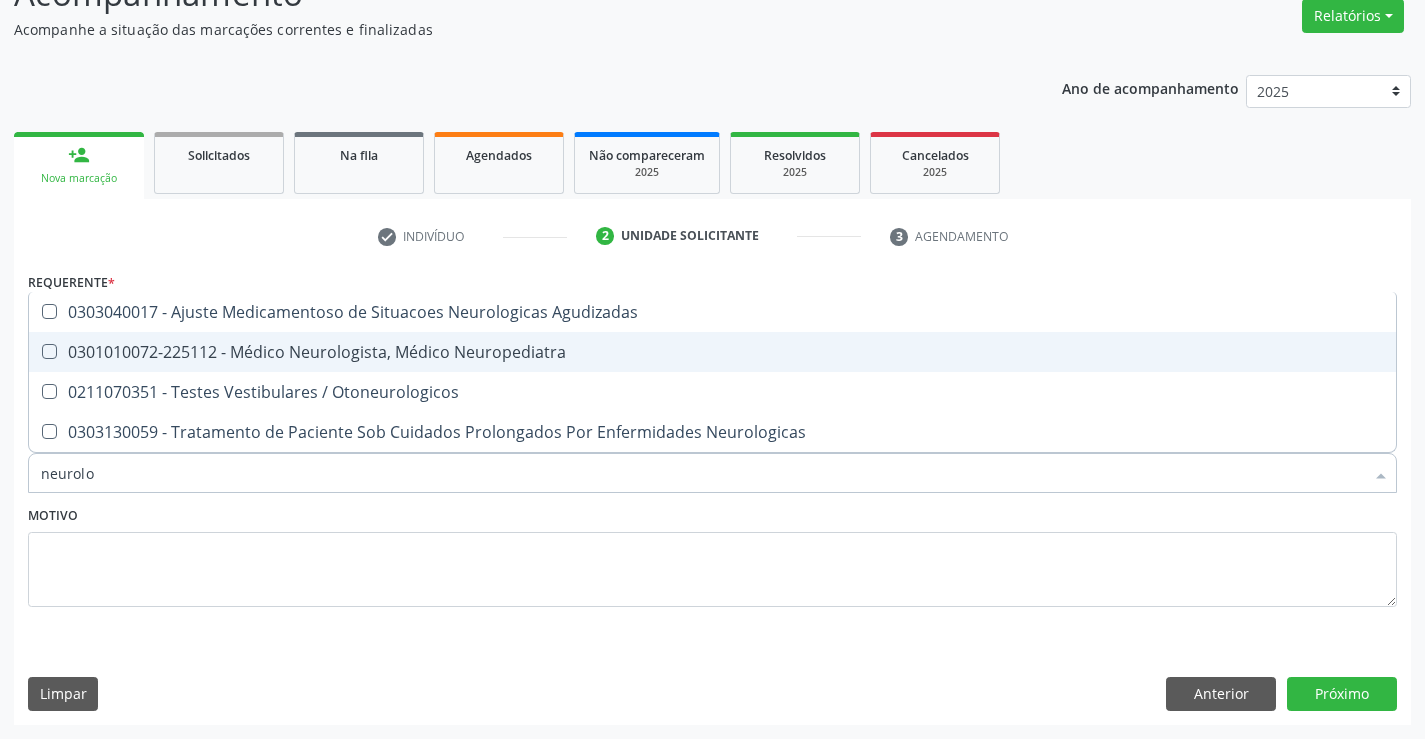 drag, startPoint x: 355, startPoint y: 355, endPoint x: 307, endPoint y: 420, distance: 80.80223 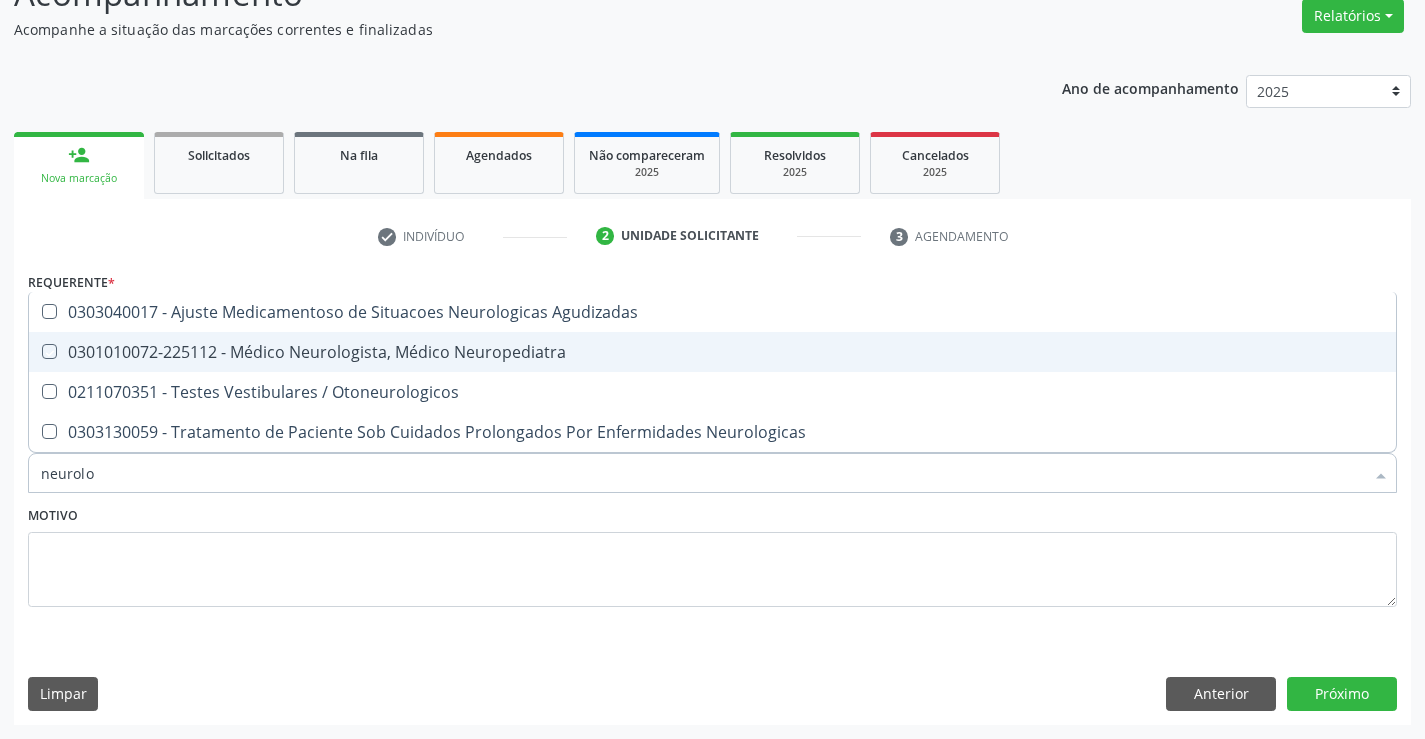 checkbox on "true" 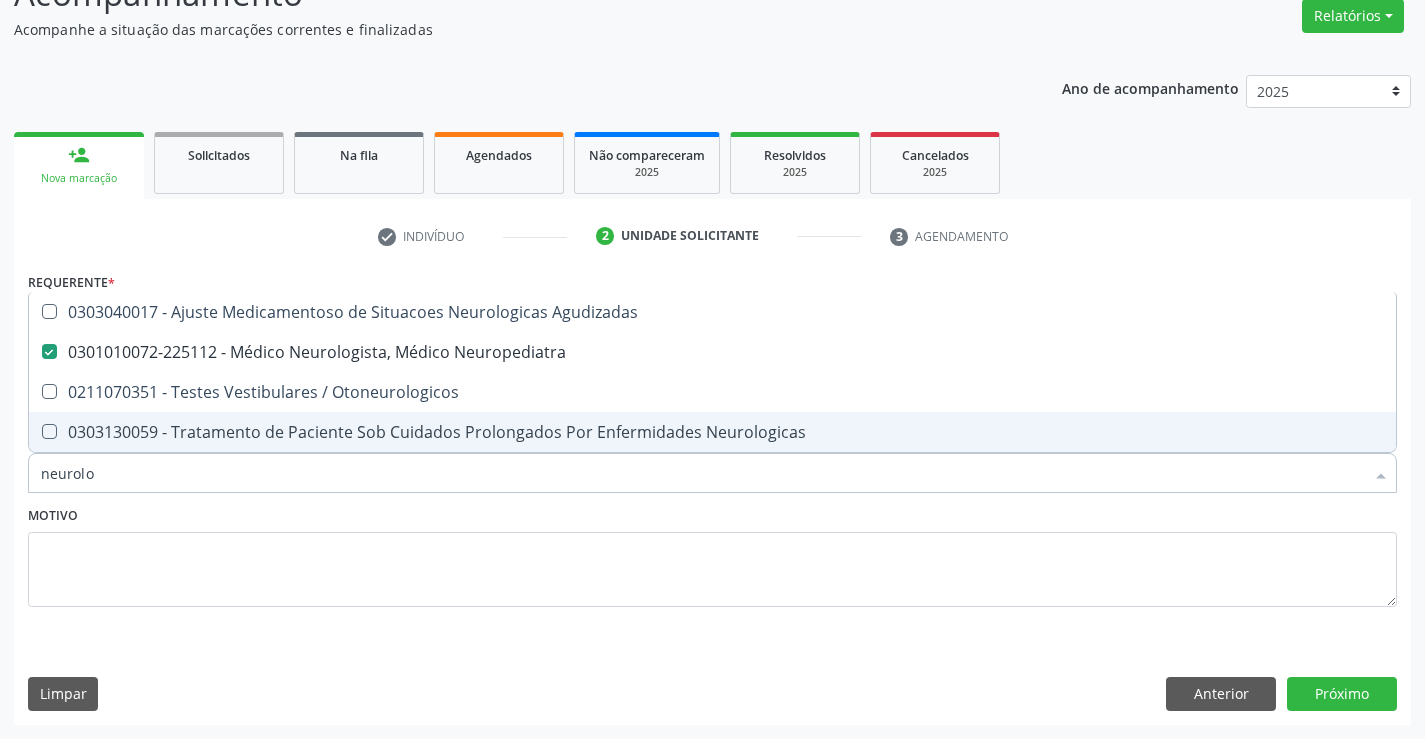 click on "neurolo" at bounding box center [702, 473] 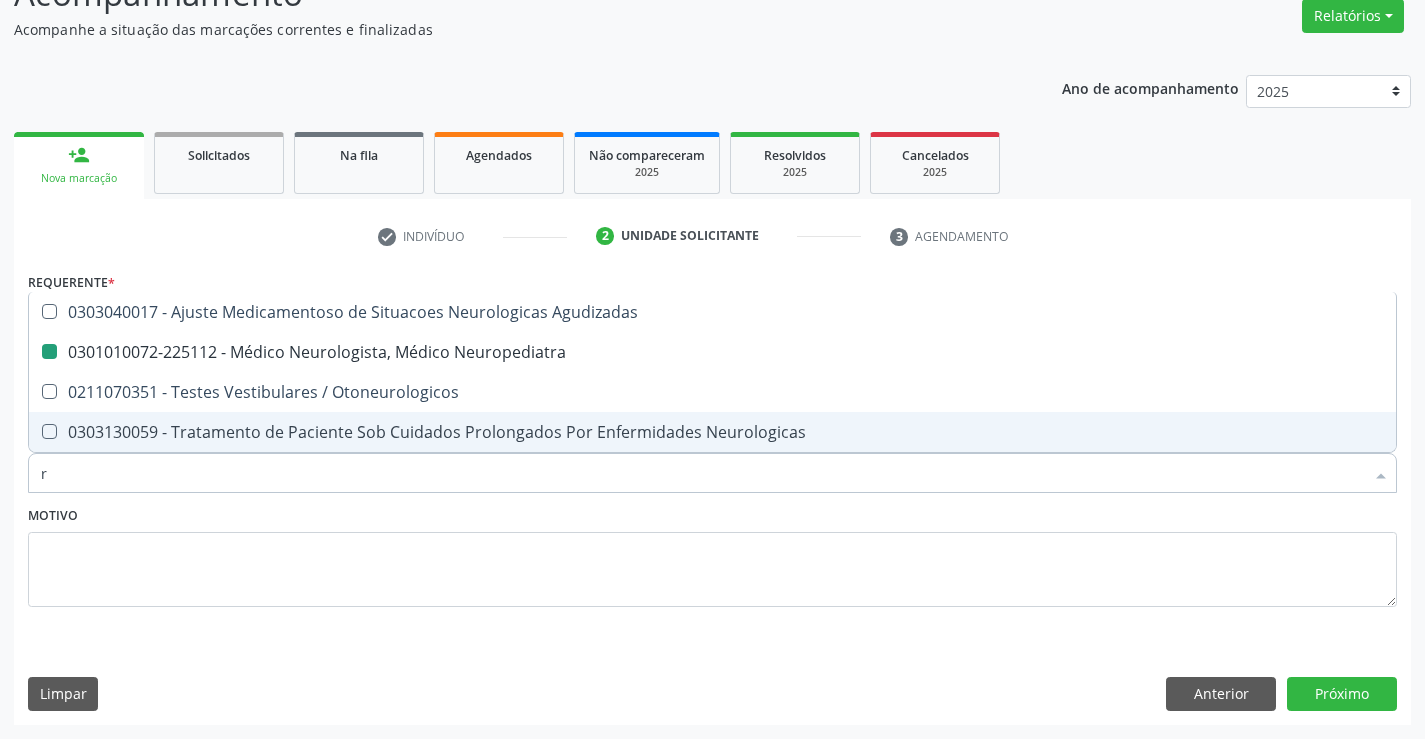 type on "re" 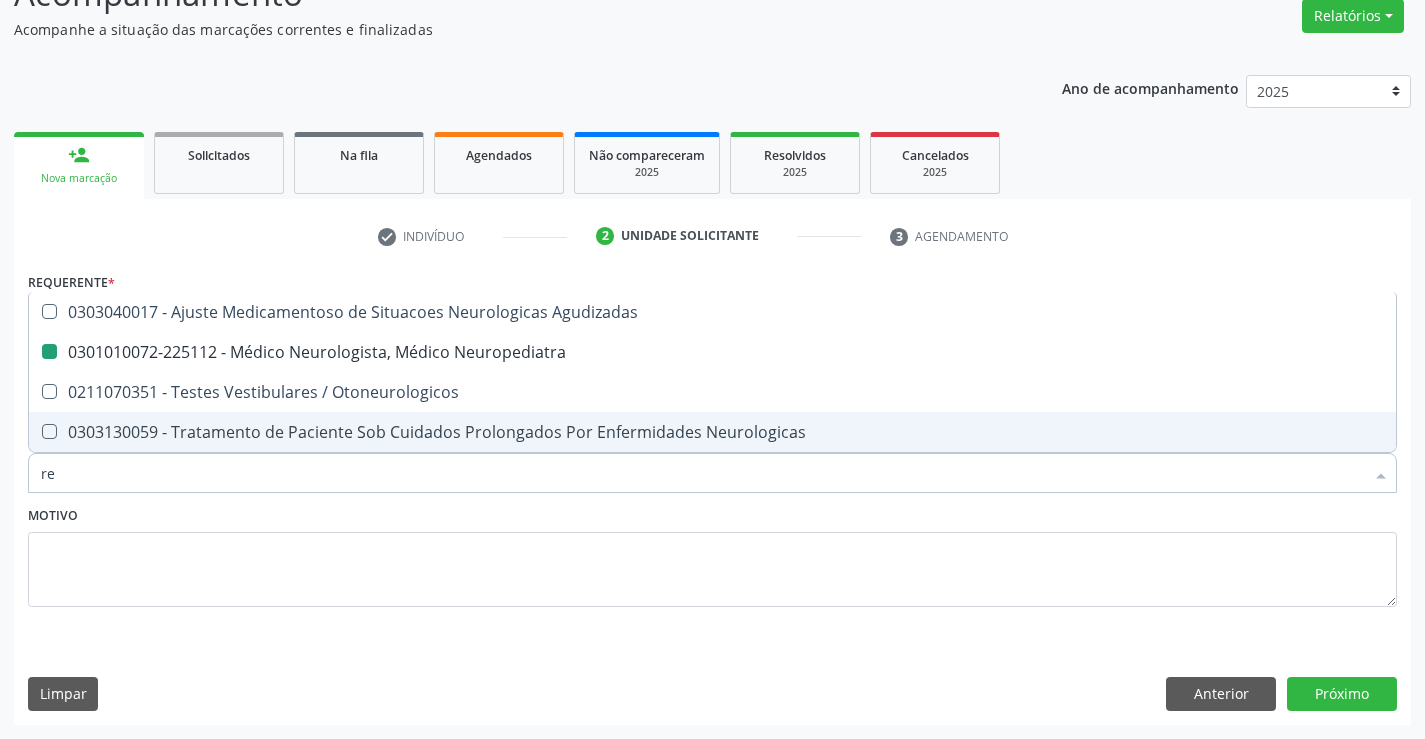 checkbox on "false" 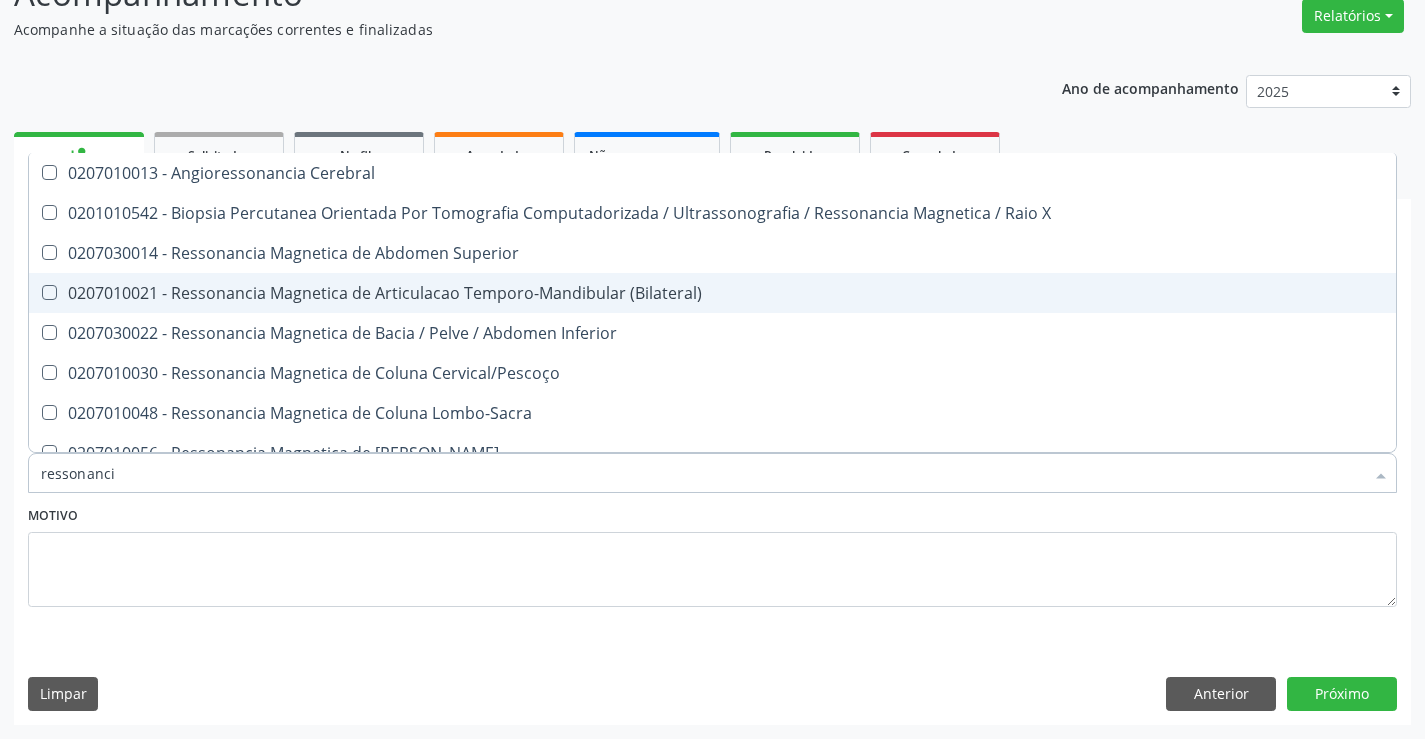 type on "ressonancia" 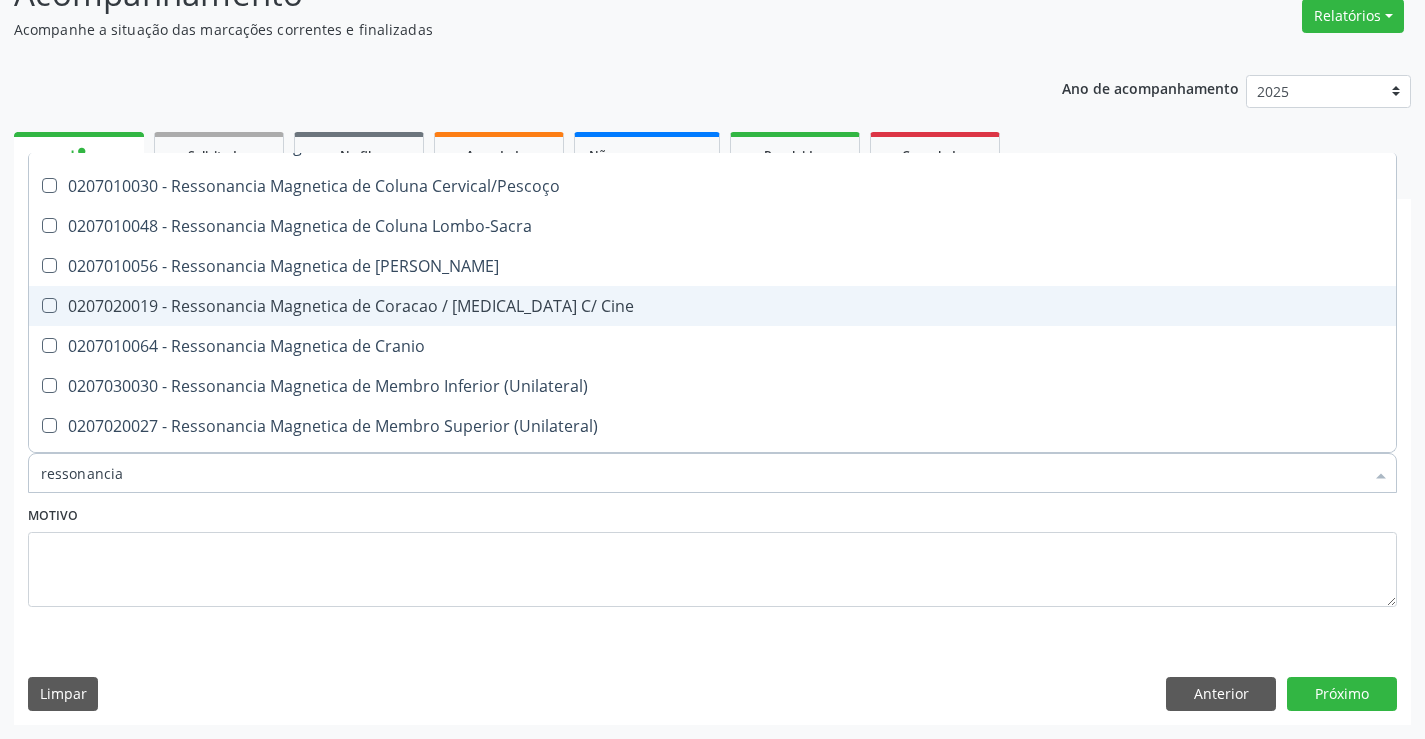 scroll, scrollTop: 300, scrollLeft: 0, axis: vertical 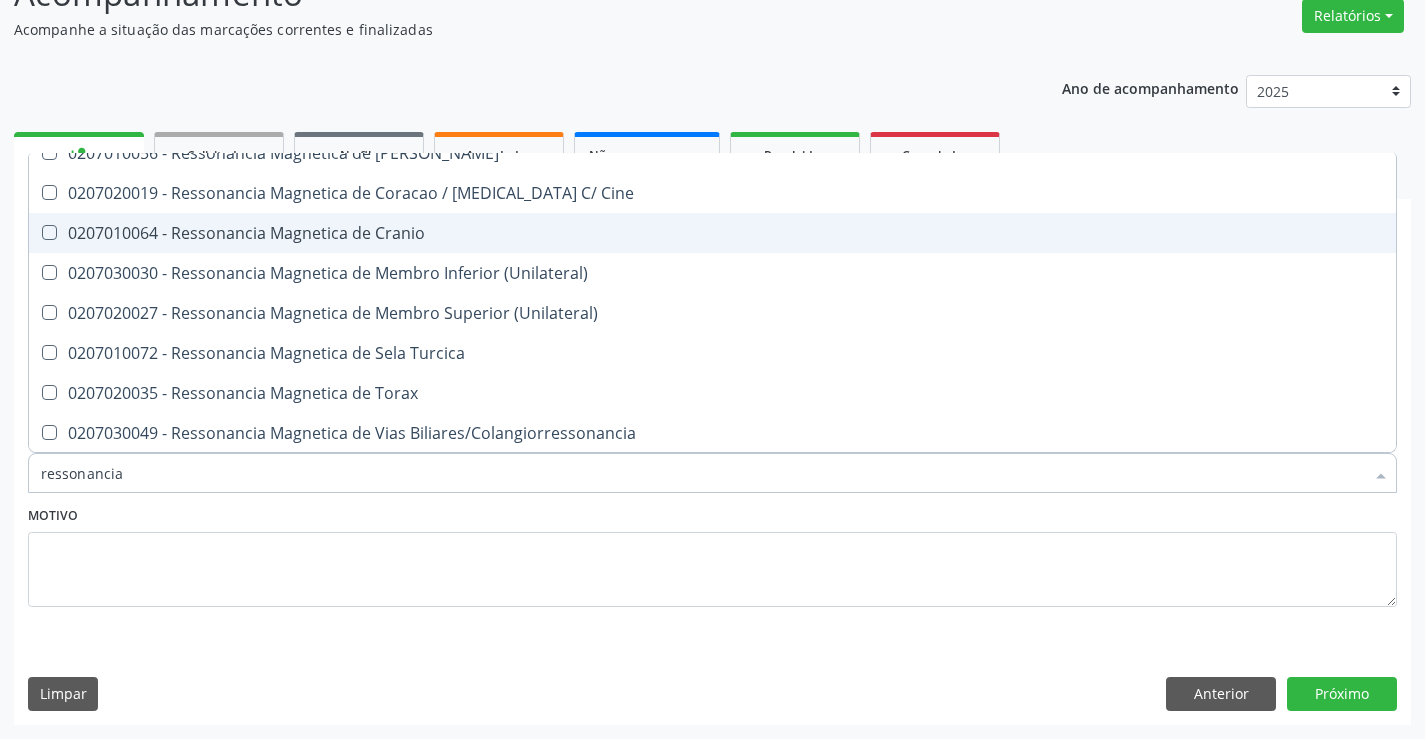 click on "0207010064 - Ressonancia Magnetica de Cranio" at bounding box center (712, 233) 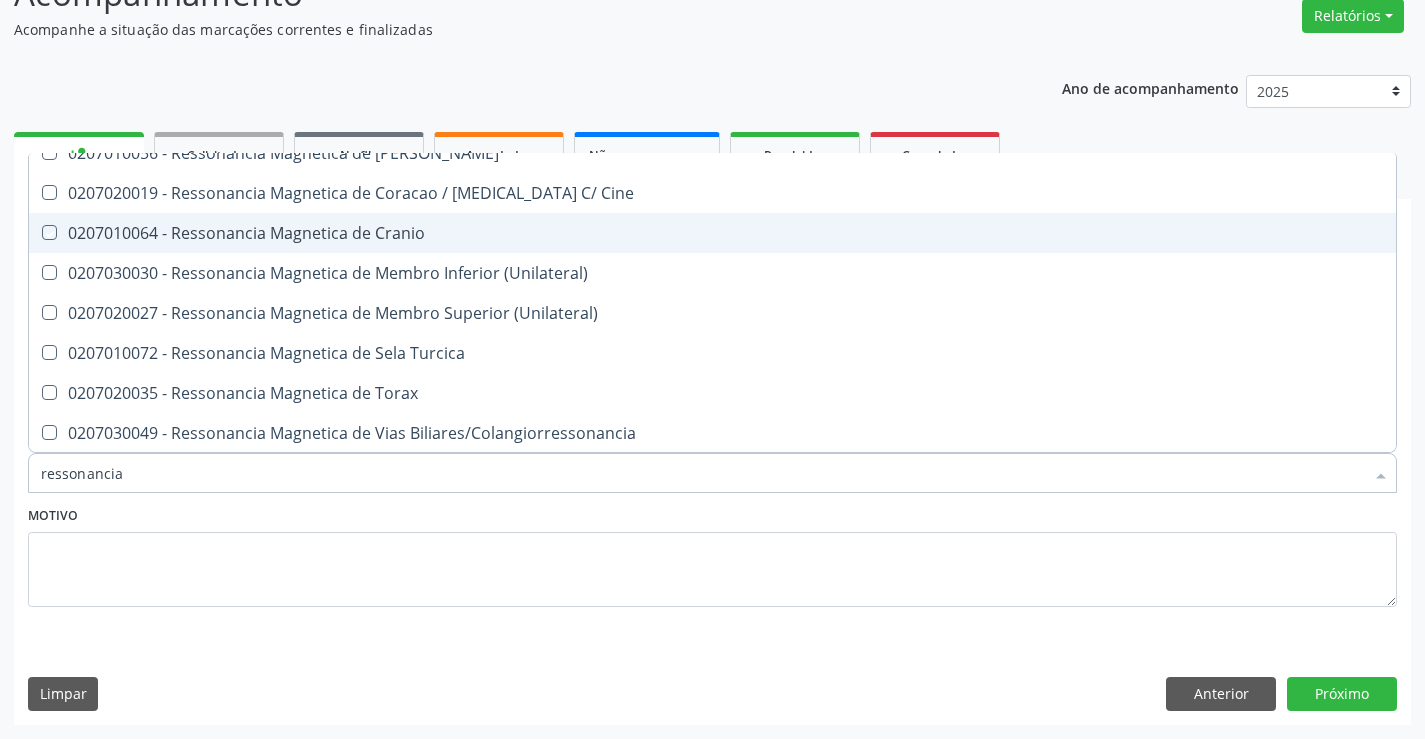 checkbox on "true" 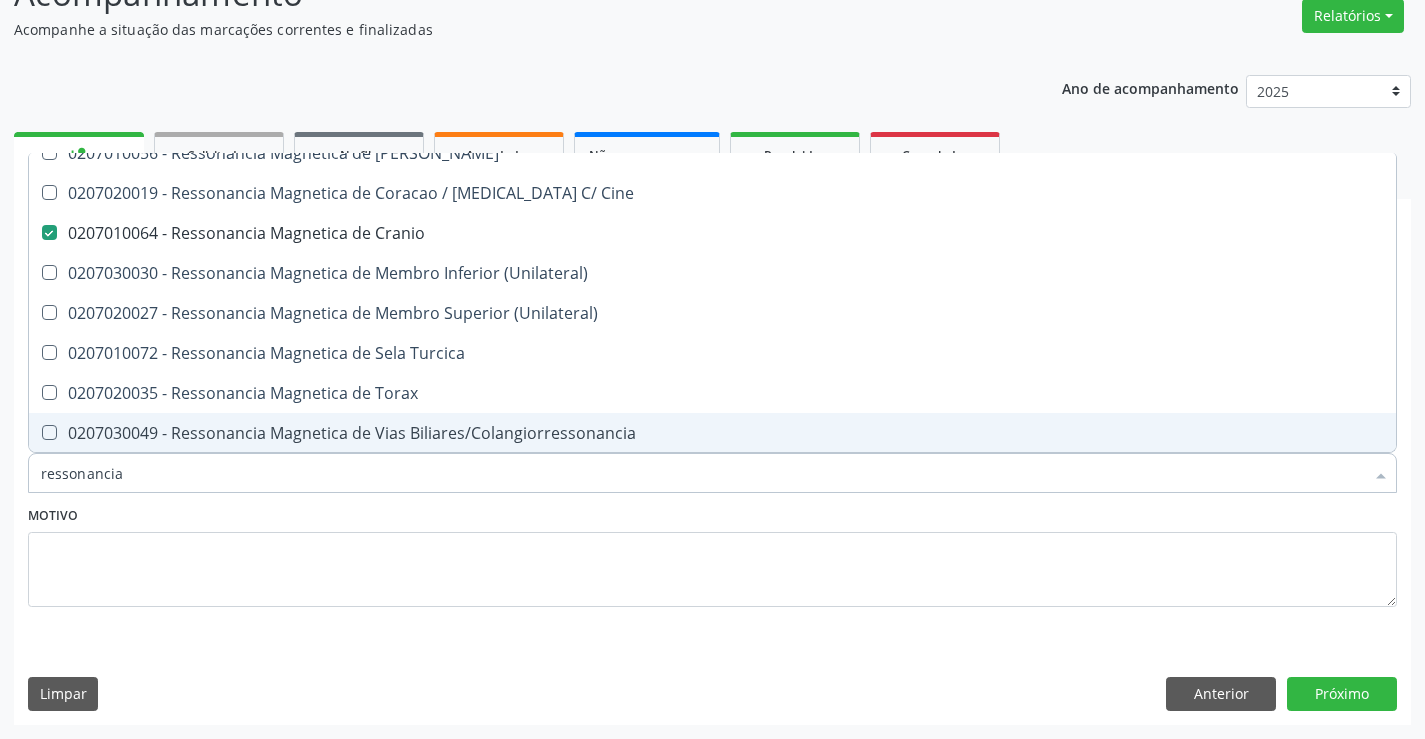 click on "ressonancia" at bounding box center (702, 473) 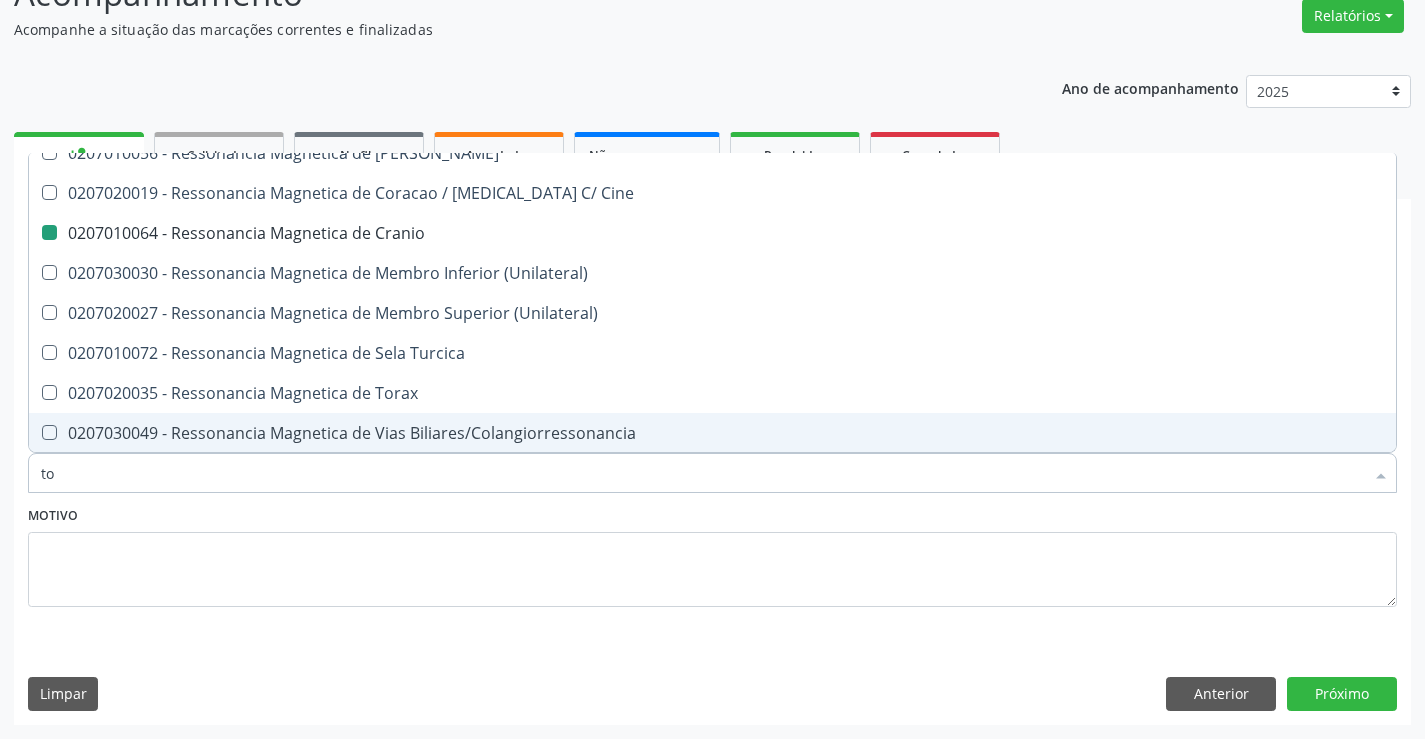 type on "tom" 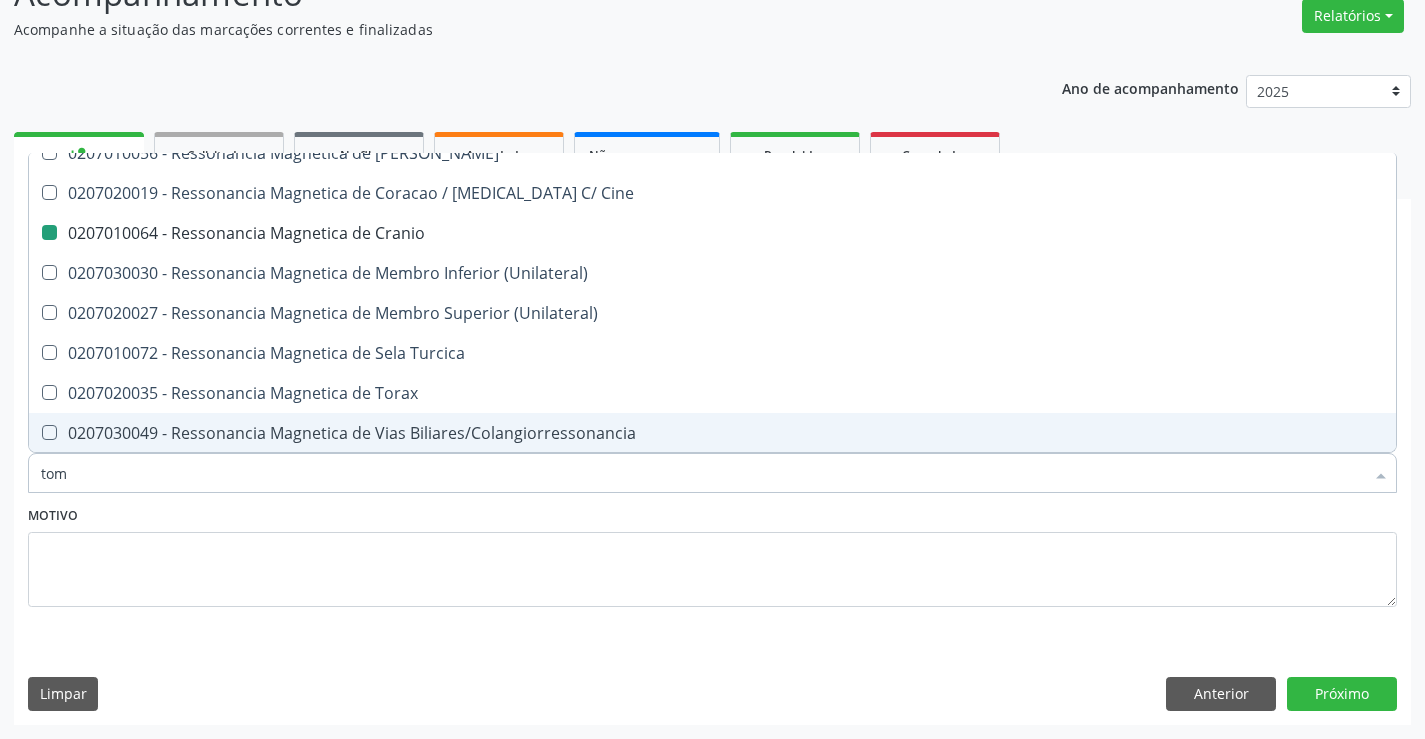 checkbox on "false" 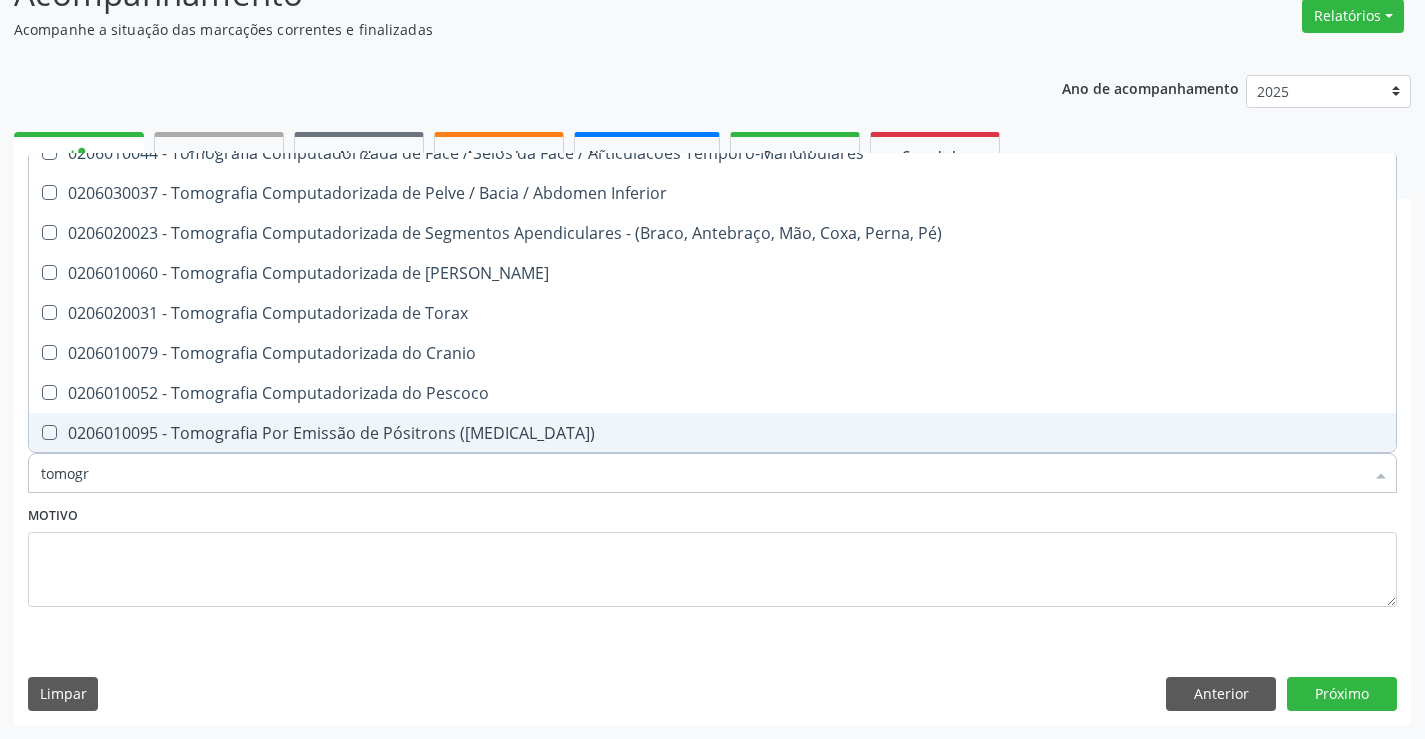 type on "tomogra" 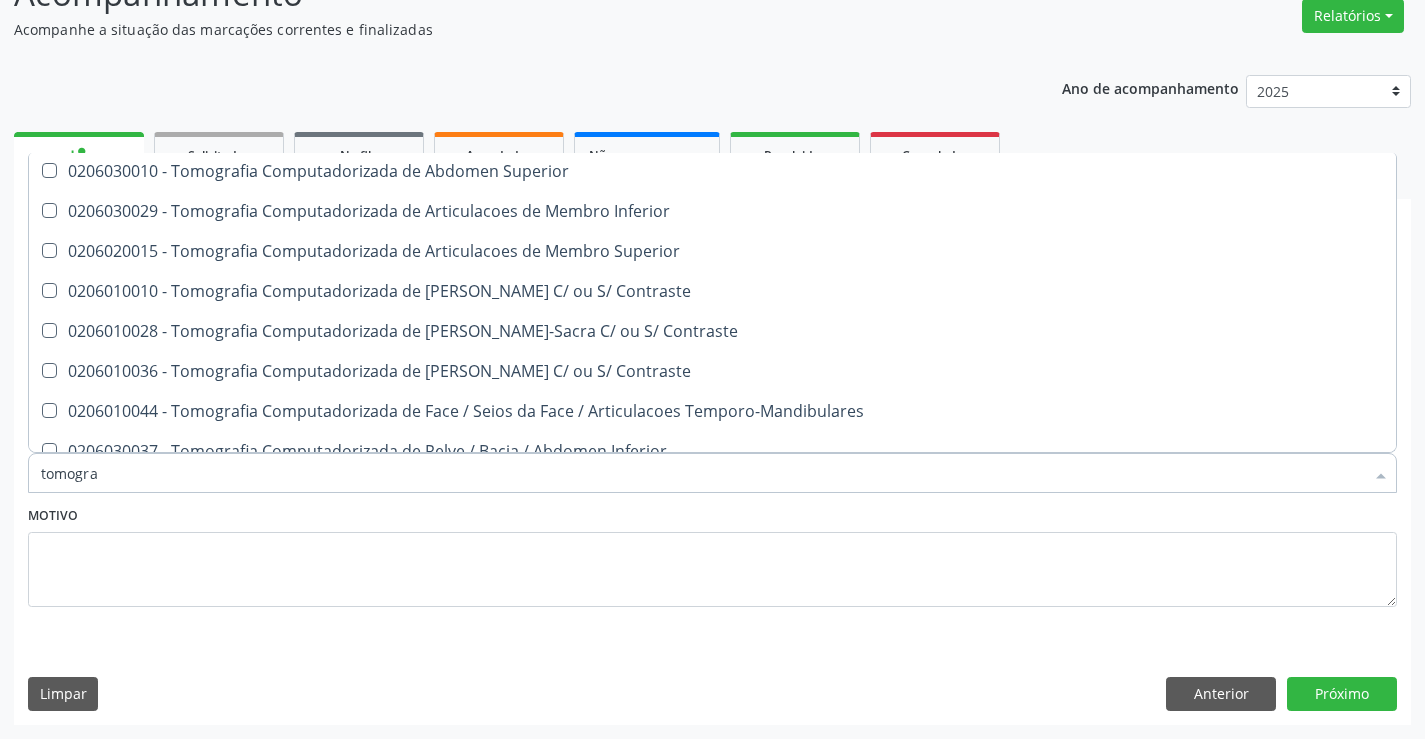 scroll, scrollTop: 0, scrollLeft: 0, axis: both 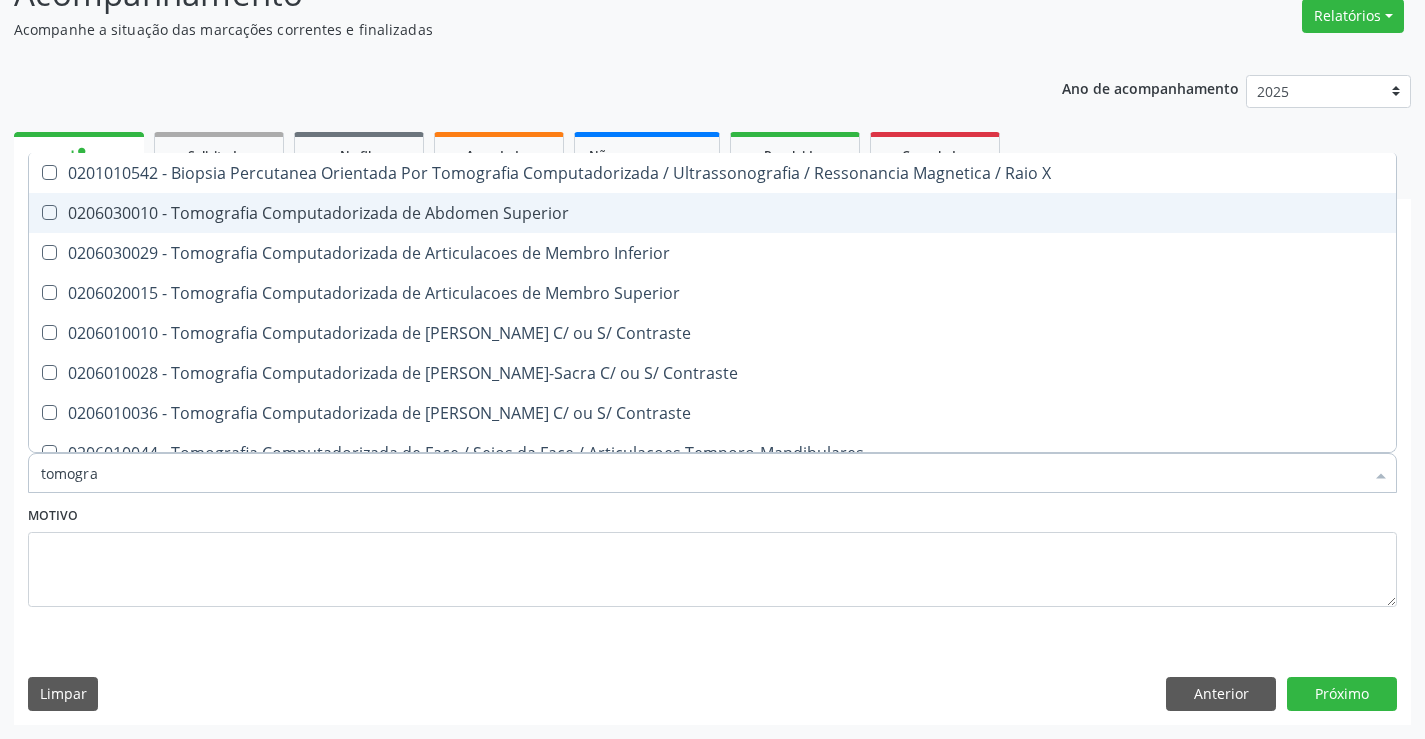 click on "0206030010 - Tomografia Computadorizada de Abdomen Superior" at bounding box center (712, 213) 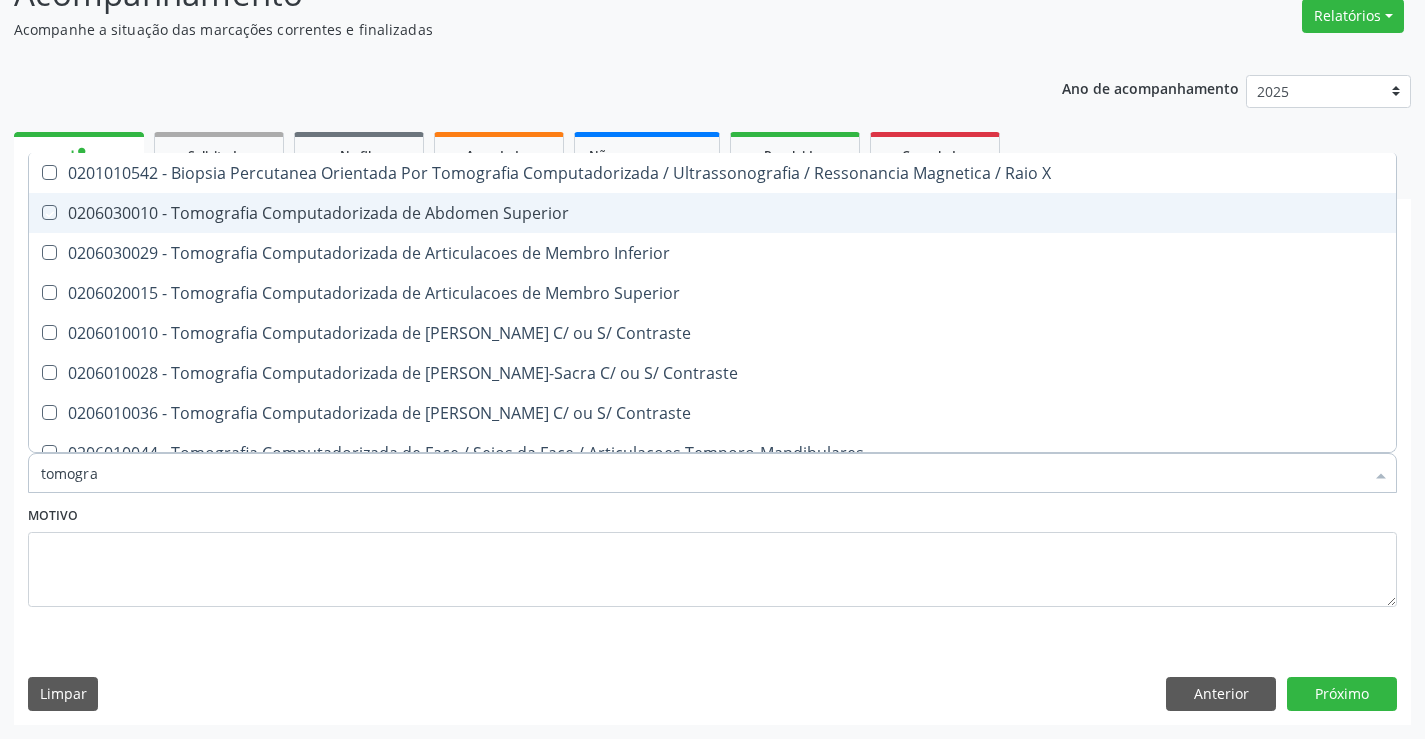 checkbox on "true" 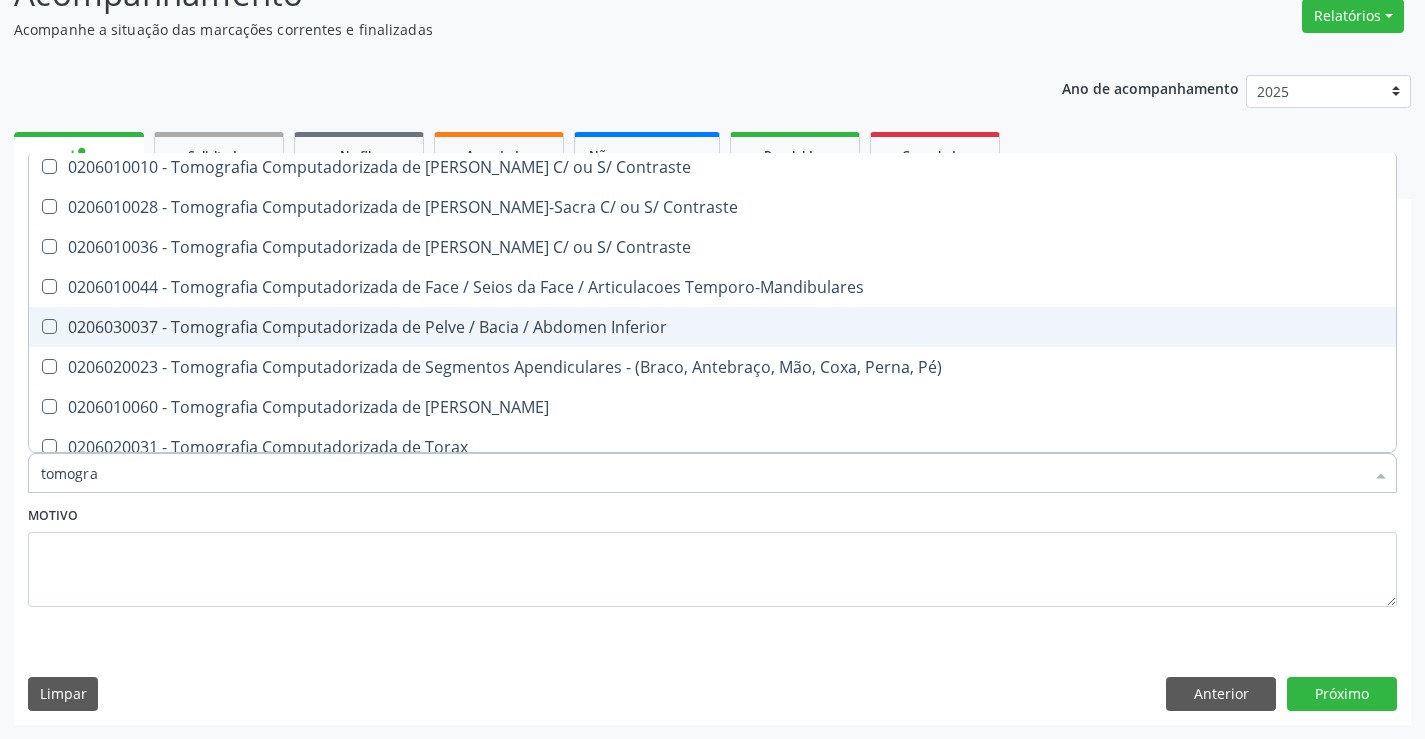 scroll, scrollTop: 200, scrollLeft: 0, axis: vertical 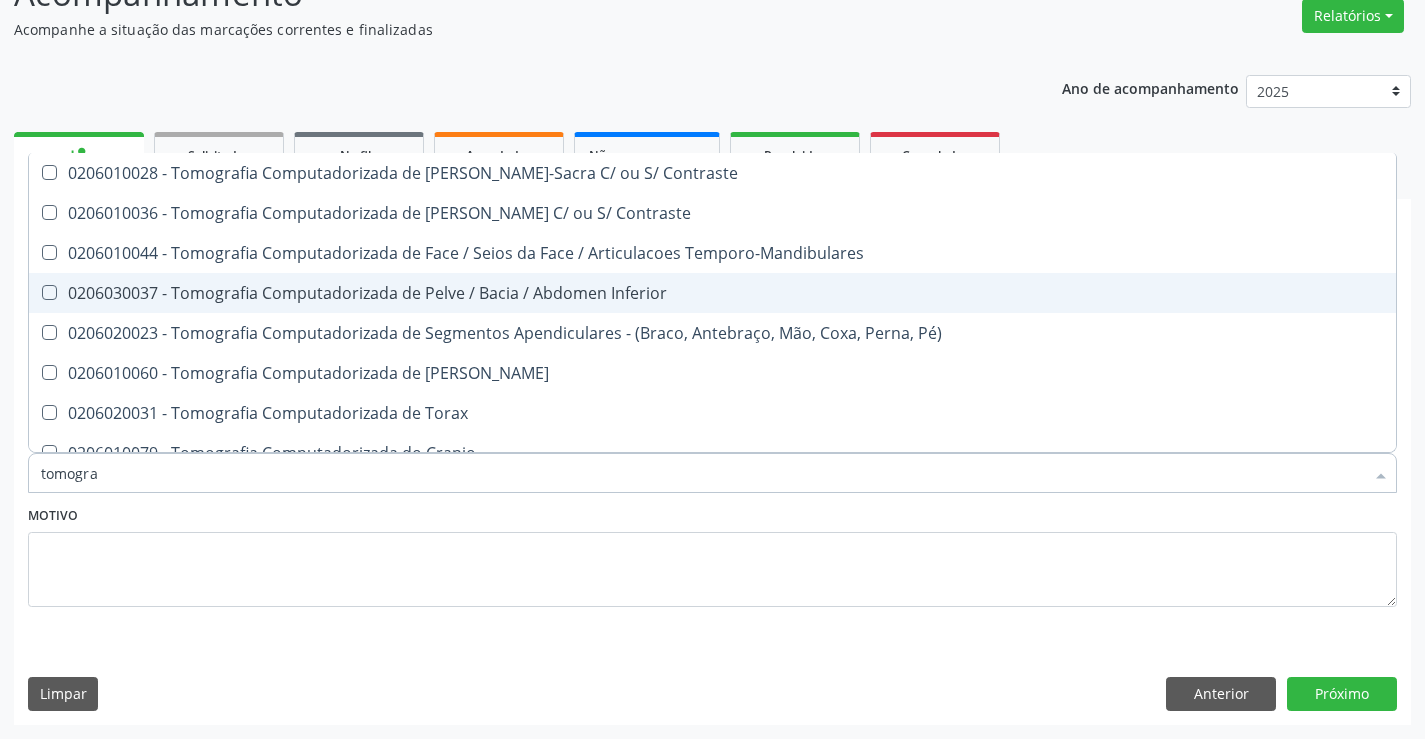 click on "0206030037 - Tomografia Computadorizada de Pelve / Bacia / Abdomen Inferior" at bounding box center (712, 293) 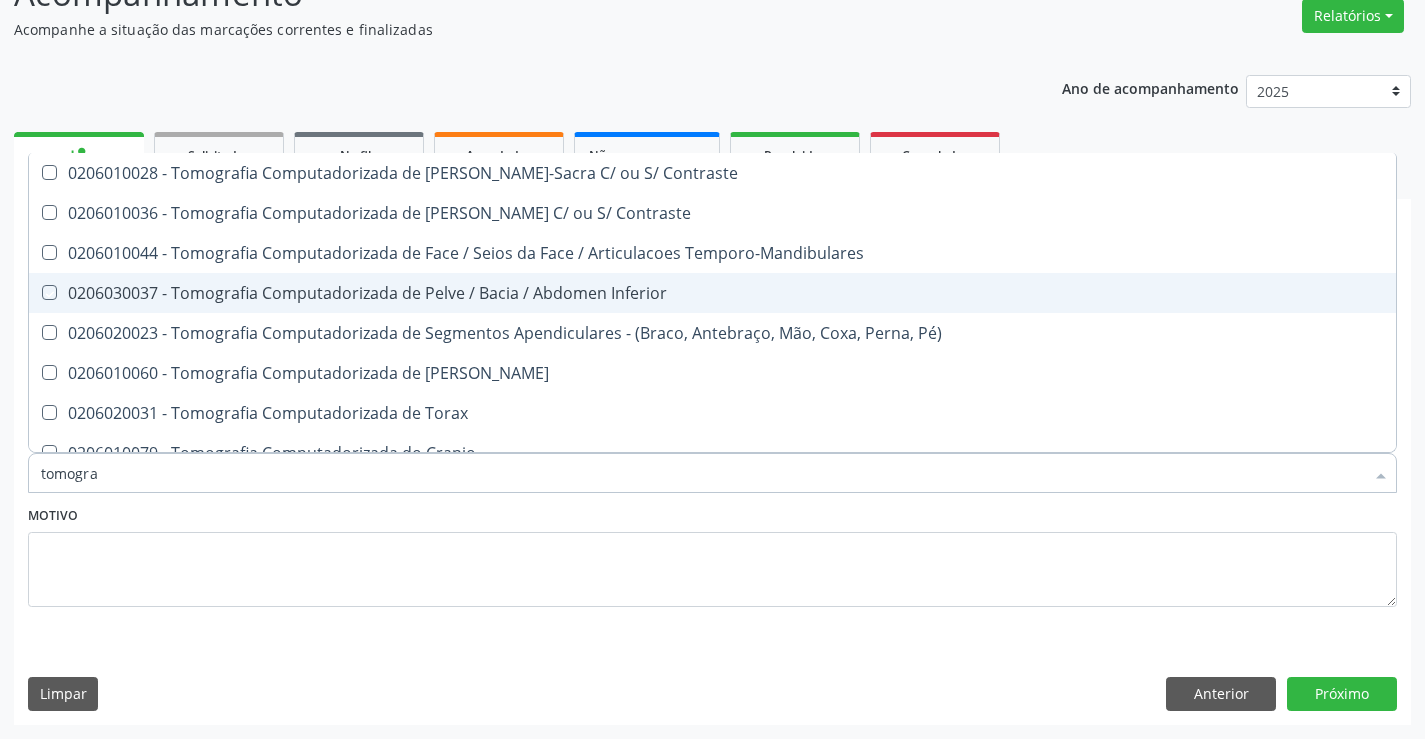 checkbox on "true" 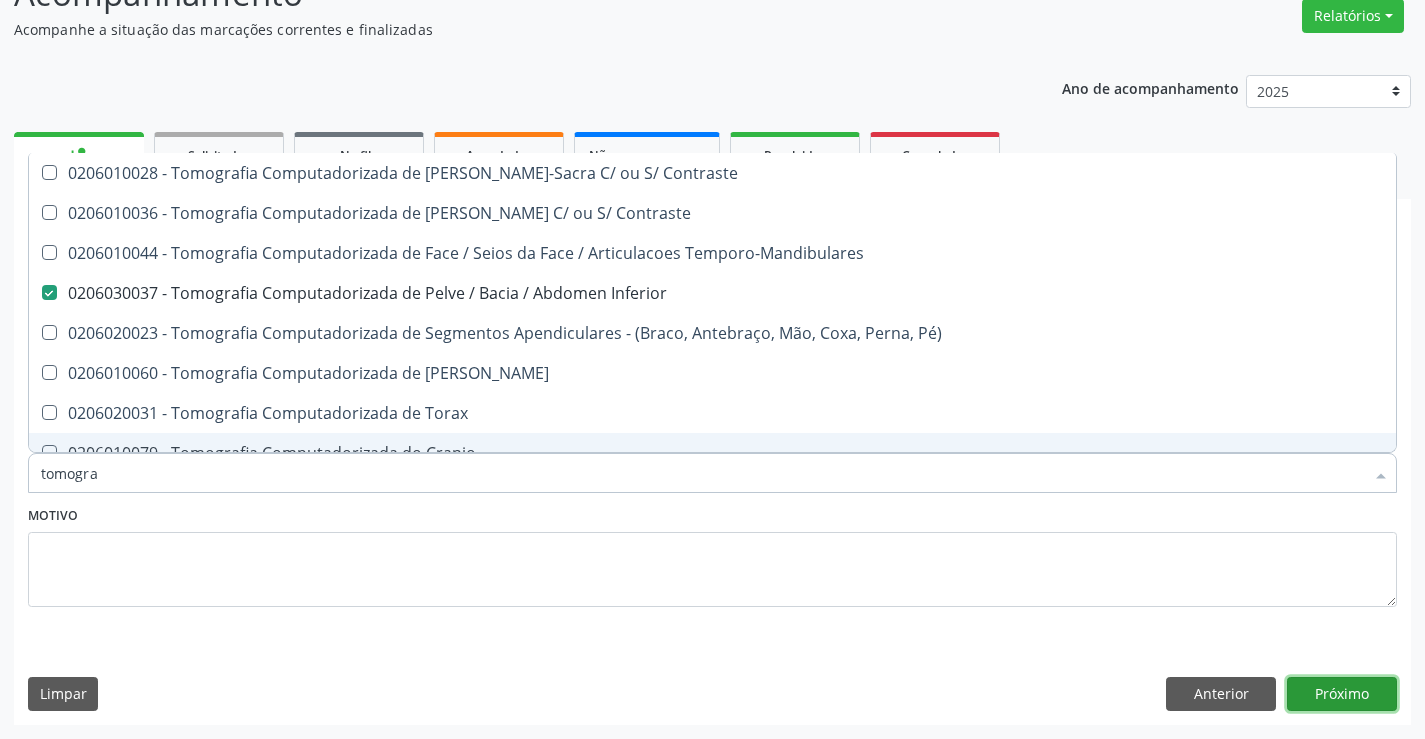 click on "Próximo" at bounding box center (1342, 694) 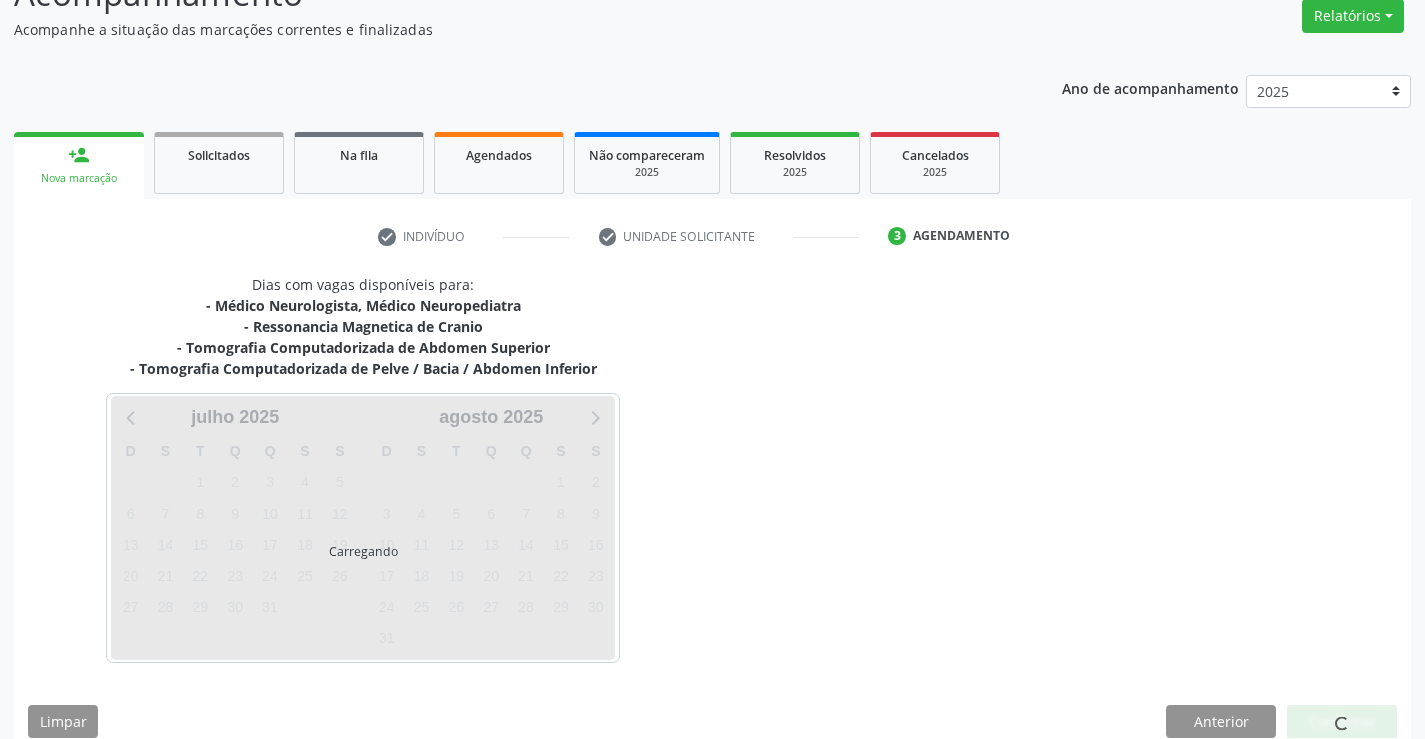 scroll, scrollTop: 0, scrollLeft: 0, axis: both 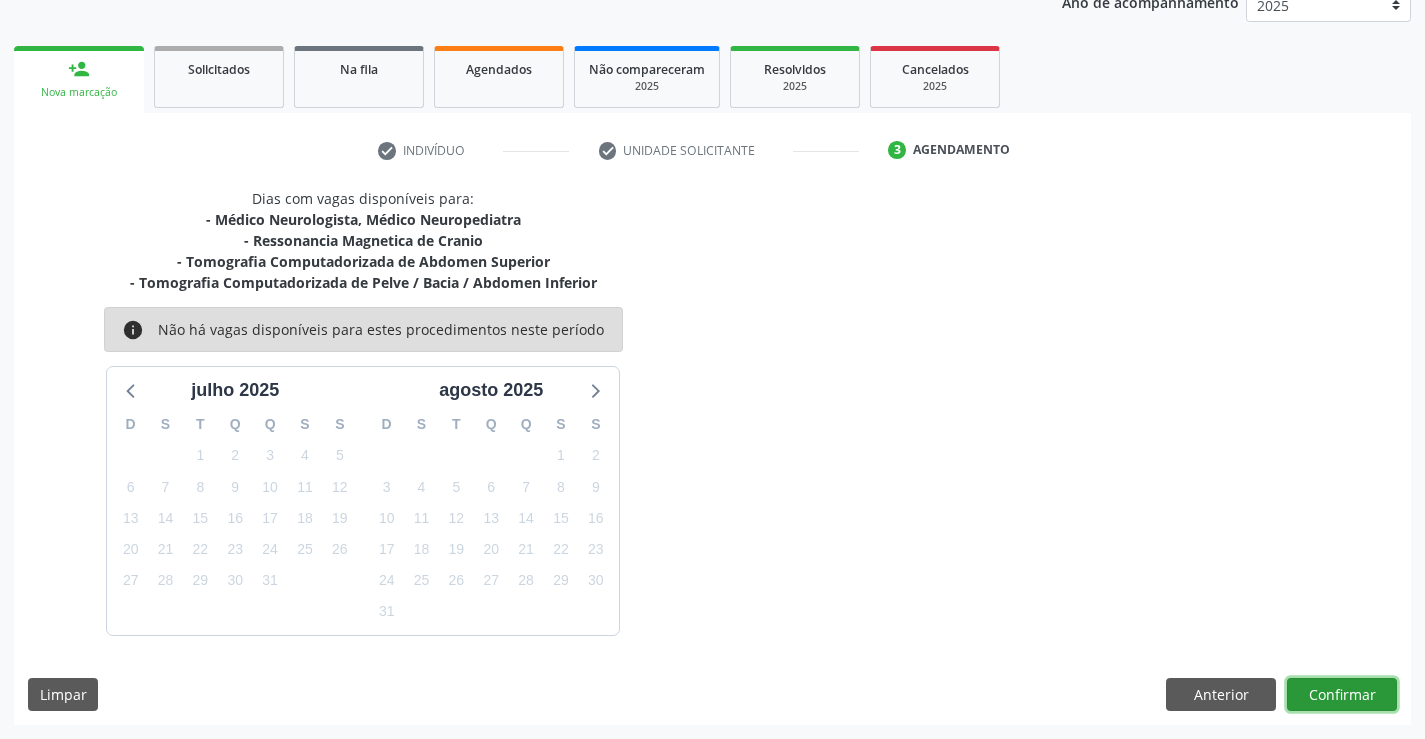 click on "Confirmar" at bounding box center (1342, 695) 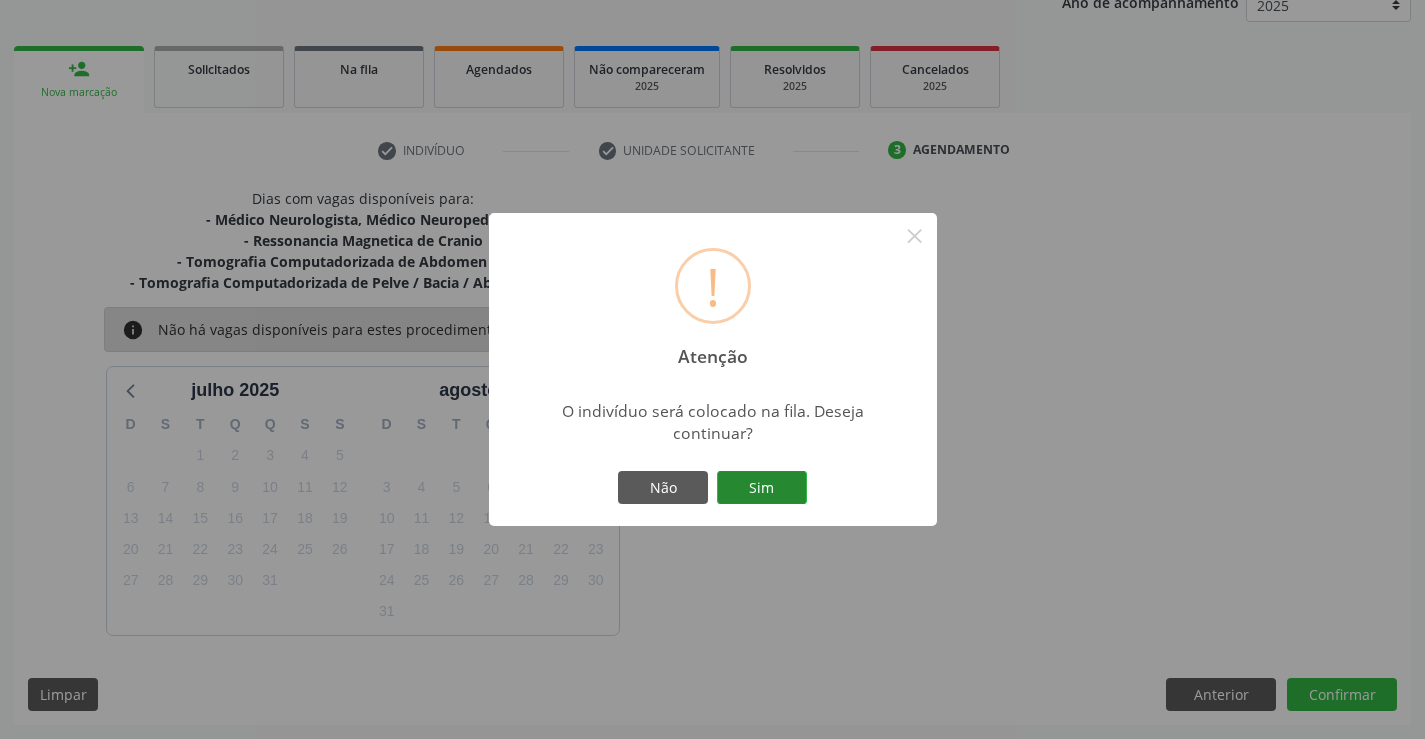 click on "Sim" at bounding box center [762, 488] 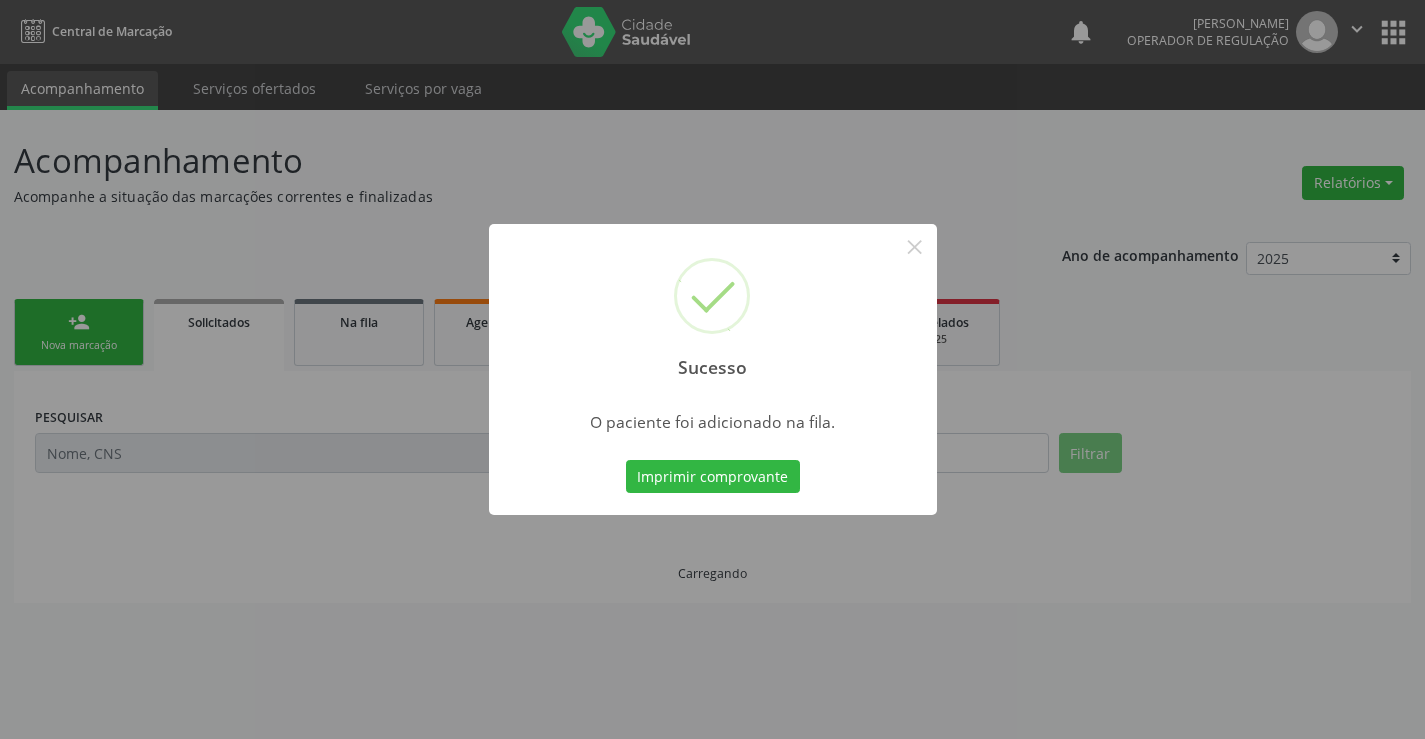 scroll, scrollTop: 0, scrollLeft: 0, axis: both 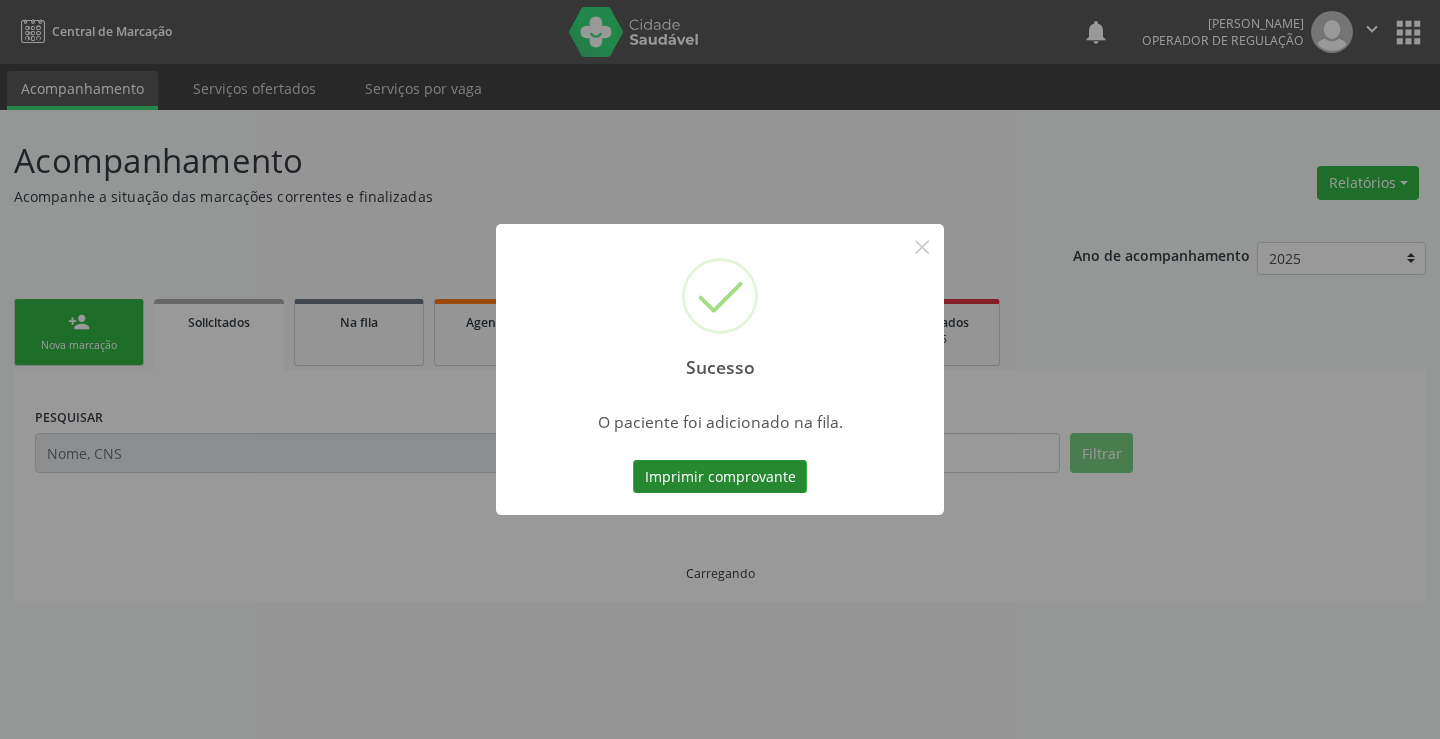 click on "Imprimir comprovante" at bounding box center (720, 477) 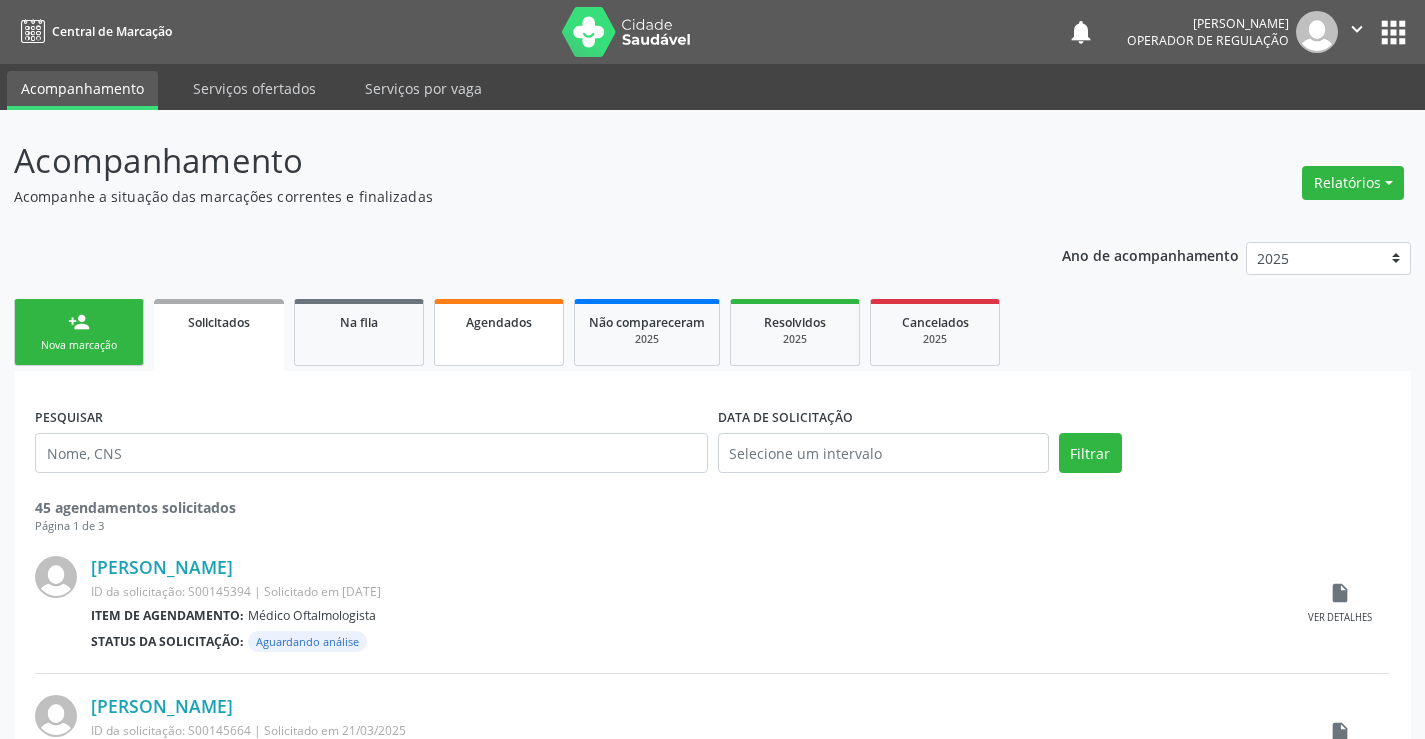 click on "Agendados" at bounding box center [499, 322] 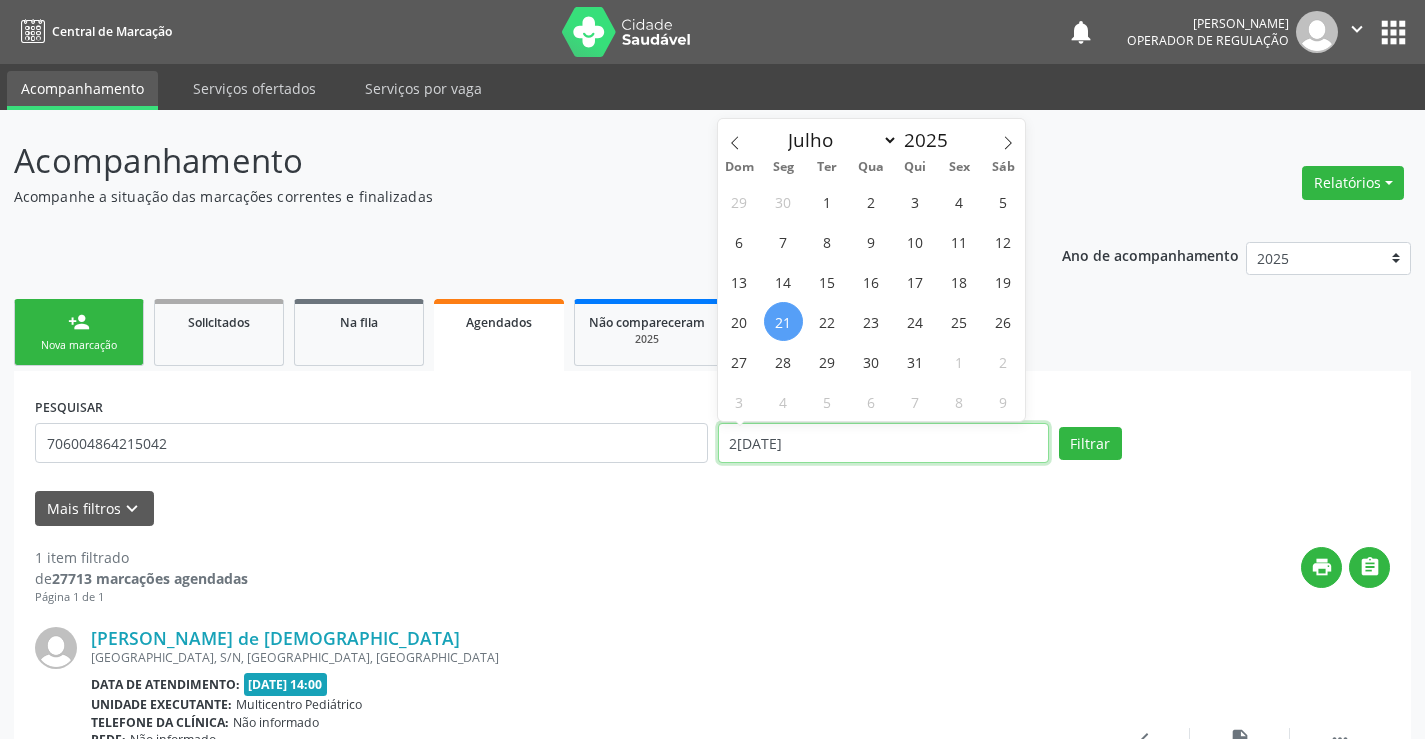 click on "21/07/2025" at bounding box center [883, 443] 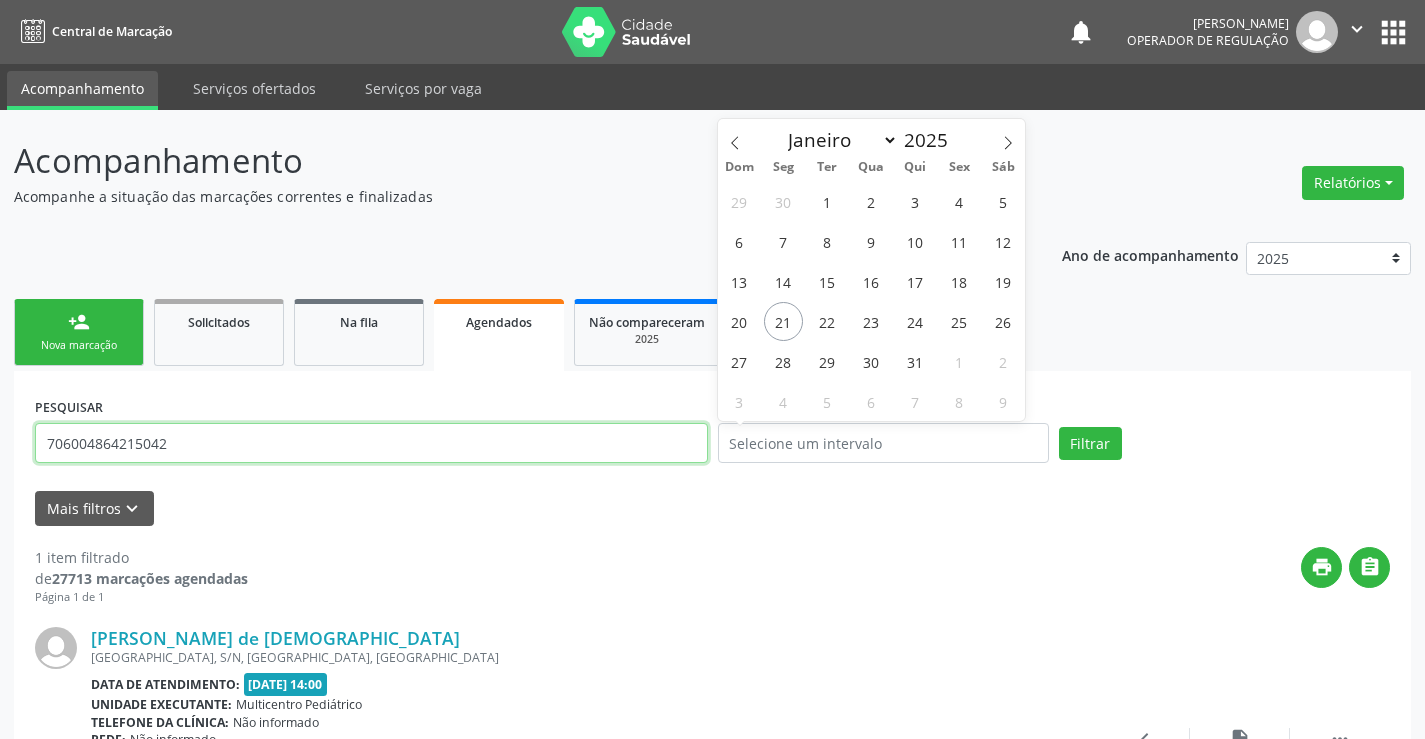 click on "706004864215042" at bounding box center [371, 443] 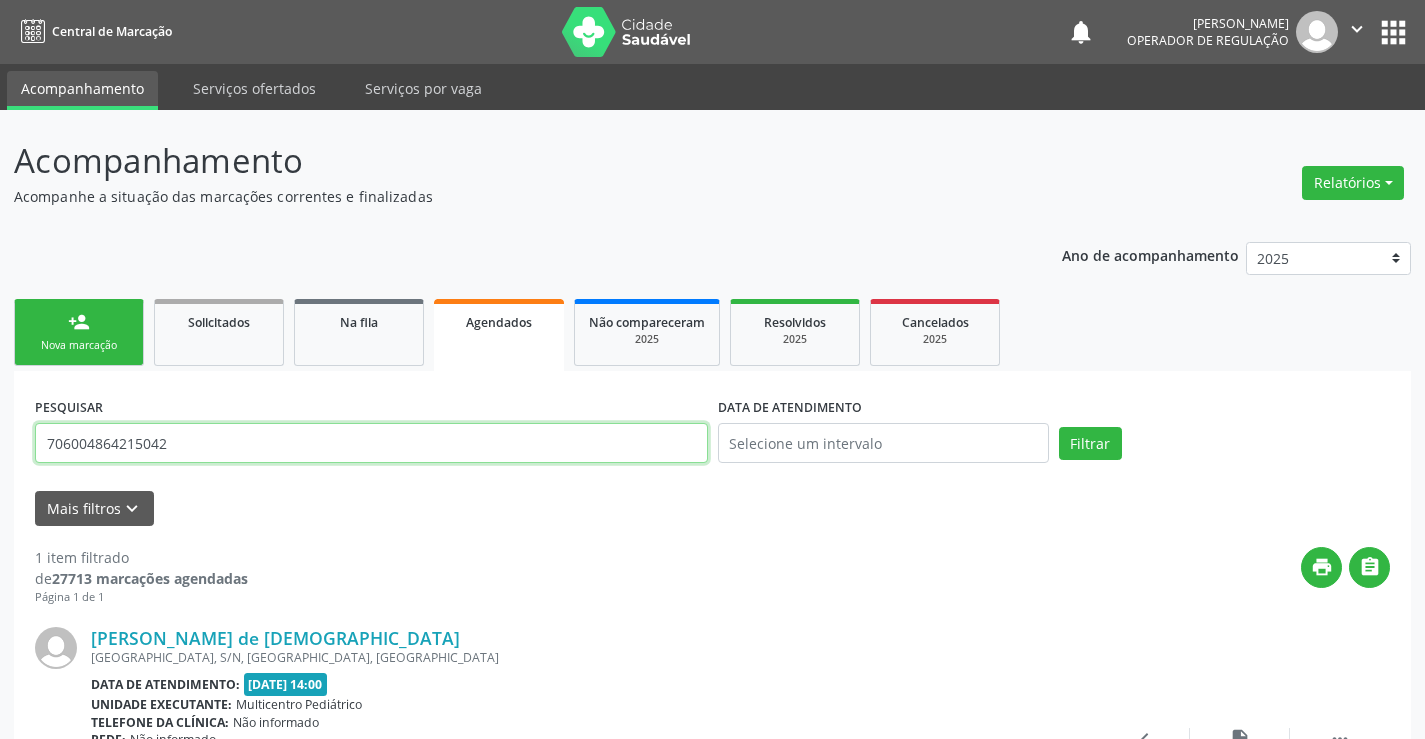 click on "706004864215042" at bounding box center [371, 443] 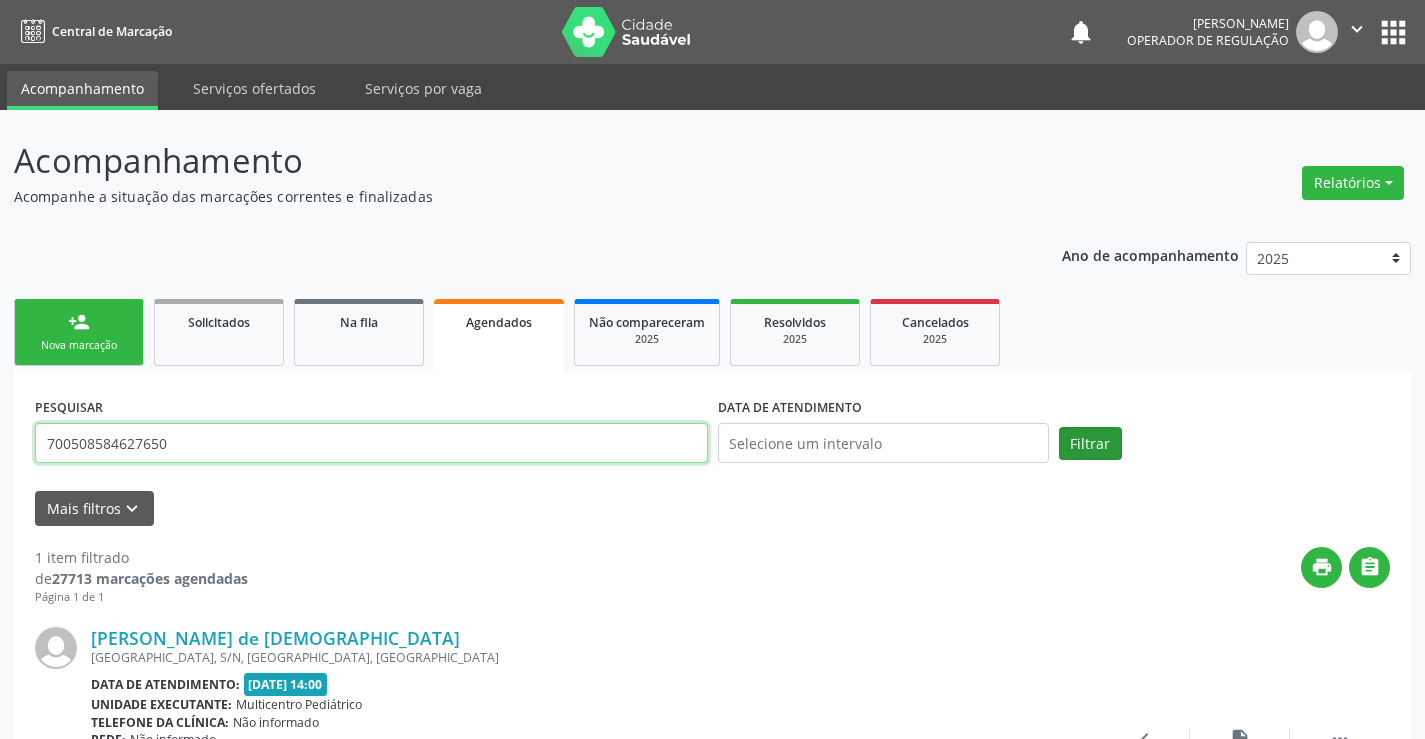 type on "700508584627650" 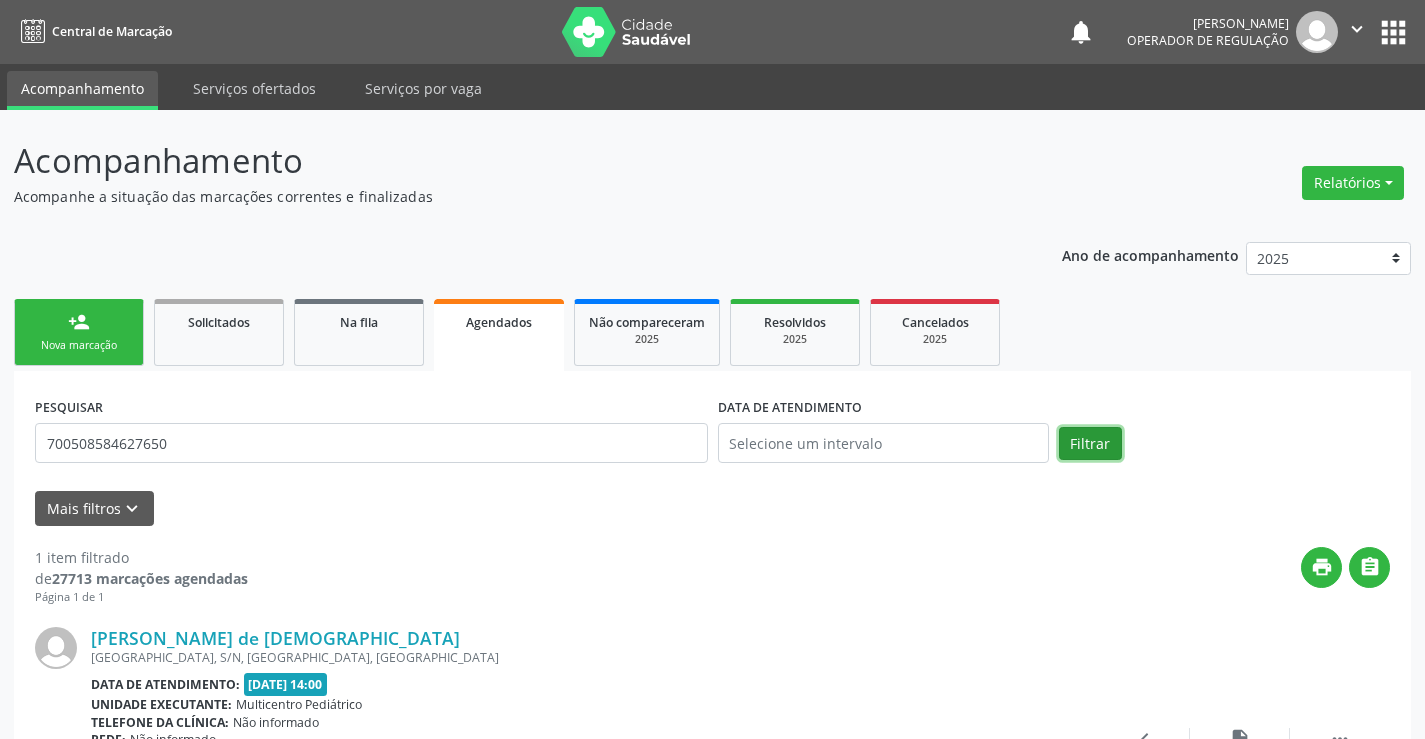 click on "Filtrar" at bounding box center (1090, 444) 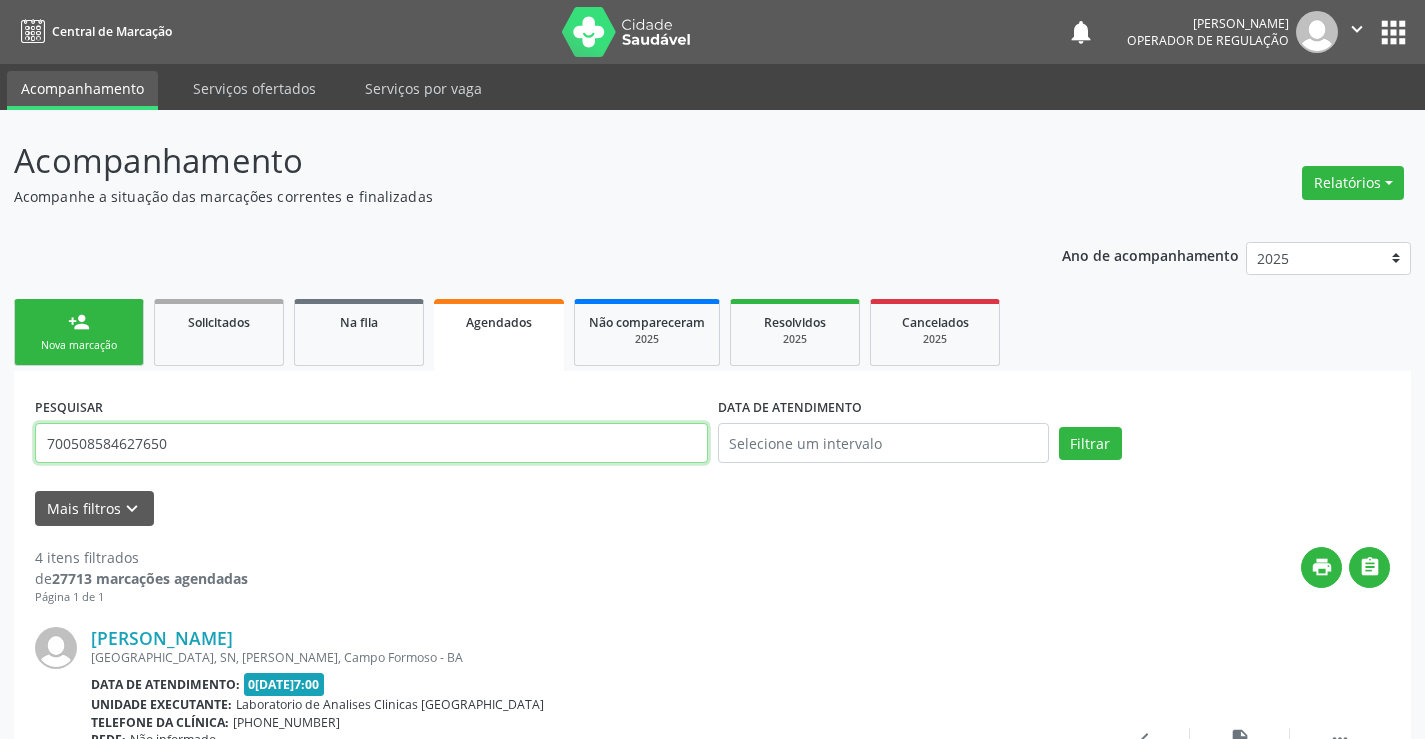 click on "700508584627650" at bounding box center (371, 443) 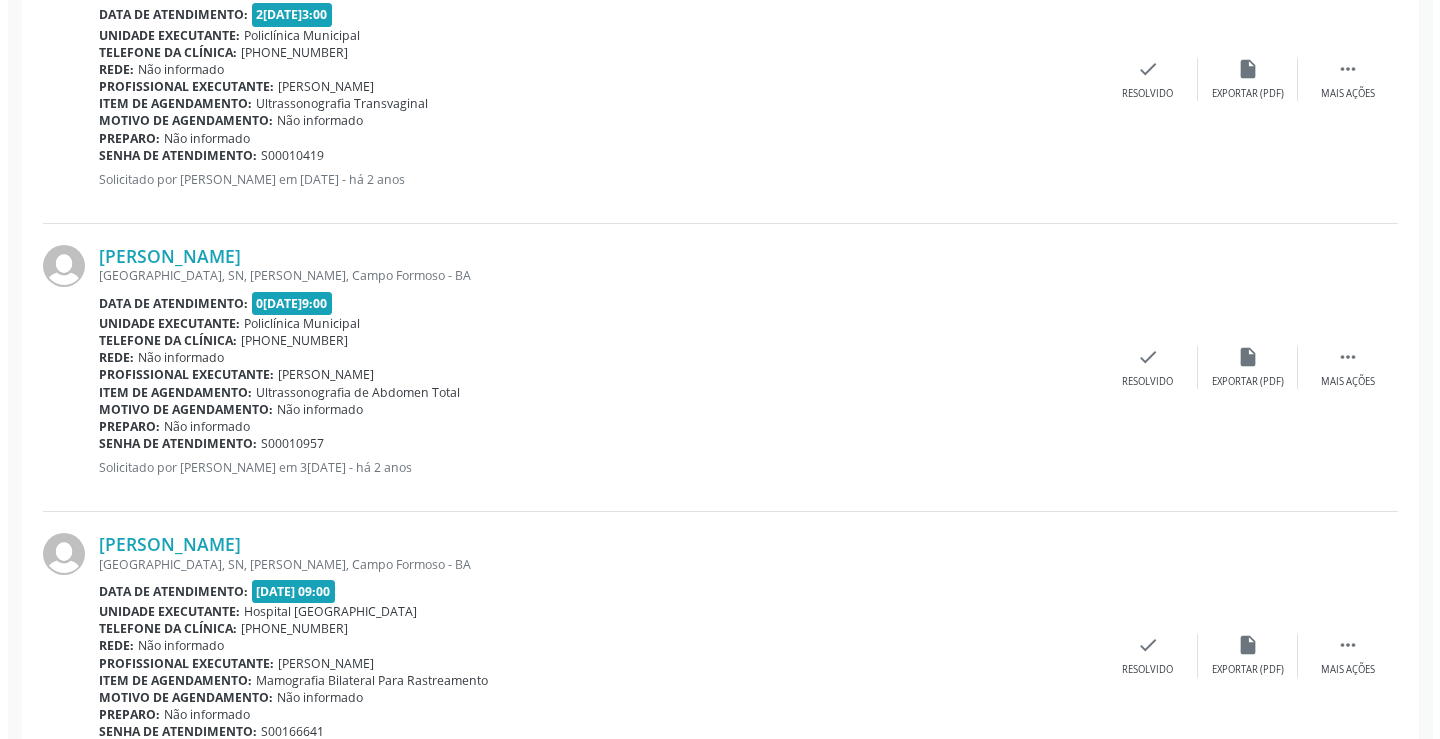 scroll, scrollTop: 1054, scrollLeft: 0, axis: vertical 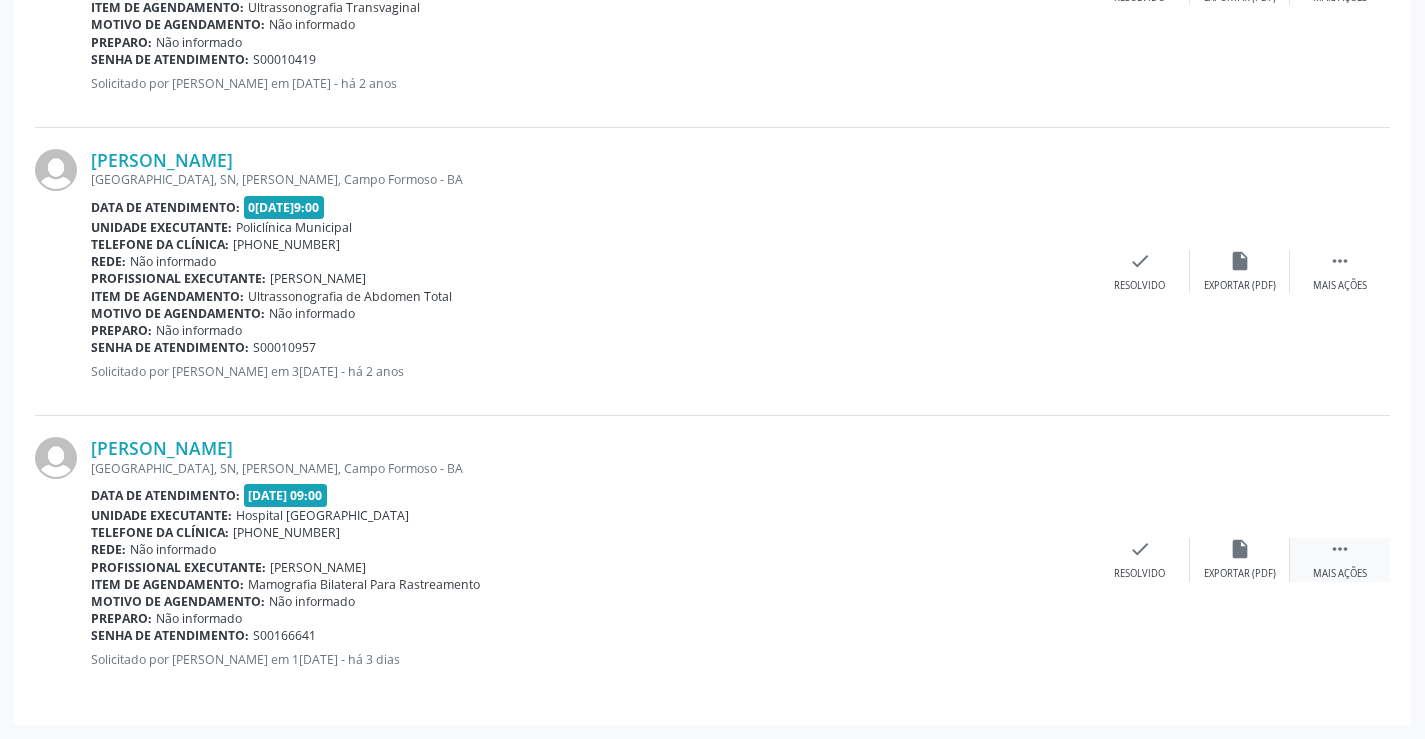 click on "" at bounding box center [1340, 549] 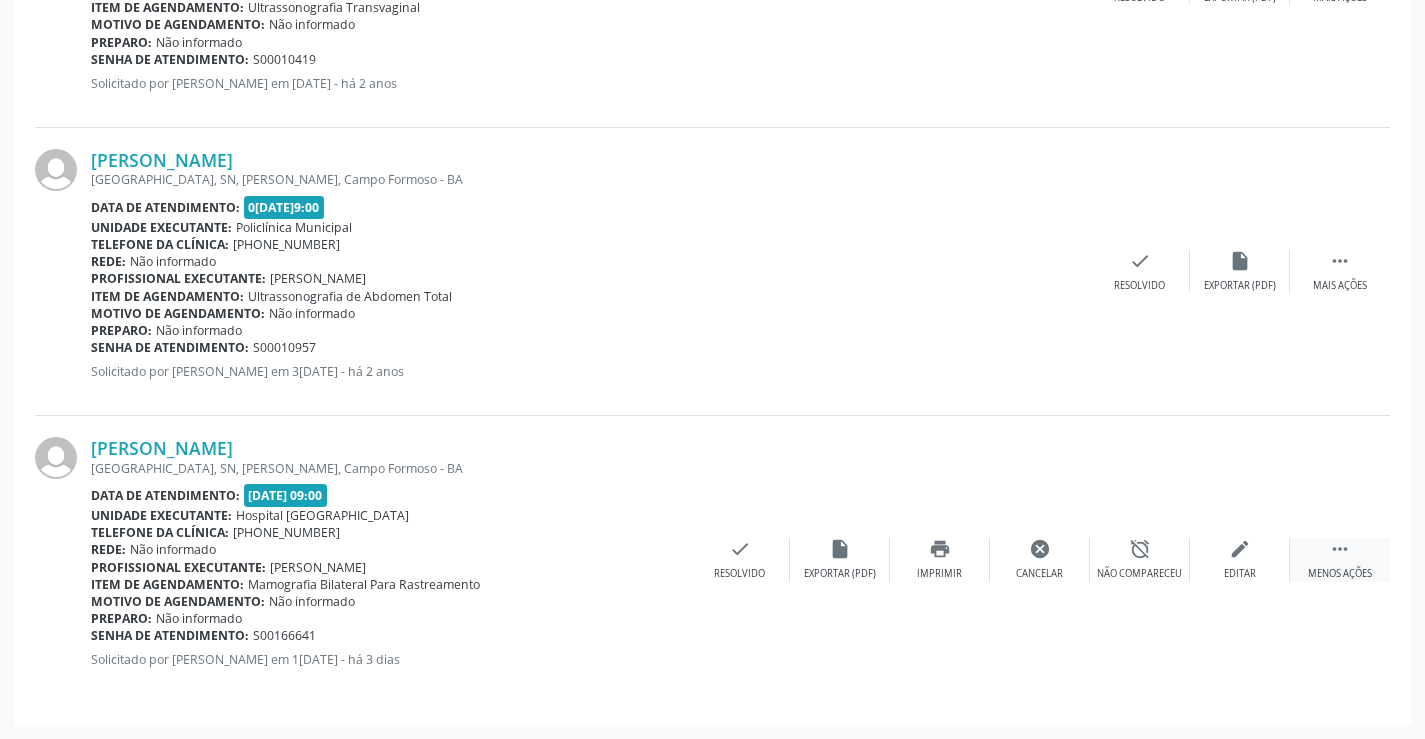 click on "" at bounding box center [1340, 549] 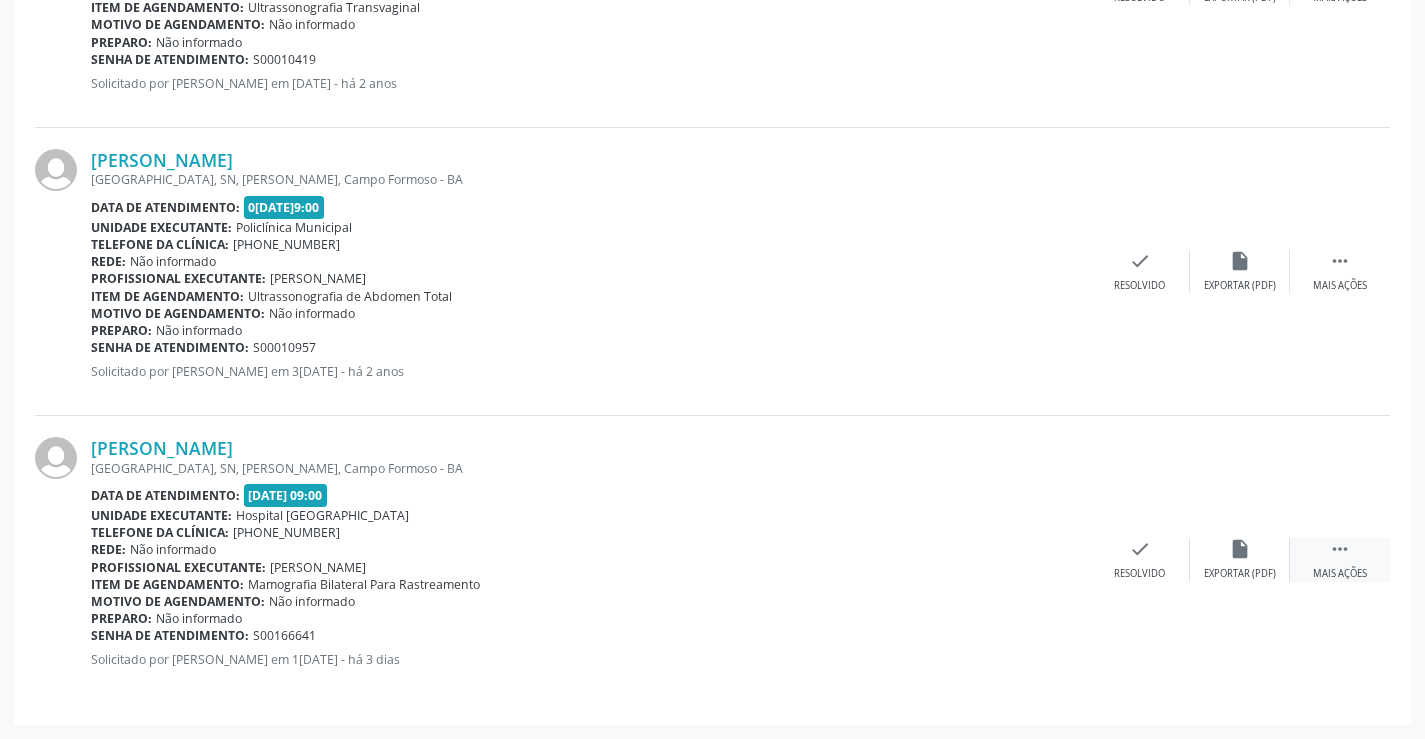 click on "
Mais ações" at bounding box center (1340, 559) 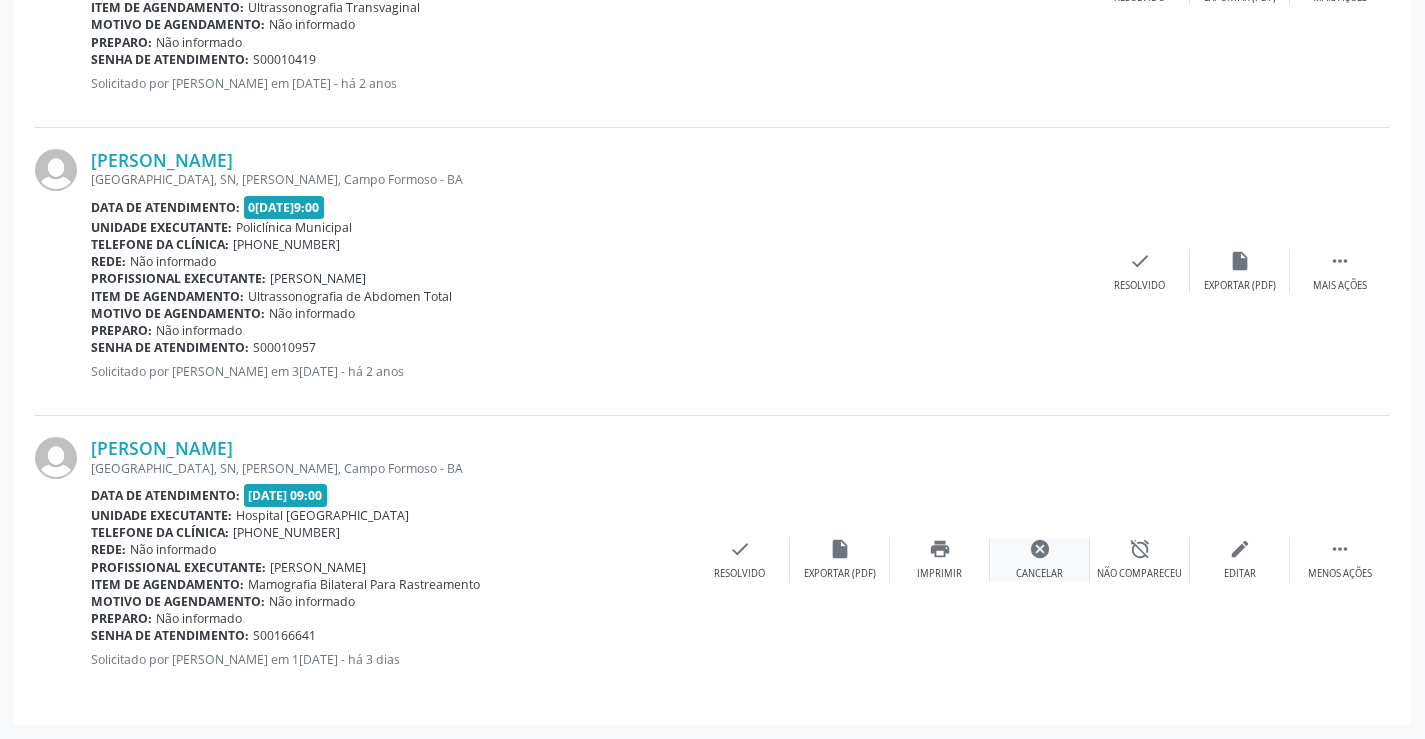 click on "cancel
Cancelar" at bounding box center [1040, 559] 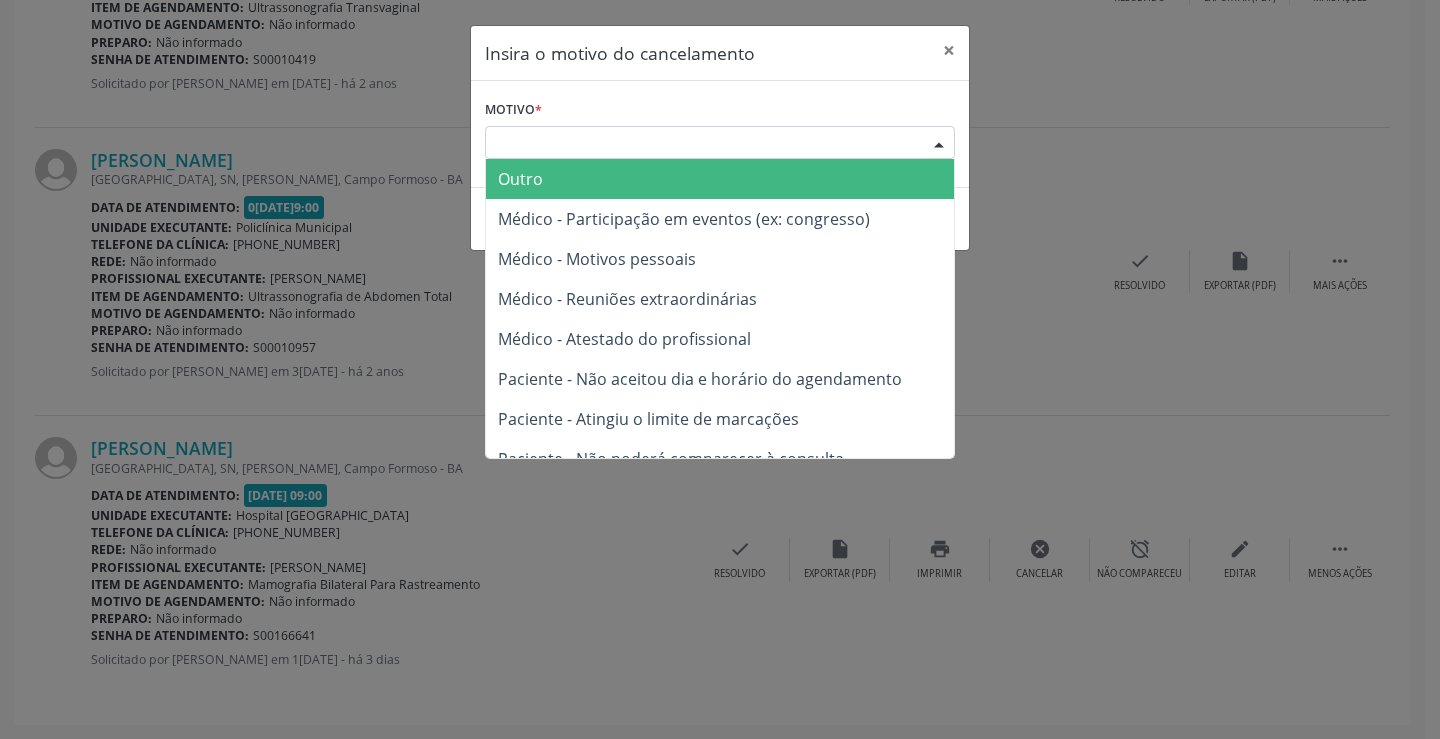 click on "Escolha o motivo" at bounding box center [720, 143] 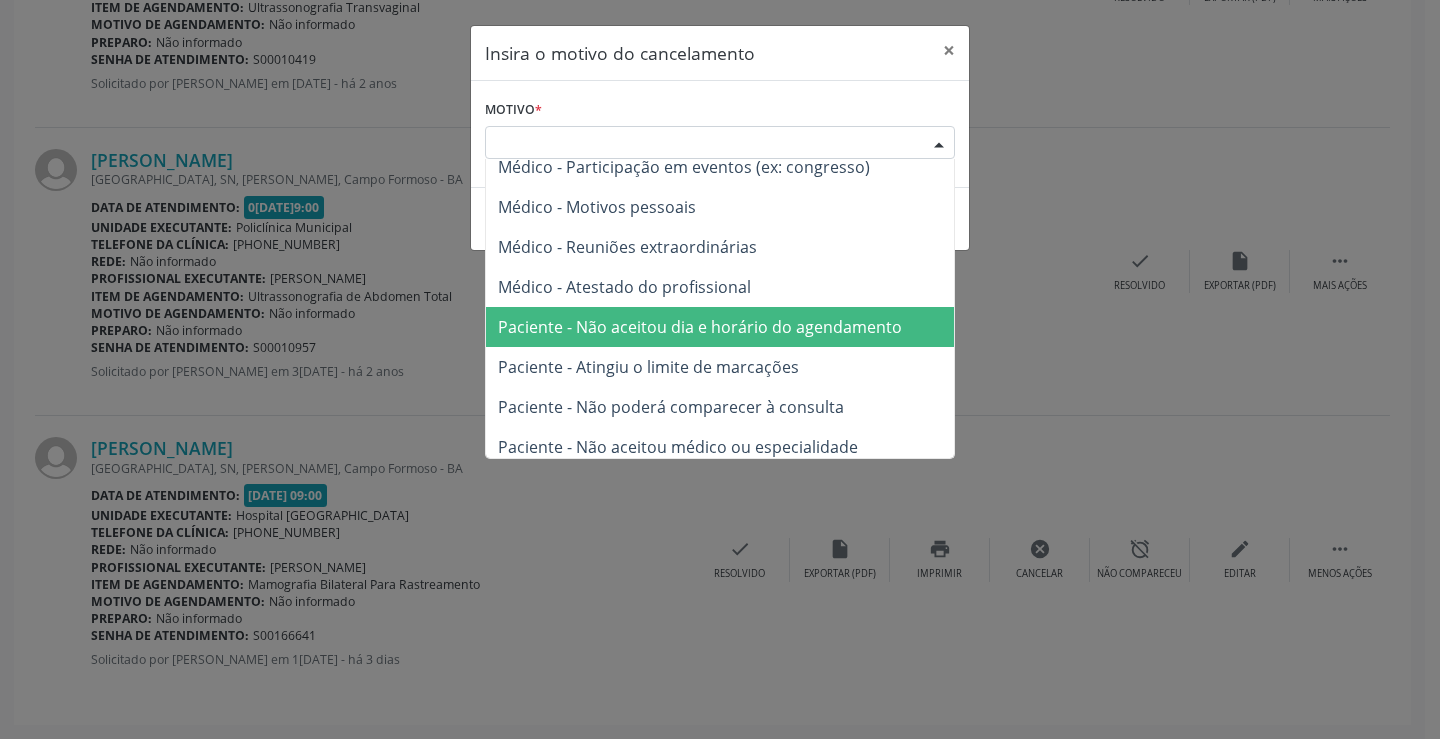 scroll, scrollTop: 100, scrollLeft: 0, axis: vertical 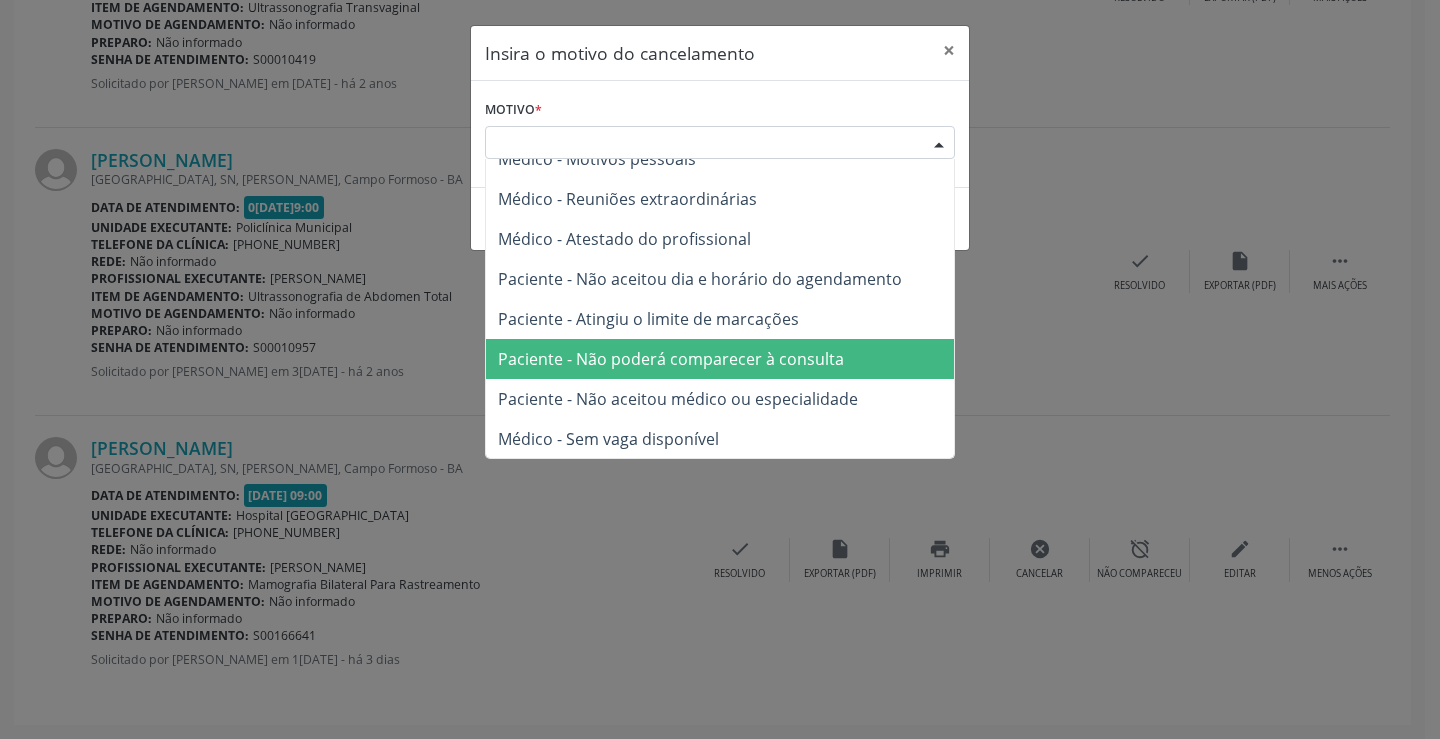 click on "Paciente - Não poderá comparecer à consulta" at bounding box center (671, 359) 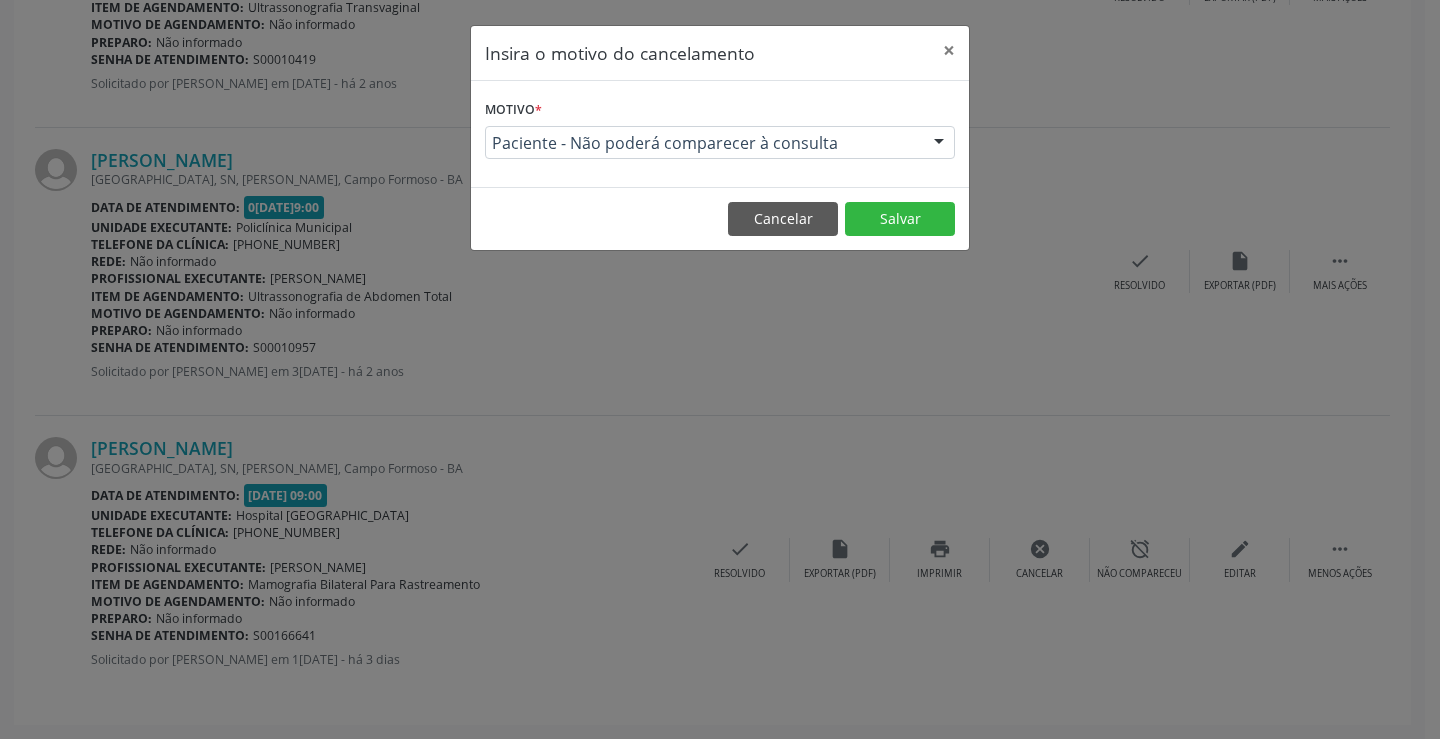click on "Cancelar Salvar" at bounding box center (720, 218) 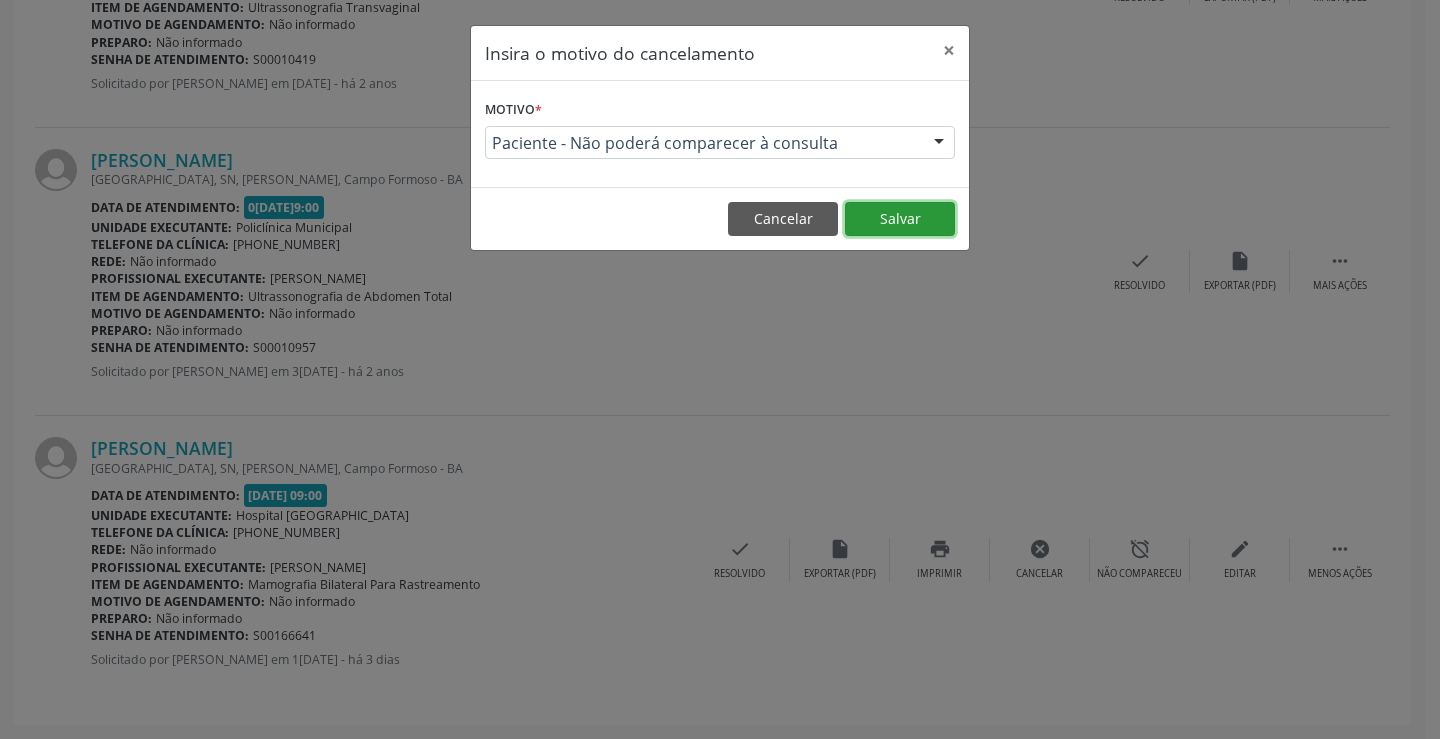 click on "Salvar" at bounding box center (900, 219) 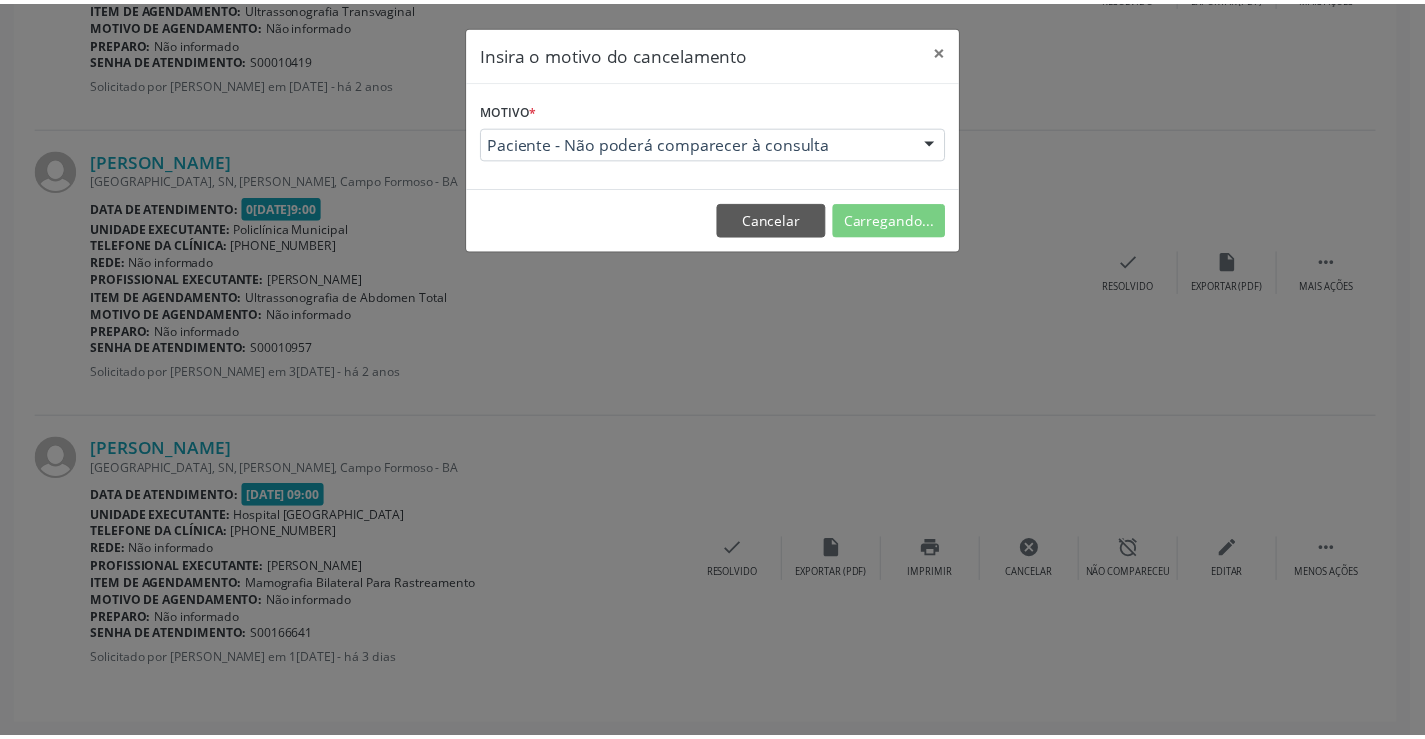 scroll, scrollTop: 0, scrollLeft: 0, axis: both 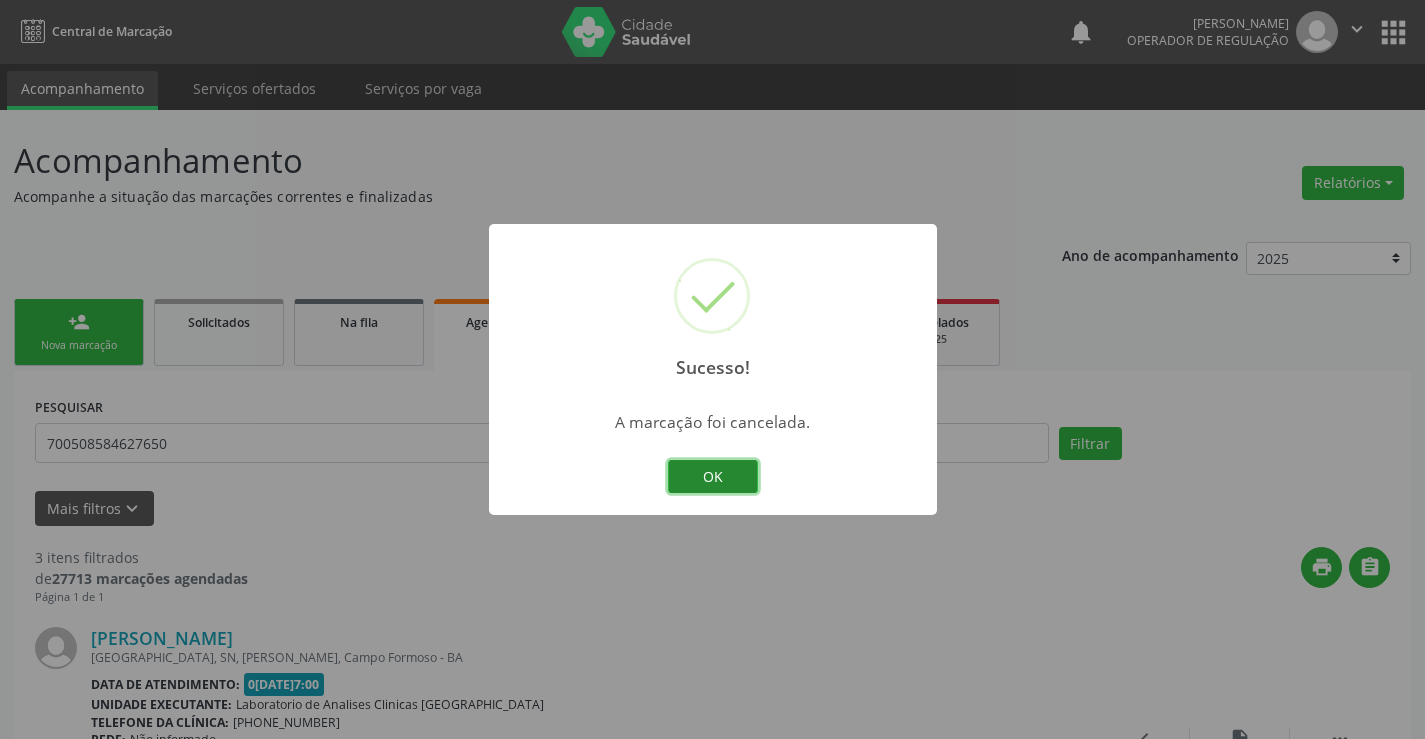 click on "OK" at bounding box center (713, 477) 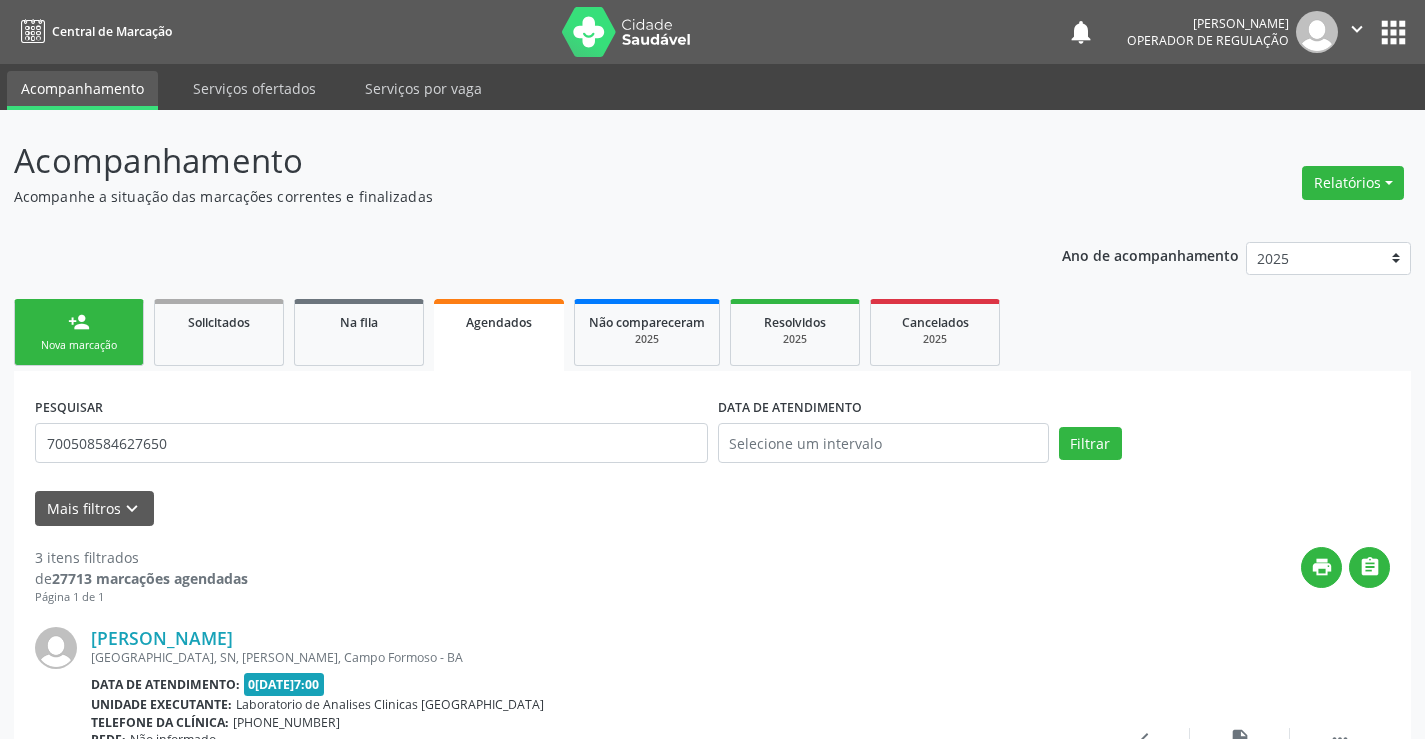 click on "person_add
Nova marcação" at bounding box center [79, 332] 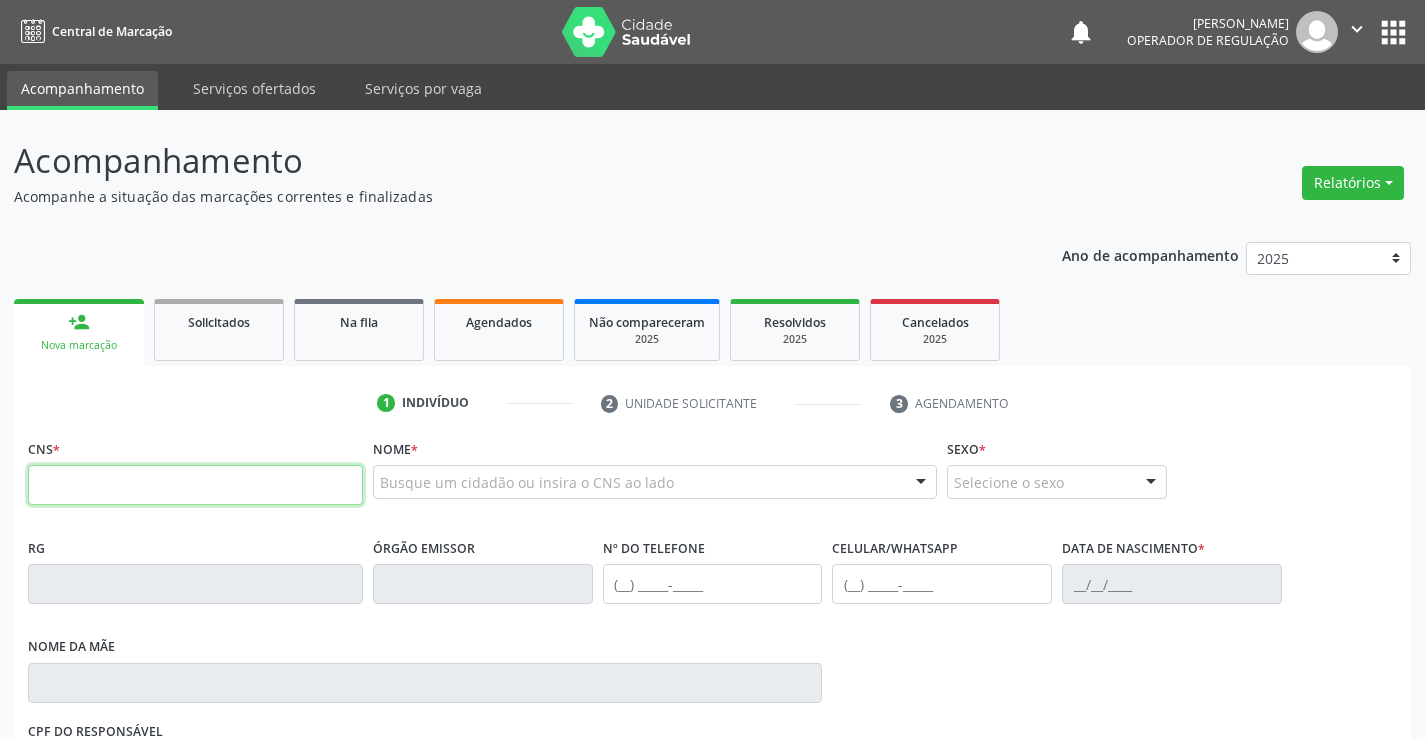 click at bounding box center [195, 485] 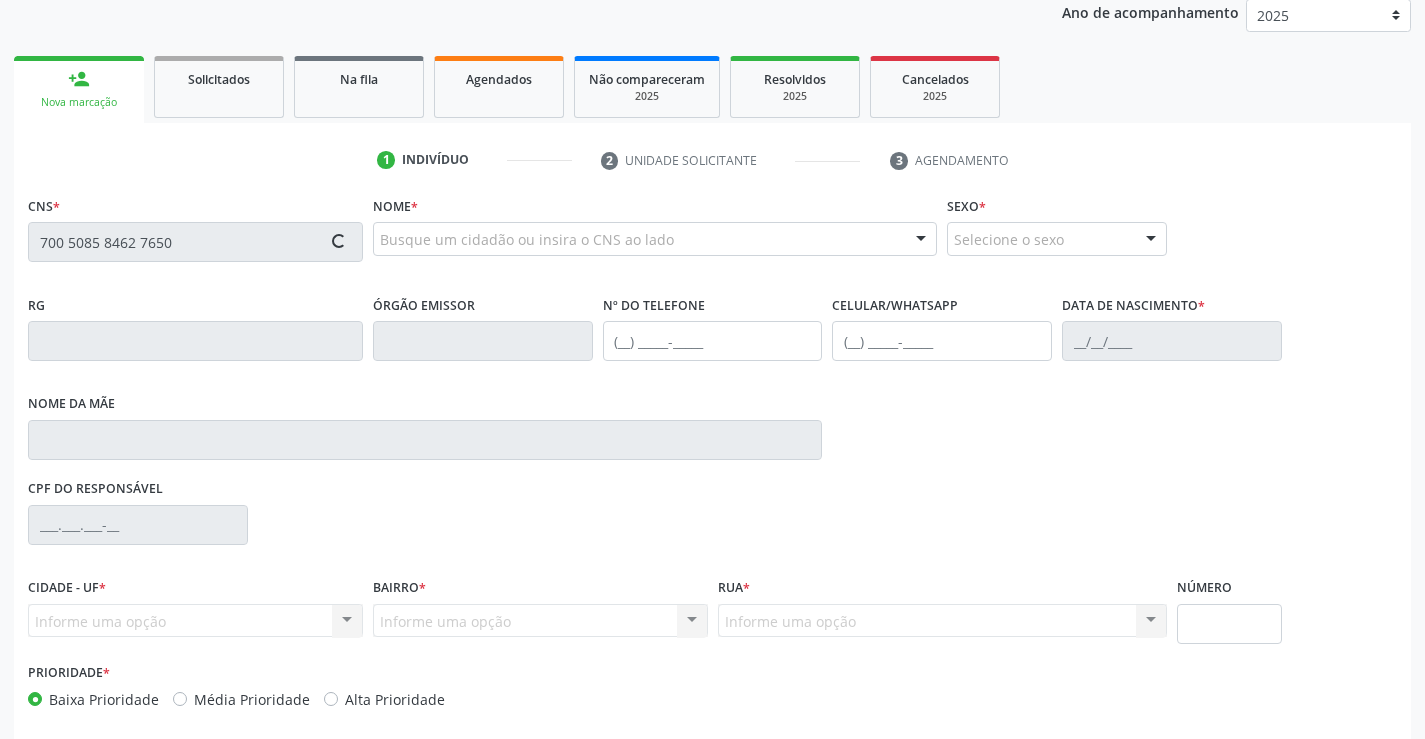 scroll, scrollTop: 300, scrollLeft: 0, axis: vertical 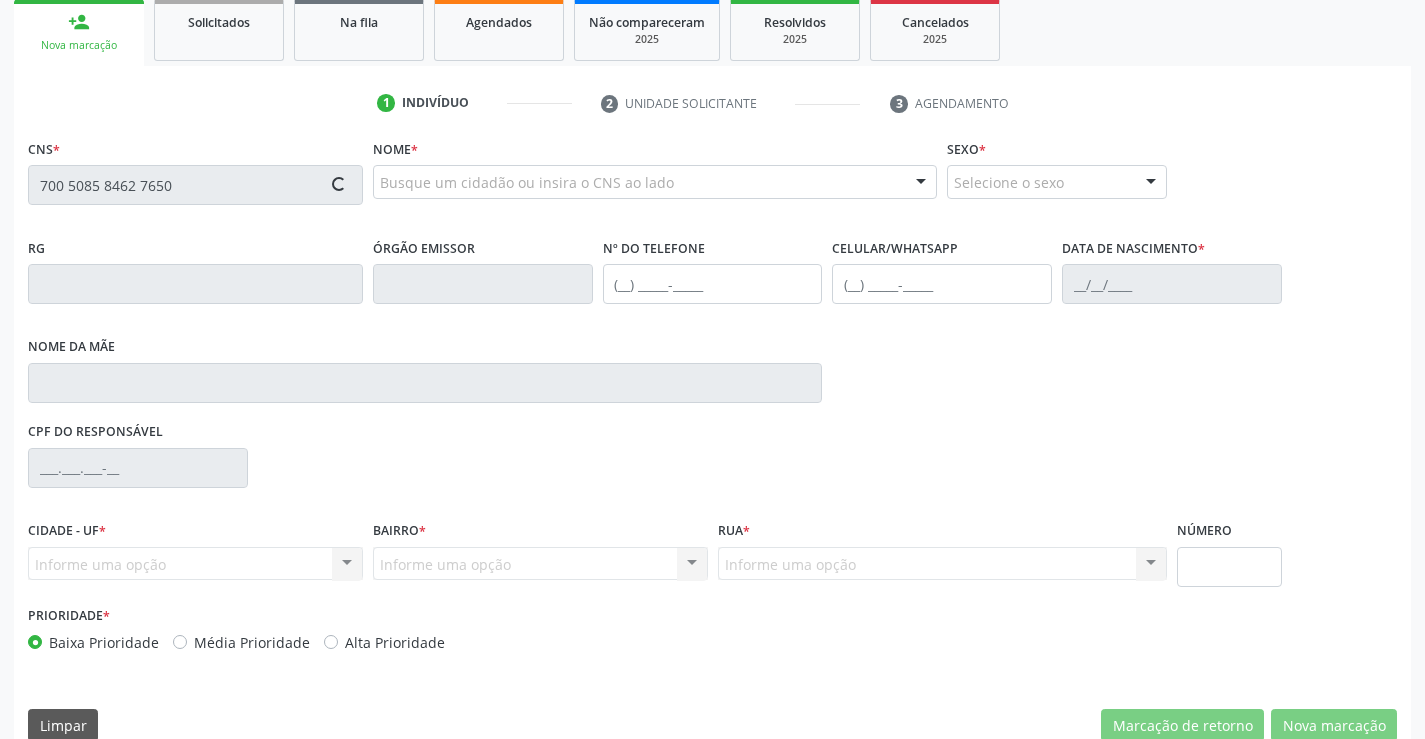 type on "700 5085 8462 7650" 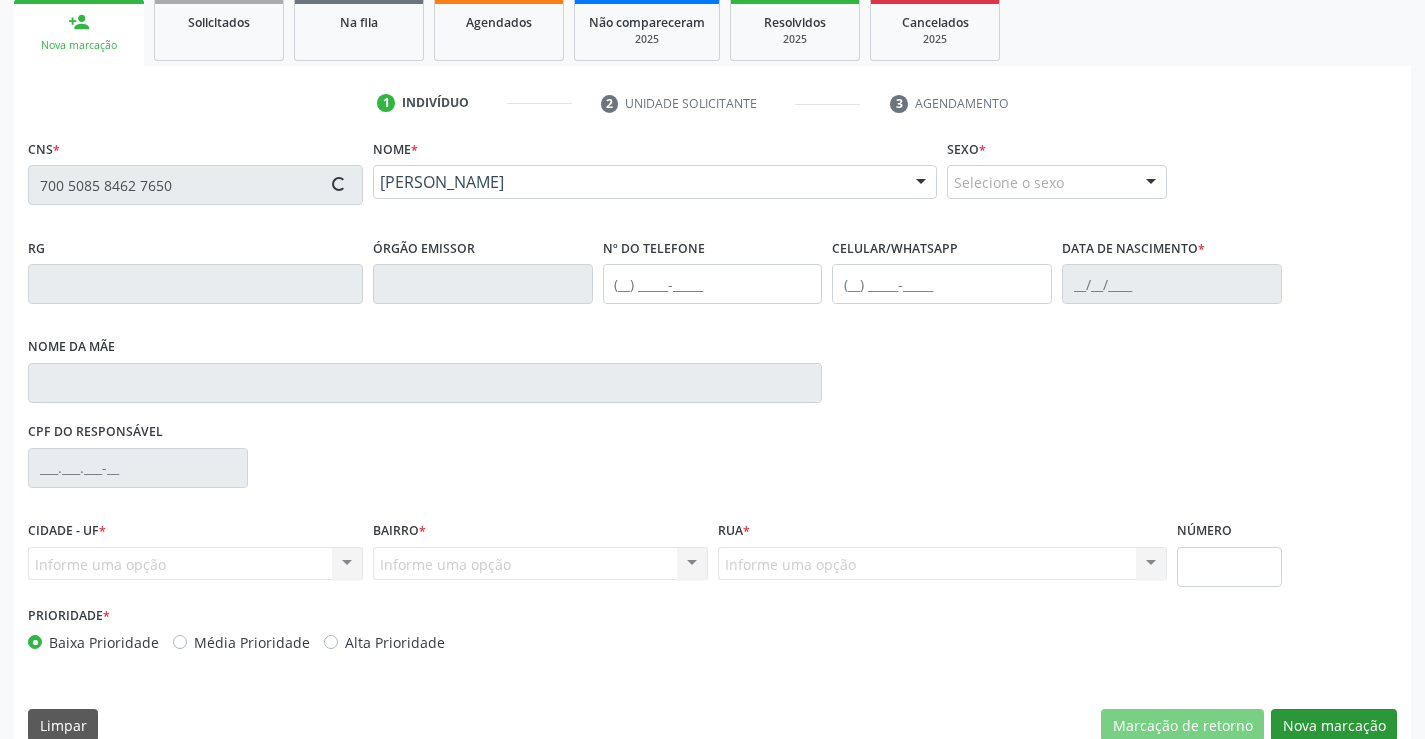 type on "0943900450" 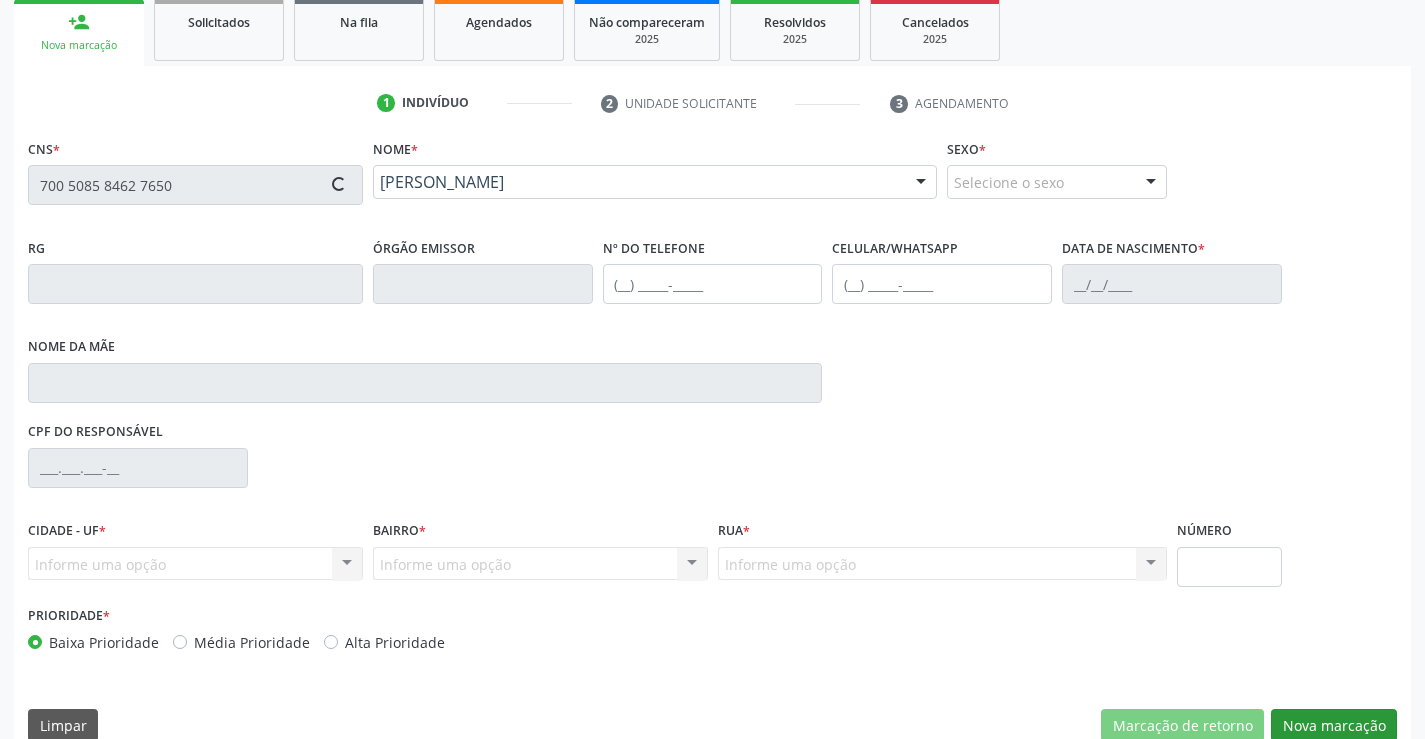 type on "(74) 9107-2084" 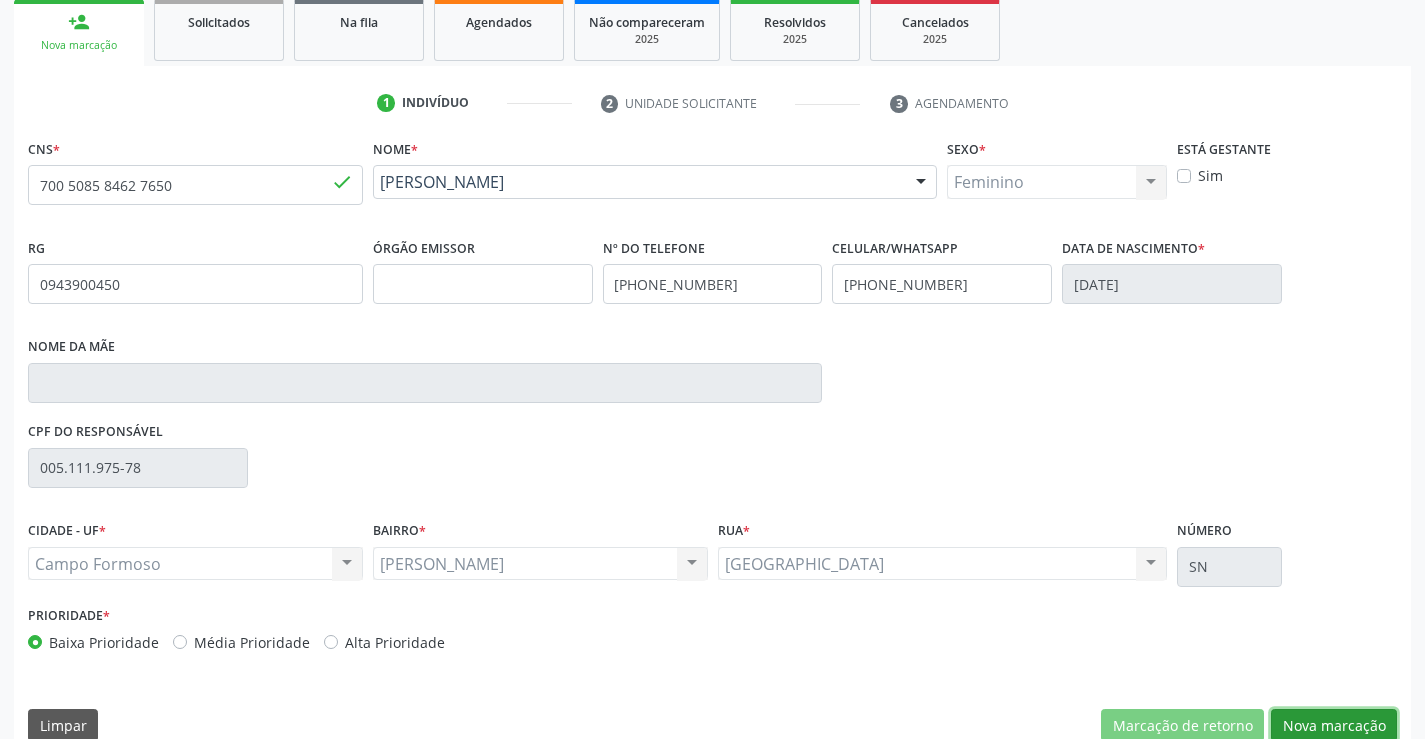 click on "Nova marcação" at bounding box center (1334, 726) 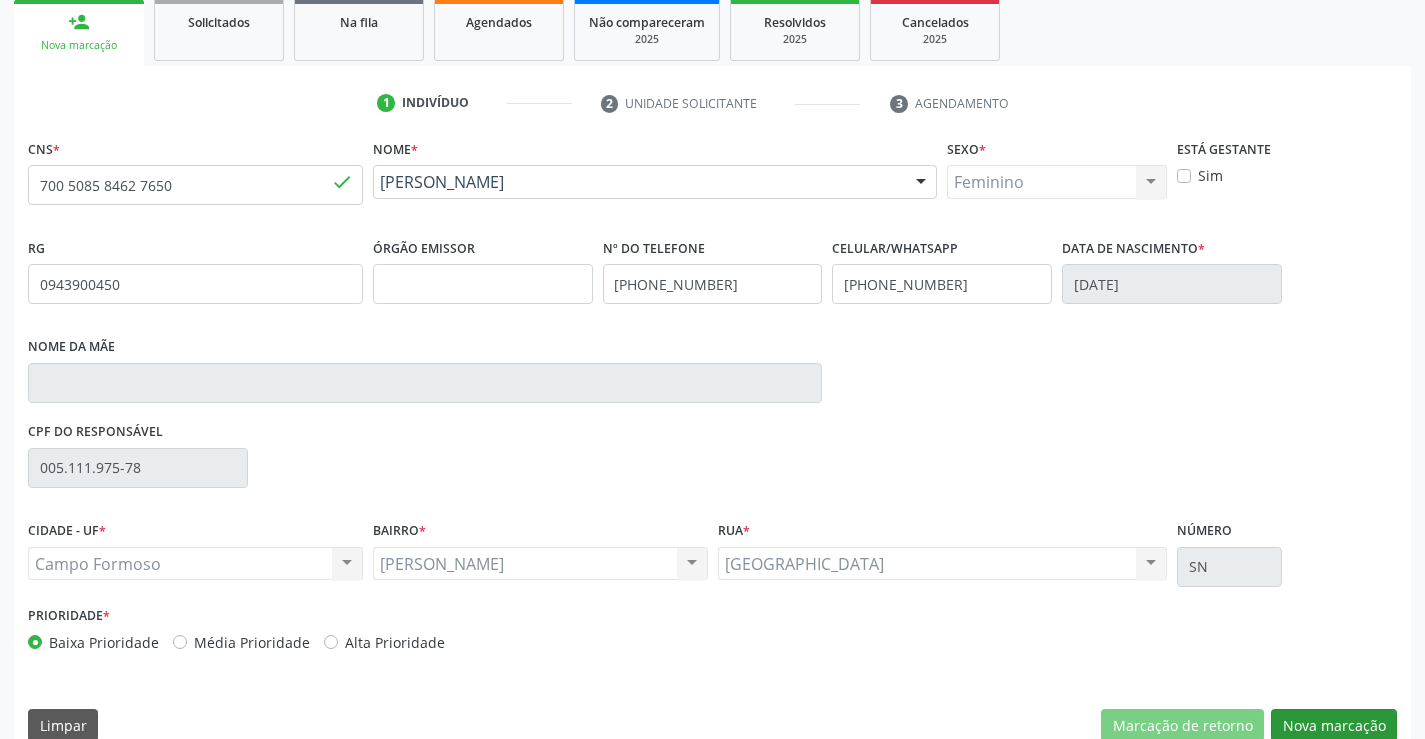 scroll, scrollTop: 167, scrollLeft: 0, axis: vertical 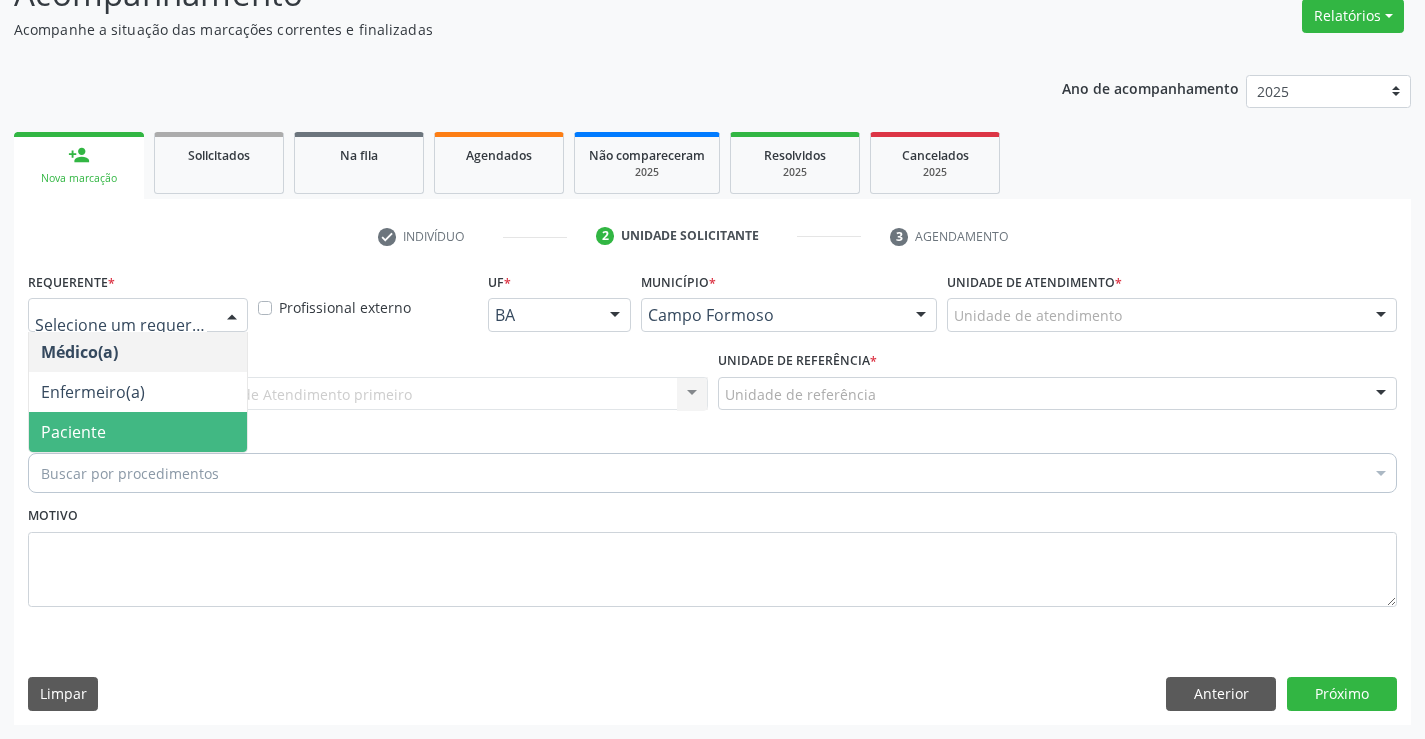 drag, startPoint x: 181, startPoint y: 421, endPoint x: 358, endPoint y: 383, distance: 181.03314 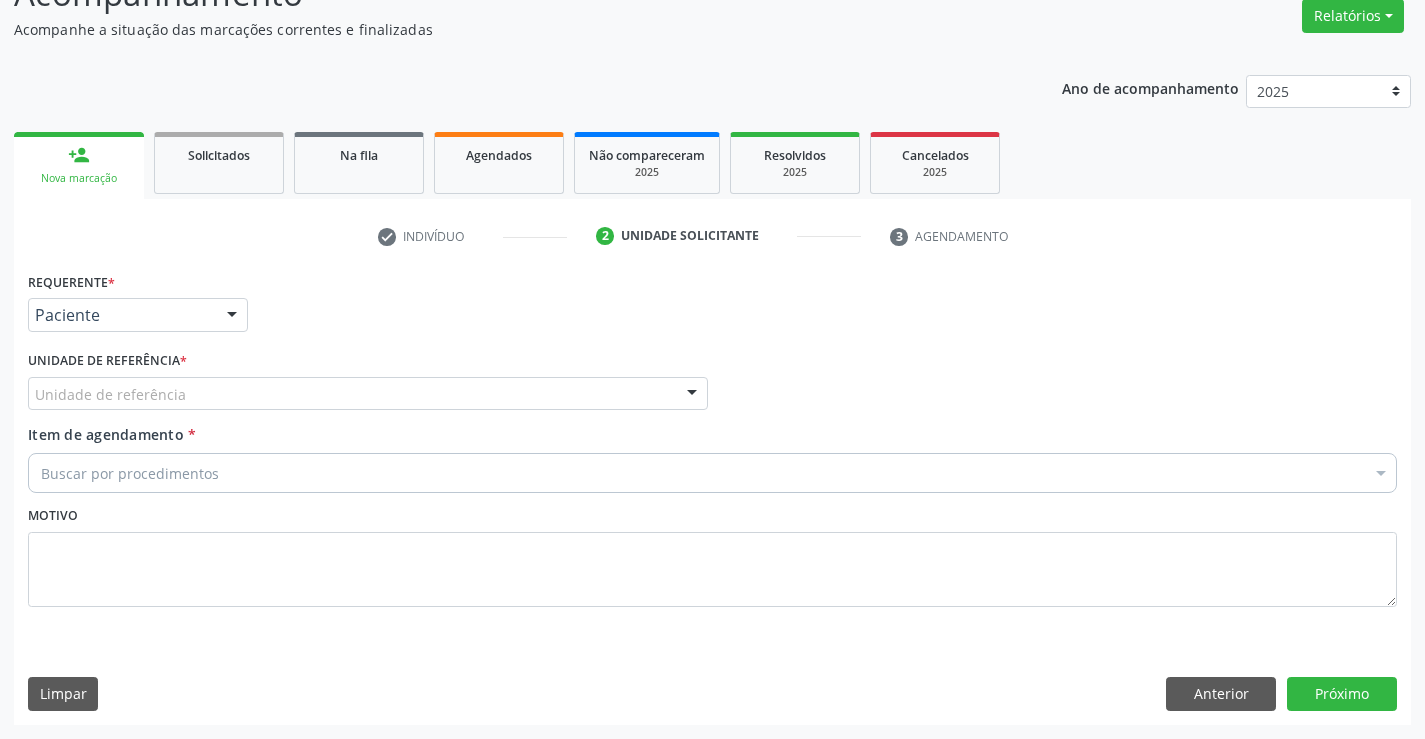 drag, startPoint x: 359, startPoint y: 383, endPoint x: 374, endPoint y: 468, distance: 86.313385 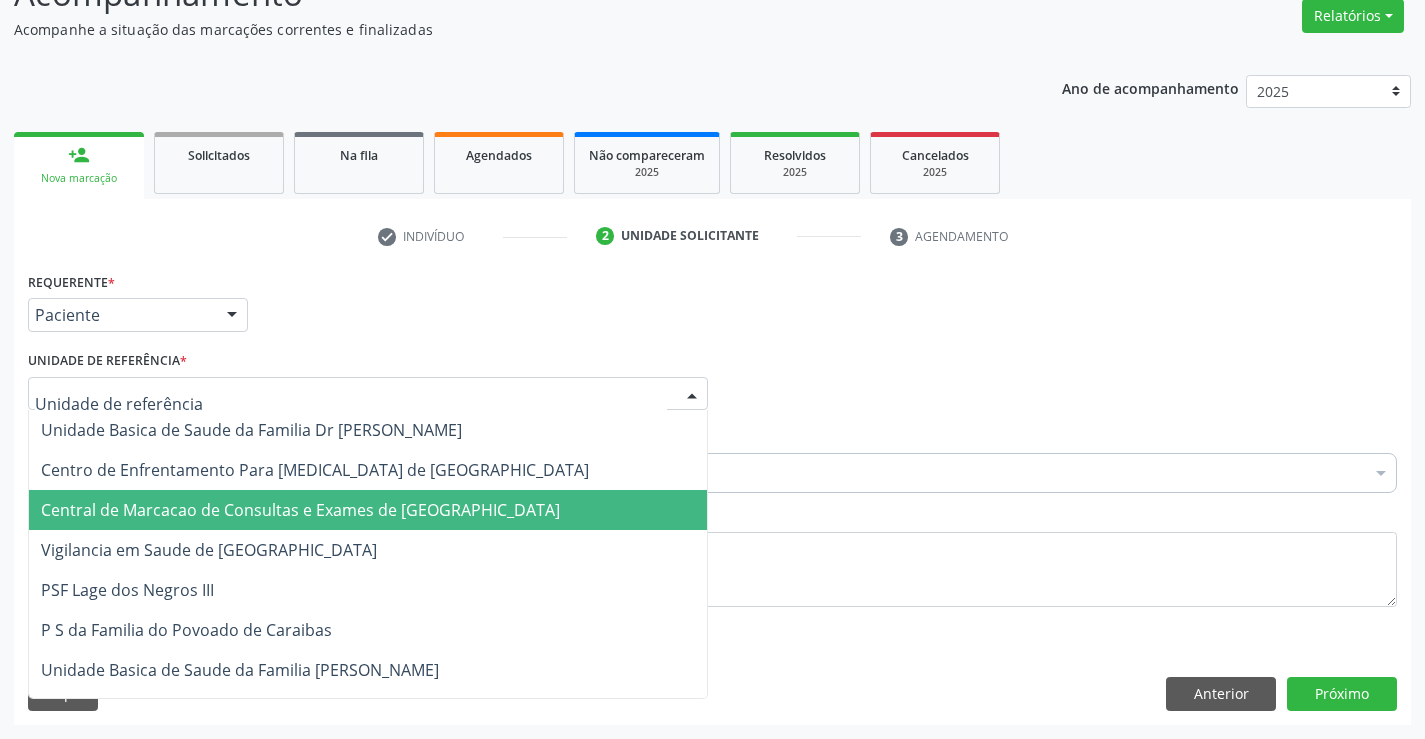 click on "Central de Marcacao de Consultas e Exames de [GEOGRAPHIC_DATA]" at bounding box center [300, 510] 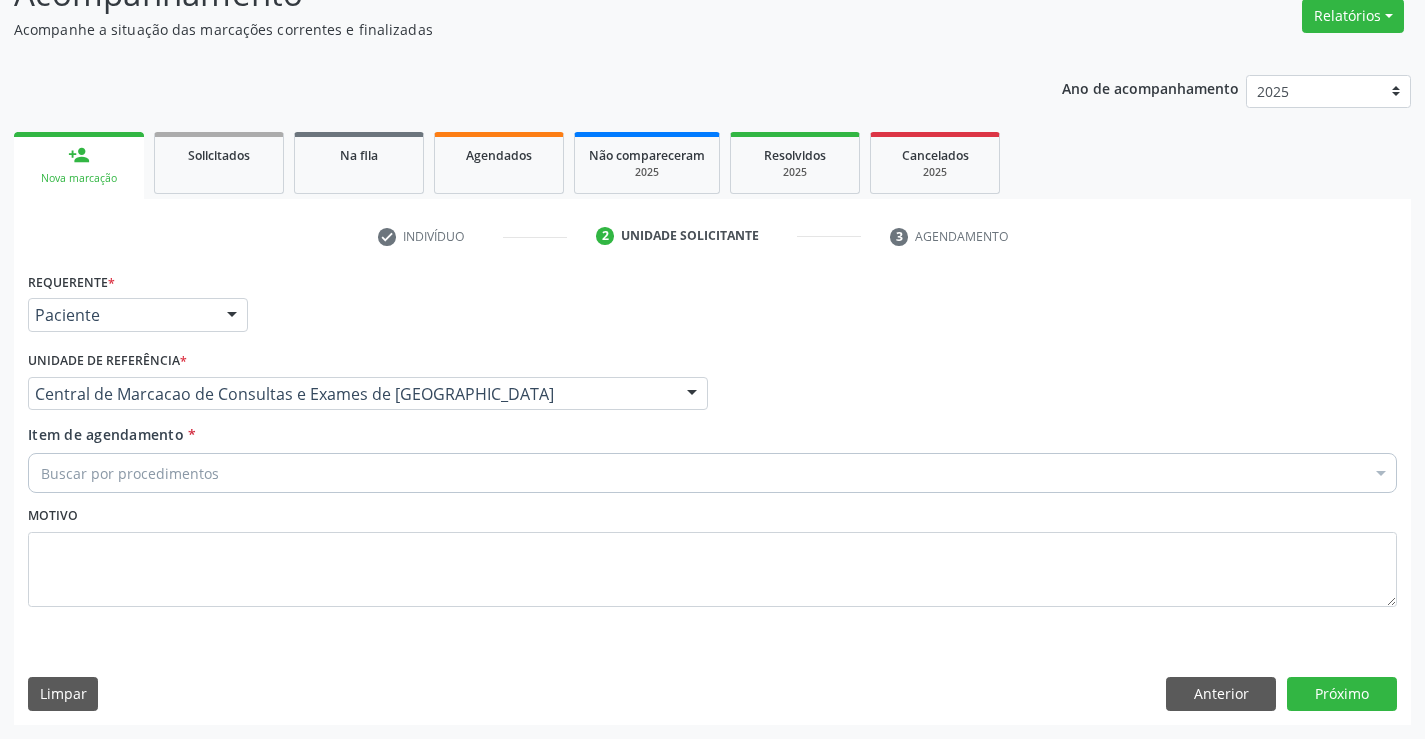 click on "Buscar por procedimentos" at bounding box center (712, 473) 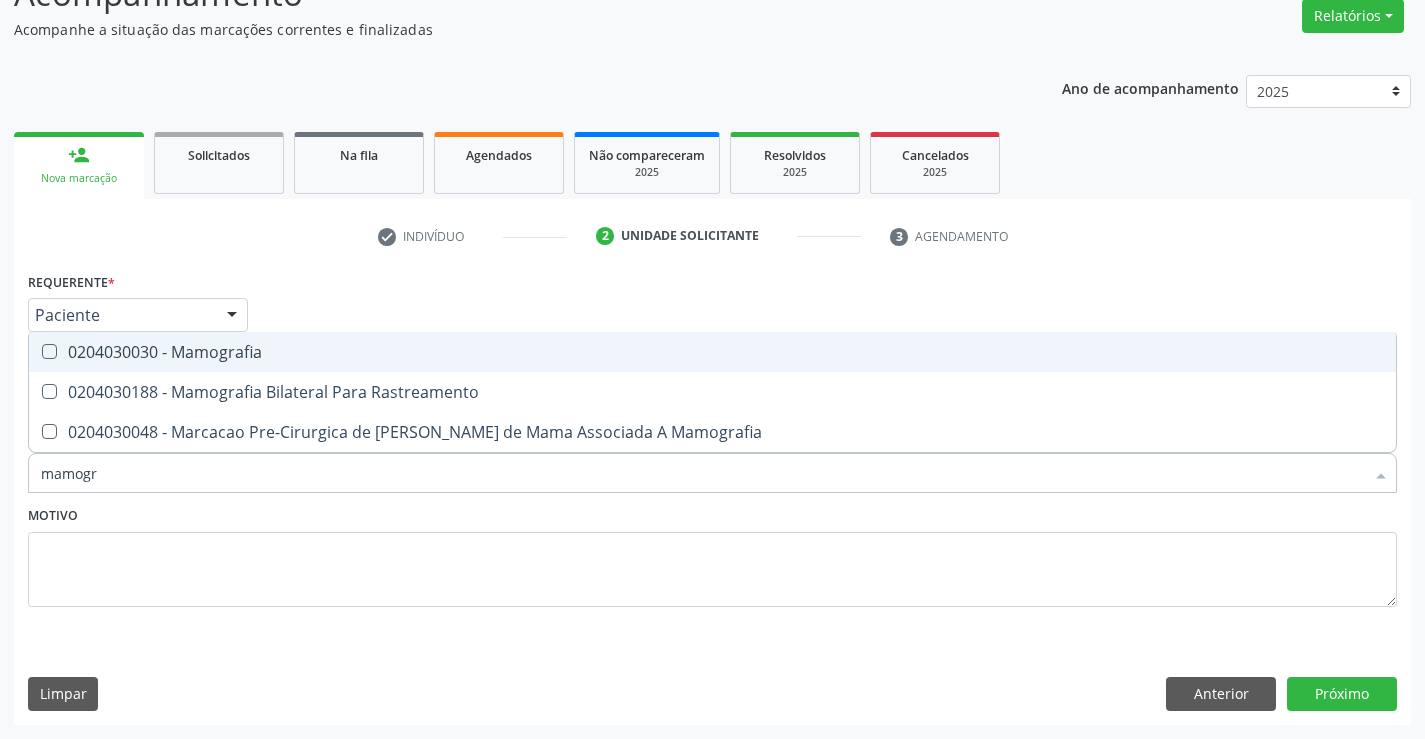 type on "mamogra" 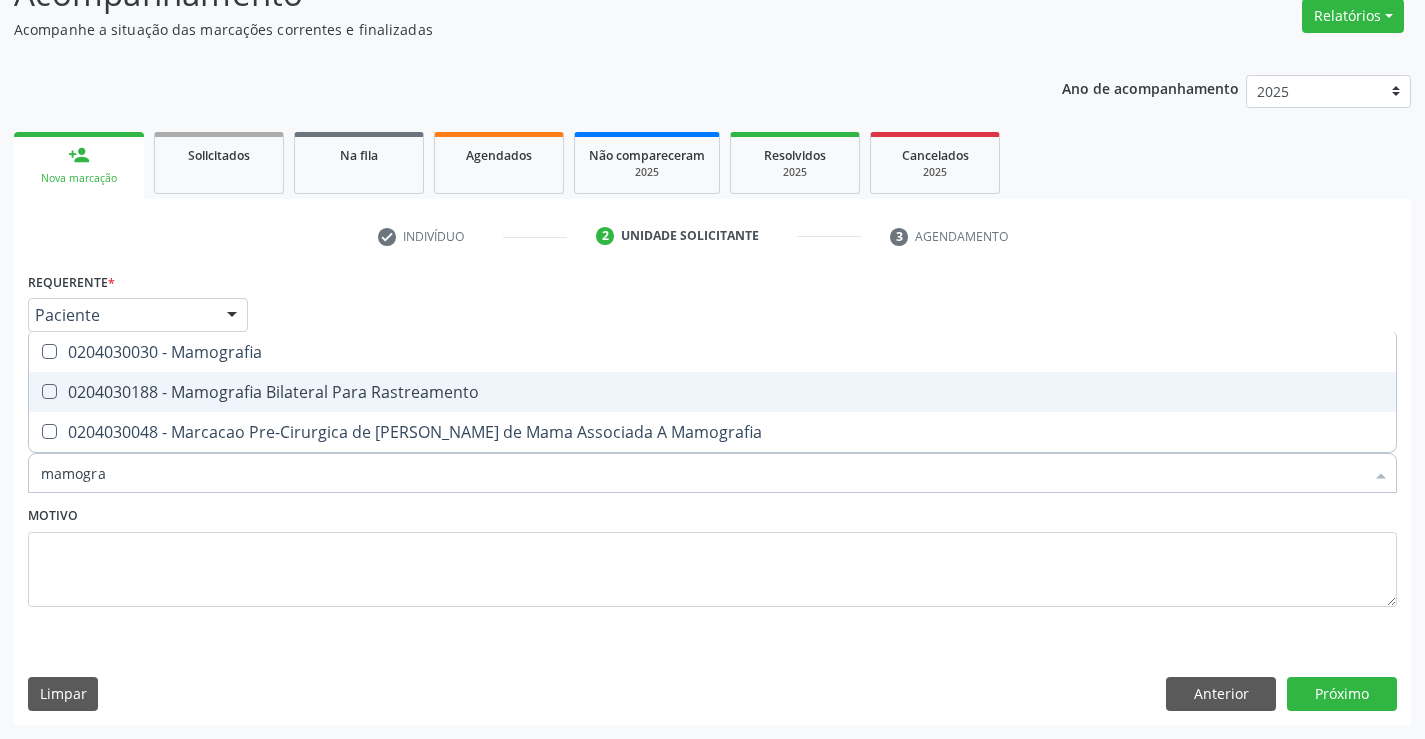 click on "0204030188 - Mamografia Bilateral Para Rastreamento" at bounding box center (712, 392) 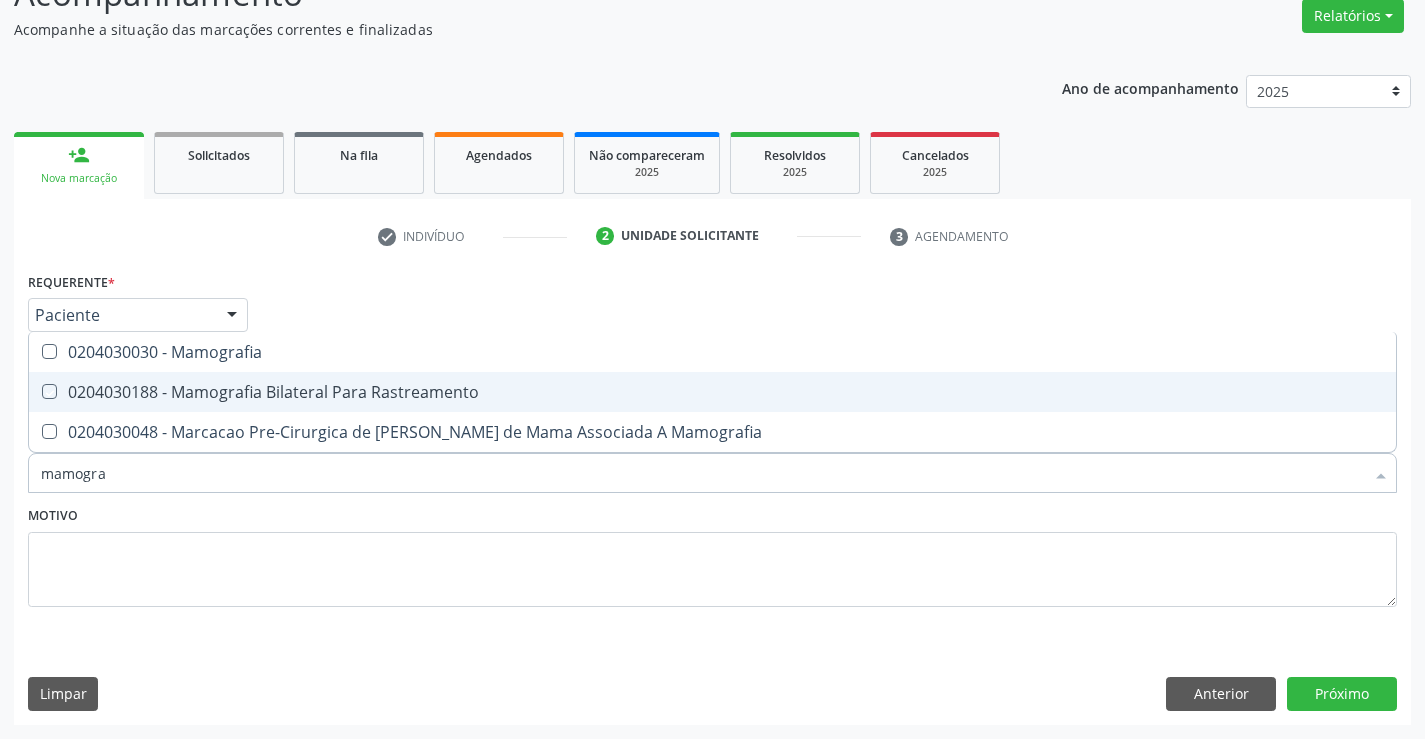 checkbox on "true" 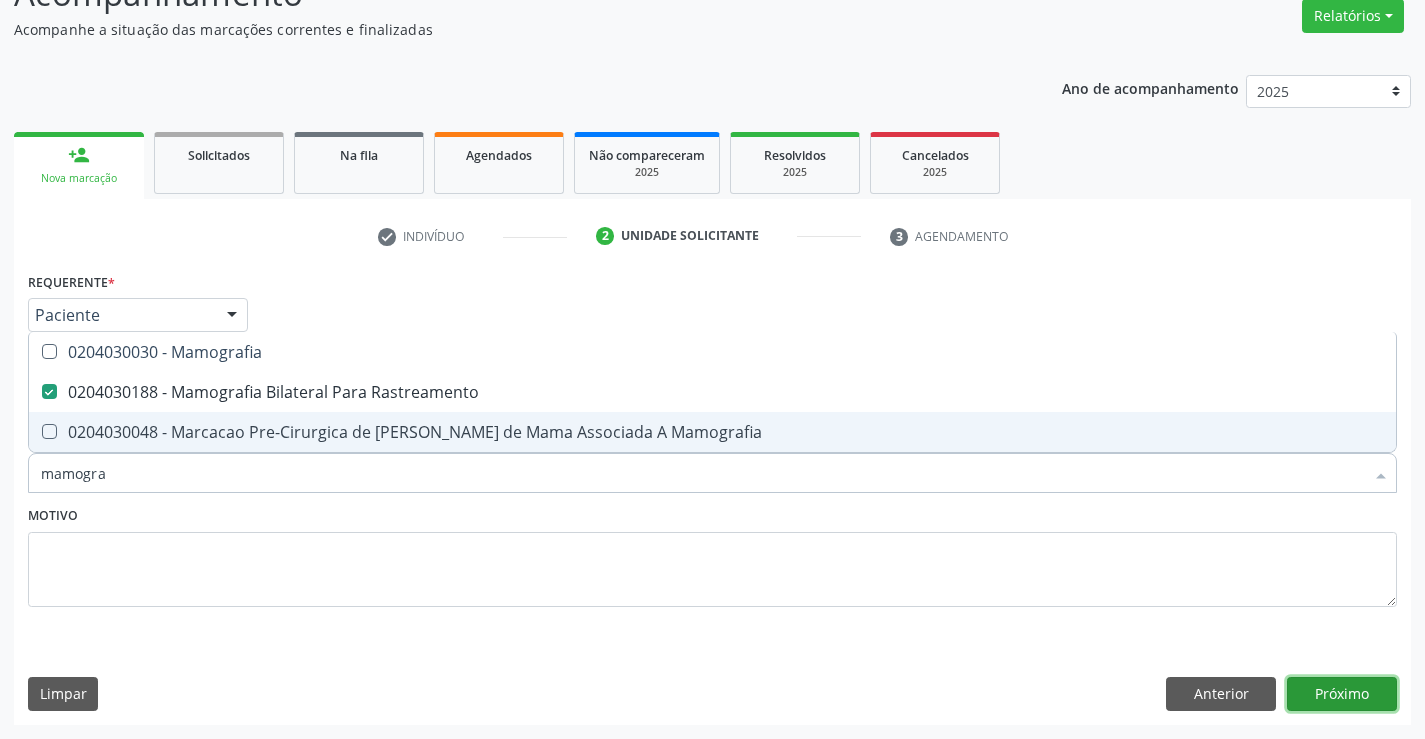 click on "Próximo" at bounding box center (1342, 694) 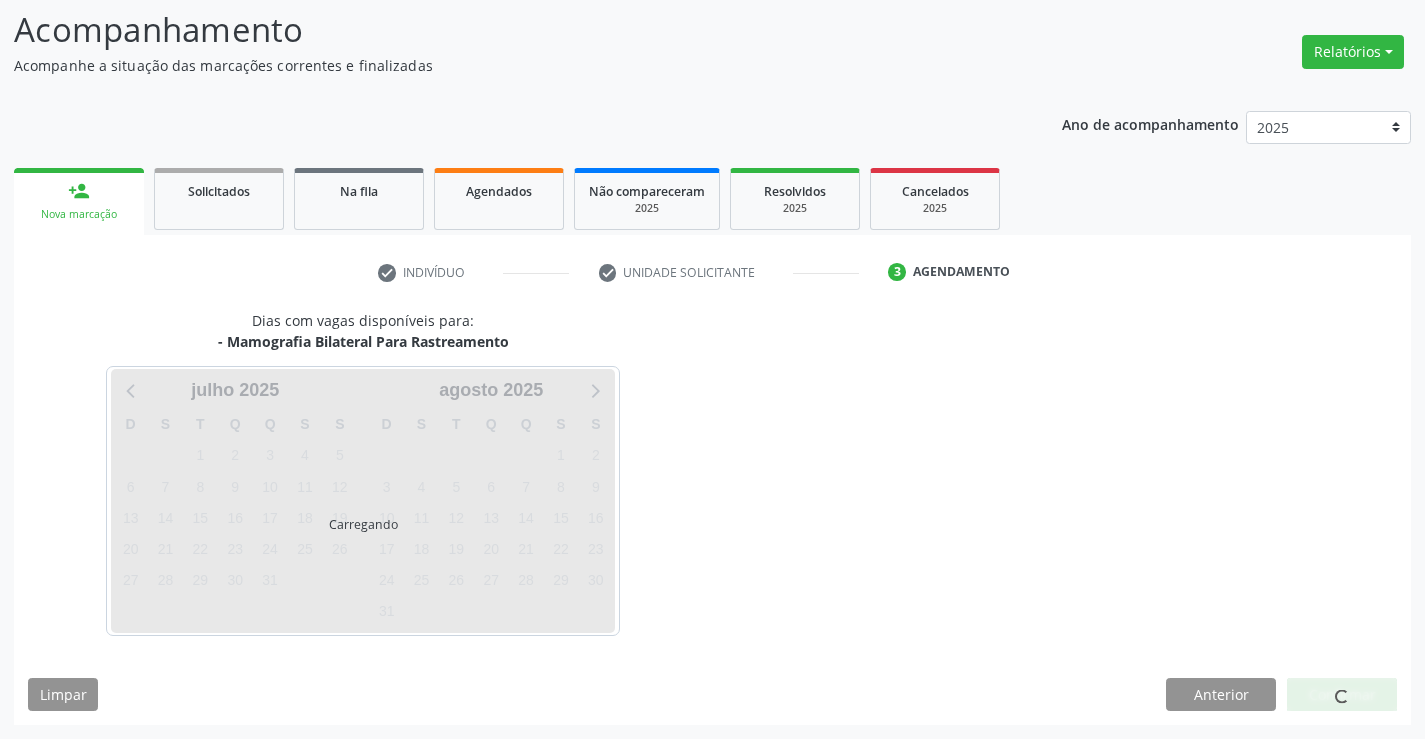 scroll, scrollTop: 131, scrollLeft: 0, axis: vertical 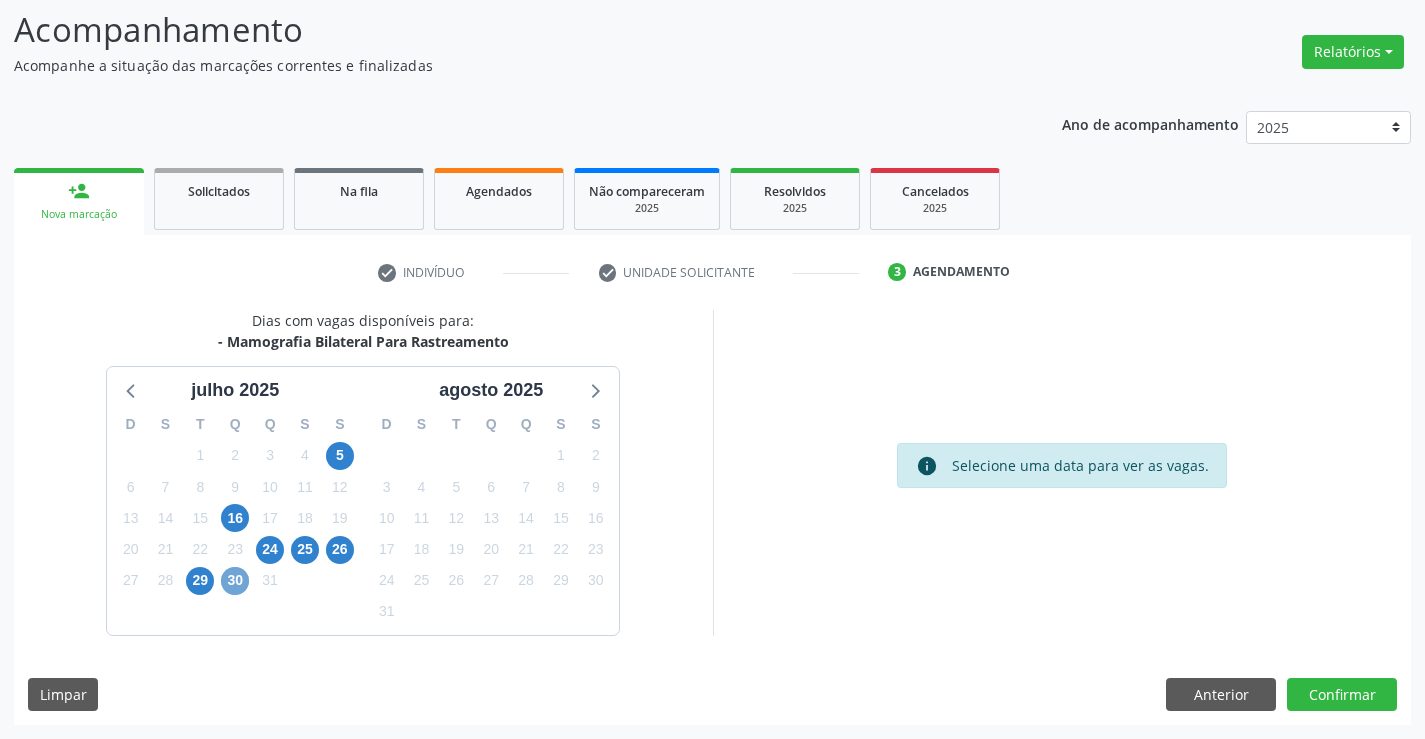 click on "30" at bounding box center [235, 581] 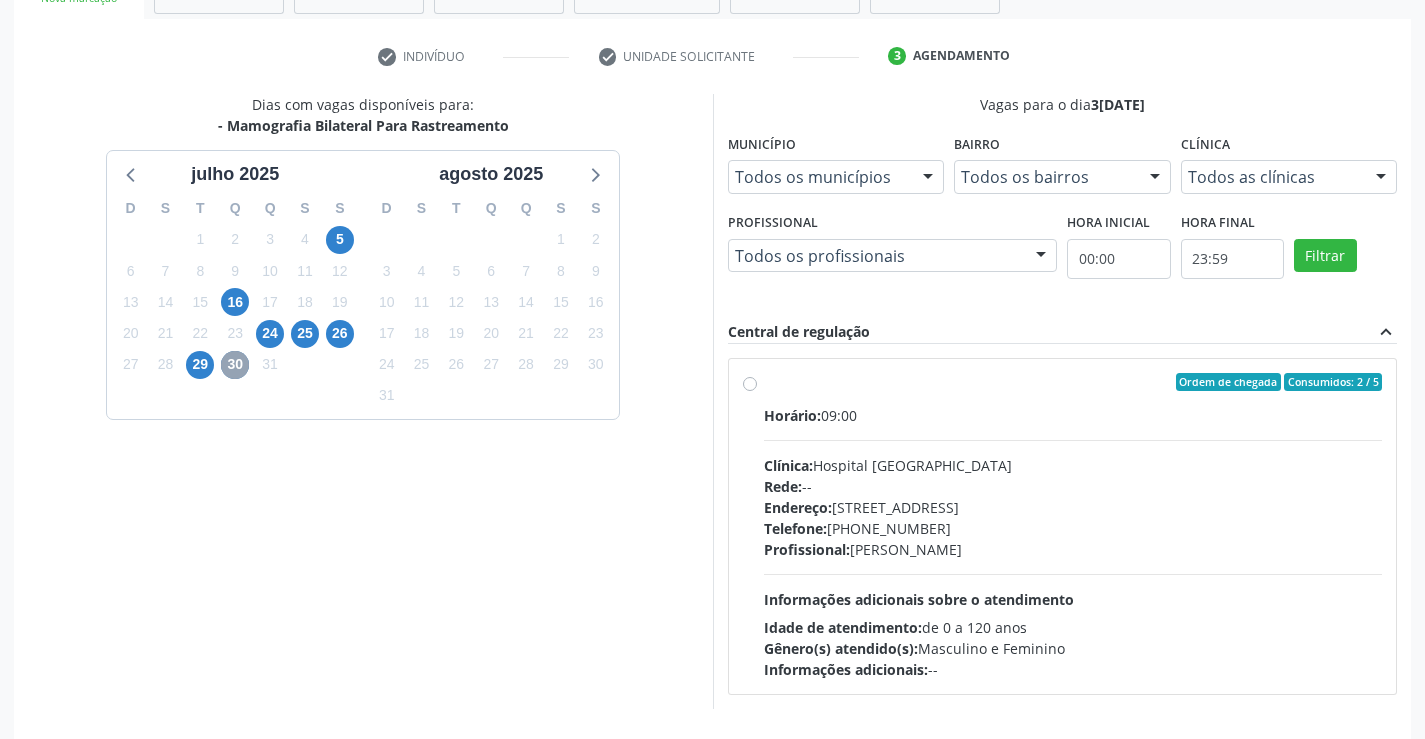 scroll, scrollTop: 420, scrollLeft: 0, axis: vertical 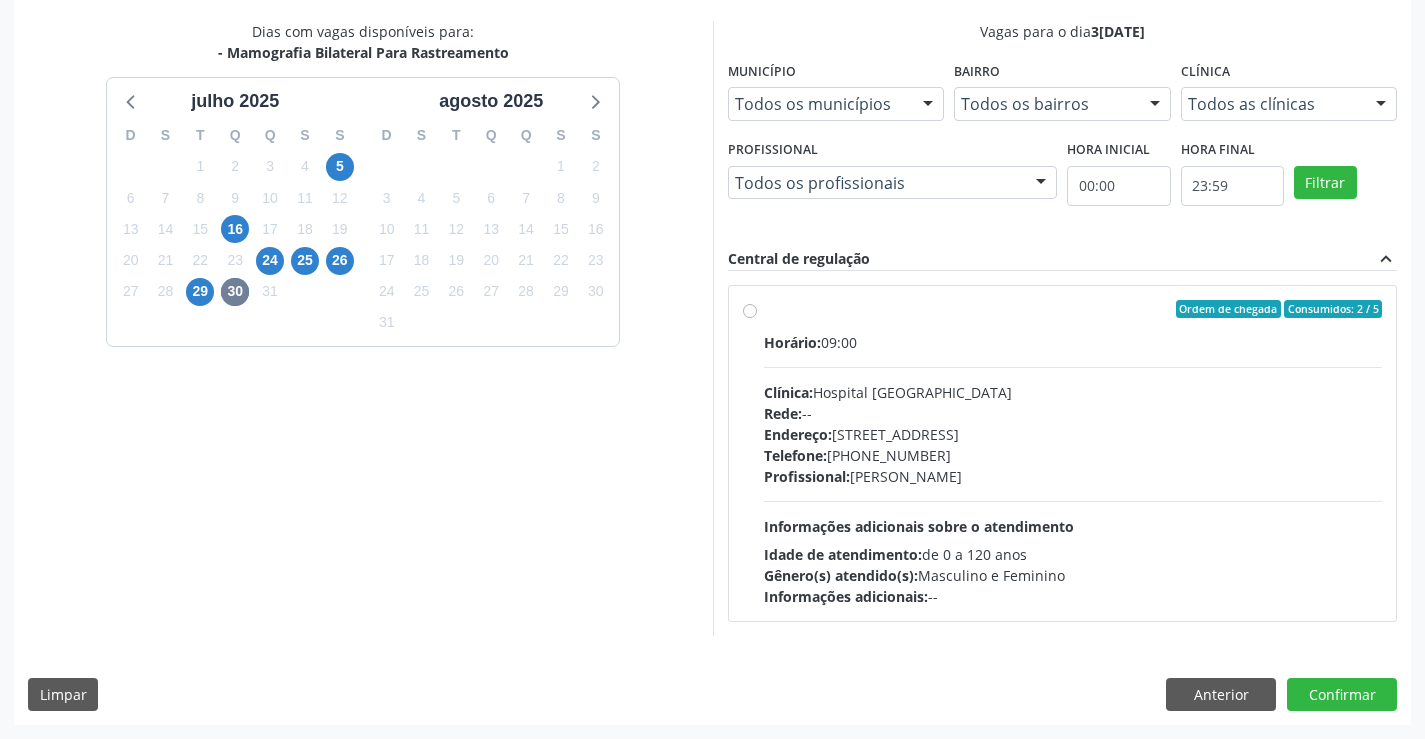 drag, startPoint x: 860, startPoint y: 398, endPoint x: 853, endPoint y: 430, distance: 32.75668 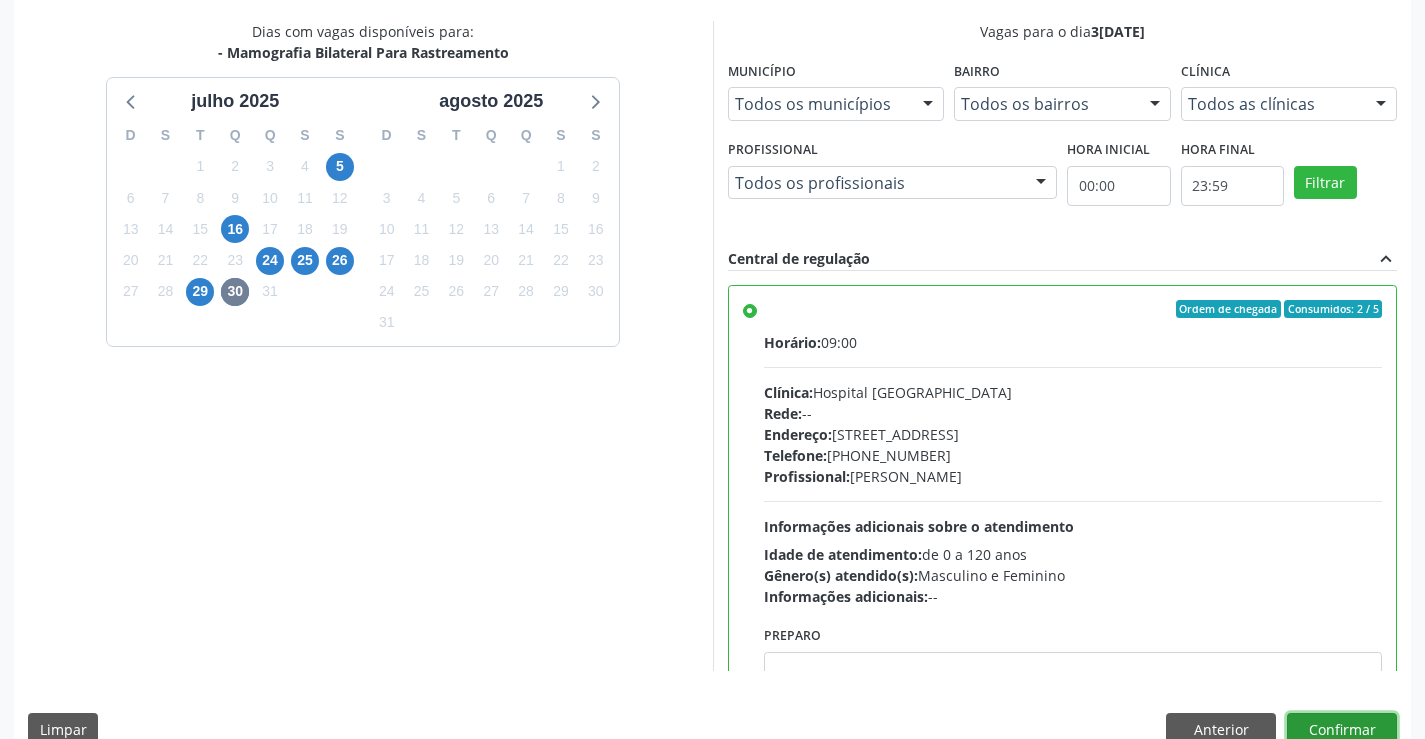 click on "Confirmar" at bounding box center (1342, 730) 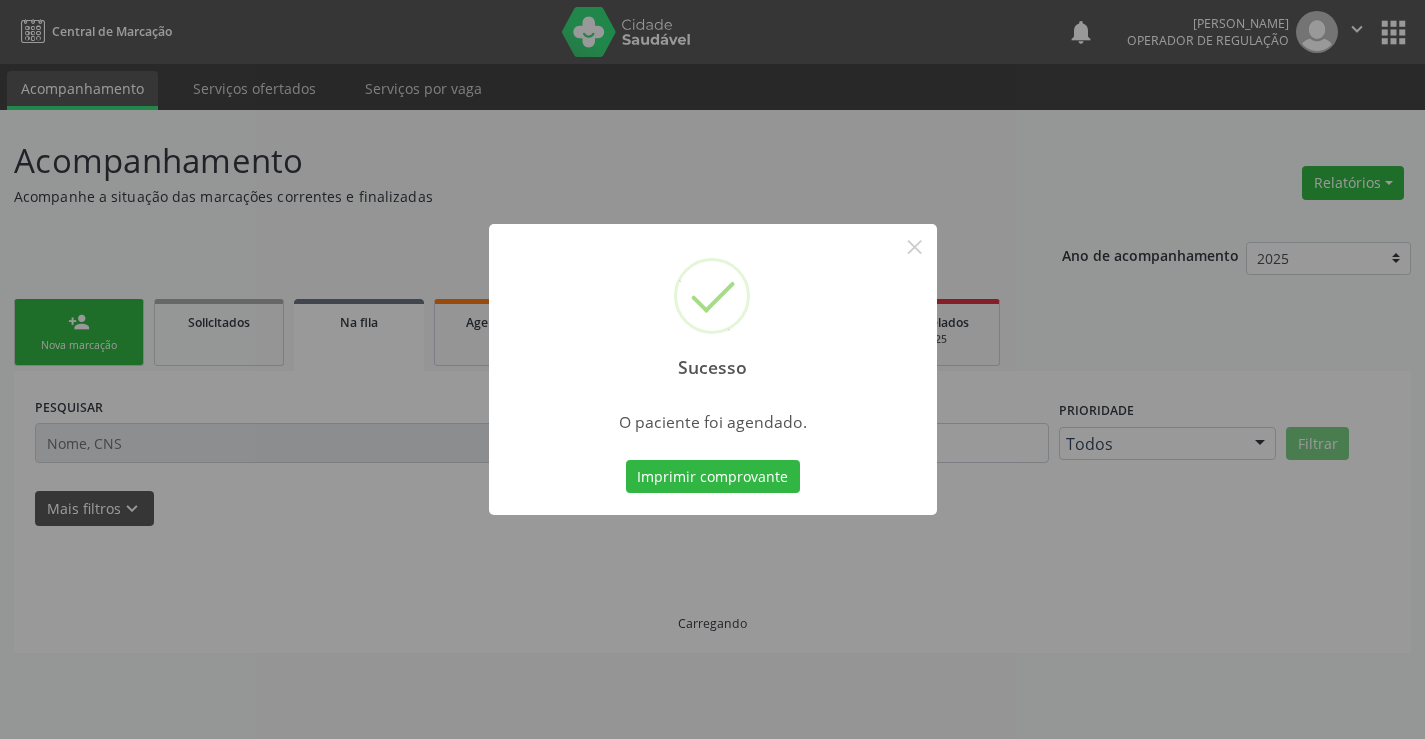 scroll, scrollTop: 0, scrollLeft: 0, axis: both 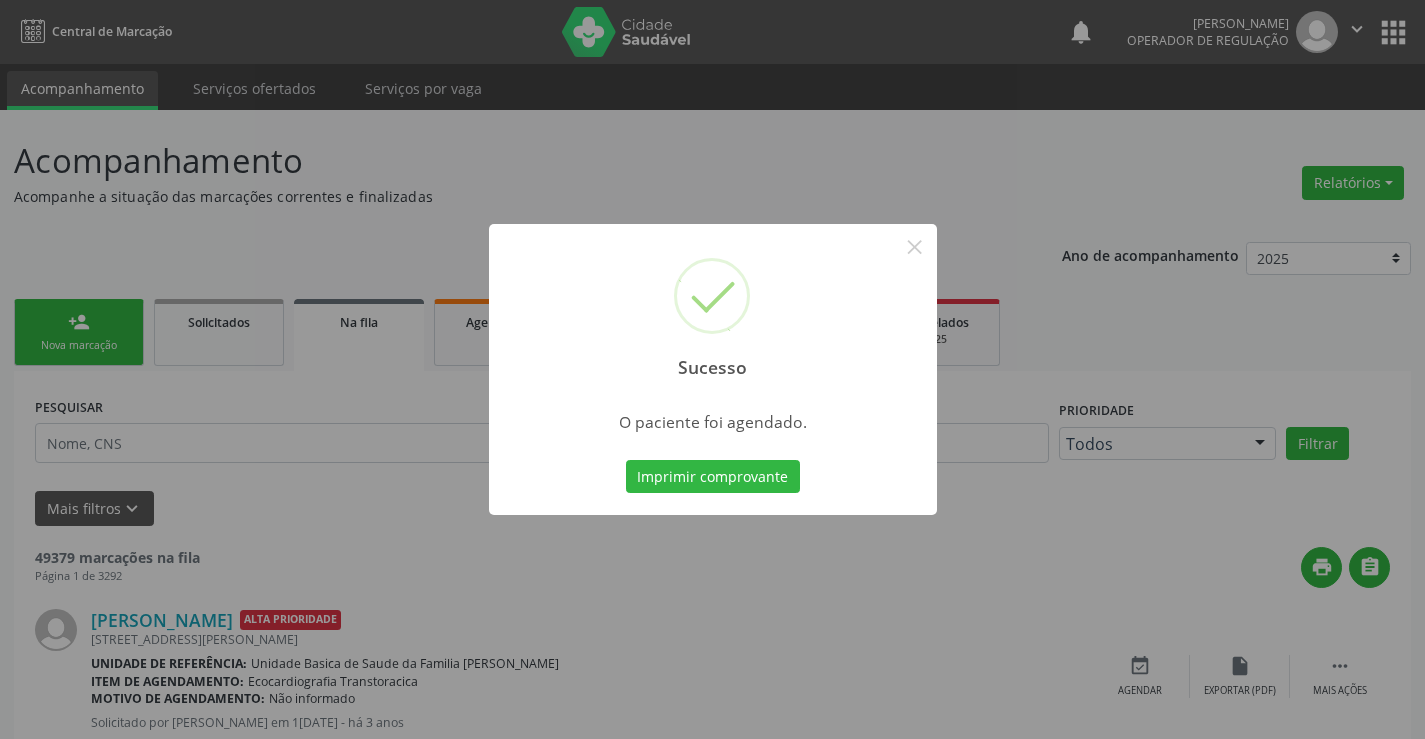 type 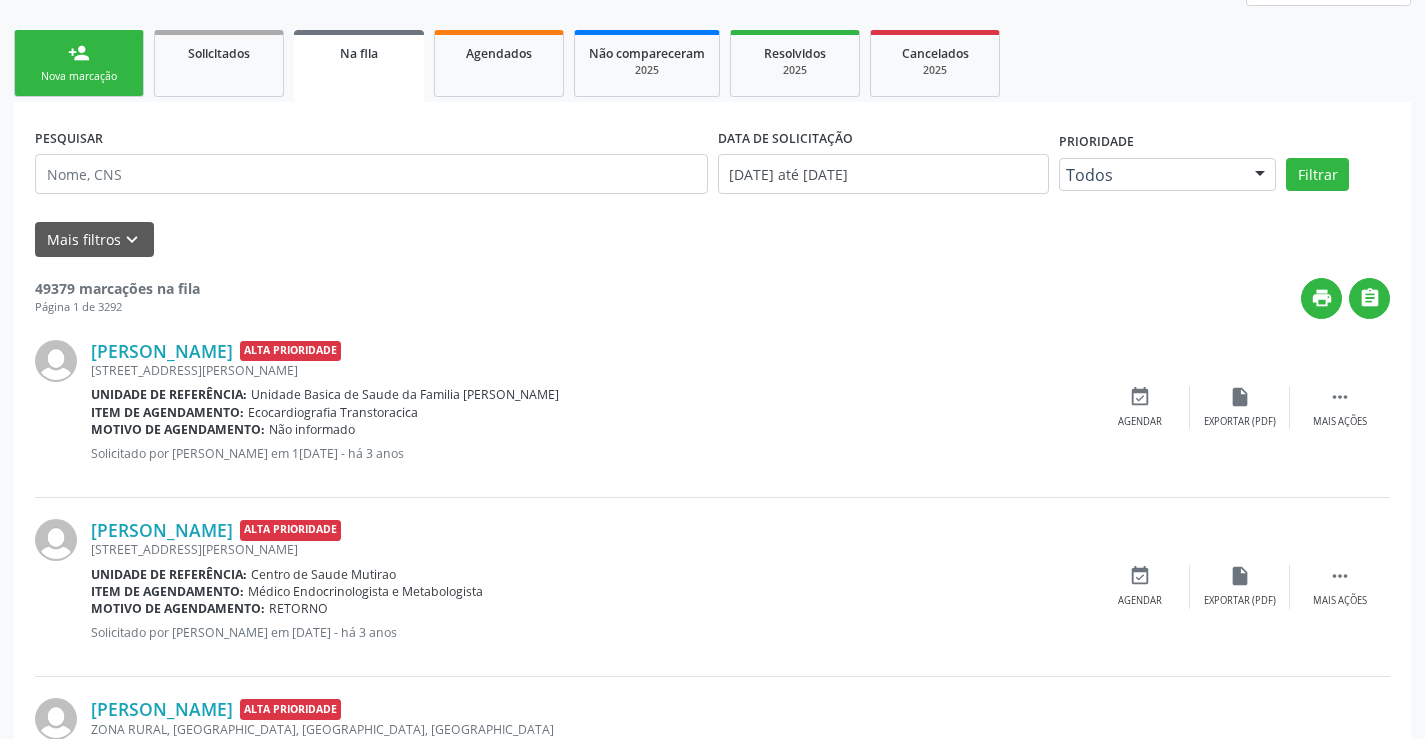 scroll, scrollTop: 300, scrollLeft: 0, axis: vertical 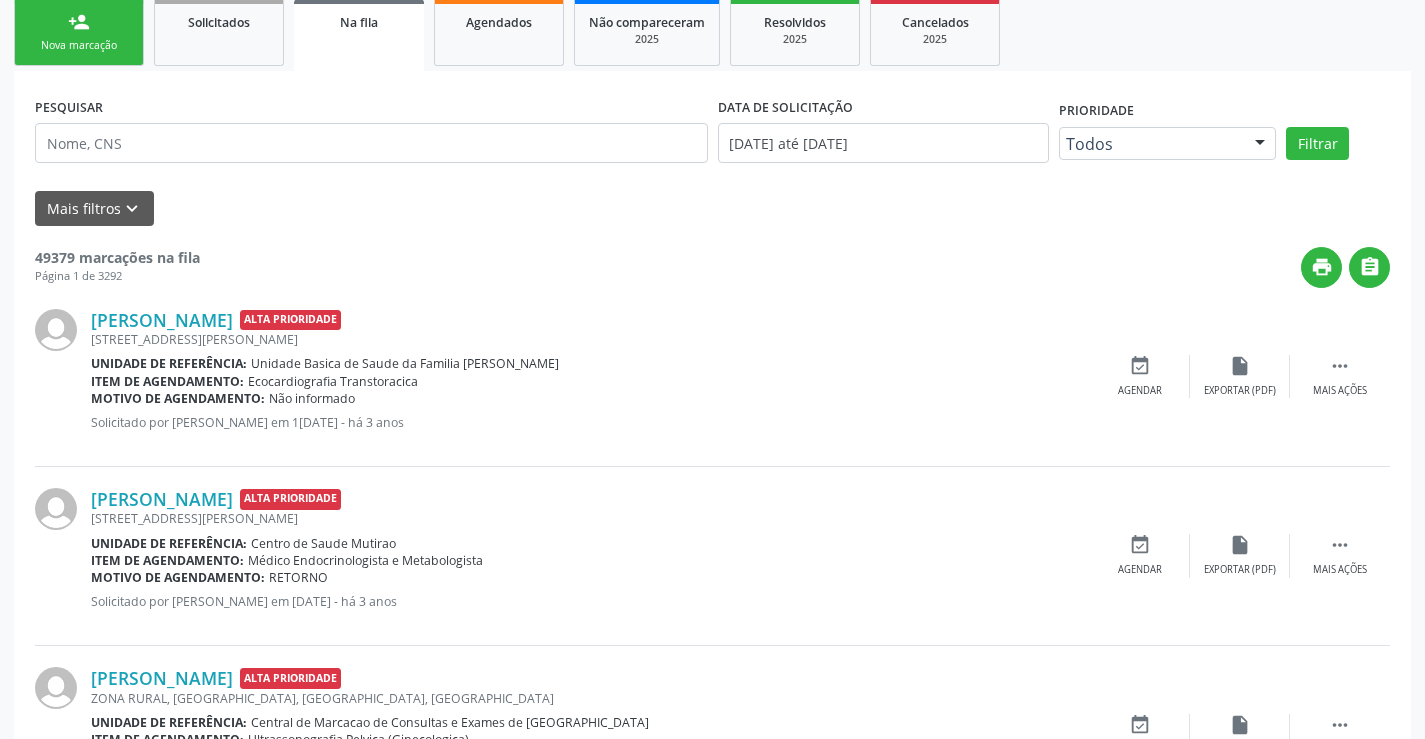 click on "Acompanhamento
Acompanhe a situação das marcações correntes e finalizadas
Relatórios
Acompanhamento
Consolidado
Procedimentos realizados
Ano de acompanhamento
2025 2024 2023
person_add
Nova marcação
Solicitados   Na fila   Agendados   Não compareceram
2025
Resolvidos
2025
Cancelados
2025
PESQUISAR
DATA DE SOLICITAÇÃO
01/01/2023 até 21/07/2025
Prioridade
Todos         Todos   Baixa Prioridade   Média Prioridade   Alta Prioridade
Nenhum resultado encontrado para: "   "
Não há nenhuma opção para ser exibida.
Filtrar
UNIDADE DE REFERÊNCIA
Selecione uma UBS
Todas as UBS   Unidade Basica de Saude da Familia Dr Paulo Sudre   Centro de Enfrentamento Para Covid 19 de Campo Formoso" at bounding box center (712, 1455) 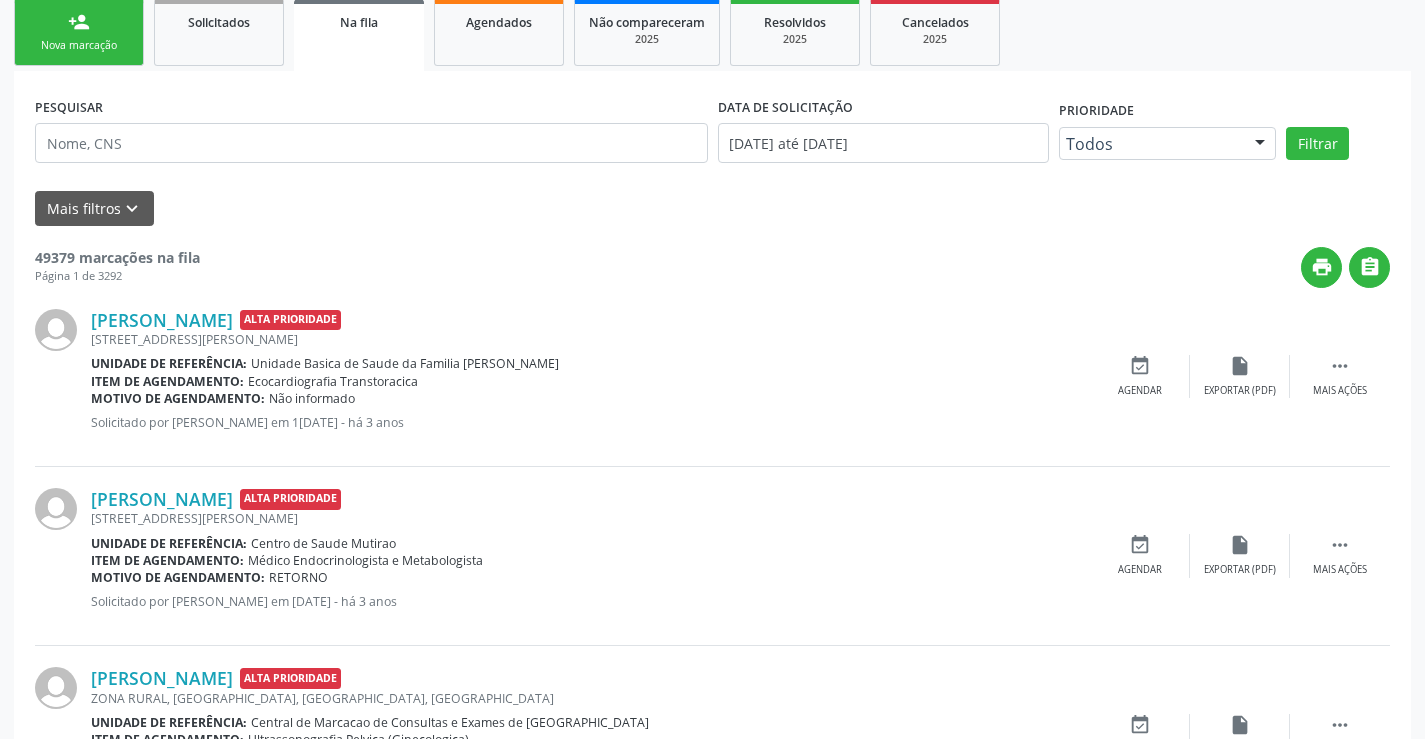 click on "person_add
Nova marcação" at bounding box center [79, 32] 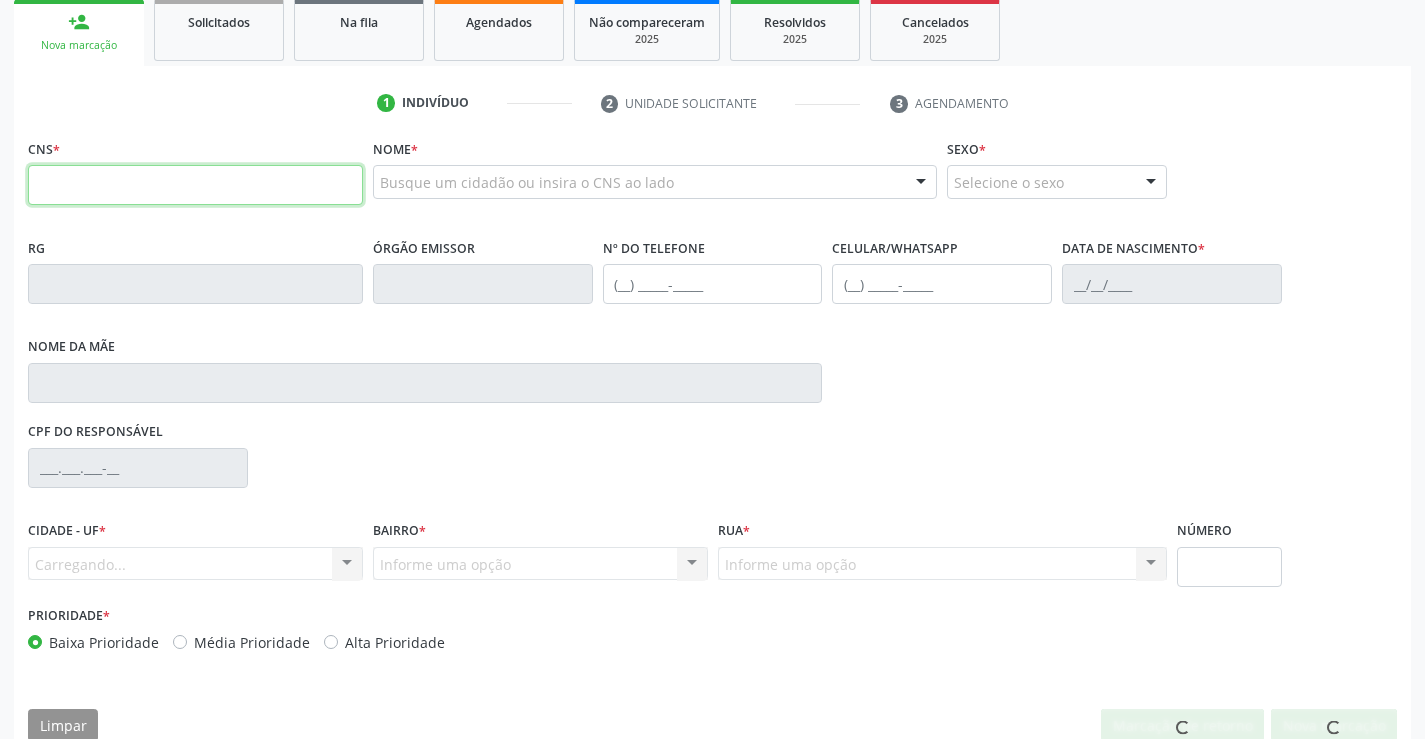 click at bounding box center [195, 185] 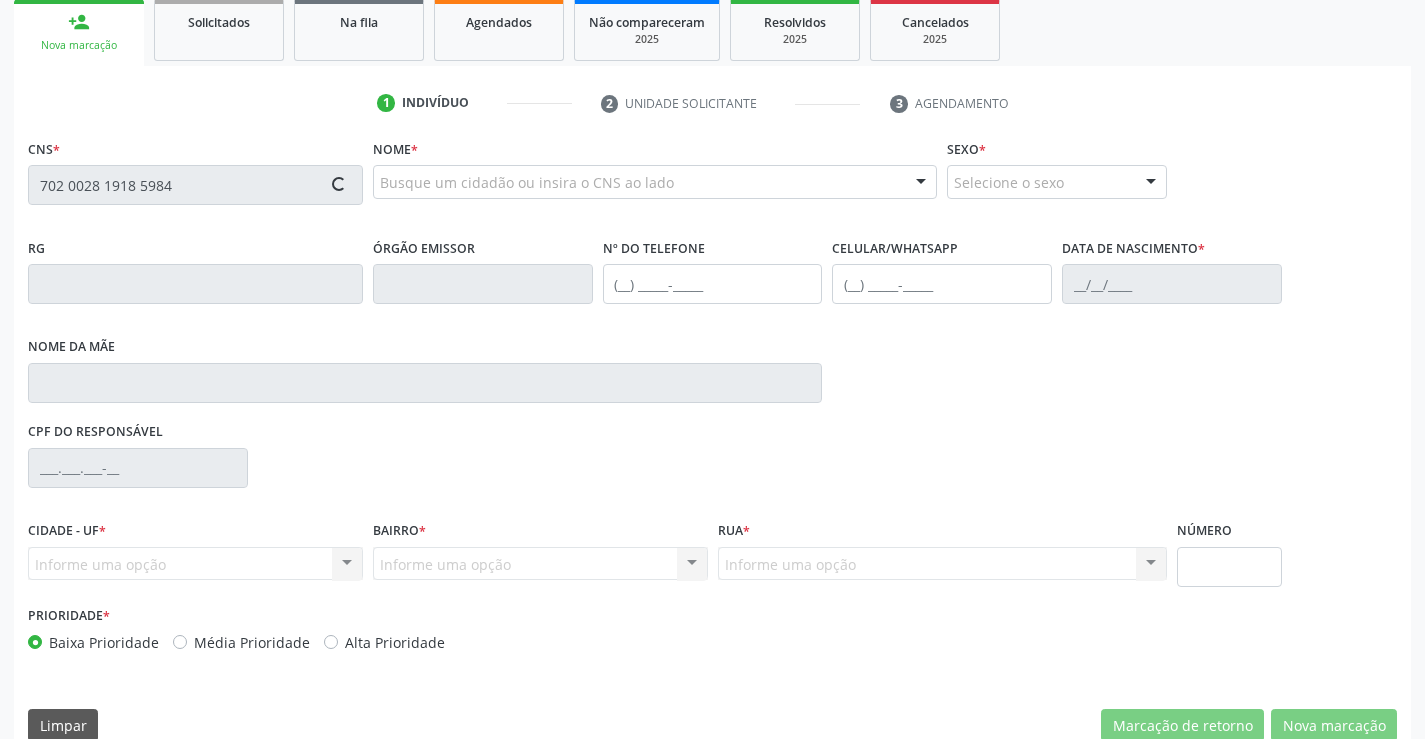 type on "702 0028 1918 5984" 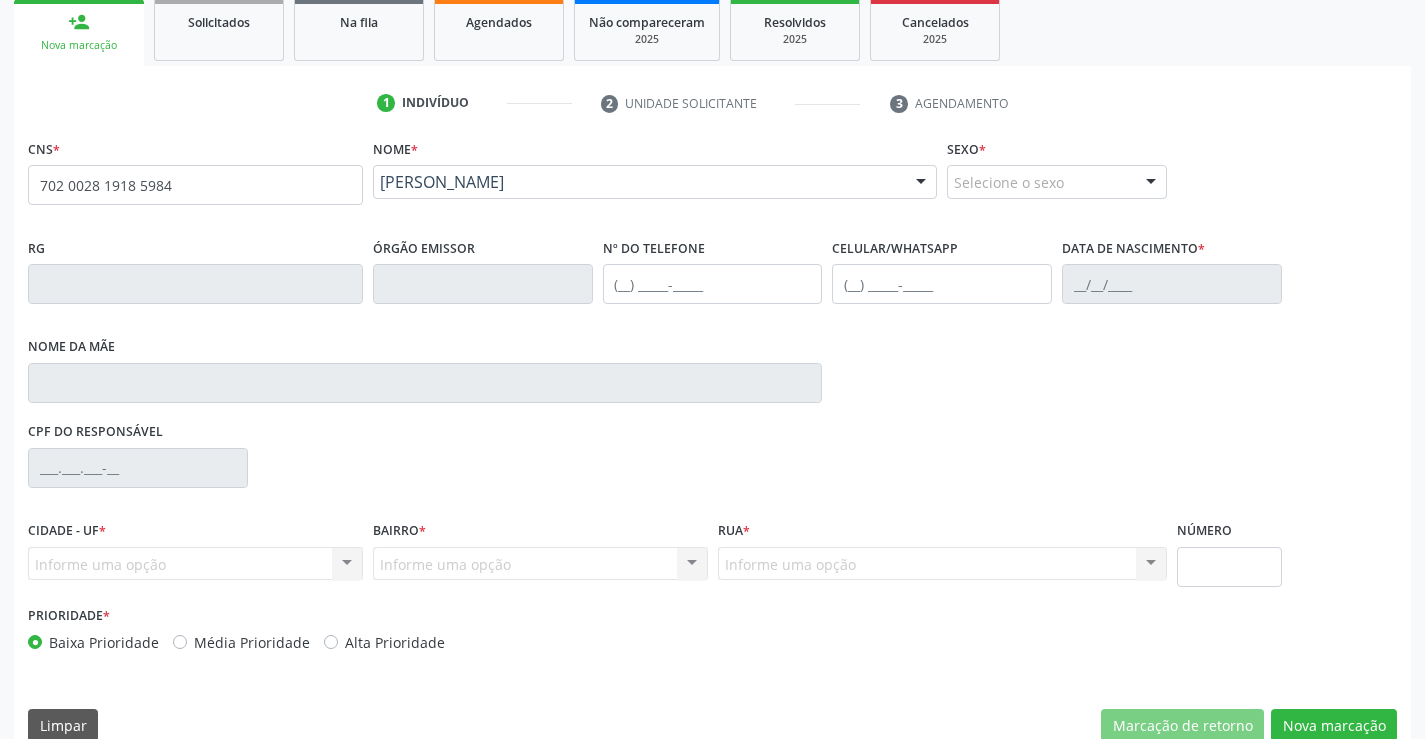 scroll, scrollTop: 331, scrollLeft: 0, axis: vertical 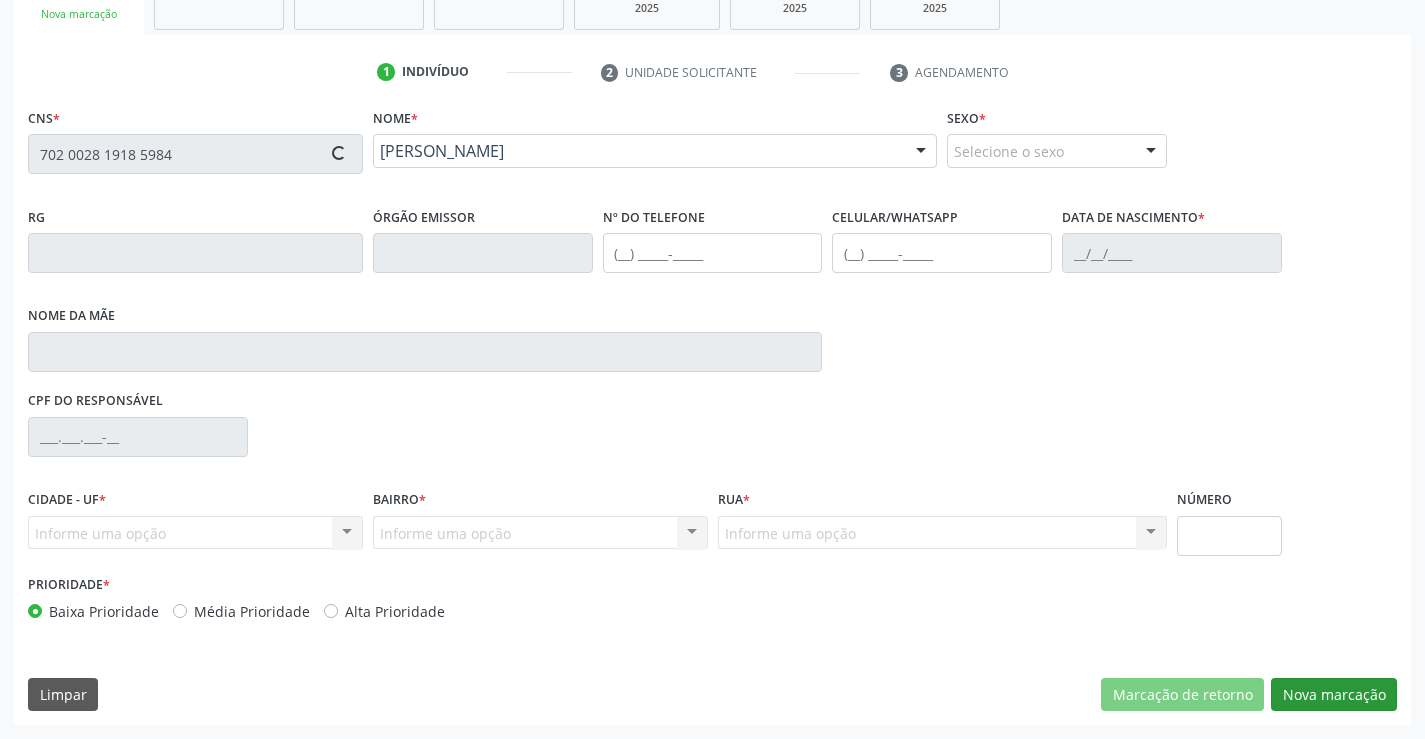 type on "1135167540" 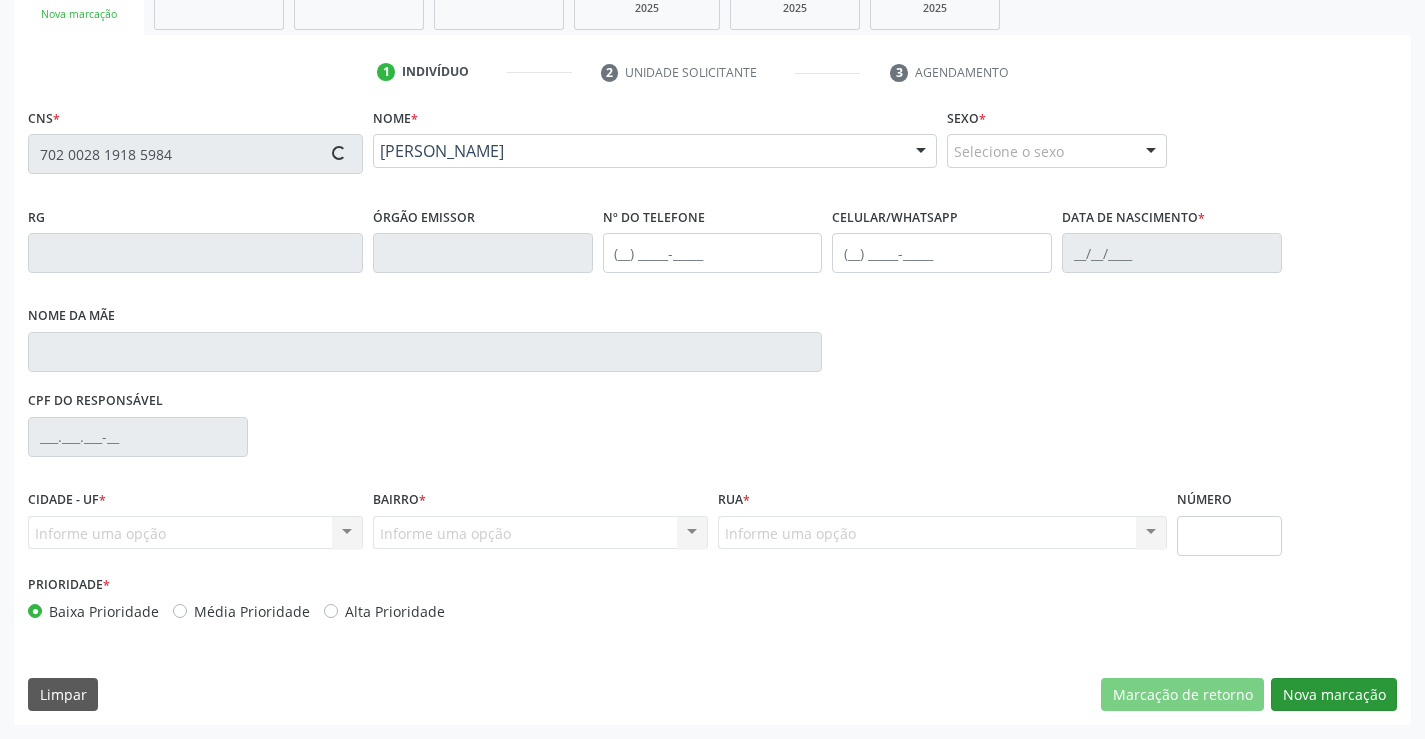 type on "(74) 8854-3387" 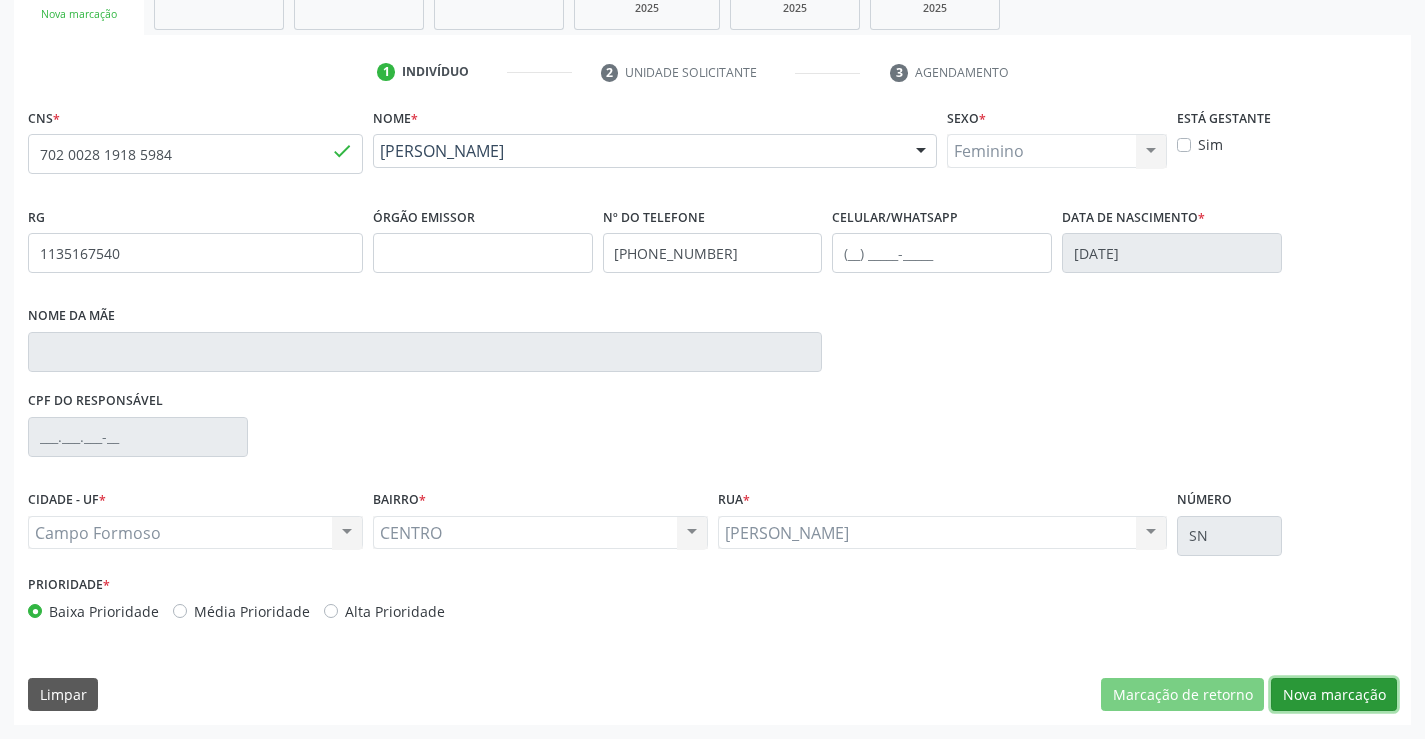 click on "Nova marcação" at bounding box center (1334, 695) 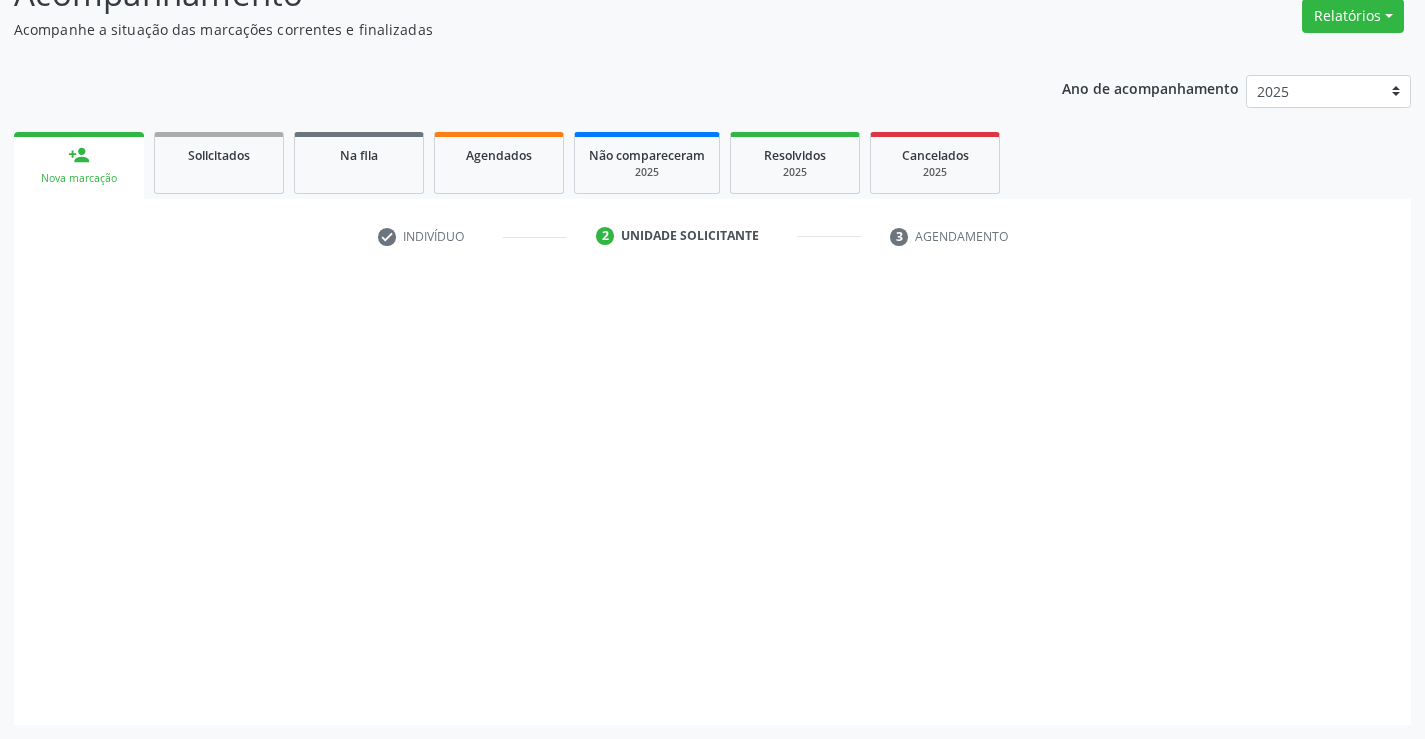 scroll, scrollTop: 167, scrollLeft: 0, axis: vertical 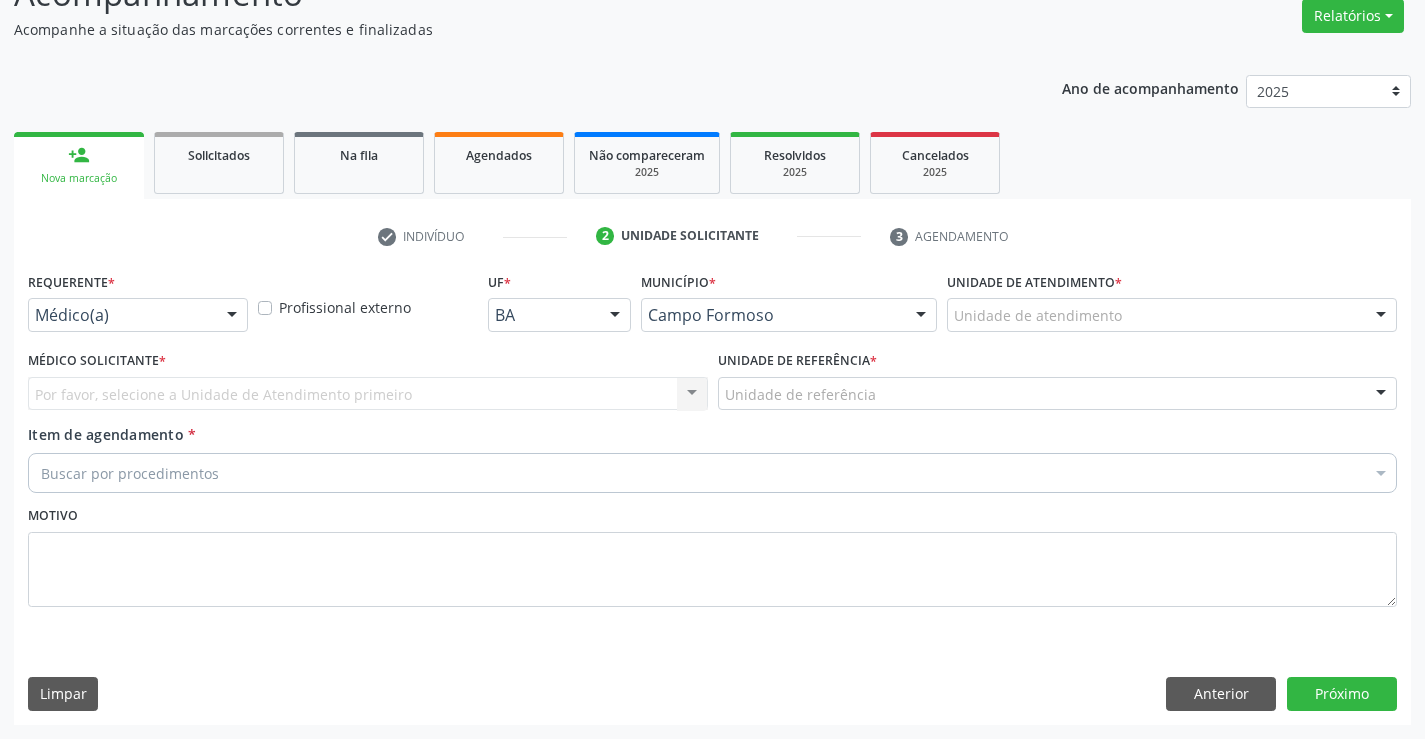 click on "Médico(a)" at bounding box center [138, 315] 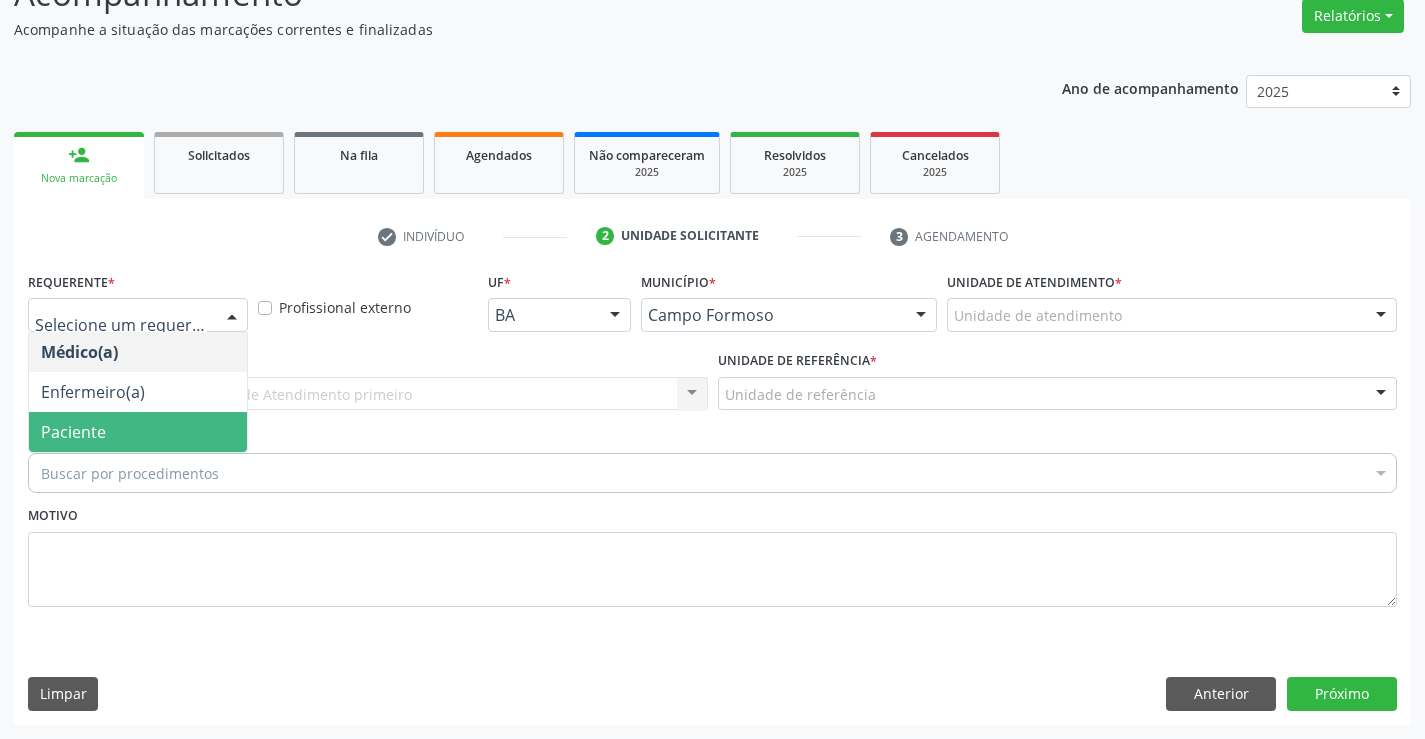 click on "Paciente" at bounding box center [138, 432] 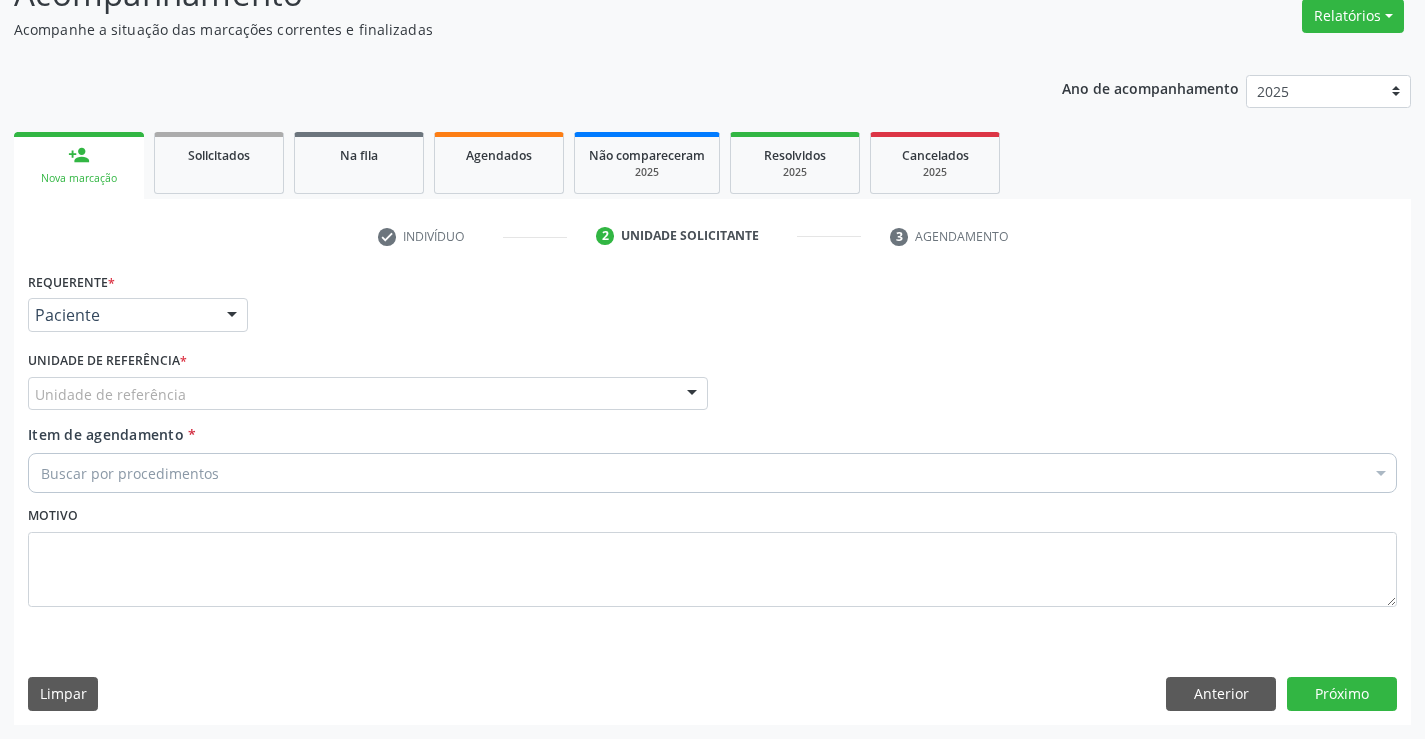 drag, startPoint x: 391, startPoint y: 403, endPoint x: 385, endPoint y: 449, distance: 46.389652 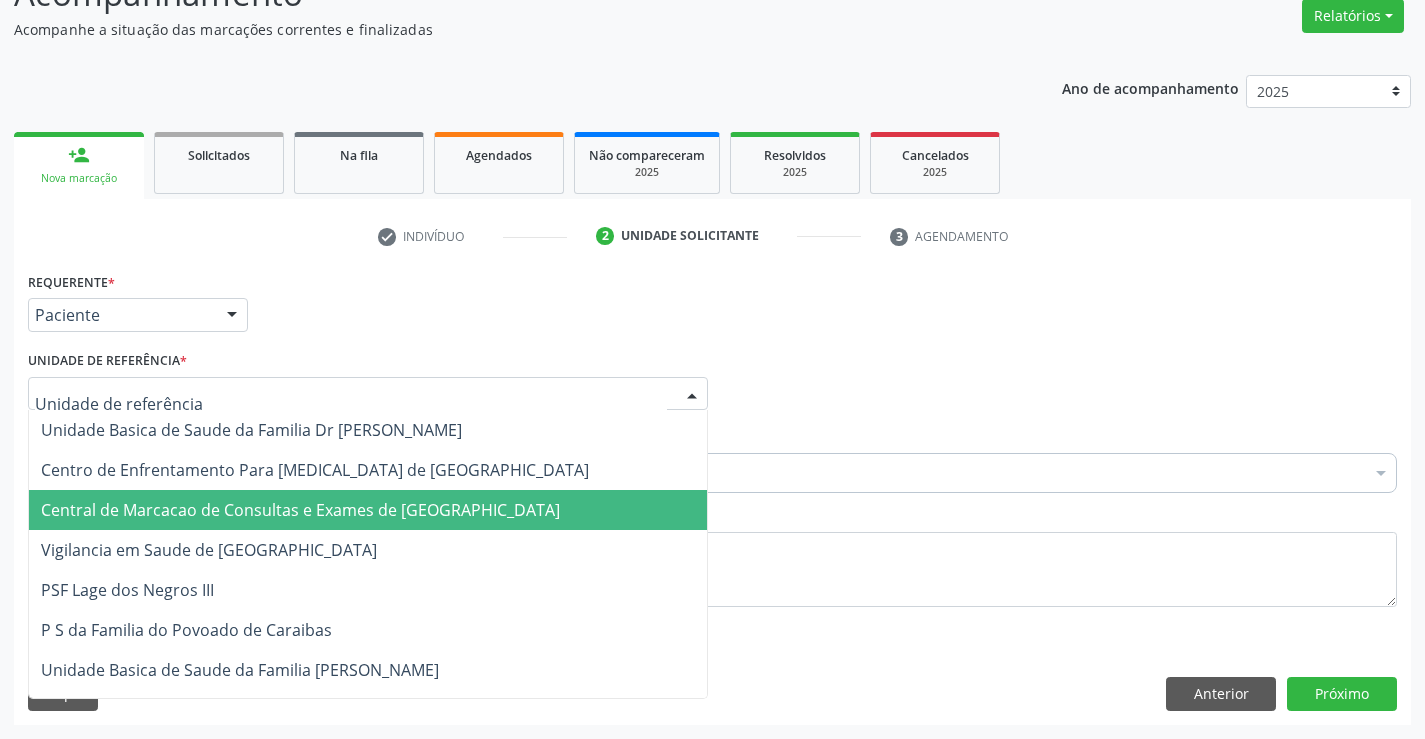 click on "Central de Marcacao de Consultas e Exames de [GEOGRAPHIC_DATA]" at bounding box center [300, 510] 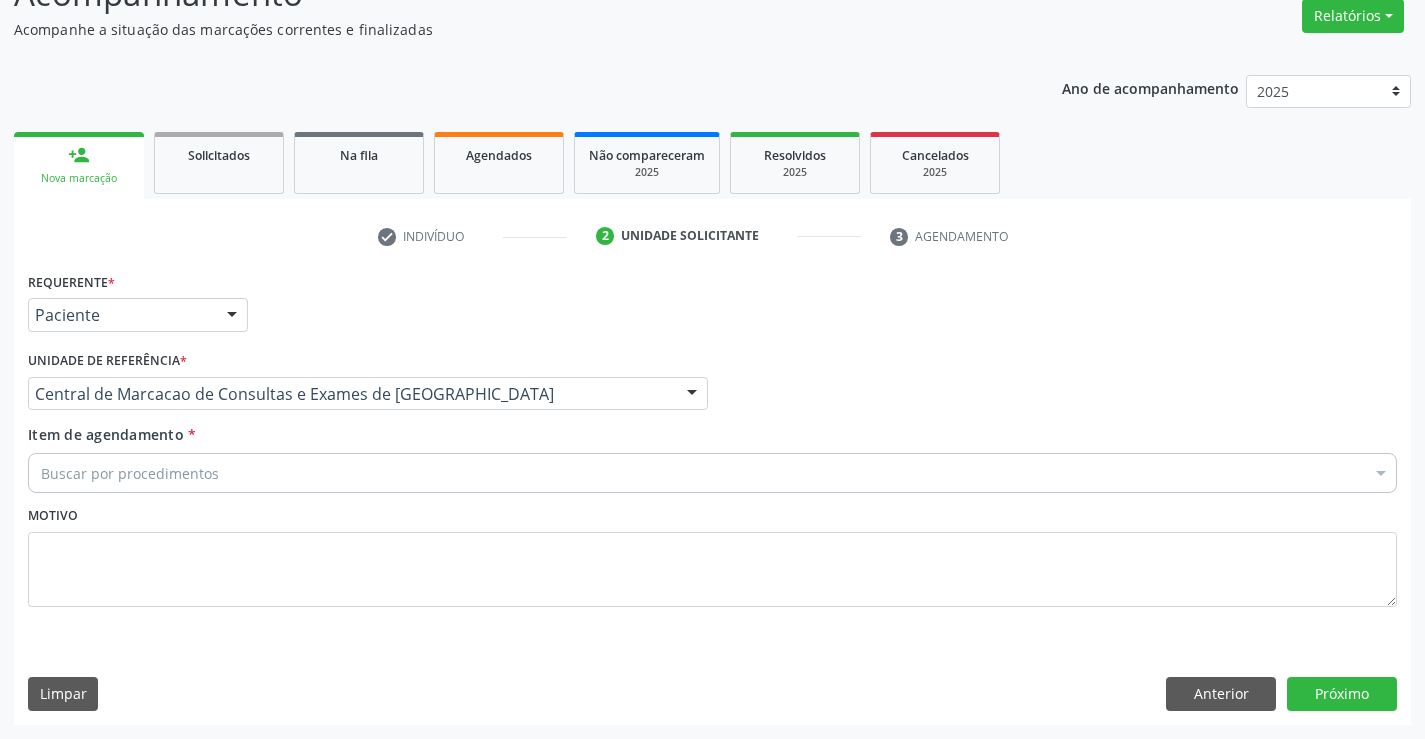 click on "Buscar por procedimentos" at bounding box center [712, 473] 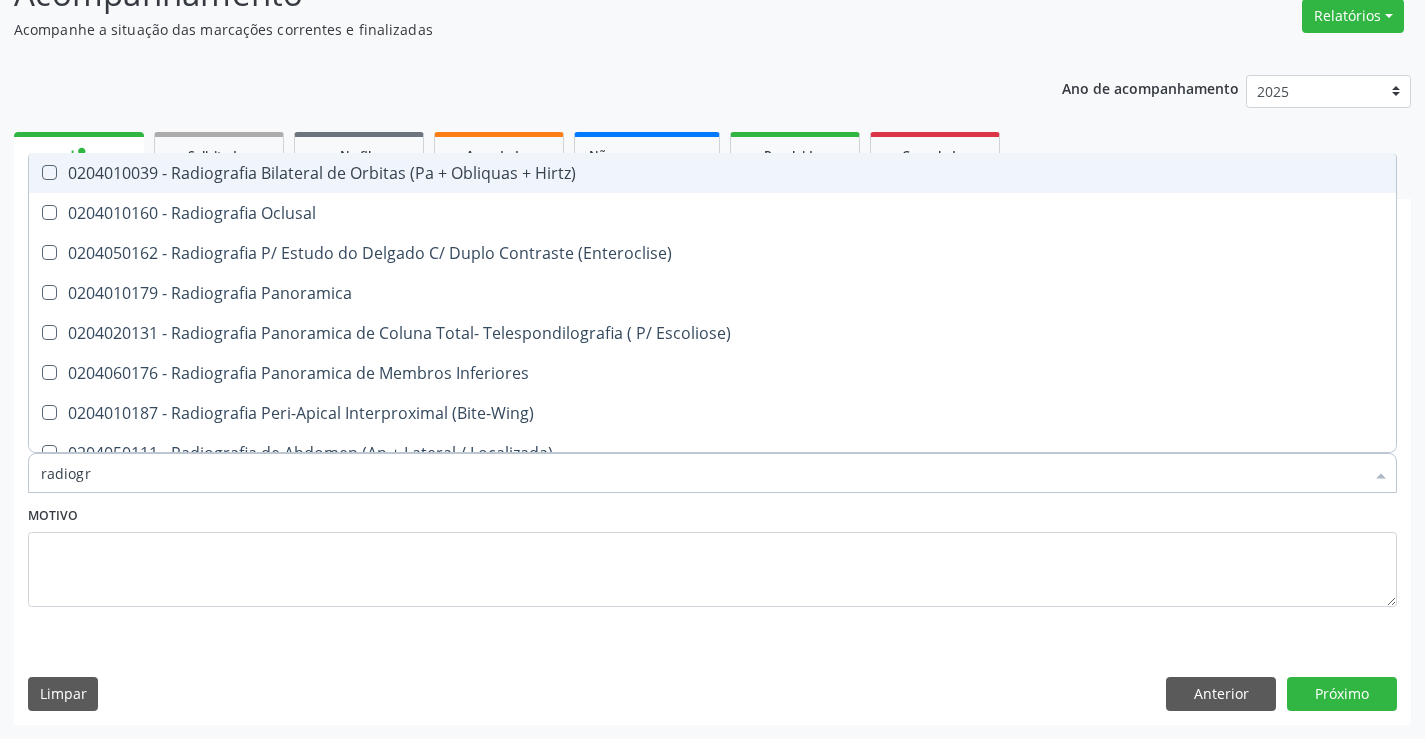 type on "radiogra" 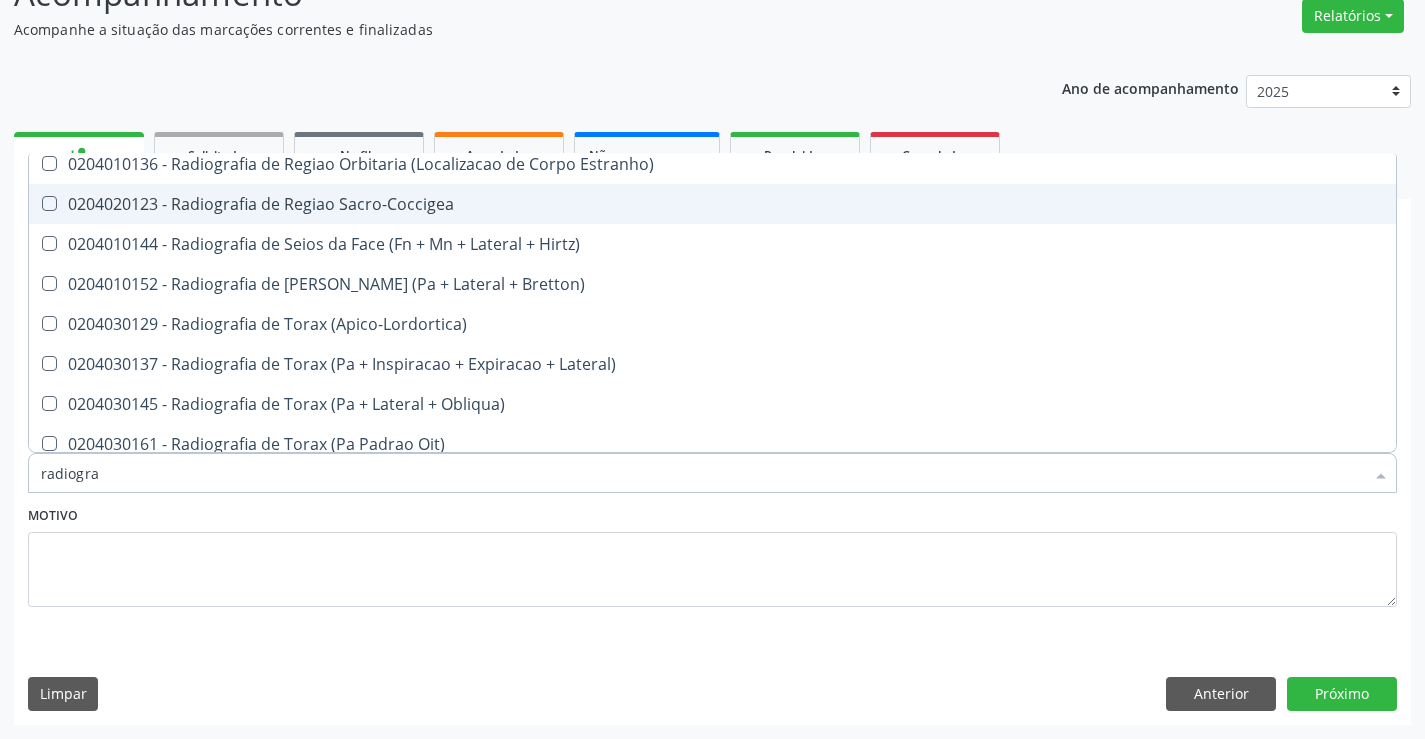 scroll, scrollTop: 2500, scrollLeft: 0, axis: vertical 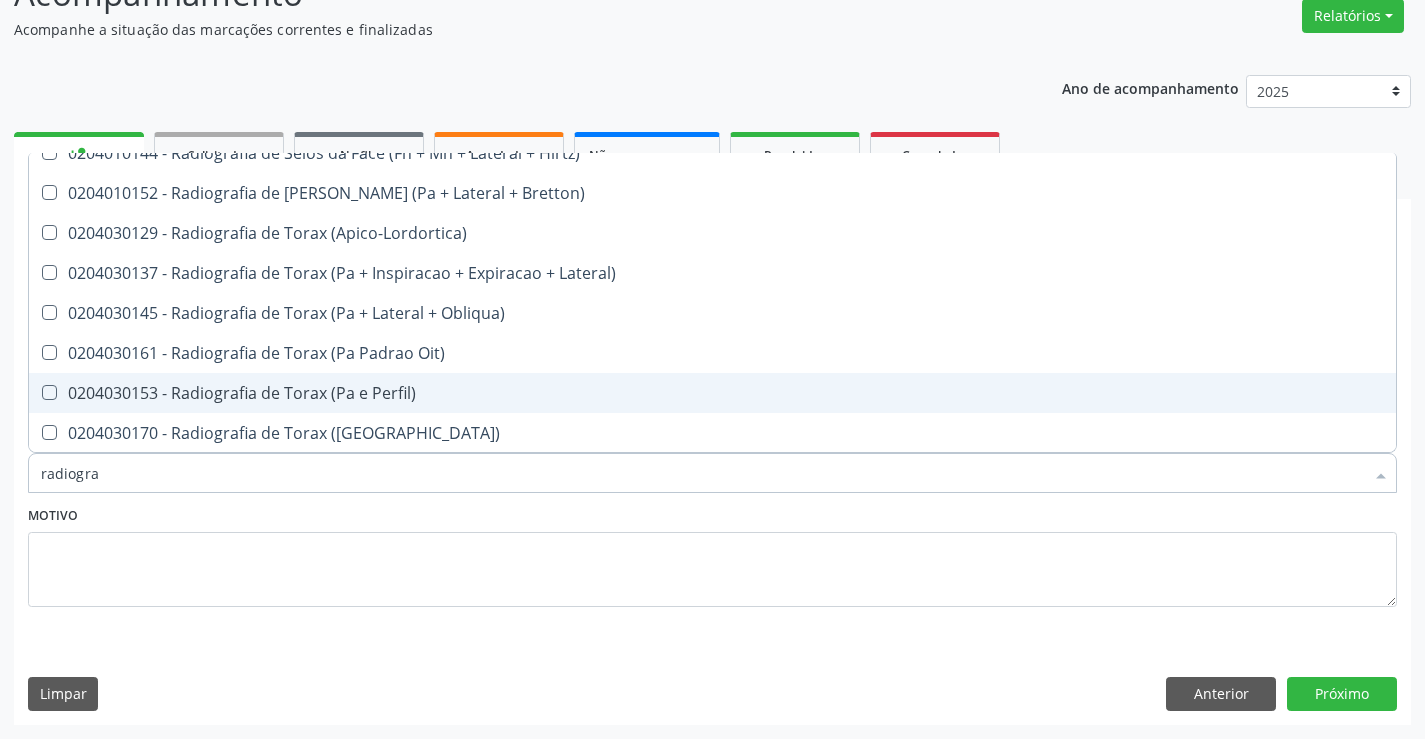 click on "0204030153 - Radiografia de Torax (Pa e Perfil)" at bounding box center (712, 393) 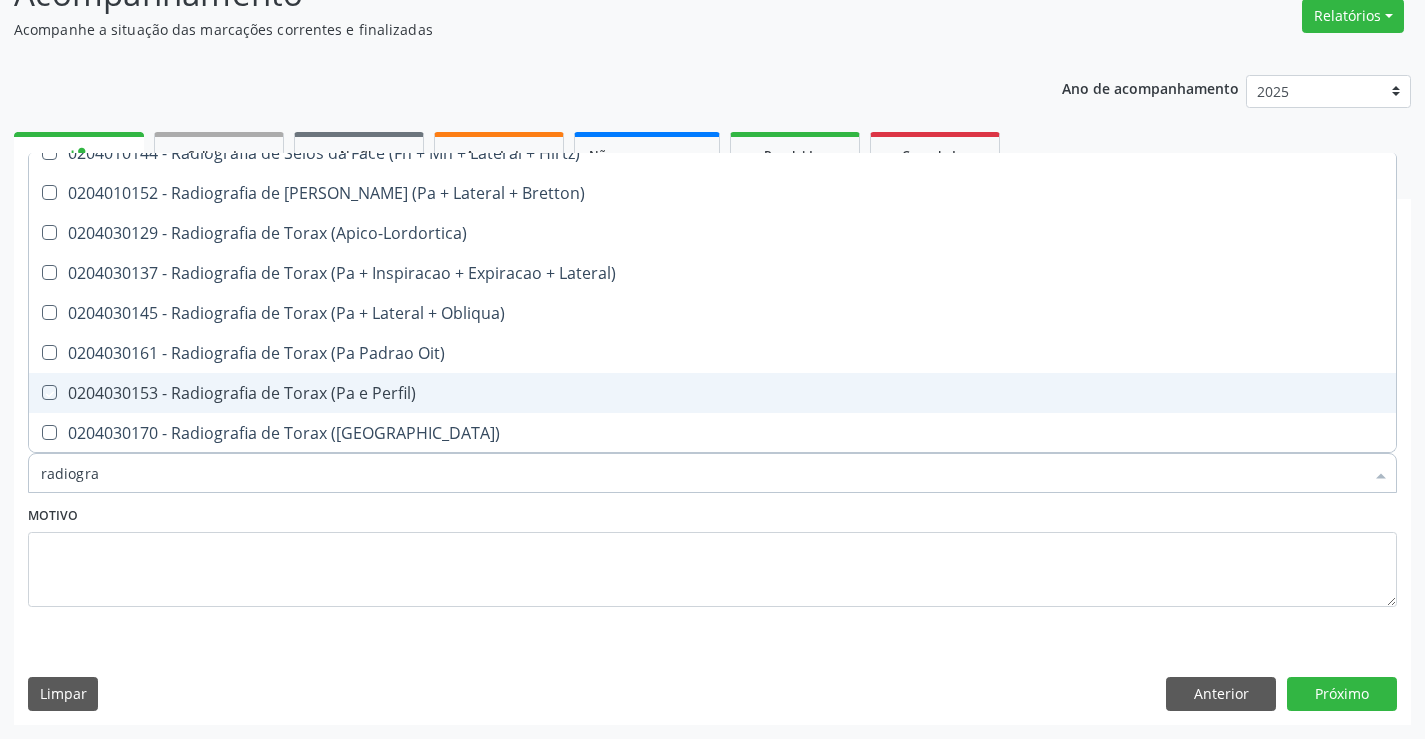 checkbox on "true" 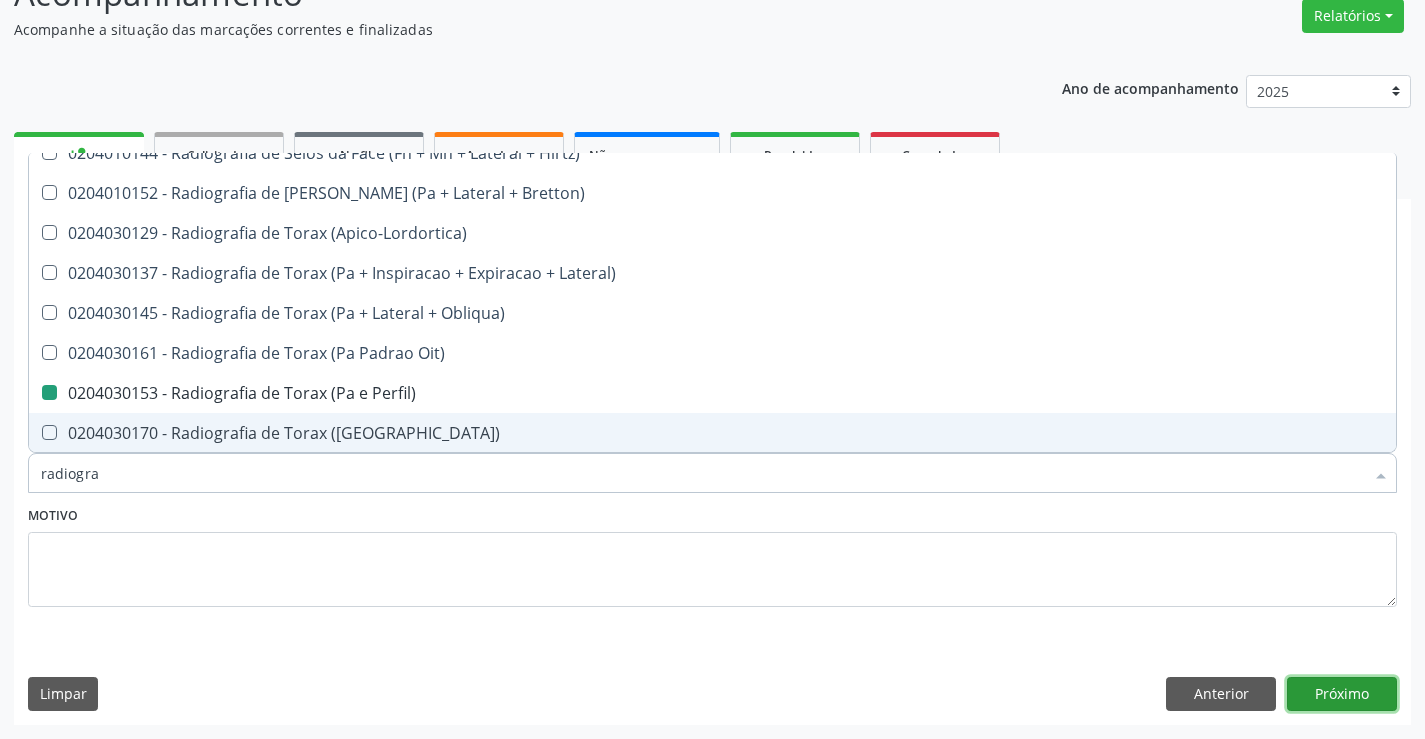 click on "Próximo" at bounding box center [1342, 694] 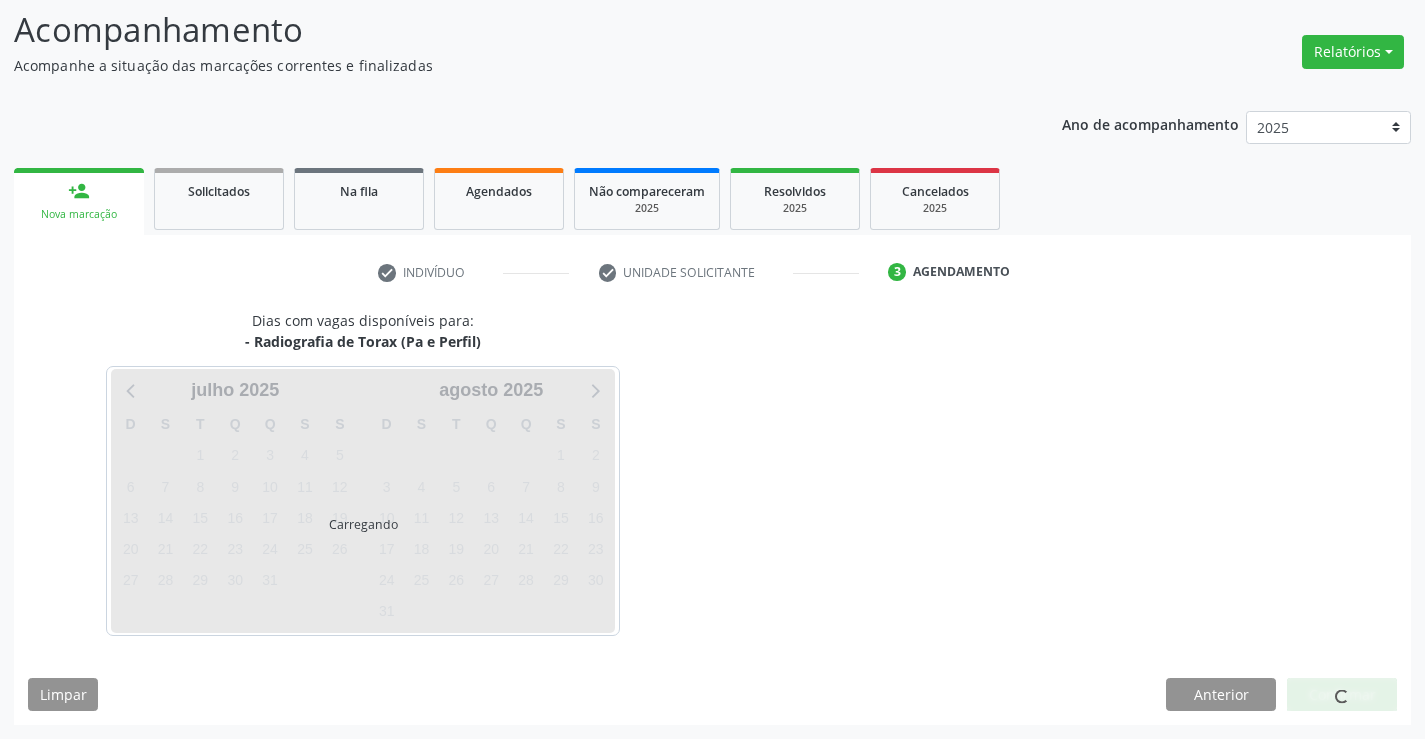 scroll, scrollTop: 131, scrollLeft: 0, axis: vertical 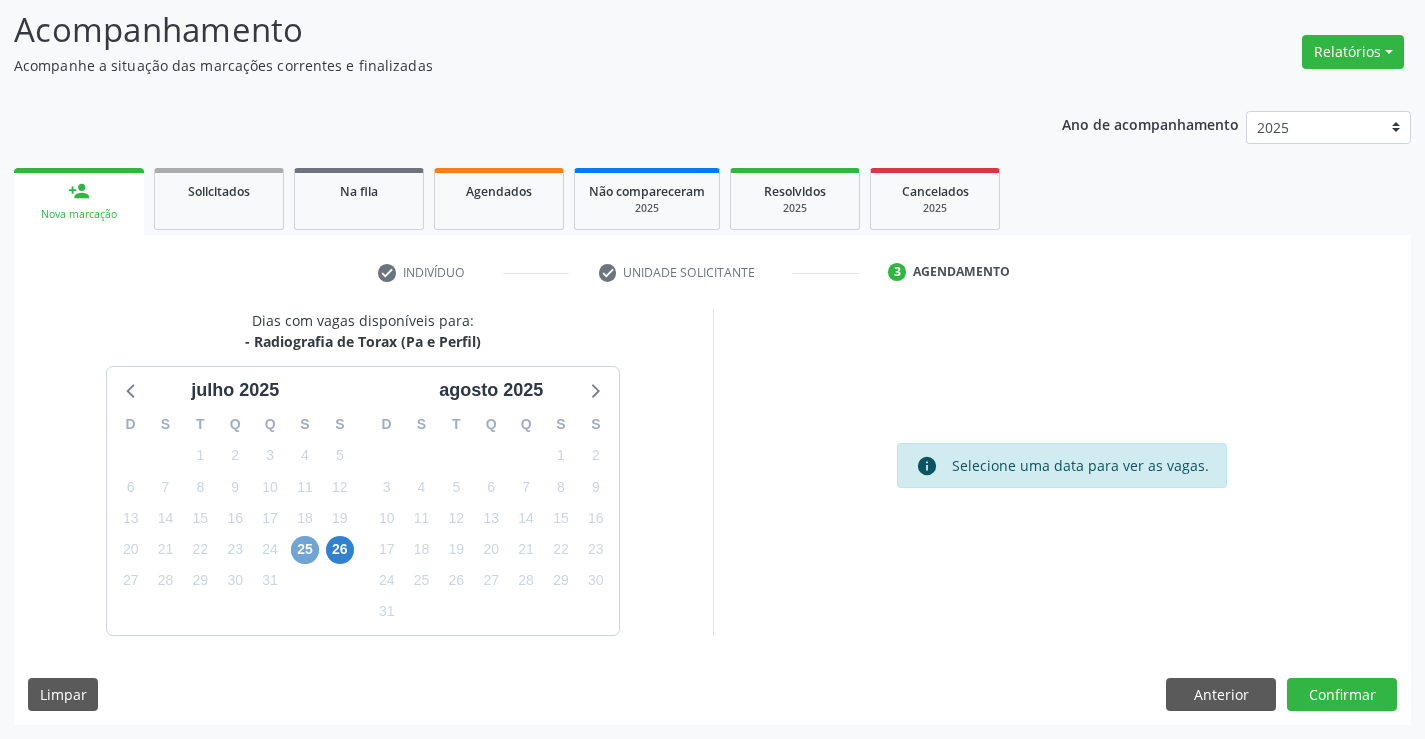click on "25" at bounding box center (305, 550) 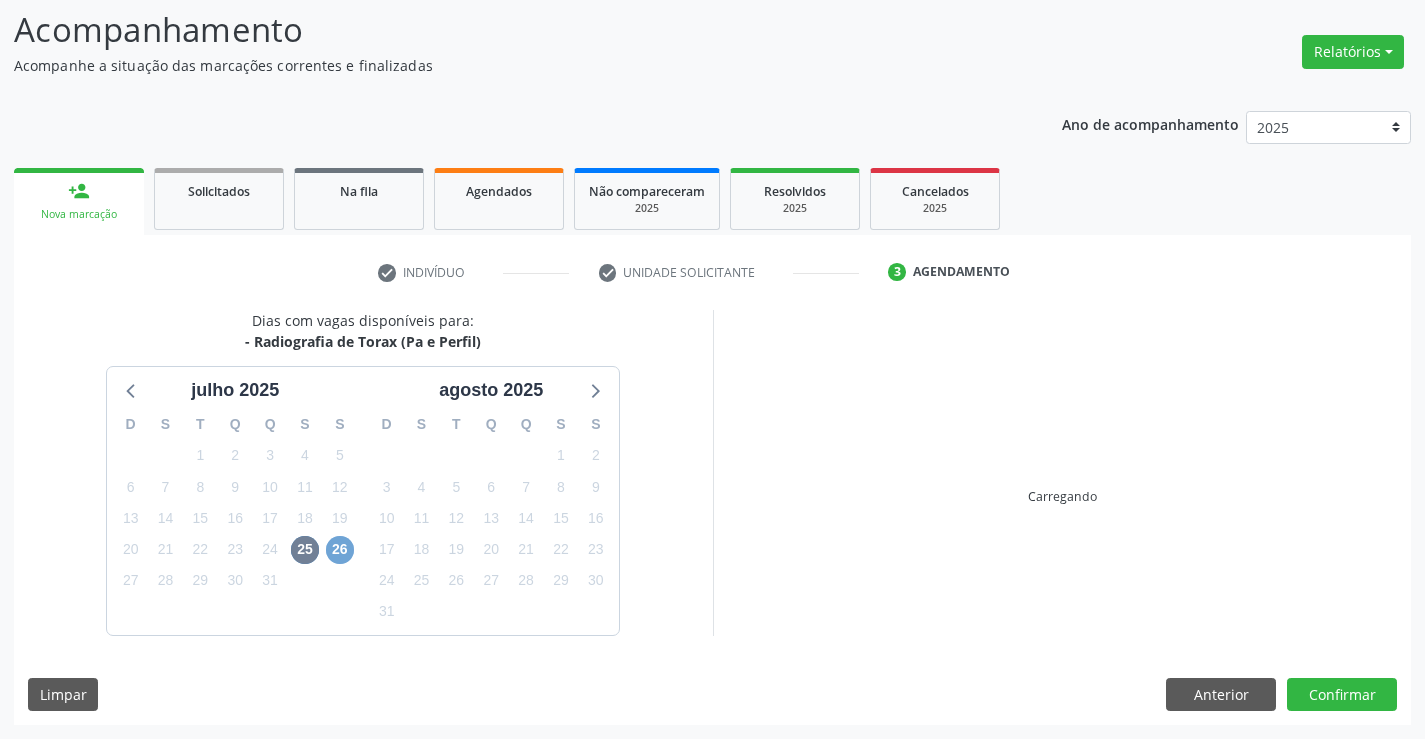 click on "26" at bounding box center (340, 550) 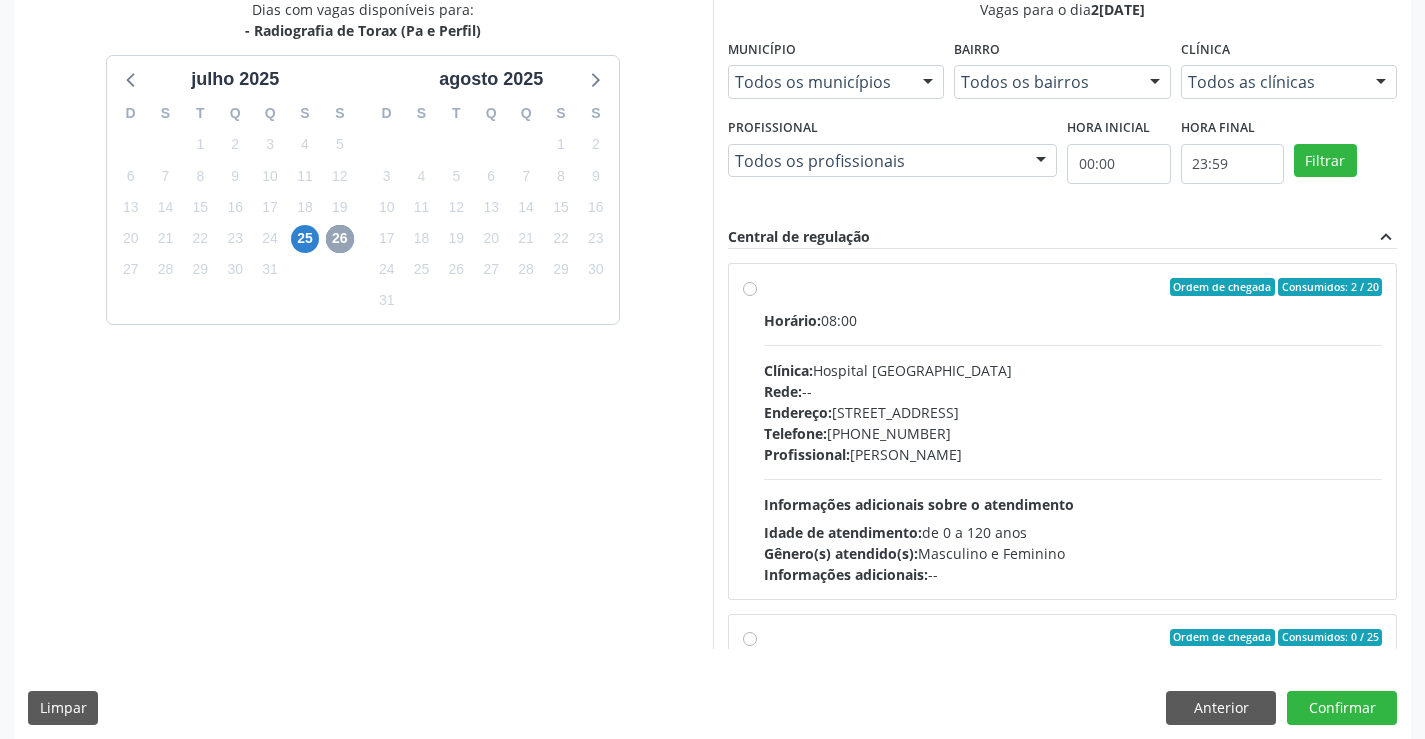 scroll, scrollTop: 456, scrollLeft: 0, axis: vertical 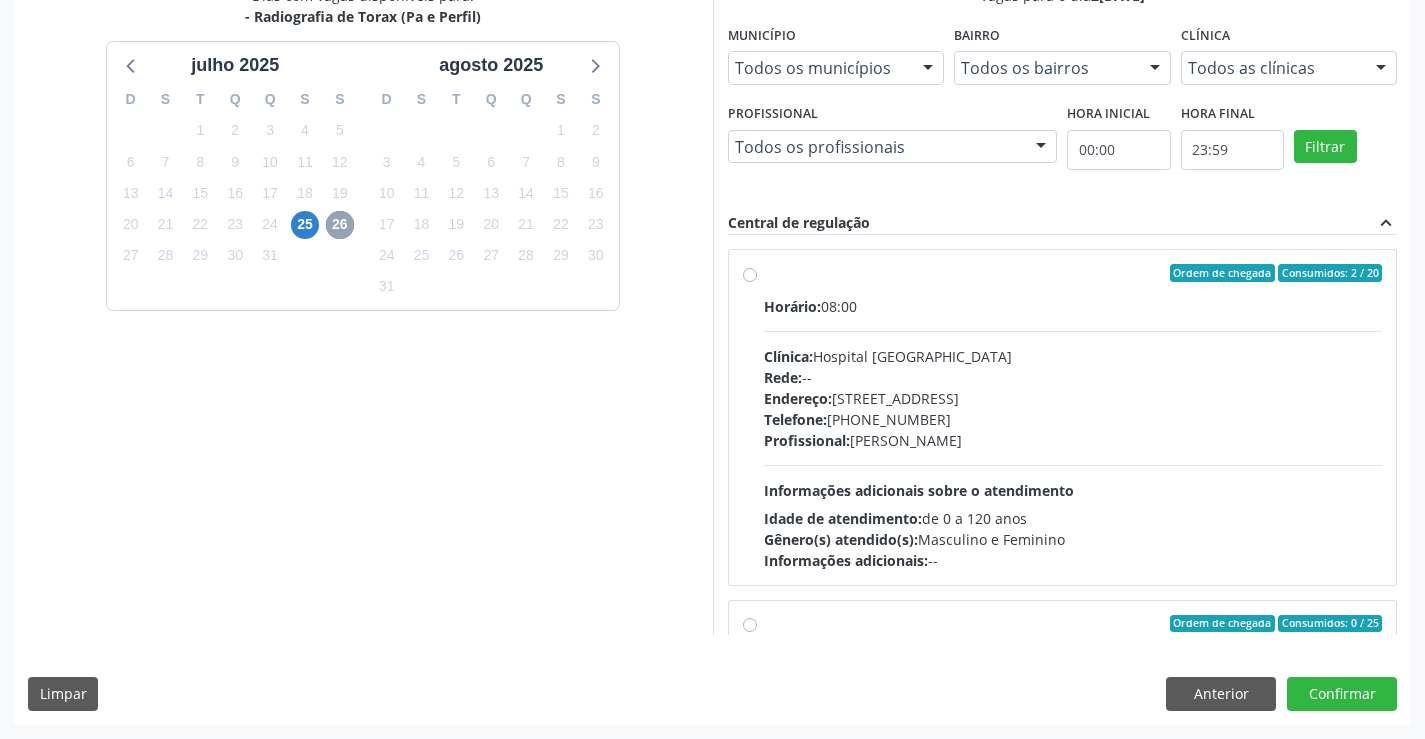 click on "26" at bounding box center [340, 225] 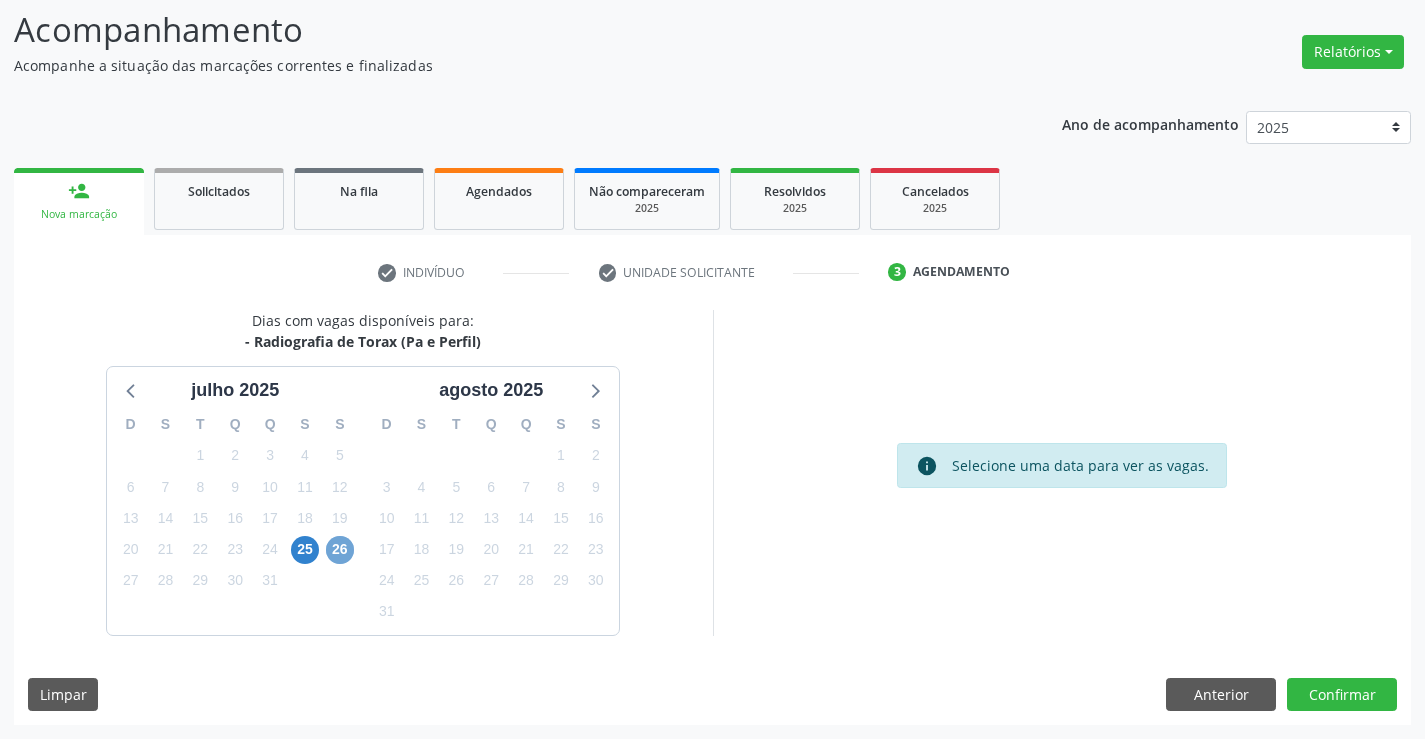 scroll, scrollTop: 131, scrollLeft: 0, axis: vertical 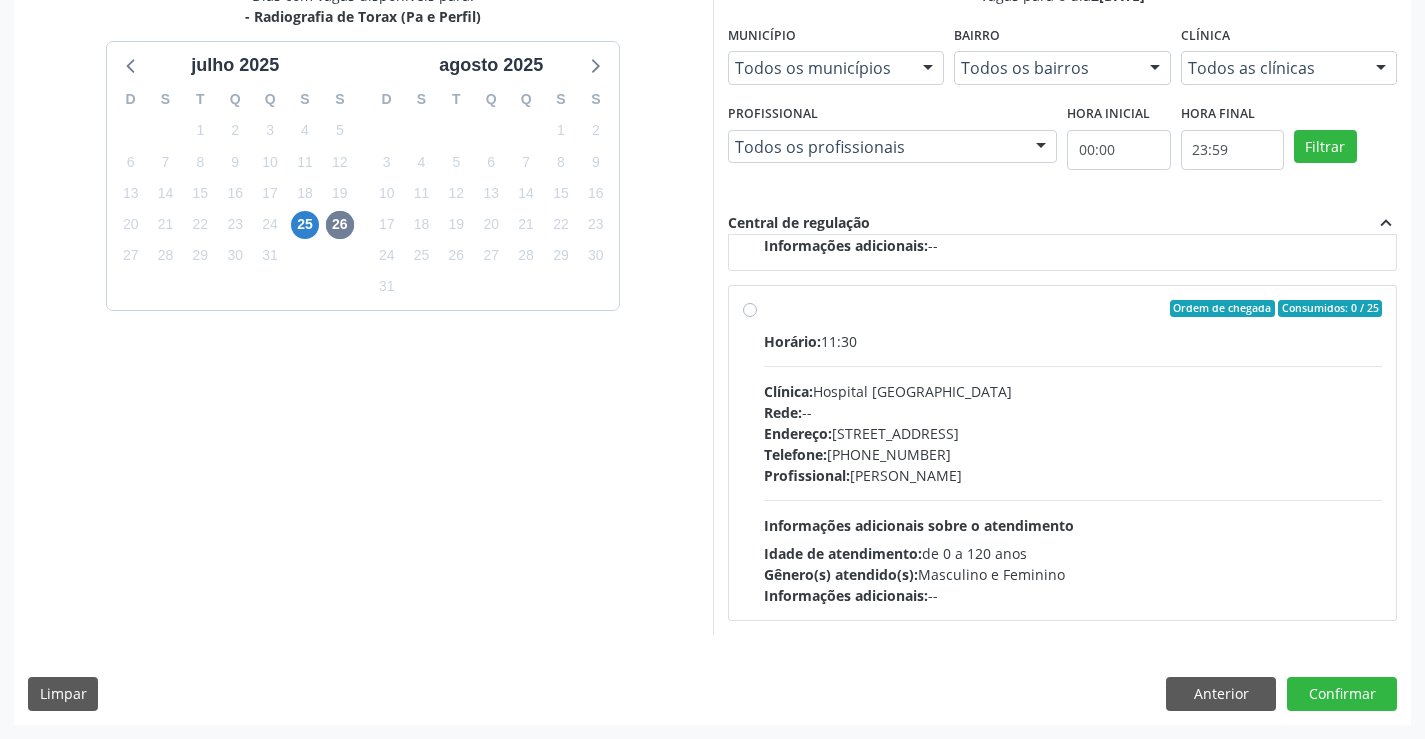 click on "Clínica:  Hospital Sao Francisco" at bounding box center (1073, 391) 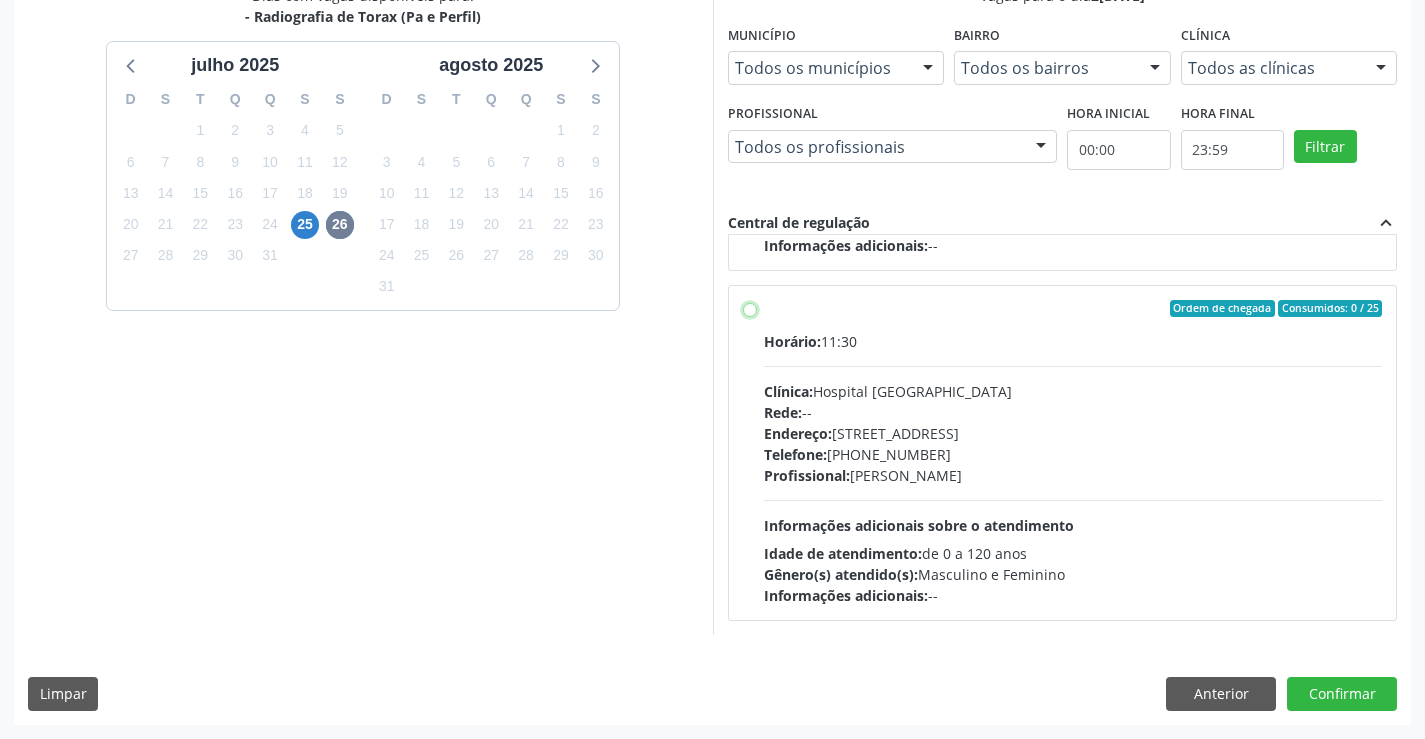 click on "Ordem de chegada
Consumidos: 0 / 25
Horário:   11:30
Clínica:  Hospital Sao Francisco
Rede:
--
Endereço:   Blocos, nº 258, Centro, Campo Formoso - BA
Telefone:   (74) 36451217
Profissional:
Joel da Rocha Almeida
Informações adicionais sobre o atendimento
Idade de atendimento:
de 0 a 120 anos
Gênero(s) atendido(s):
Masculino e Feminino
Informações adicionais:
--" at bounding box center (750, 309) 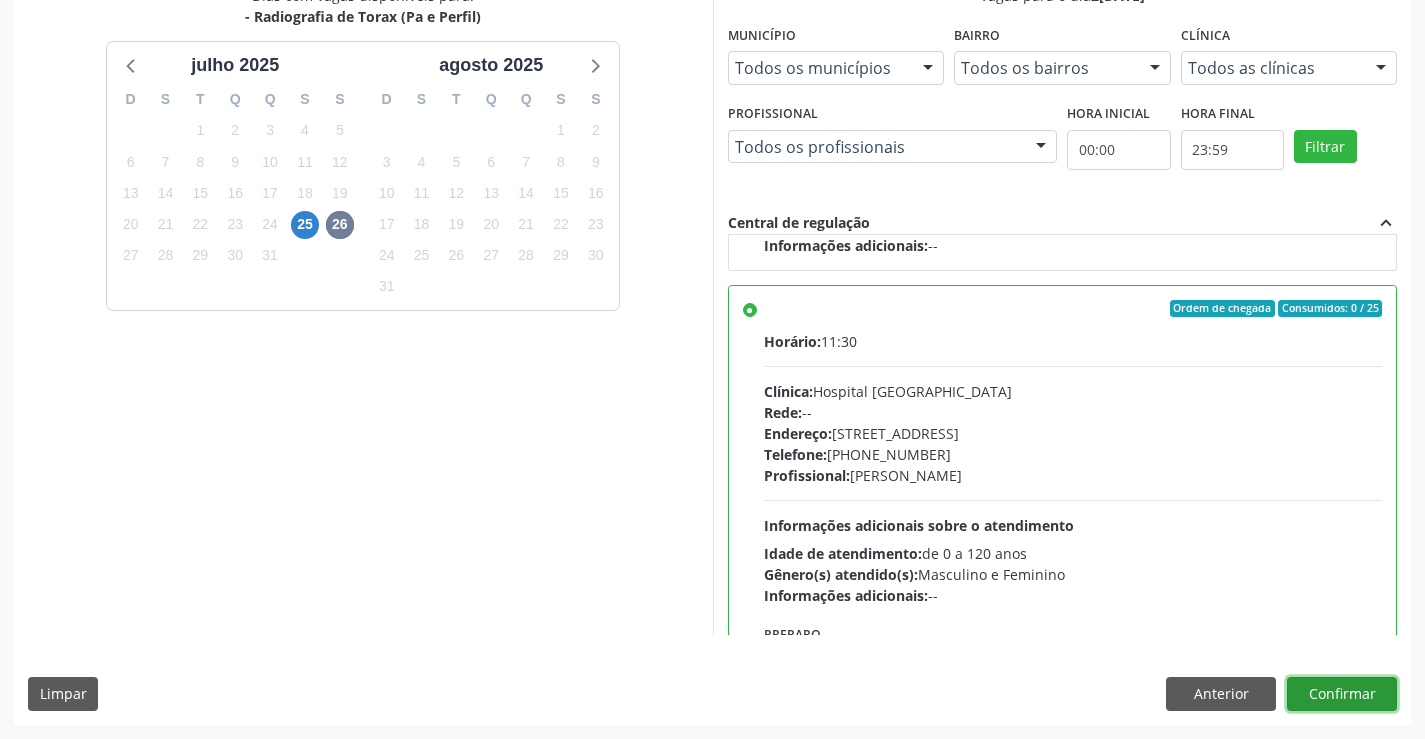 click on "Confirmar" at bounding box center (1342, 694) 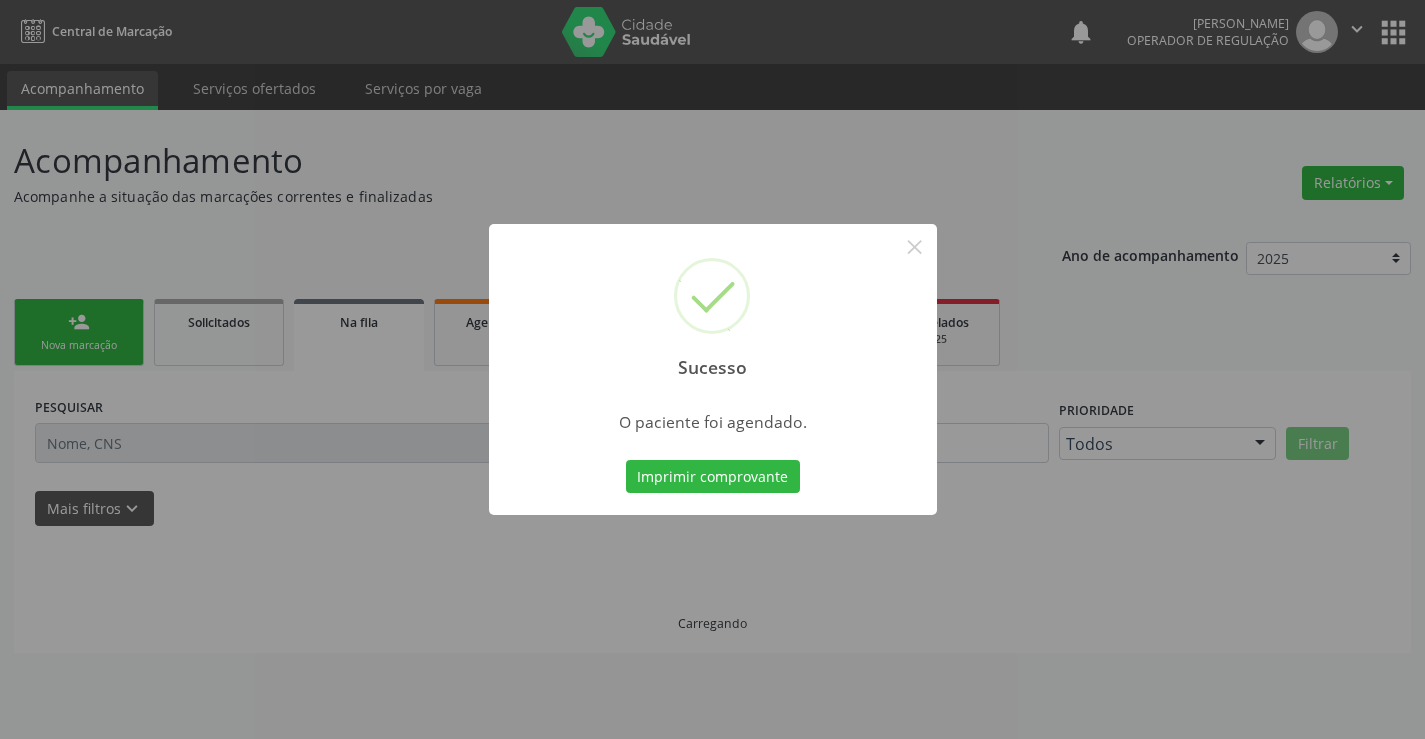 scroll, scrollTop: 0, scrollLeft: 0, axis: both 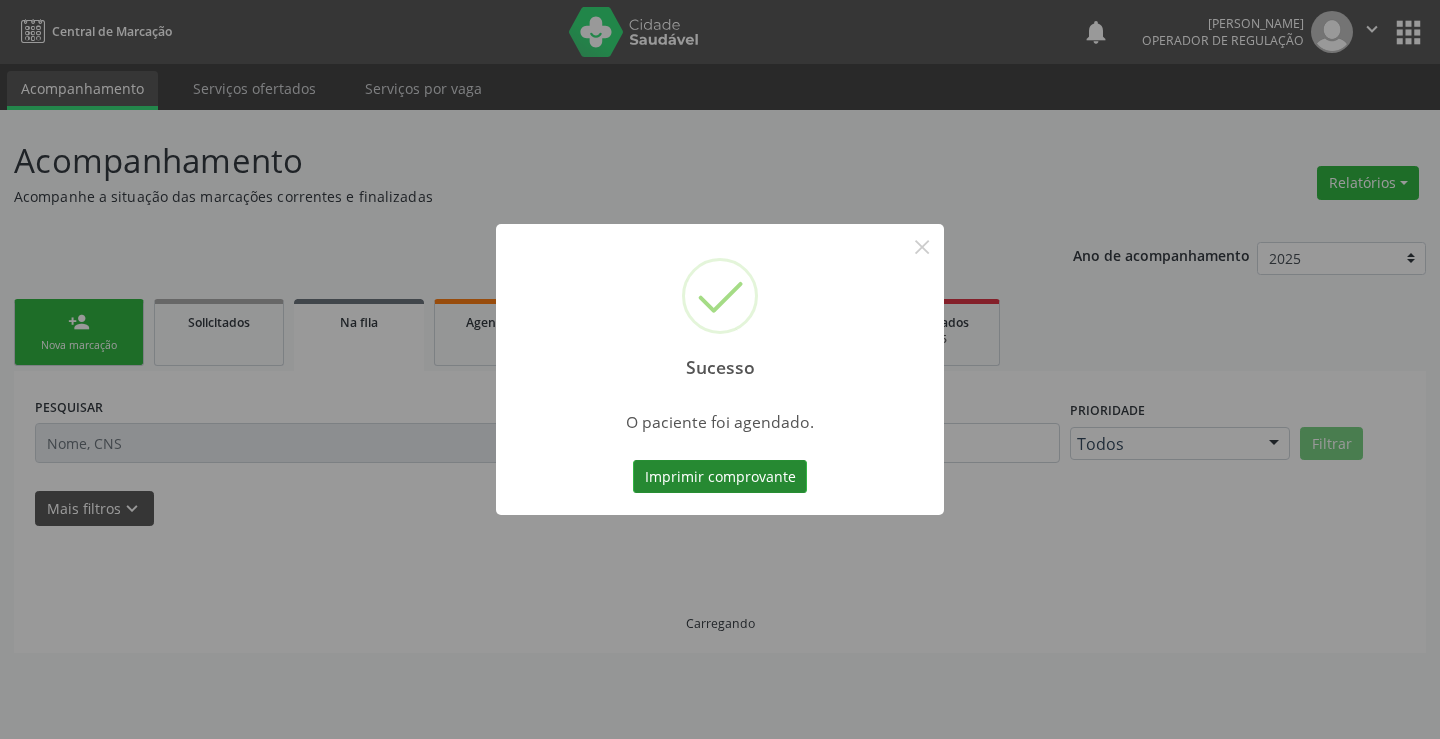 click on "Imprimir comprovante" at bounding box center (720, 477) 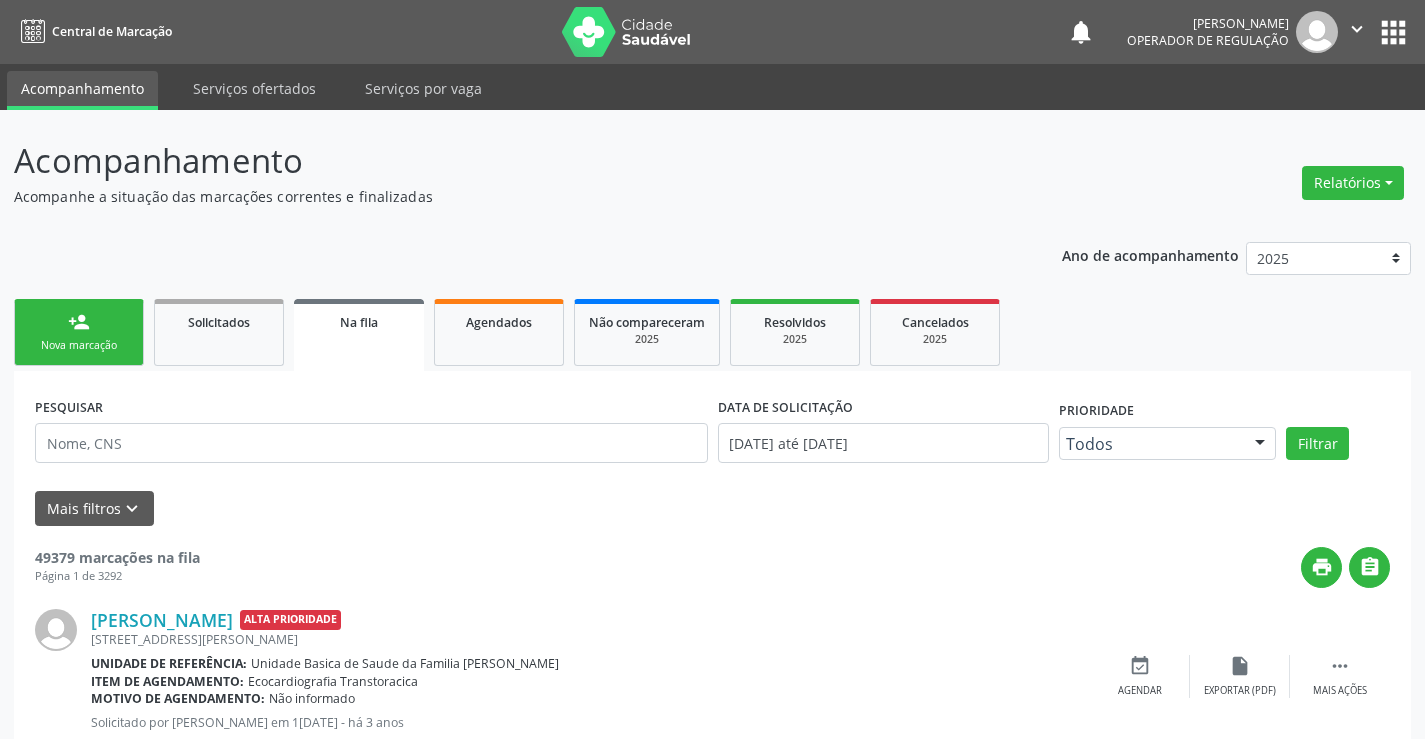 click on "person_add" at bounding box center [79, 322] 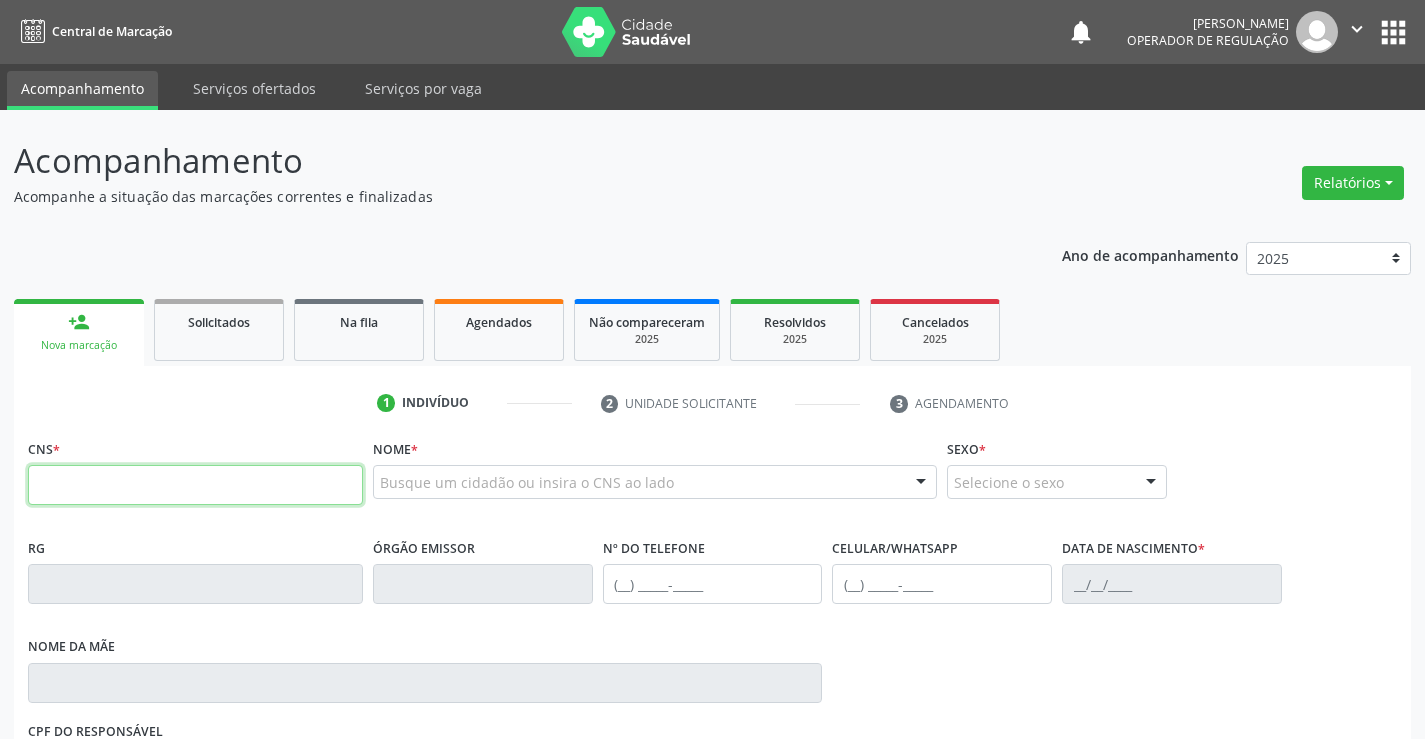 click at bounding box center (195, 485) 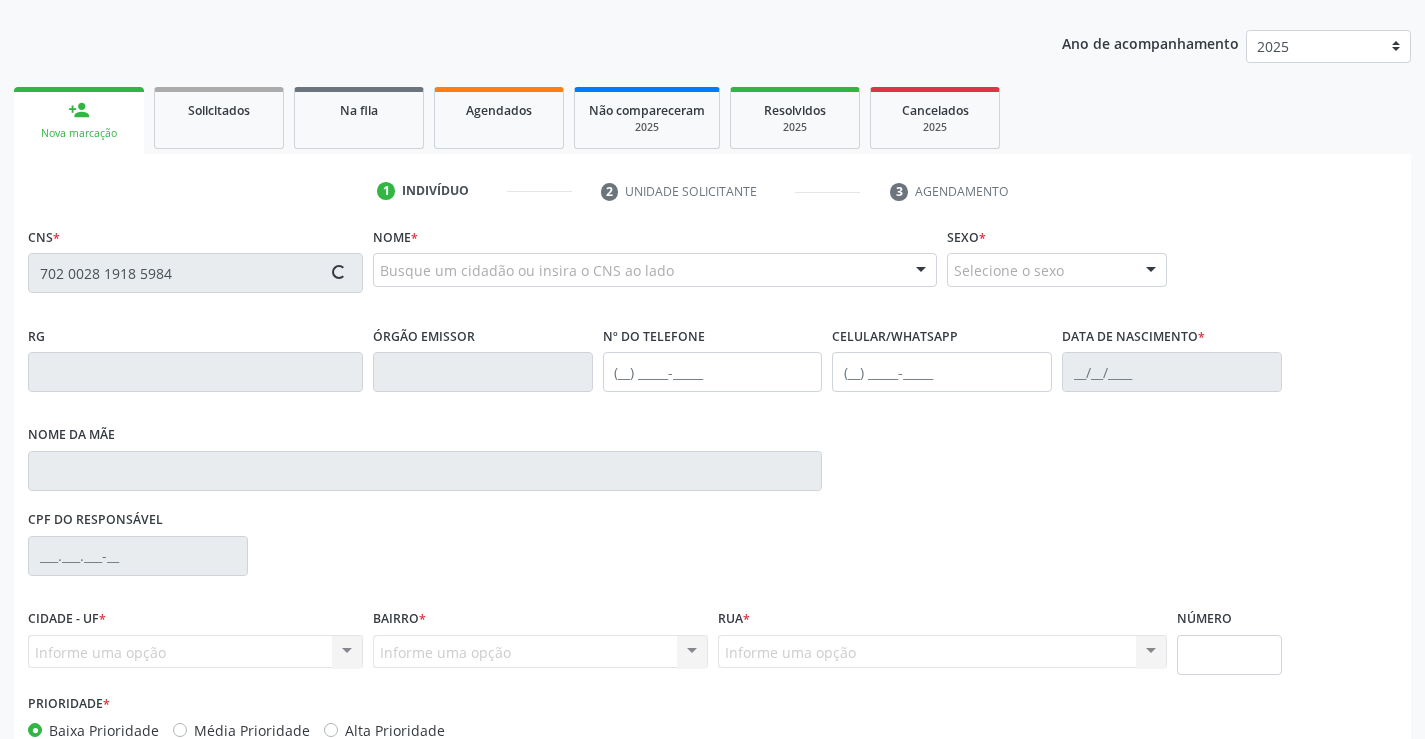 type on "702 0028 1918 5984" 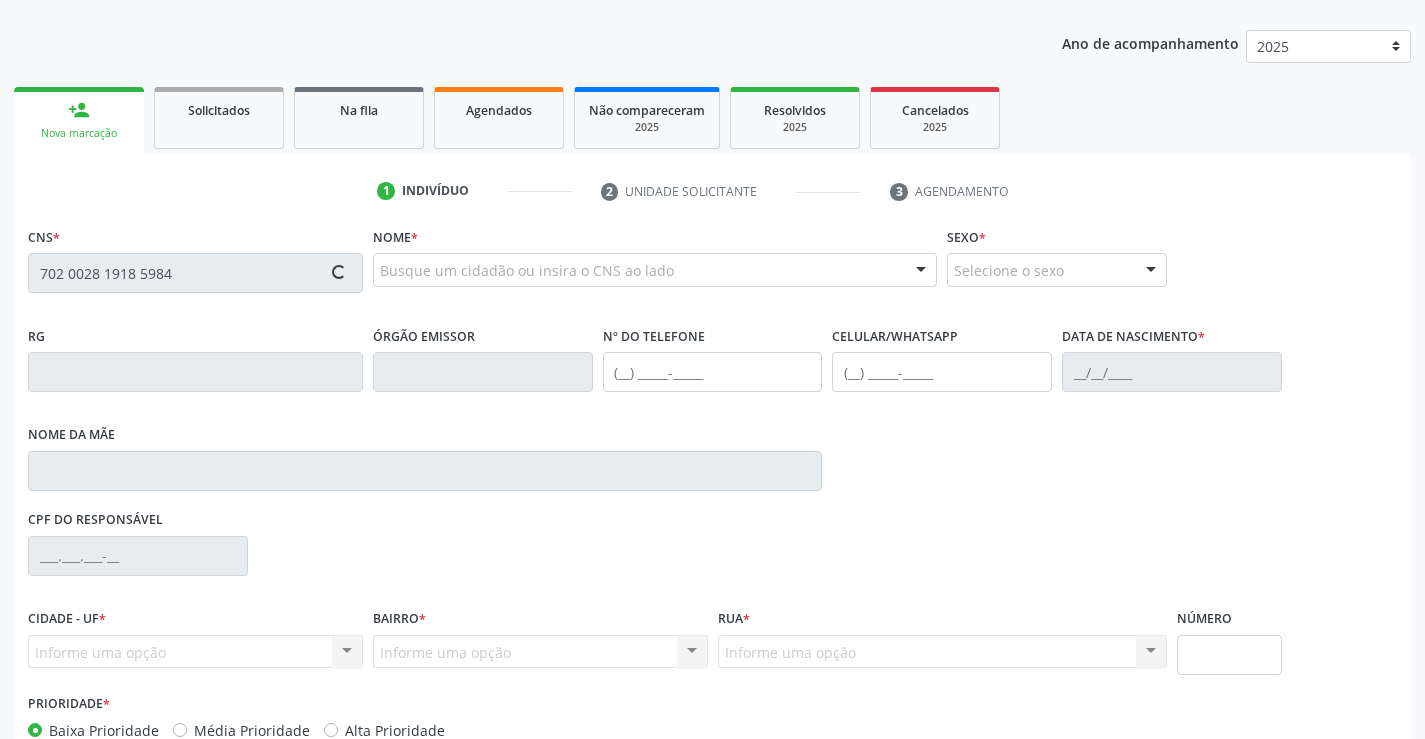 scroll, scrollTop: 300, scrollLeft: 0, axis: vertical 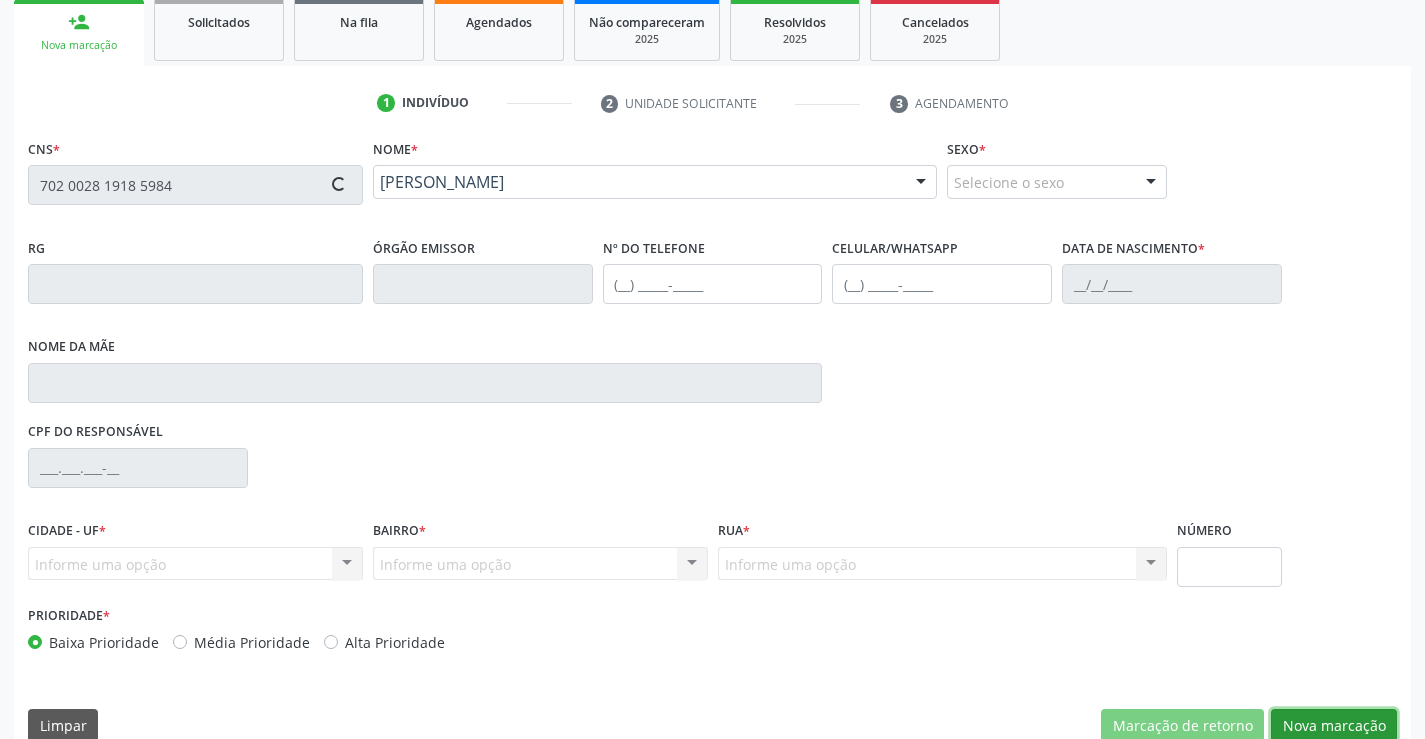 type on "1135167540" 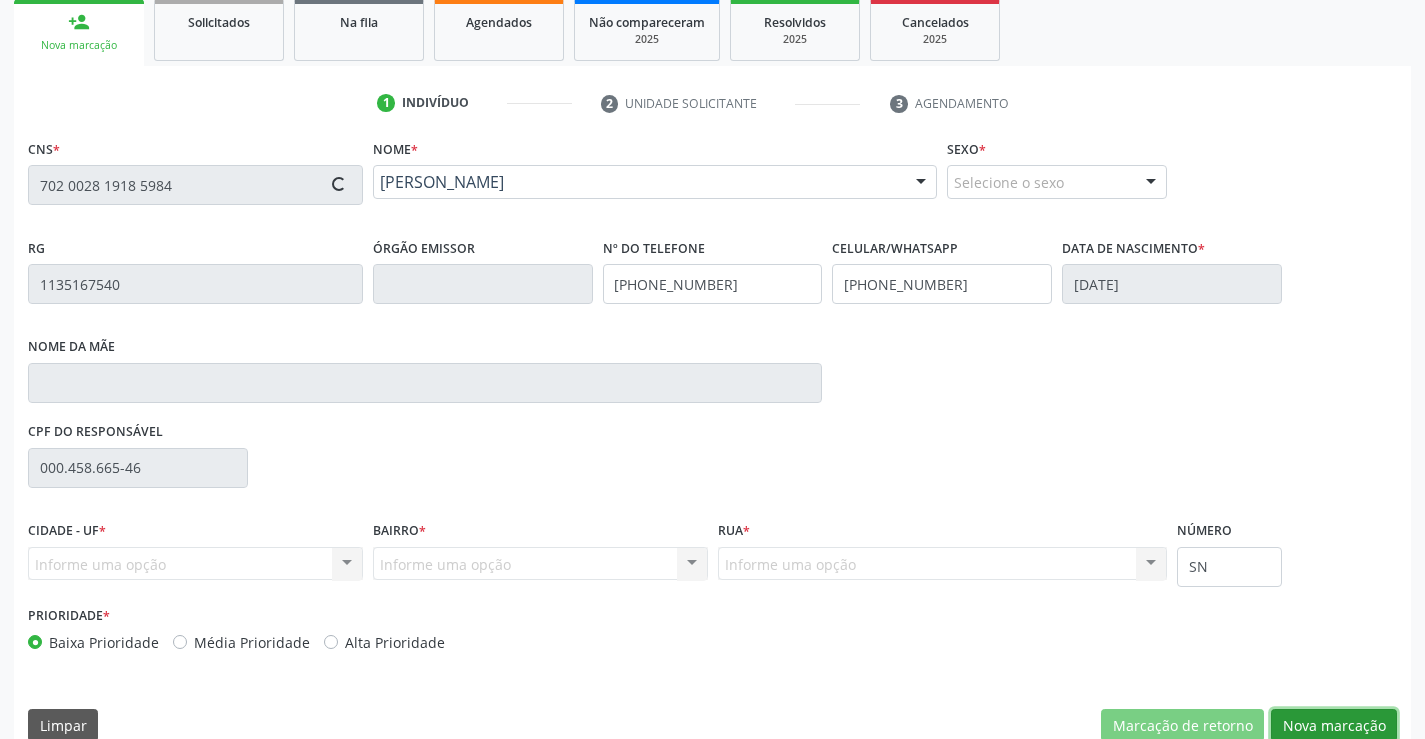 click on "Nova marcação" at bounding box center [1334, 726] 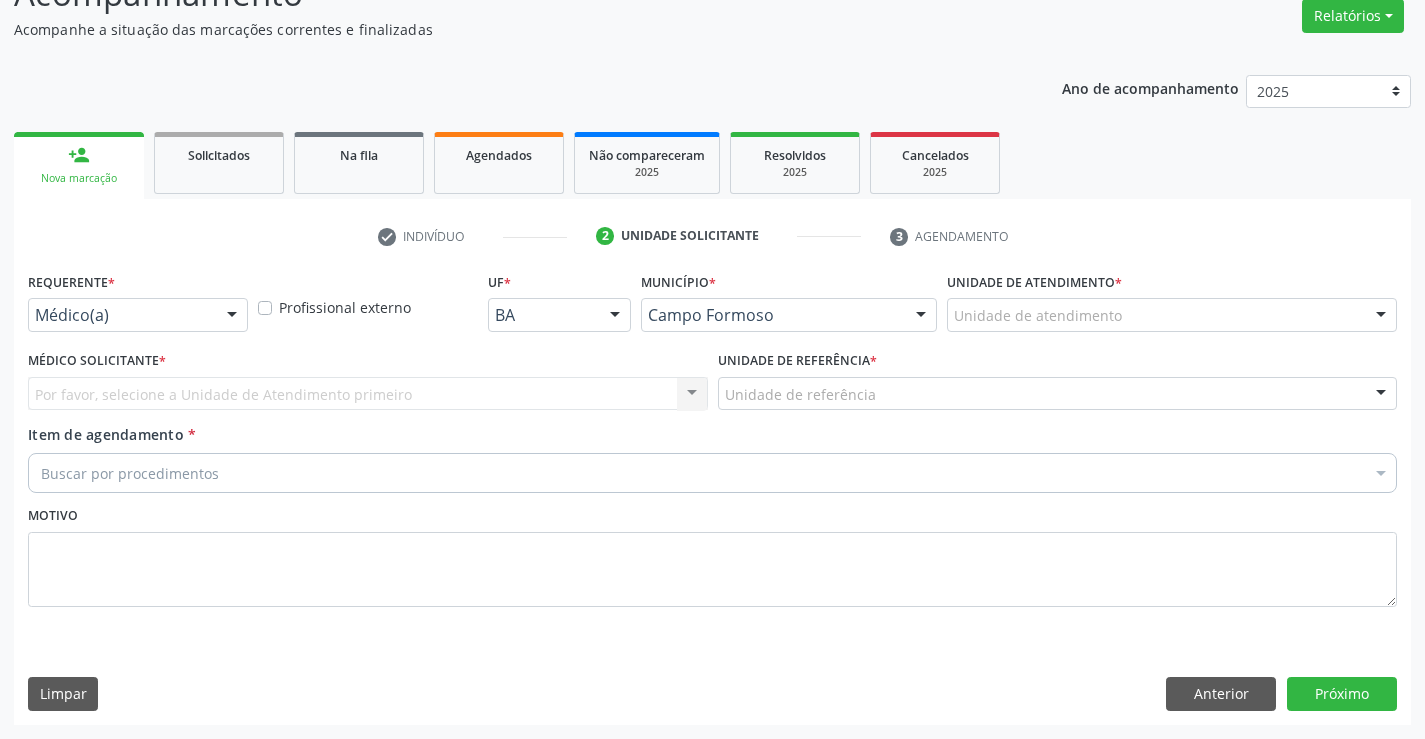 scroll, scrollTop: 167, scrollLeft: 0, axis: vertical 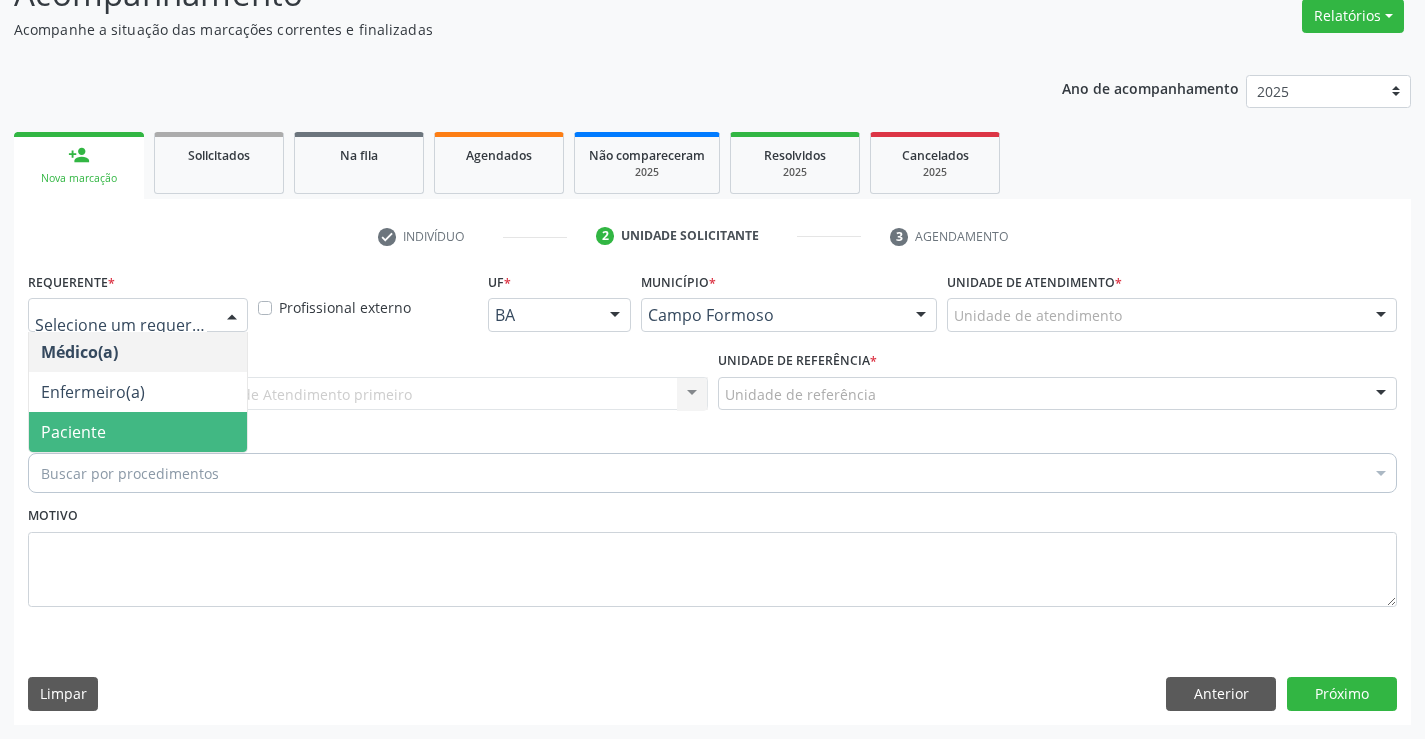 click on "Paciente" at bounding box center [138, 432] 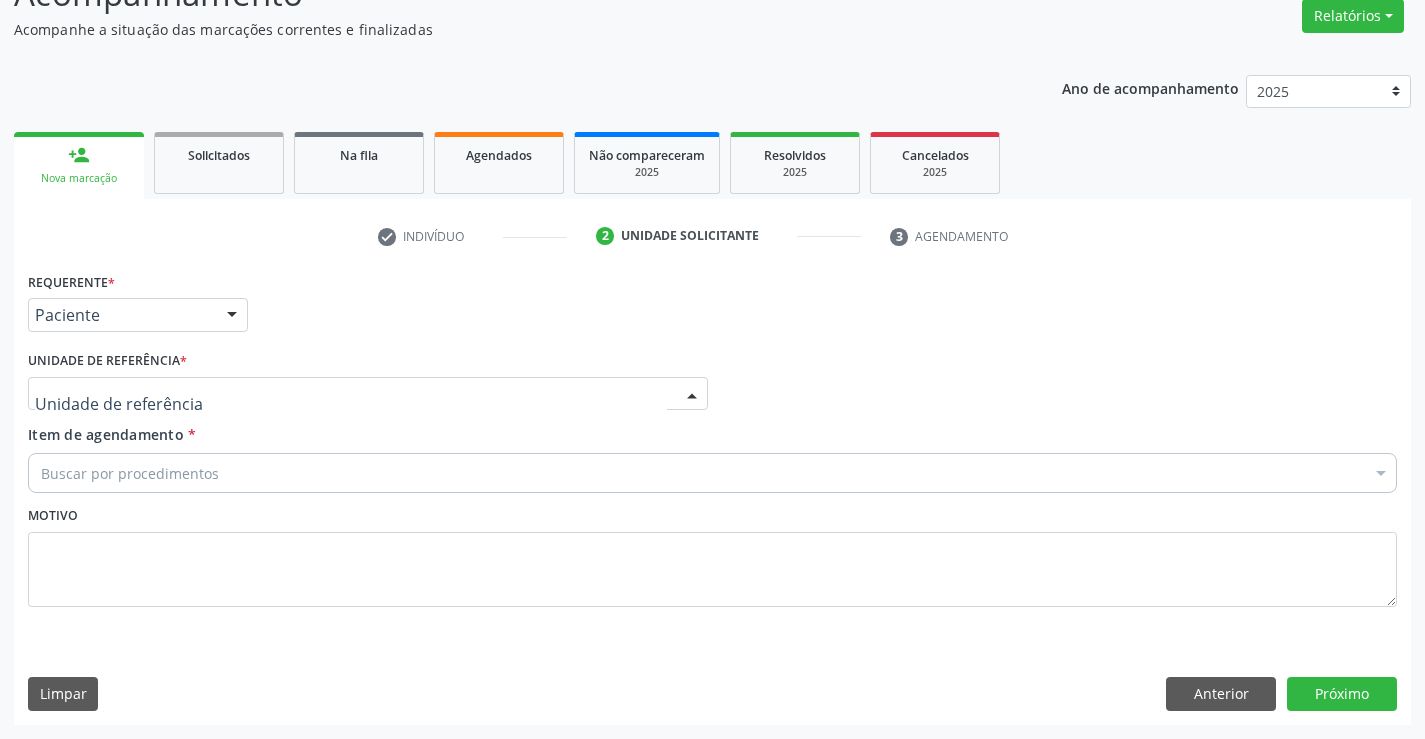 drag, startPoint x: 332, startPoint y: 382, endPoint x: 354, endPoint y: 460, distance: 81.0432 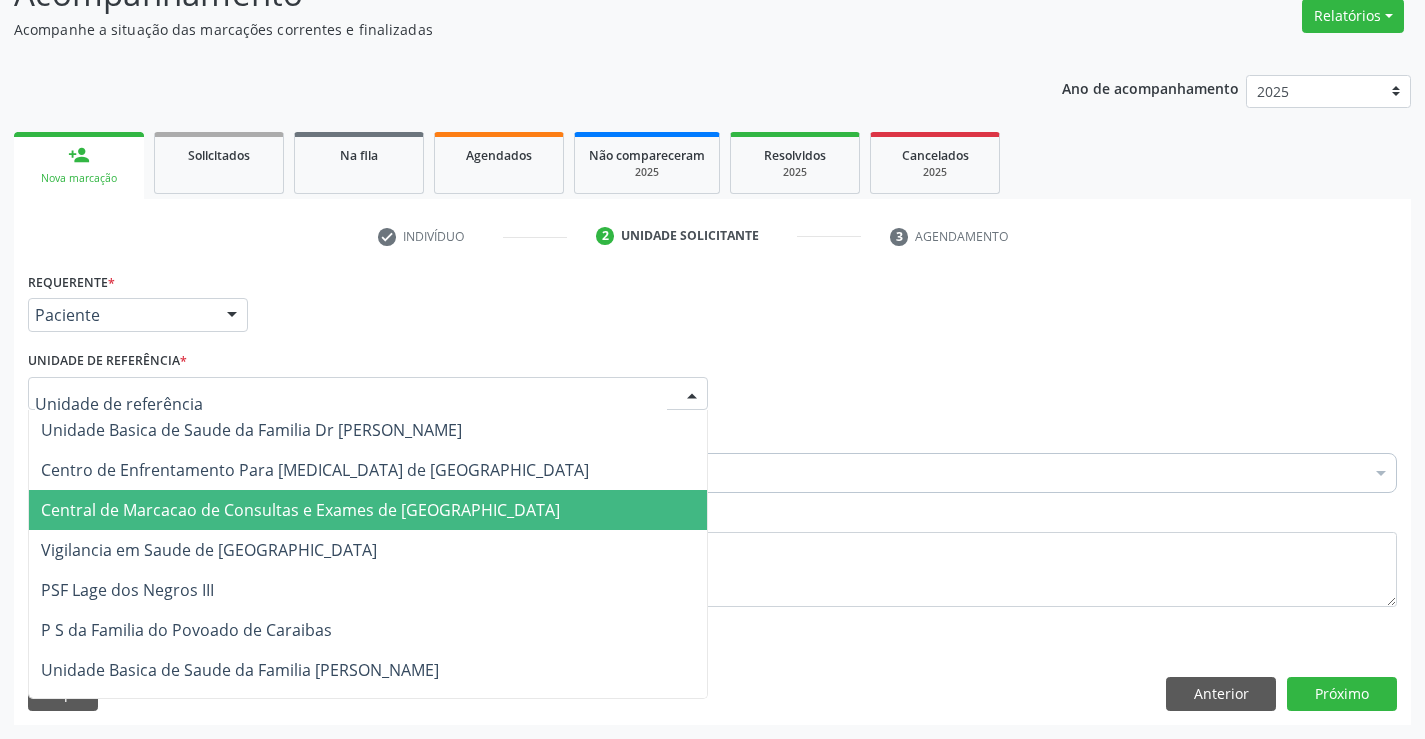 click on "Central de Marcacao de Consultas e Exames de [GEOGRAPHIC_DATA]" at bounding box center [300, 510] 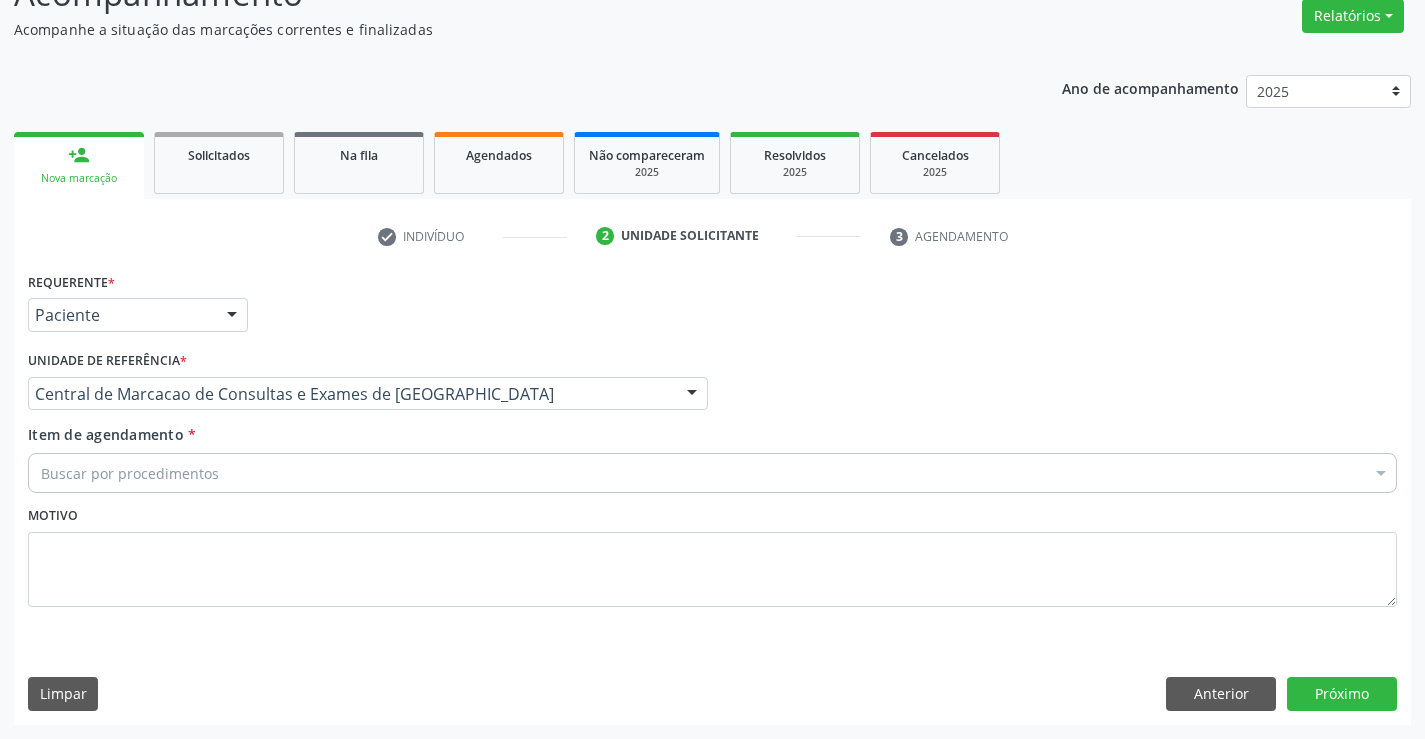click on "Buscar por procedimentos" at bounding box center (712, 473) 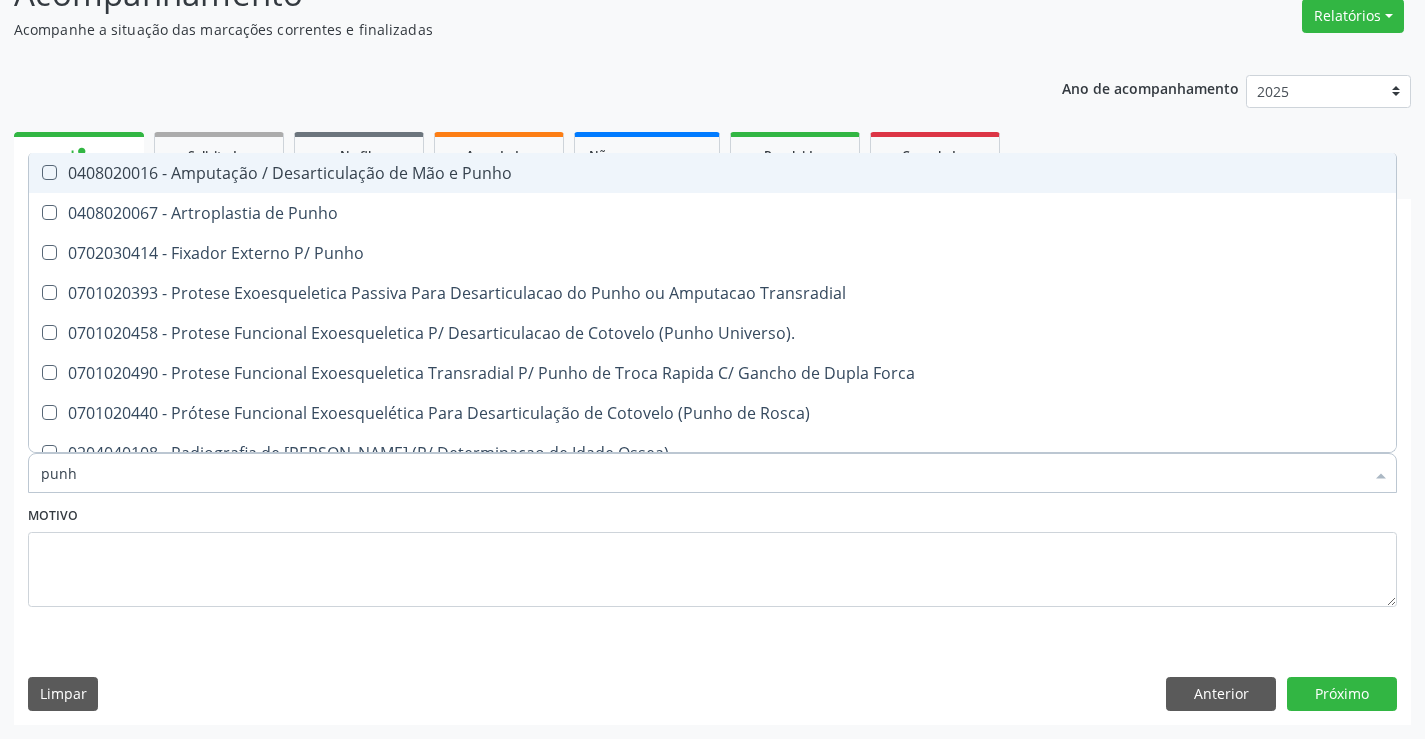 type on "punho" 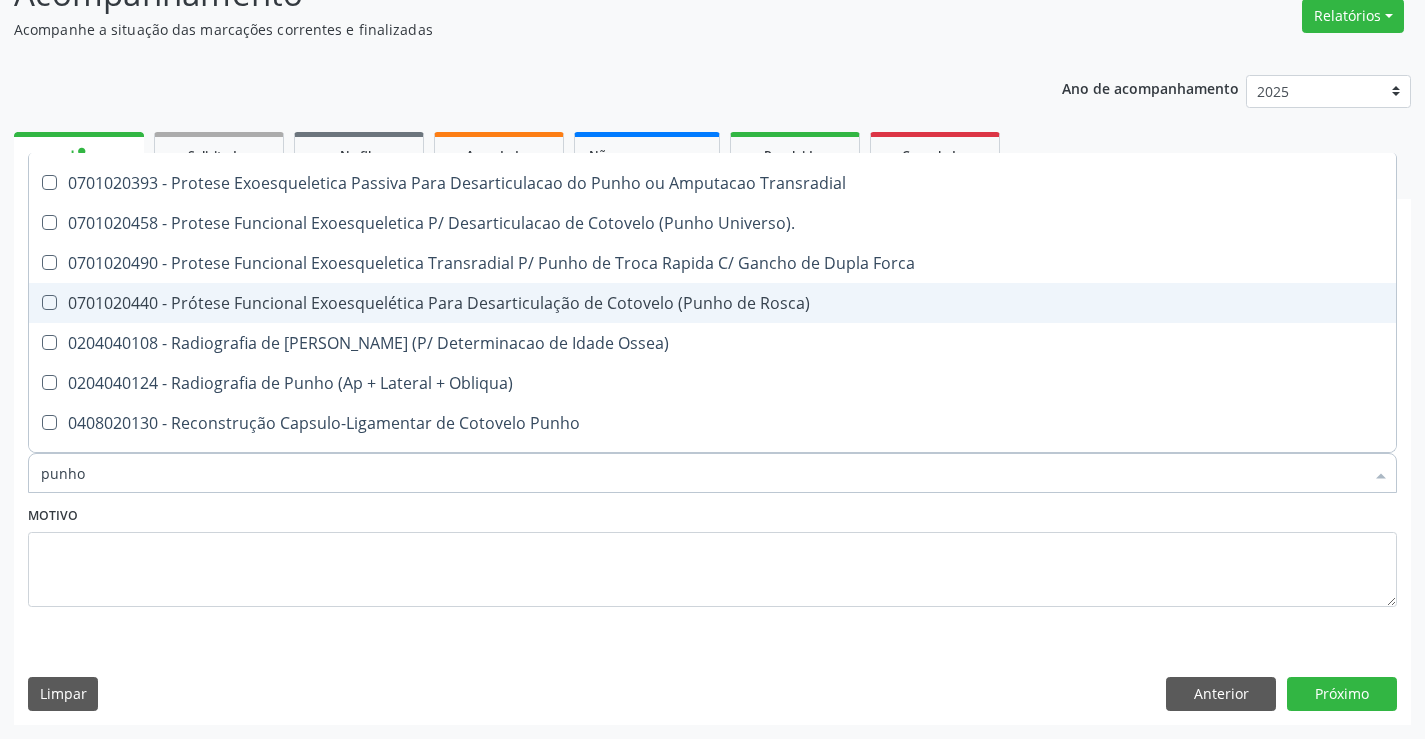 scroll, scrollTop: 341, scrollLeft: 0, axis: vertical 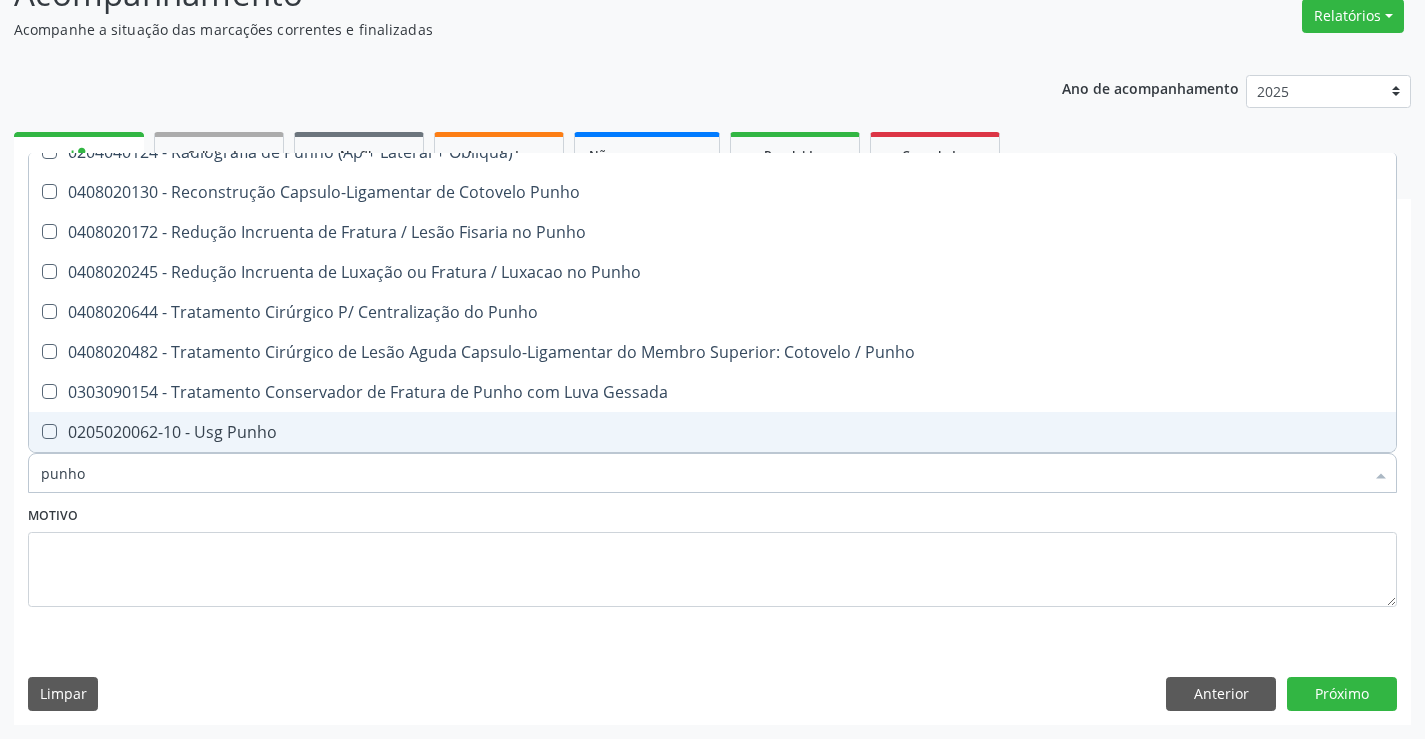 click on "0205020062-10 - Usg Punho" at bounding box center (712, 432) 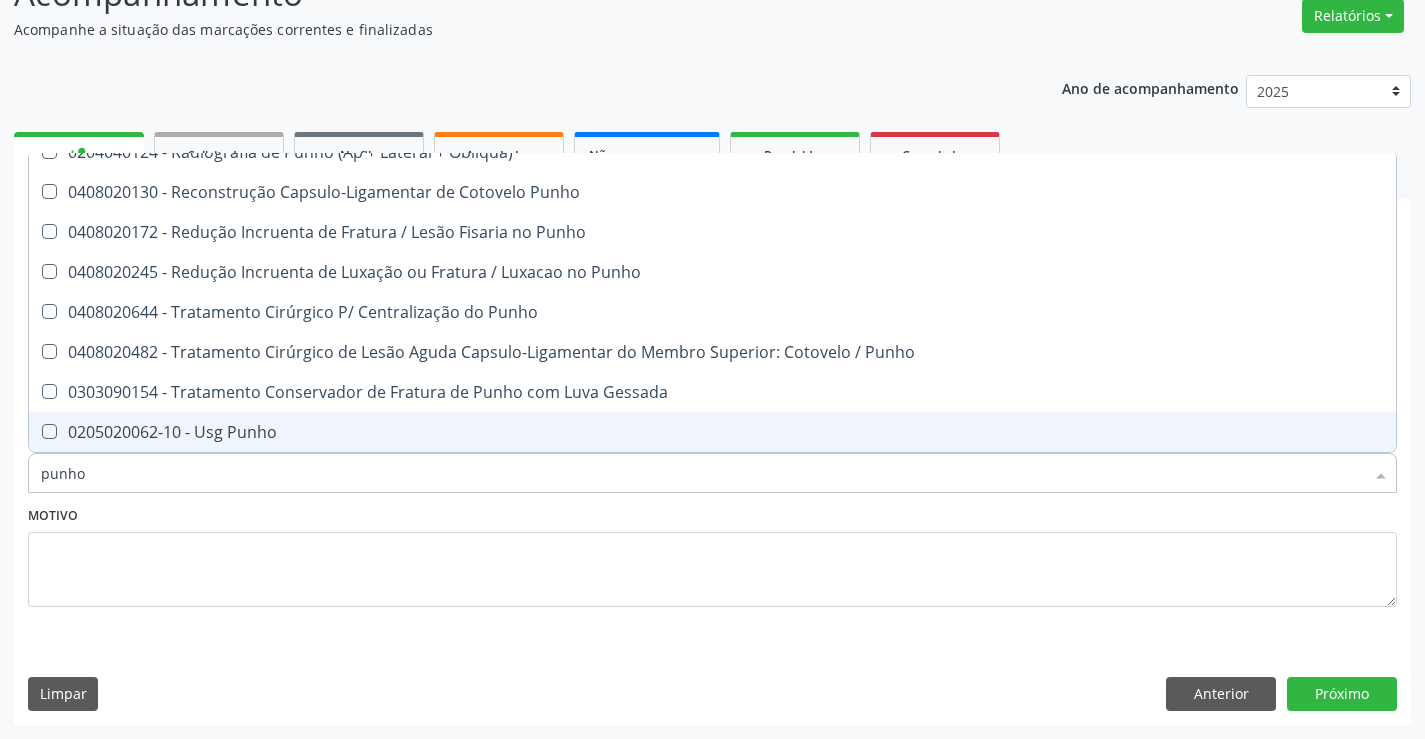 checkbox on "true" 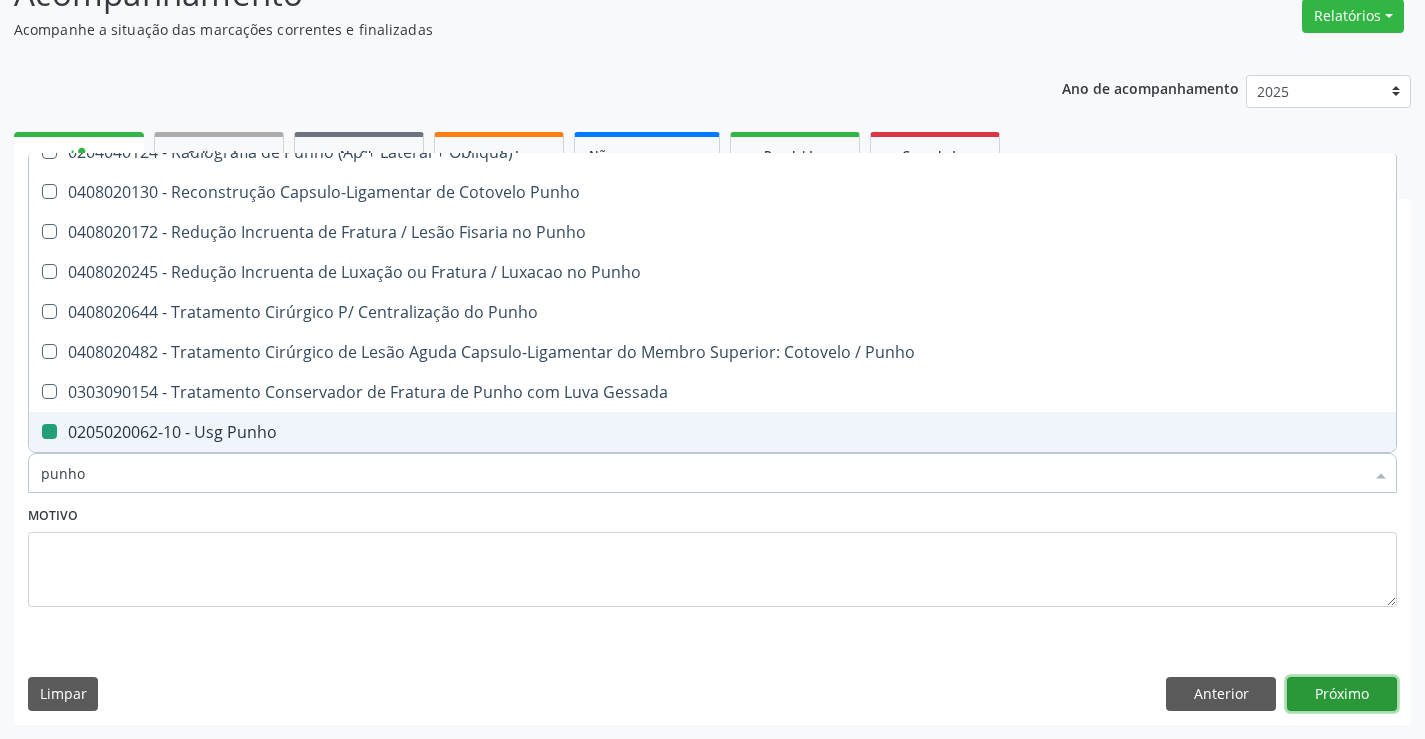 click on "Próximo" at bounding box center [1342, 694] 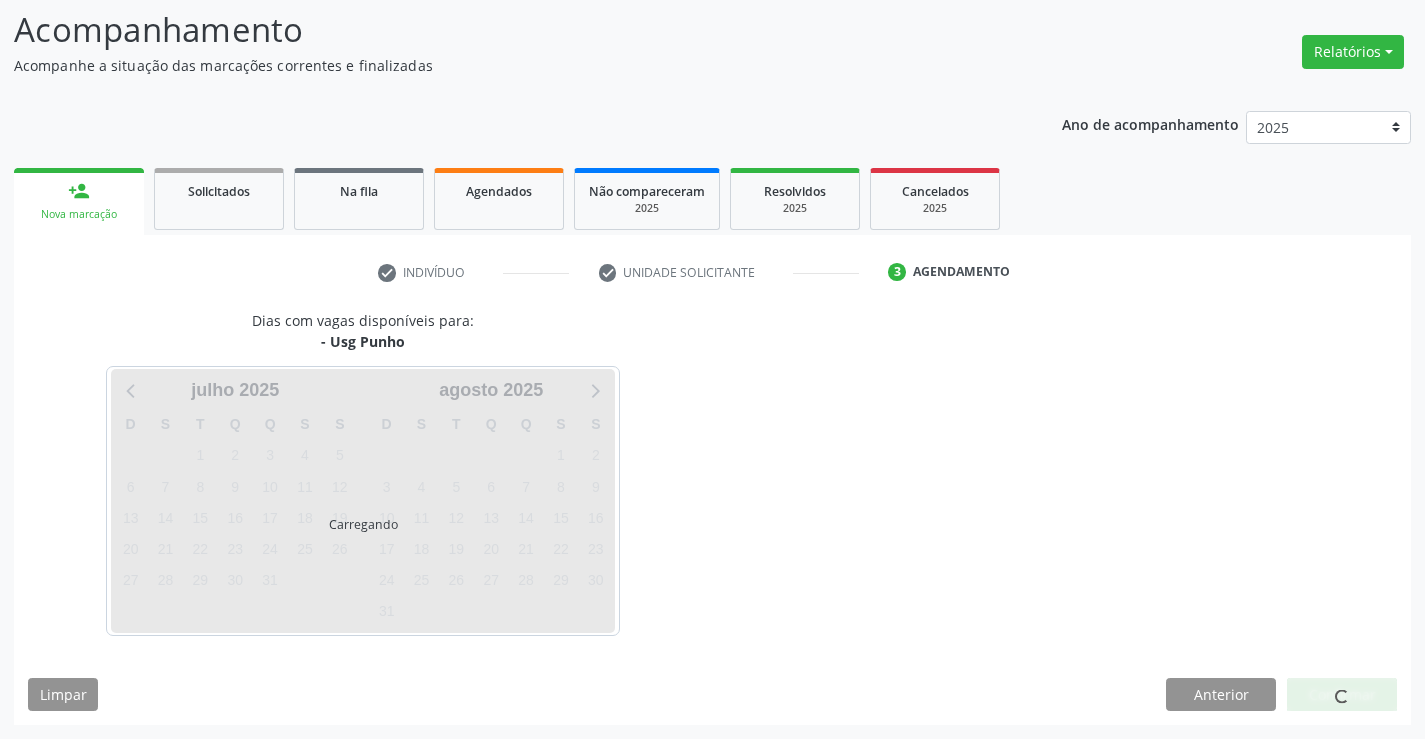scroll, scrollTop: 131, scrollLeft: 0, axis: vertical 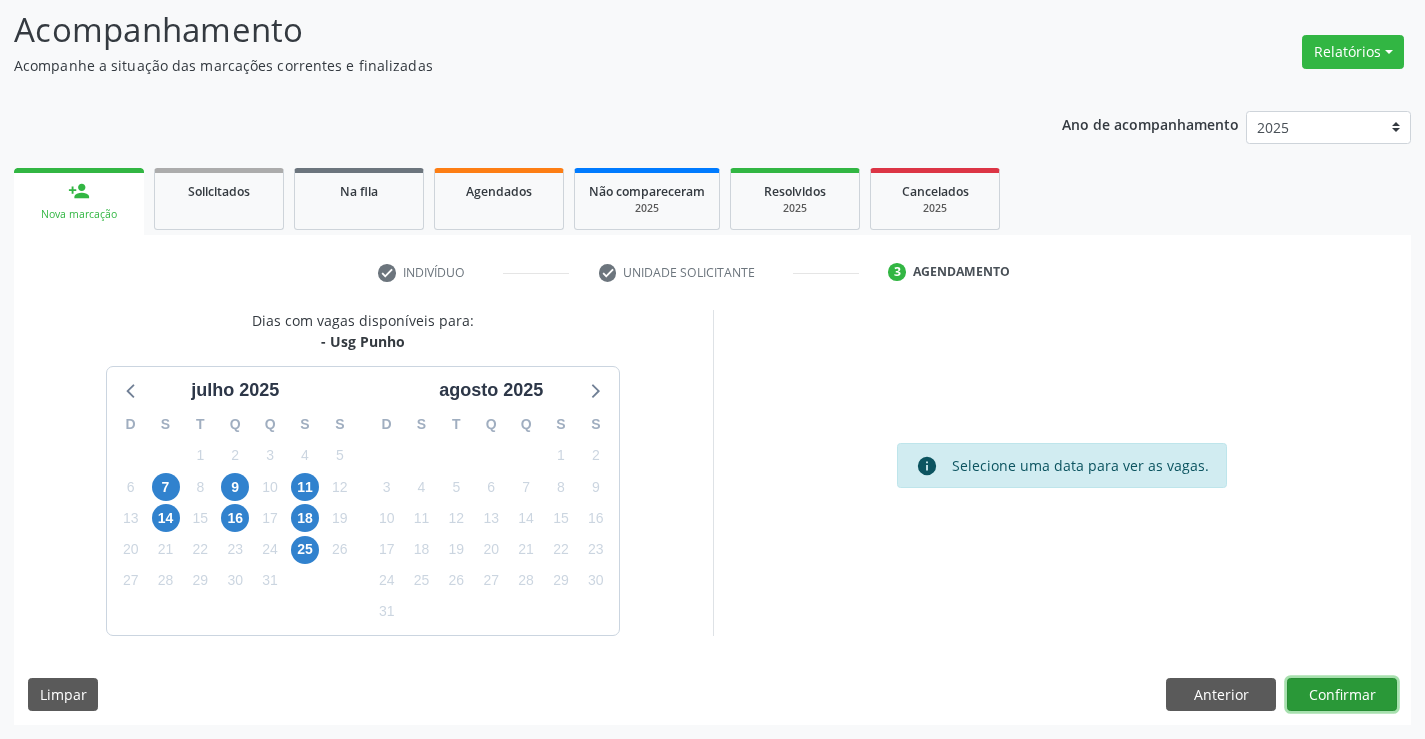 click on "Confirmar" at bounding box center (1342, 695) 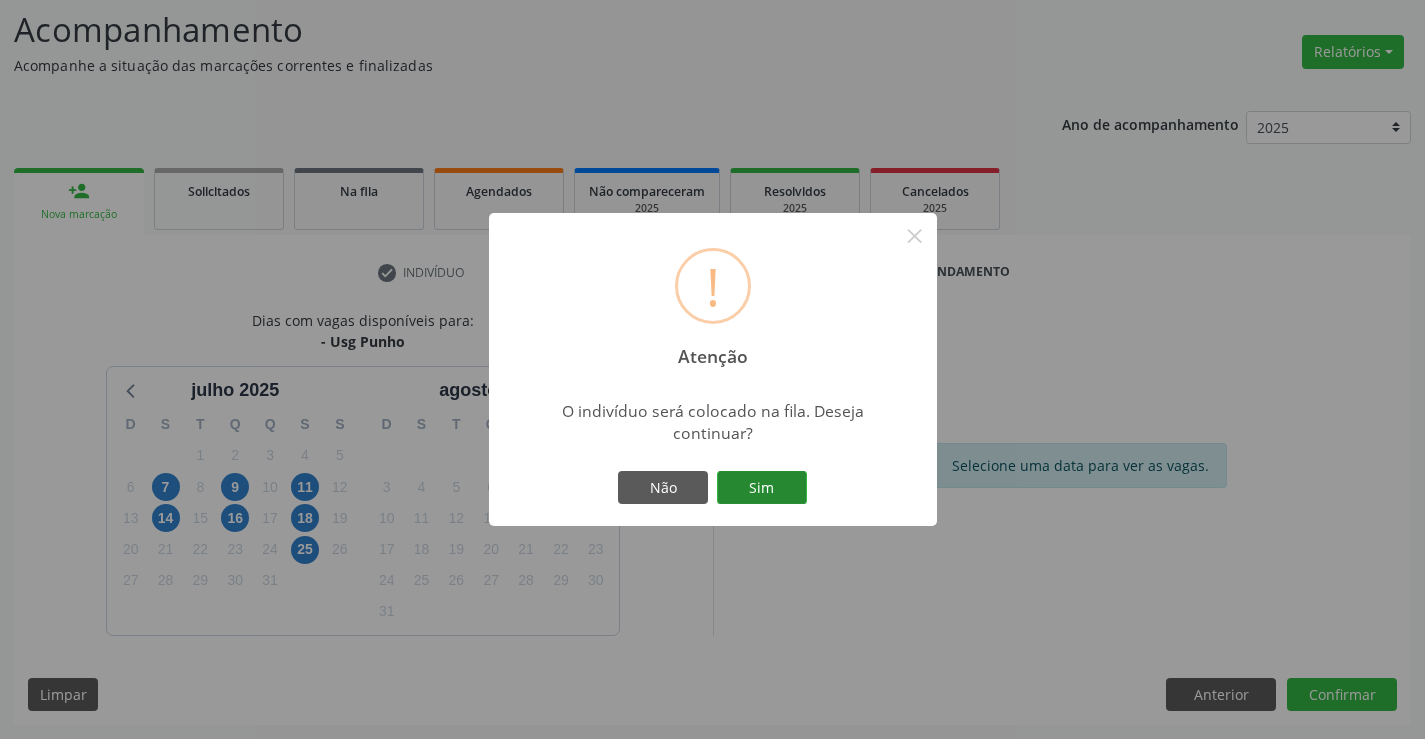 click on "Sim" at bounding box center (762, 488) 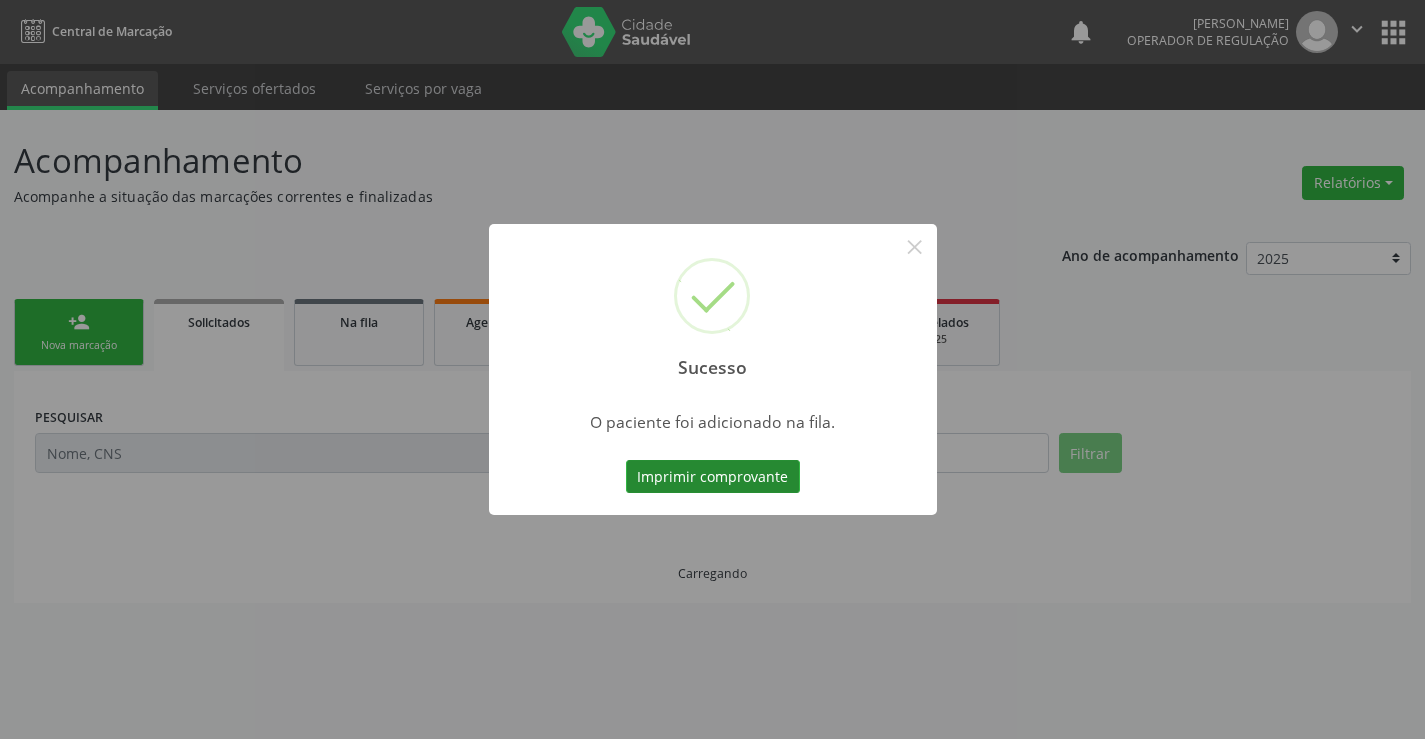 scroll, scrollTop: 0, scrollLeft: 0, axis: both 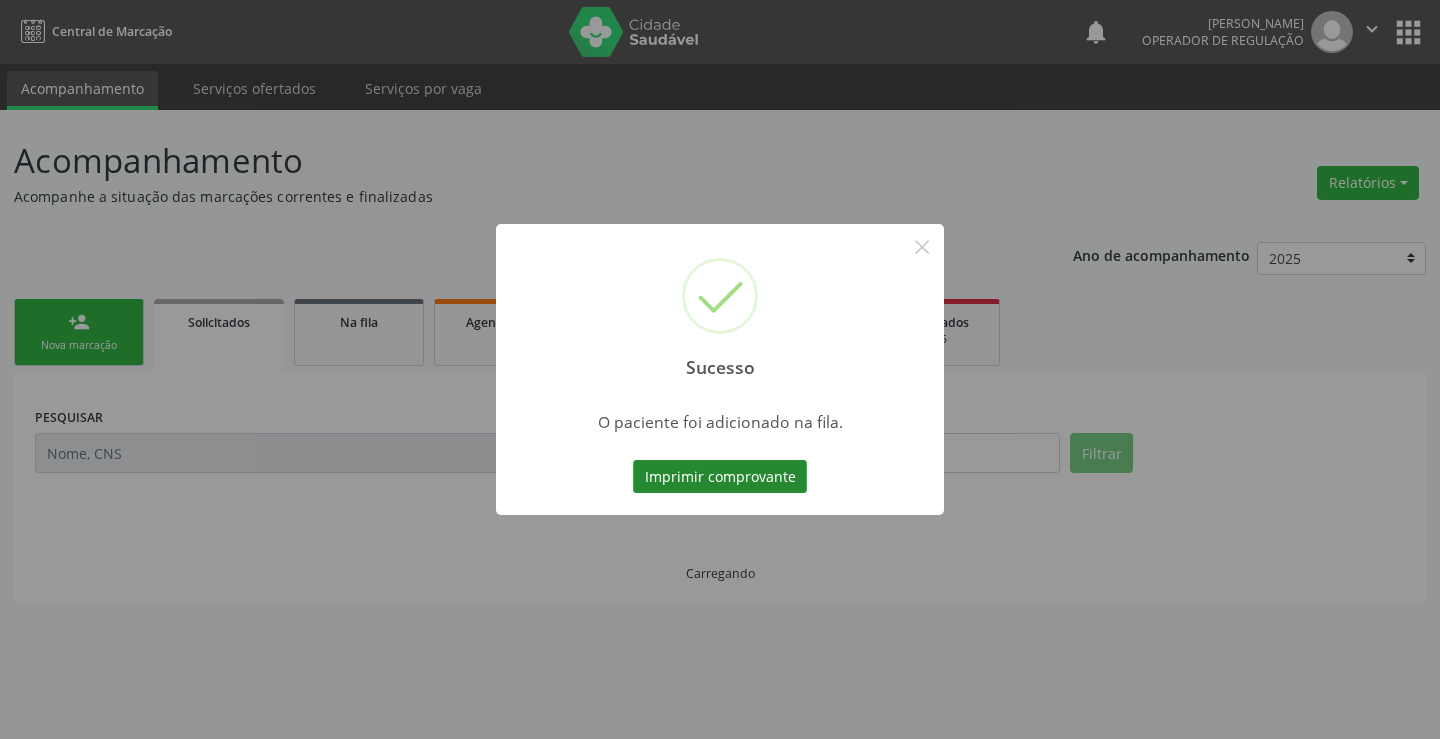click on "Imprimir comprovante" at bounding box center [720, 477] 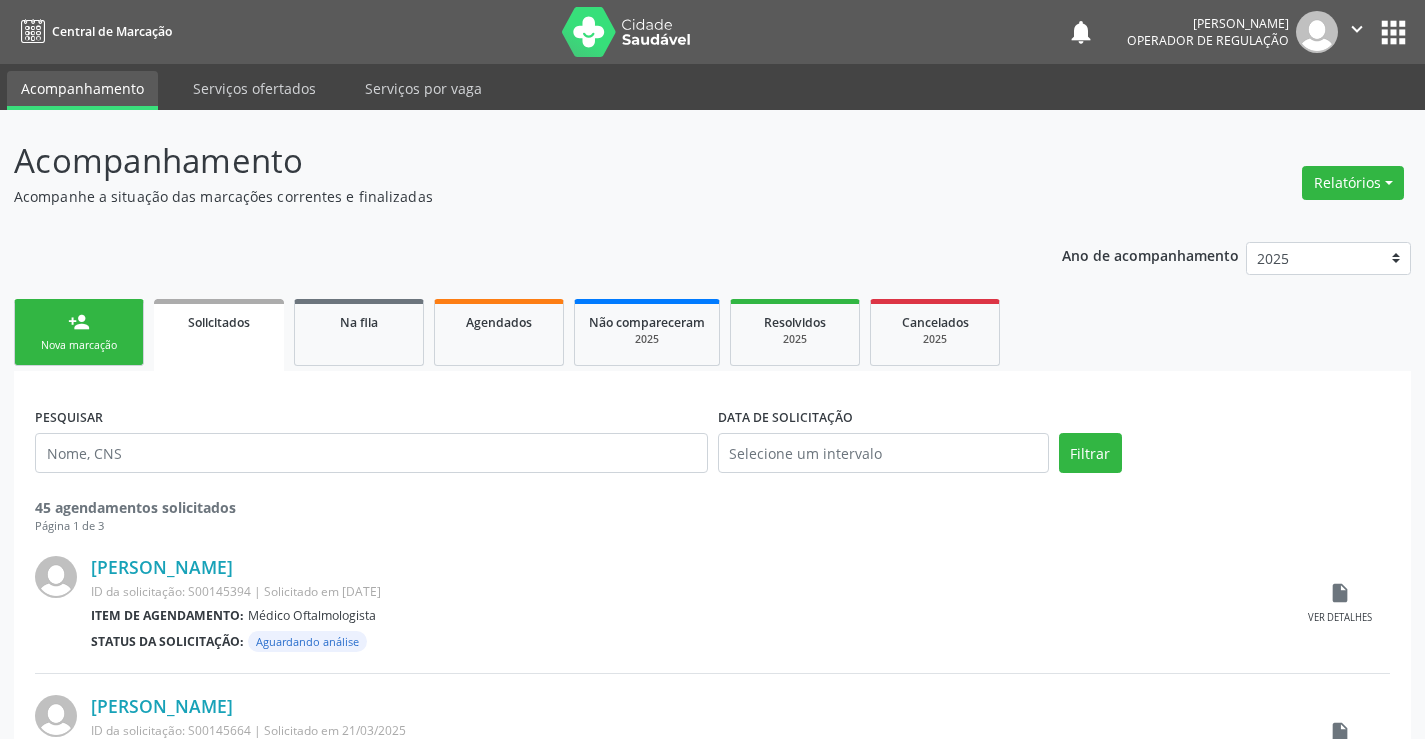 click on "person_add" at bounding box center (79, 322) 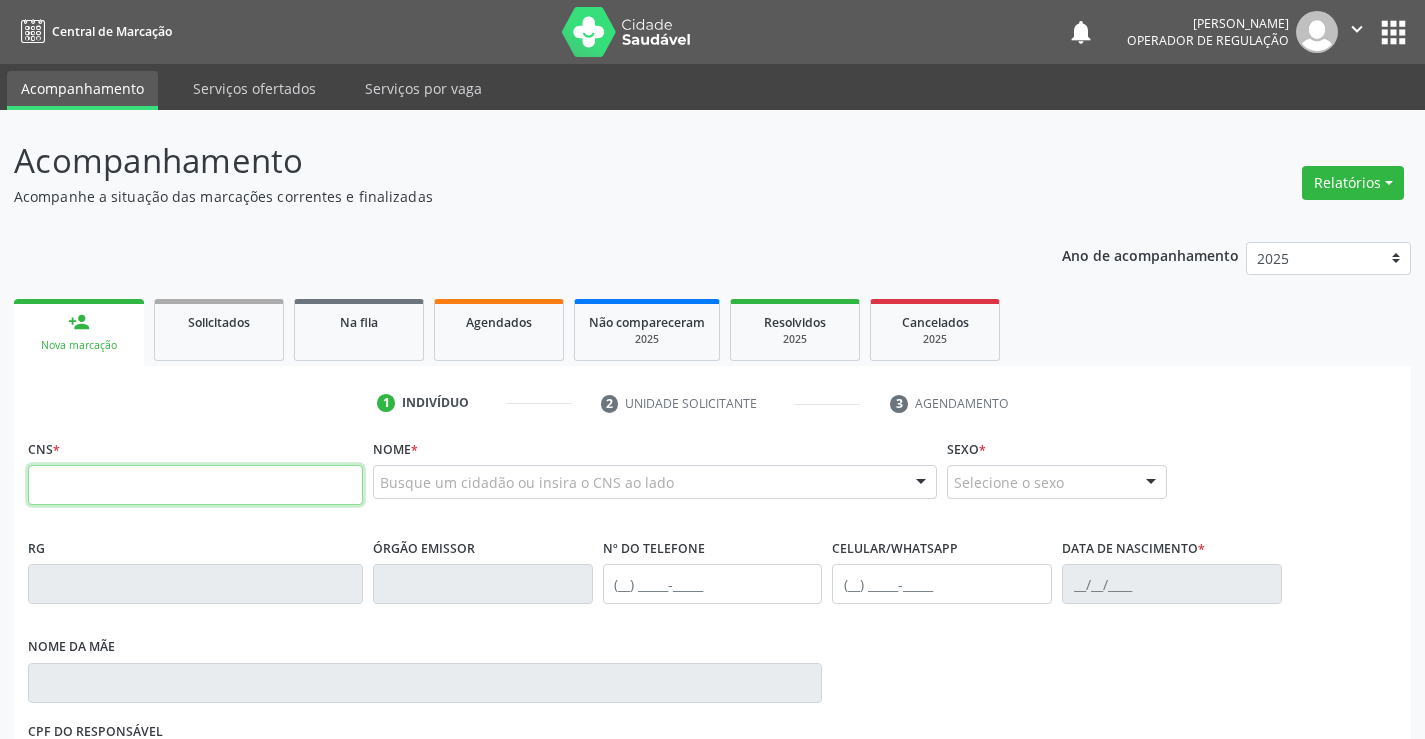 click at bounding box center [195, 485] 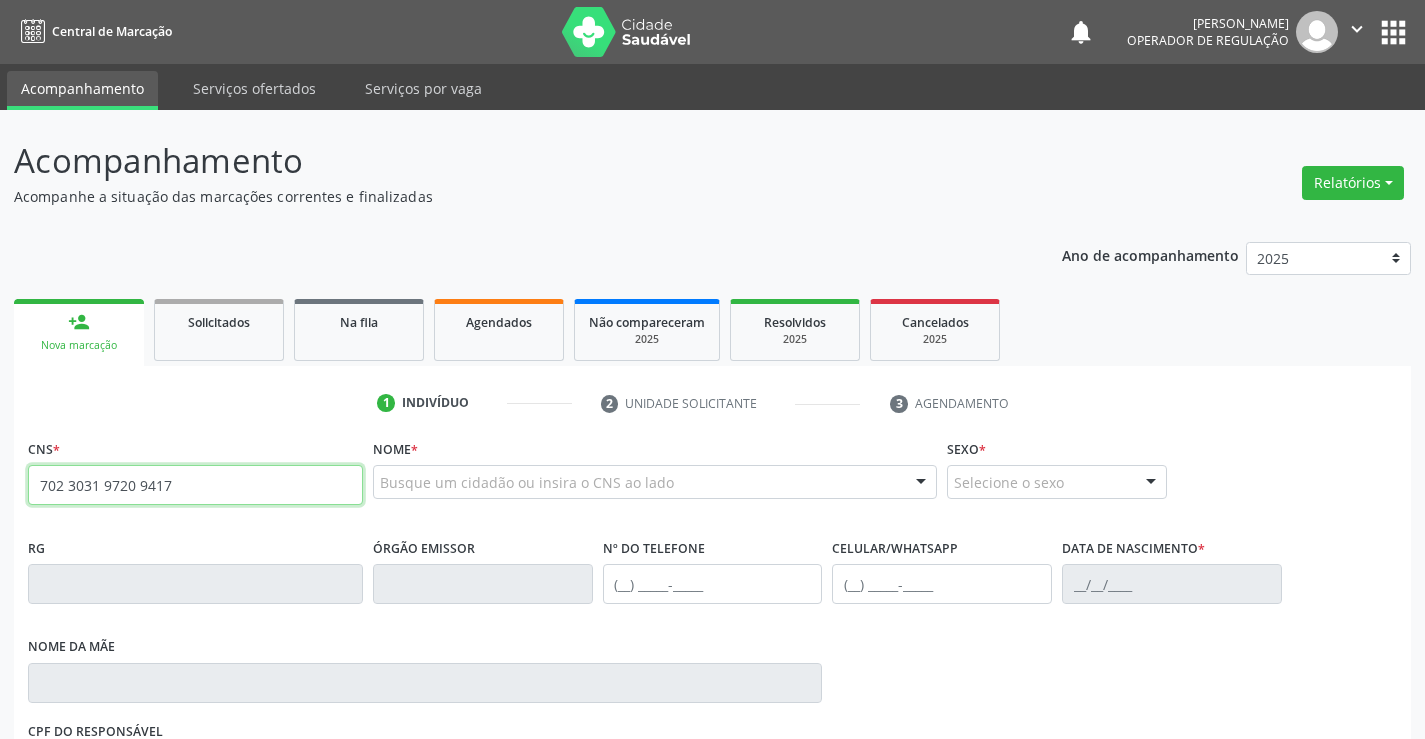 type on "702 3031 9720 9417" 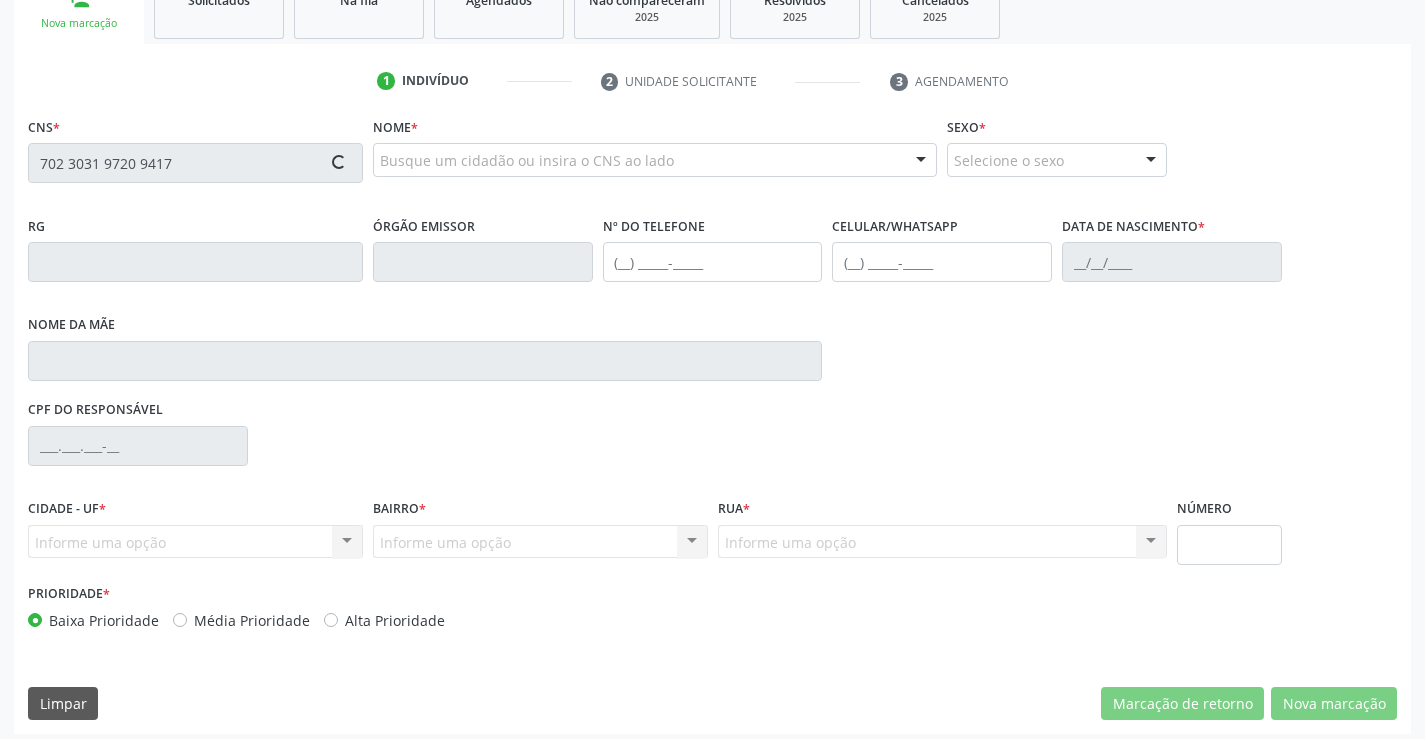 scroll, scrollTop: 331, scrollLeft: 0, axis: vertical 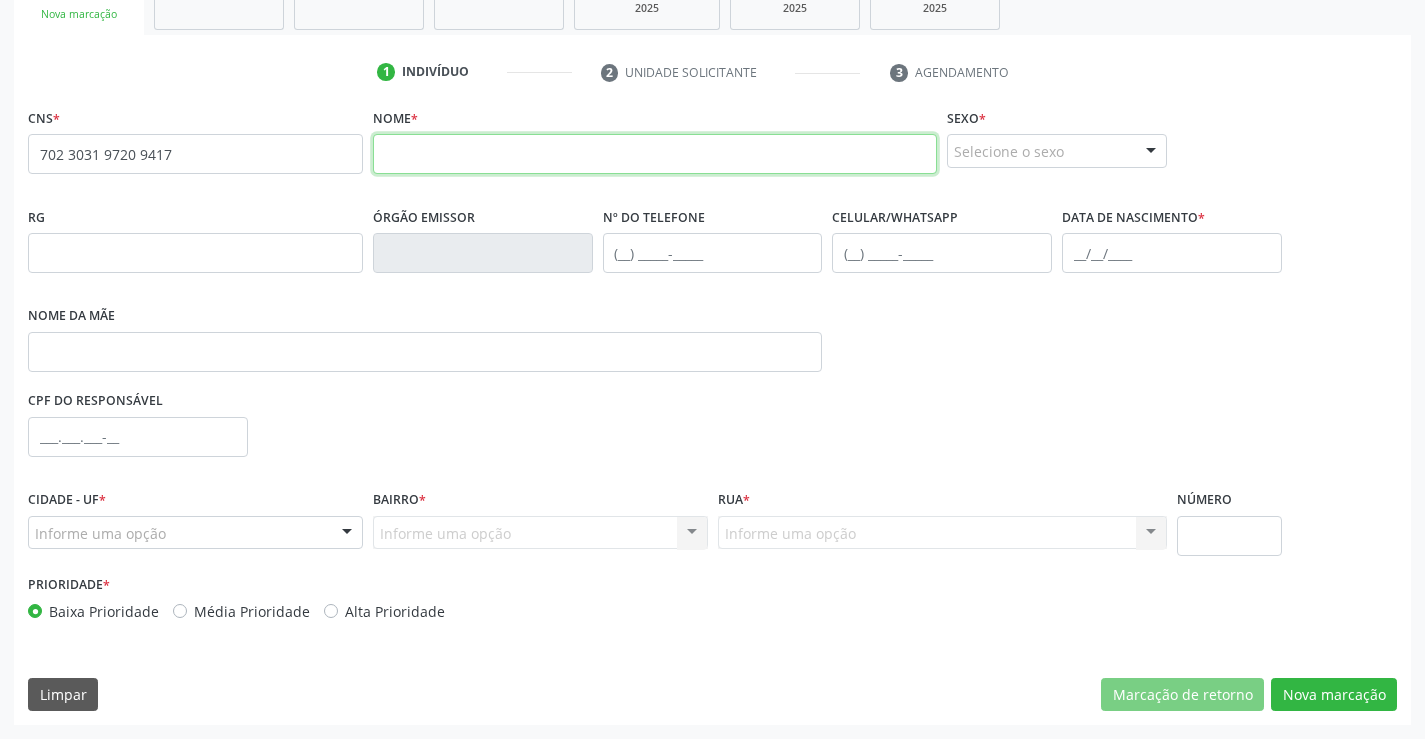 click at bounding box center (655, 154) 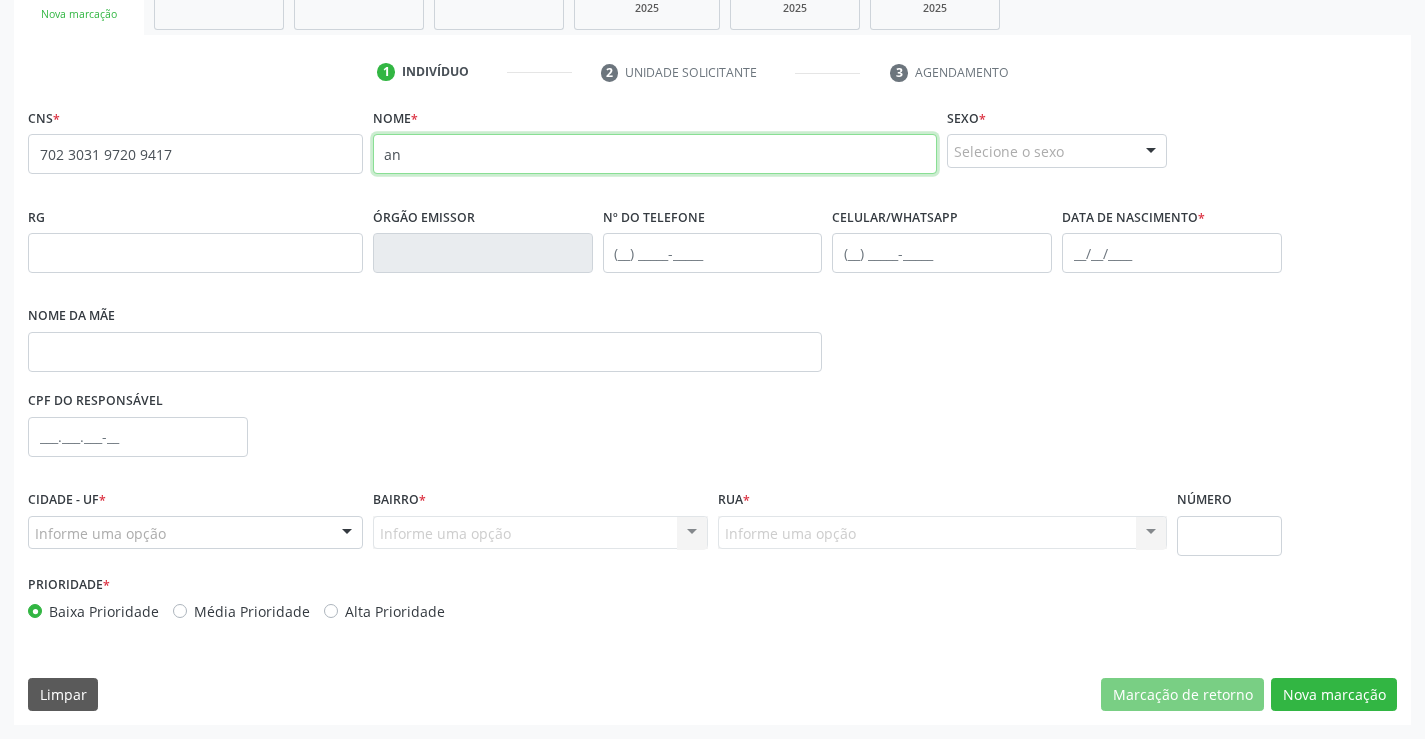 type on "a" 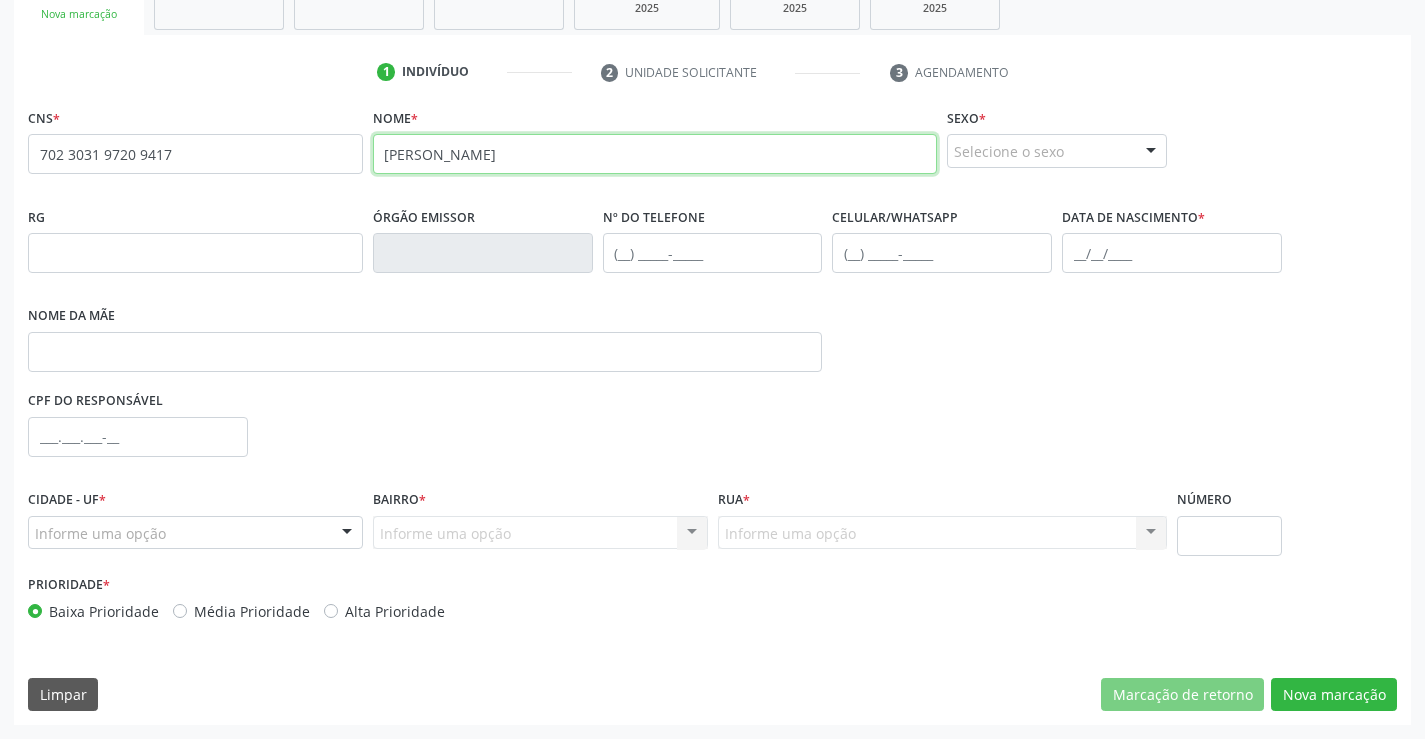 type on "ANNA LUIZA BATISTA VIEIRA" 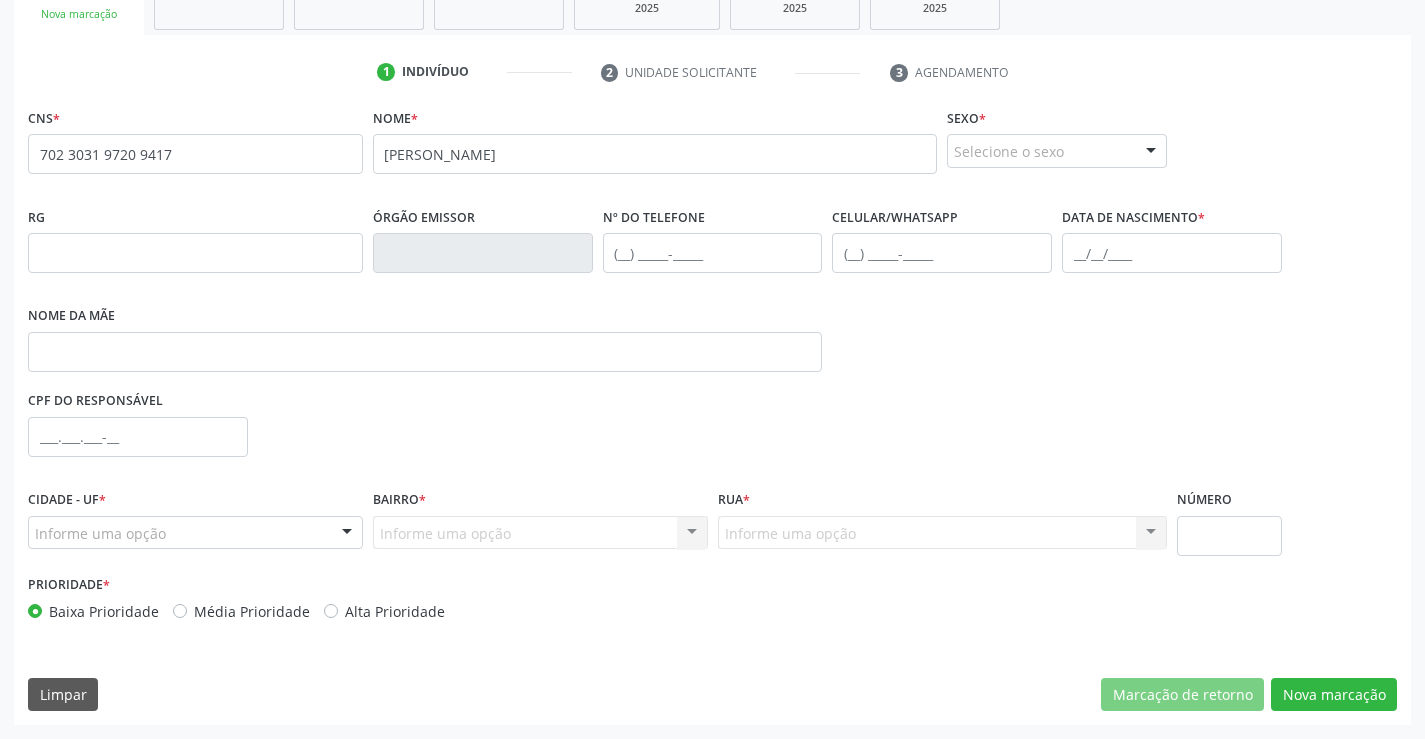 drag, startPoint x: 1131, startPoint y: 154, endPoint x: 1099, endPoint y: 169, distance: 35.341194 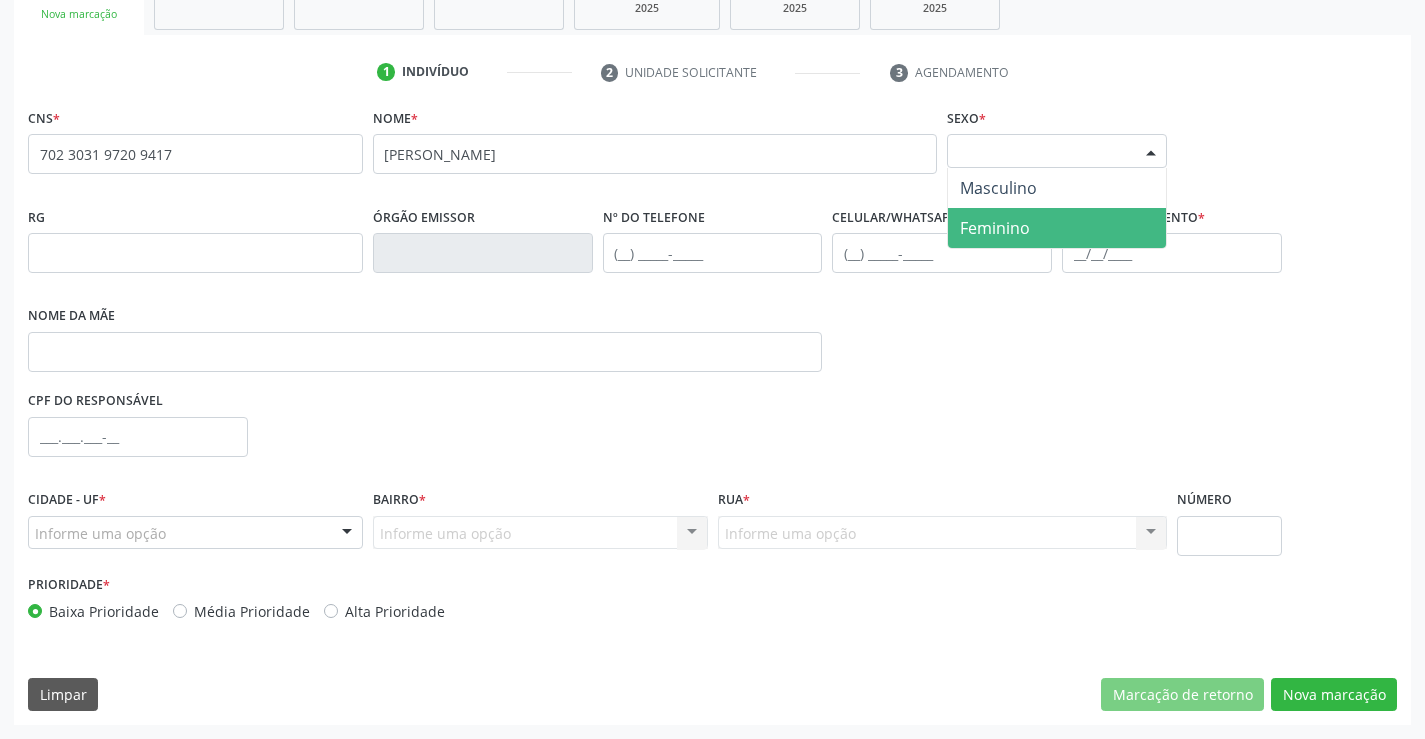 click on "Feminino" at bounding box center [995, 228] 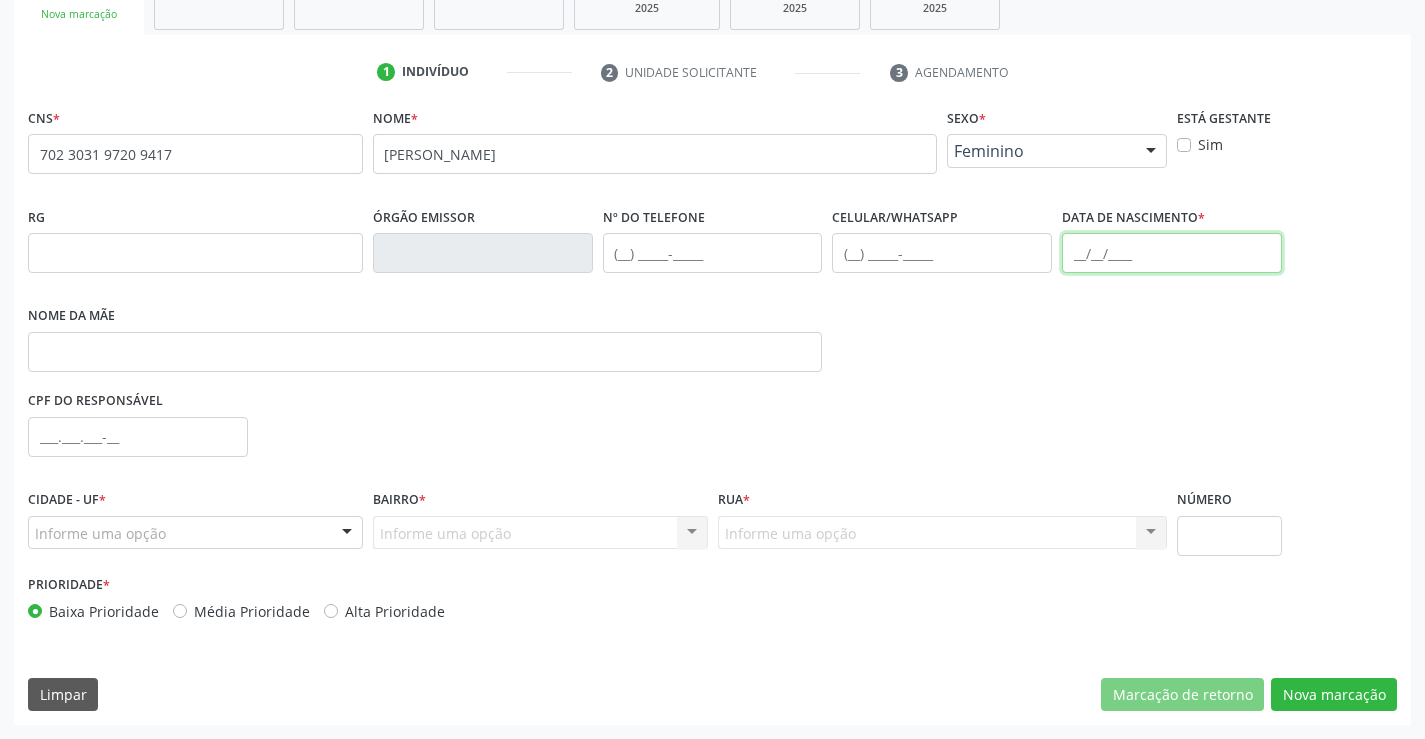 click at bounding box center (1172, 253) 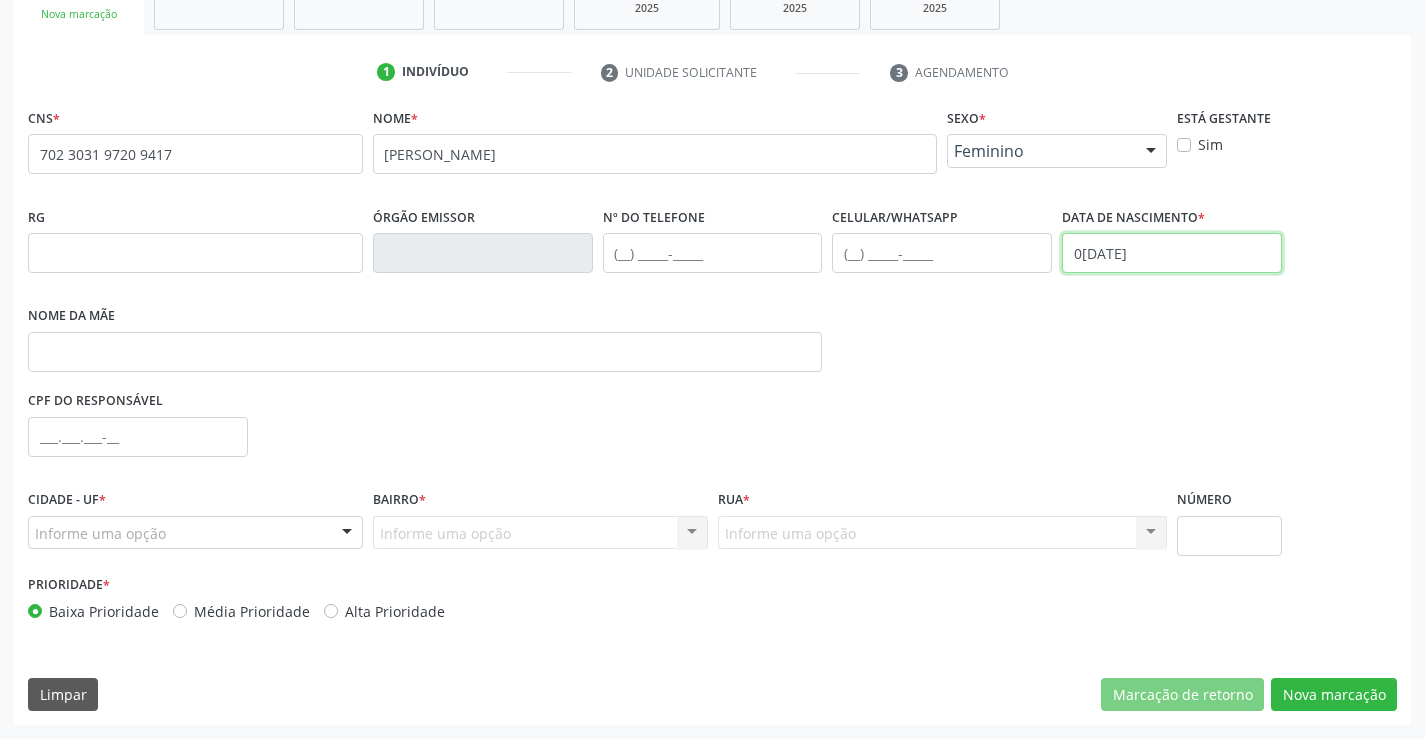 type on "05/02/2018" 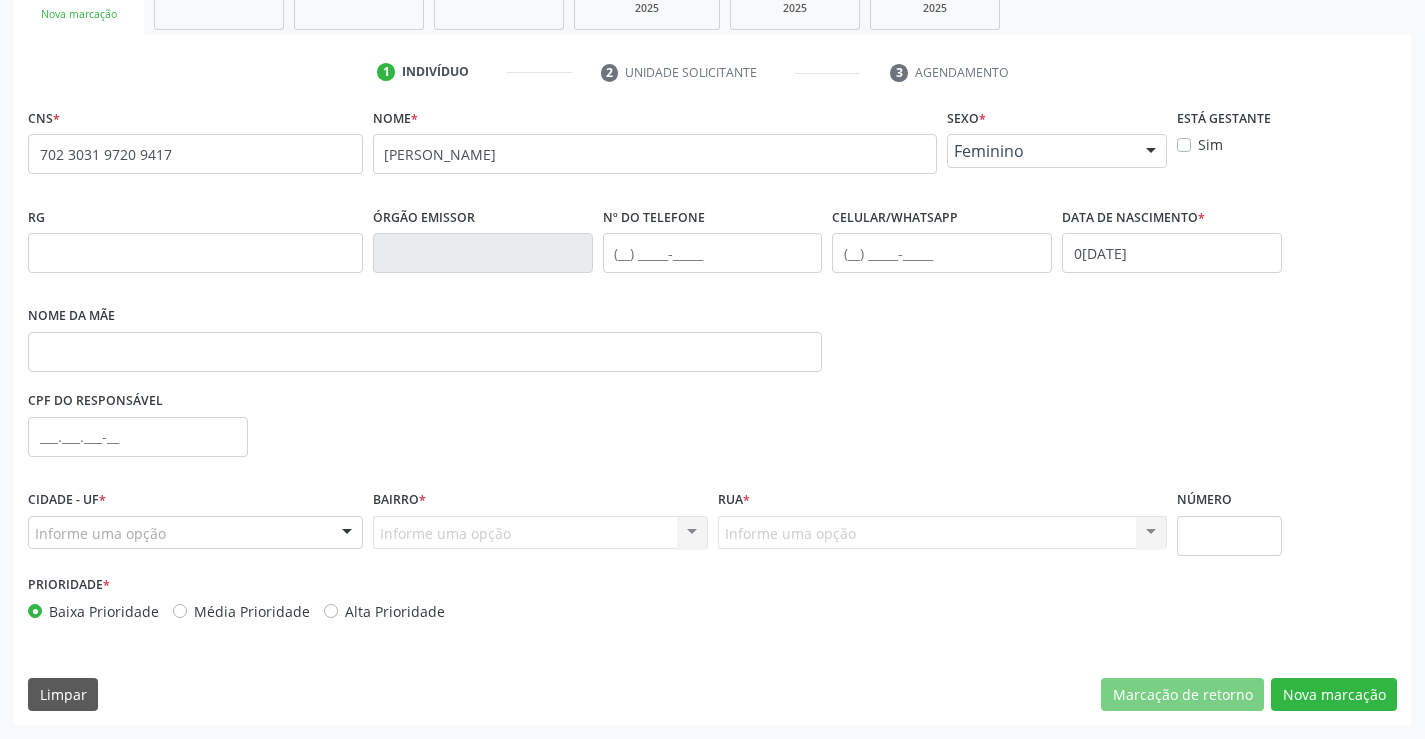 click on "Informe uma opção" at bounding box center [195, 533] 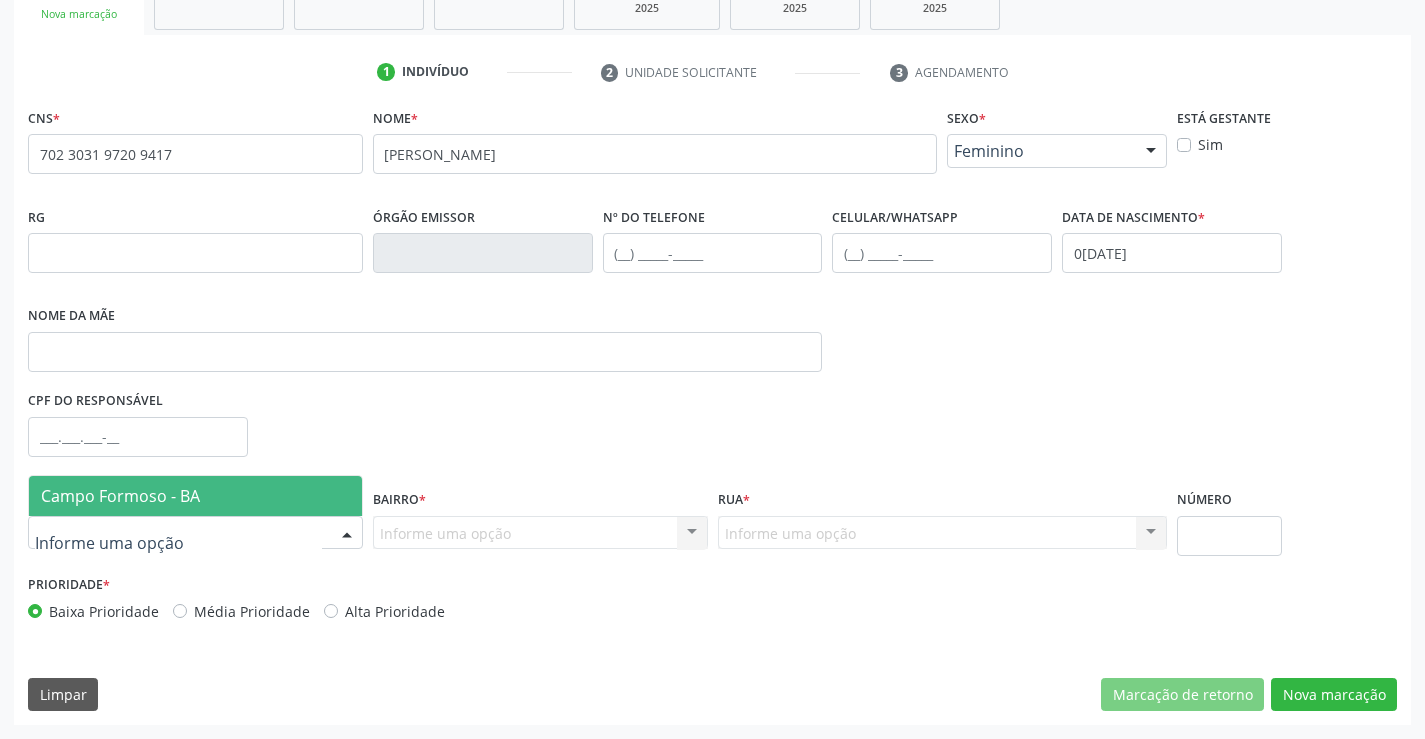click on "Campo Formoso - BA" at bounding box center [195, 496] 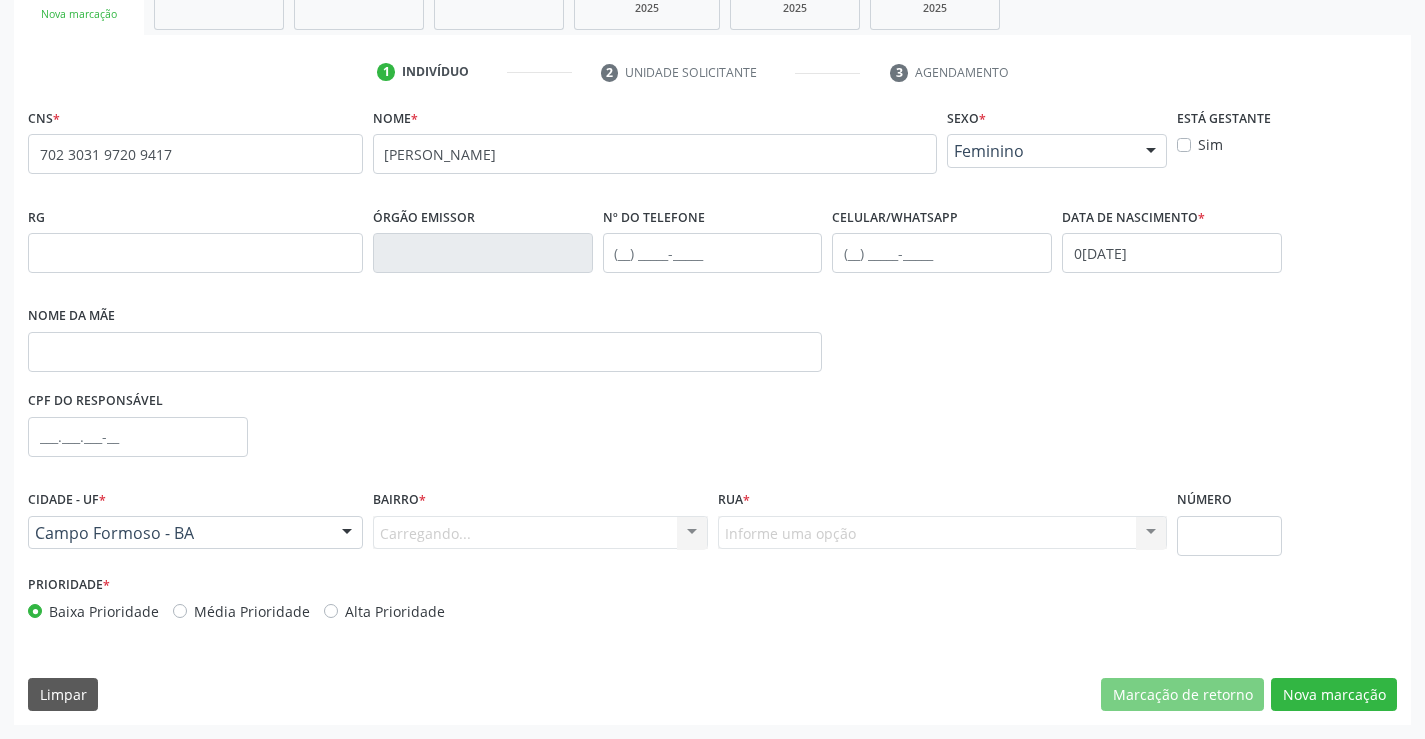 click on "Carregando...
Nenhum resultado encontrado para: "   "
Nenhuma opção encontrada. Digite para adicionar." at bounding box center (540, 533) 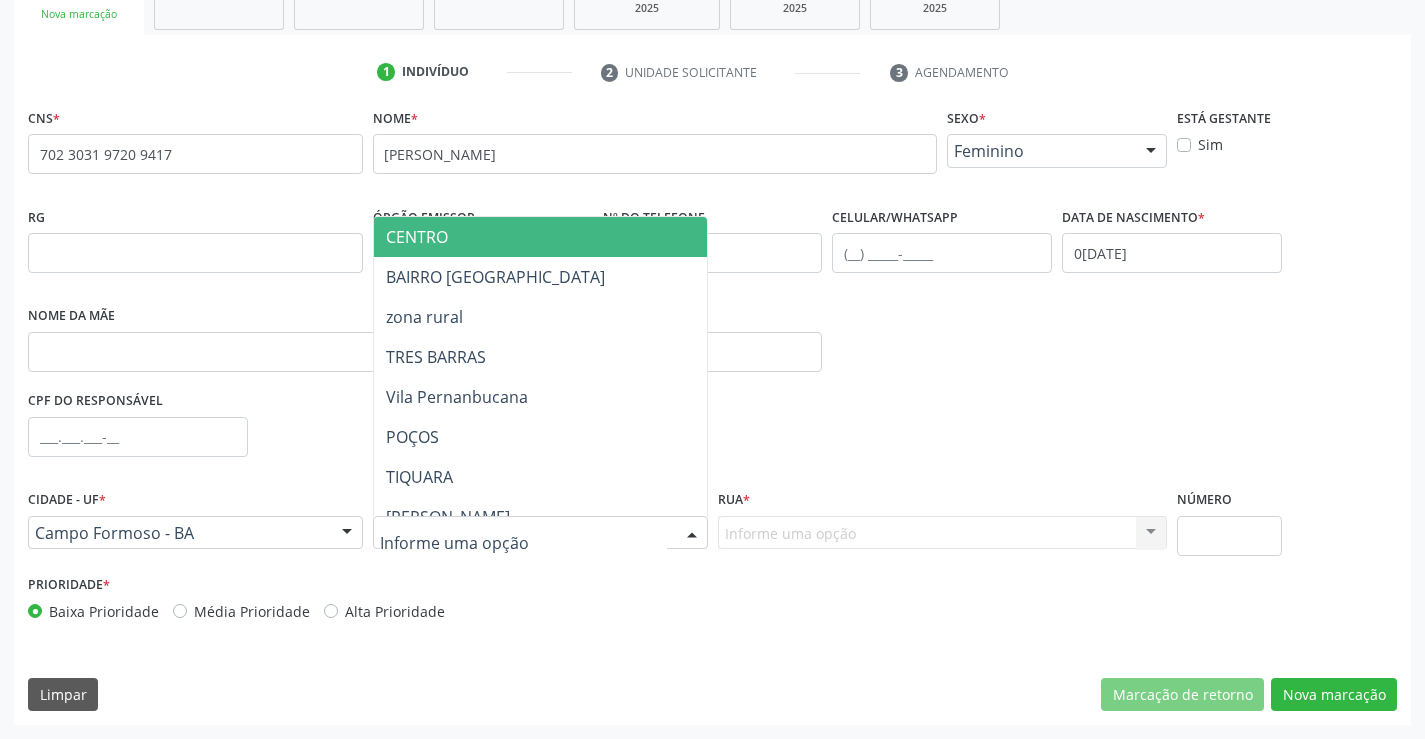 click at bounding box center (540, 533) 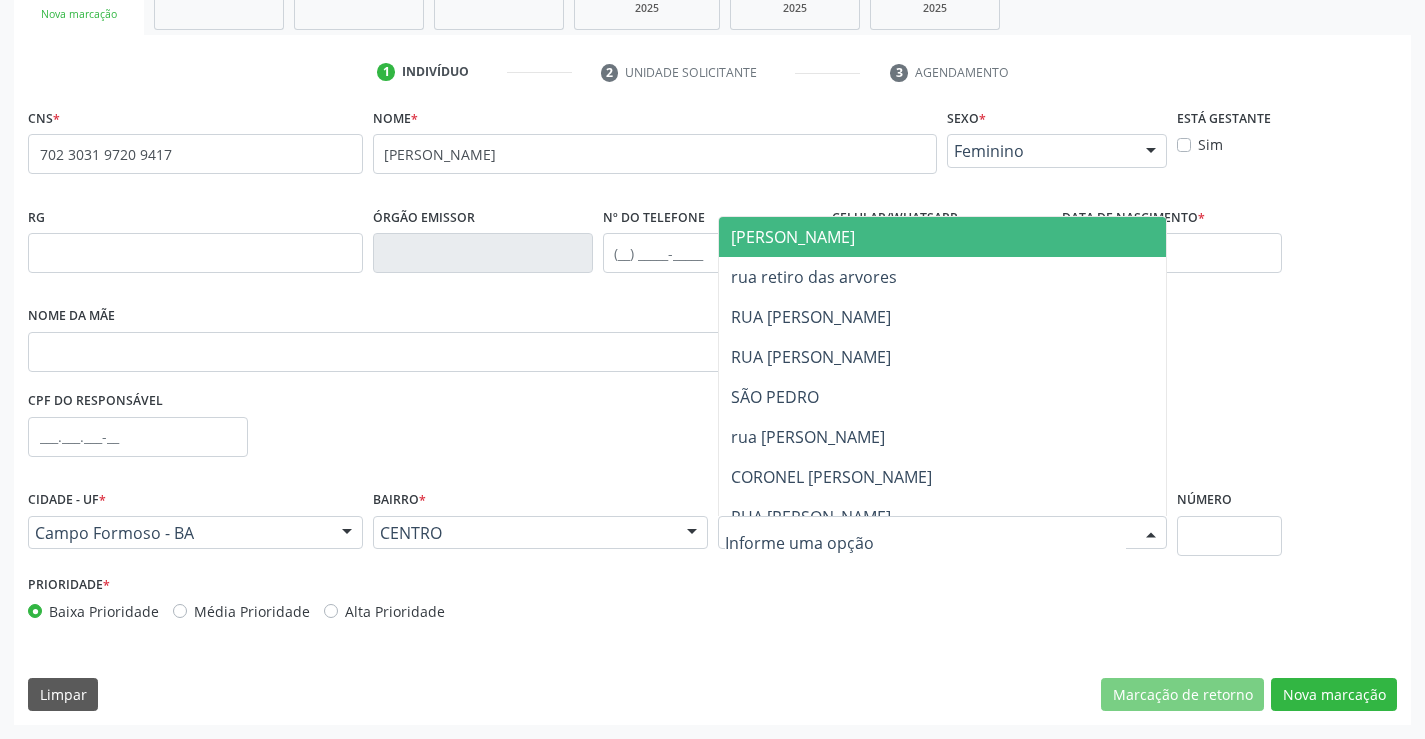 click at bounding box center (943, 533) 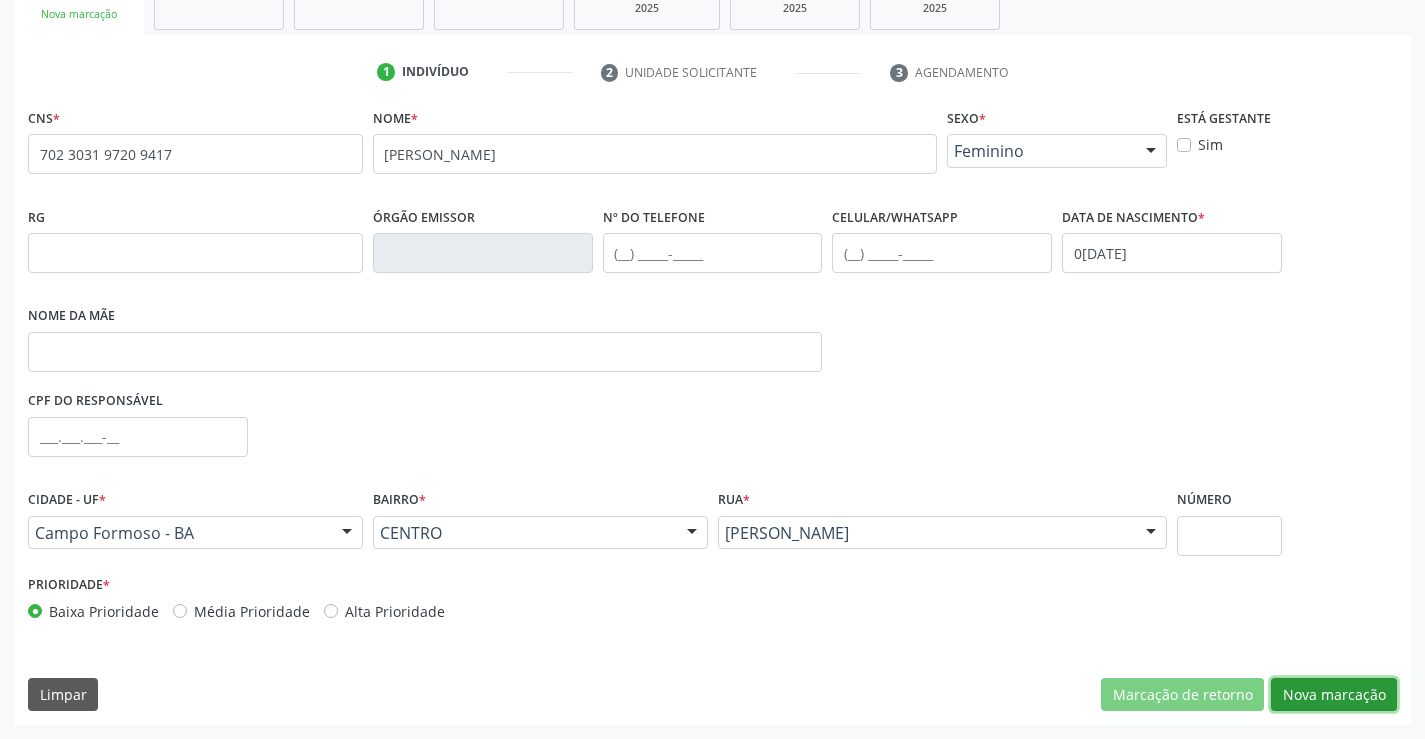 click on "Nova marcação" at bounding box center [1334, 695] 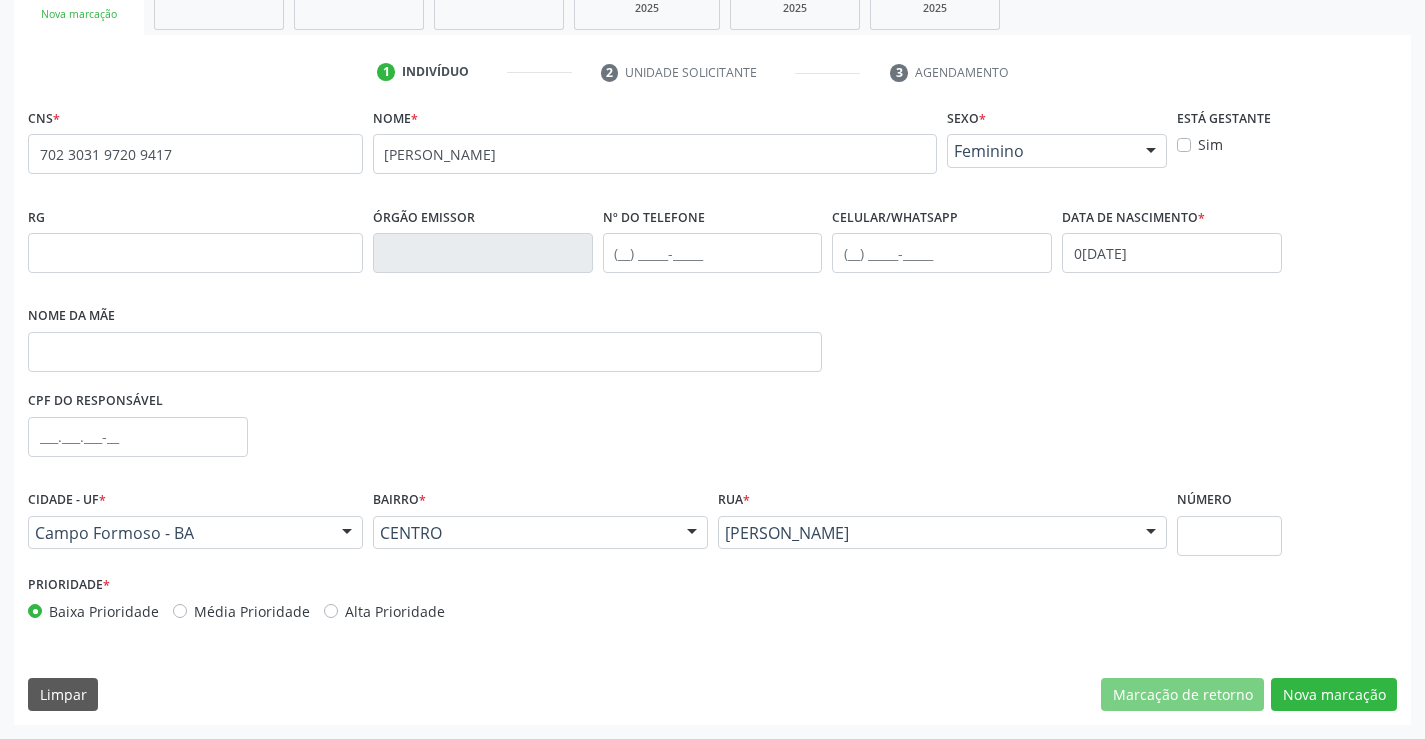 scroll, scrollTop: 167, scrollLeft: 0, axis: vertical 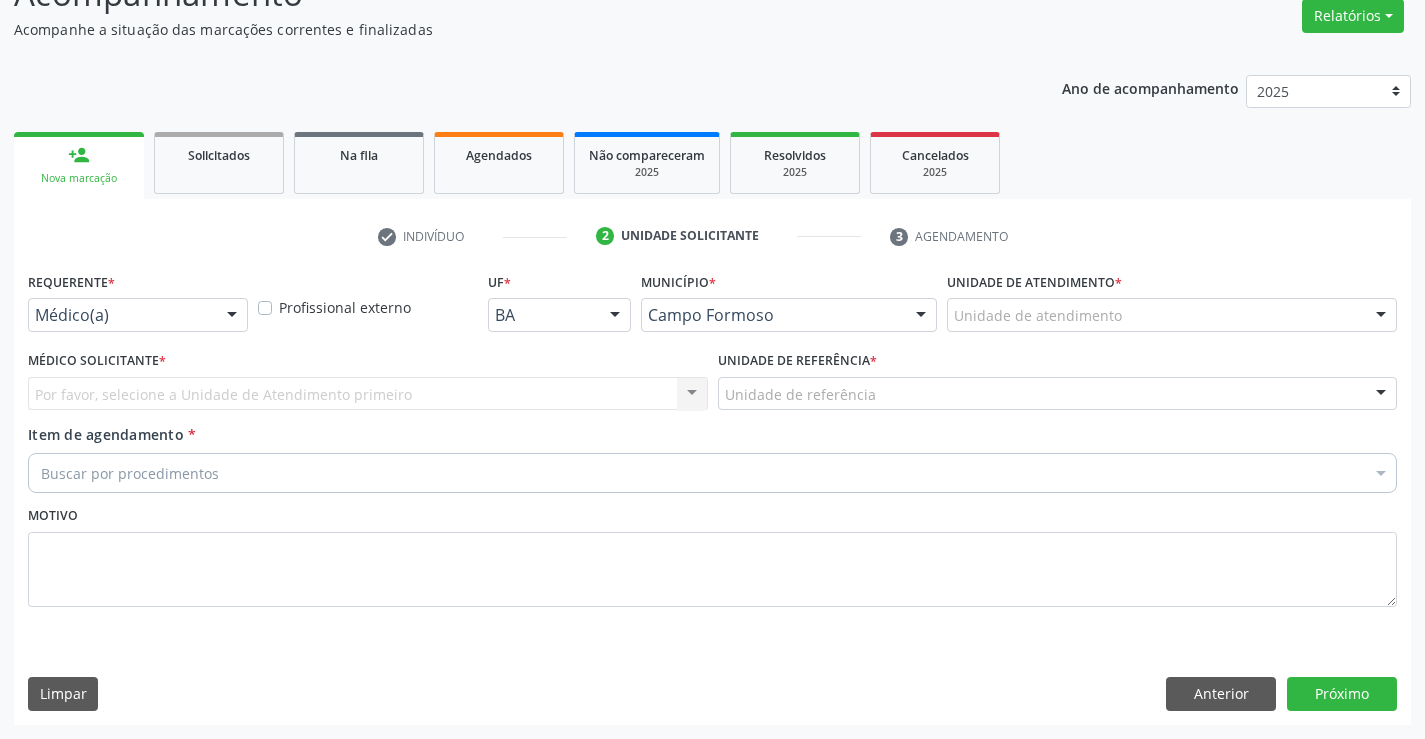 drag, startPoint x: 198, startPoint y: 320, endPoint x: 165, endPoint y: 403, distance: 89.31965 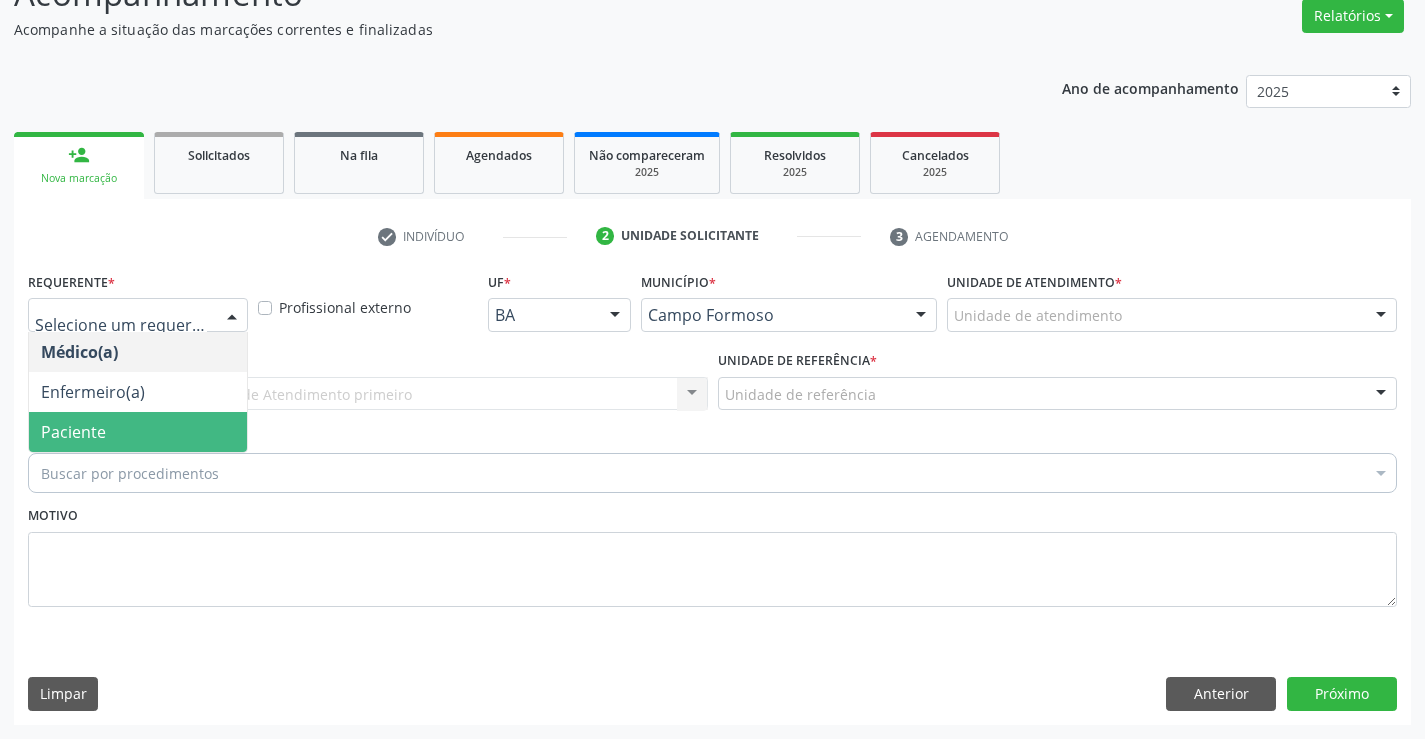 click on "Paciente" at bounding box center [138, 432] 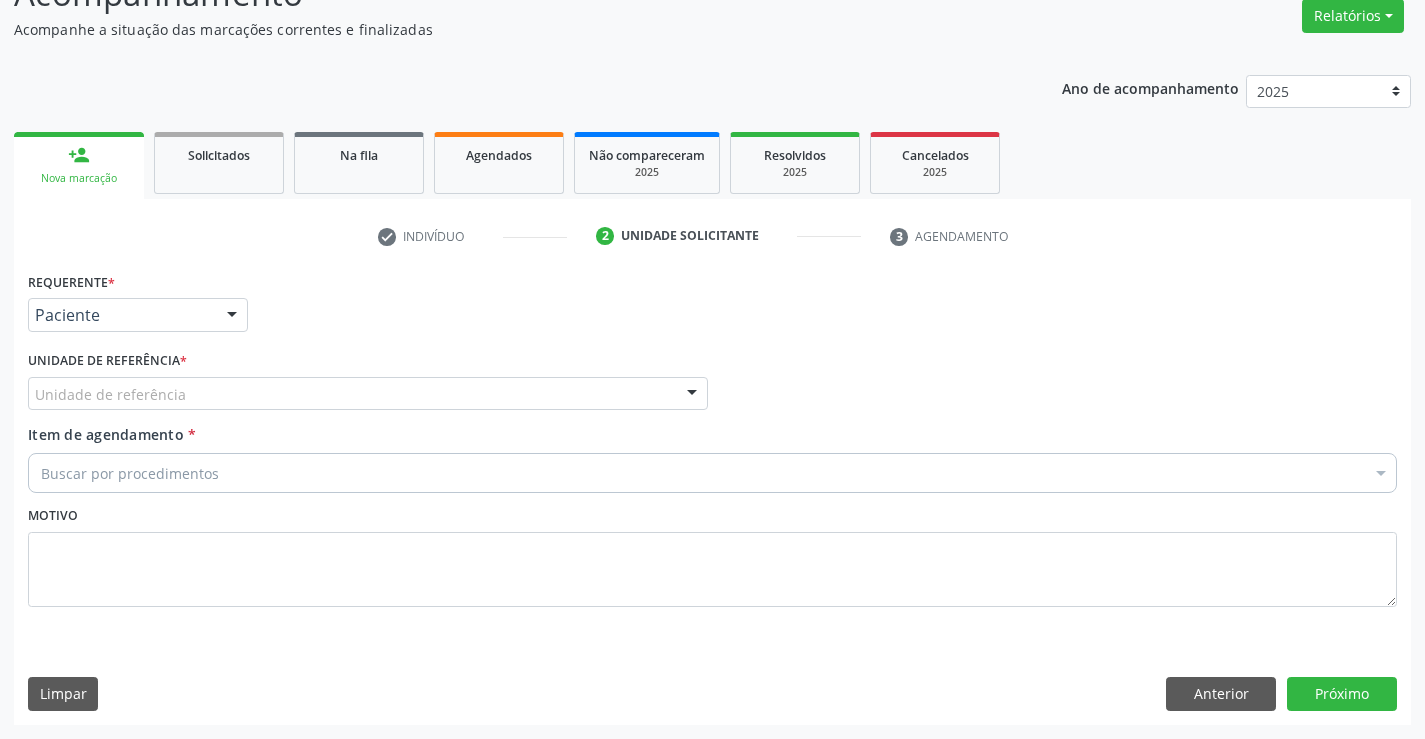 drag, startPoint x: 303, startPoint y: 384, endPoint x: 316, endPoint y: 464, distance: 81.04937 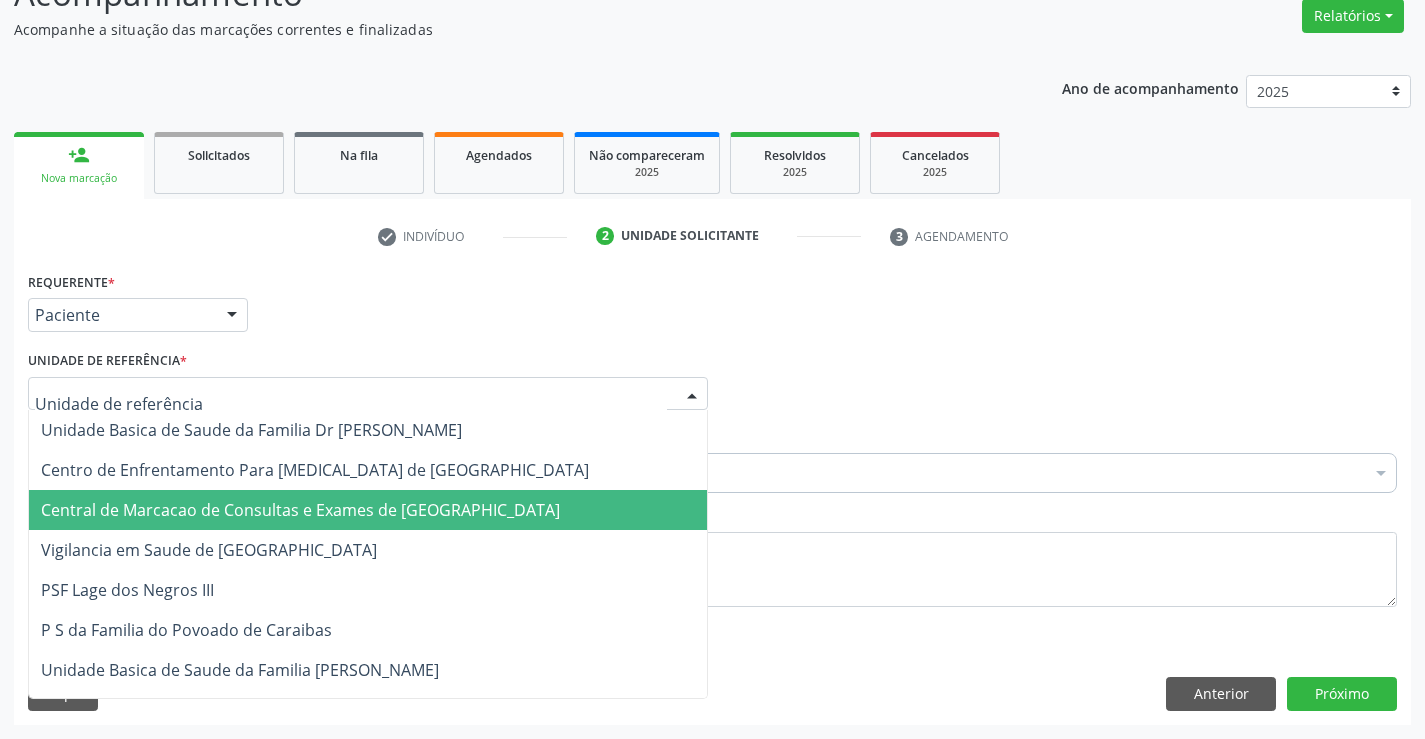 click on "Central de Marcacao de Consultas e Exames de [GEOGRAPHIC_DATA]" at bounding box center (300, 510) 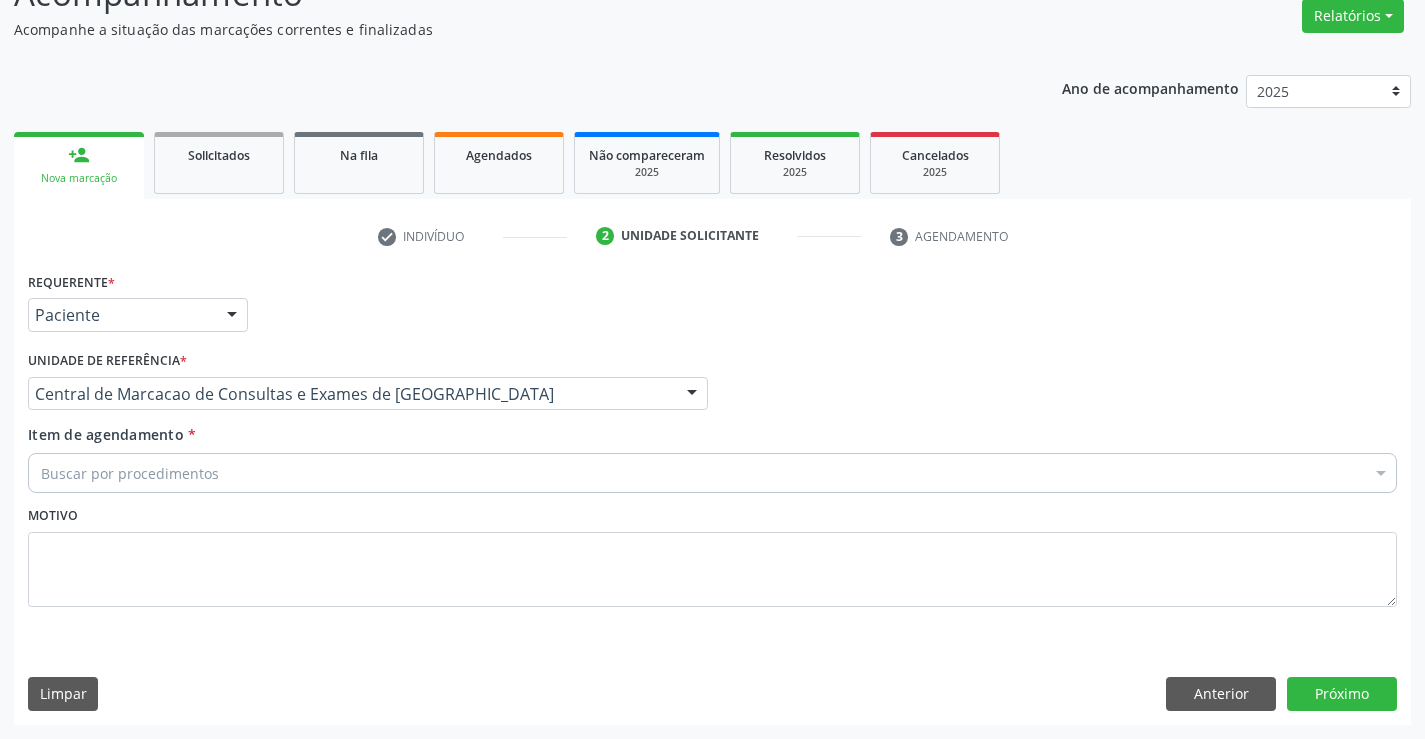 click on "Buscar por procedimentos" at bounding box center [712, 473] 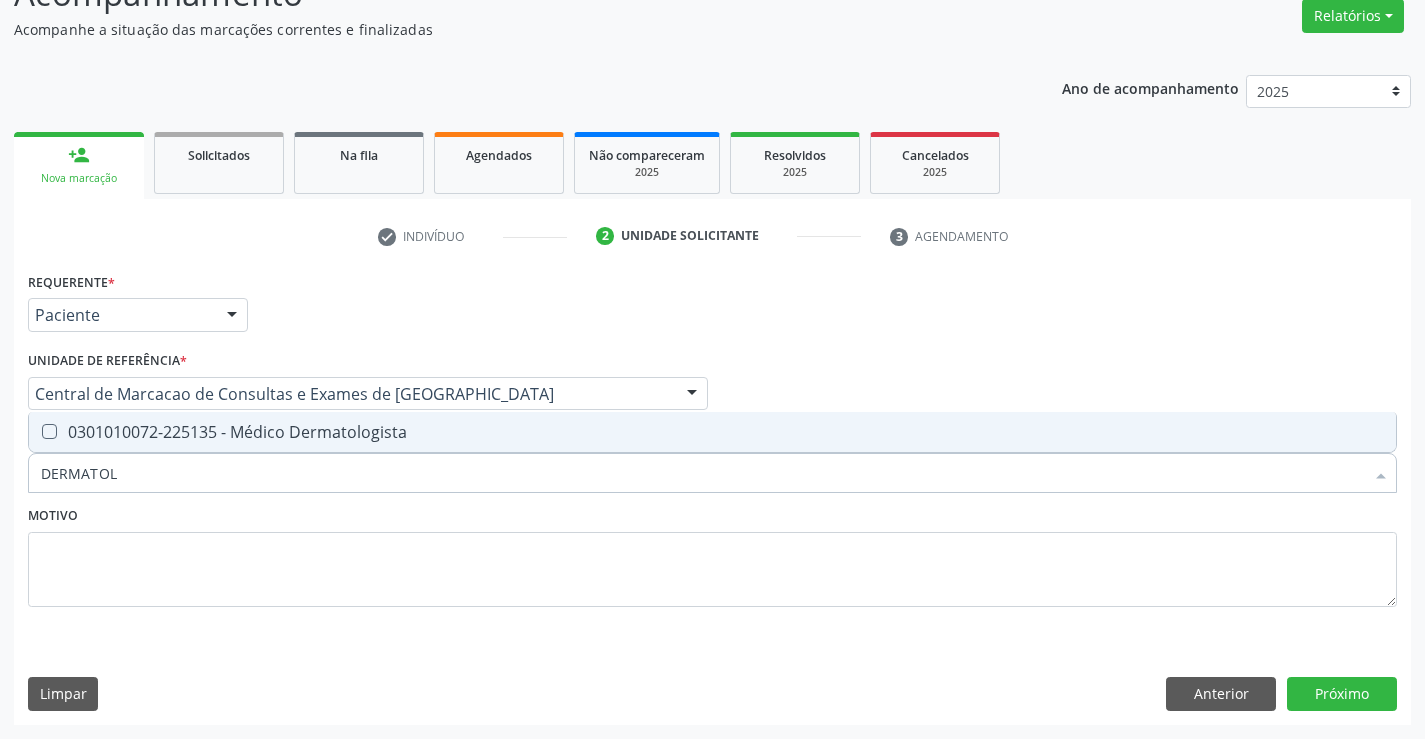 type on "DERMATOLO" 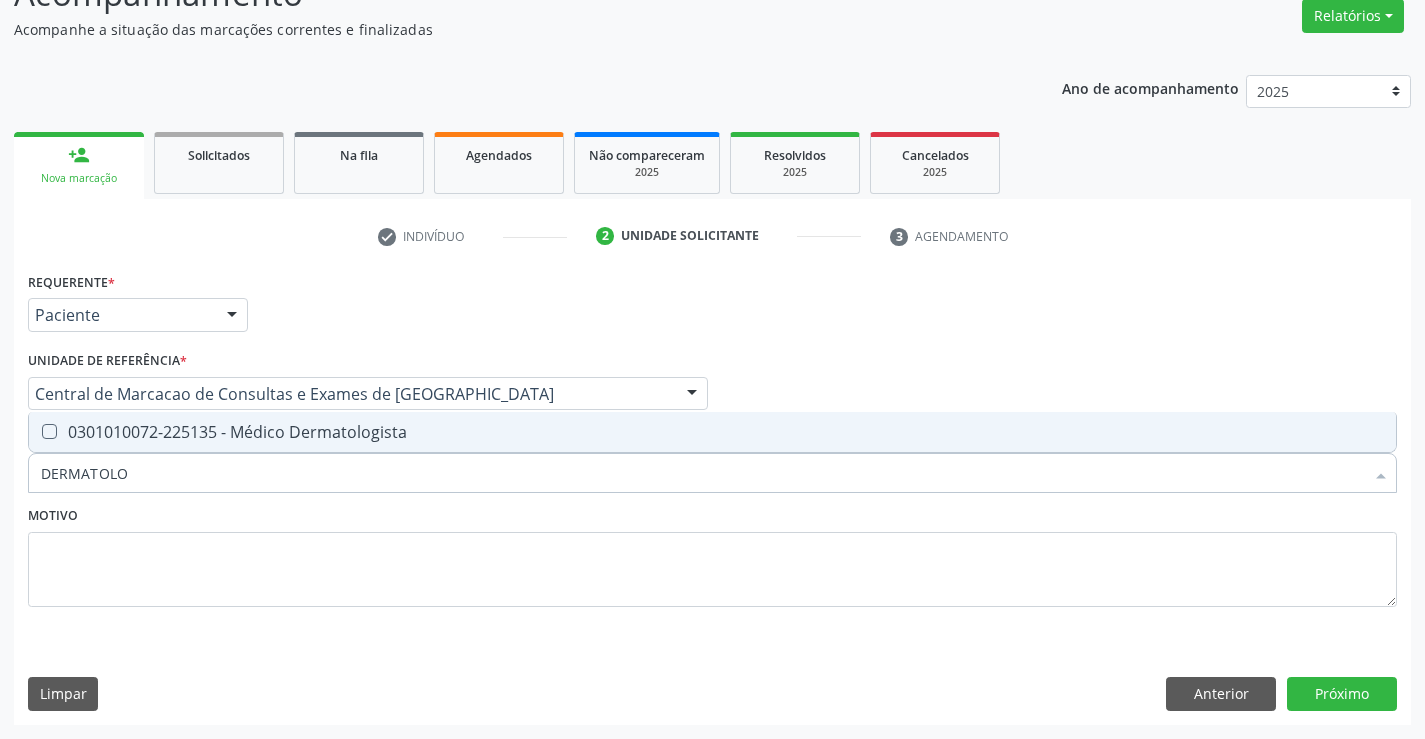 click on "0301010072-225135 - Médico Dermatologista" at bounding box center [712, 432] 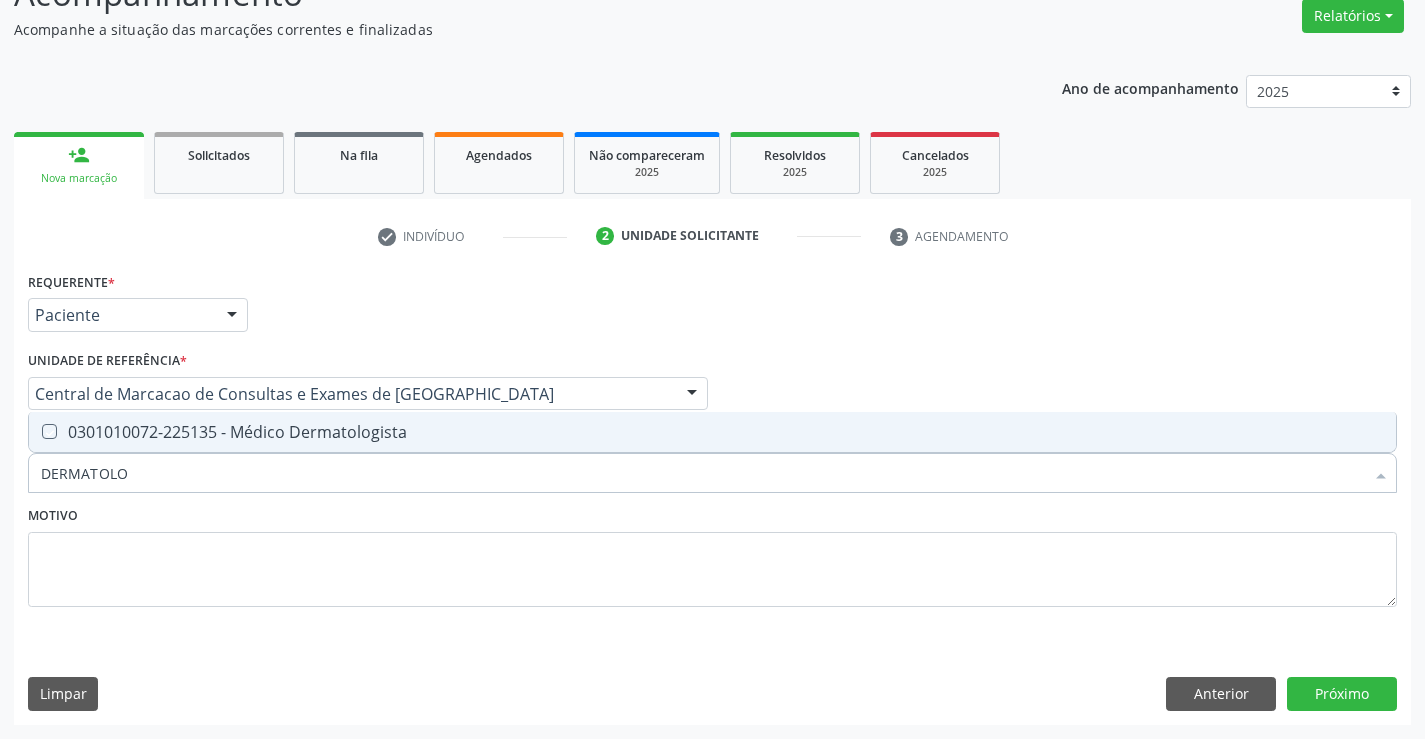 checkbox on "true" 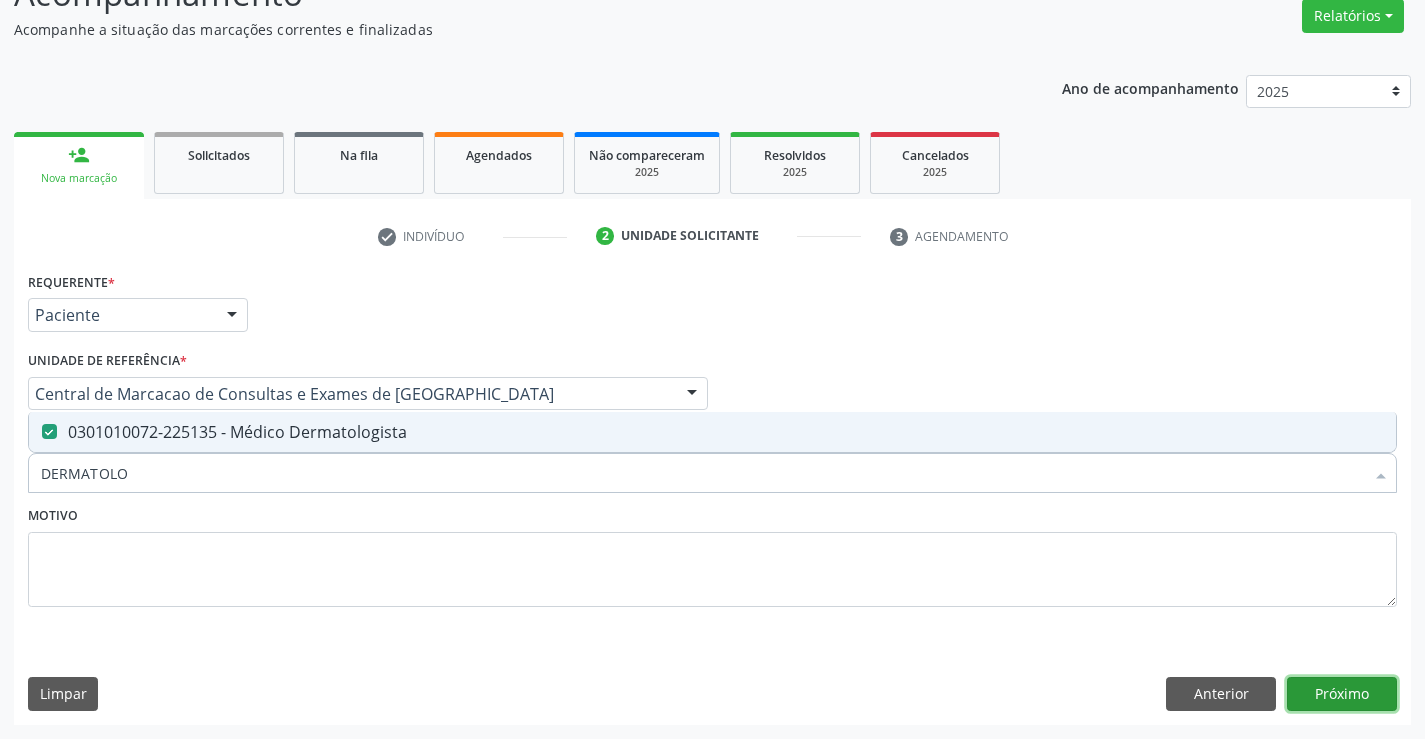 click on "Próximo" at bounding box center (1342, 694) 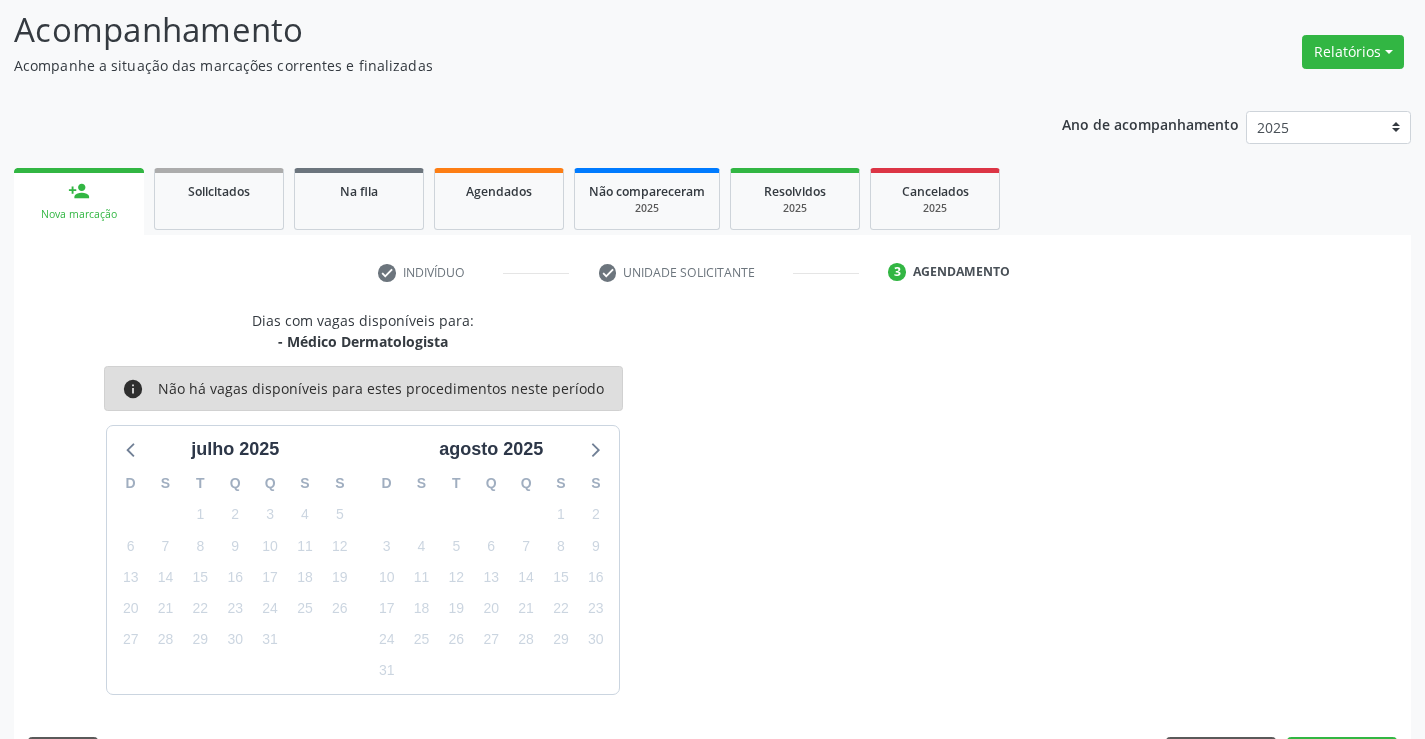 scroll, scrollTop: 167, scrollLeft: 0, axis: vertical 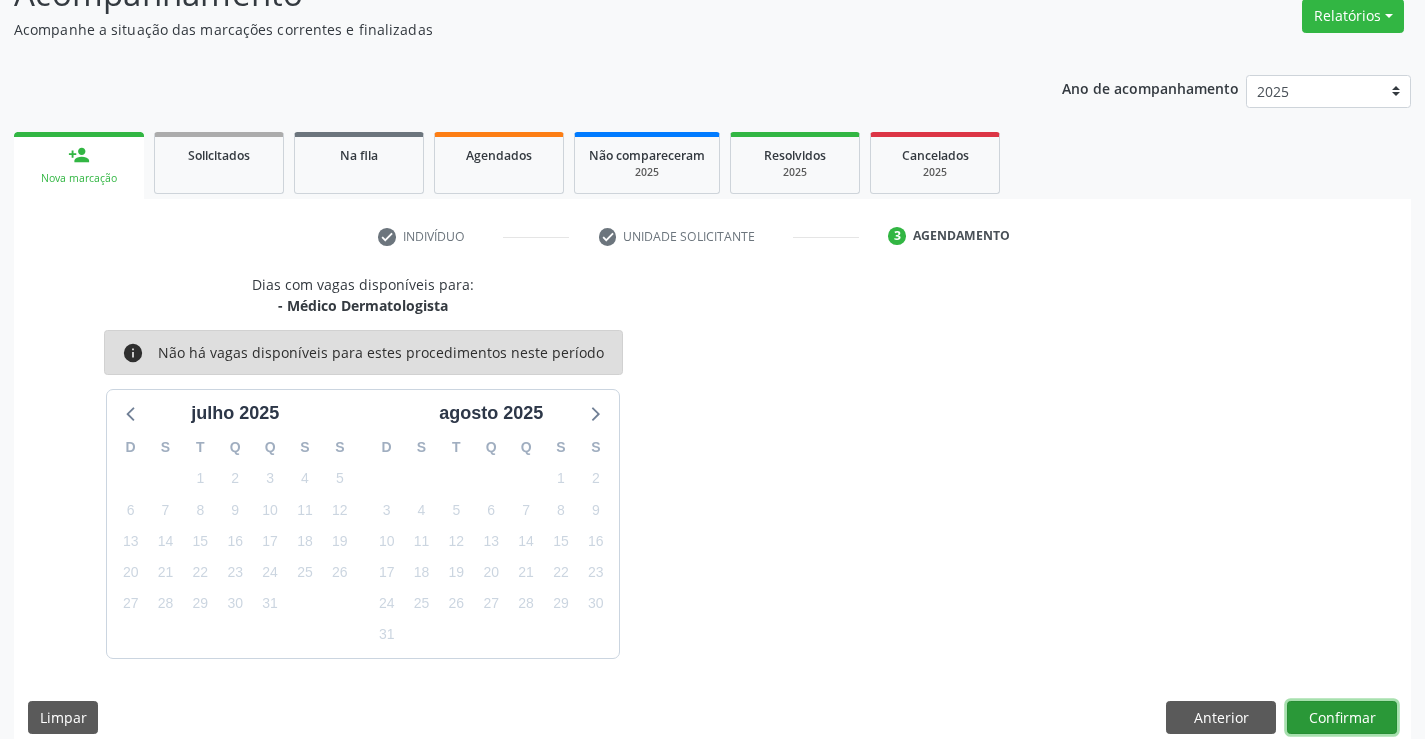 click on "Confirmar" at bounding box center (1342, 718) 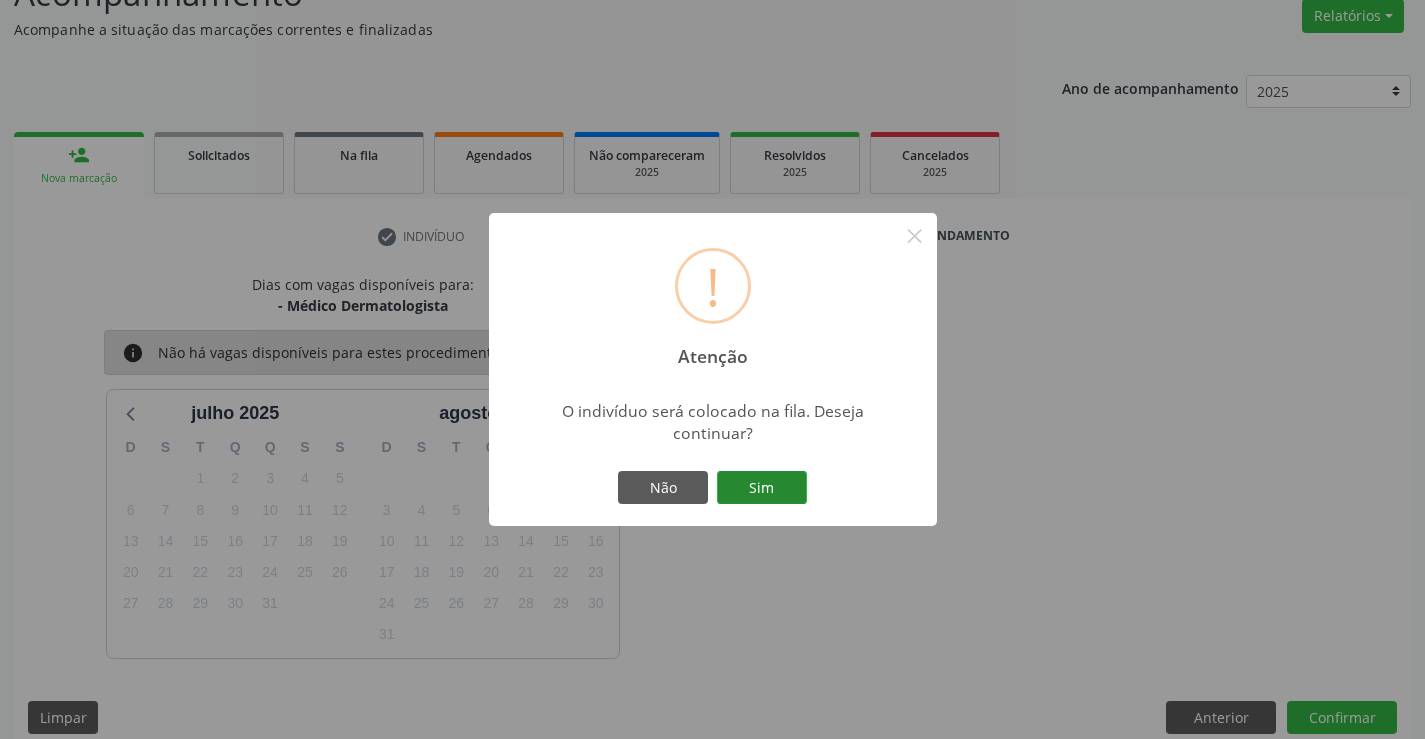 click on "Sim" at bounding box center [762, 488] 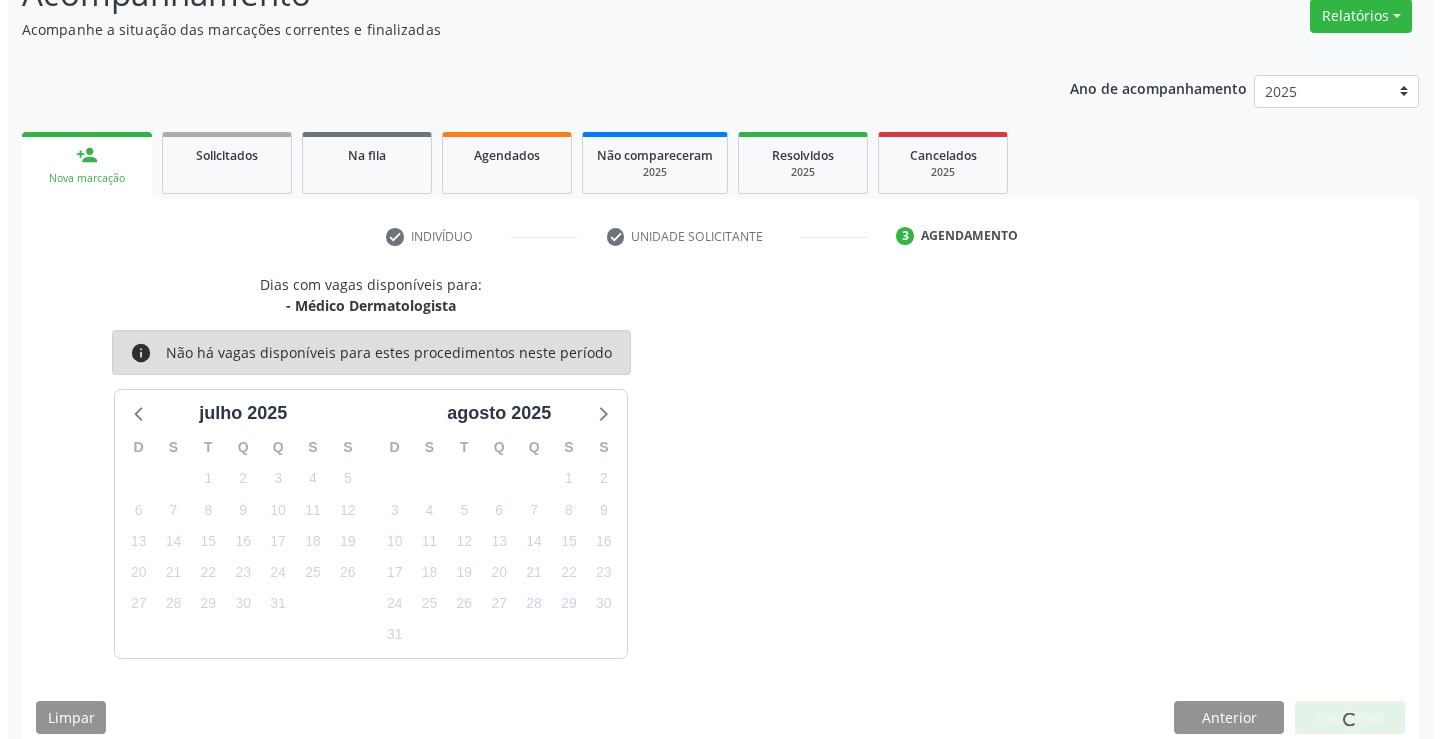 scroll, scrollTop: 0, scrollLeft: 0, axis: both 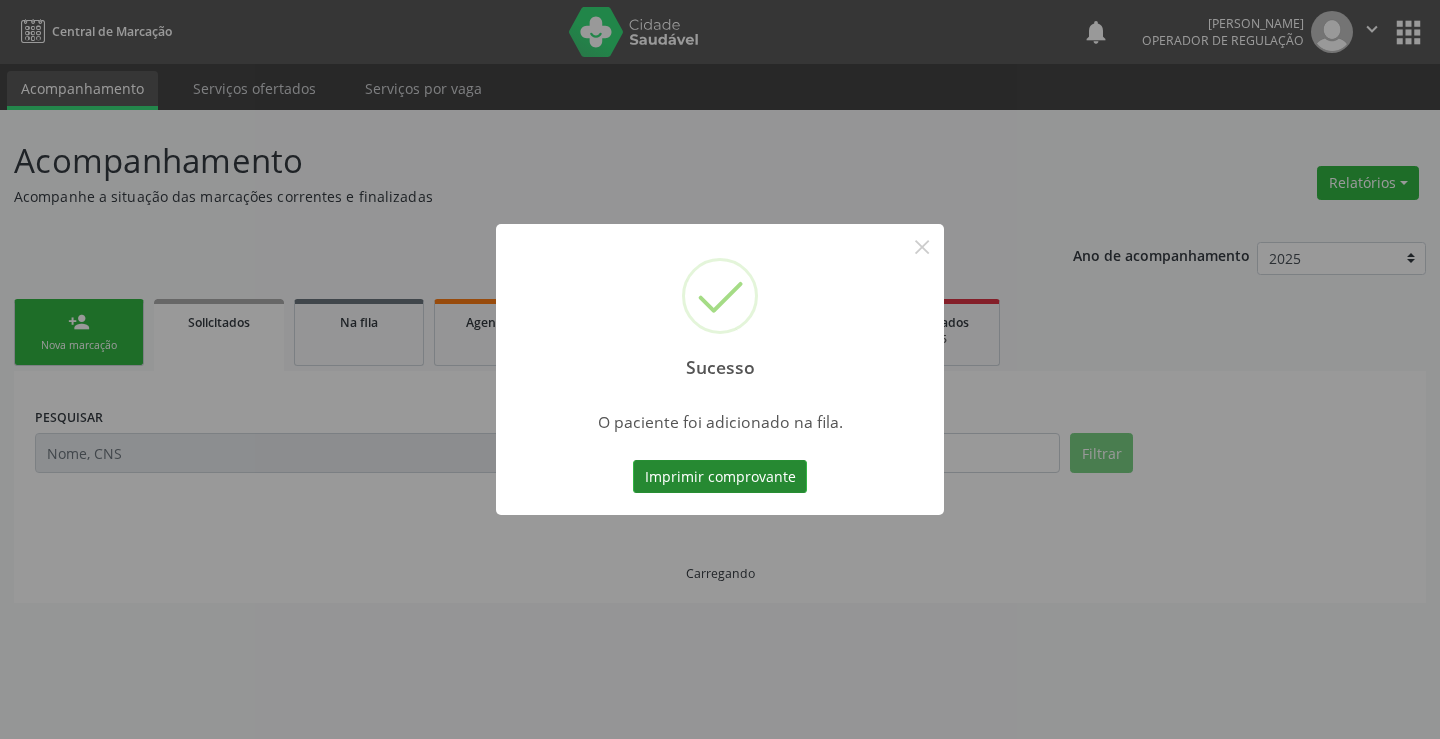 click on "Imprimir comprovante" at bounding box center [720, 477] 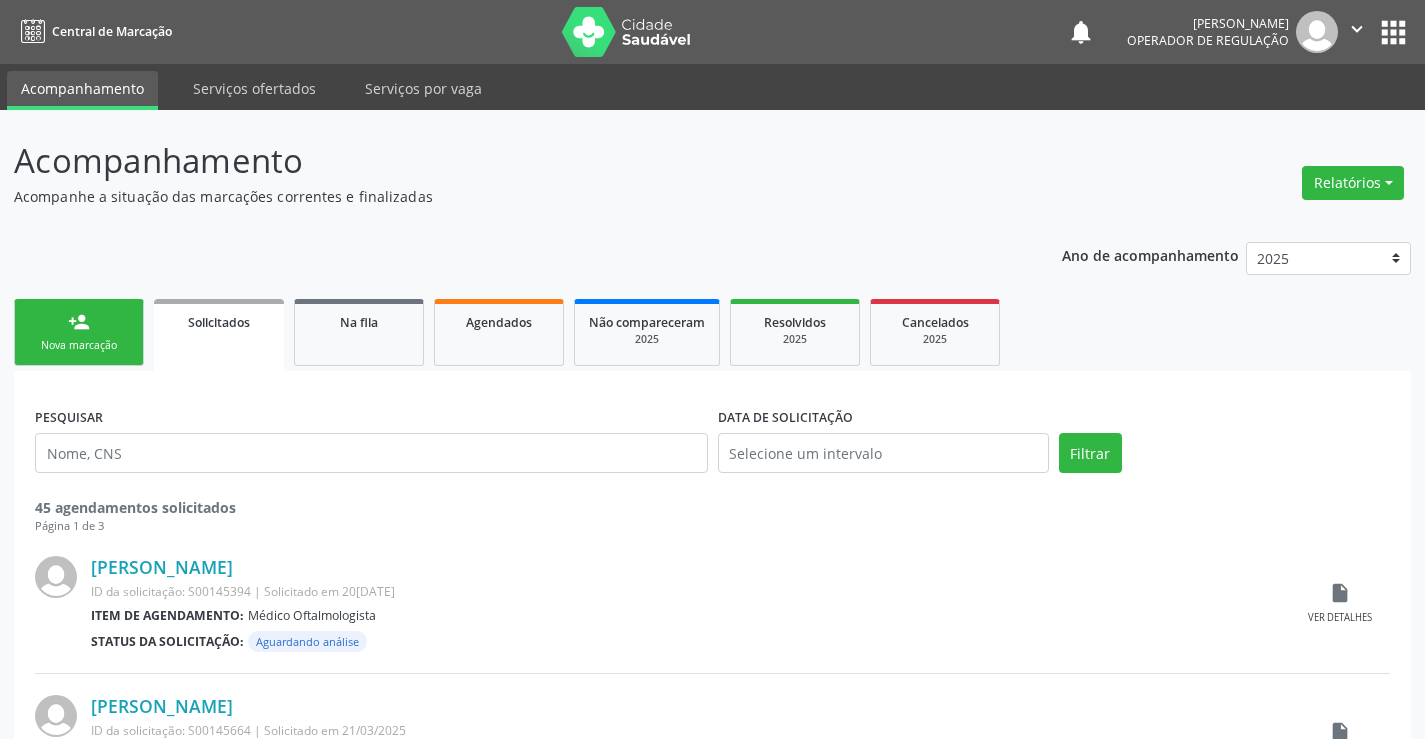 scroll, scrollTop: 0, scrollLeft: 0, axis: both 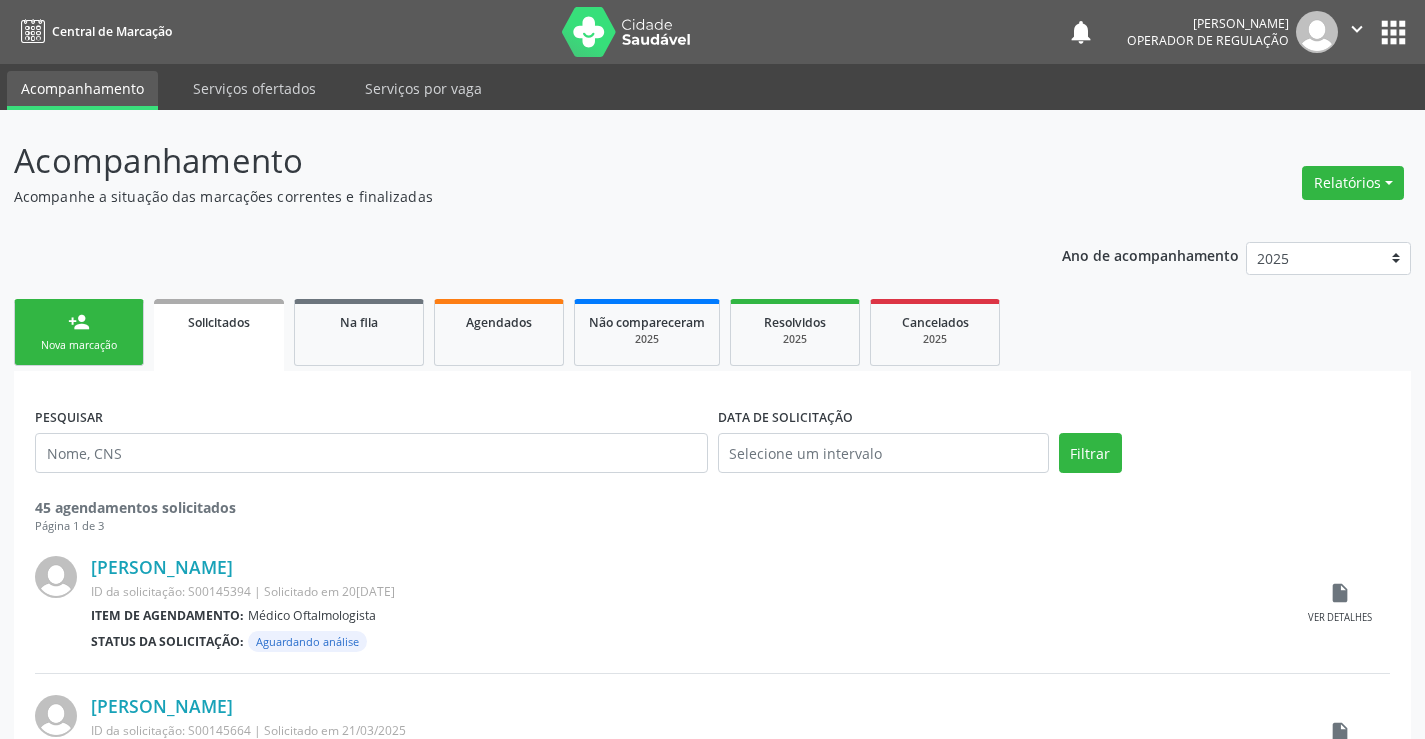 click on "person_add
Nova marcação" at bounding box center [79, 332] 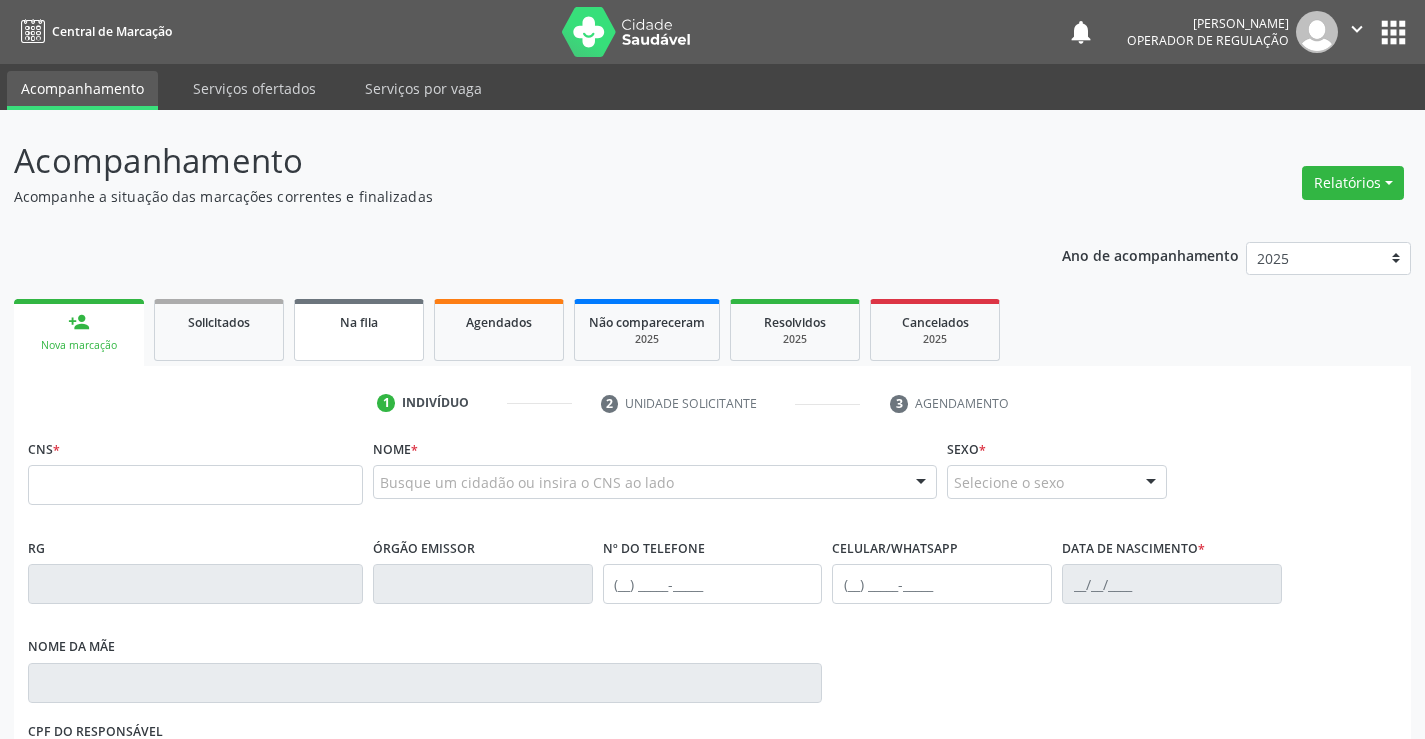 click on "Na fila" at bounding box center (359, 330) 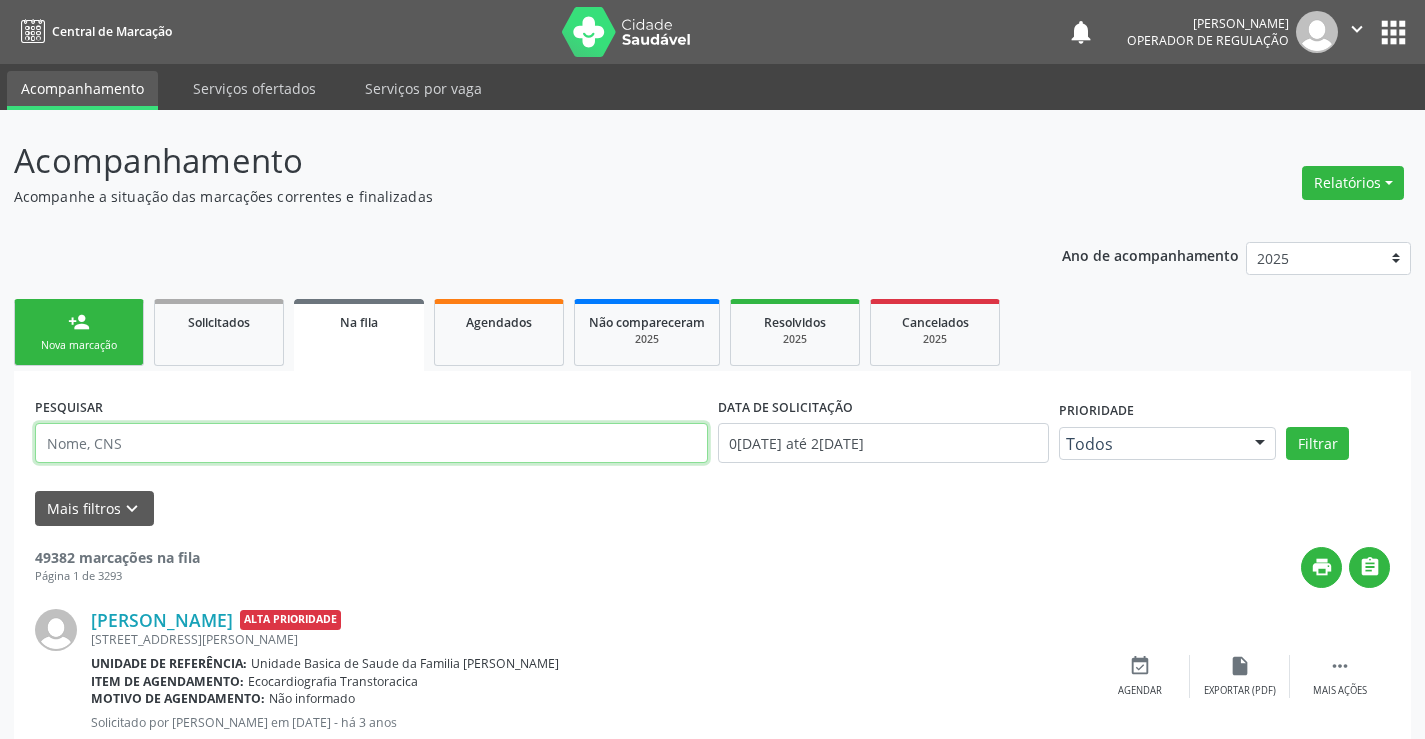 click at bounding box center (371, 443) 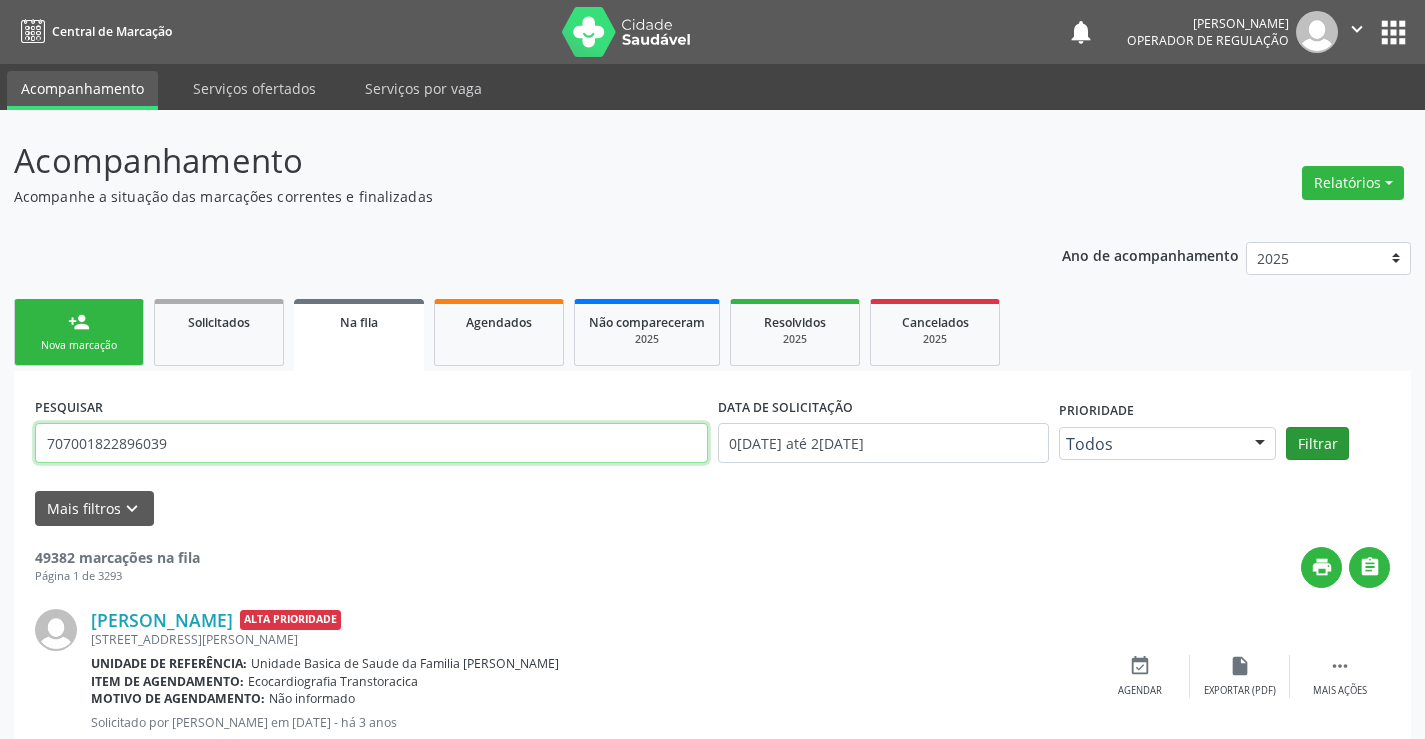 type on "707001822896039" 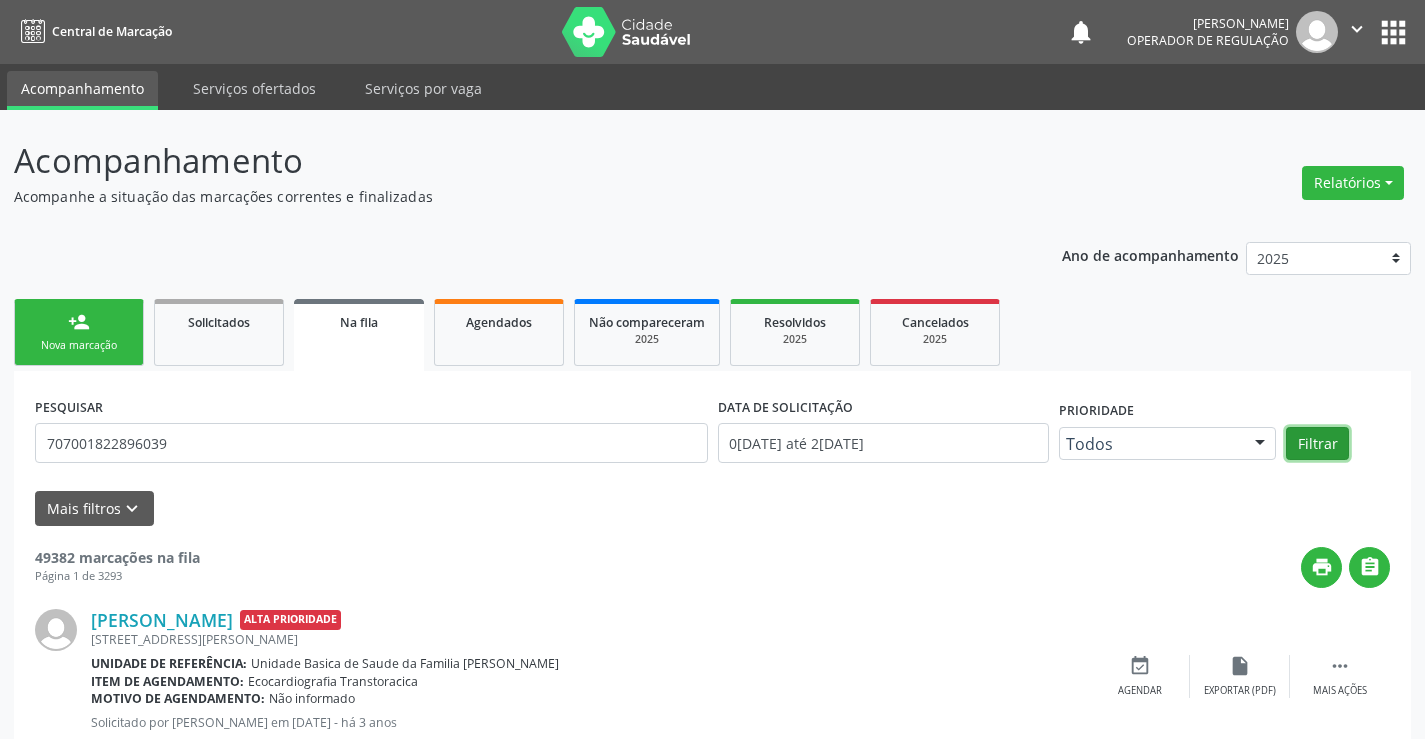 click on "Filtrar" at bounding box center (1317, 444) 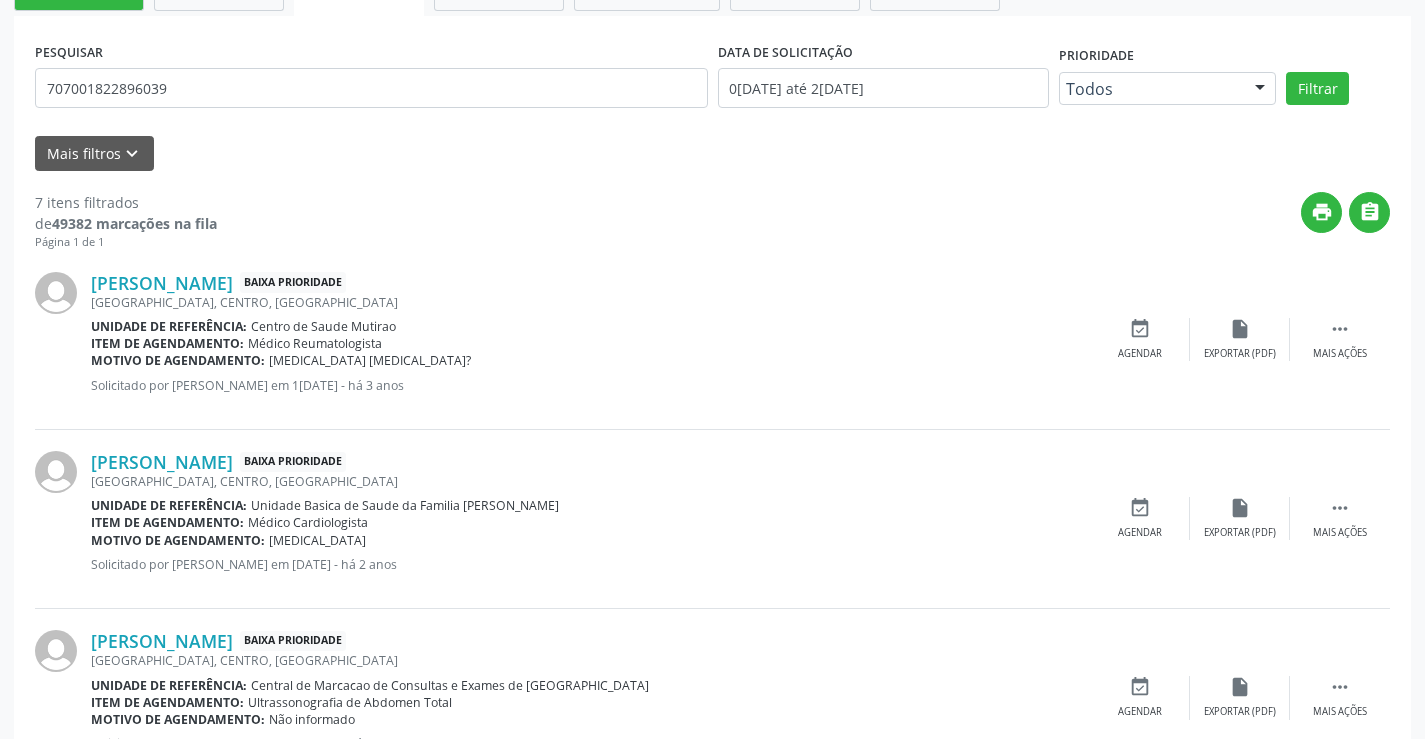 scroll, scrollTop: 55, scrollLeft: 0, axis: vertical 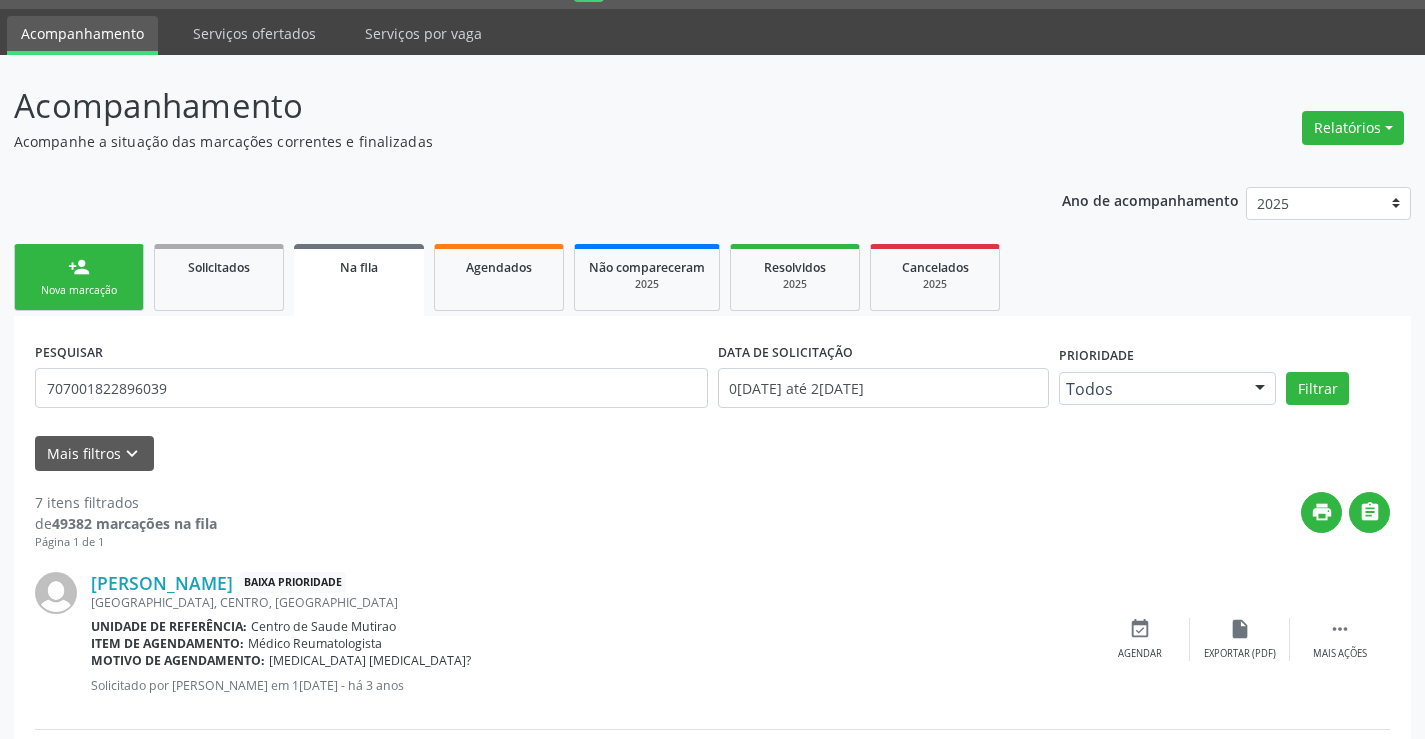 click on "person_add
Nova marcação" at bounding box center [79, 277] 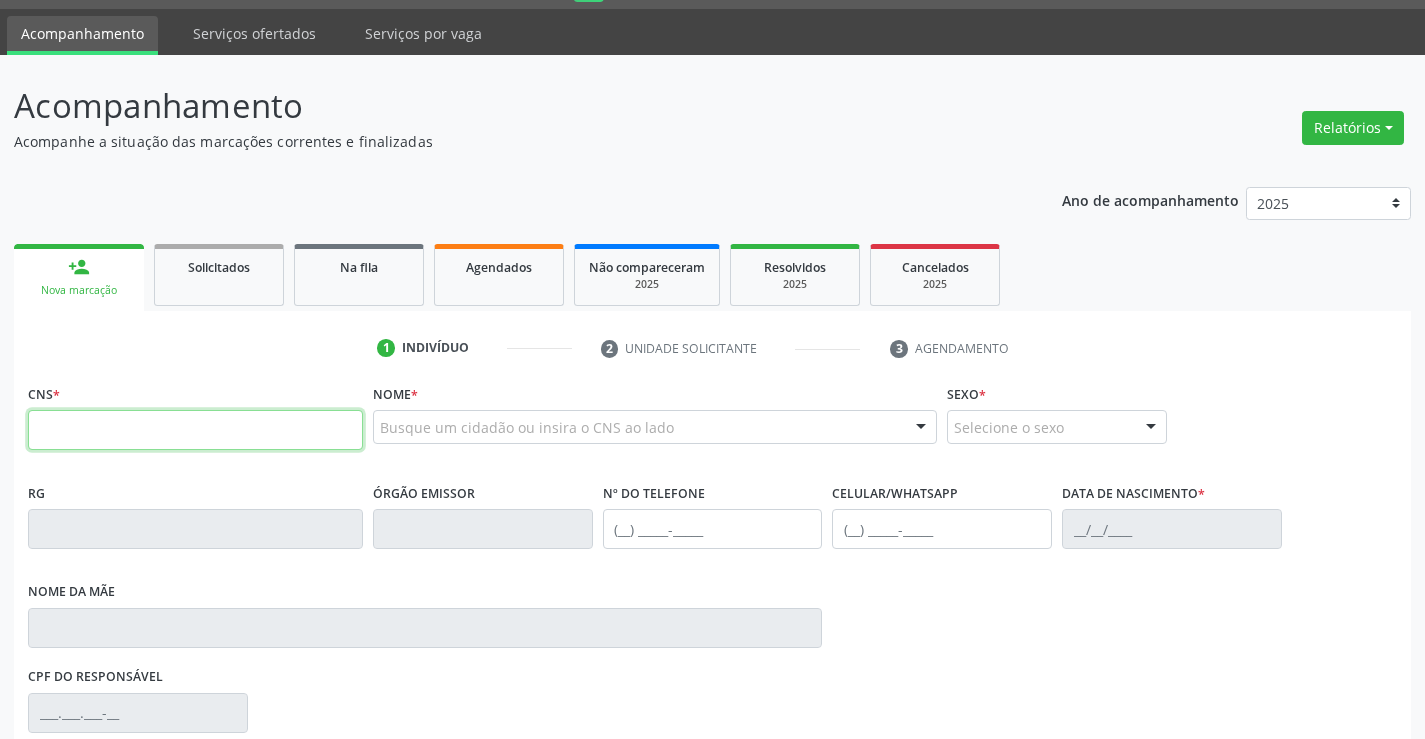 click at bounding box center [195, 430] 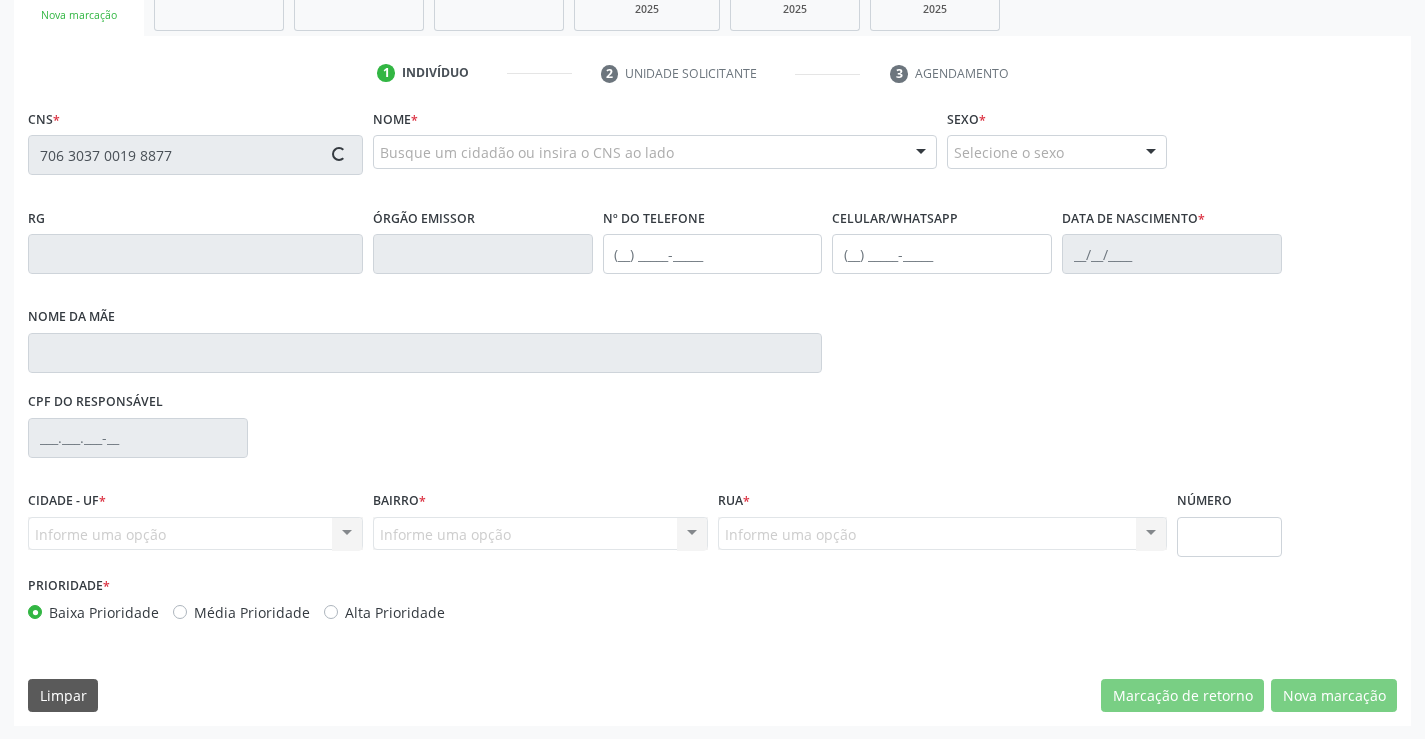 scroll, scrollTop: 331, scrollLeft: 0, axis: vertical 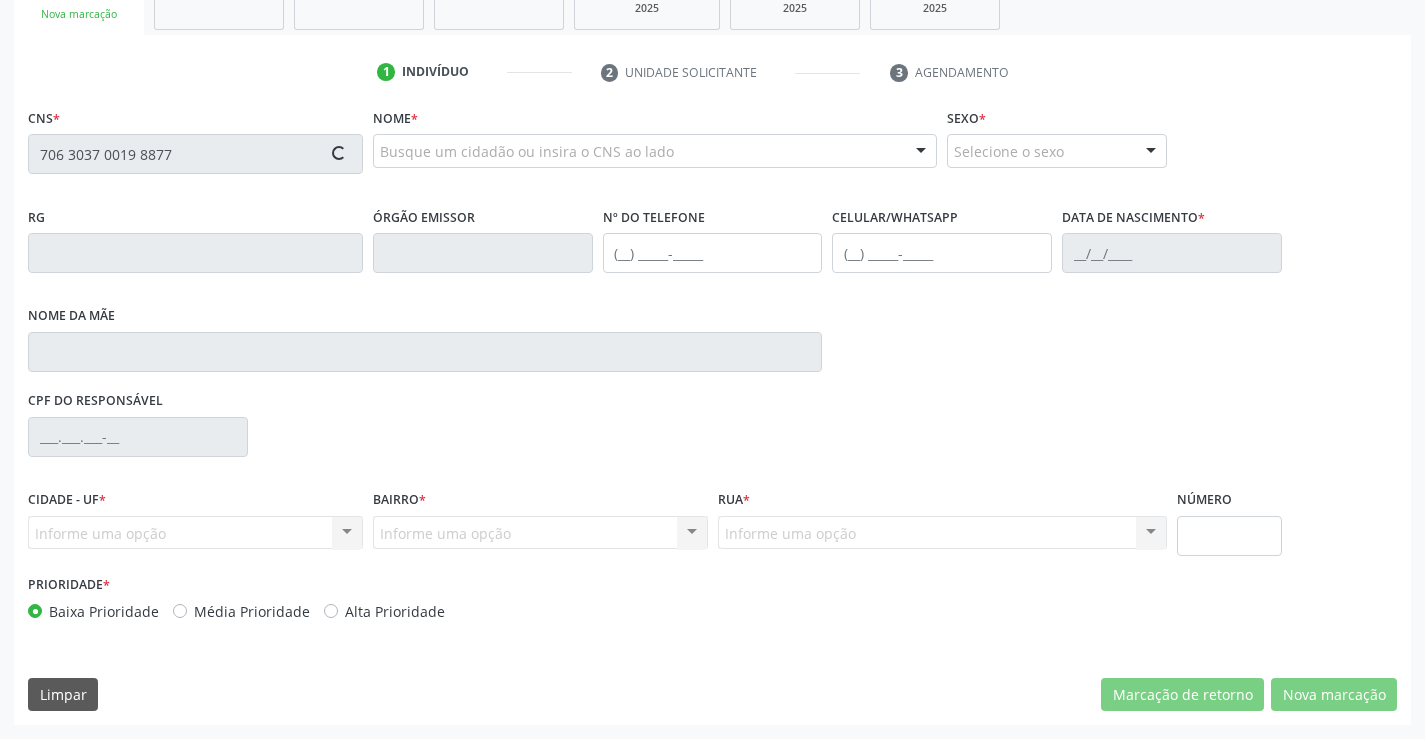 type on "706 3037 0019 8877" 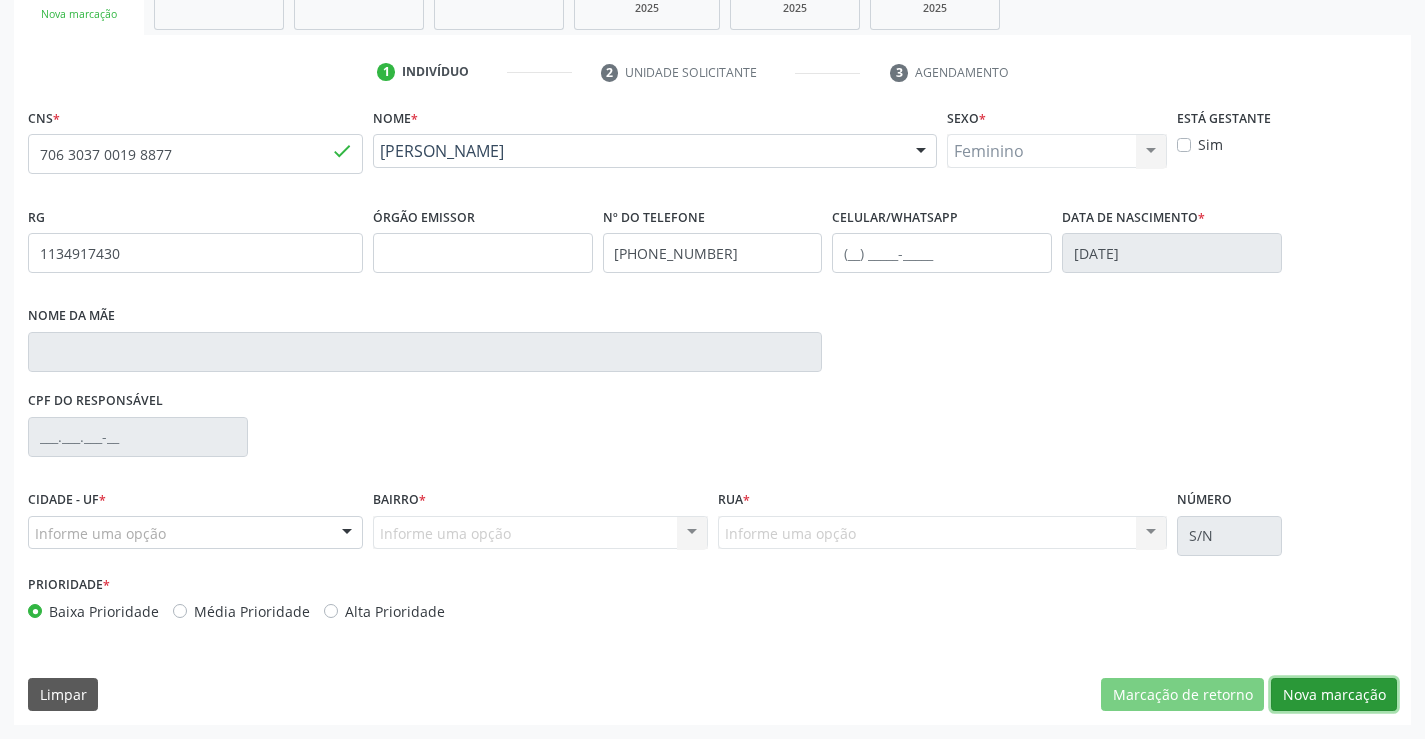 click on "Nova marcação" at bounding box center [1334, 695] 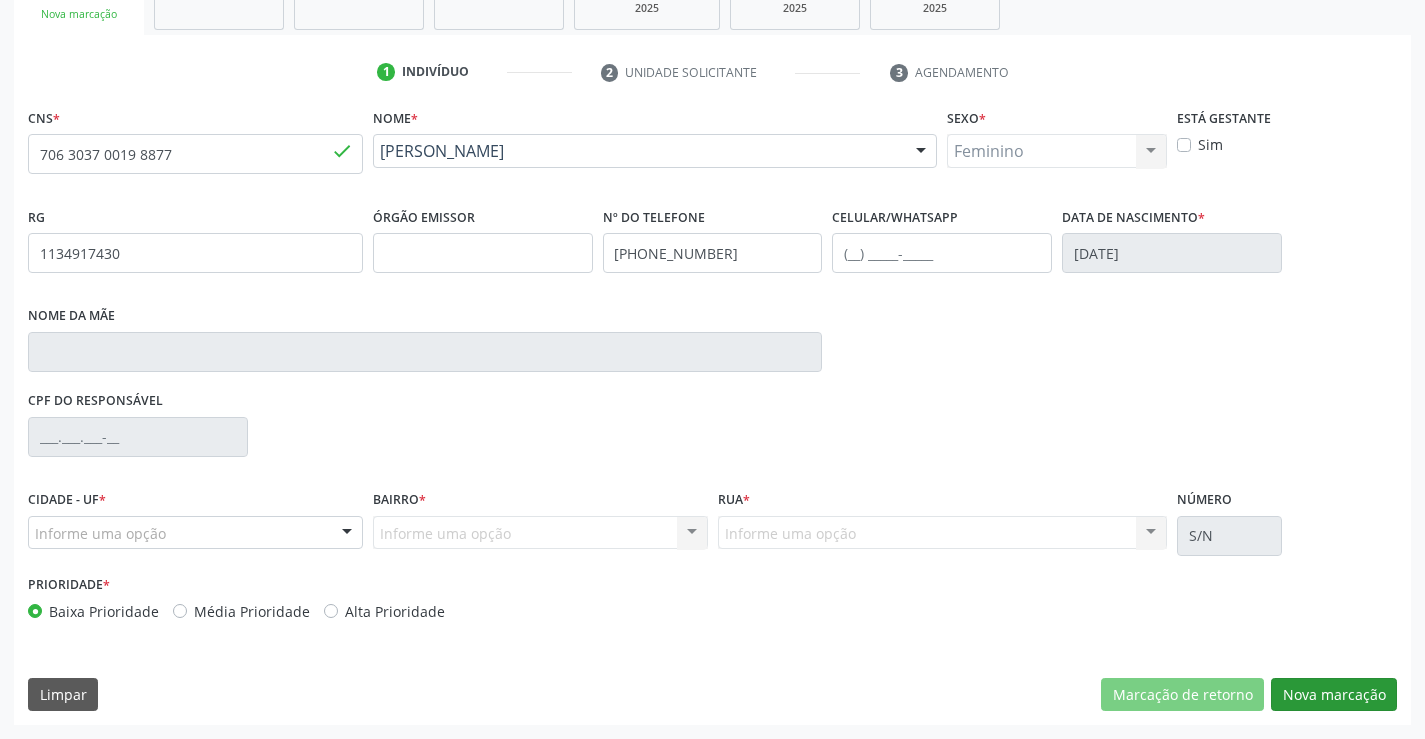 scroll, scrollTop: 167, scrollLeft: 0, axis: vertical 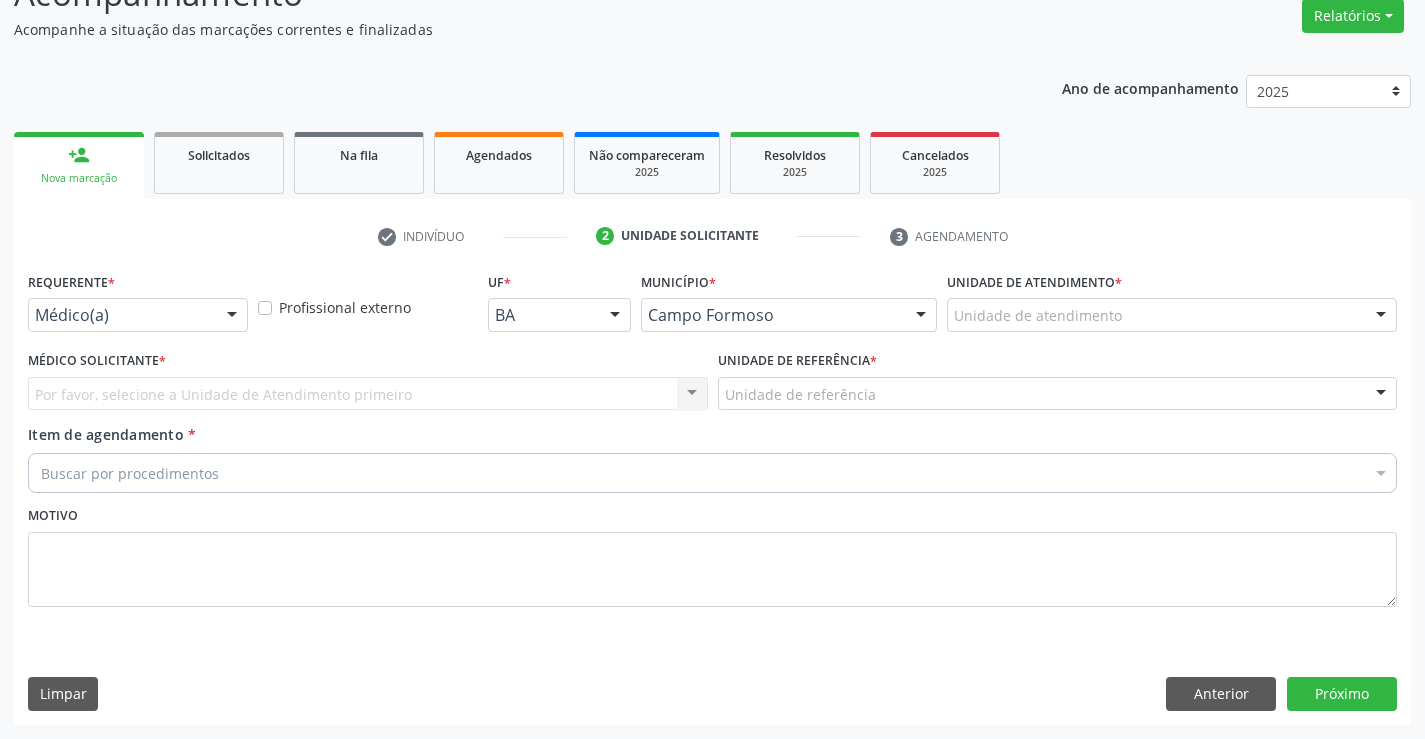 drag, startPoint x: 239, startPoint y: 304, endPoint x: 147, endPoint y: 416, distance: 144.94136 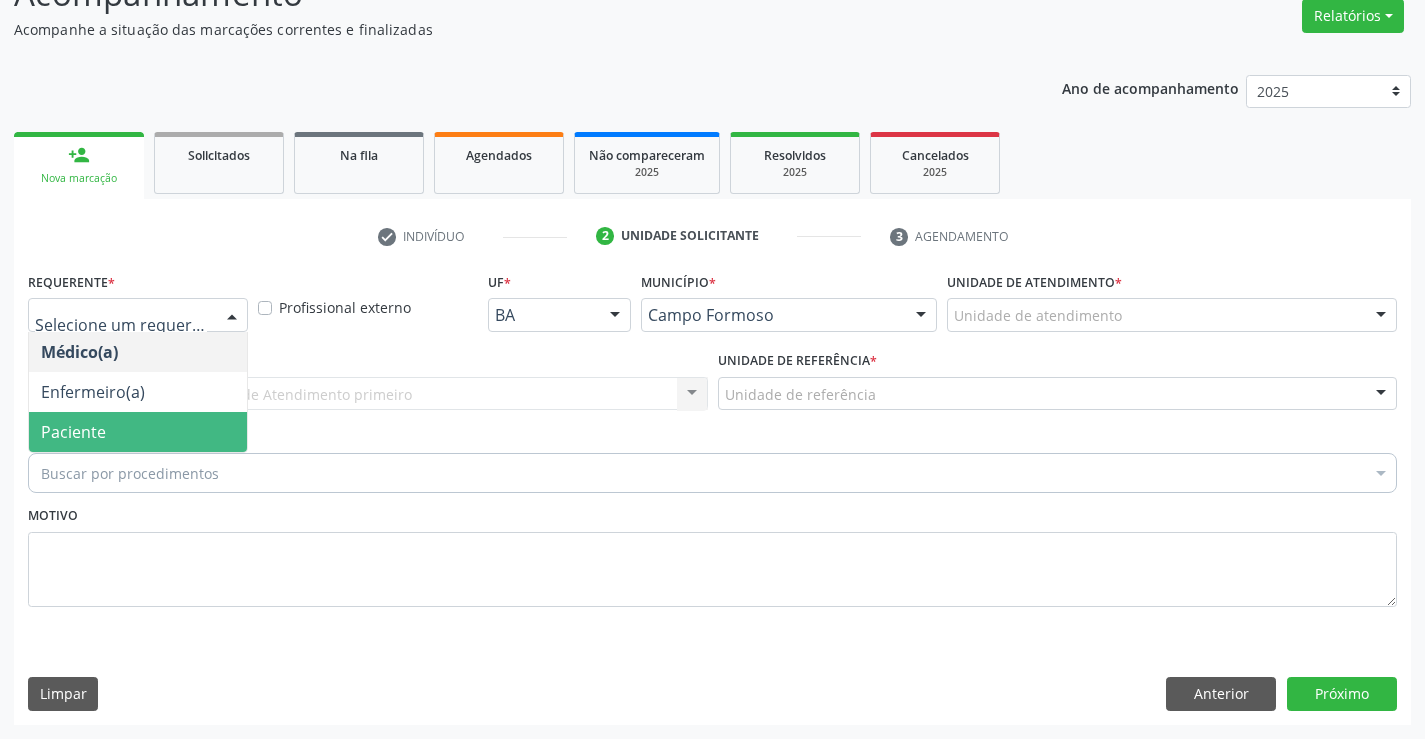click on "Paciente" at bounding box center (138, 432) 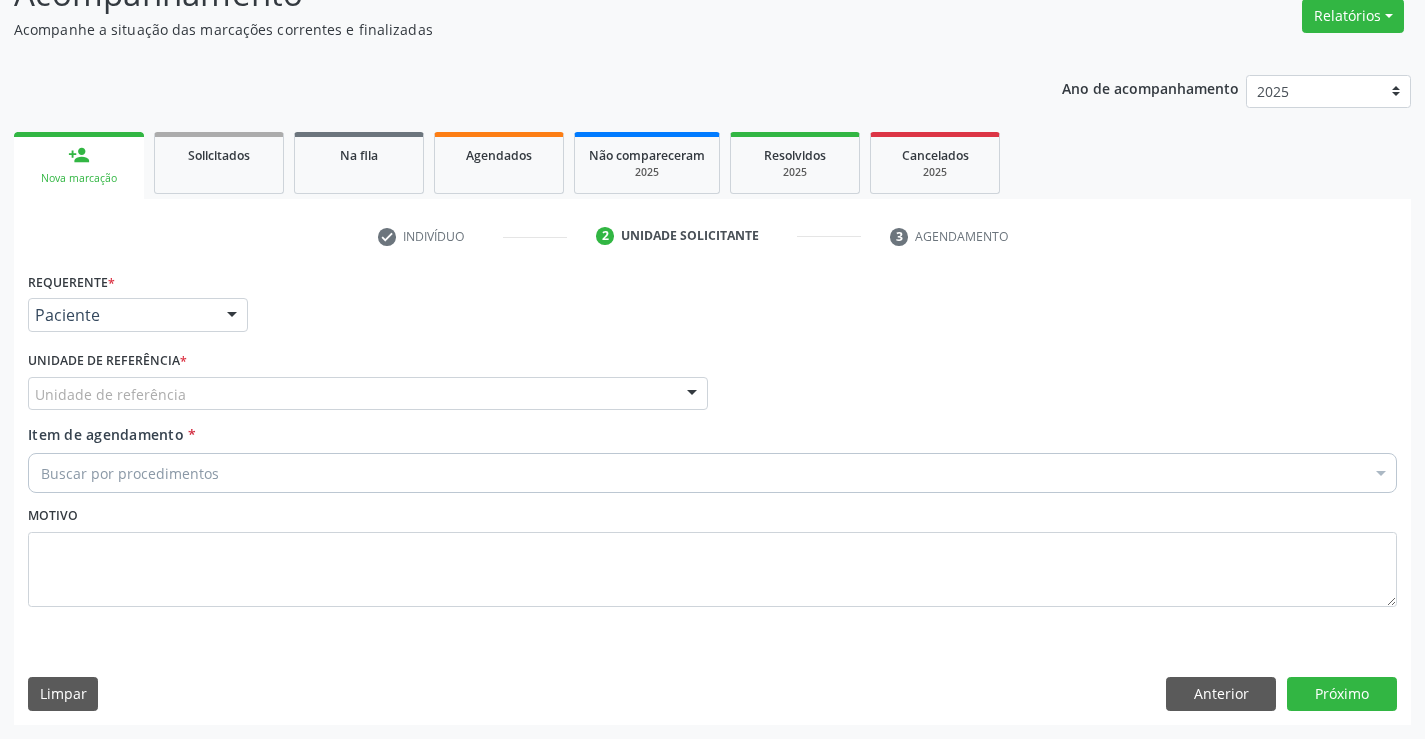 click on "Unidade de referência" at bounding box center [368, 394] 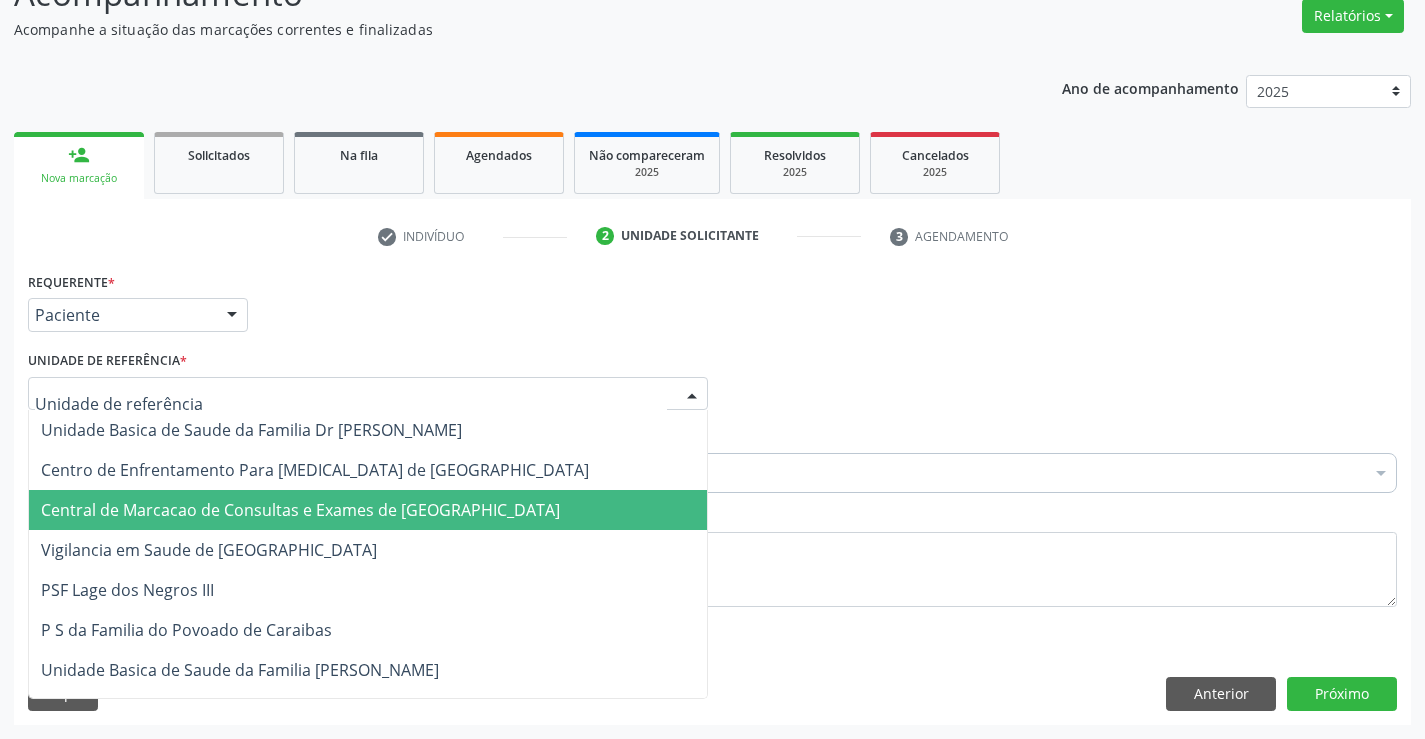 click on "Central de Marcacao de Consultas e Exames de [GEOGRAPHIC_DATA]" at bounding box center [368, 510] 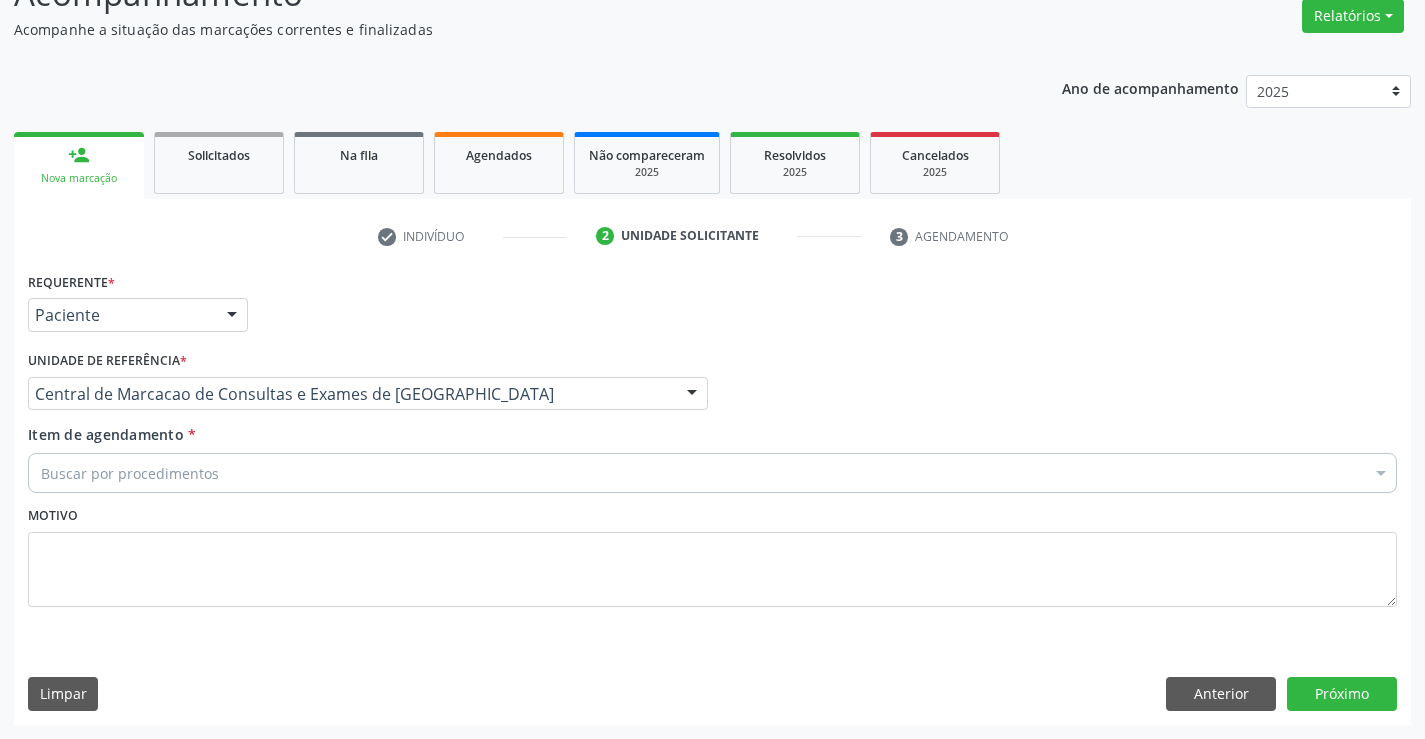 click on "Buscar por procedimentos" at bounding box center [712, 473] 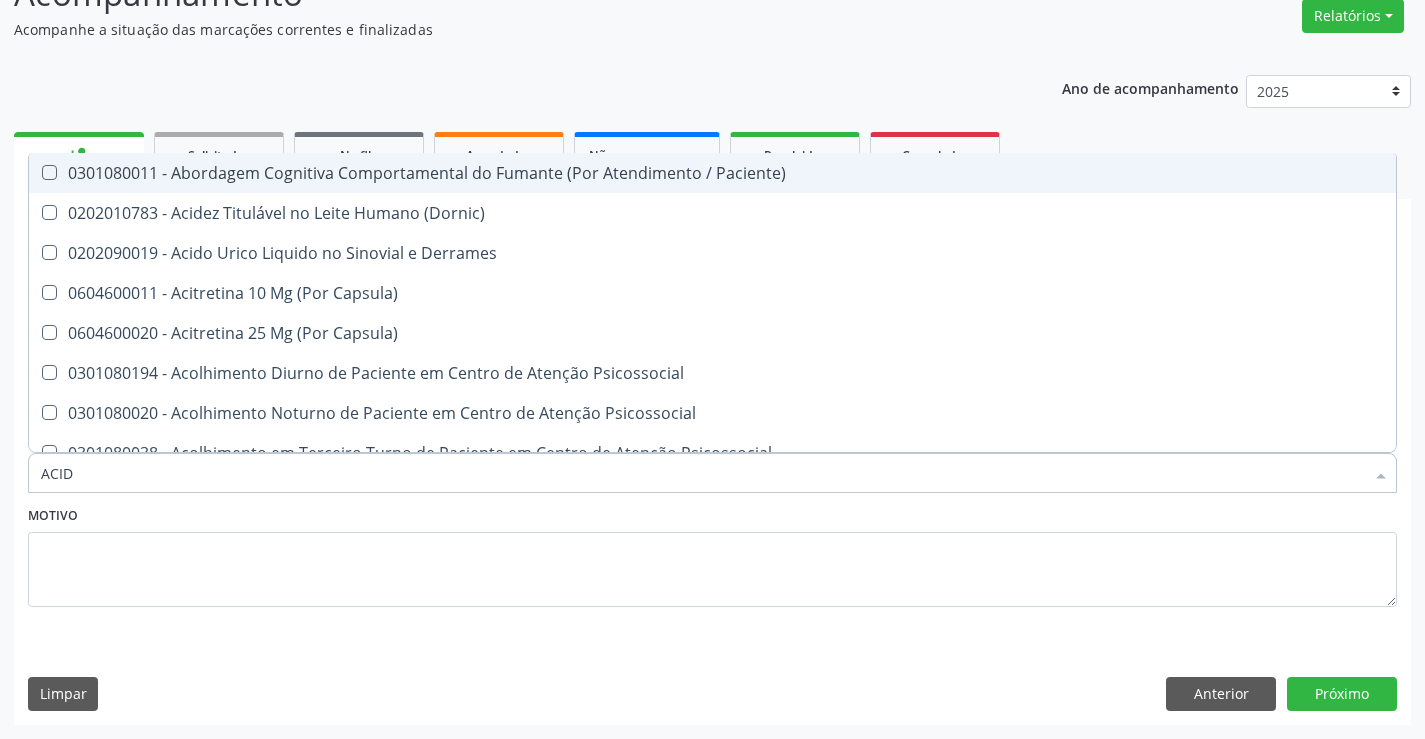 type on "ACIDO" 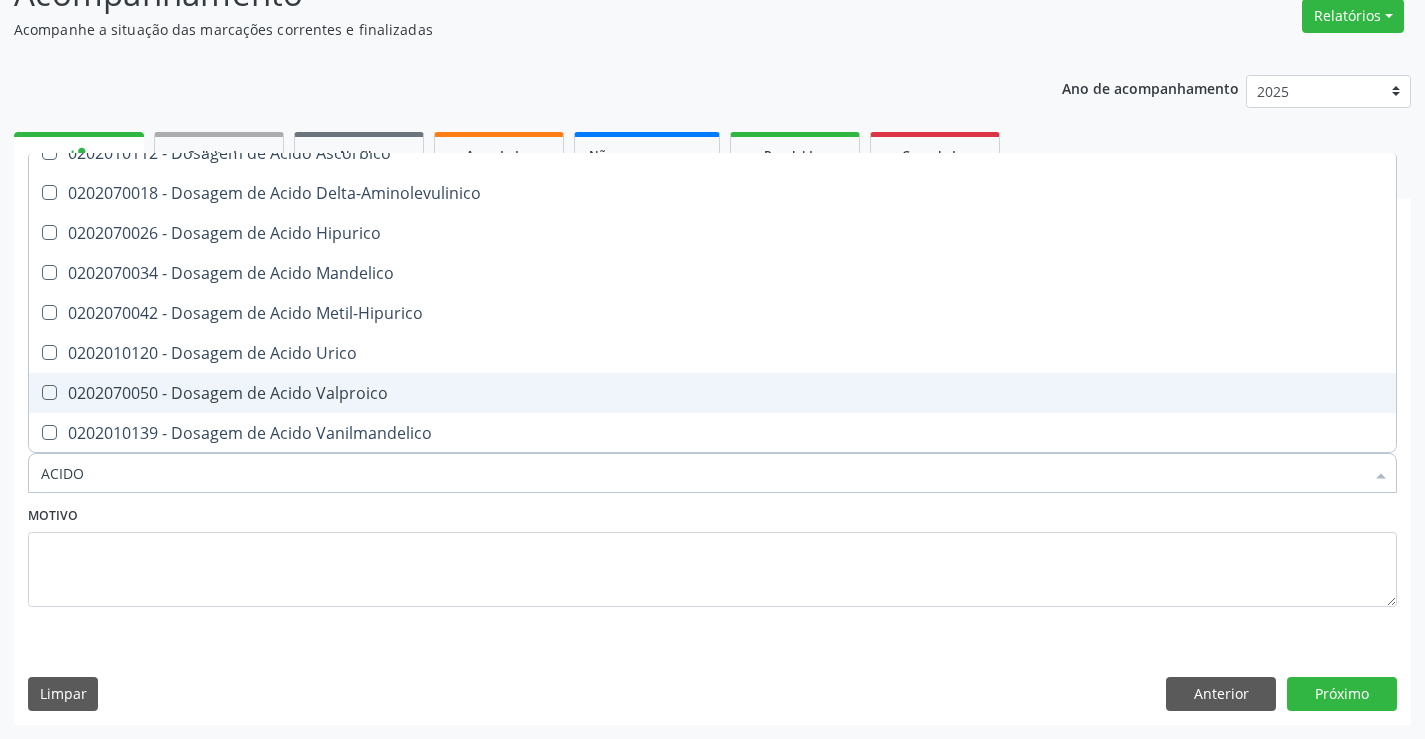 scroll, scrollTop: 200, scrollLeft: 0, axis: vertical 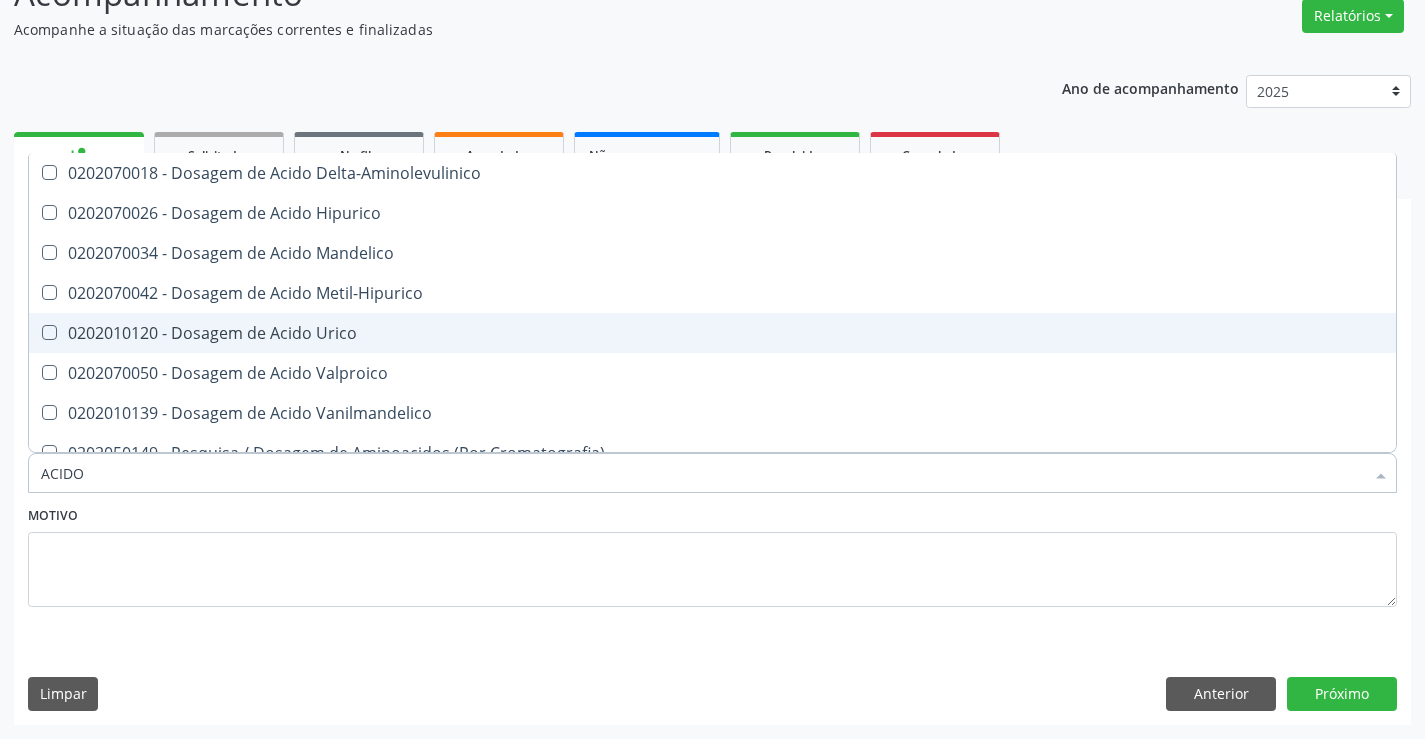 click on "0202010120 - Dosagem de Acido Urico" at bounding box center (712, 333) 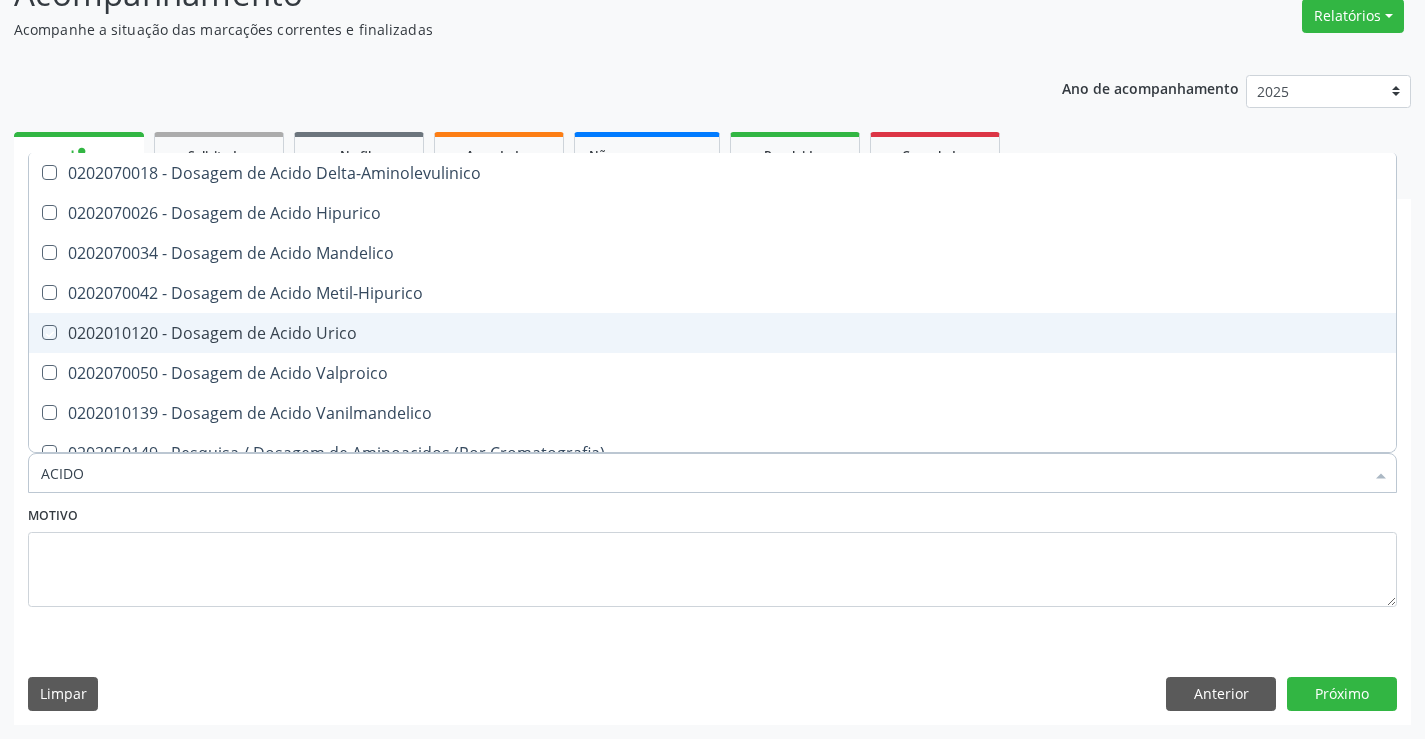 checkbox on "true" 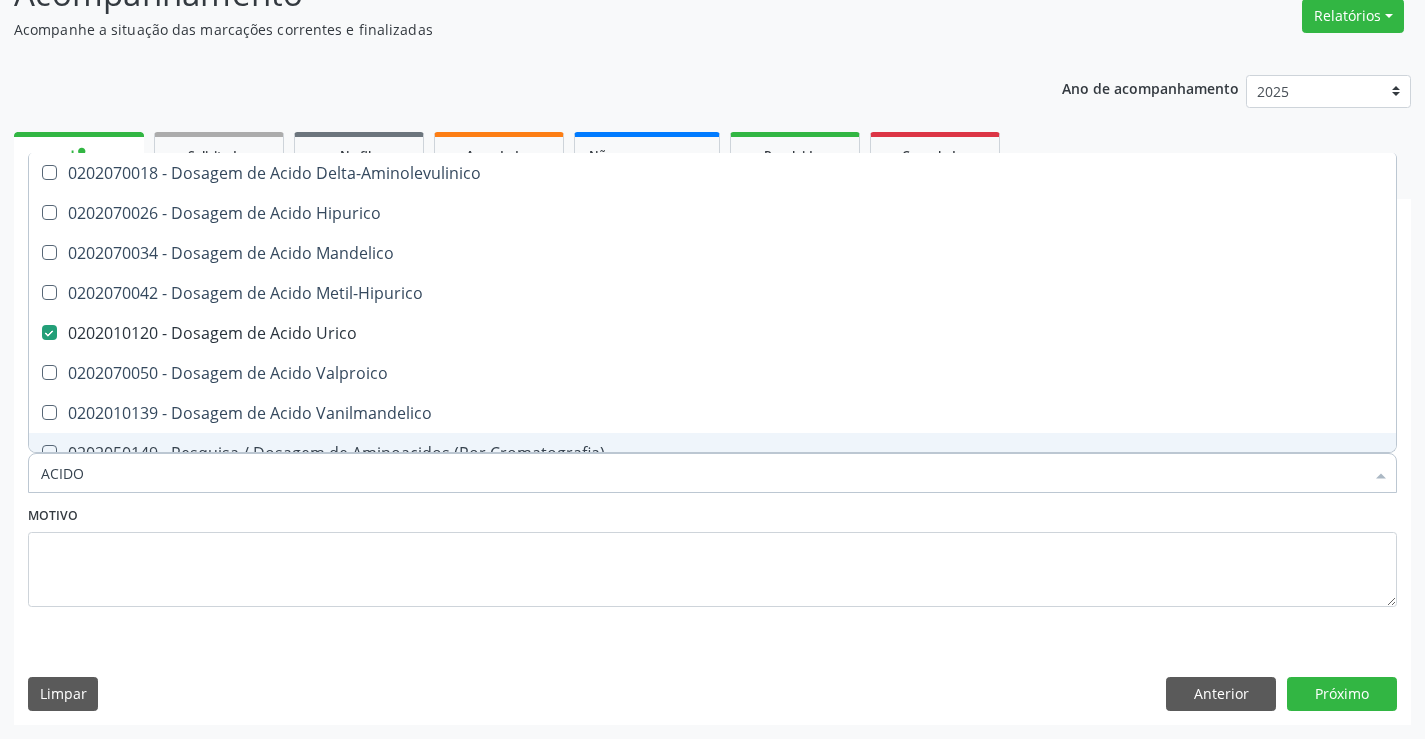 click on "ACIDO" at bounding box center [702, 473] 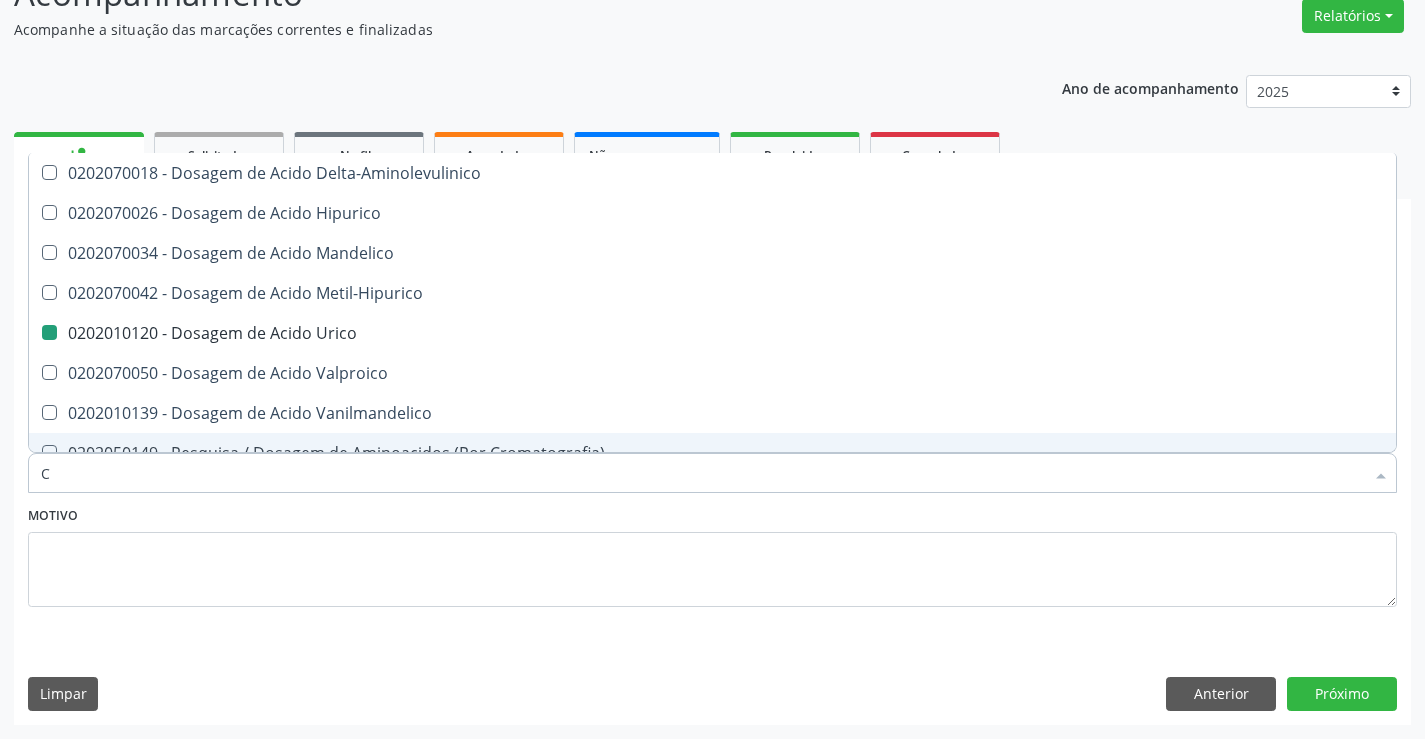 type on "CO" 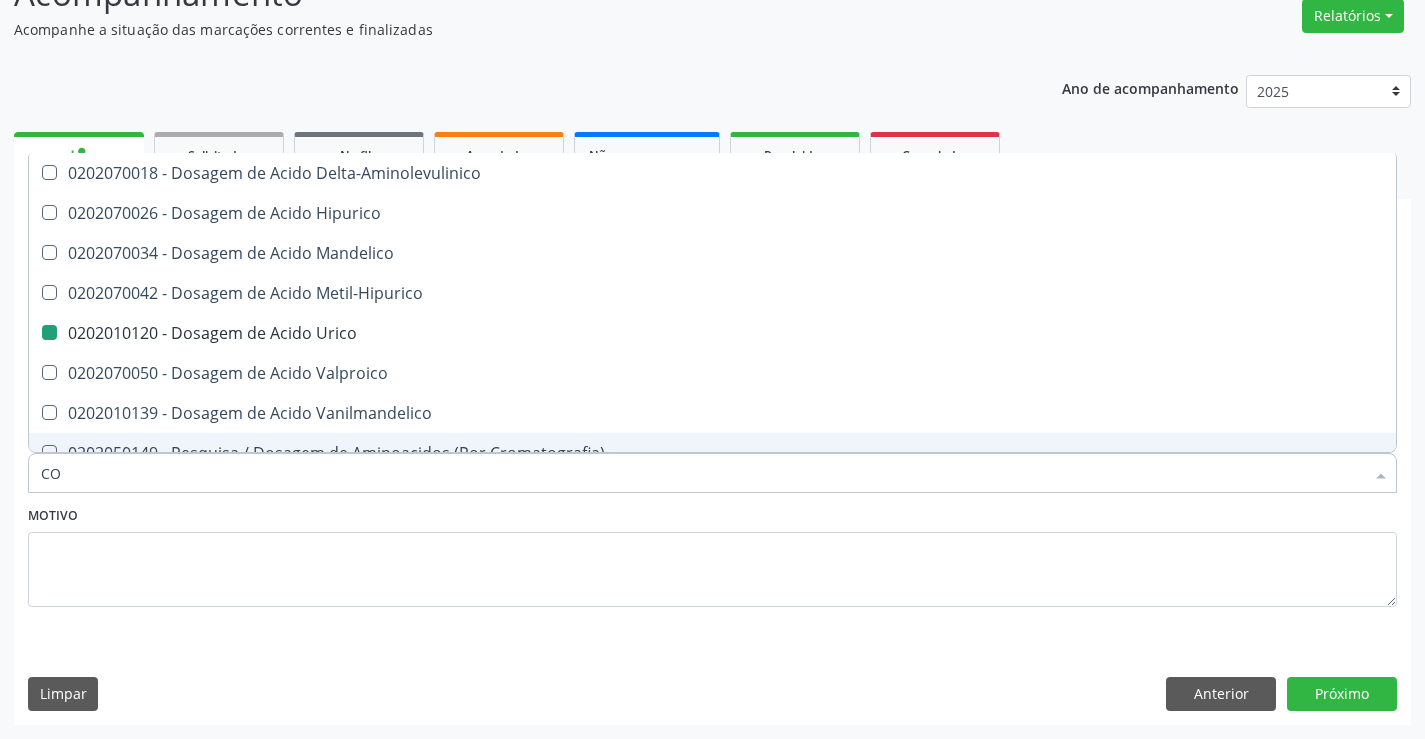 checkbox on "false" 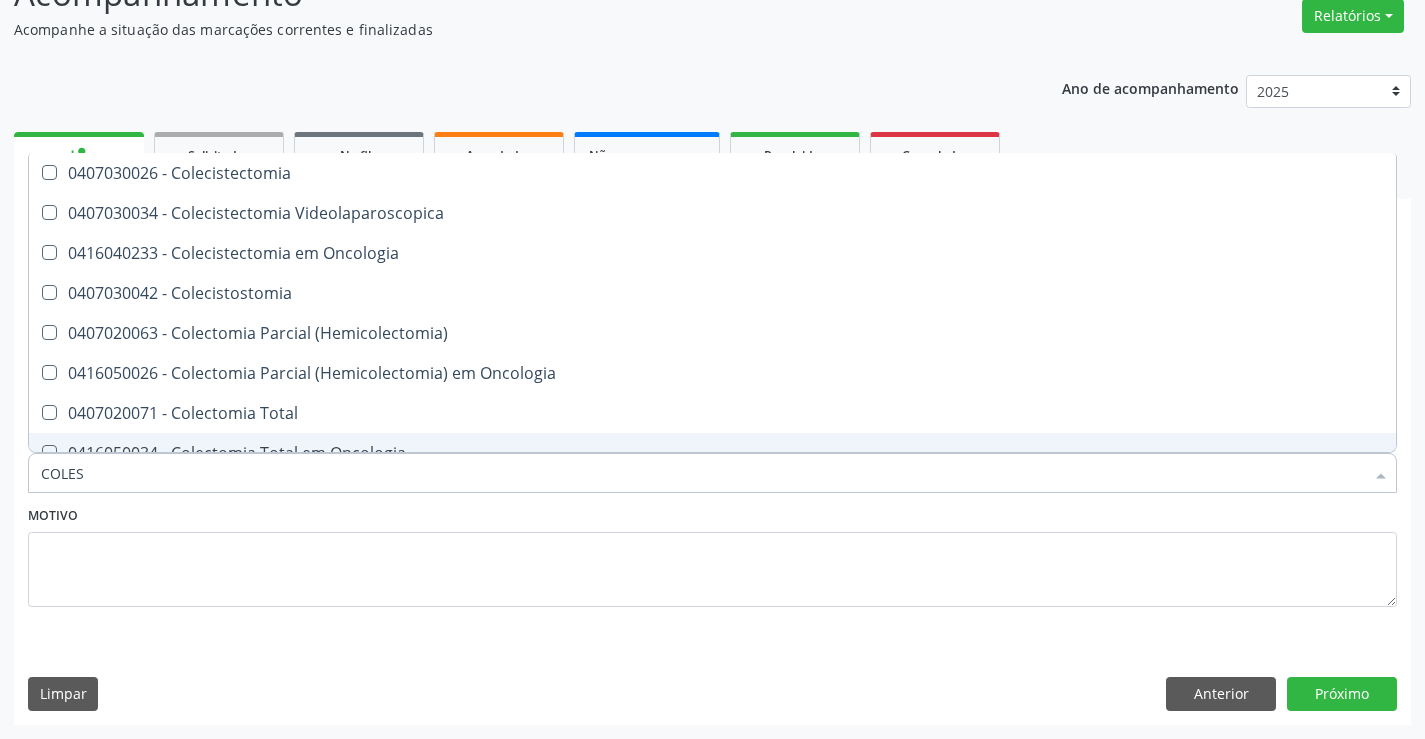 scroll, scrollTop: 0, scrollLeft: 0, axis: both 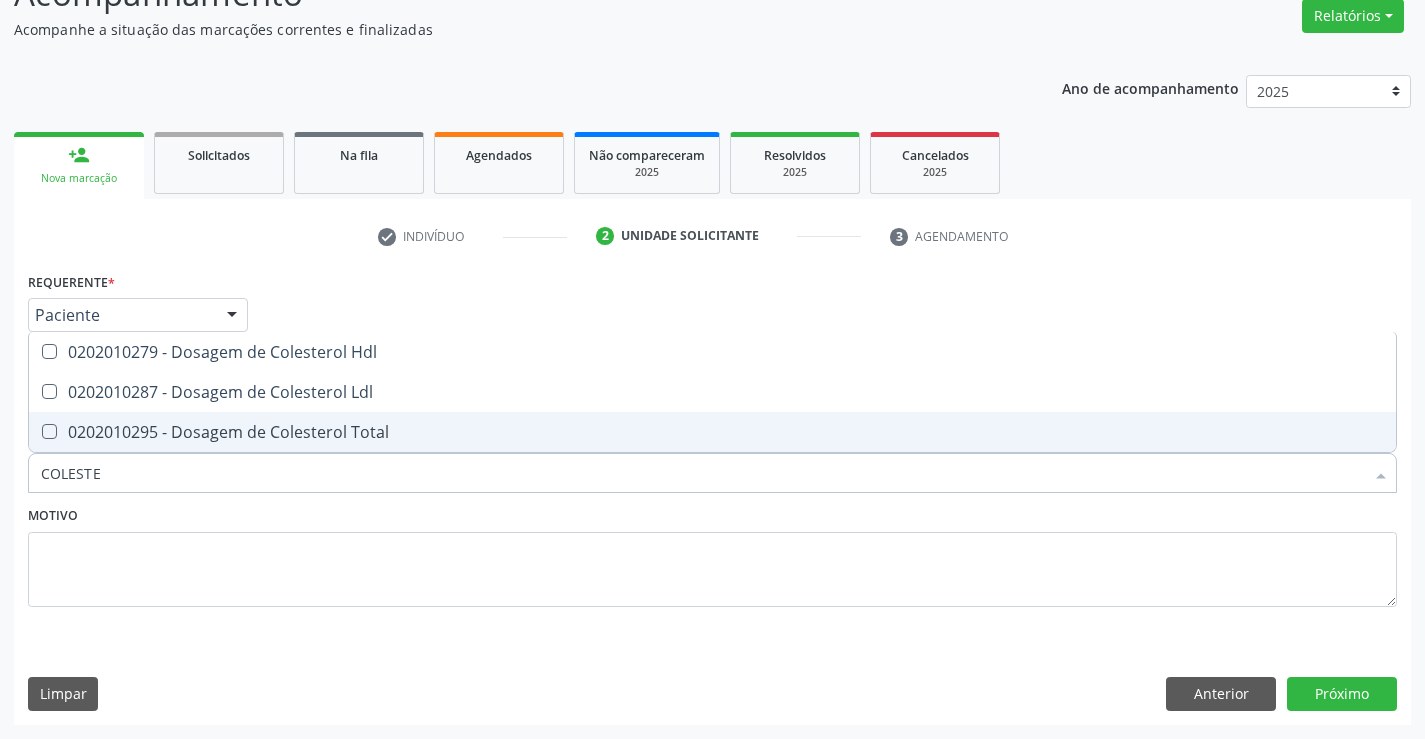 type on "COLESTER" 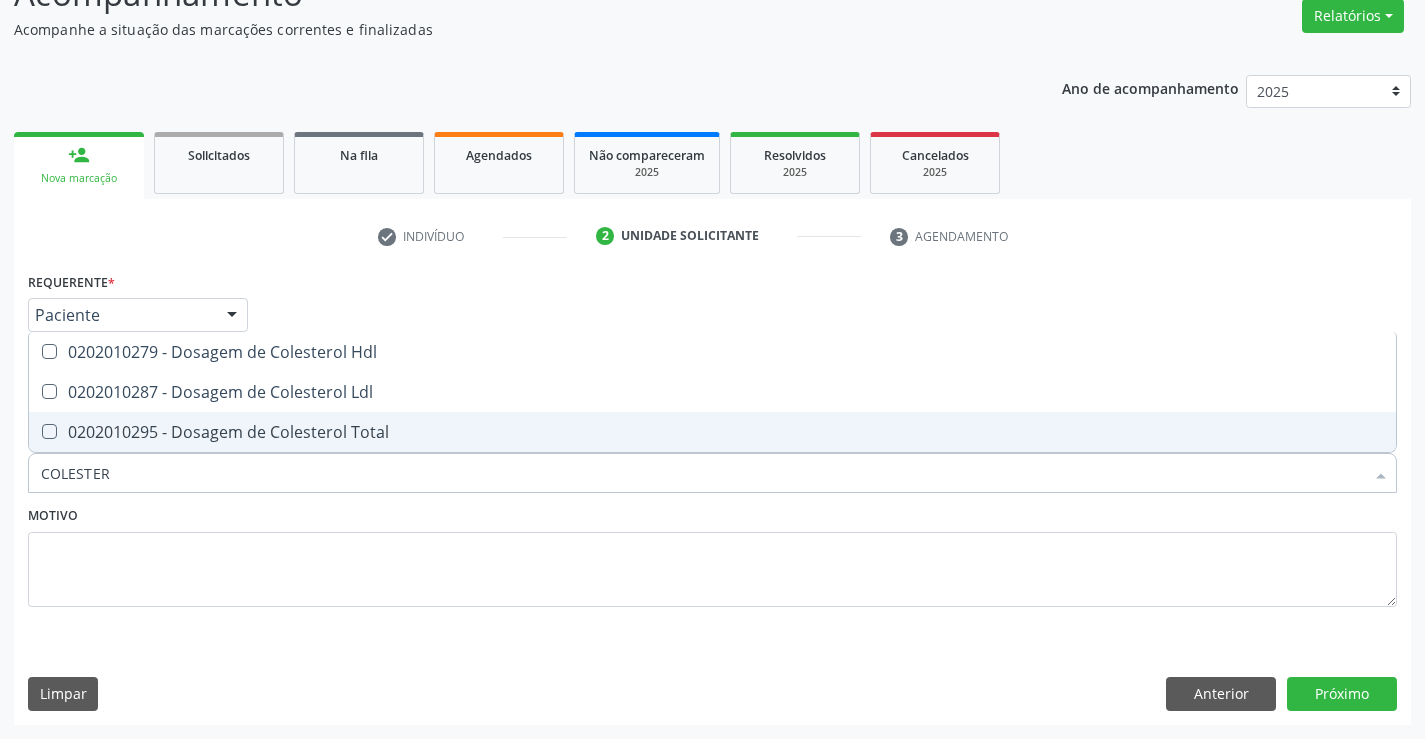 click on "0202010295 - Dosagem de Colesterol Total" at bounding box center (712, 432) 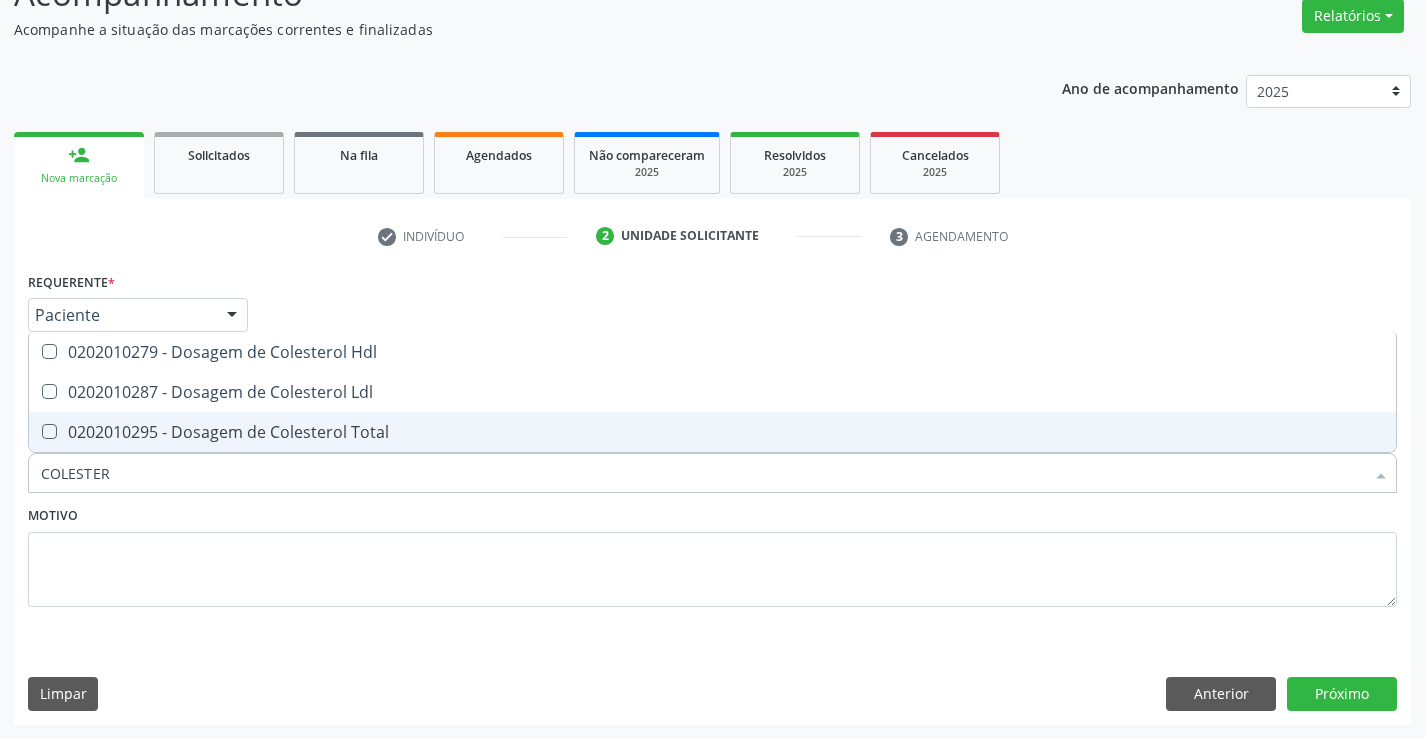 checkbox on "true" 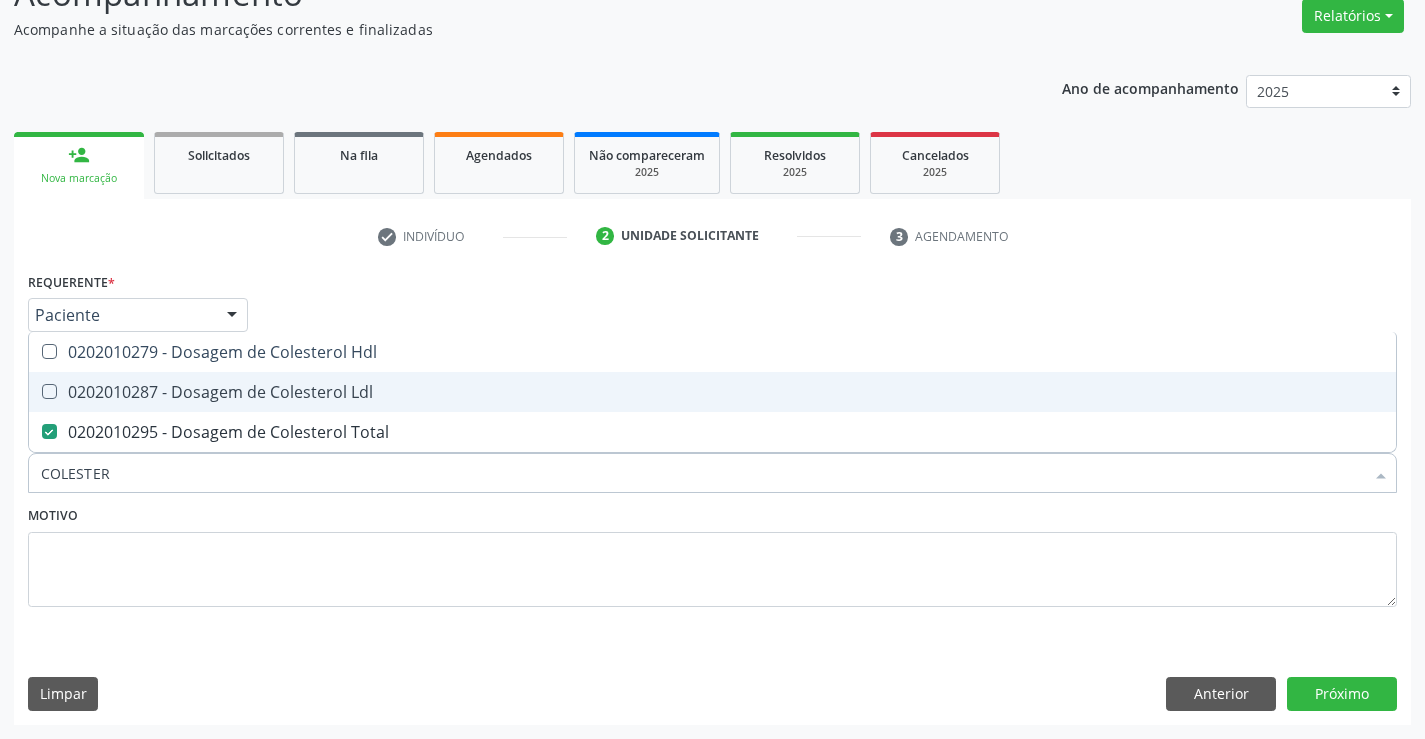 drag, startPoint x: 332, startPoint y: 401, endPoint x: 337, endPoint y: 348, distance: 53.235325 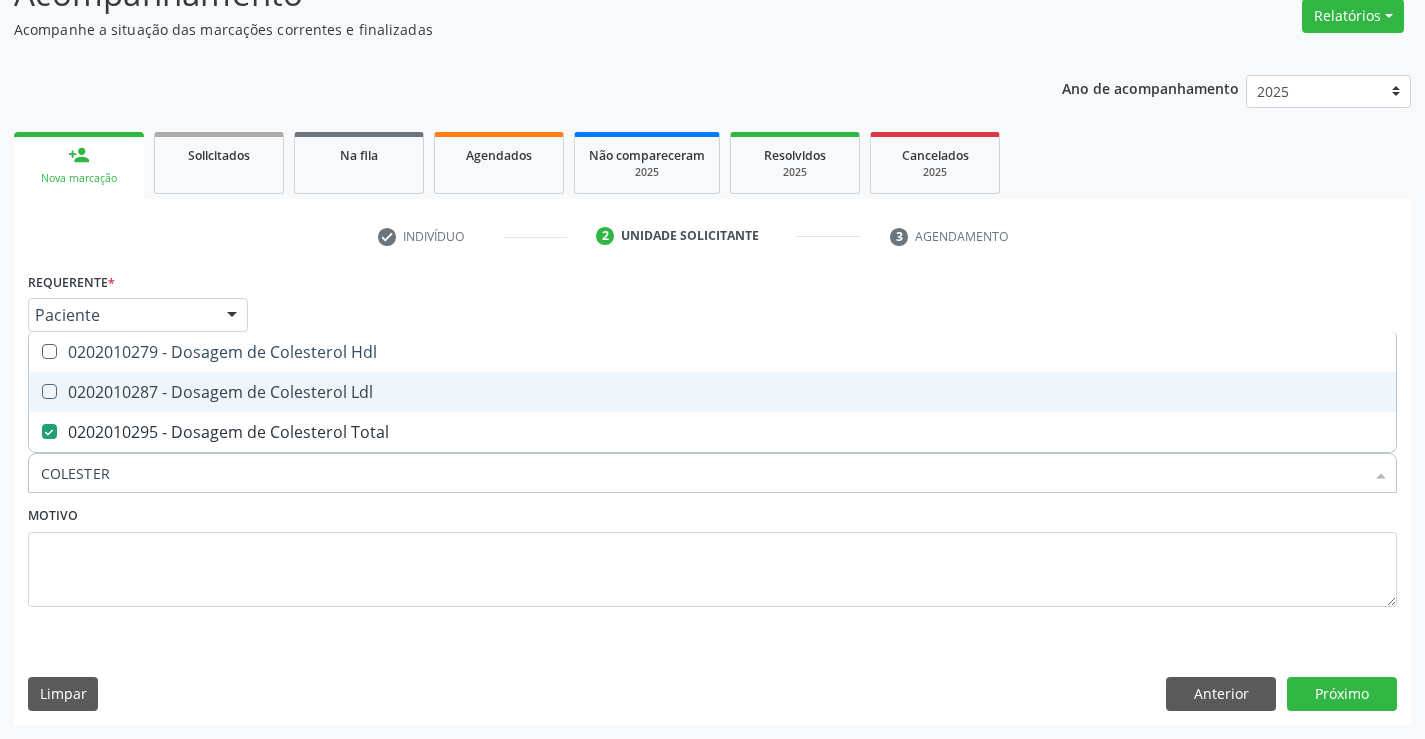 checkbox on "true" 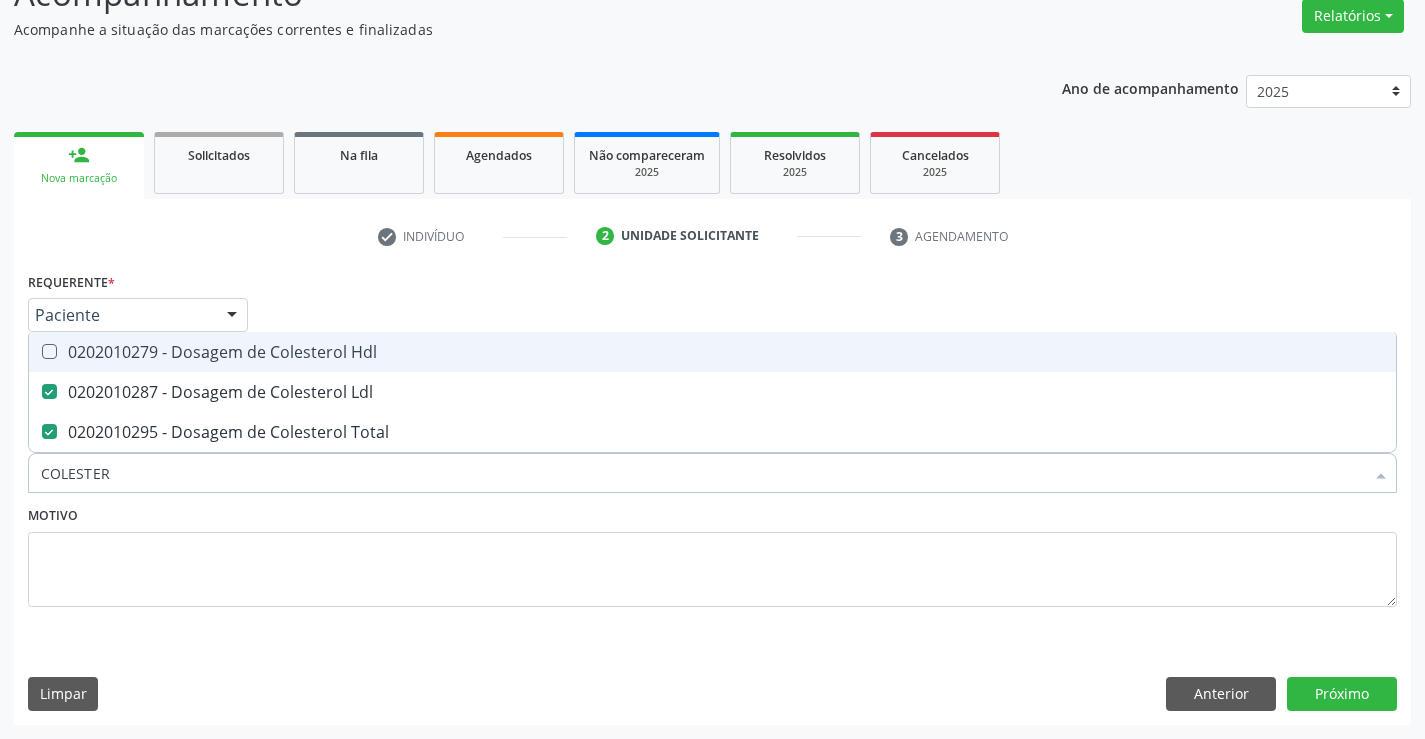 drag, startPoint x: 337, startPoint y: 345, endPoint x: 320, endPoint y: 419, distance: 75.9276 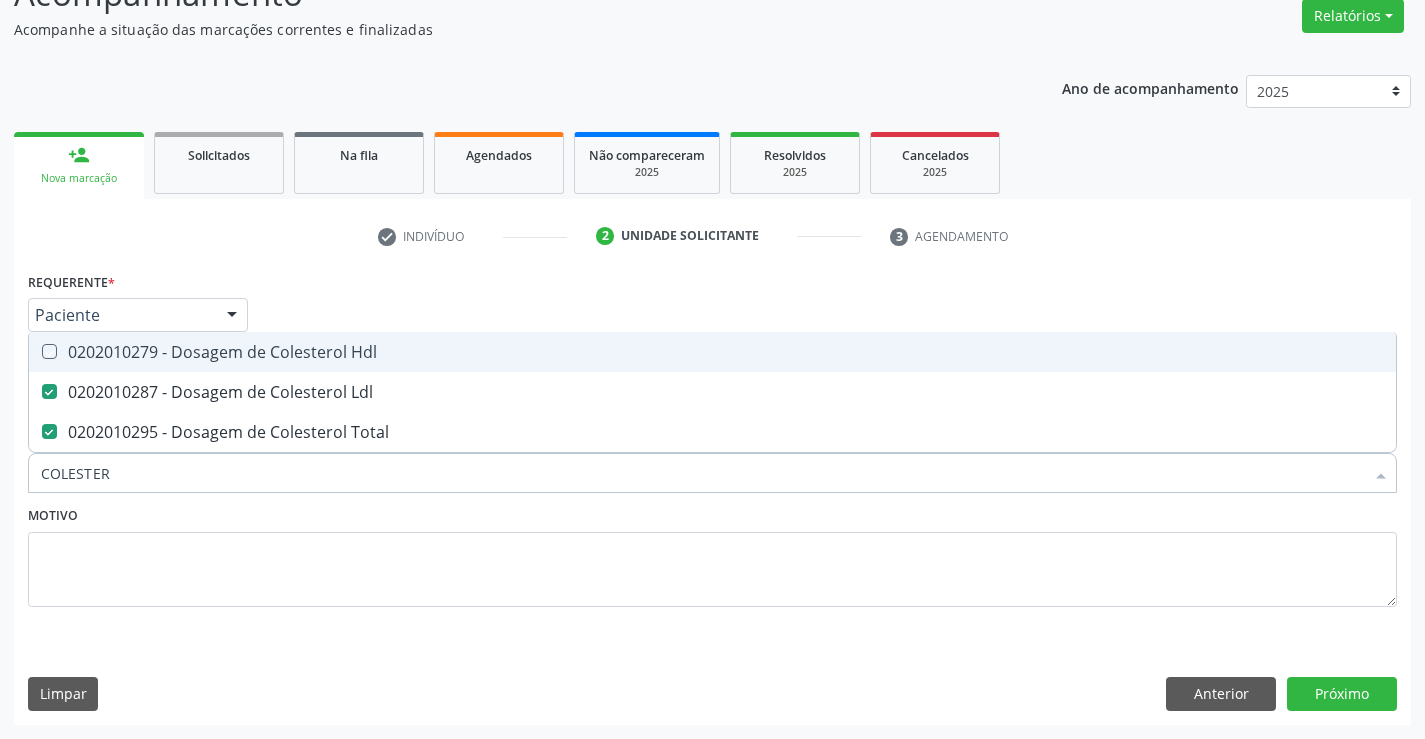 checkbox on "true" 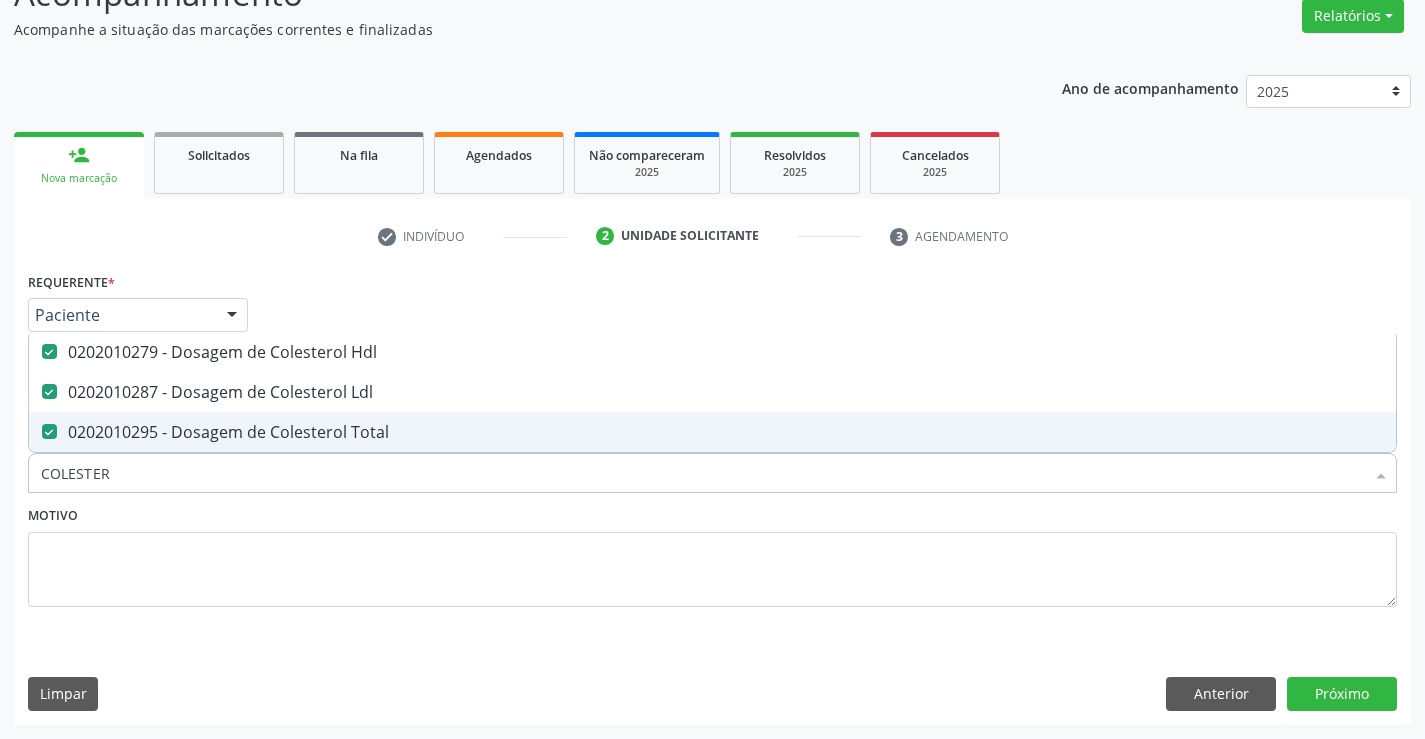 click on "COLESTER" at bounding box center (702, 473) 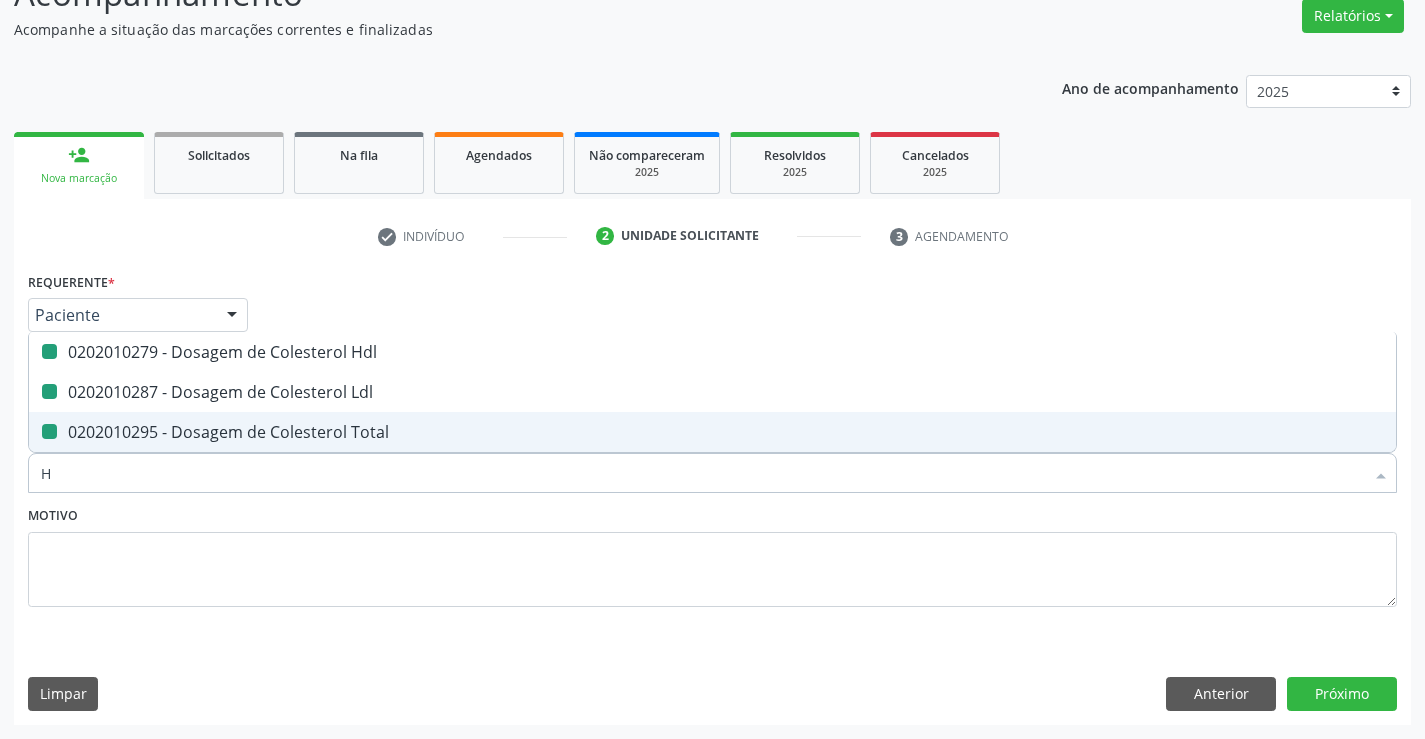type on "HE" 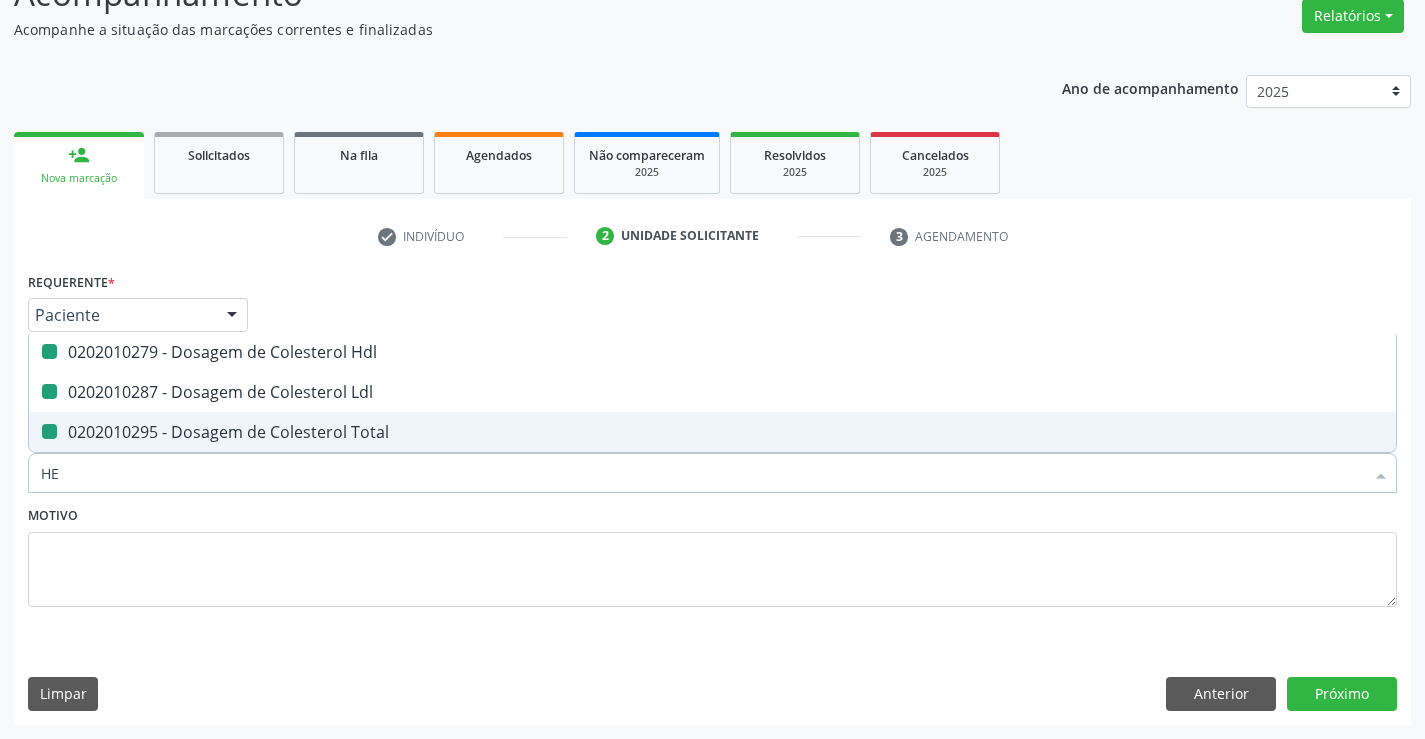 checkbox on "false" 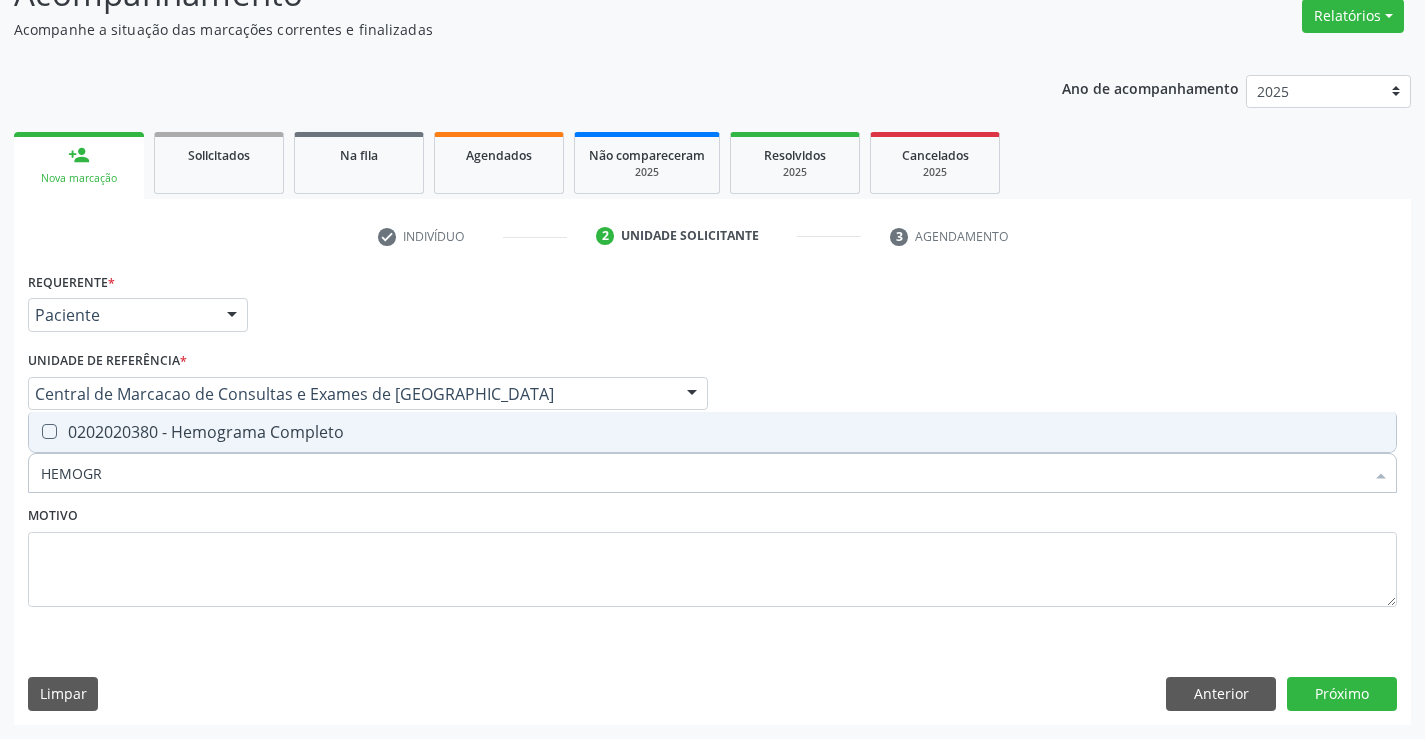 type on "HEMOGRA" 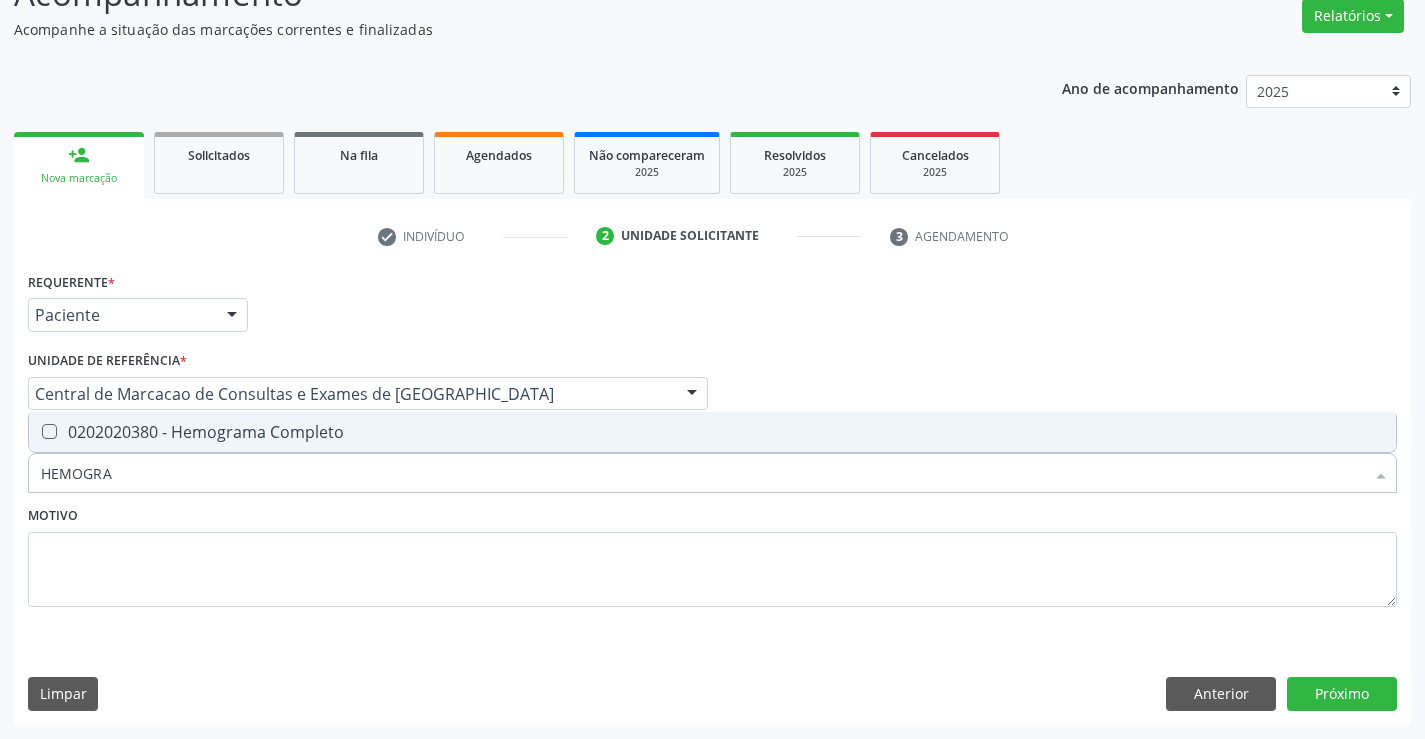 drag, startPoint x: 320, startPoint y: 442, endPoint x: 303, endPoint y: 488, distance: 49.0408 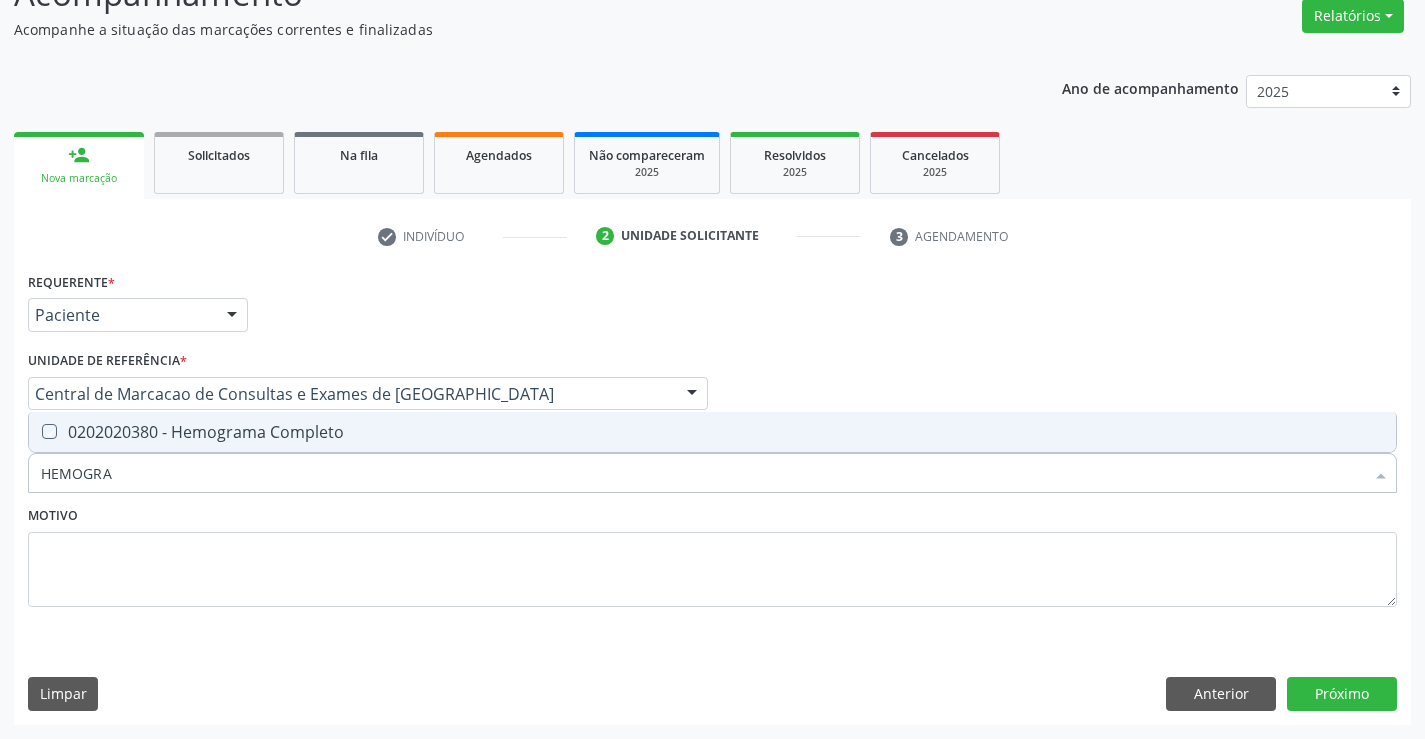 checkbox on "true" 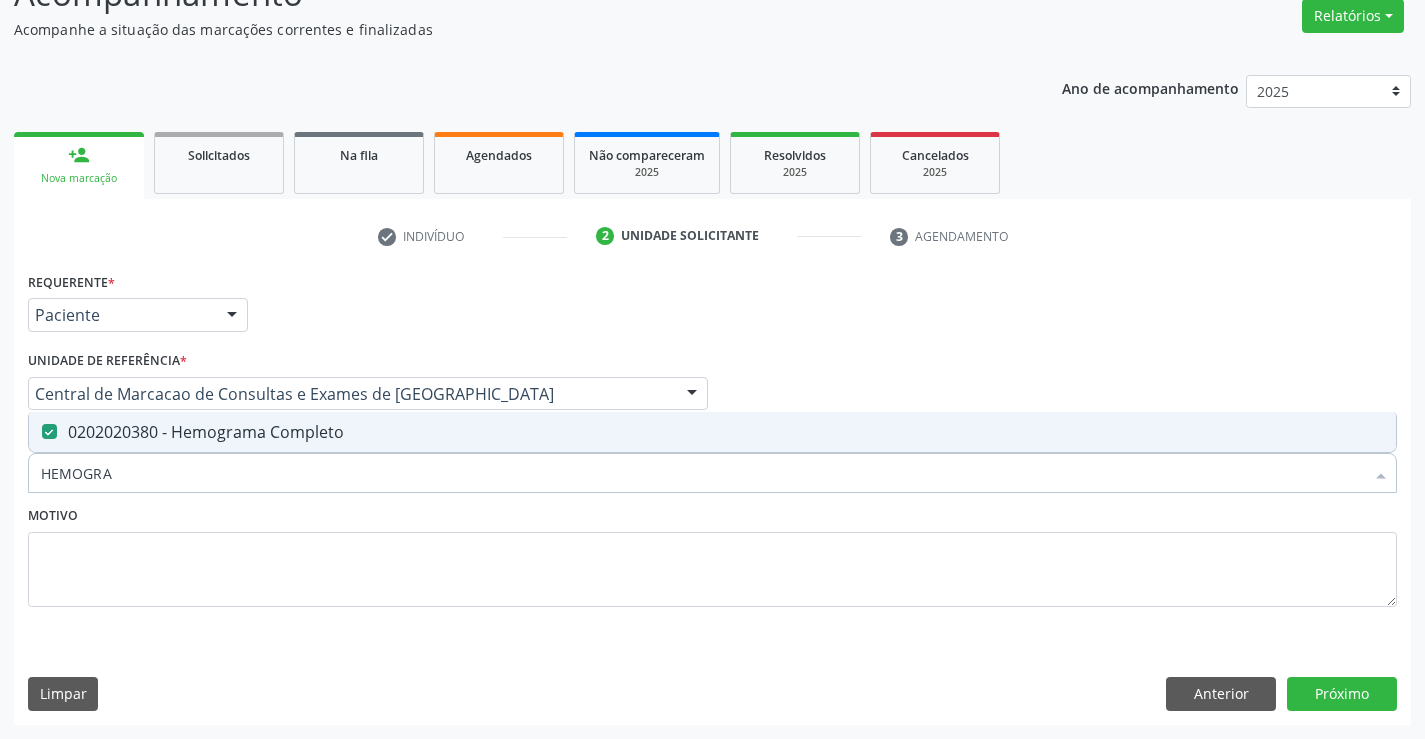 click on "HEMOGRA" at bounding box center (702, 473) 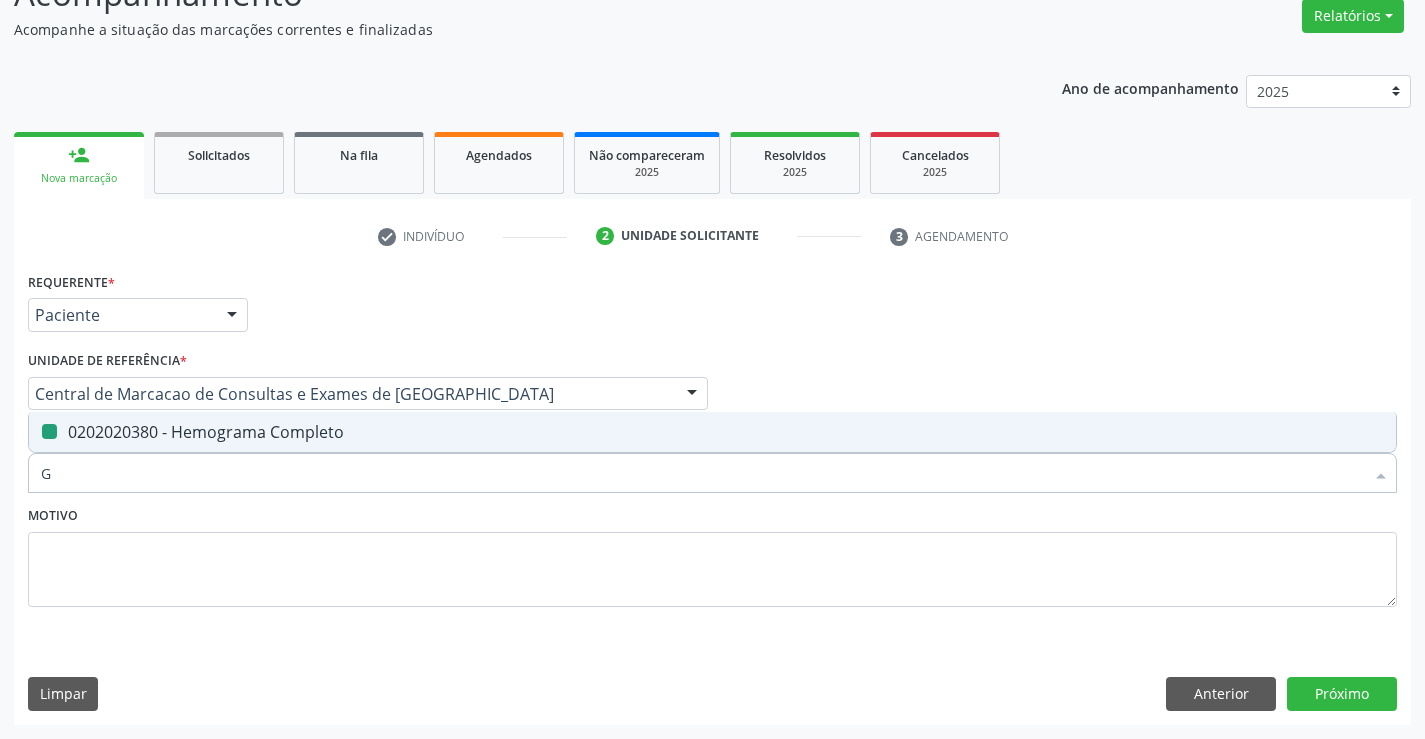 type on "GL" 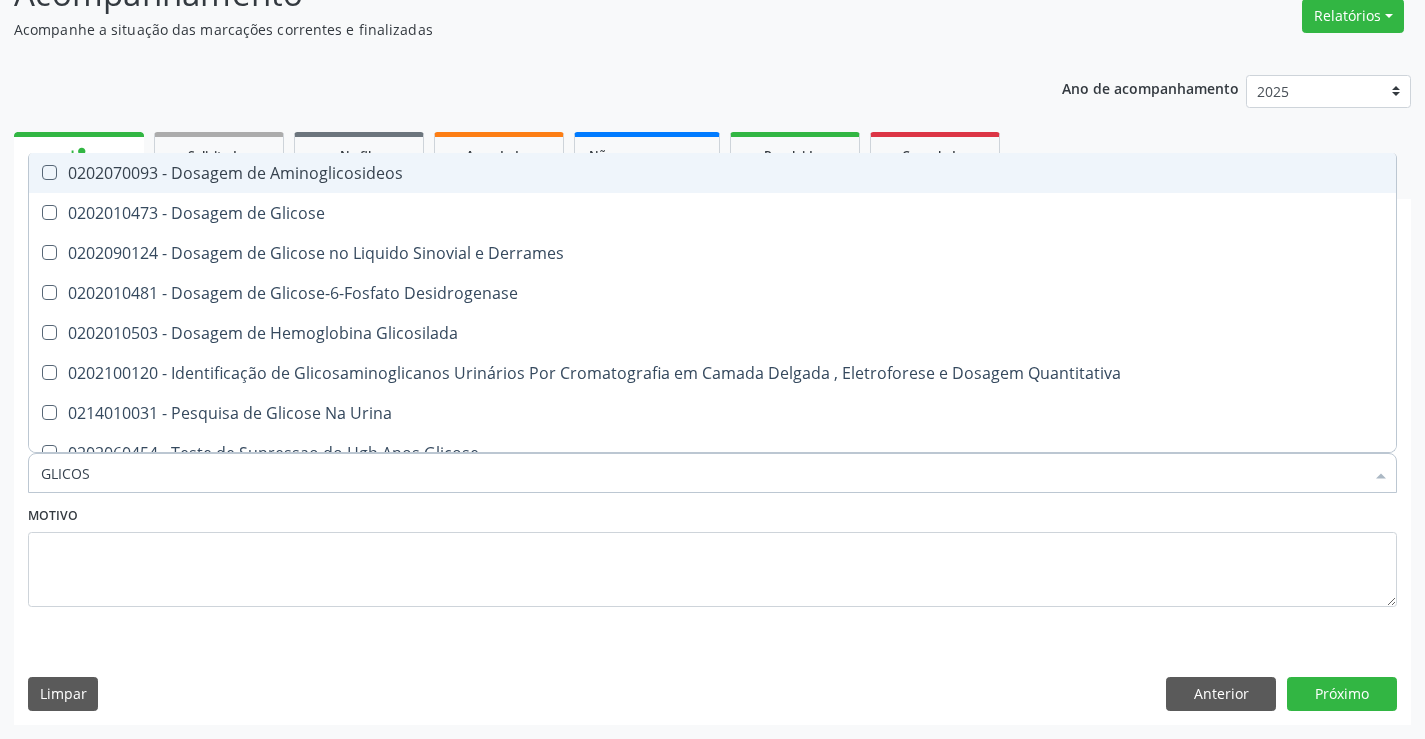 type on "GLICOSE" 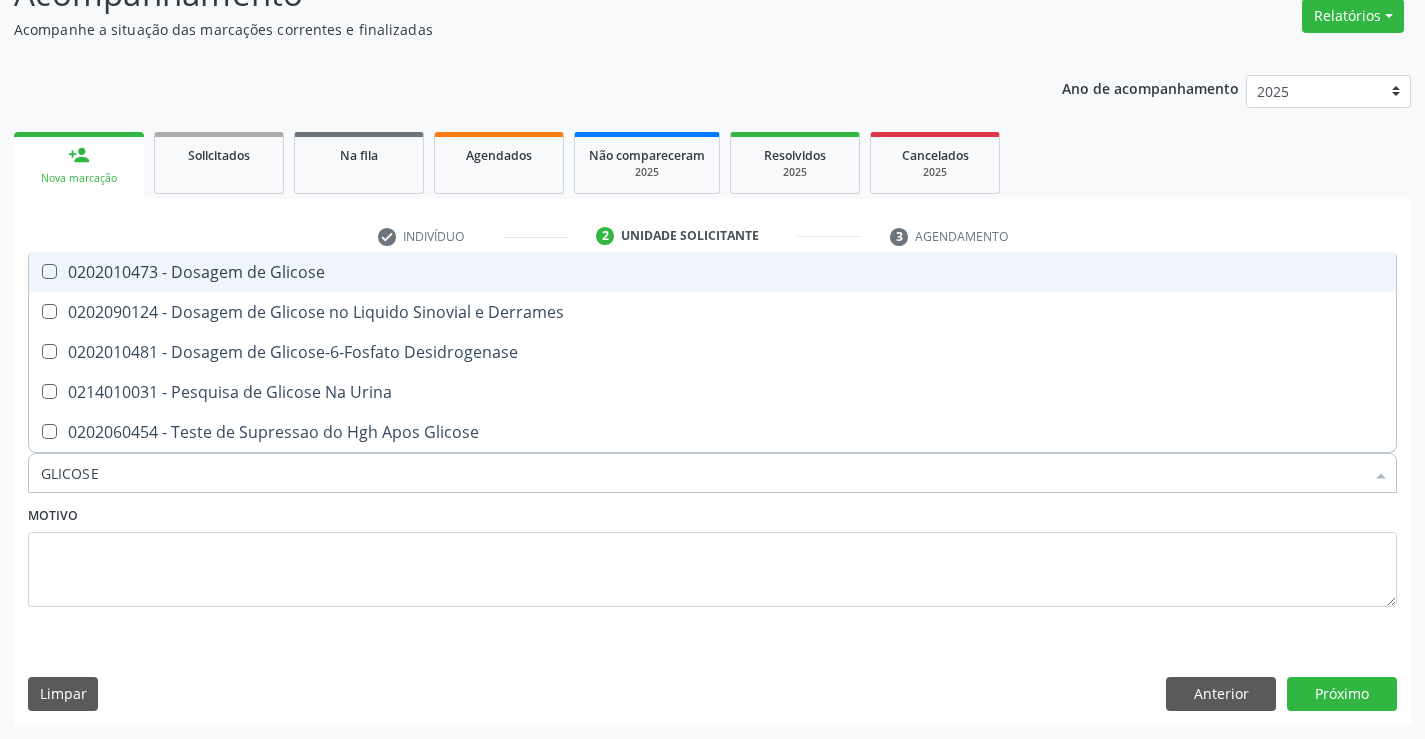 click on "0202010473 - Dosagem de Glicose" at bounding box center [712, 272] 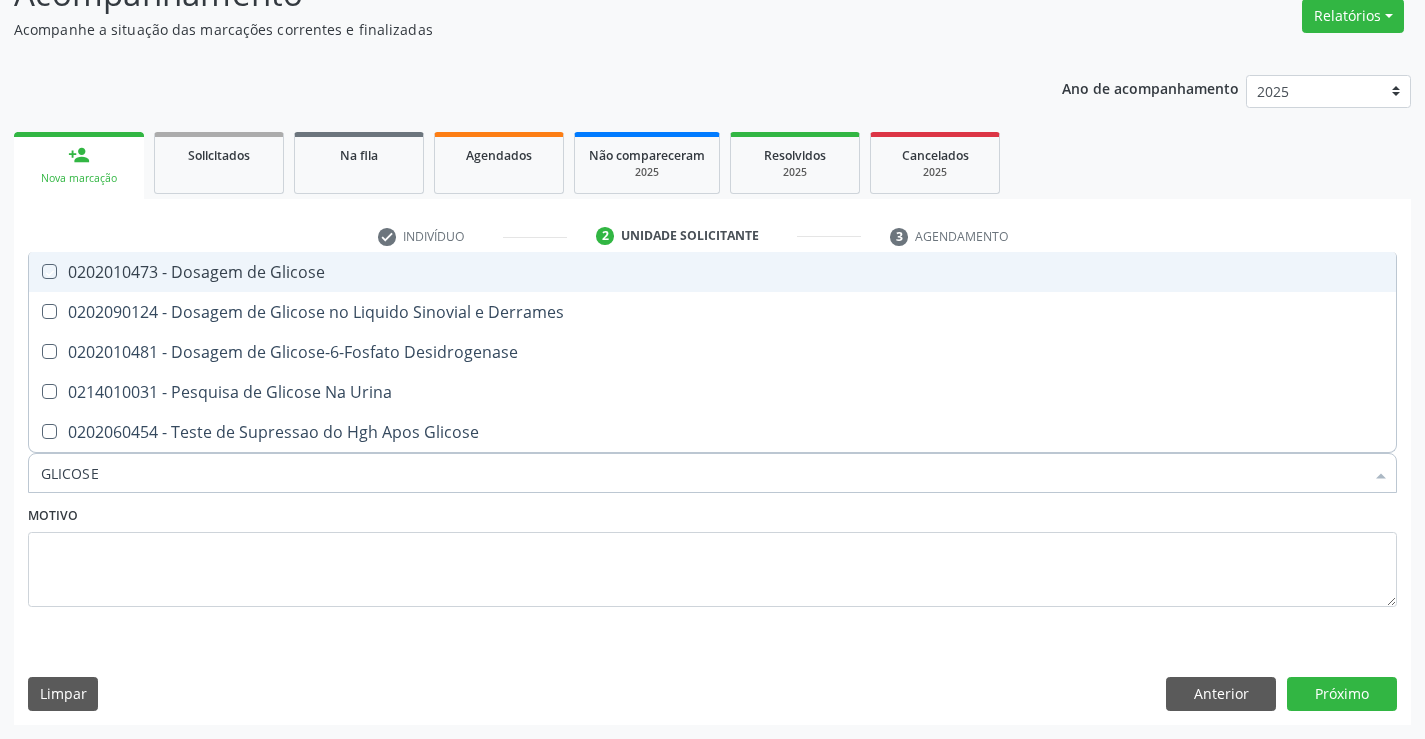 checkbox on "true" 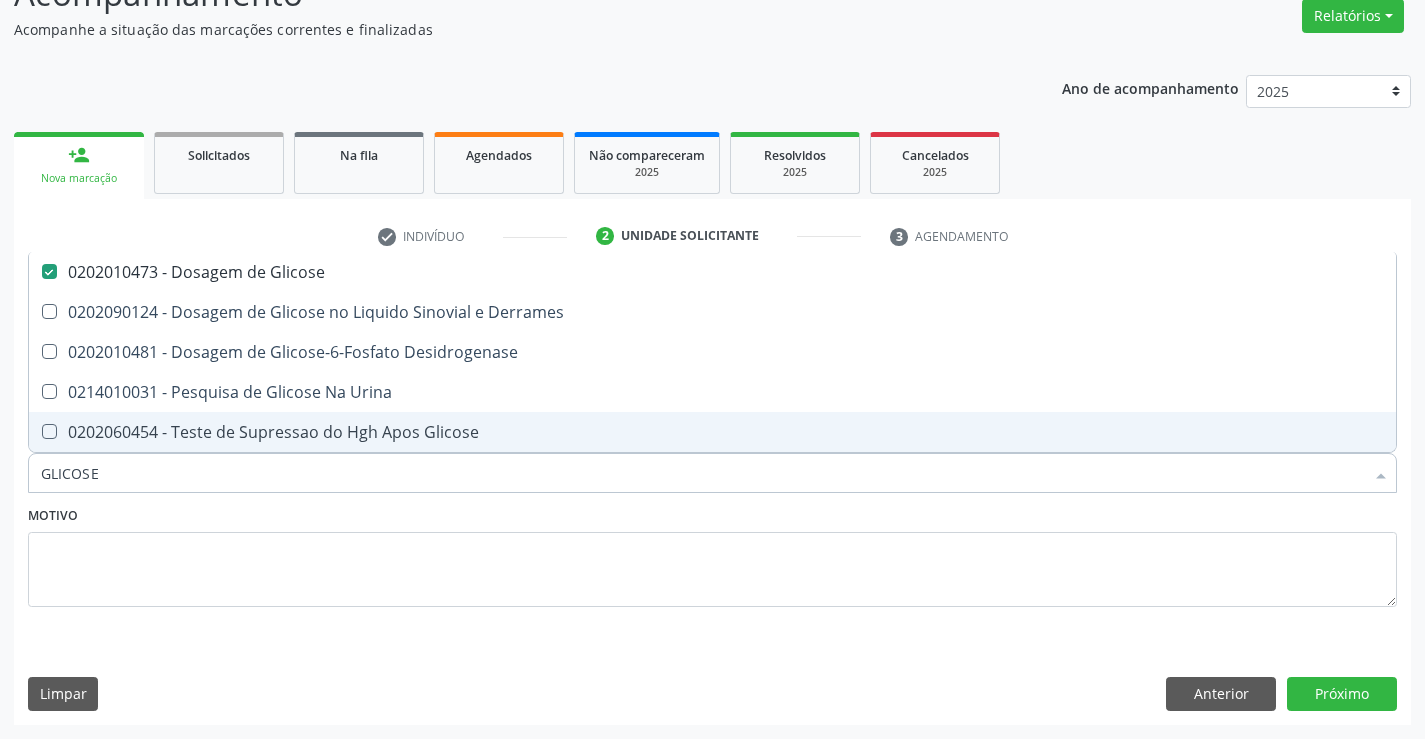 click on "GLICOSE" at bounding box center [702, 473] 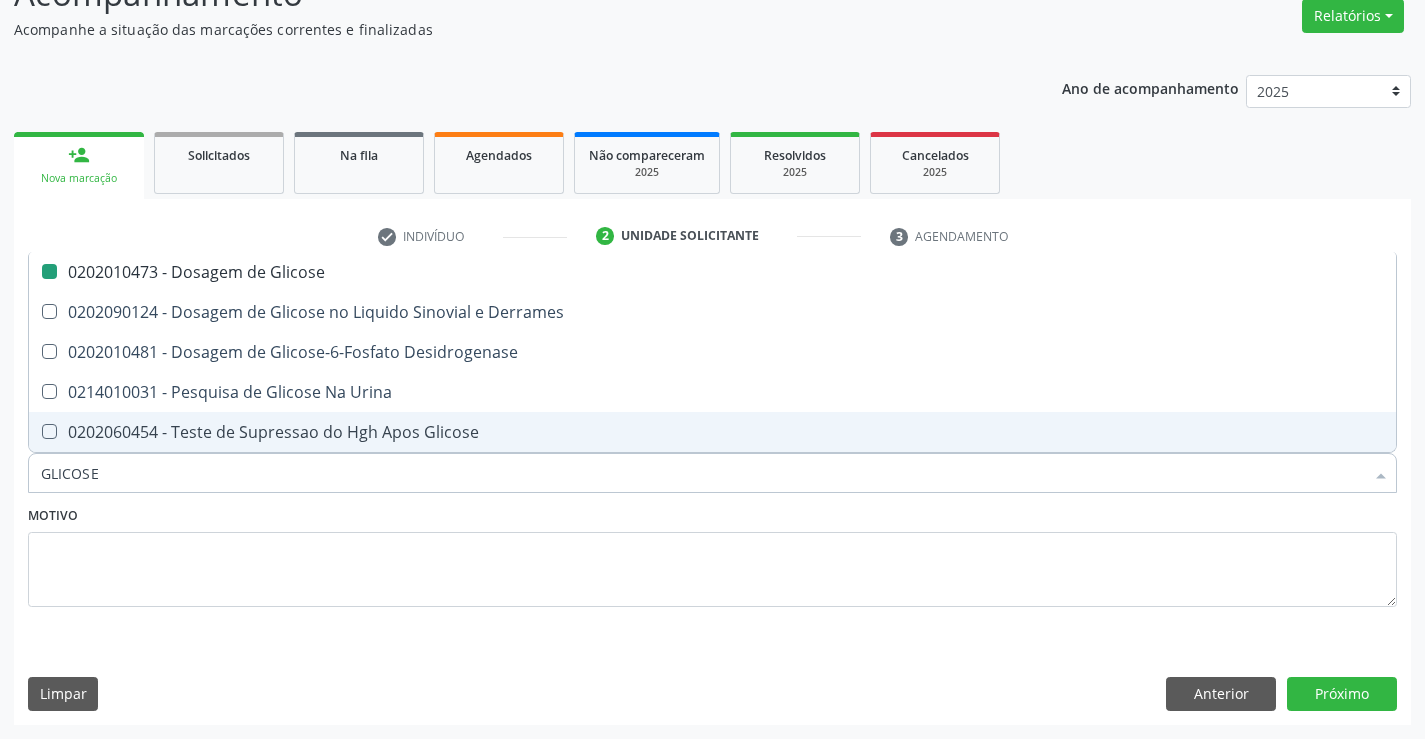type on "T" 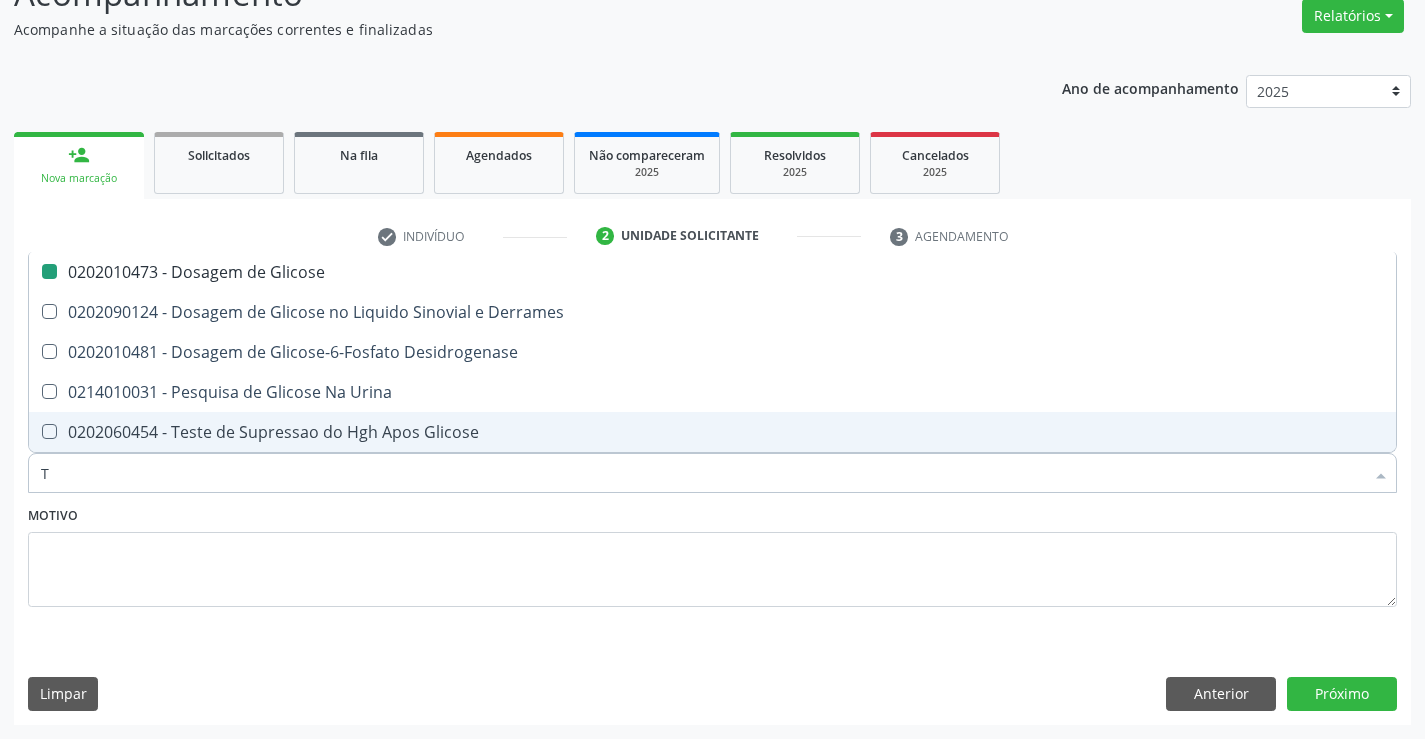 checkbox on "false" 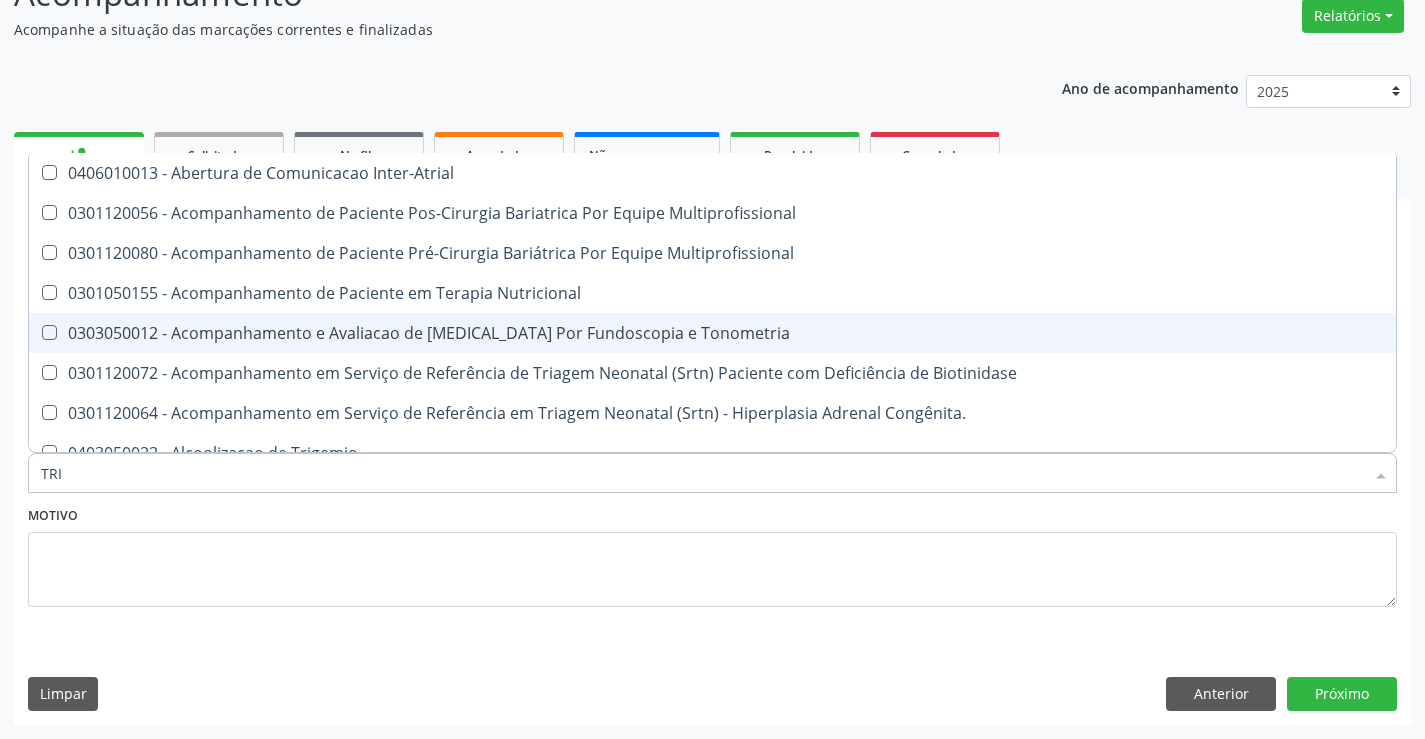 type on "TRIG" 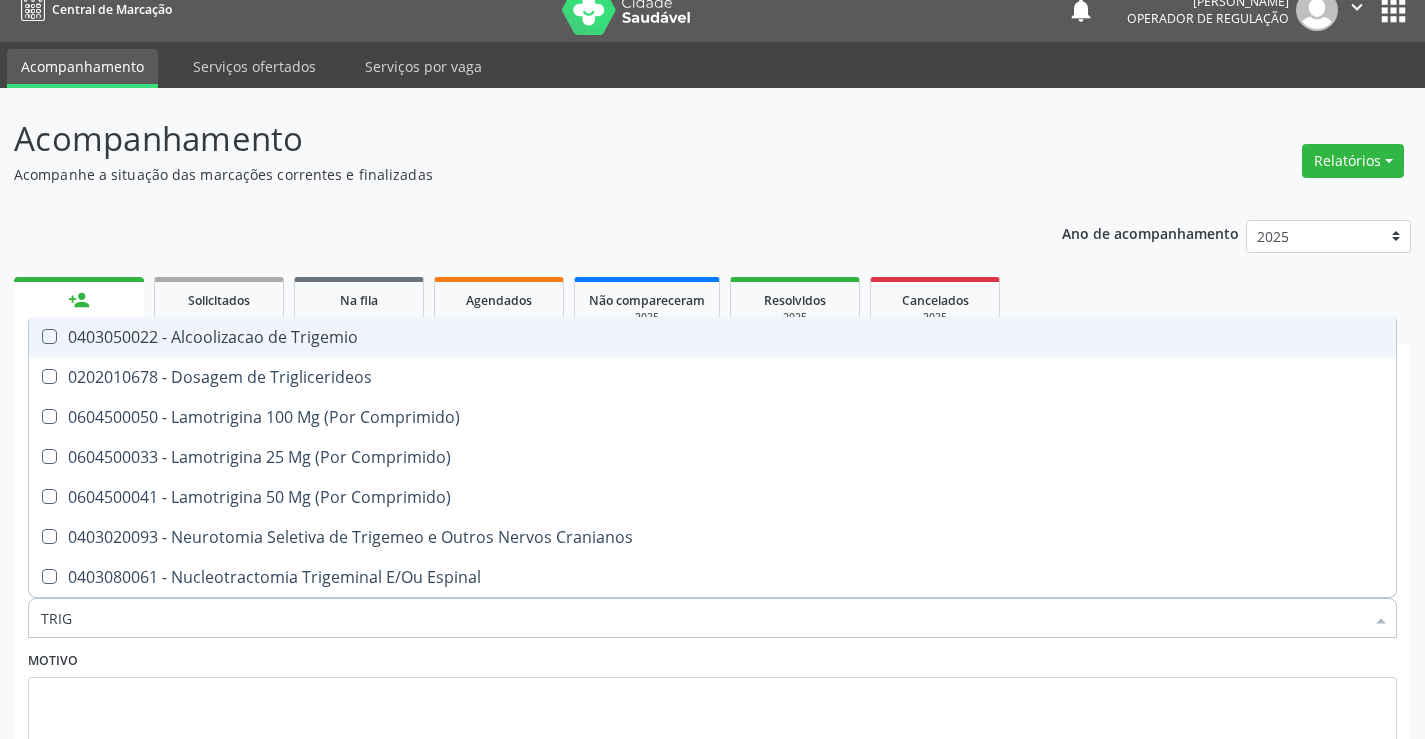 scroll, scrollTop: 0, scrollLeft: 0, axis: both 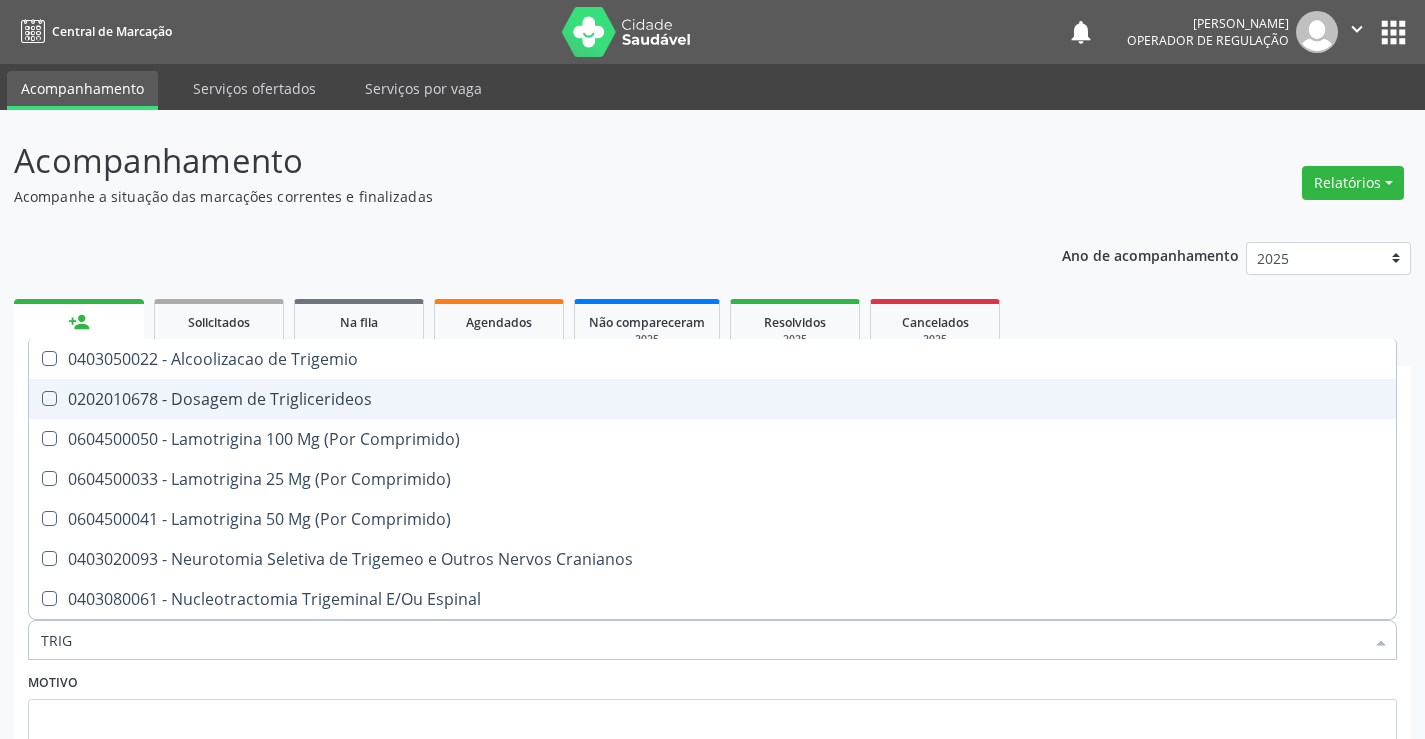 click on "0202010678 - Dosagem de Triglicerideos" at bounding box center [712, 399] 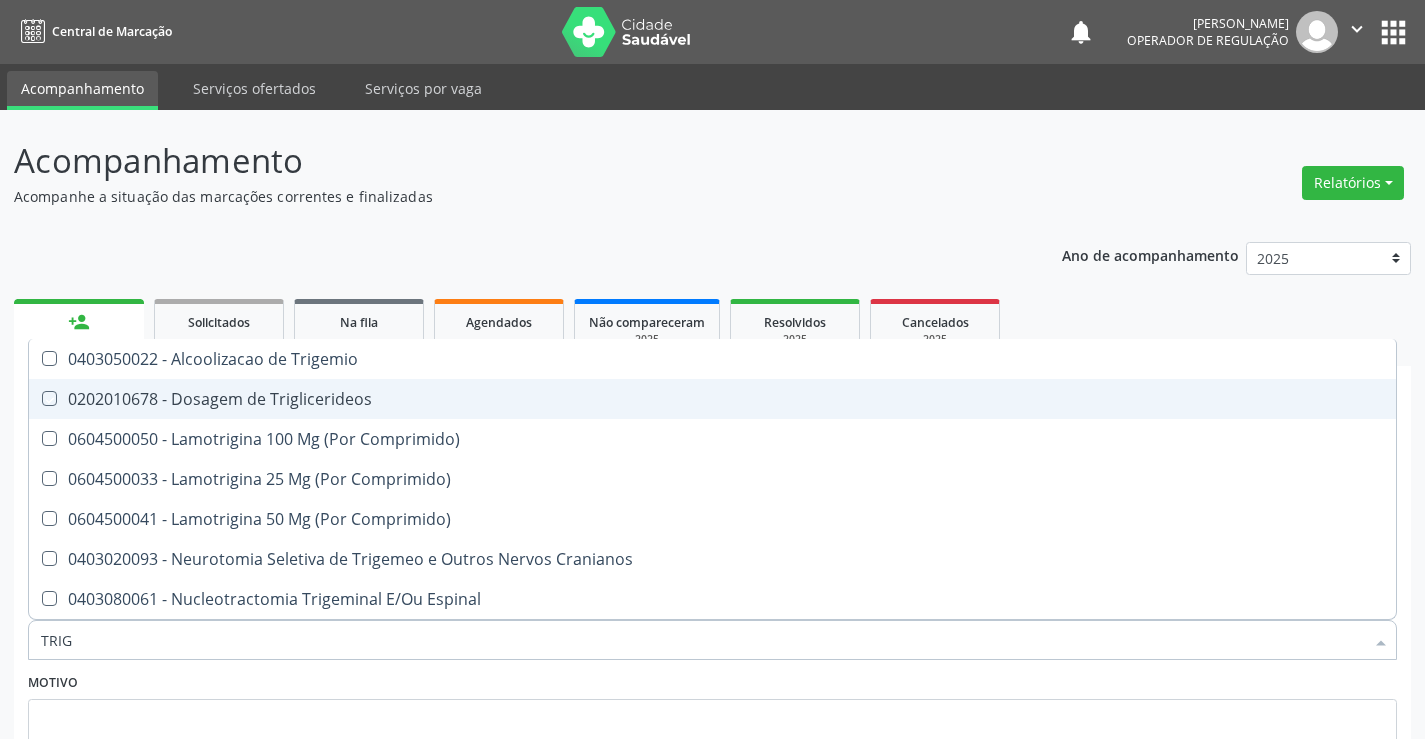 checkbox on "true" 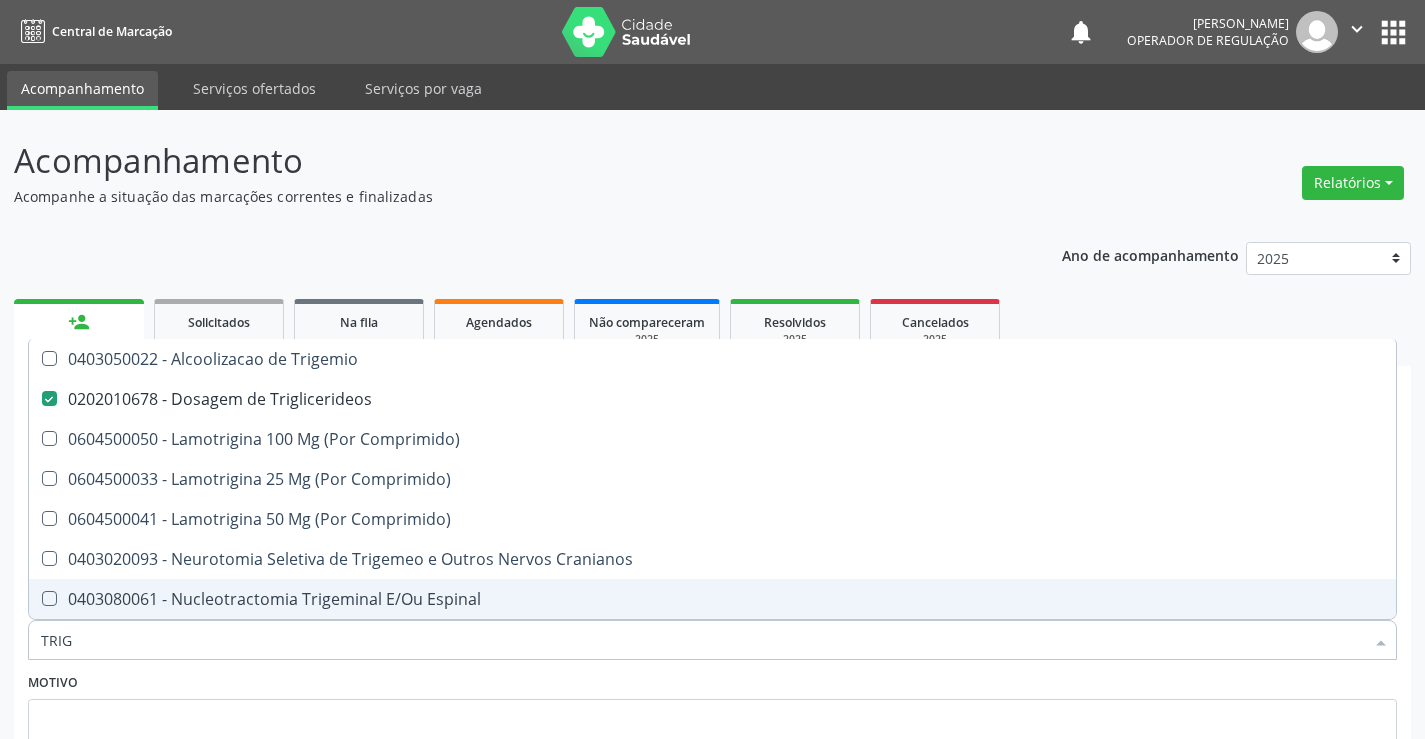 click on "TRIG" at bounding box center (702, 640) 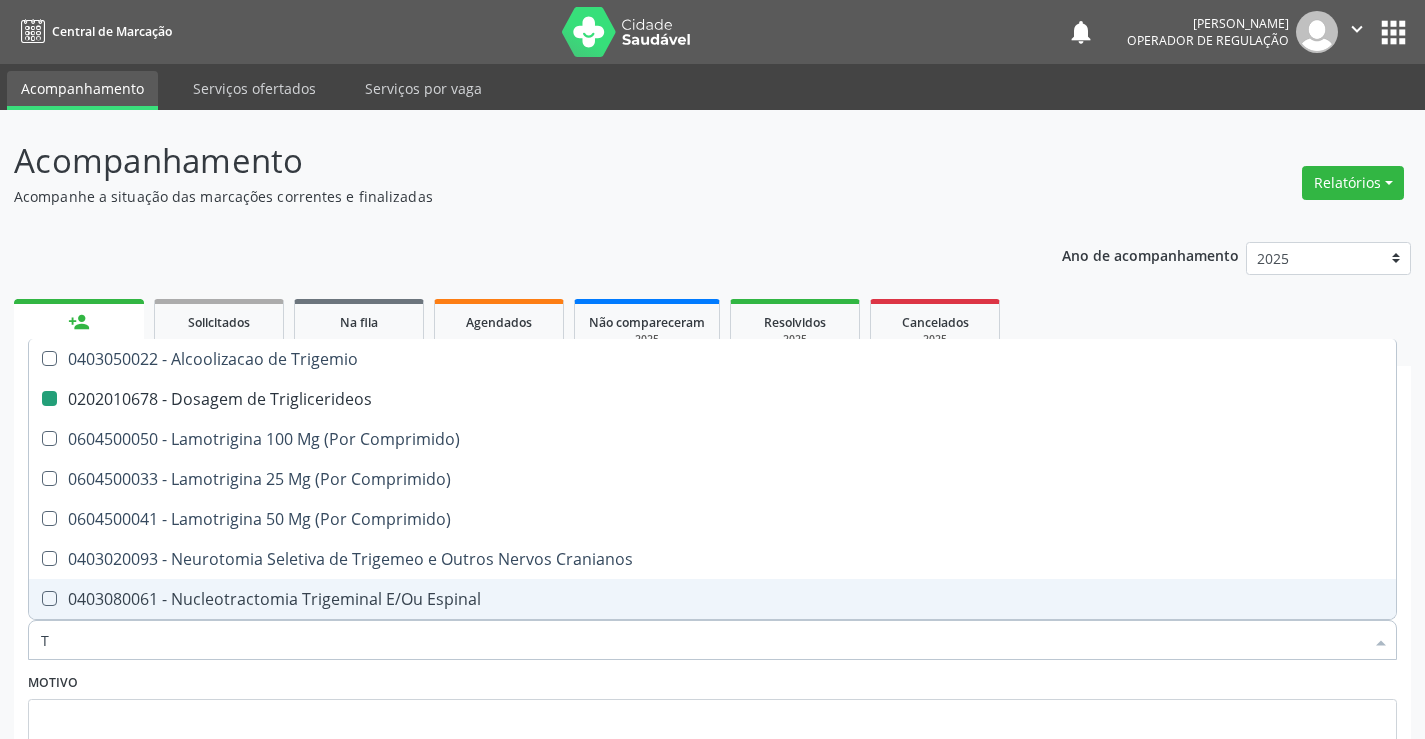 type on "TG" 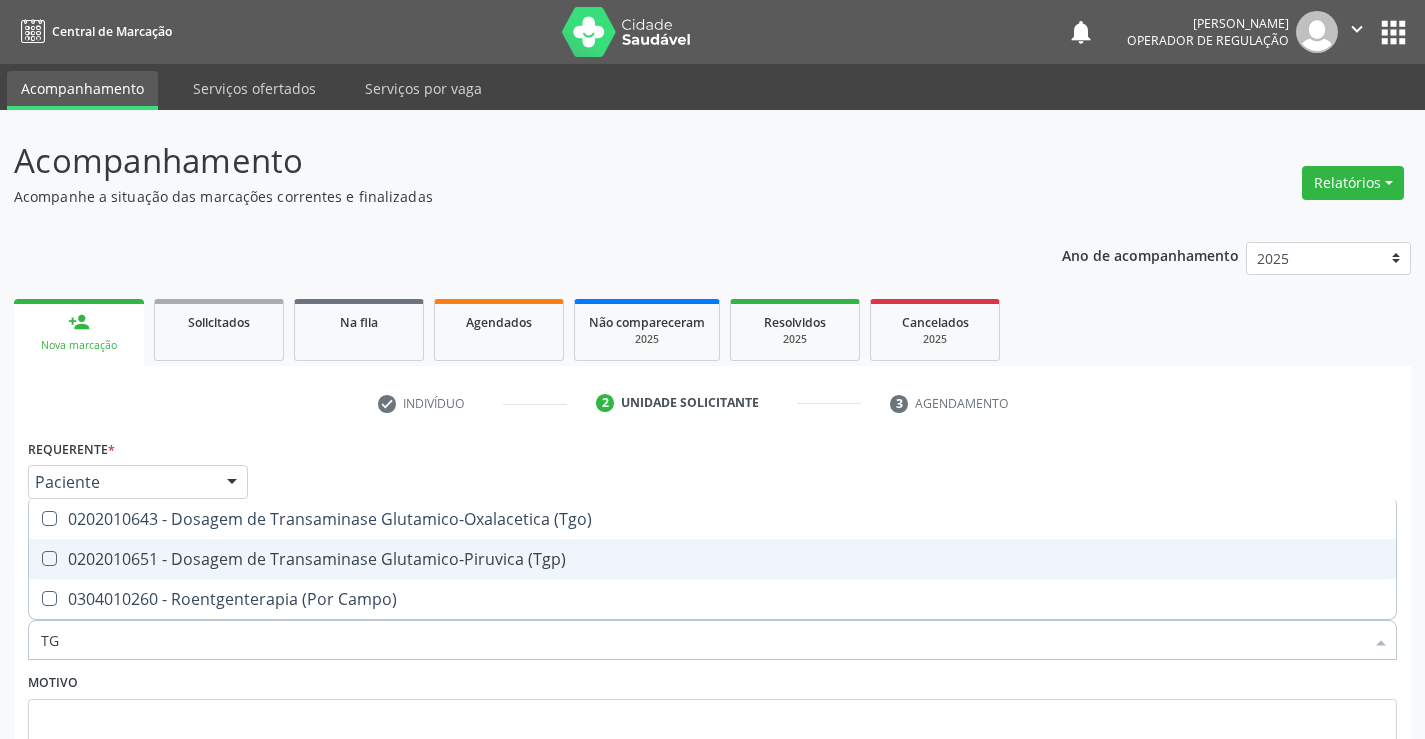 drag, startPoint x: 273, startPoint y: 556, endPoint x: 288, endPoint y: 508, distance: 50.289165 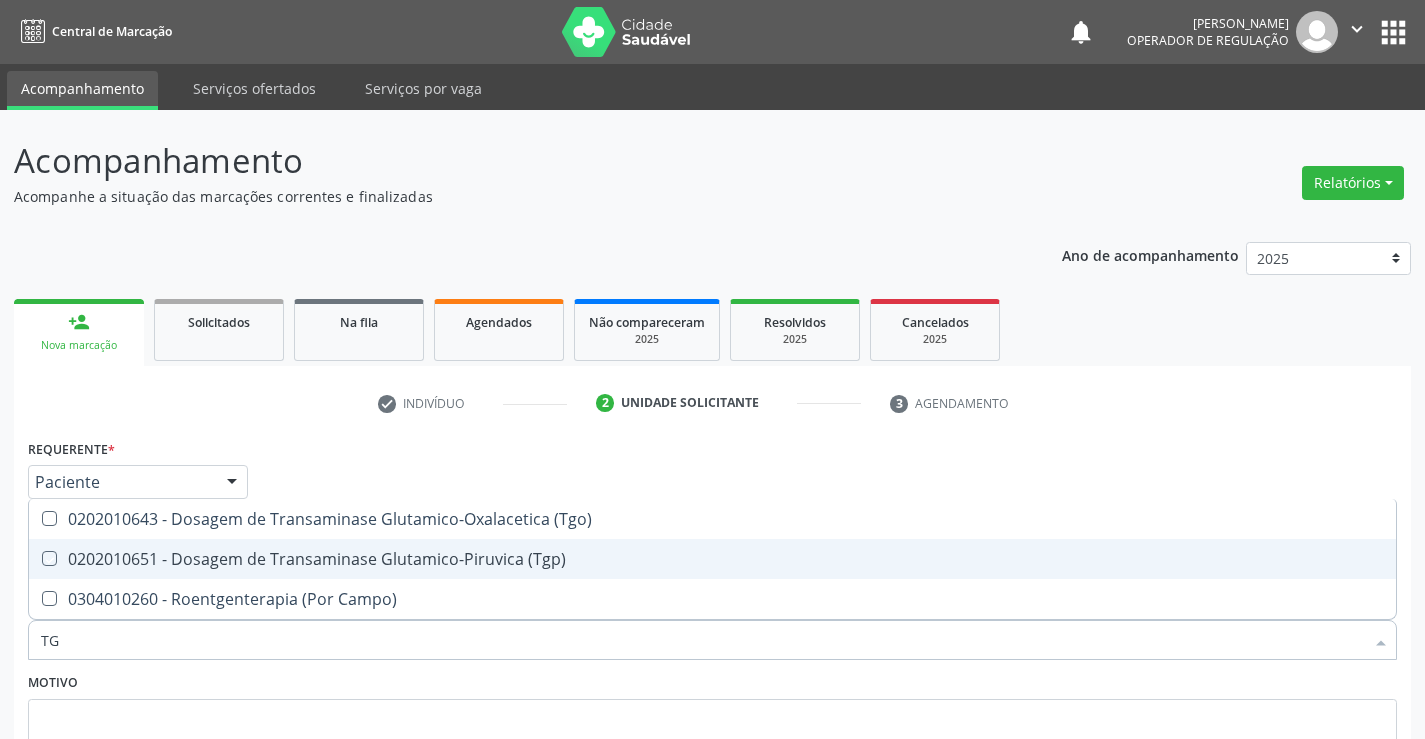 checkbox on "true" 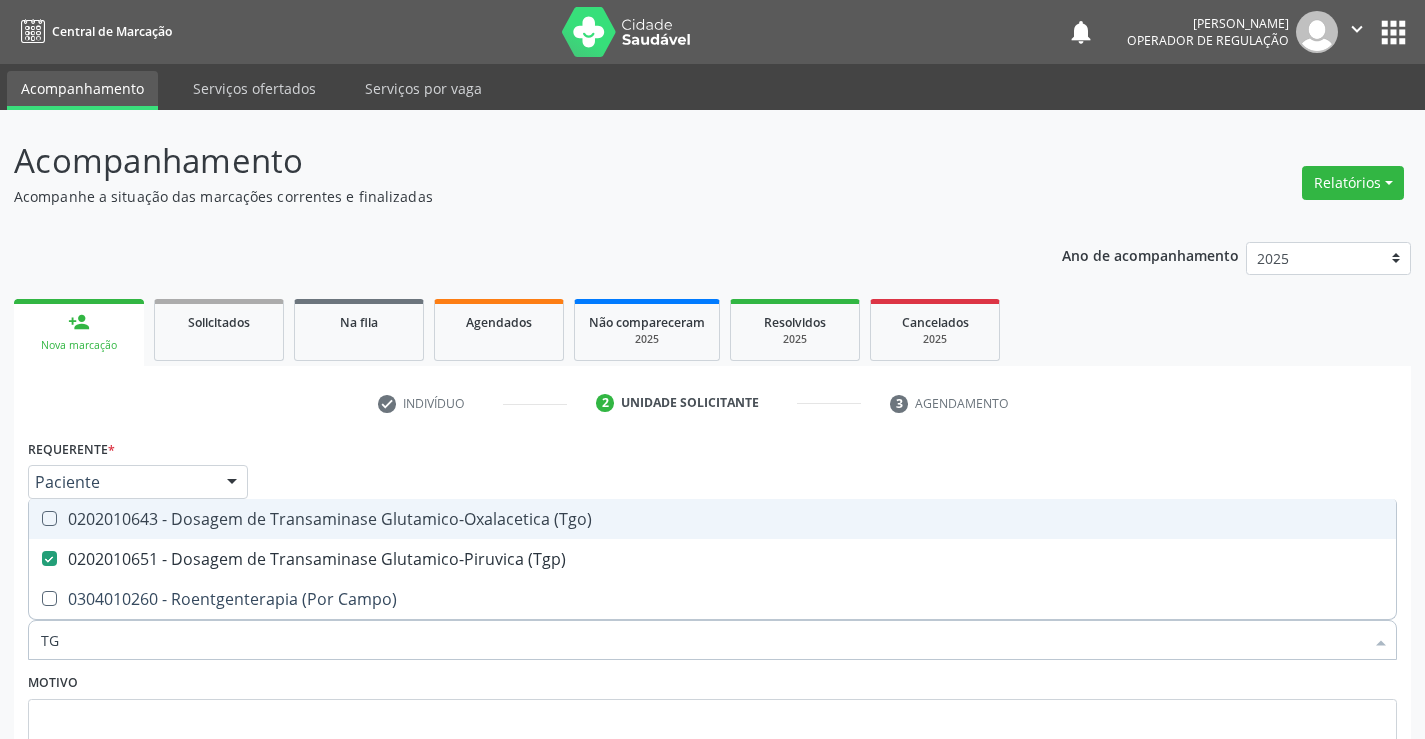 click on "0202010643 - Dosagem de Transaminase Glutamico-Oxalacetica (Tgo)" at bounding box center (712, 519) 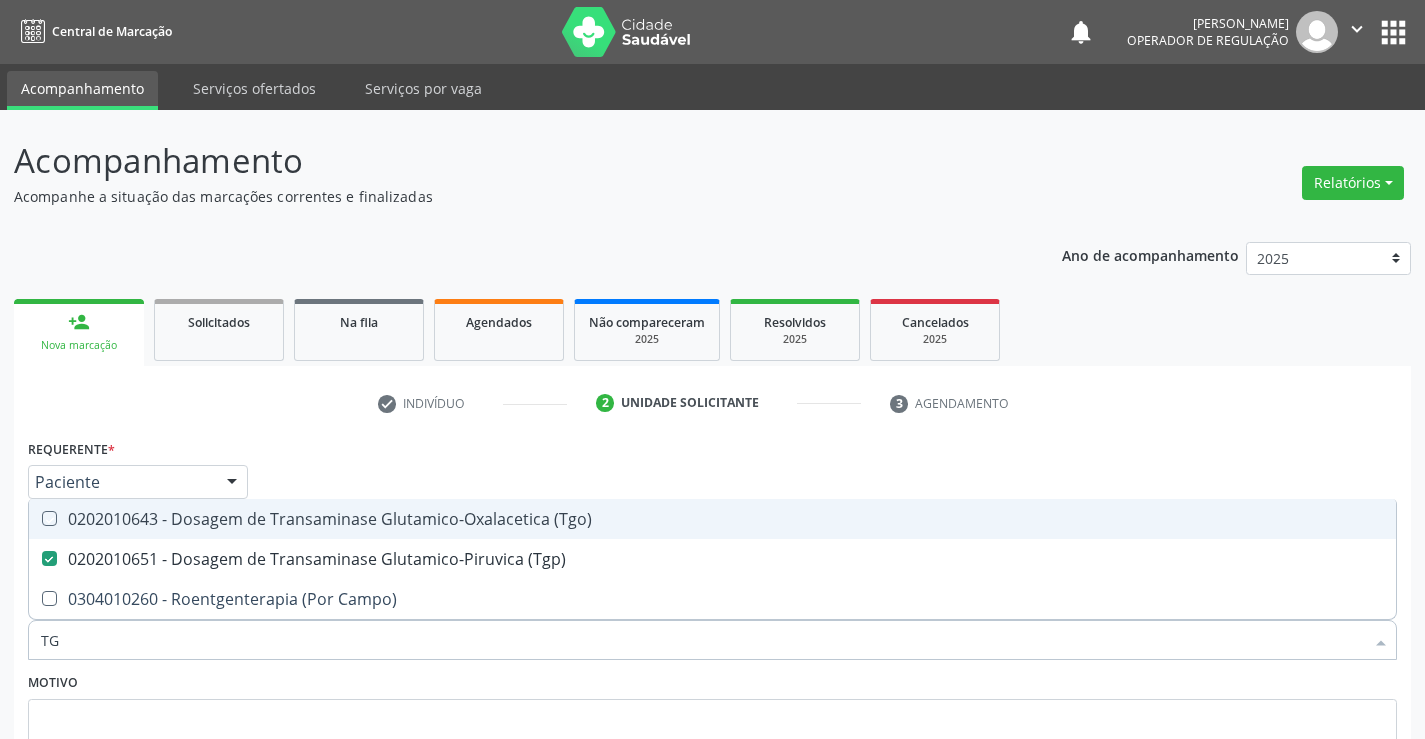 checkbox on "true" 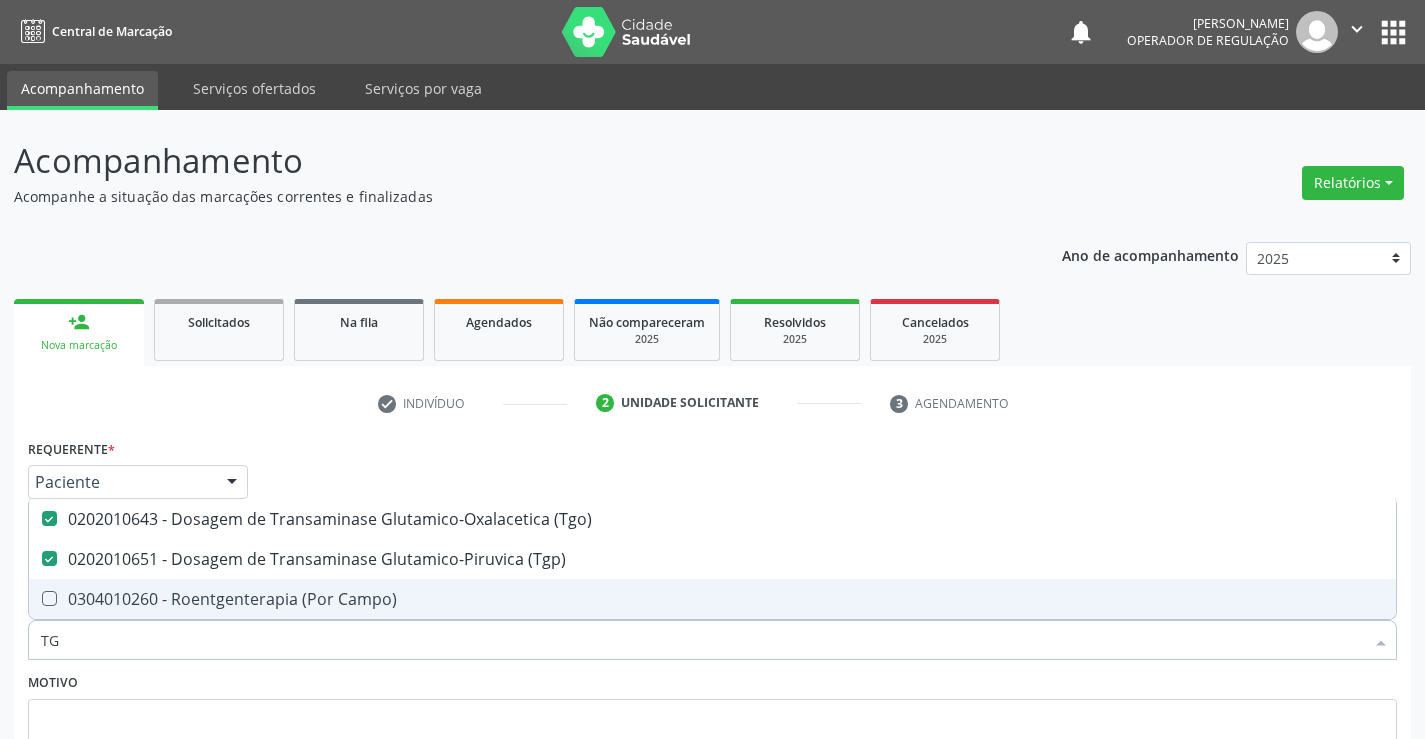 click on "TG" at bounding box center [702, 640] 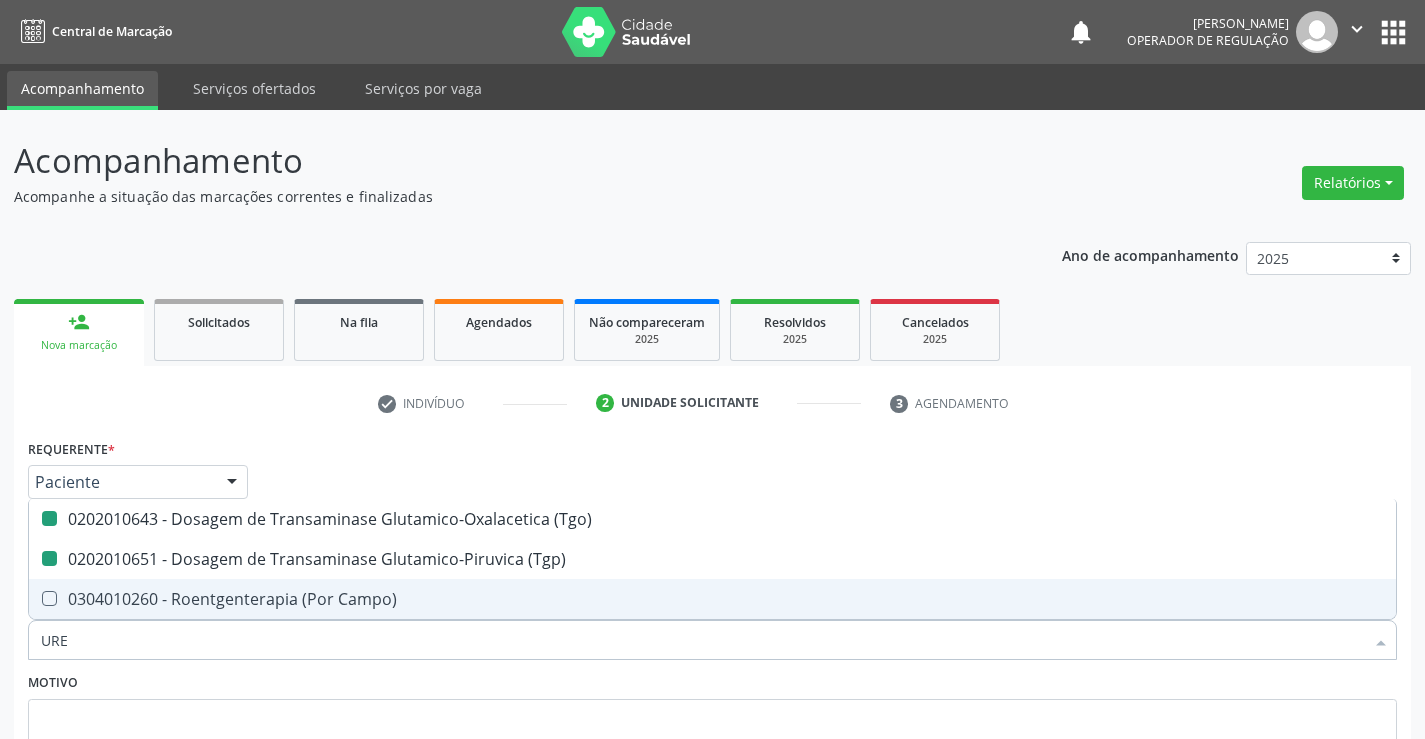 type on "UREI" 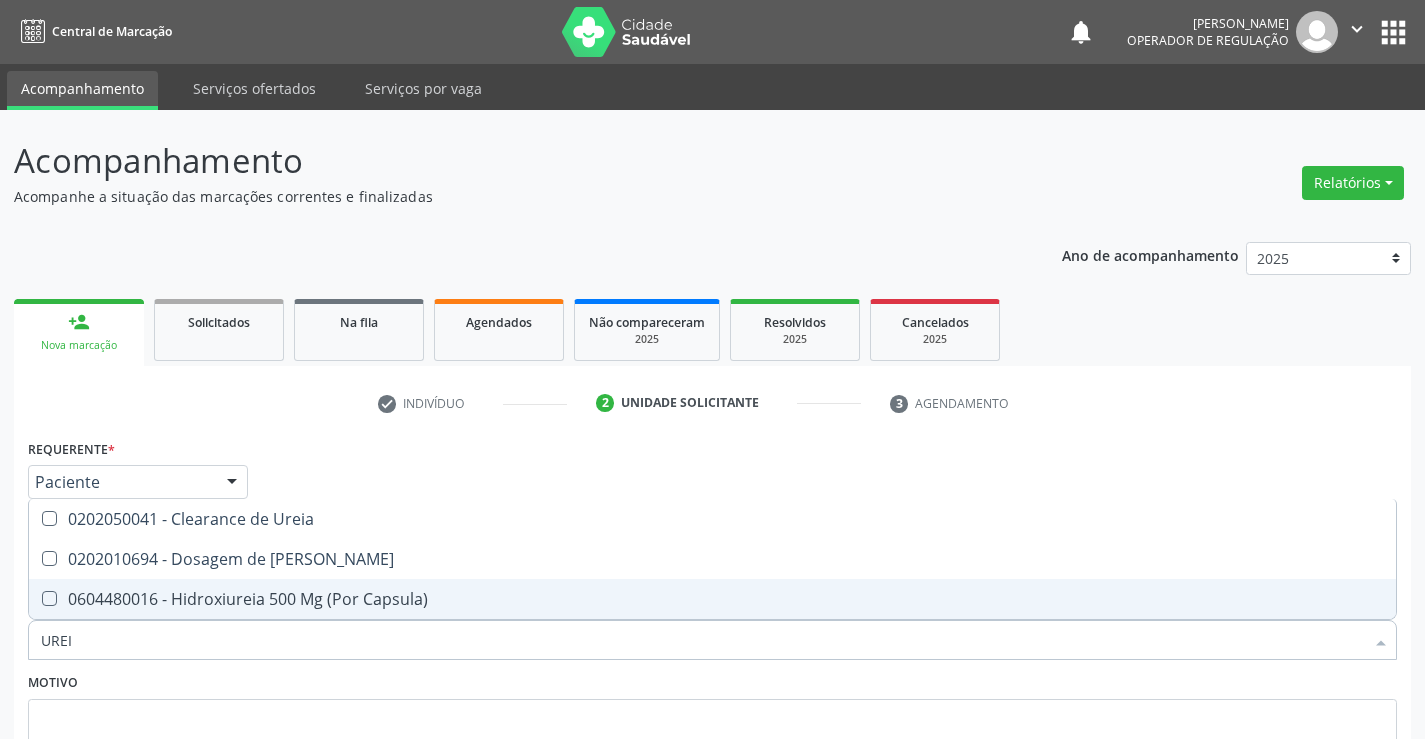 type on "UREIA" 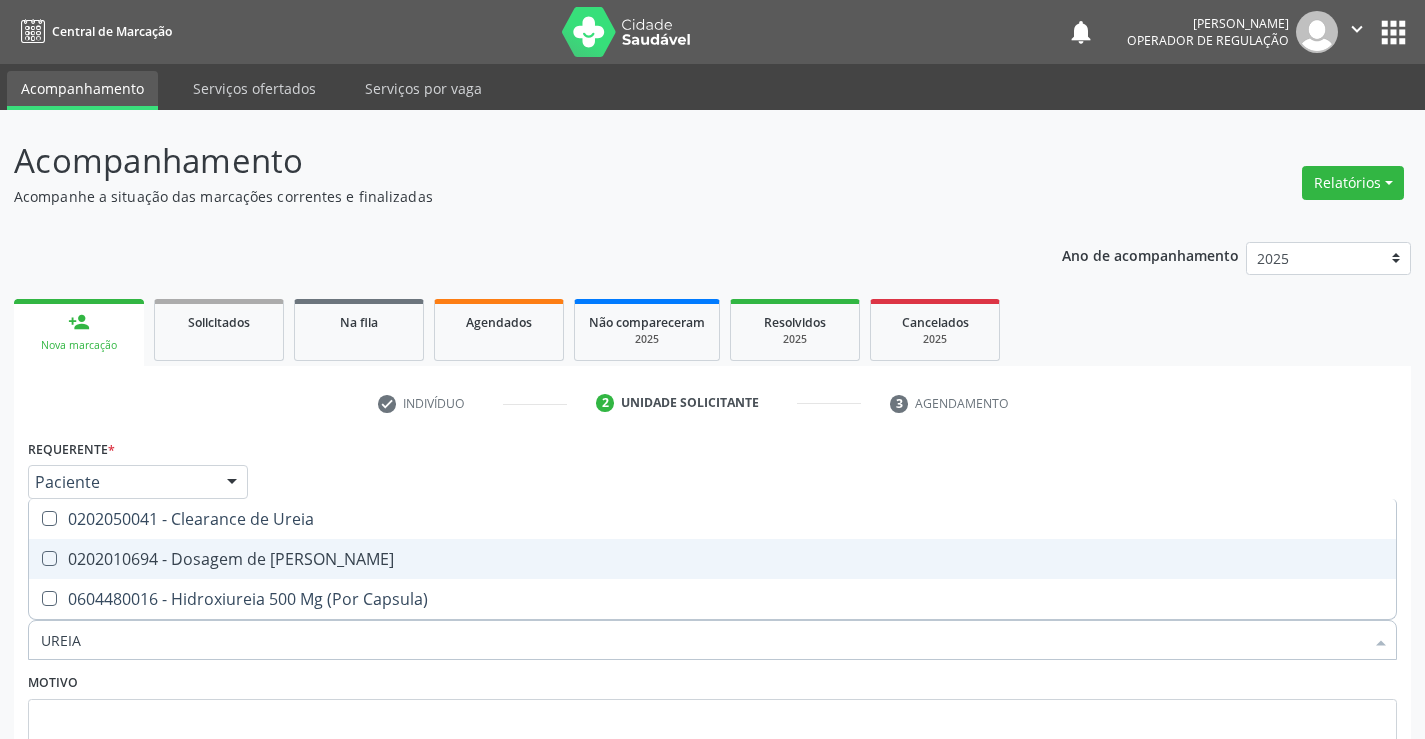 click on "0202010694 - Dosagem de Ureia" at bounding box center (712, 559) 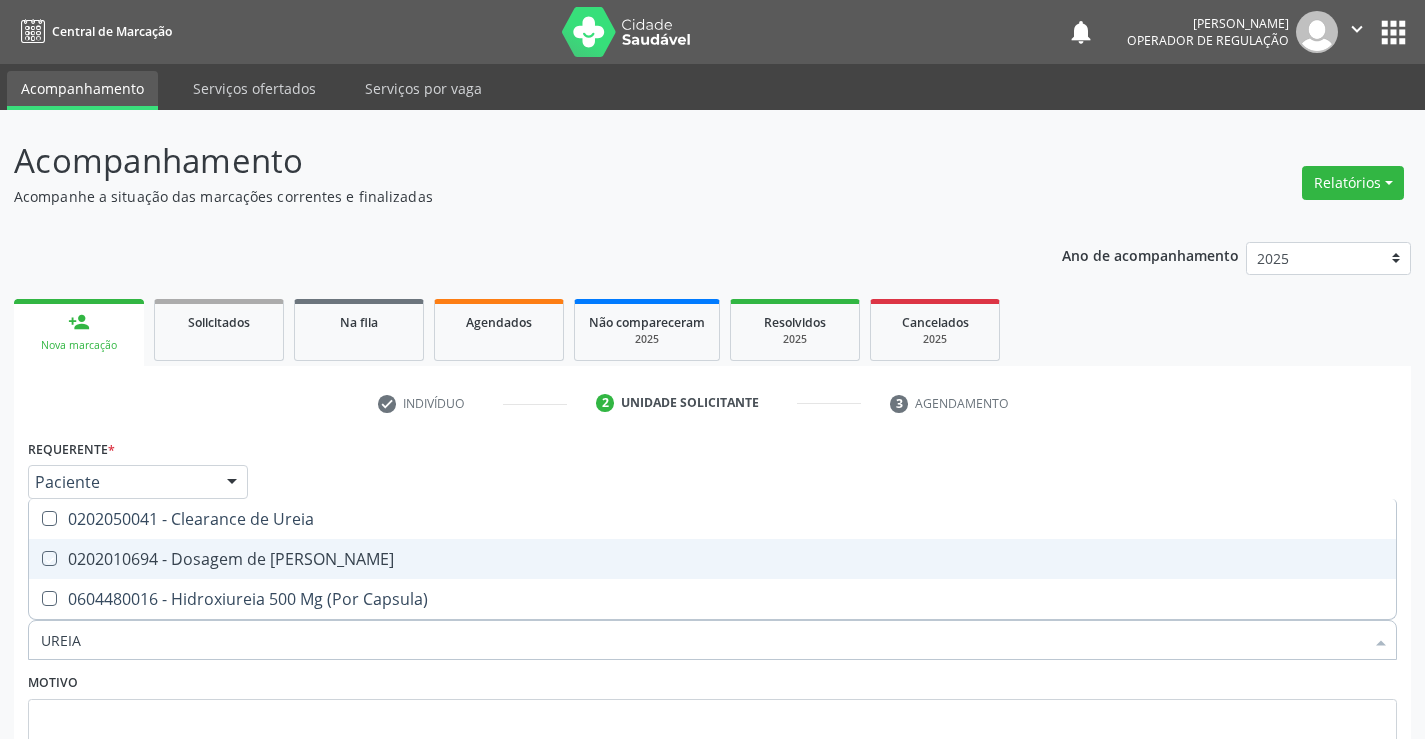 checkbox on "true" 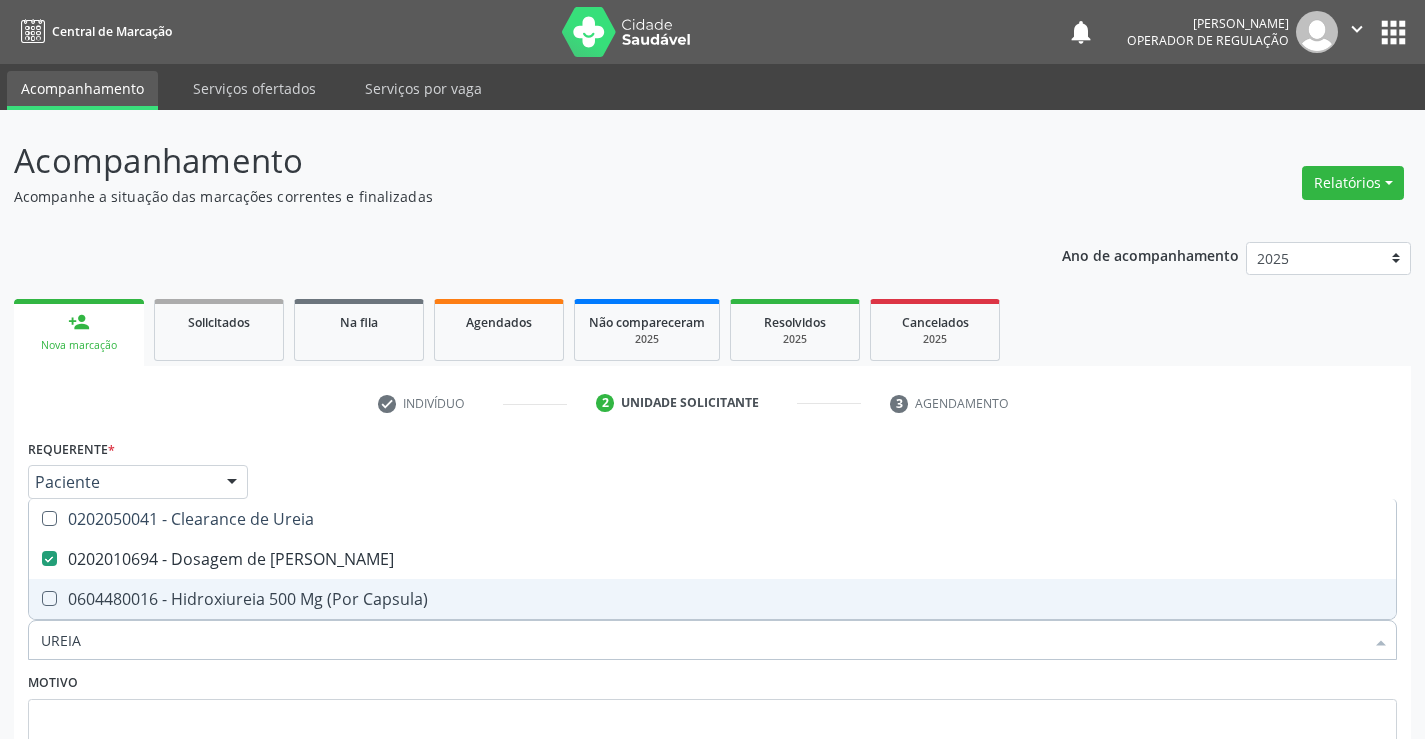 click on "UREIA" at bounding box center (702, 640) 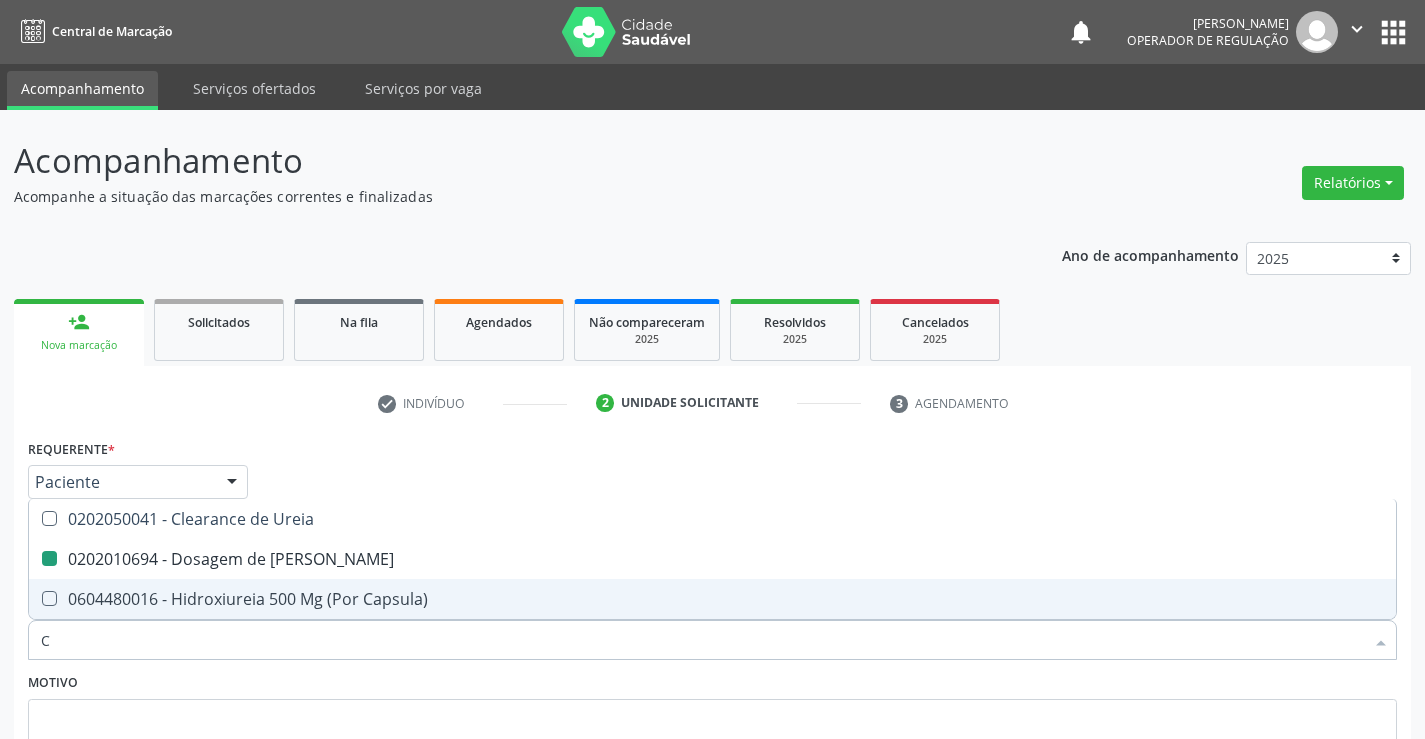 type on "CR" 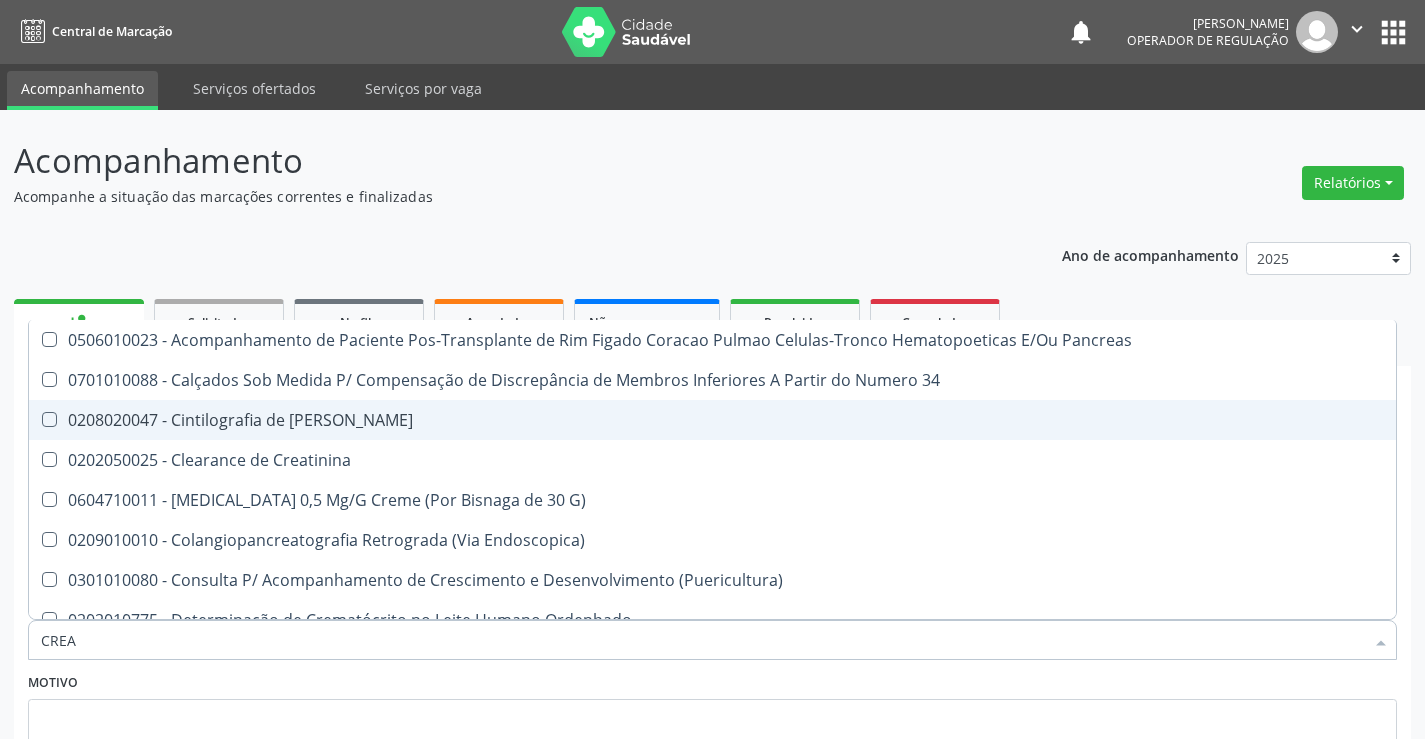 type on "CREAT" 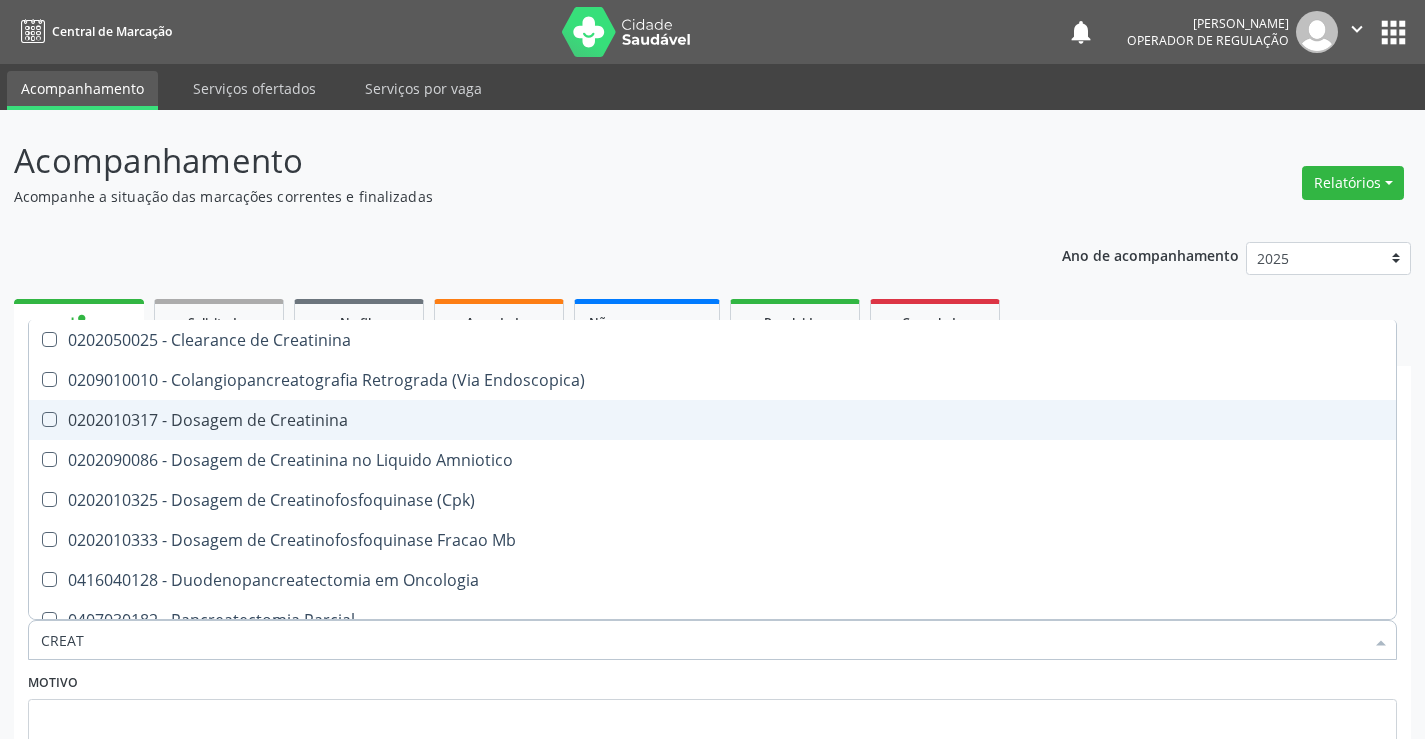 drag, startPoint x: 238, startPoint y: 416, endPoint x: 202, endPoint y: 618, distance: 205.18285 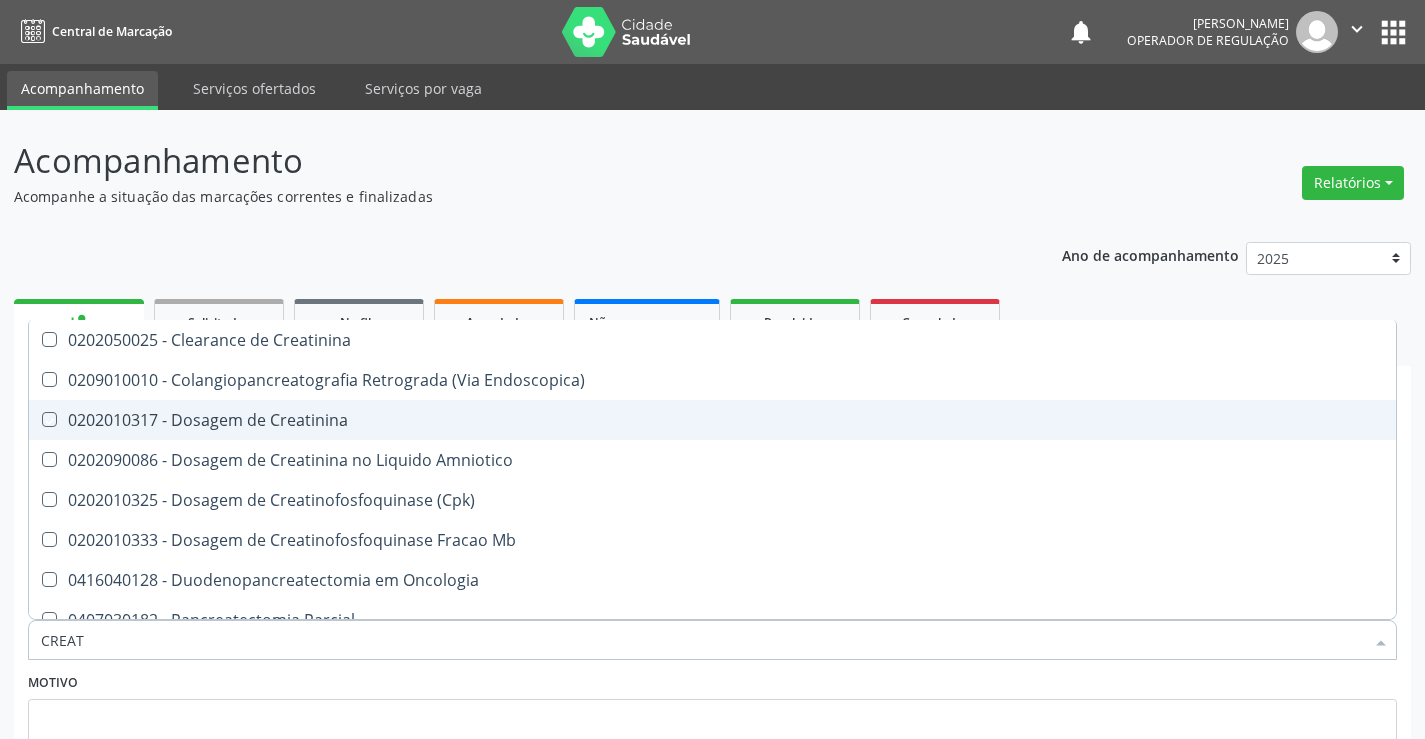 checkbox on "true" 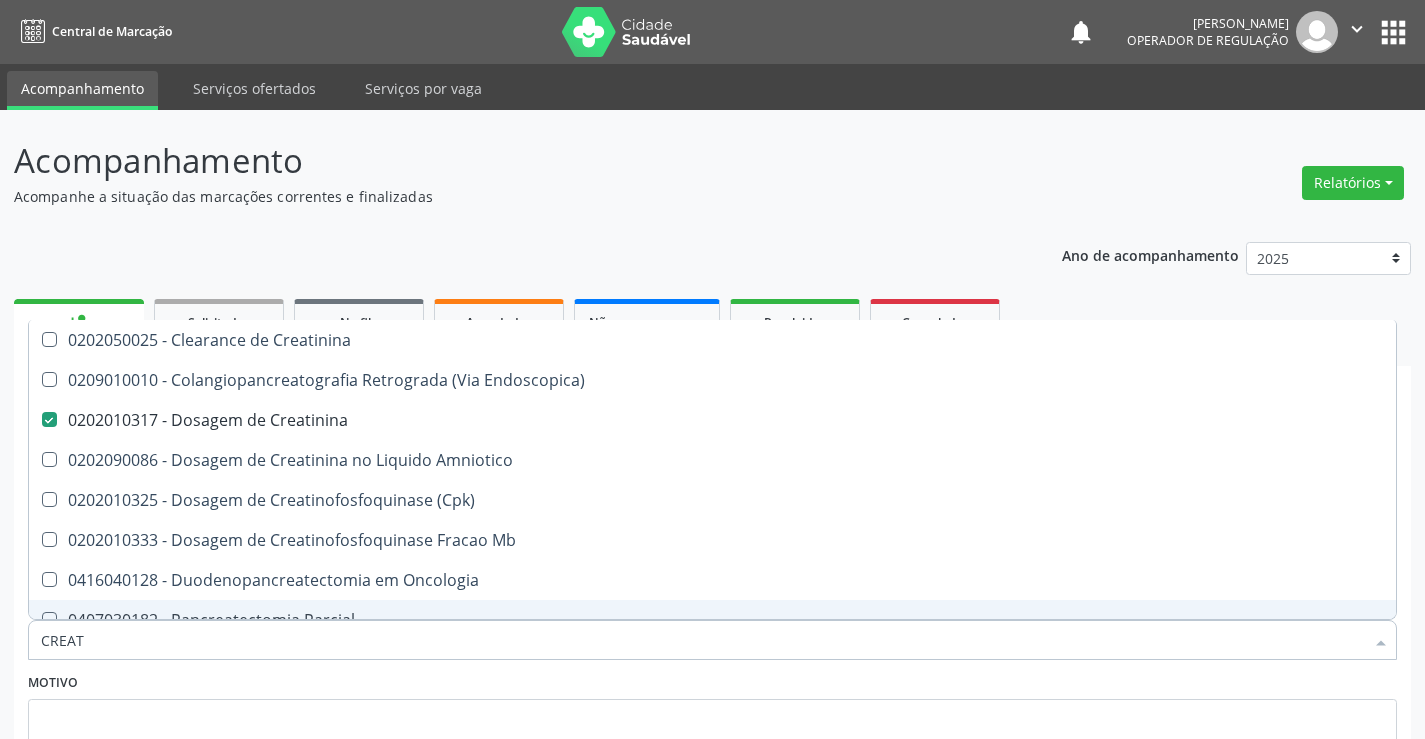 click on "CREAT" at bounding box center (702, 640) 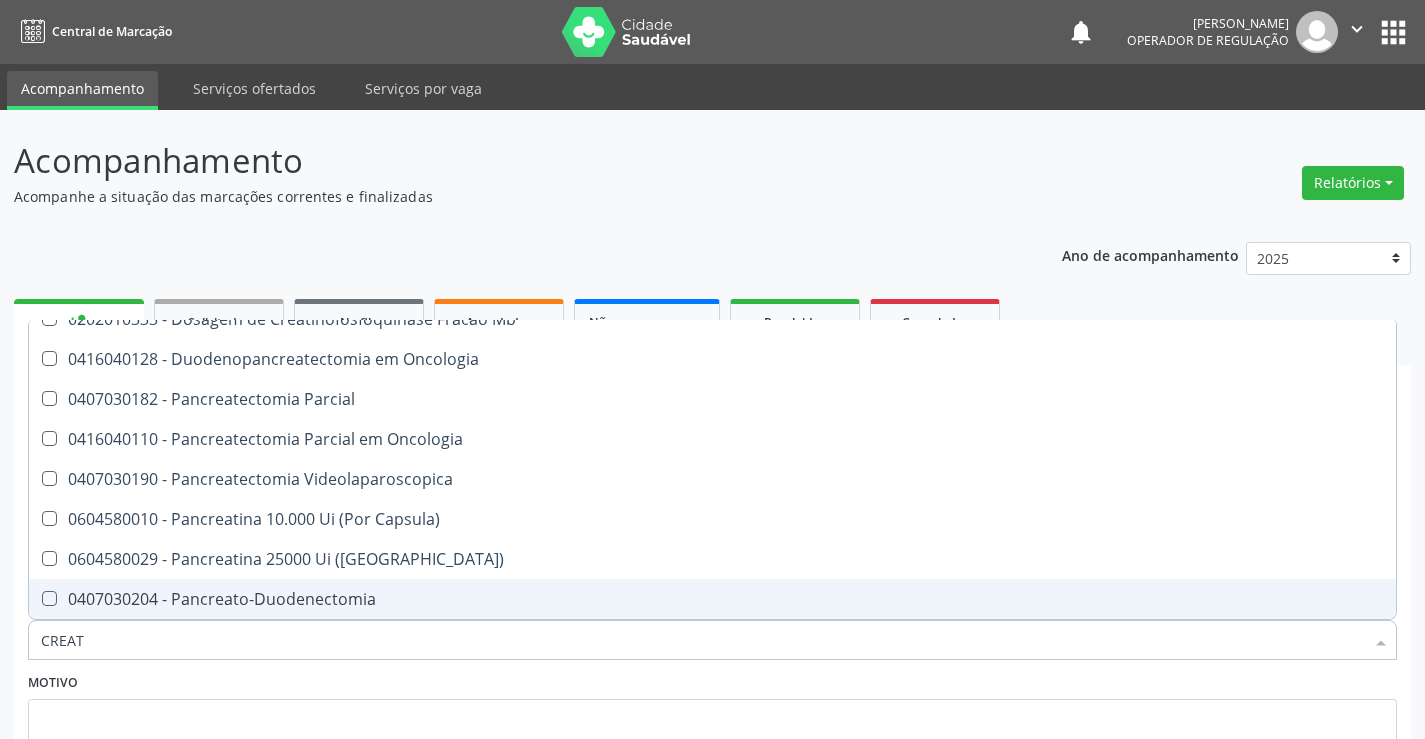 scroll, scrollTop: 300, scrollLeft: 0, axis: vertical 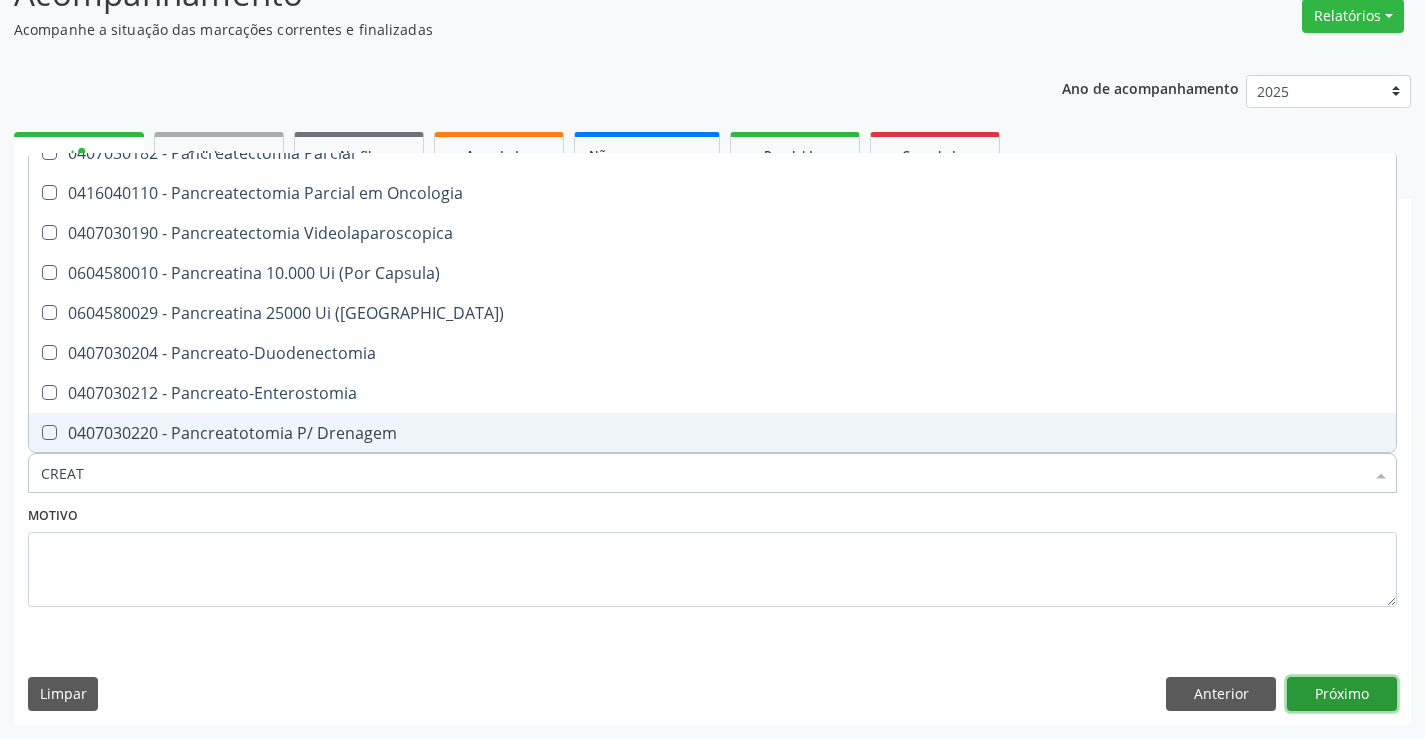 click on "Próximo" at bounding box center (1342, 694) 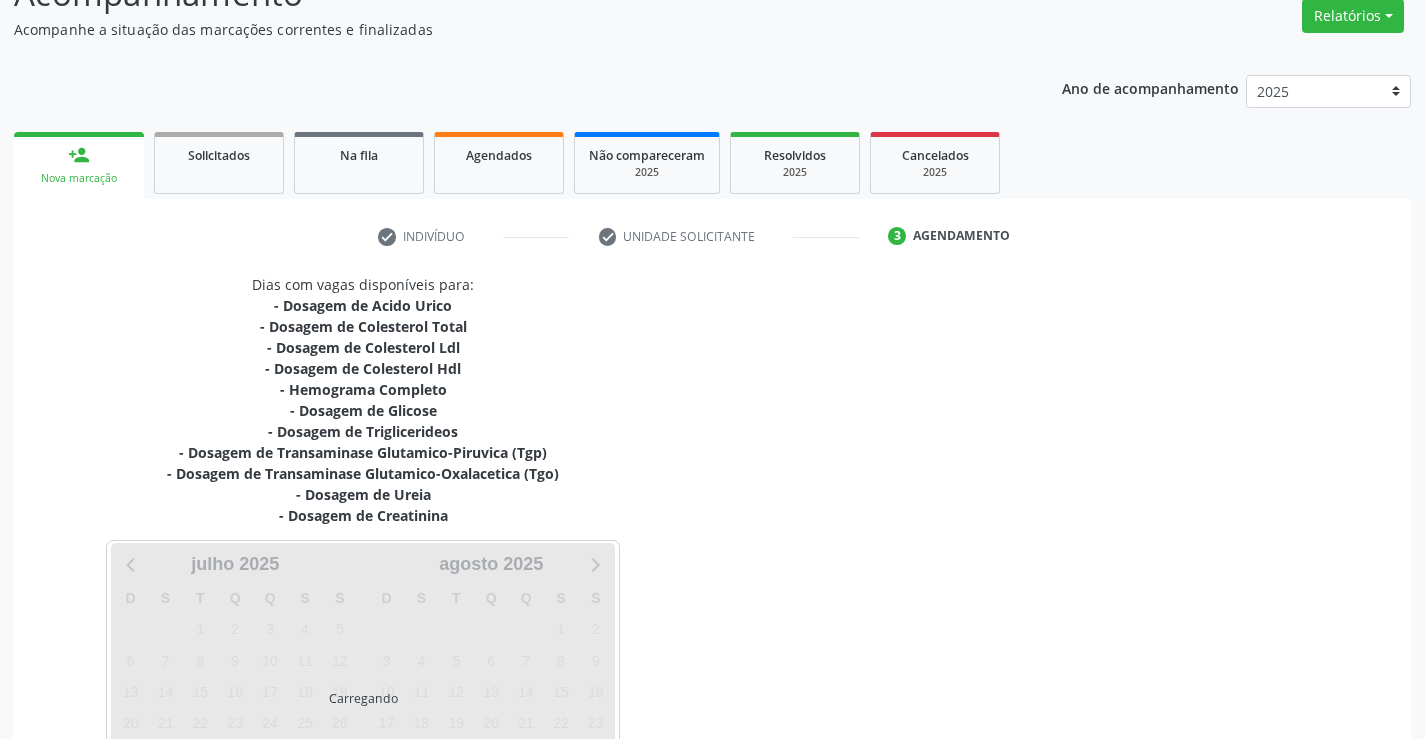 scroll, scrollTop: 0, scrollLeft: 0, axis: both 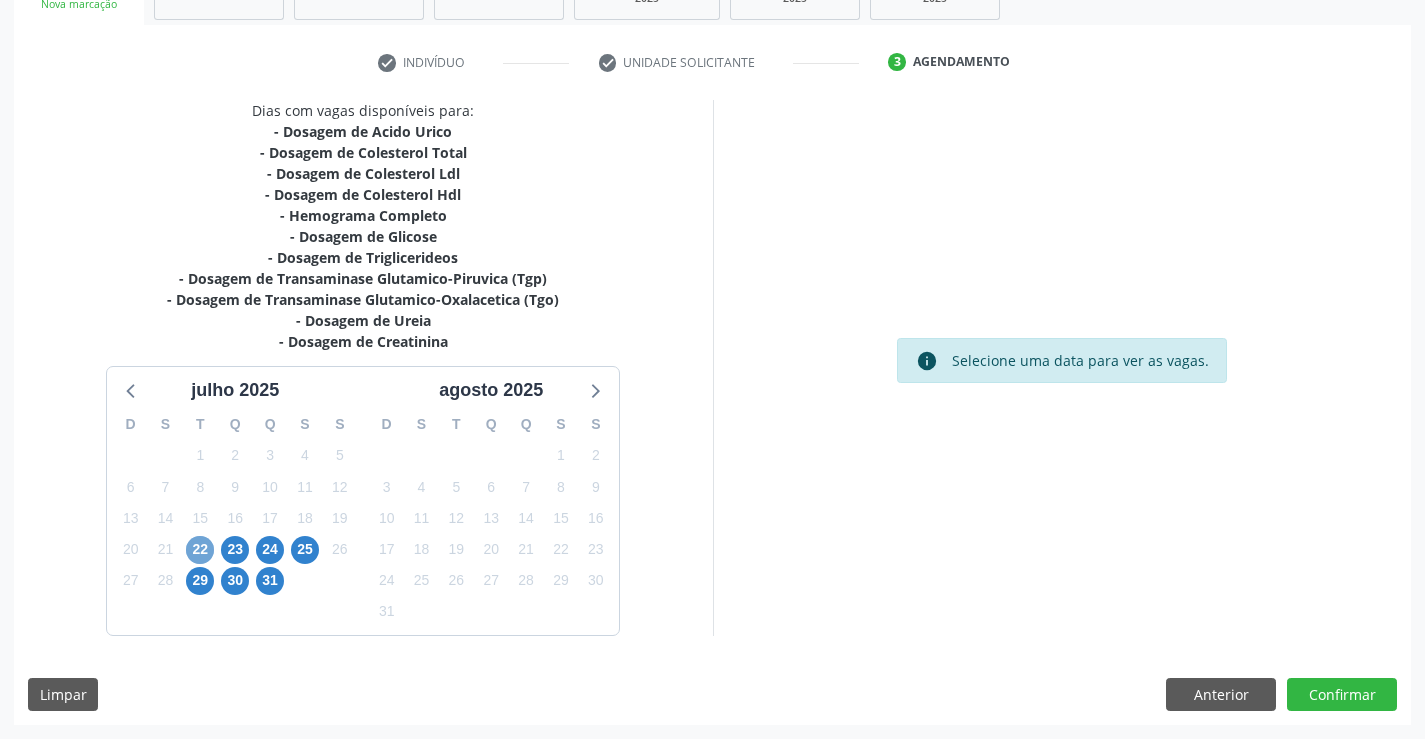 click on "22" at bounding box center [200, 550] 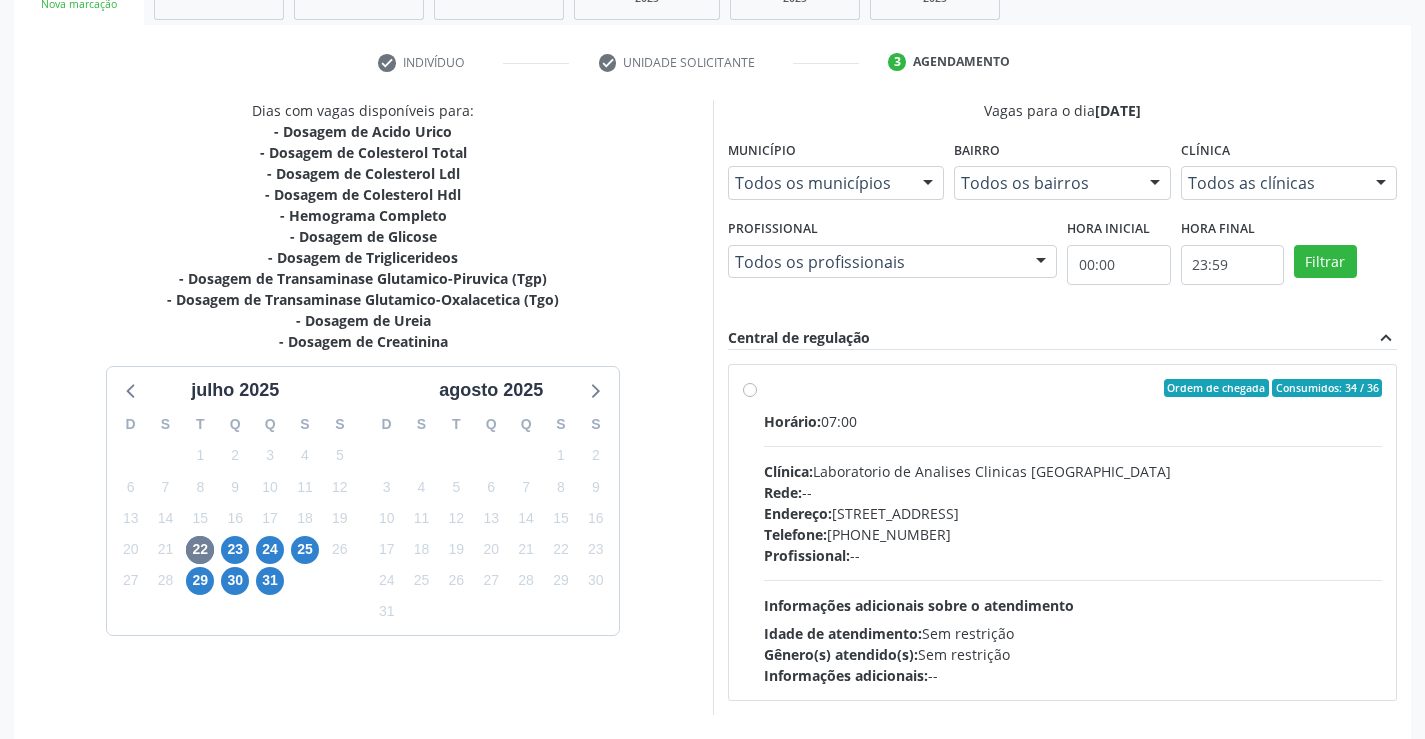 drag, startPoint x: 1087, startPoint y: 453, endPoint x: 993, endPoint y: 491, distance: 101.390335 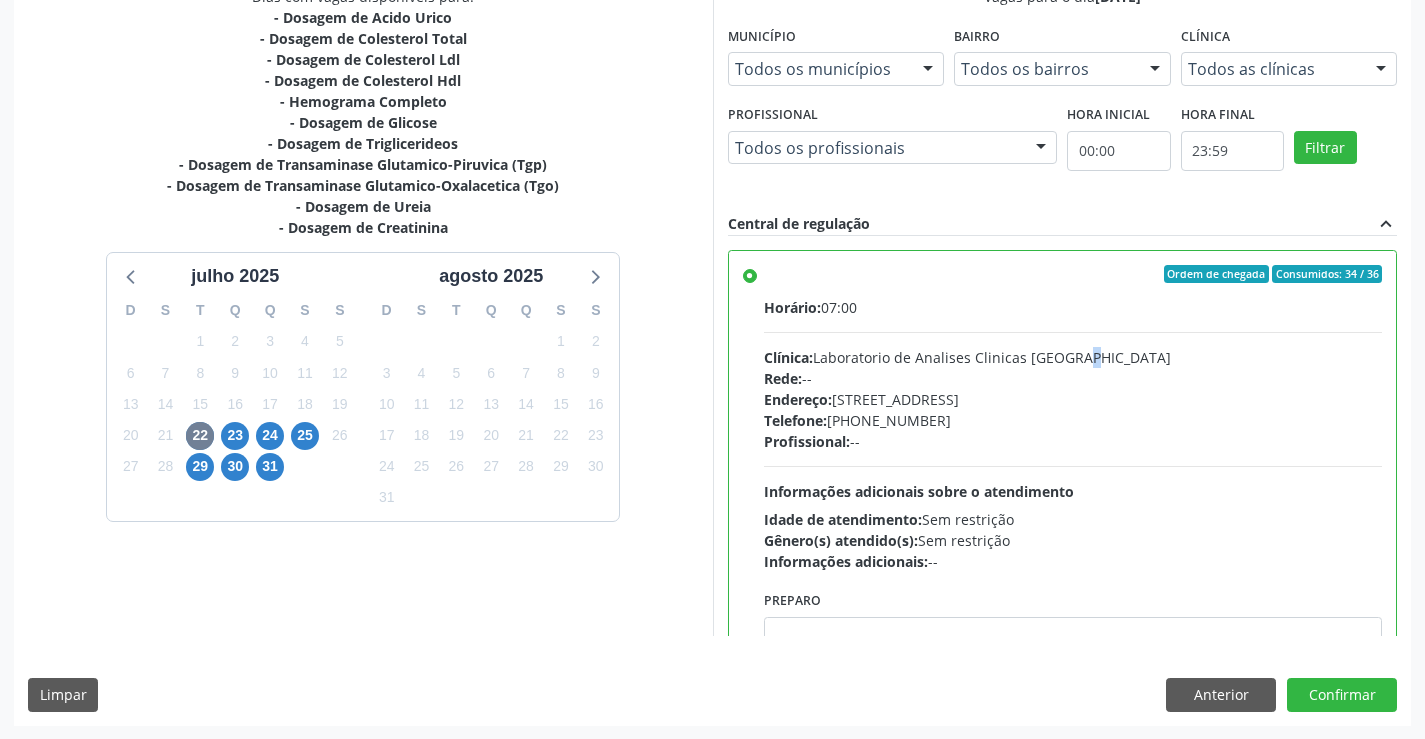 scroll, scrollTop: 456, scrollLeft: 0, axis: vertical 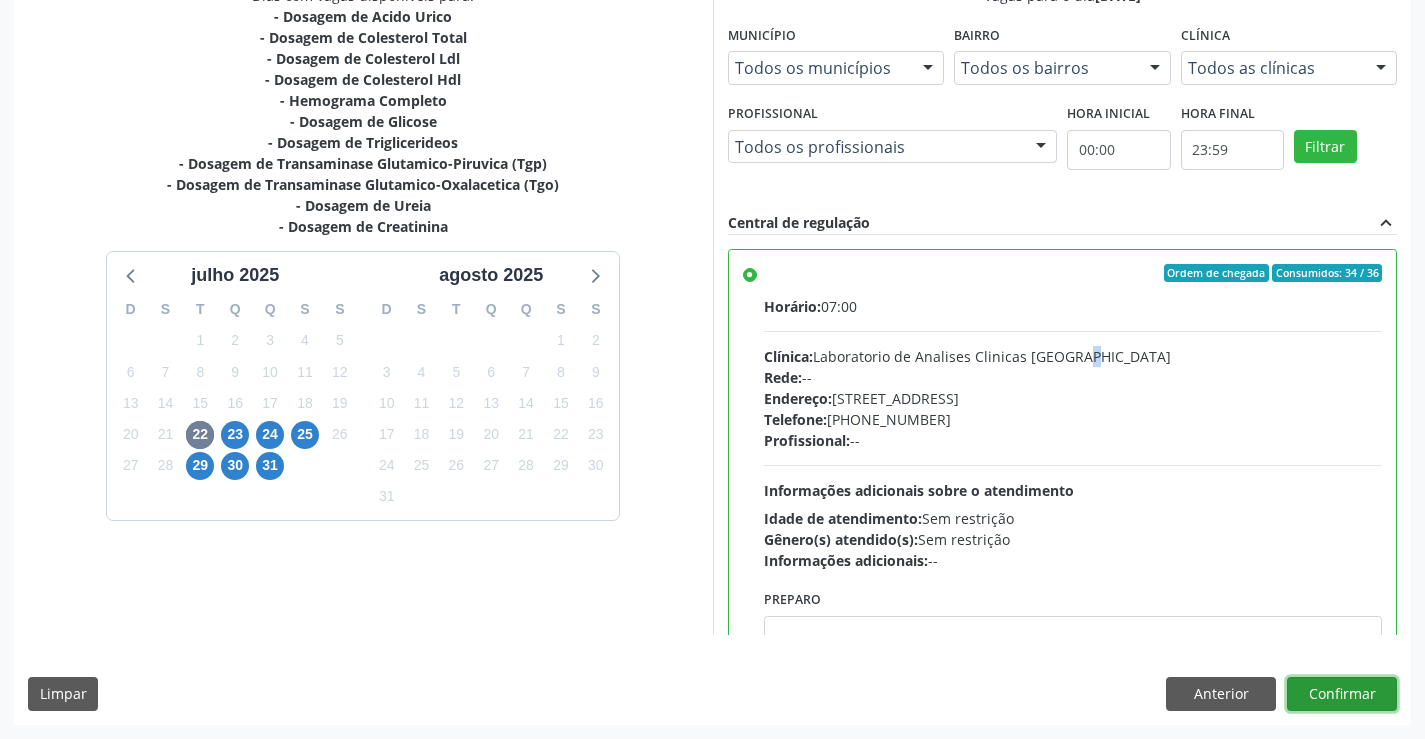 click on "Confirmar" at bounding box center [1342, 694] 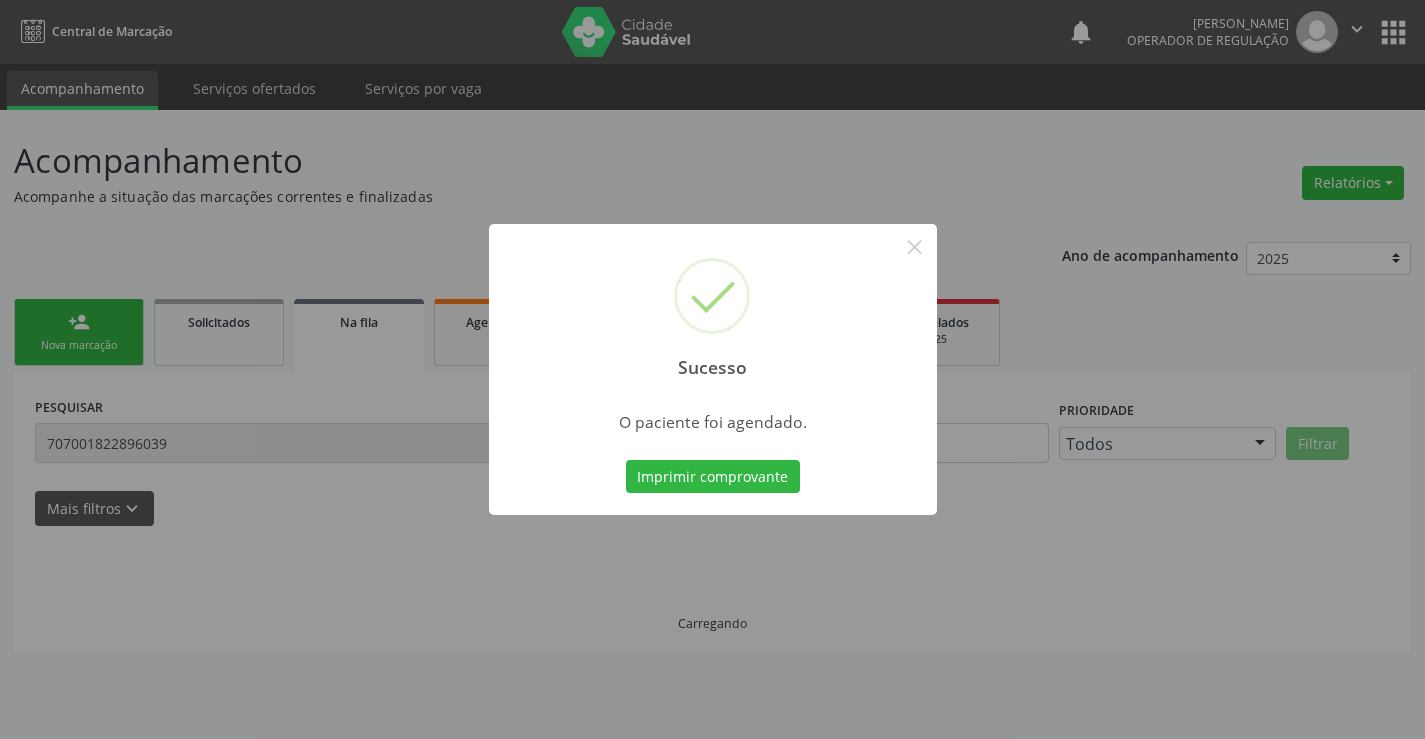 scroll, scrollTop: 0, scrollLeft: 0, axis: both 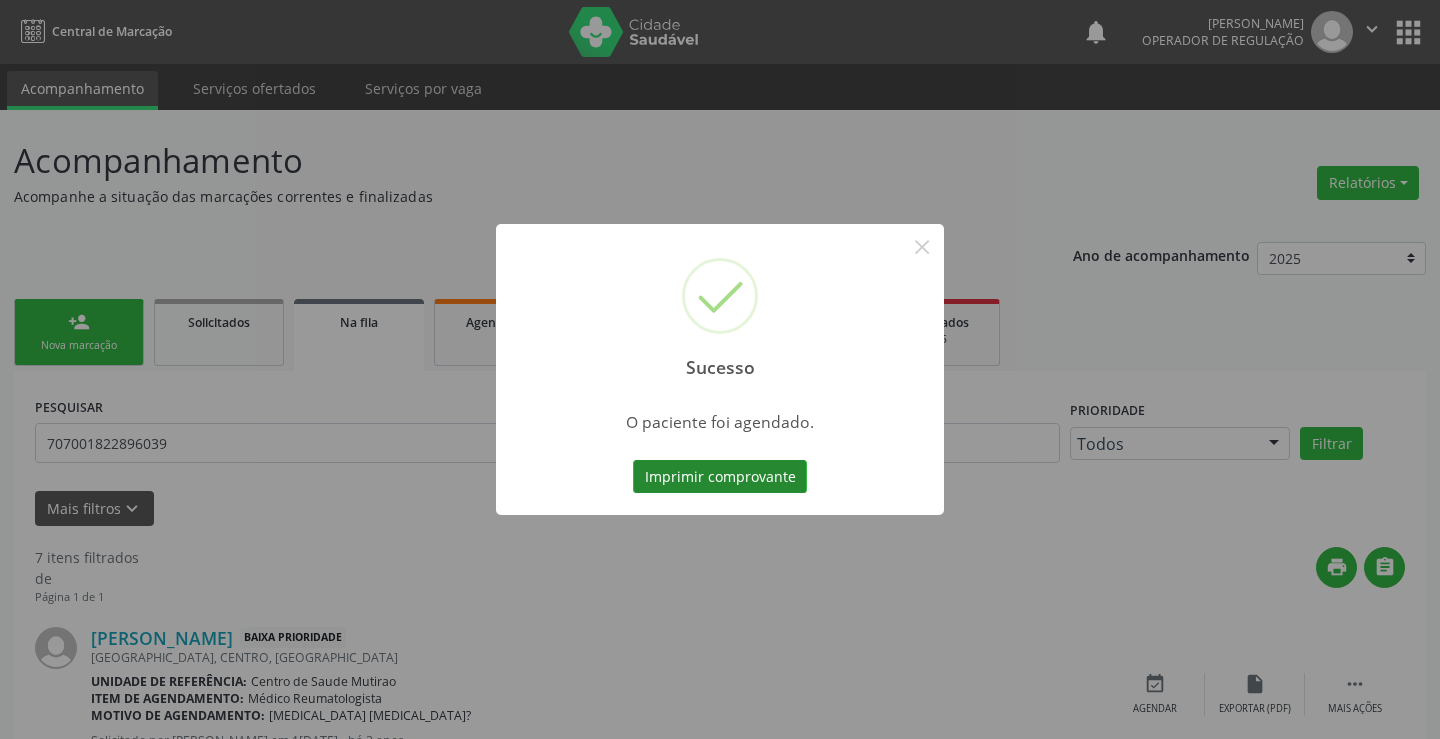 click on "Imprimir comprovante" at bounding box center [720, 477] 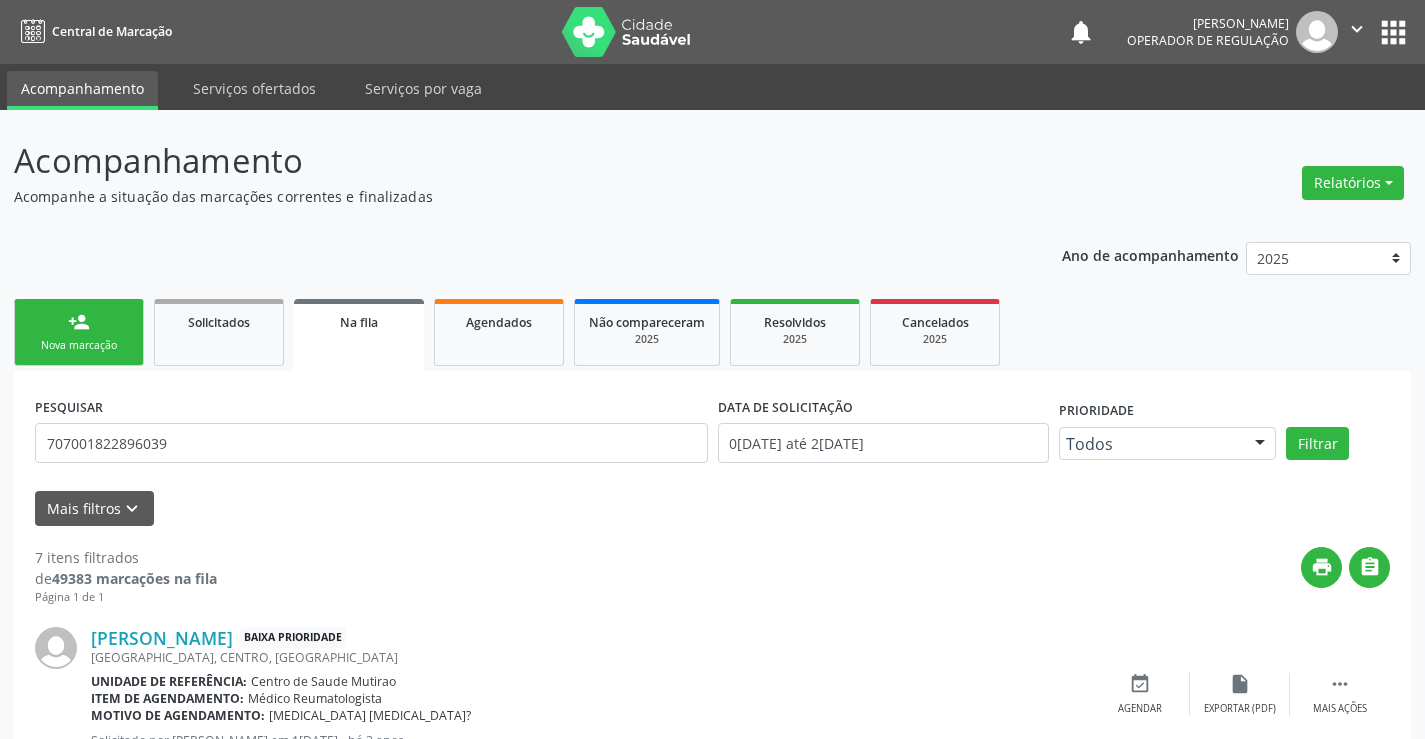 click on "Nova marcação" at bounding box center [79, 345] 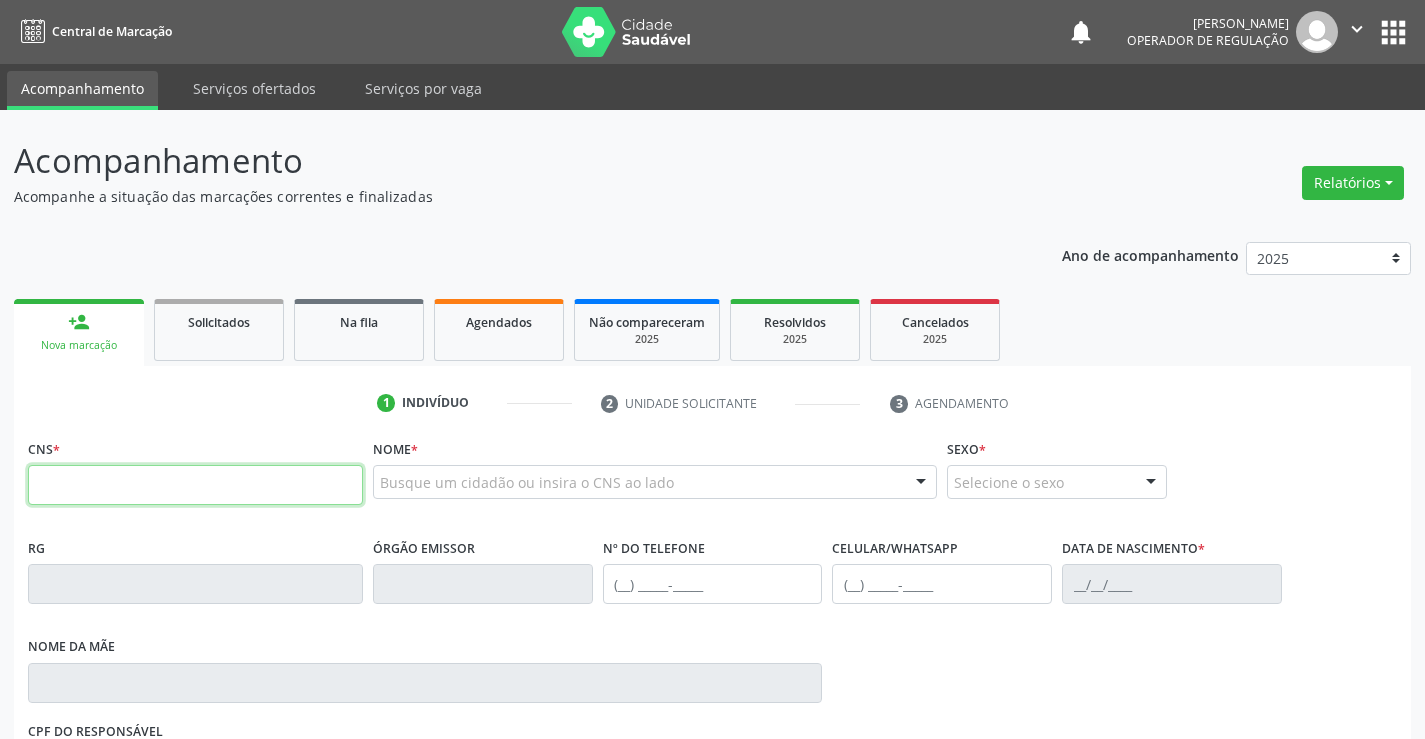 click at bounding box center (195, 485) 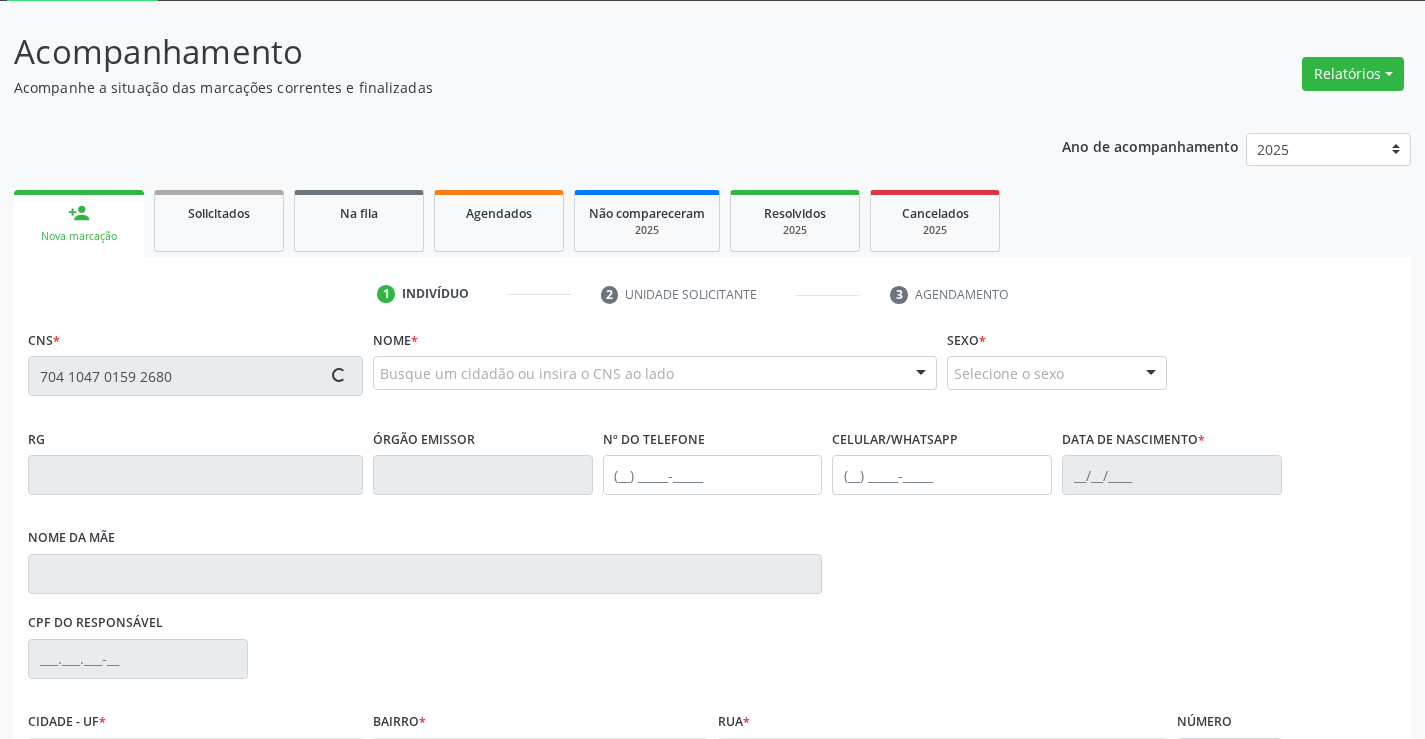 type on "704 1047 0159 2680" 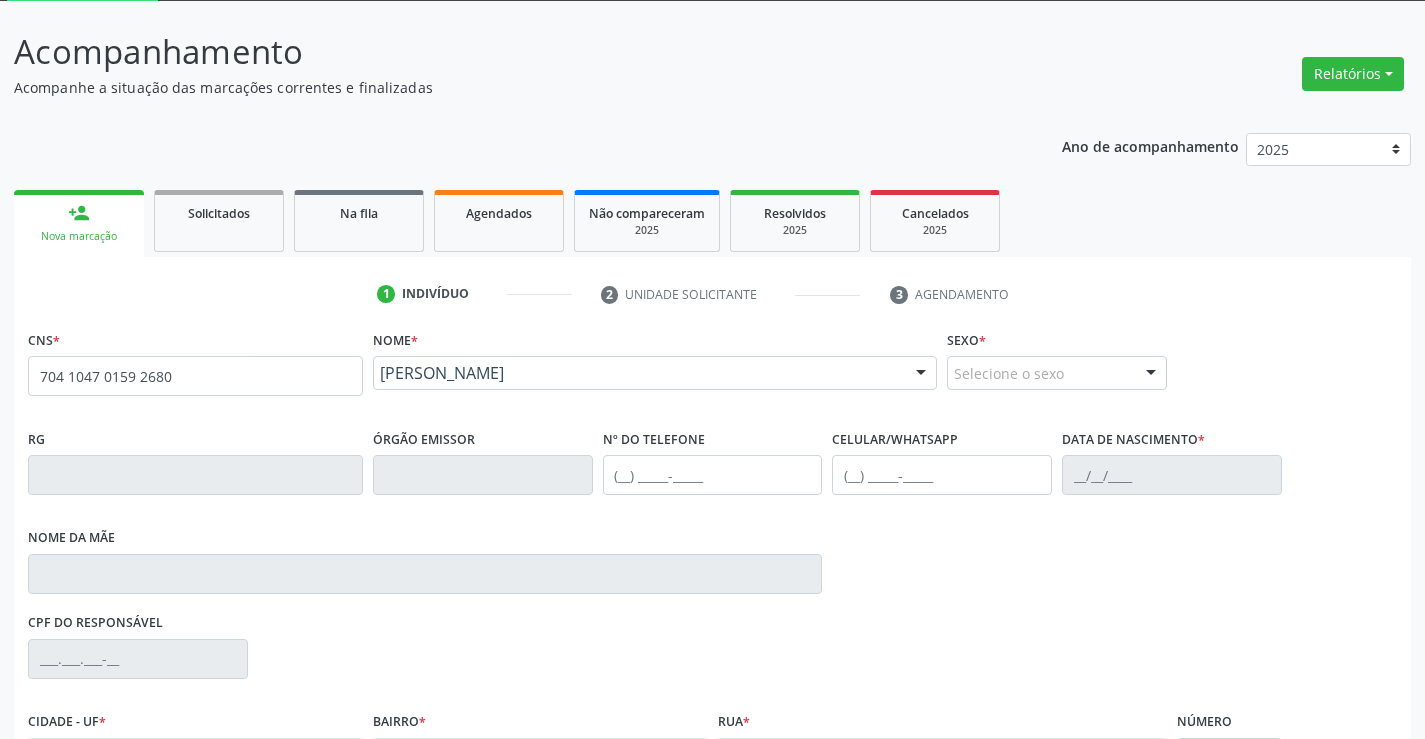 scroll, scrollTop: 300, scrollLeft: 0, axis: vertical 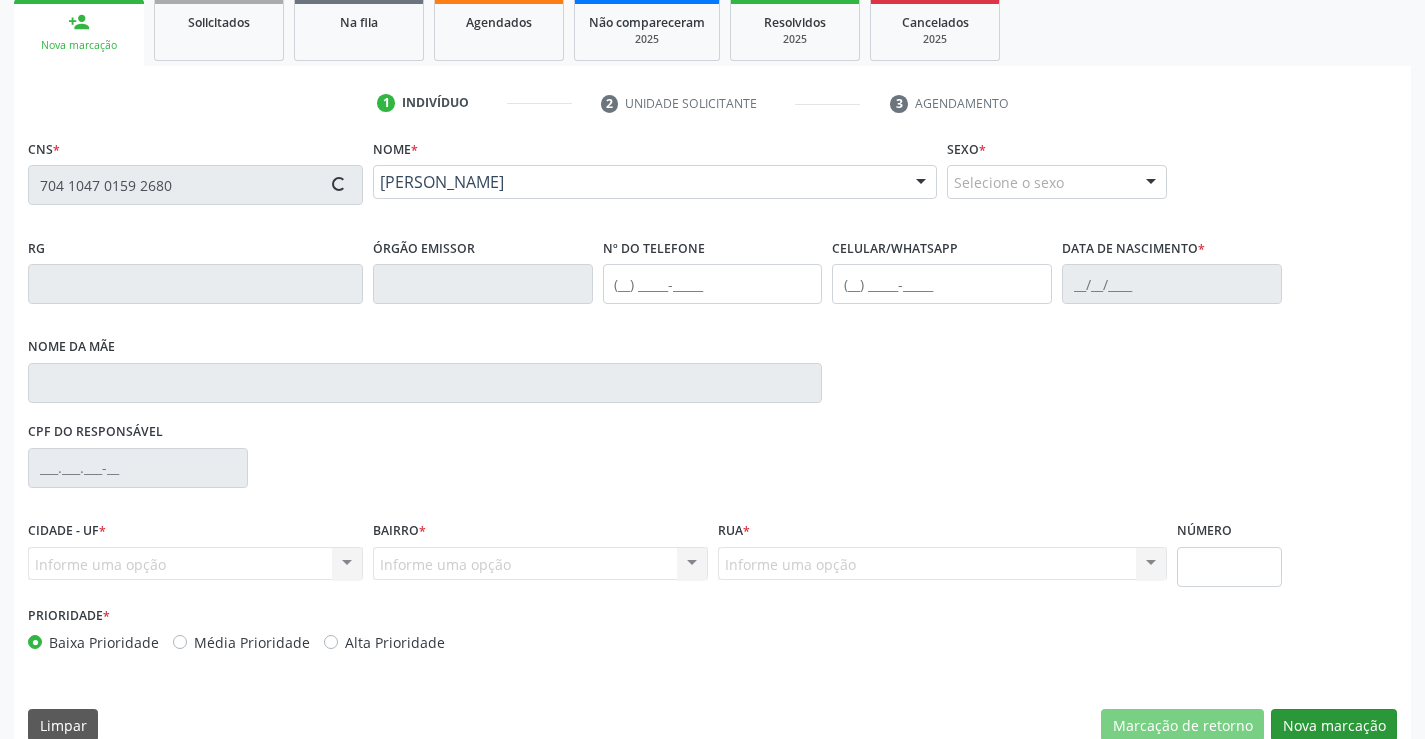 type on "10/10/1961" 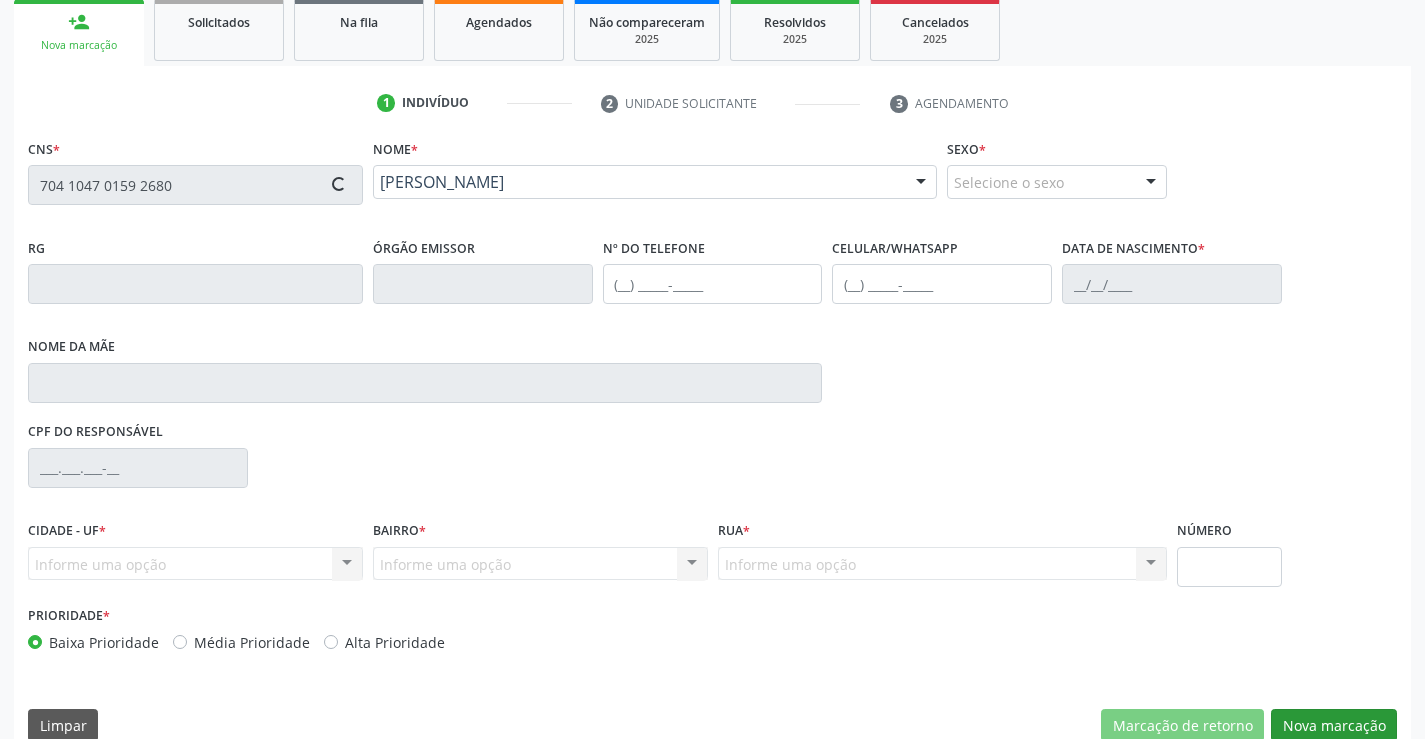 type on "S/N" 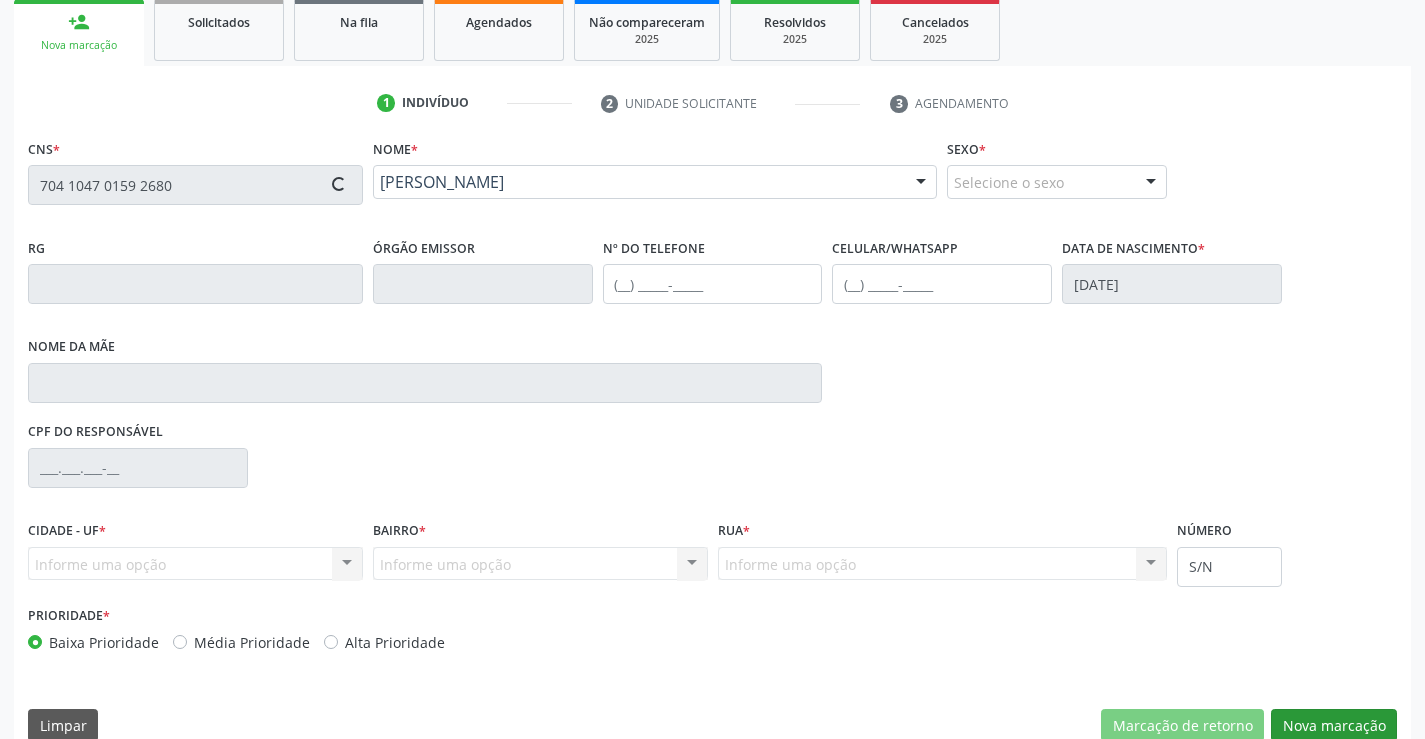 click on "Nova marcação" at bounding box center [1334, 726] 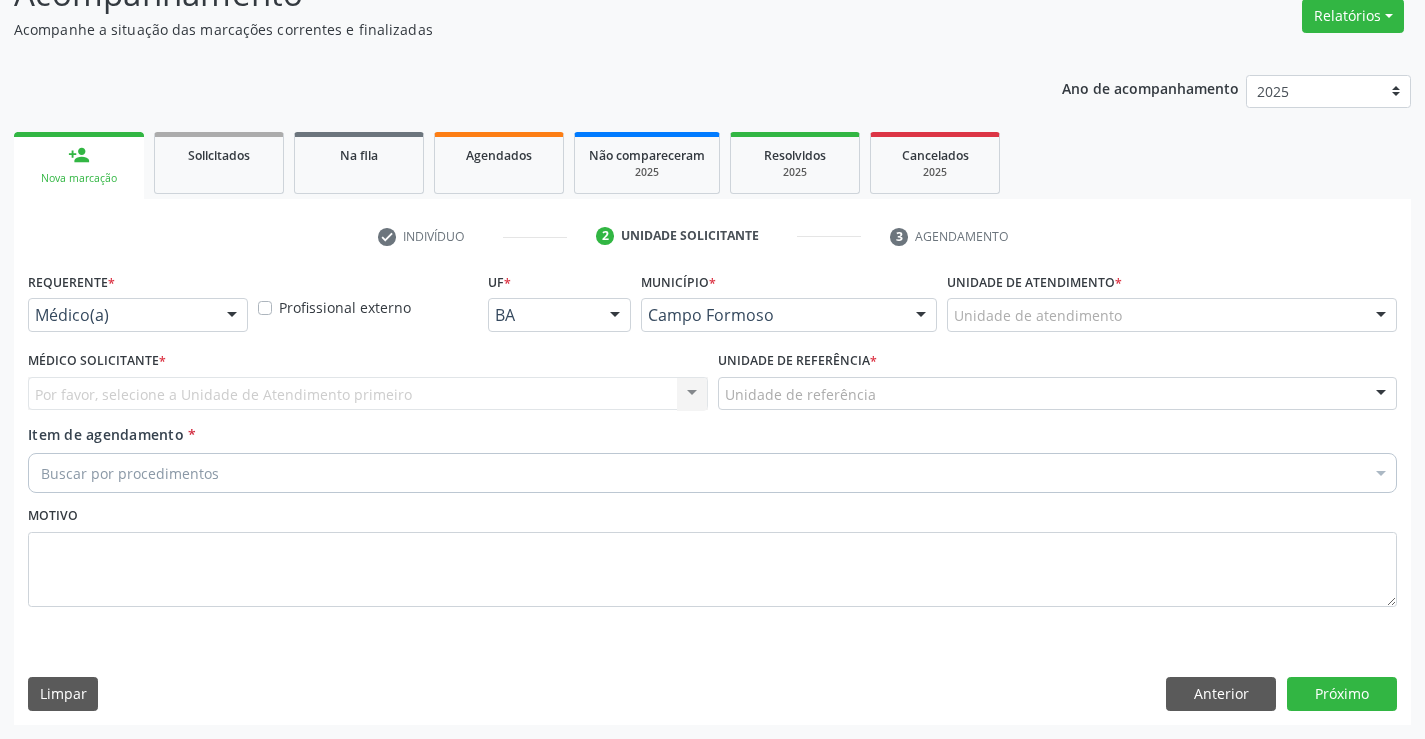 scroll, scrollTop: 167, scrollLeft: 0, axis: vertical 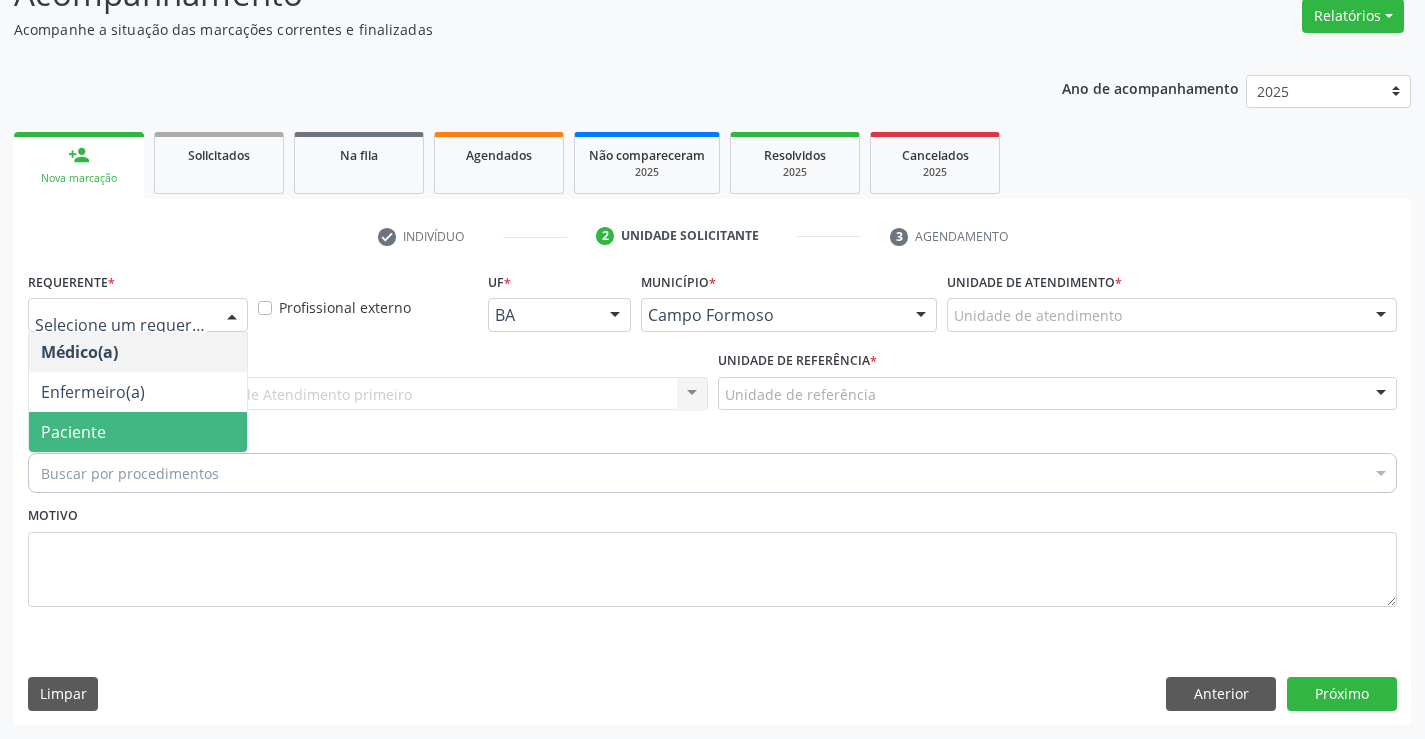 drag, startPoint x: 135, startPoint y: 427, endPoint x: 269, endPoint y: 402, distance: 136.31215 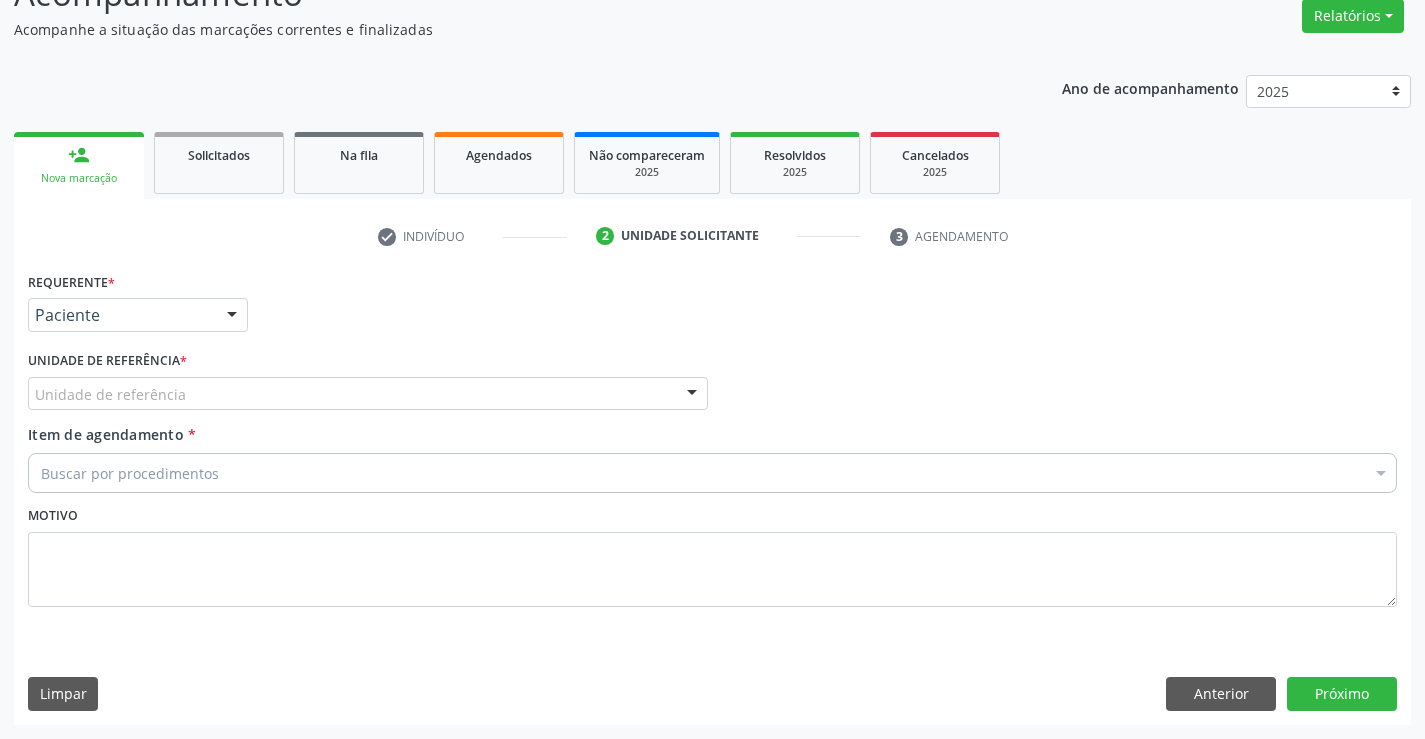 drag, startPoint x: 296, startPoint y: 391, endPoint x: 306, endPoint y: 478, distance: 87.57283 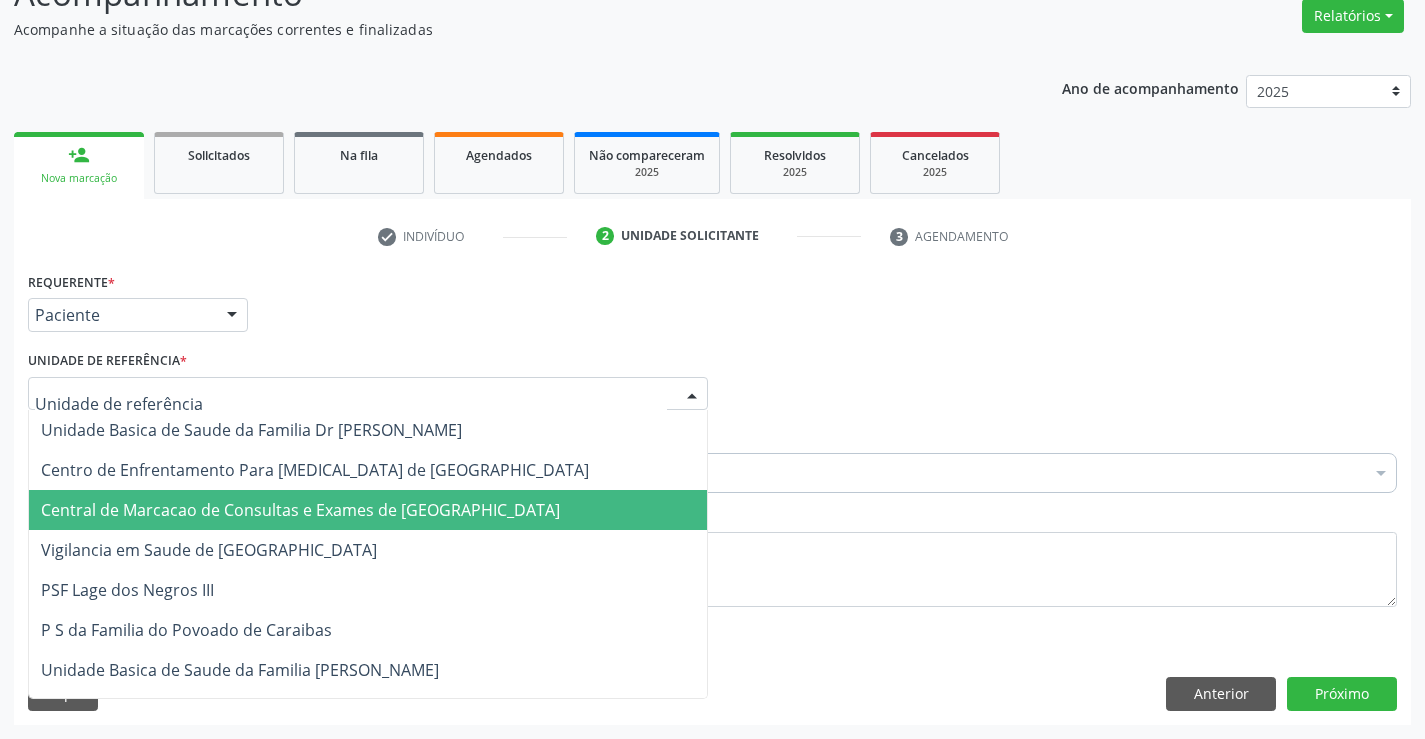 drag, startPoint x: 307, startPoint y: 497, endPoint x: 321, endPoint y: 480, distance: 22.022715 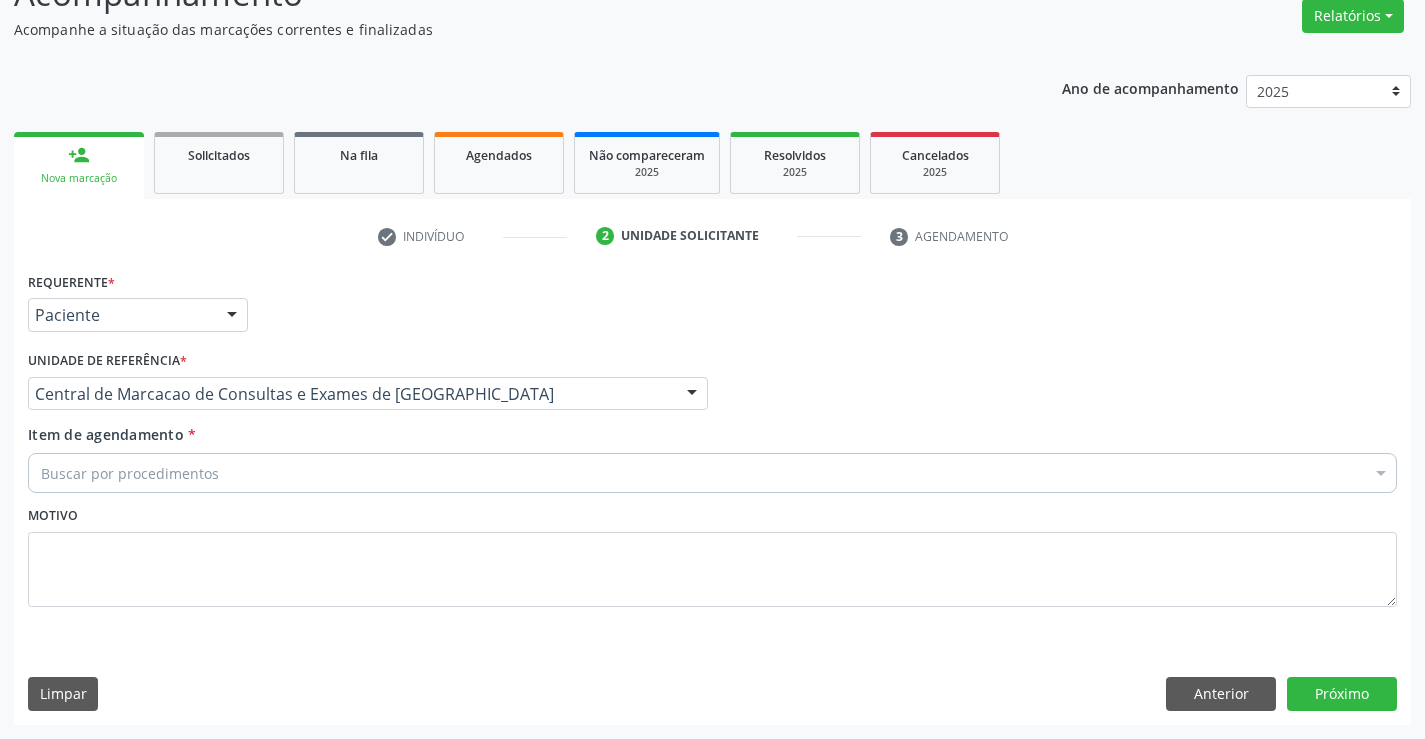 click on "Buscar por procedimentos" at bounding box center (712, 473) 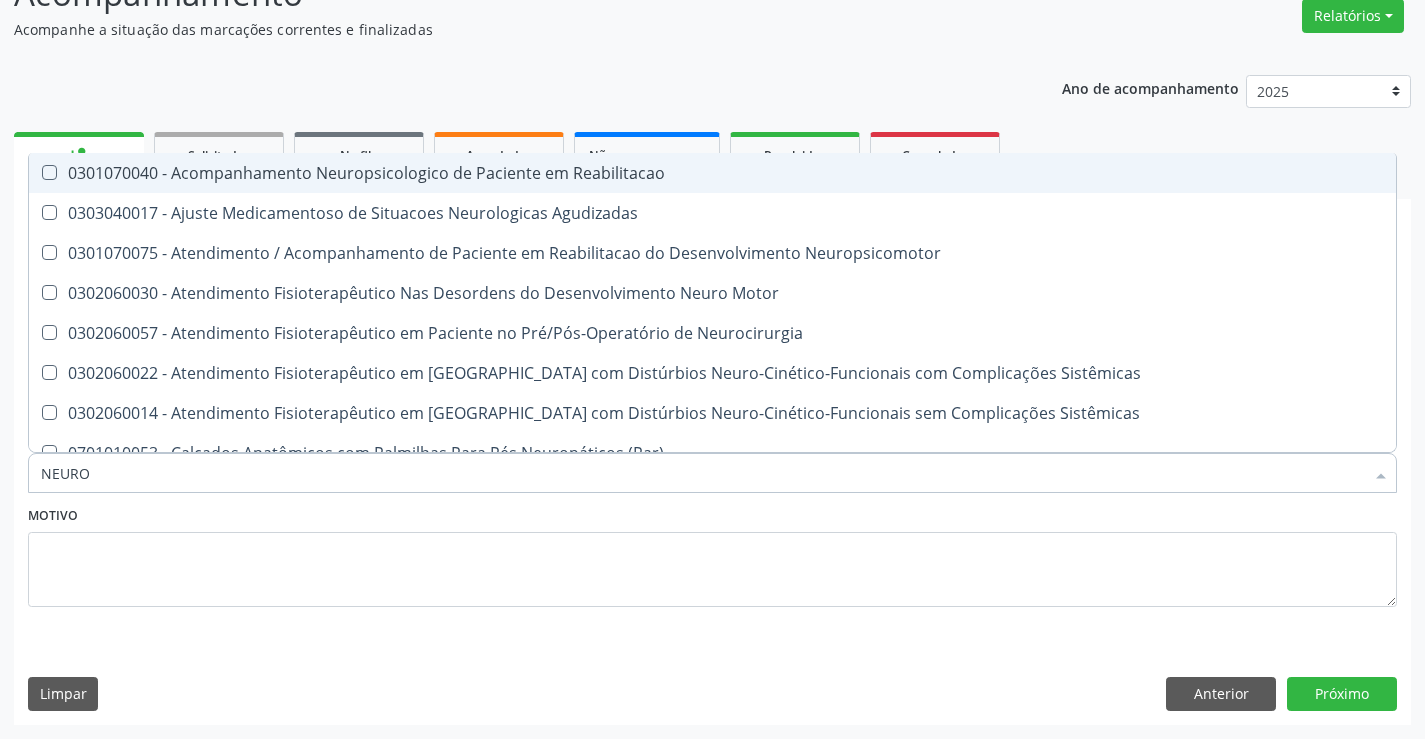 type on "NEUROL" 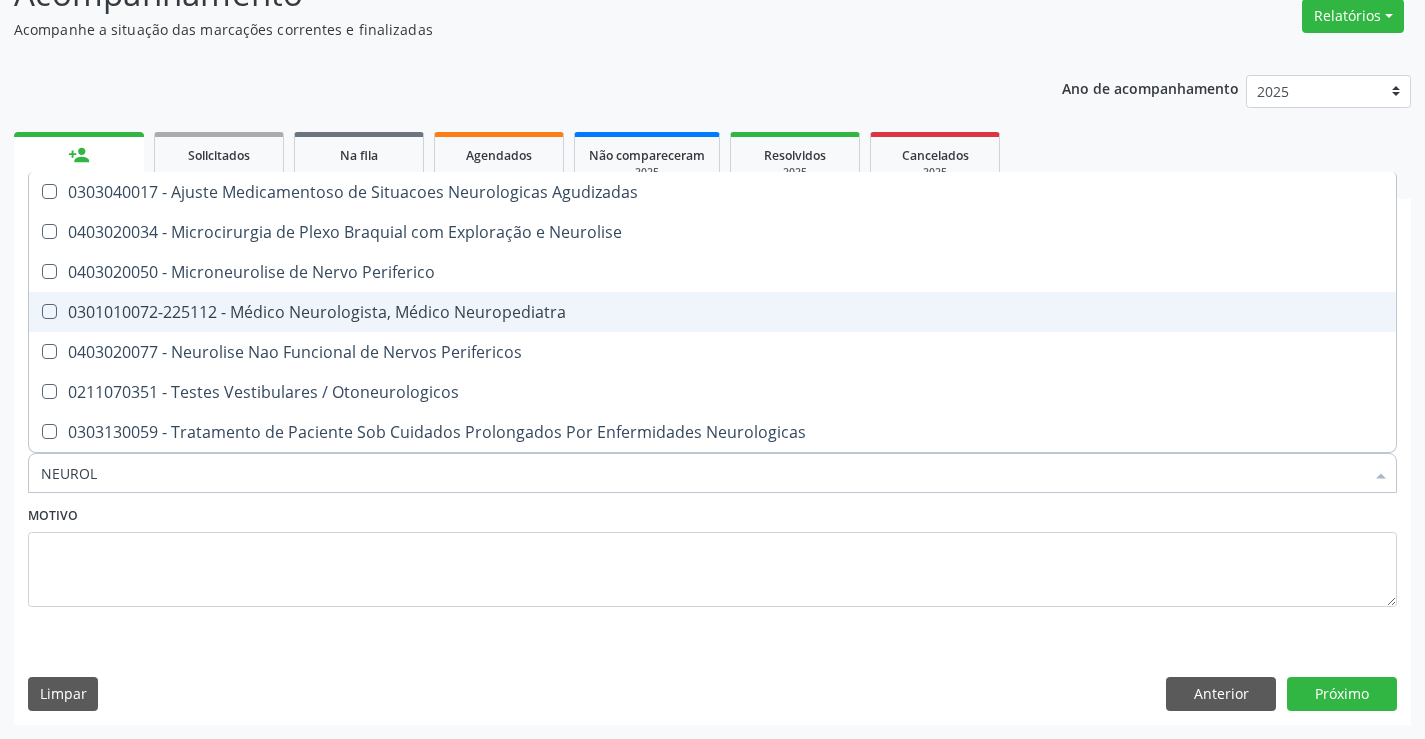 click on "0301010072-225112 - Médico Neurologista, Médico Neuropediatra" at bounding box center (712, 312) 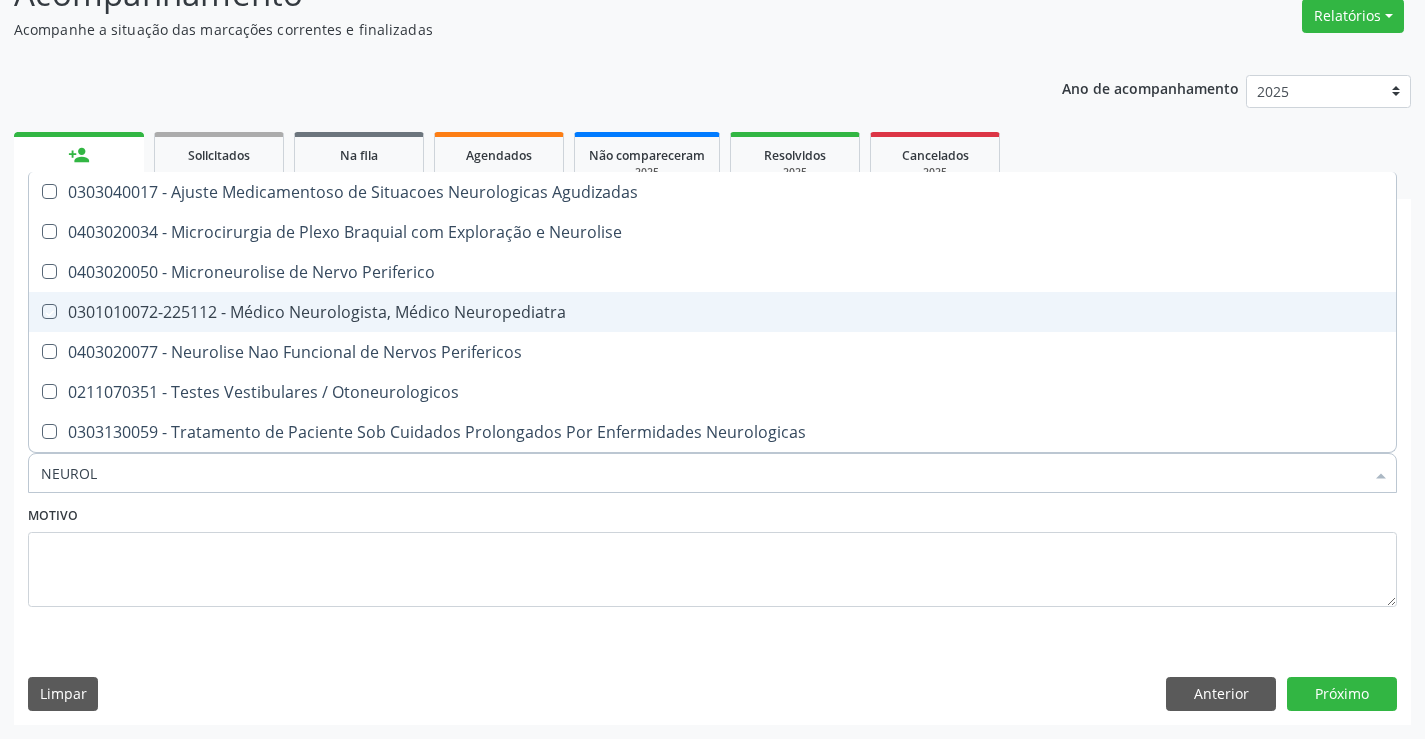 checkbox on "true" 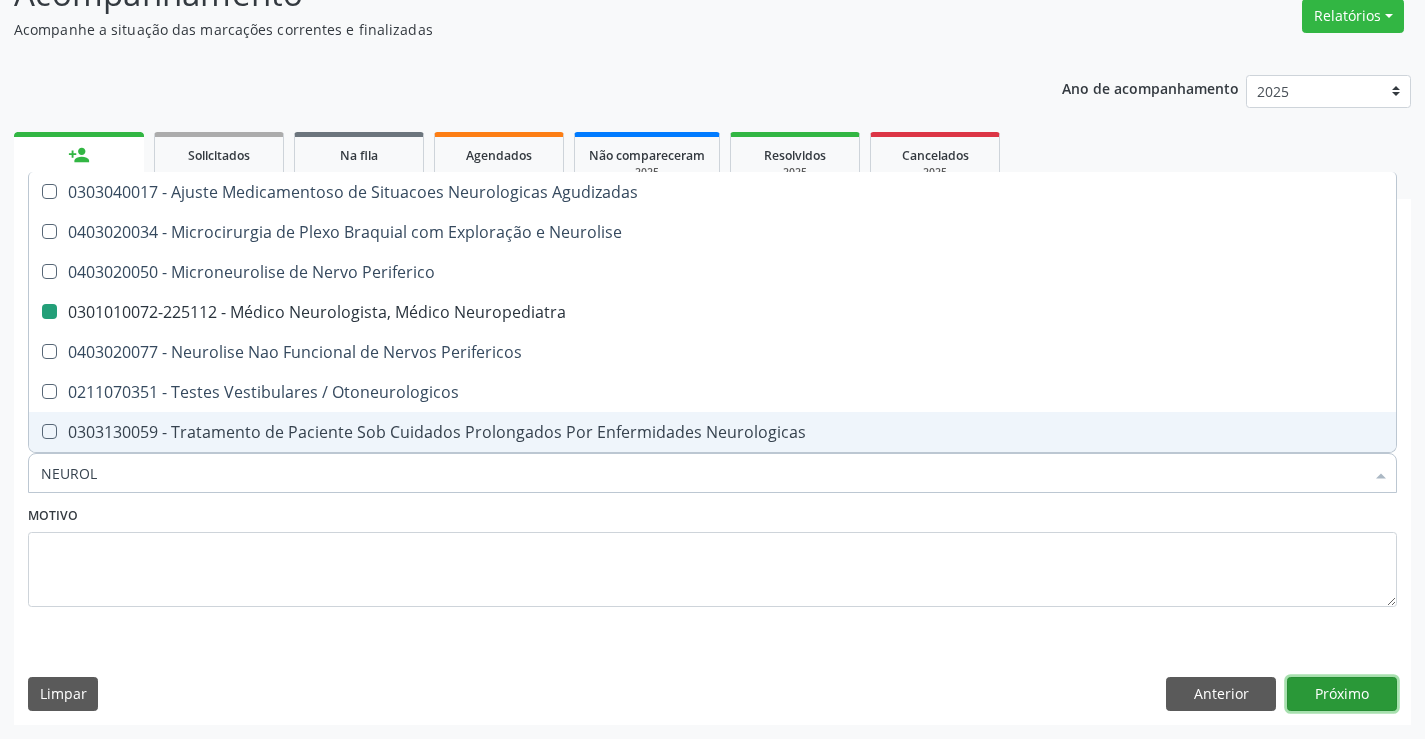 click on "Próximo" at bounding box center (1342, 694) 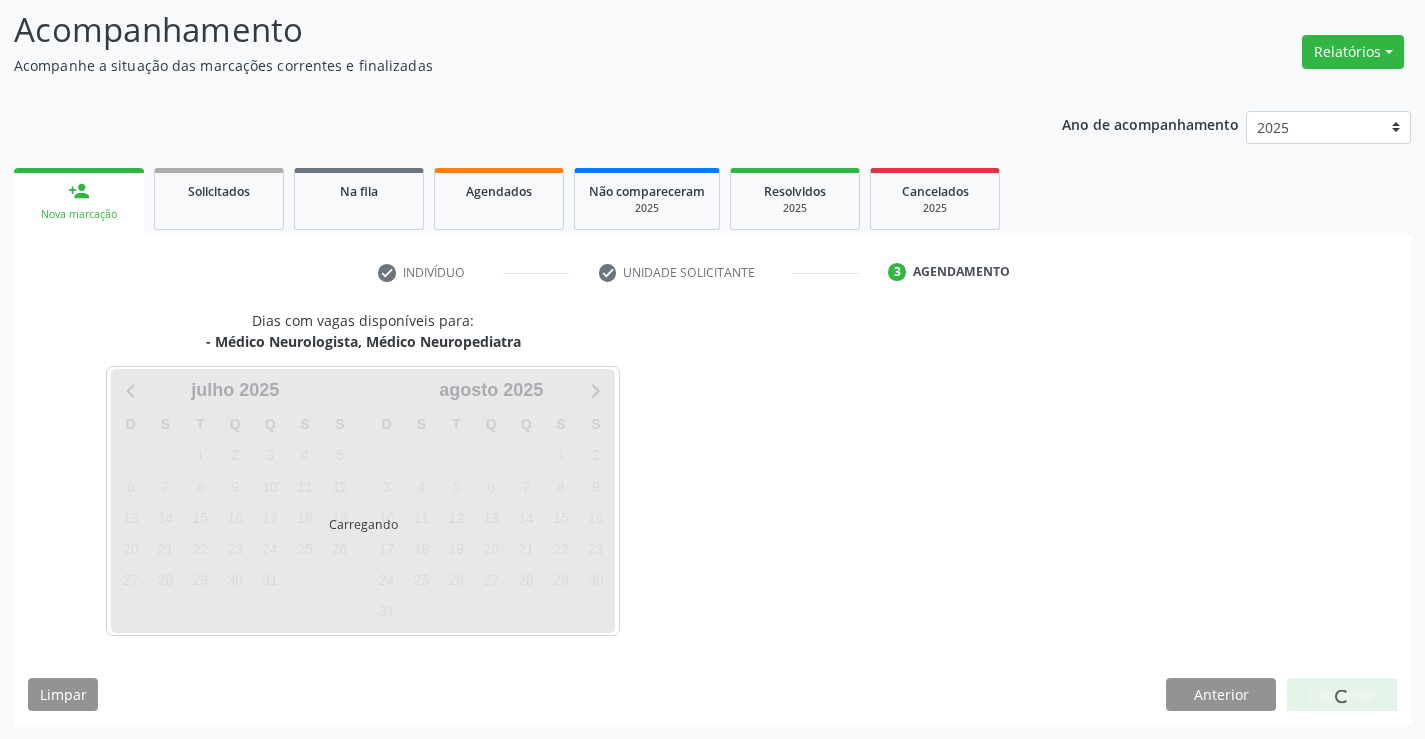 scroll, scrollTop: 167, scrollLeft: 0, axis: vertical 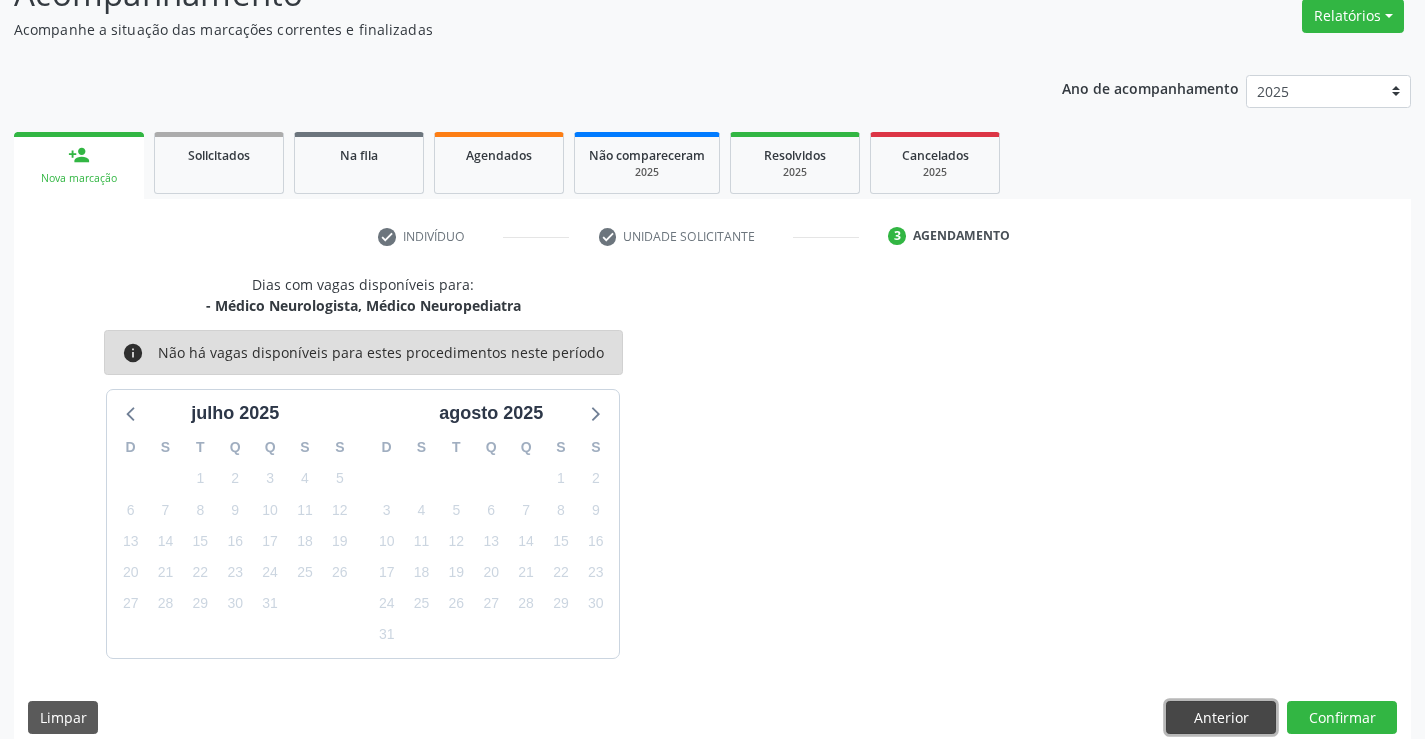 click on "Anterior" at bounding box center (1221, 718) 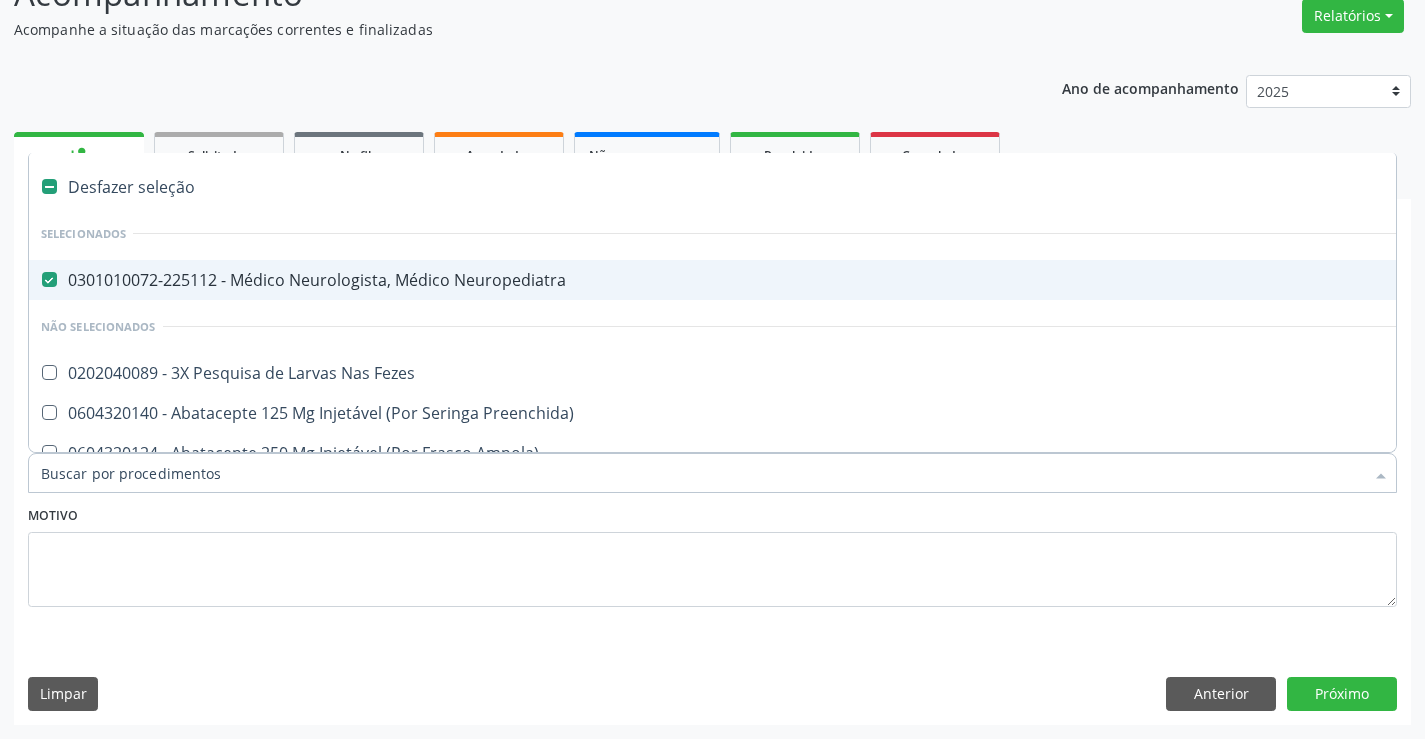 click on "0301010072-225112 - Médico Neurologista, Médico Neuropediatra" at bounding box center [819, 280] 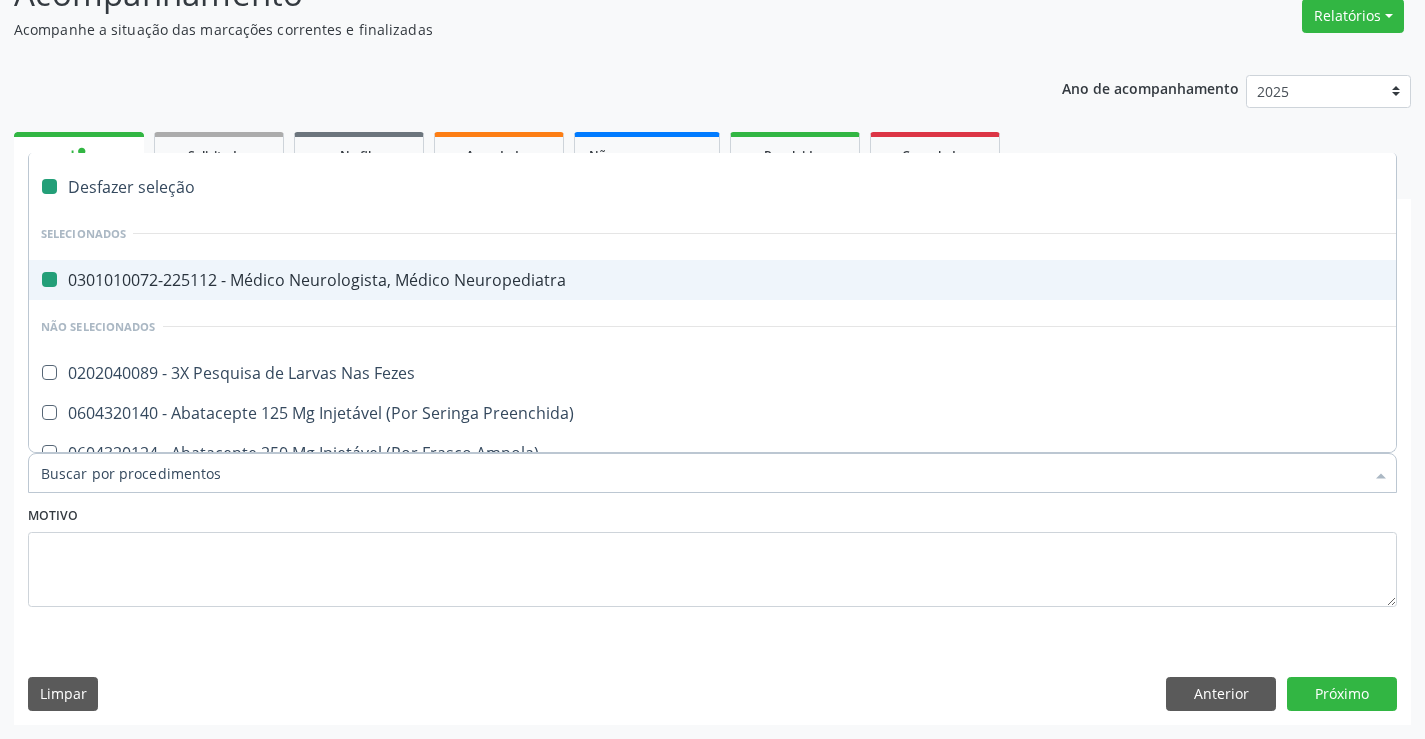 checkbox on "false" 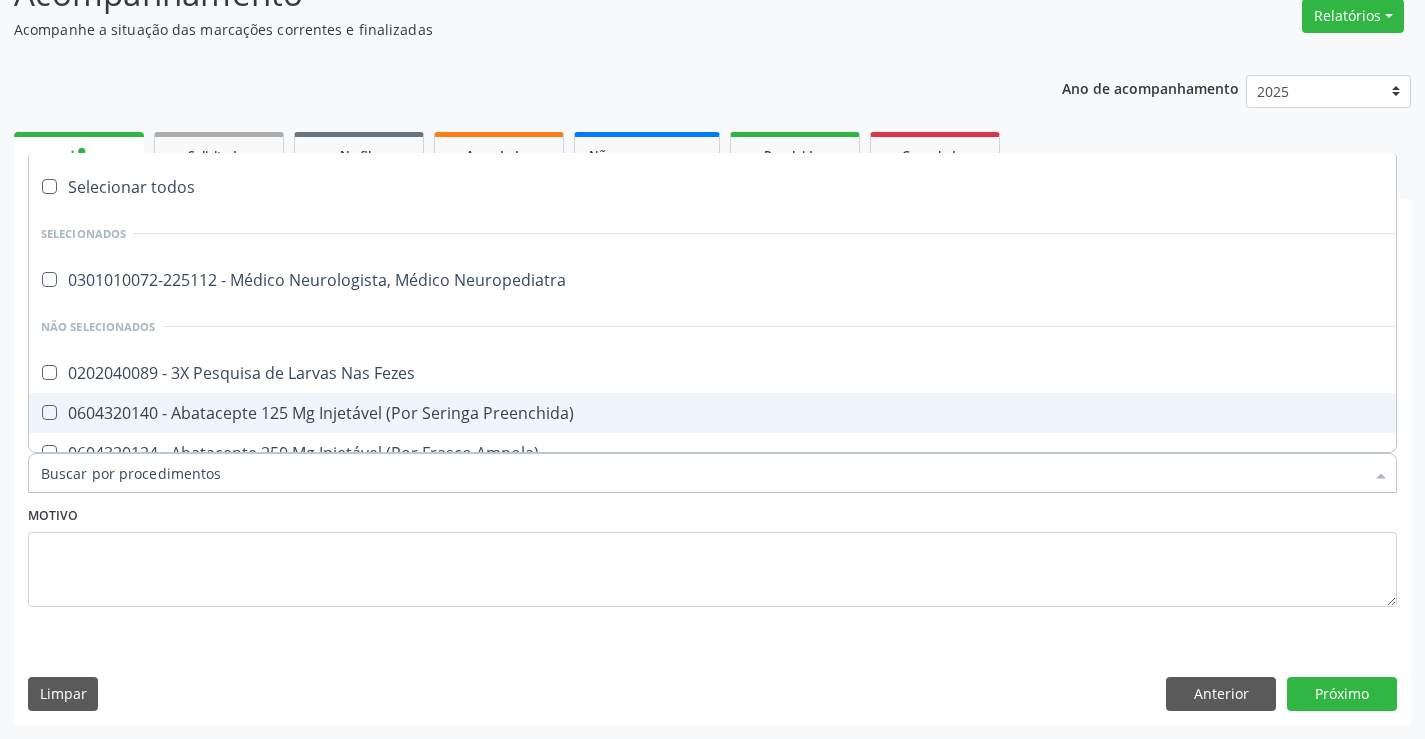 click on "Item de agendamento
*" at bounding box center [702, 473] 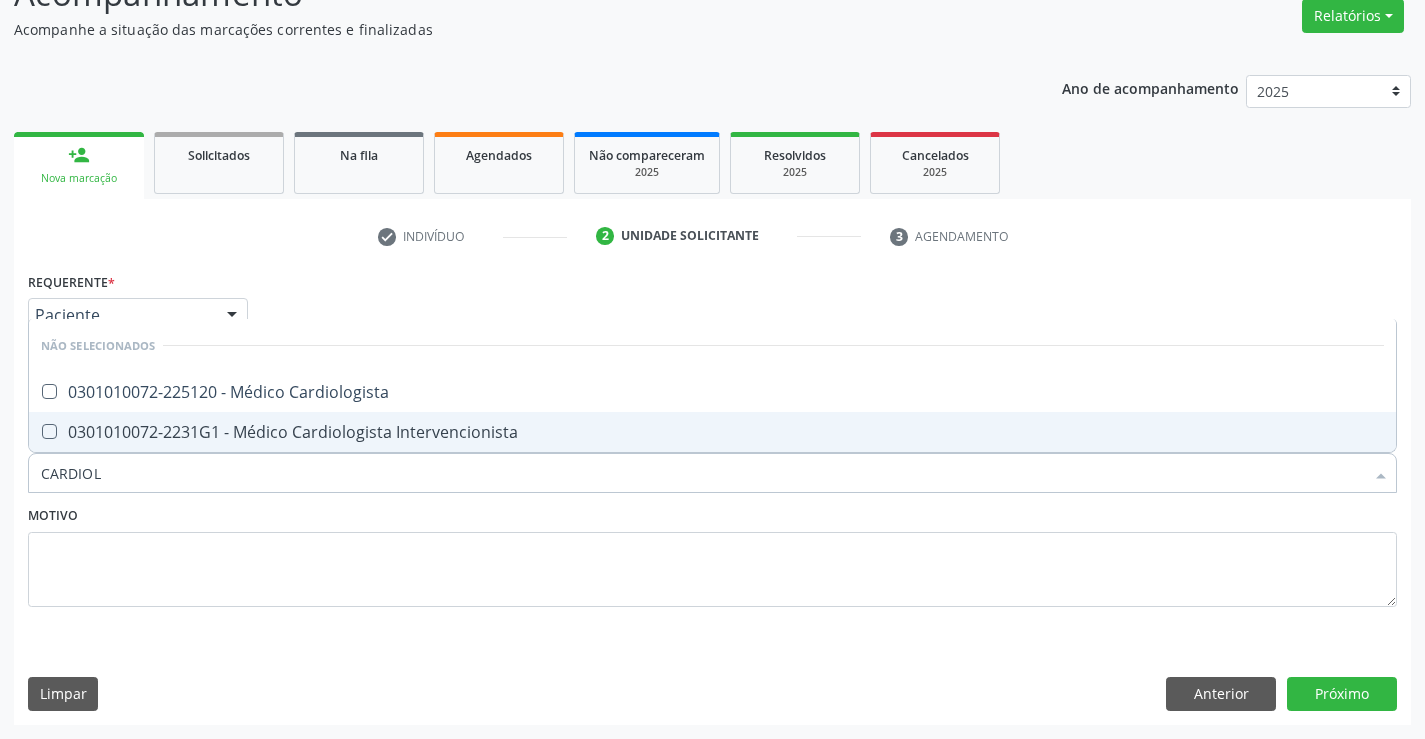 type on "CARDIOLO" 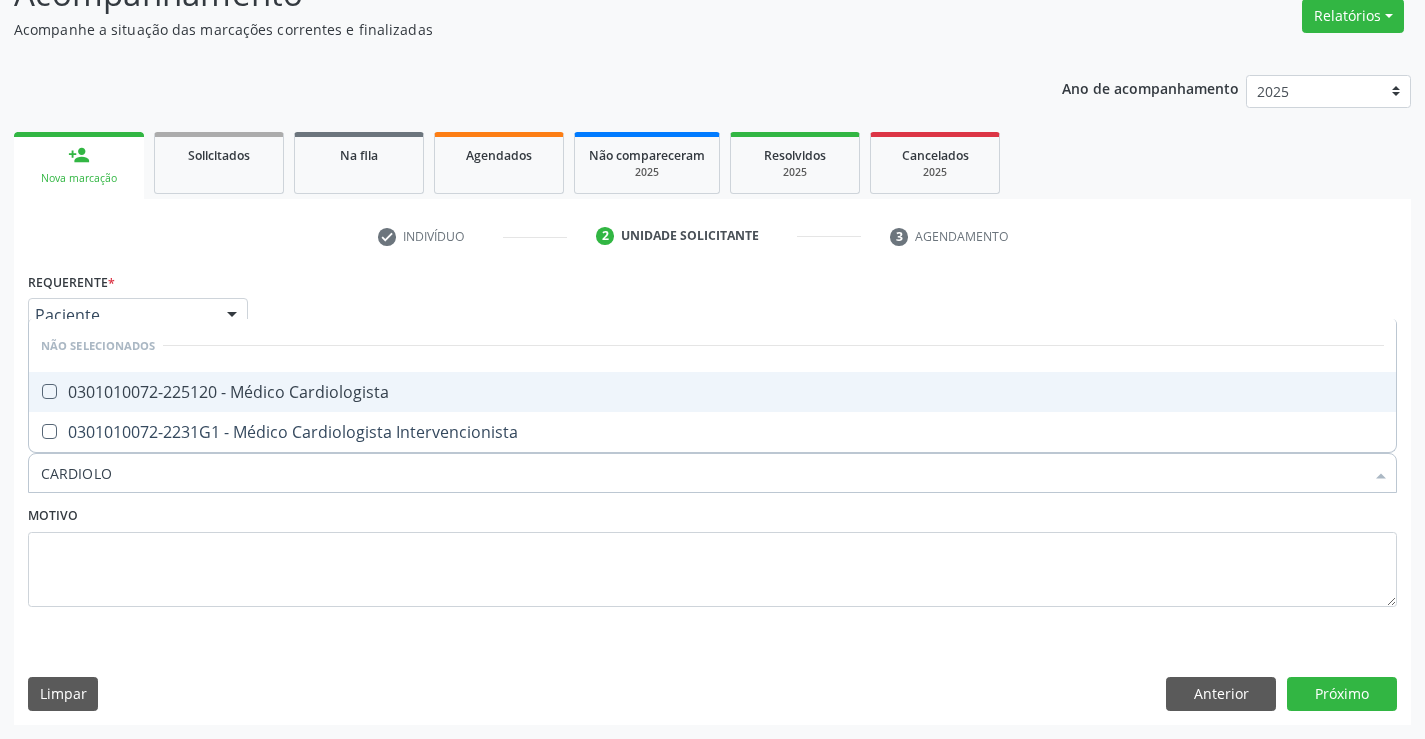 click on "0301010072-225120 - Médico Cardiologista" at bounding box center [712, 392] 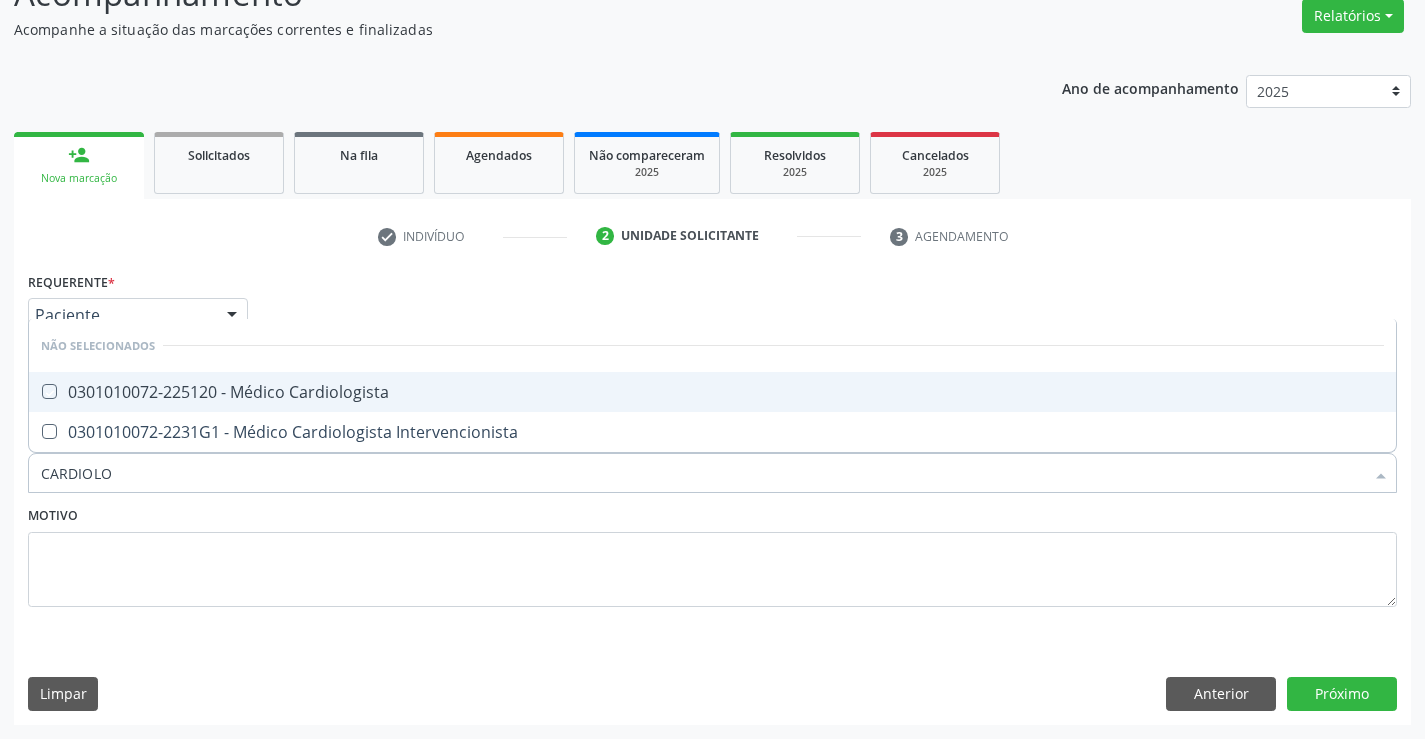checkbox on "true" 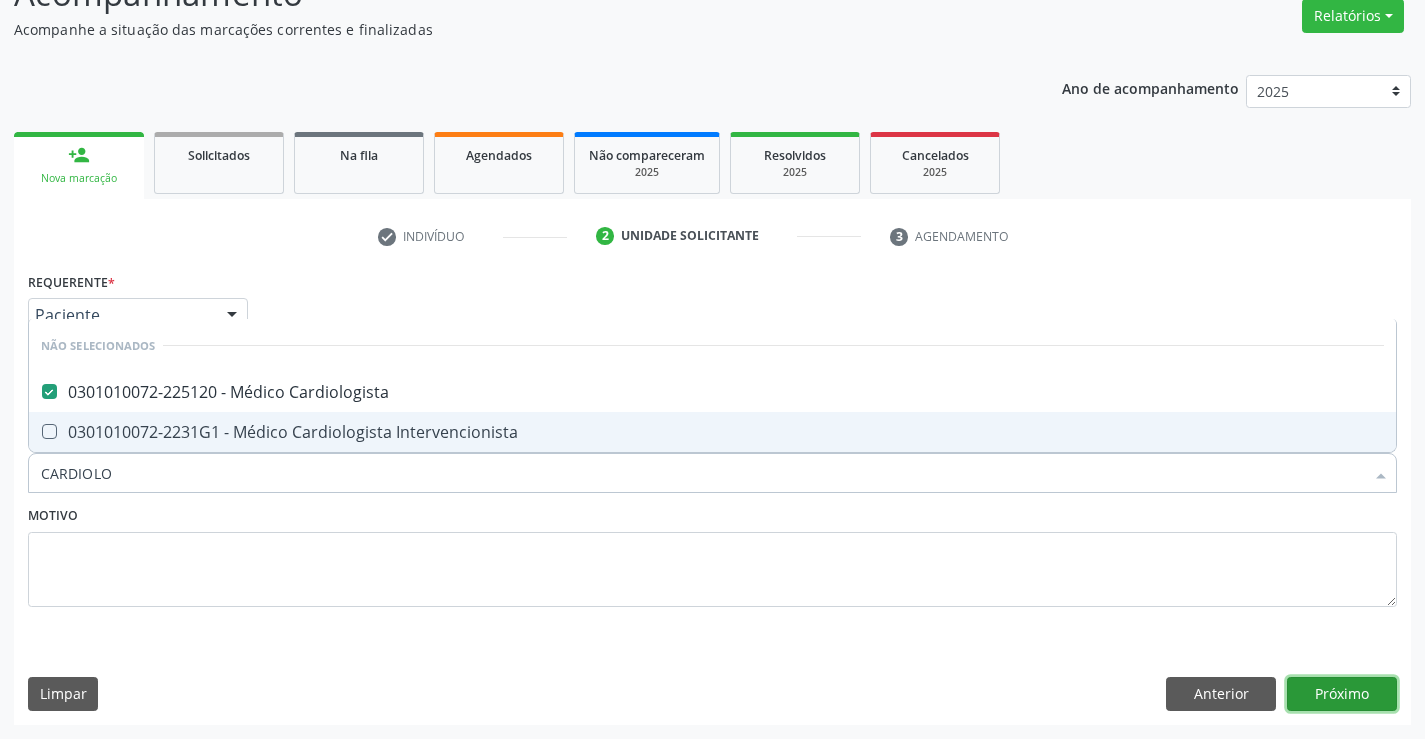 click on "Próximo" at bounding box center [1342, 694] 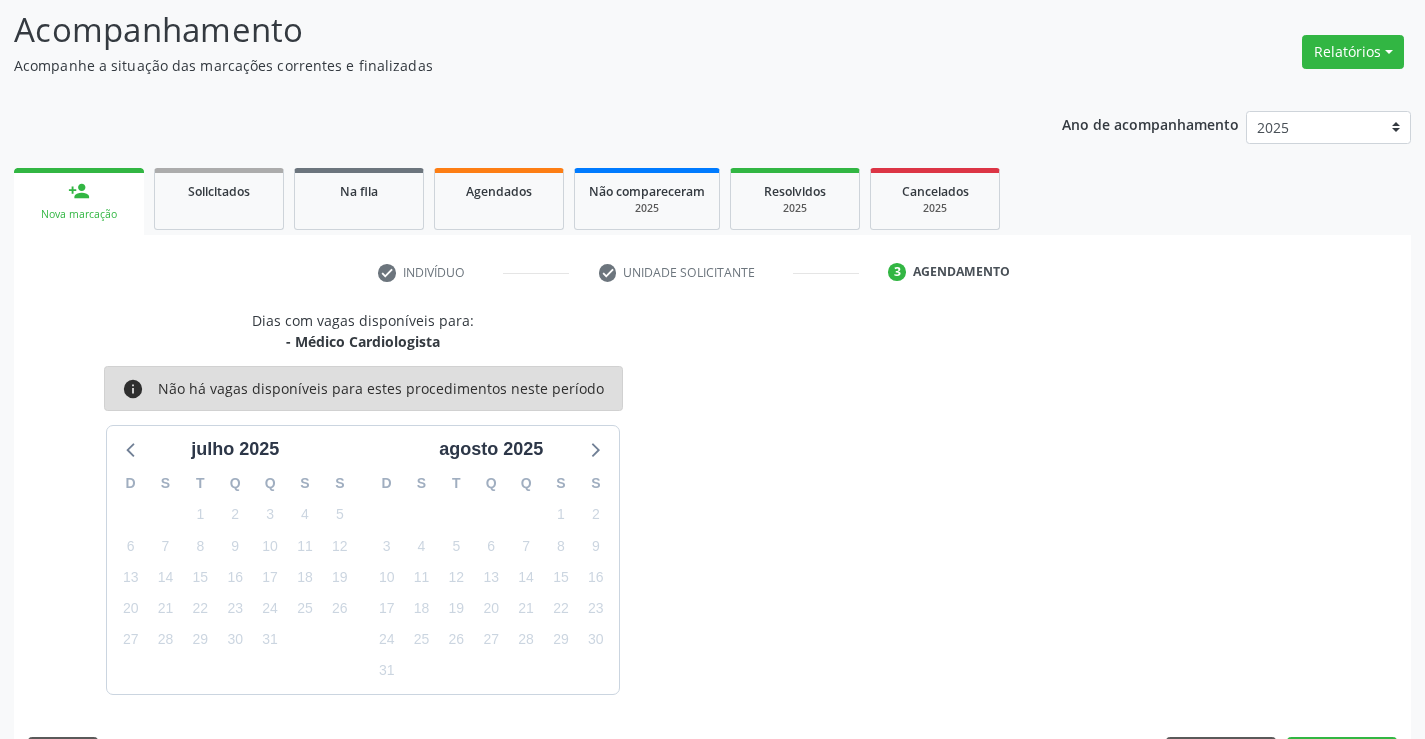 scroll, scrollTop: 167, scrollLeft: 0, axis: vertical 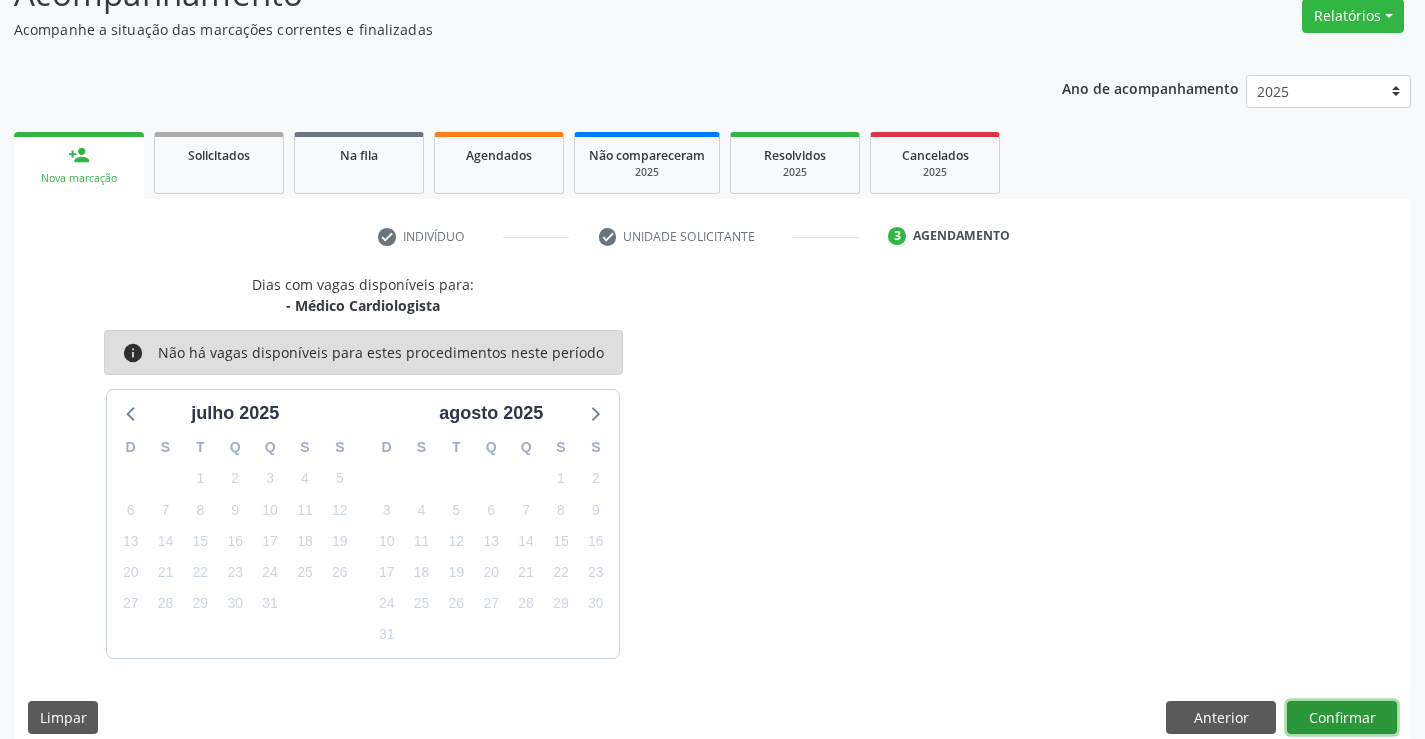 click on "Confirmar" at bounding box center (1342, 718) 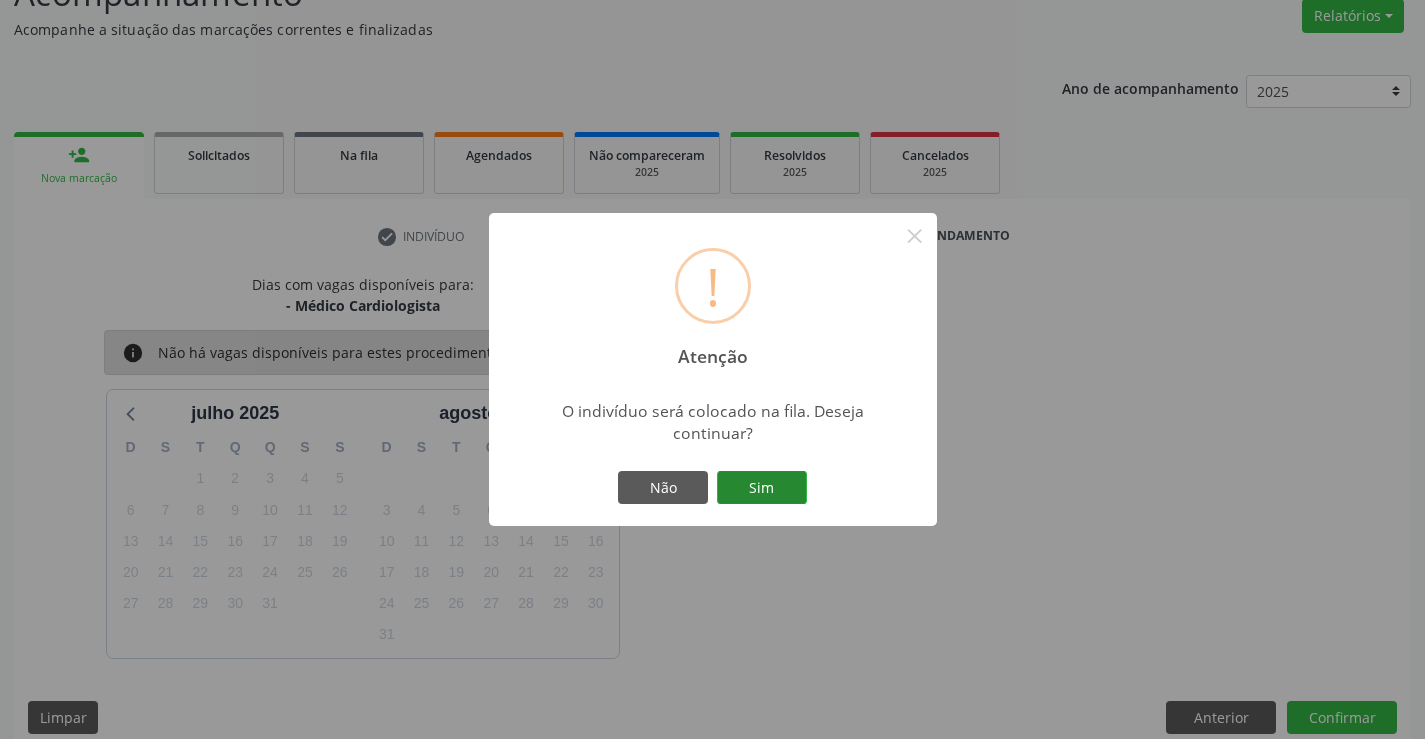 click on "Sim" at bounding box center (762, 488) 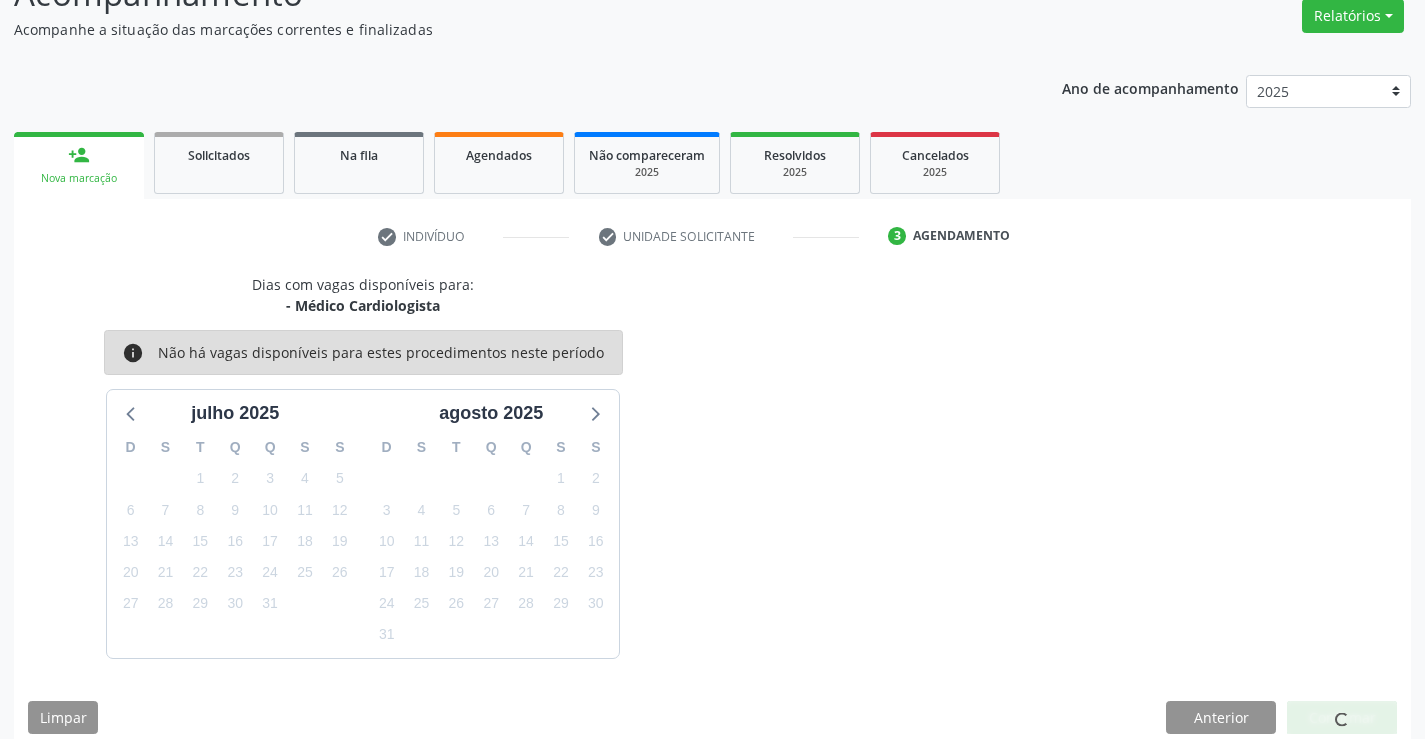 scroll, scrollTop: 0, scrollLeft: 0, axis: both 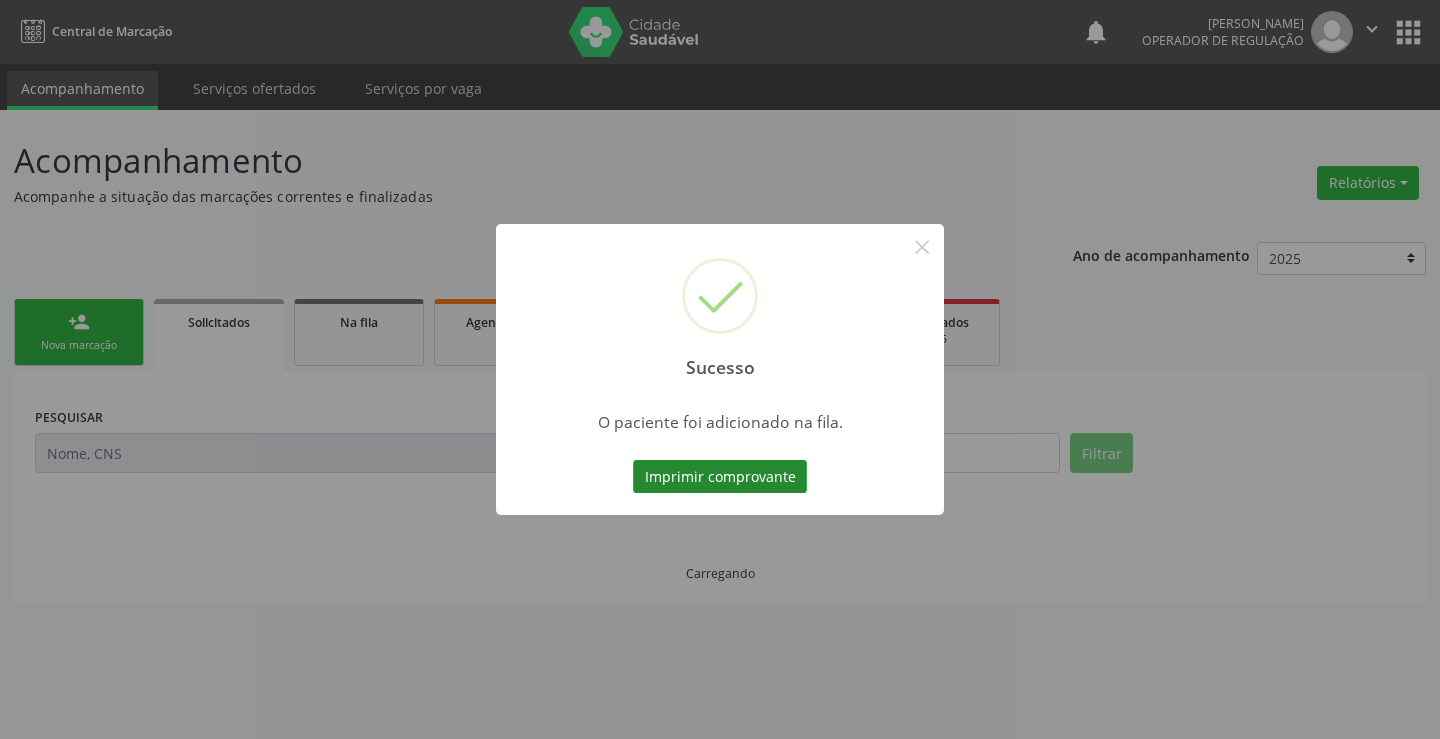 click on "Imprimir comprovante" at bounding box center [720, 477] 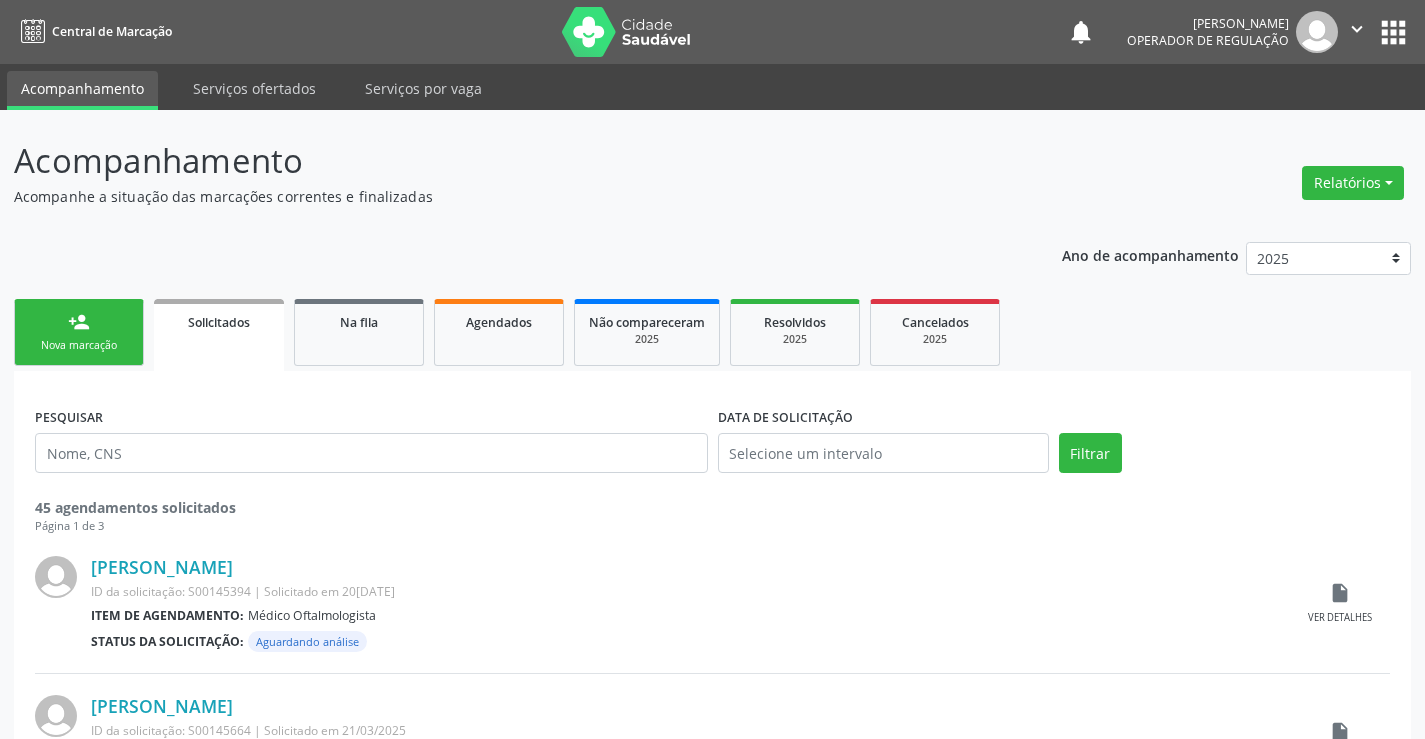 click on "person_add" at bounding box center (79, 322) 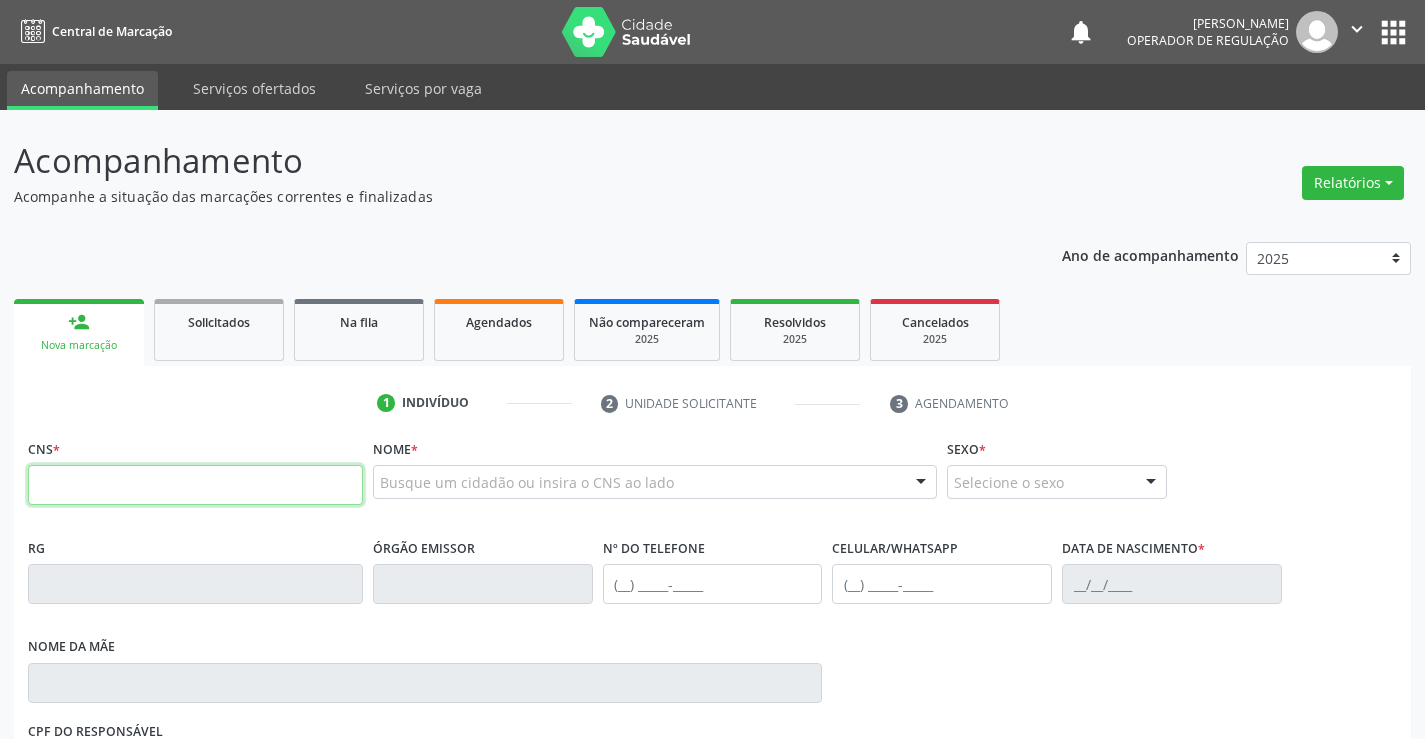 click at bounding box center (195, 485) 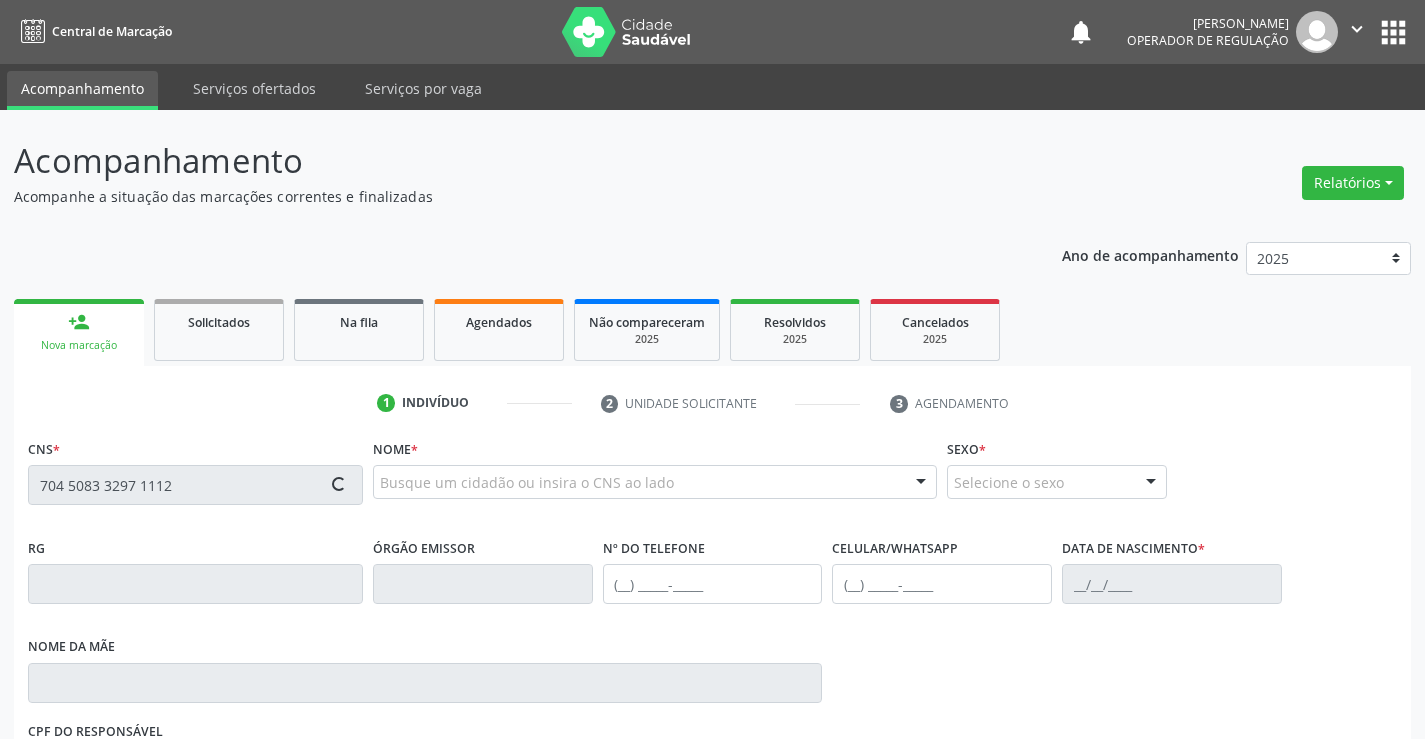 type on "704 5083 3297 1112" 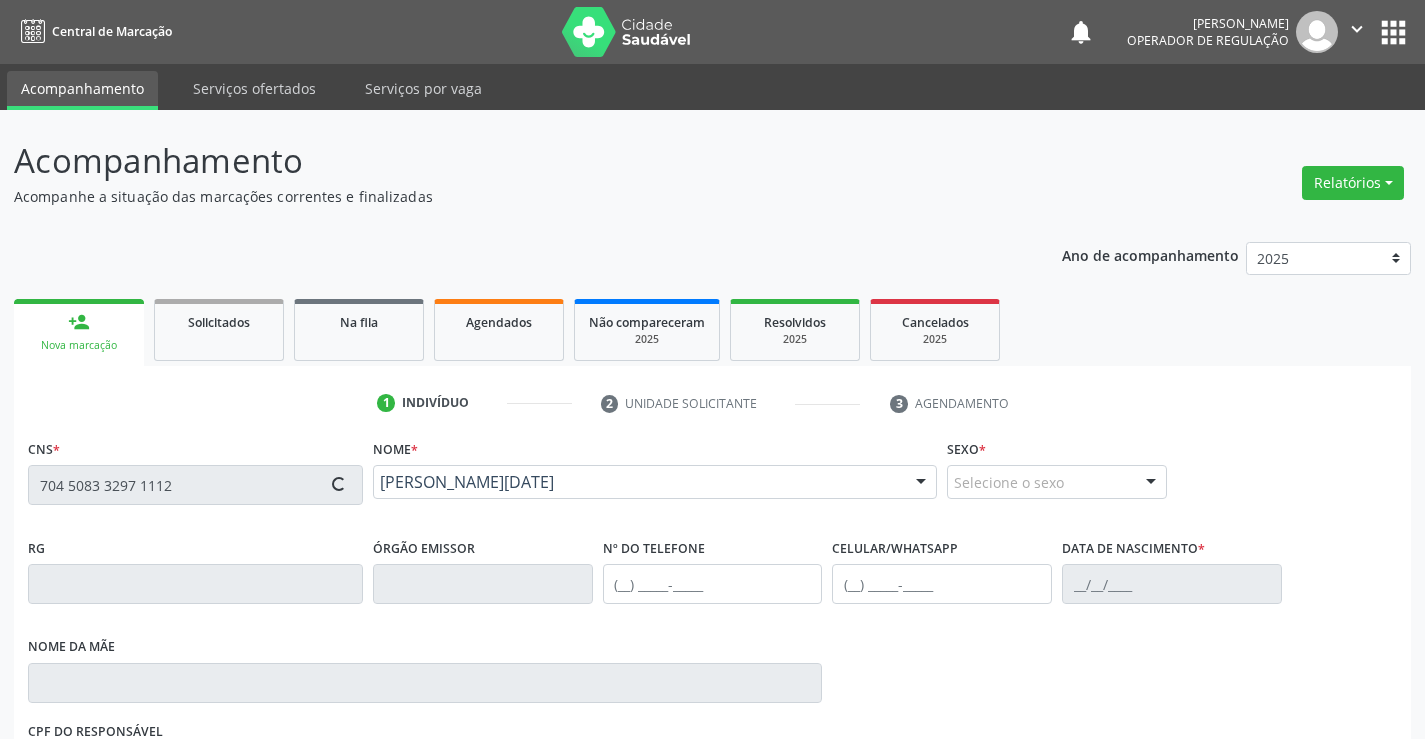 type on "0321797663" 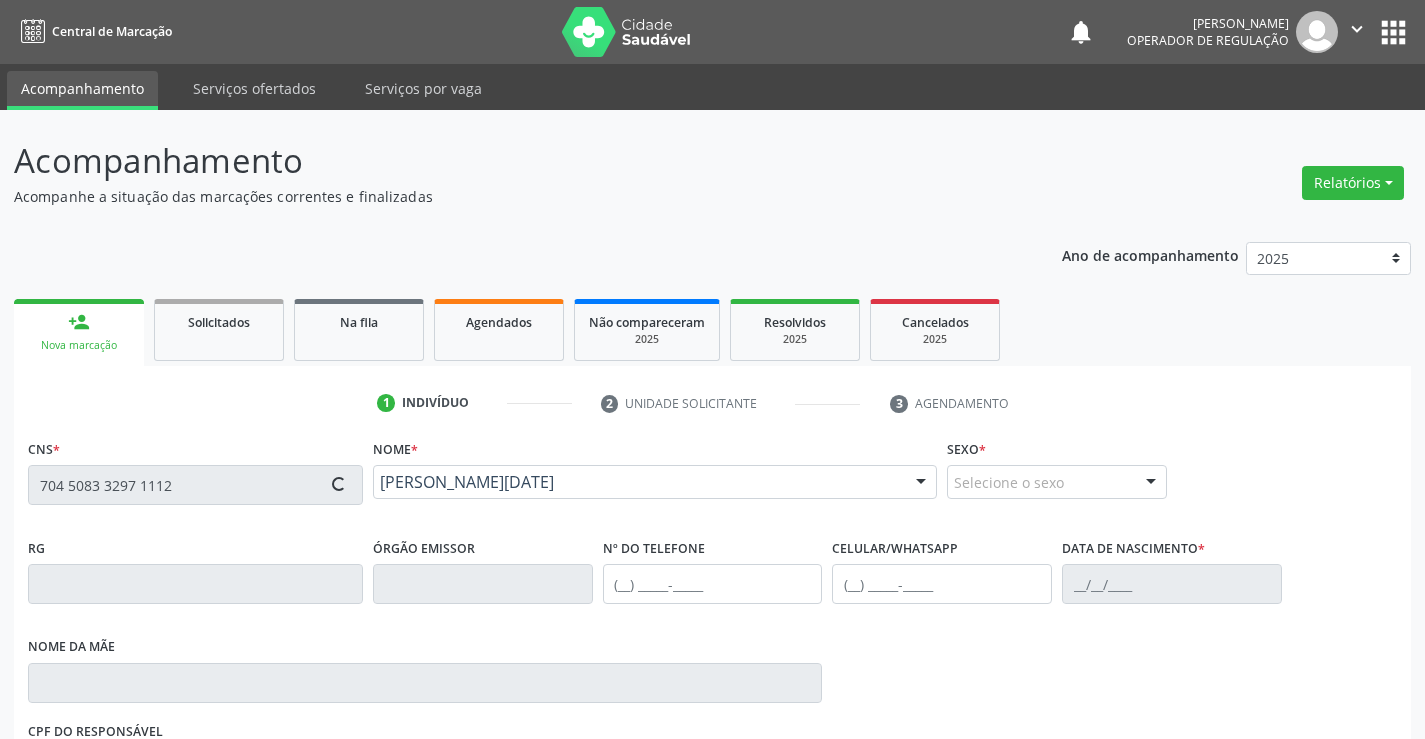 type on "(00) 00000-0000" 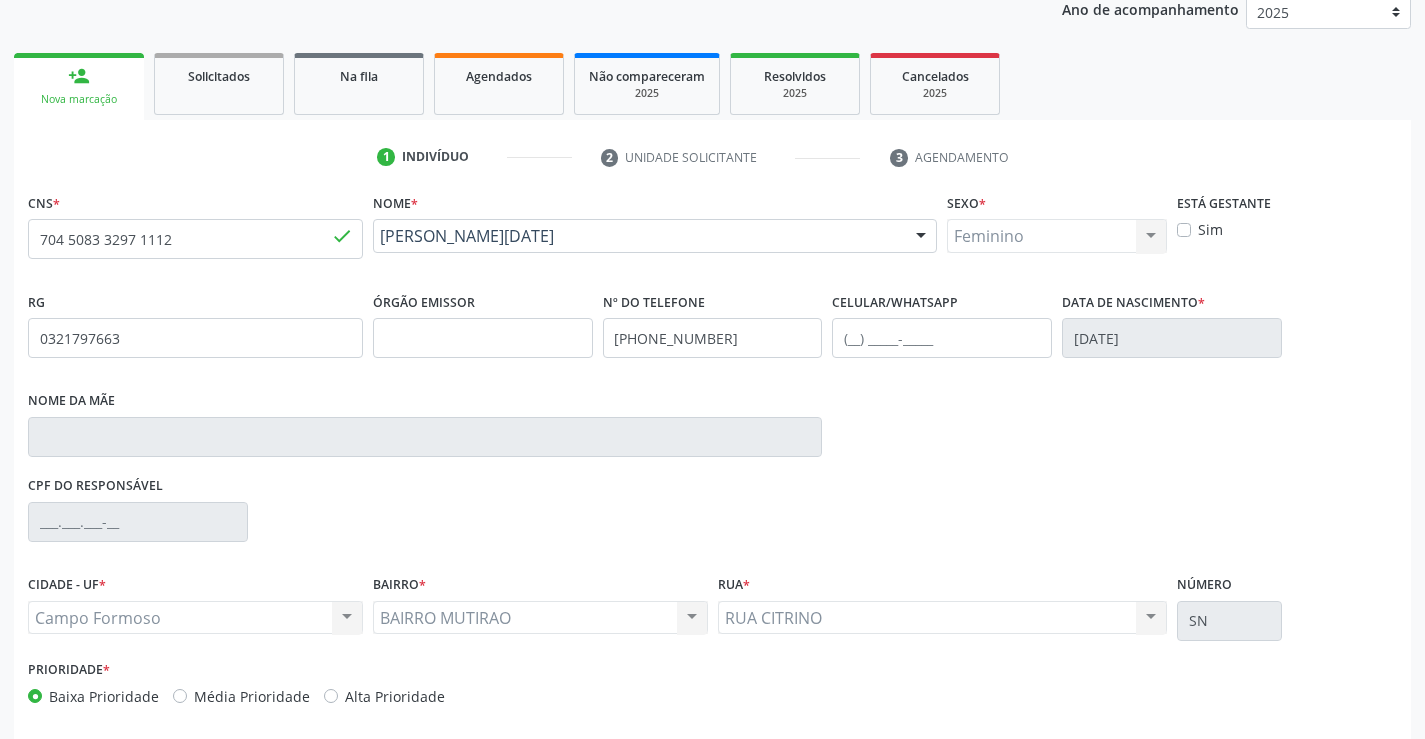 scroll, scrollTop: 331, scrollLeft: 0, axis: vertical 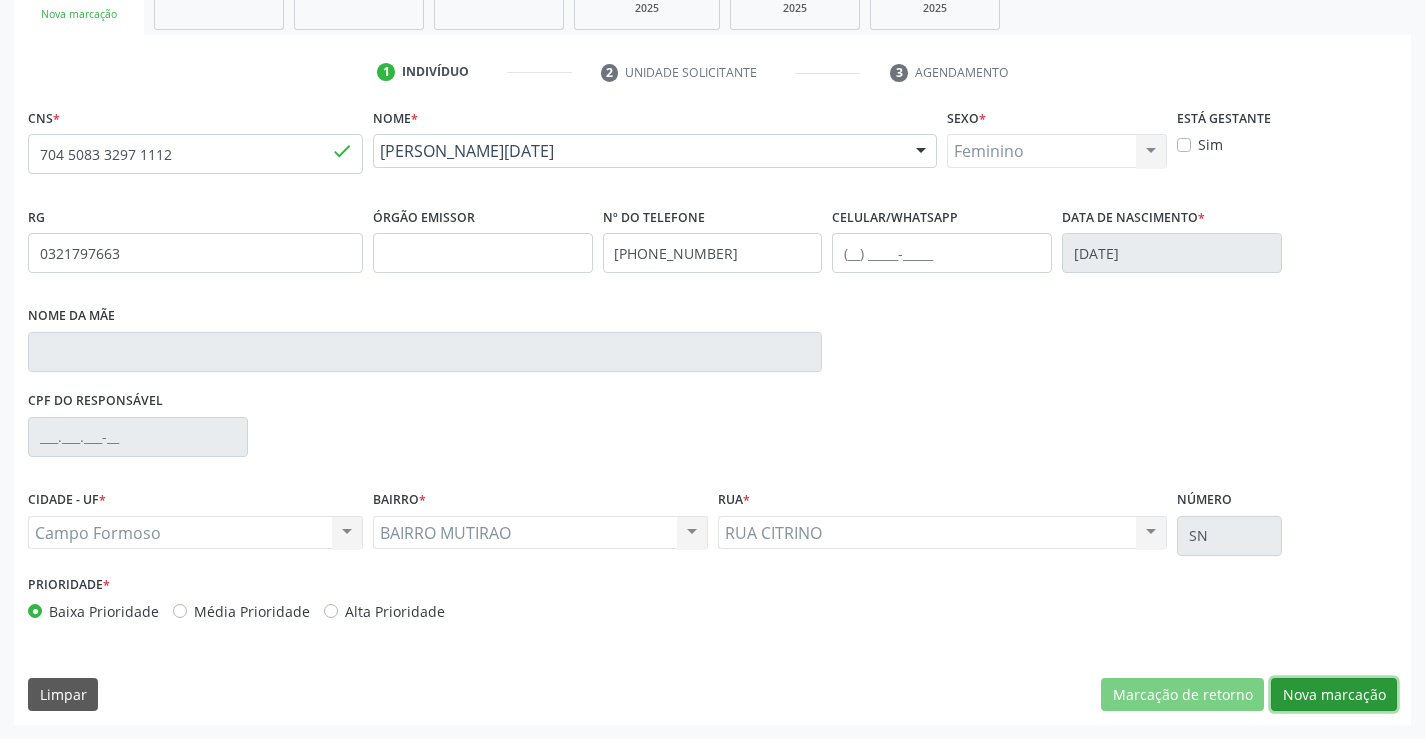 drag, startPoint x: 1352, startPoint y: 688, endPoint x: 524, endPoint y: 516, distance: 845.6761 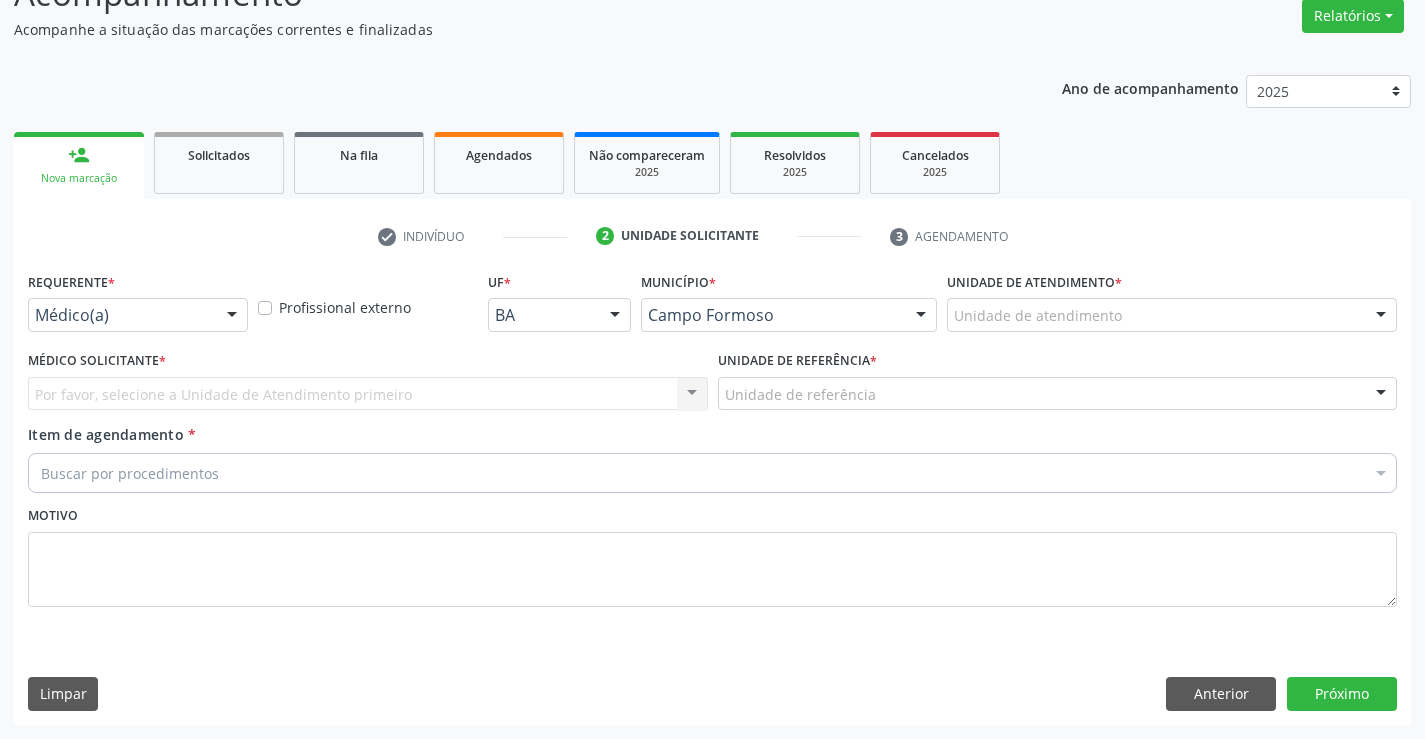 scroll, scrollTop: 167, scrollLeft: 0, axis: vertical 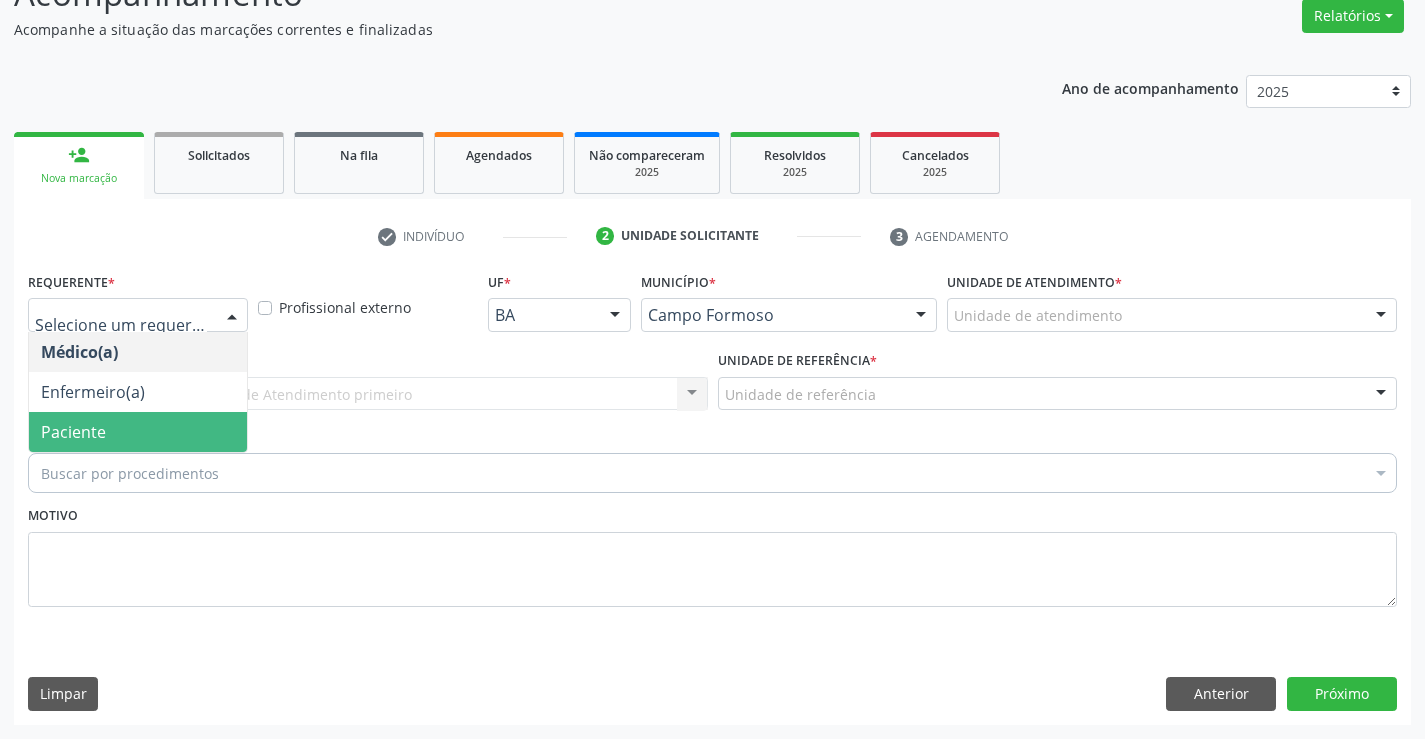 click on "Paciente" at bounding box center [138, 432] 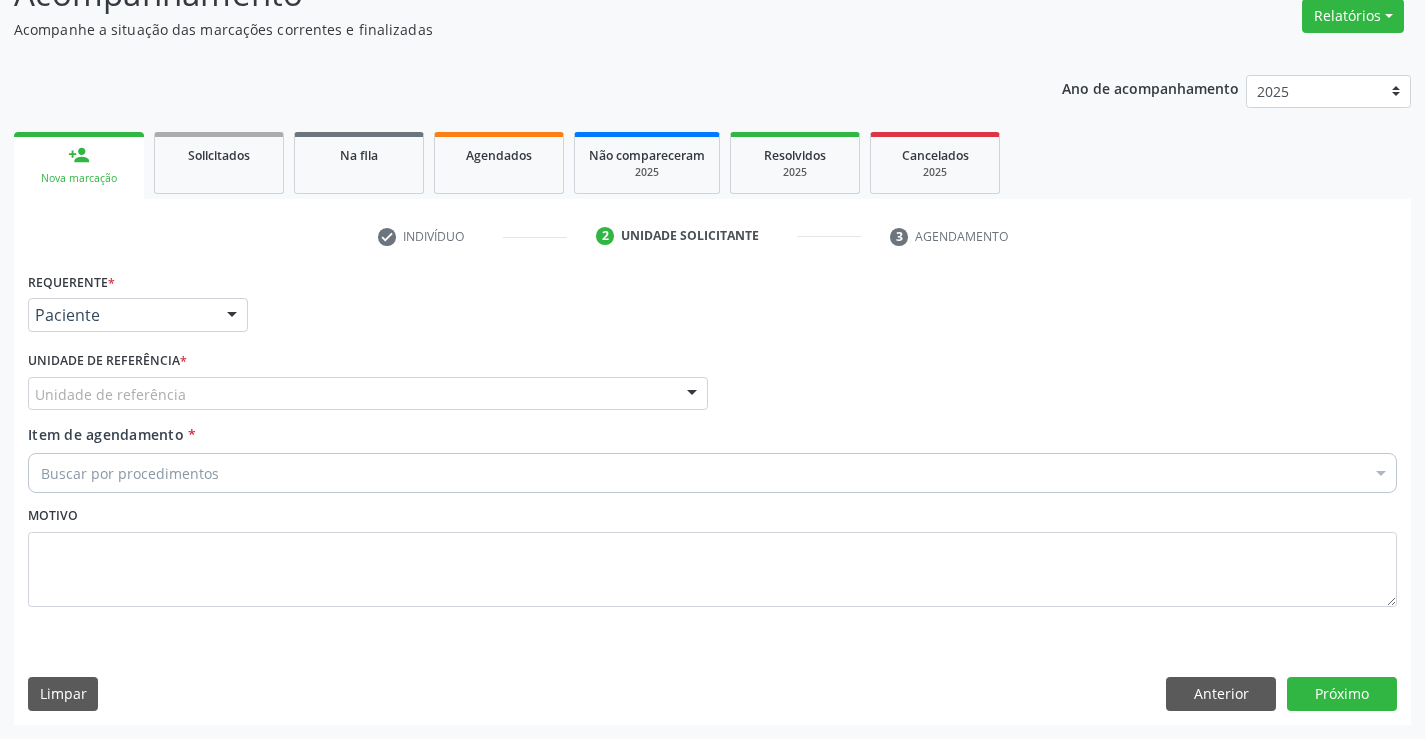 click on "Unidade de referência" at bounding box center (368, 394) 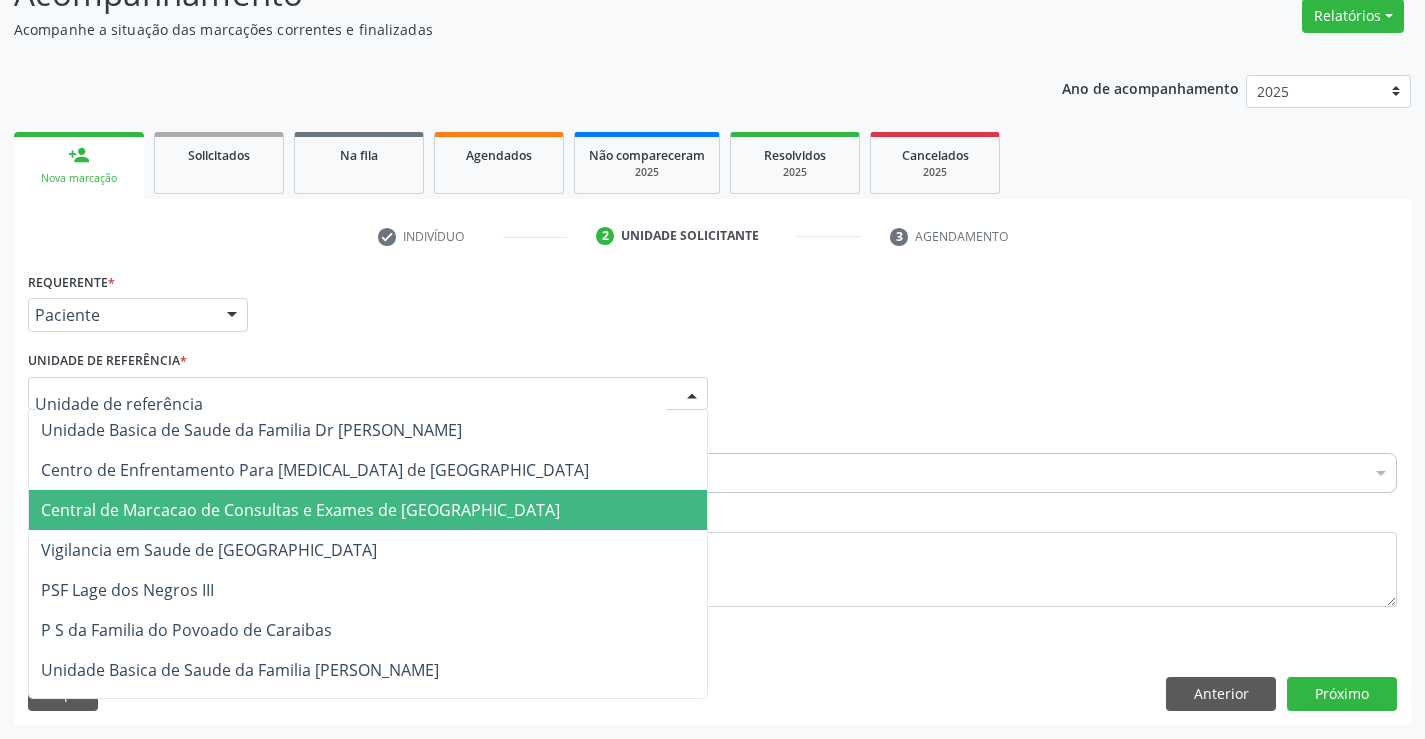 drag, startPoint x: 318, startPoint y: 503, endPoint x: 344, endPoint y: 470, distance: 42.0119 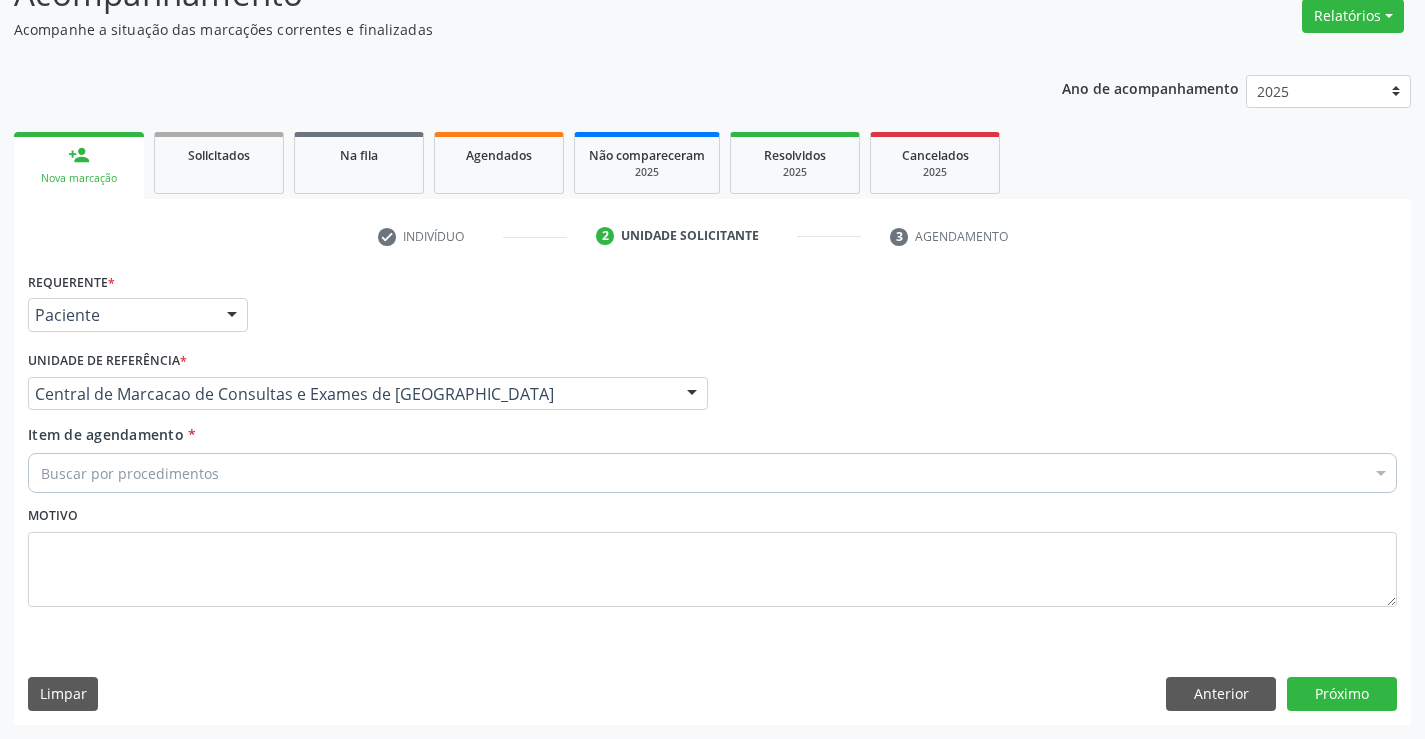 click on "Buscar por procedimentos" at bounding box center [712, 473] 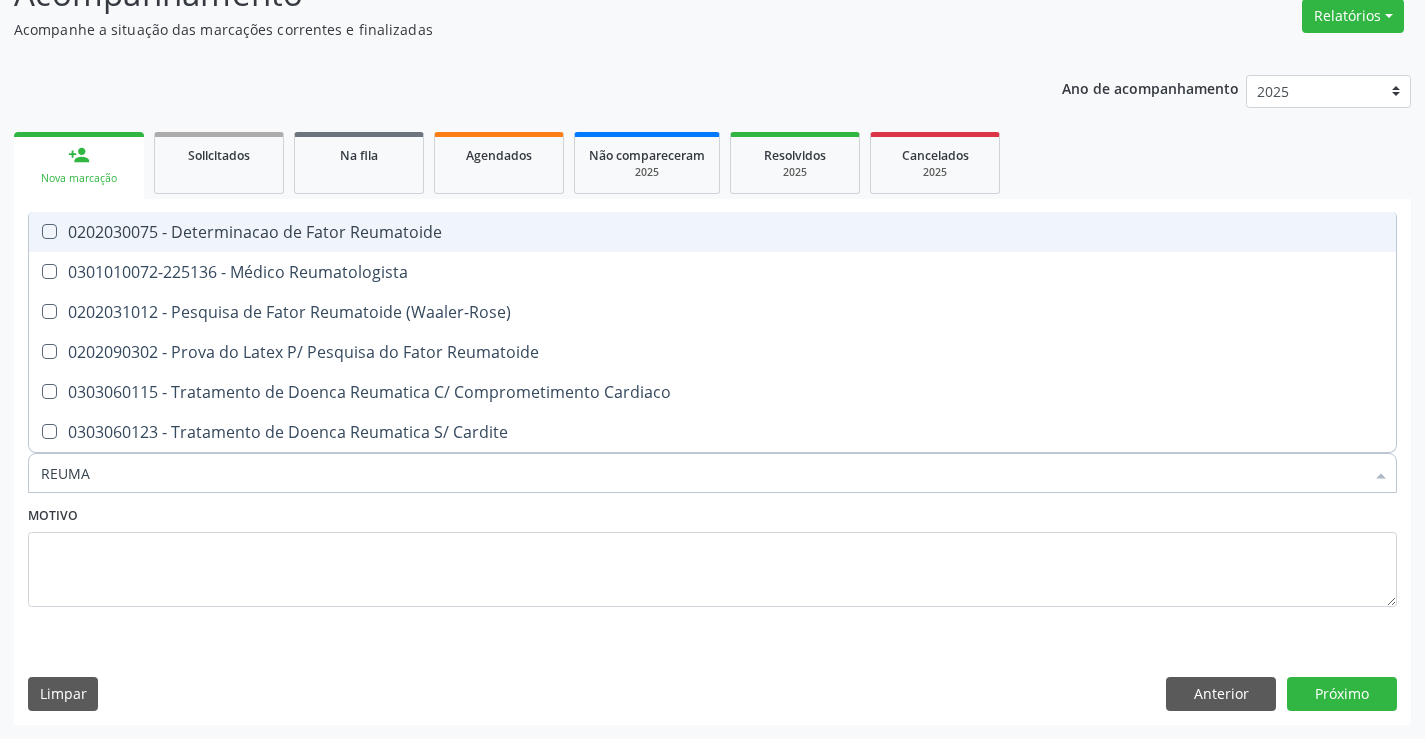 type on "REUMAT" 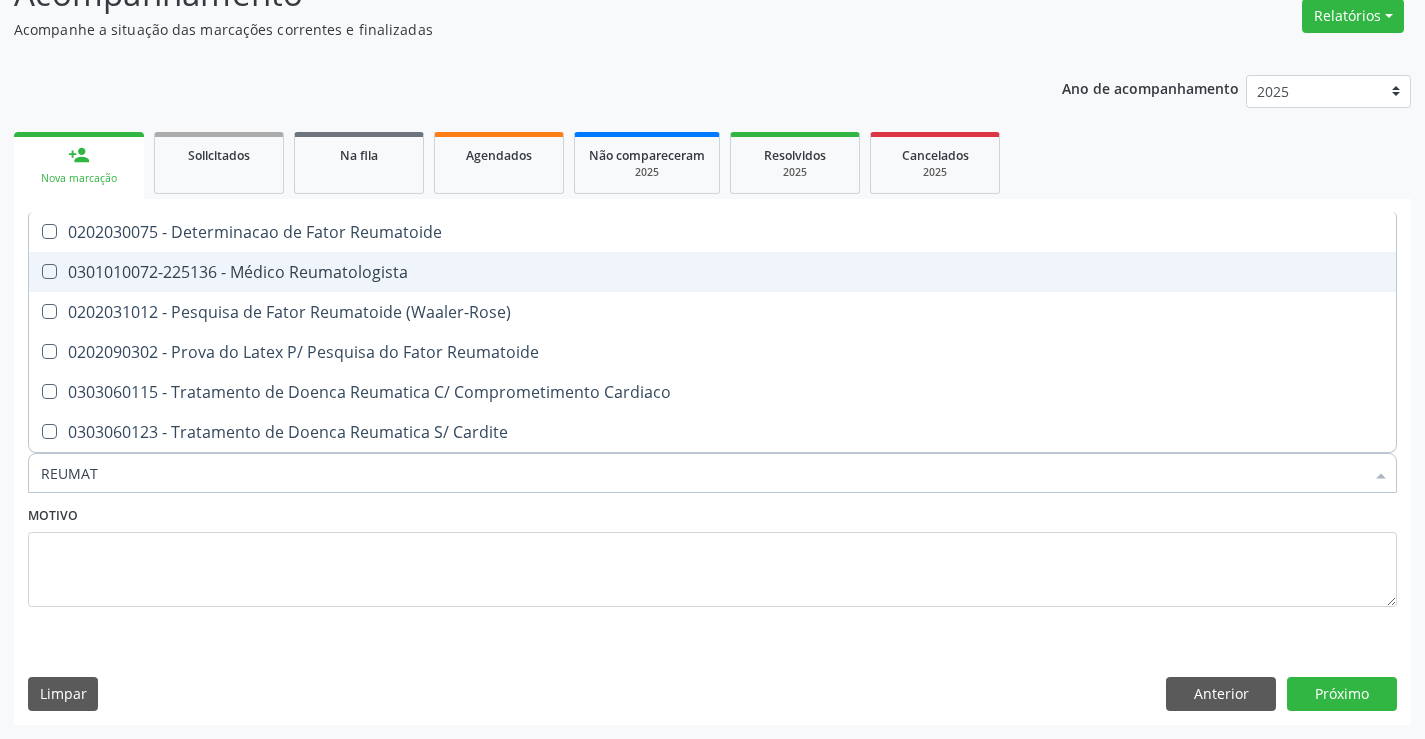 click on "0301010072-225136 - Médico Reumatologista" at bounding box center (712, 272) 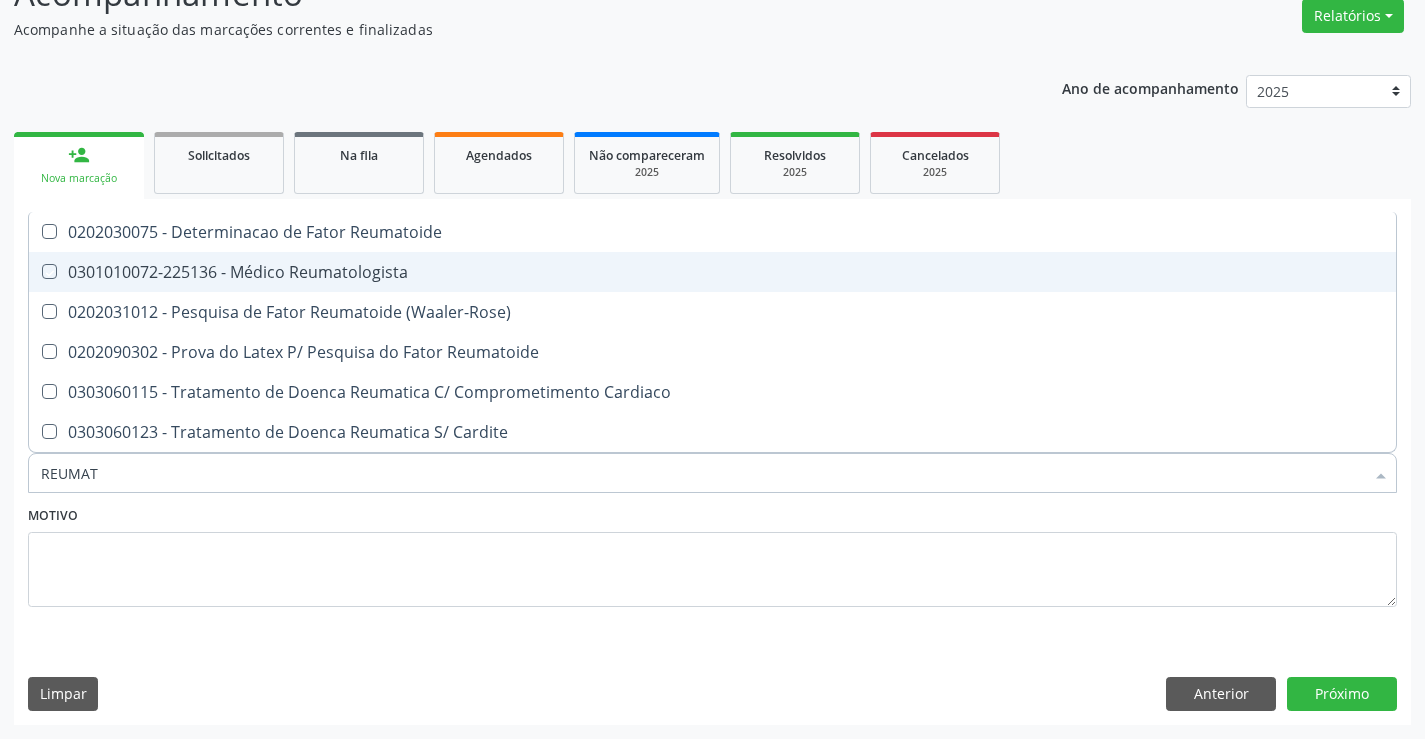 checkbox on "true" 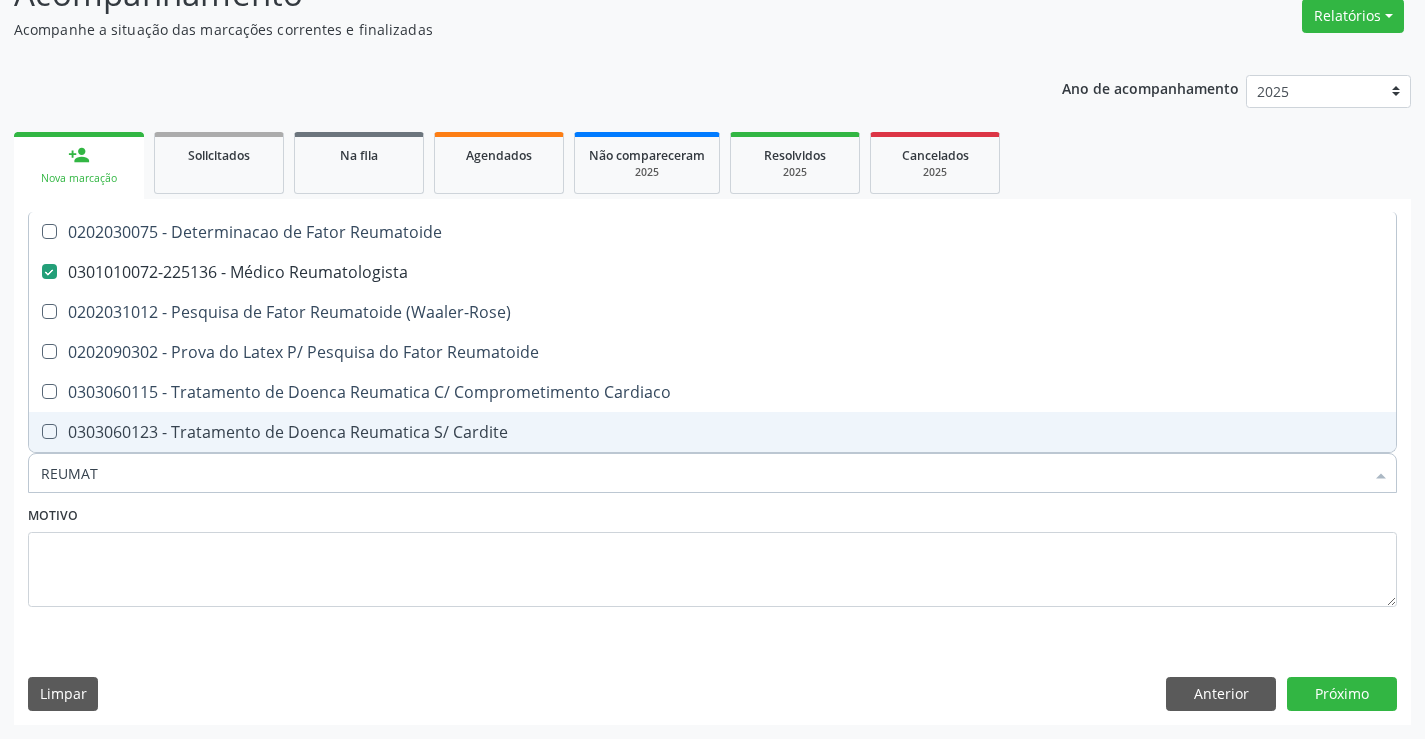 click on "REUMAT" at bounding box center (702, 473) 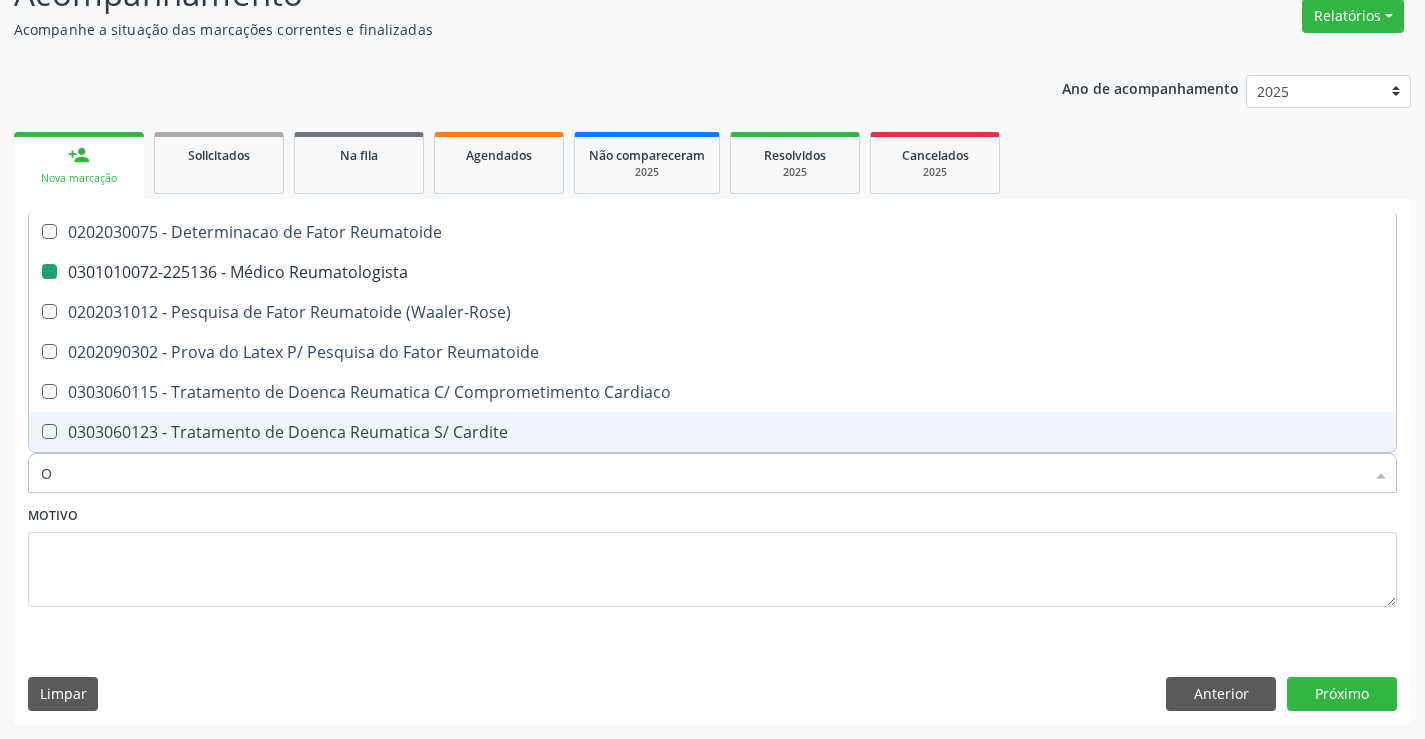 type on "OT" 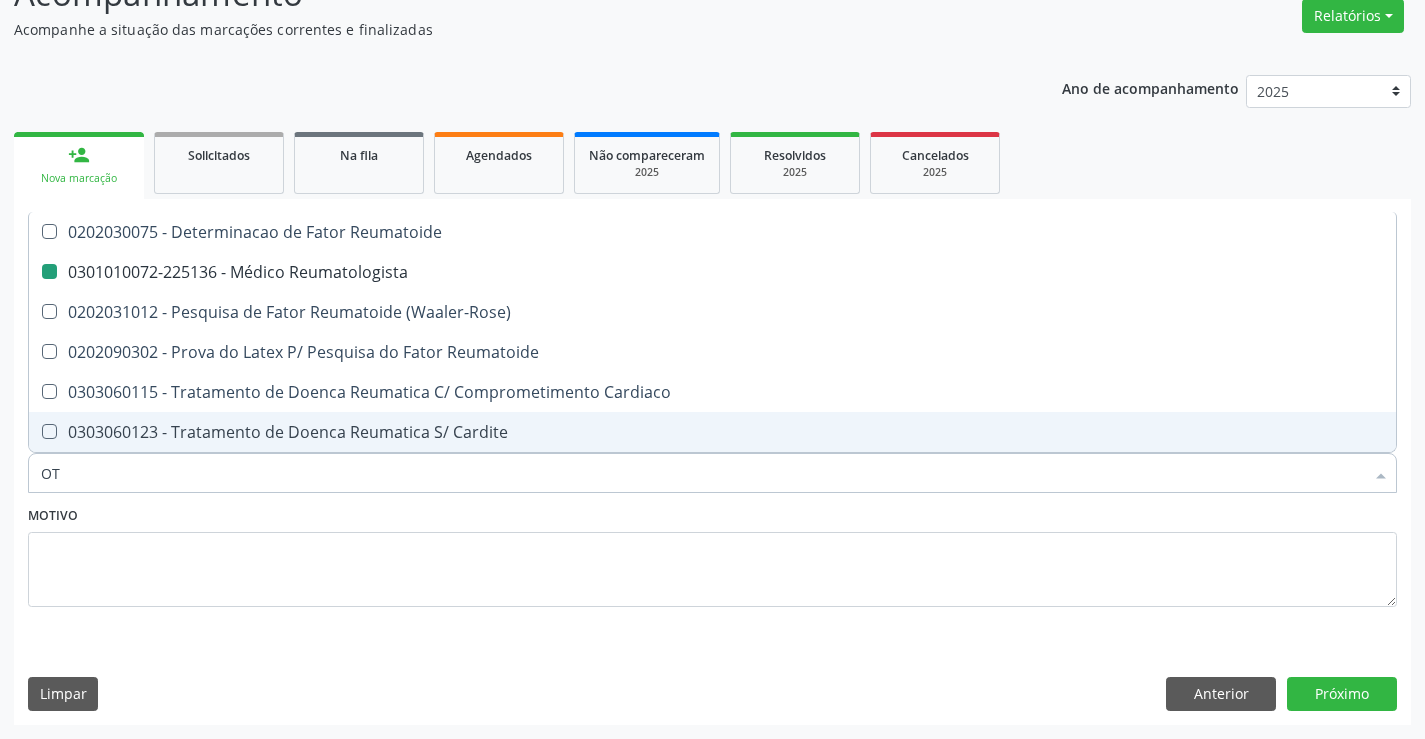 checkbox on "false" 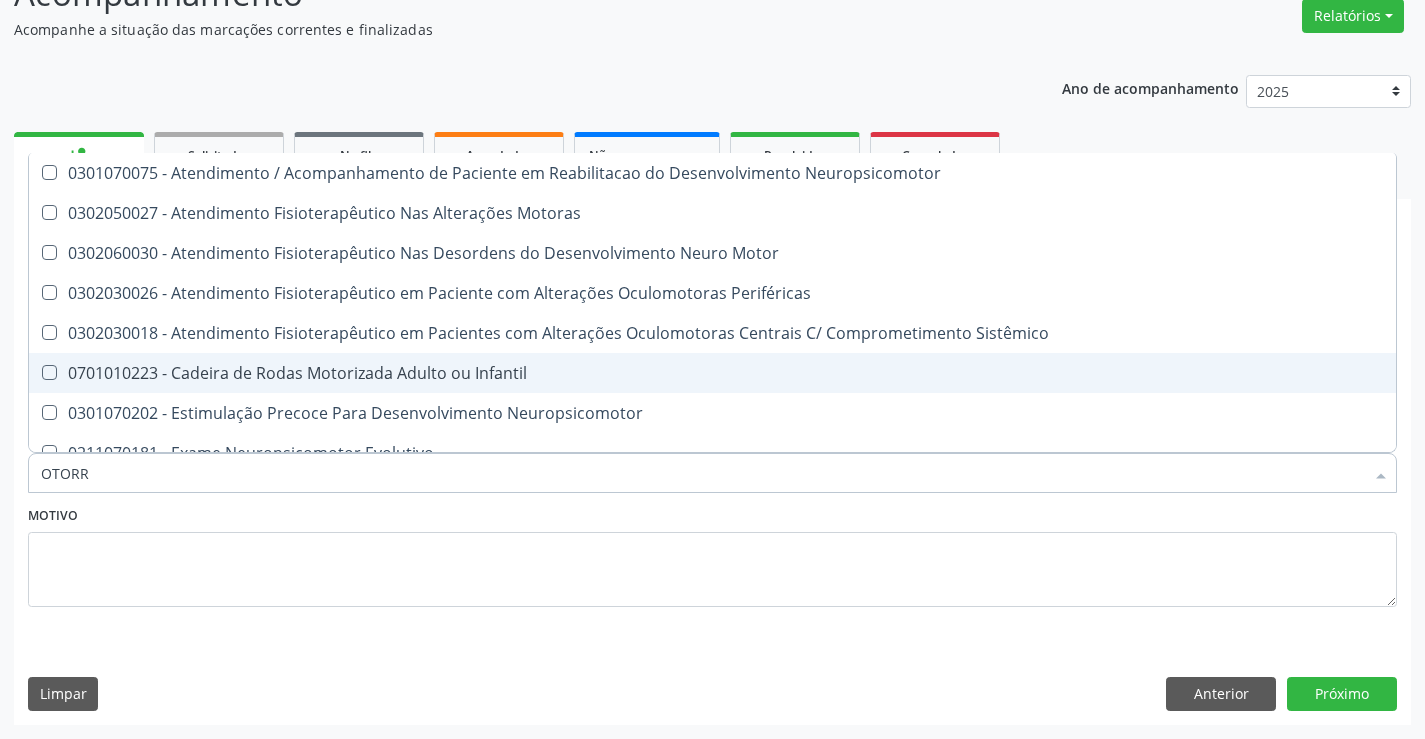 type on "OTORRI" 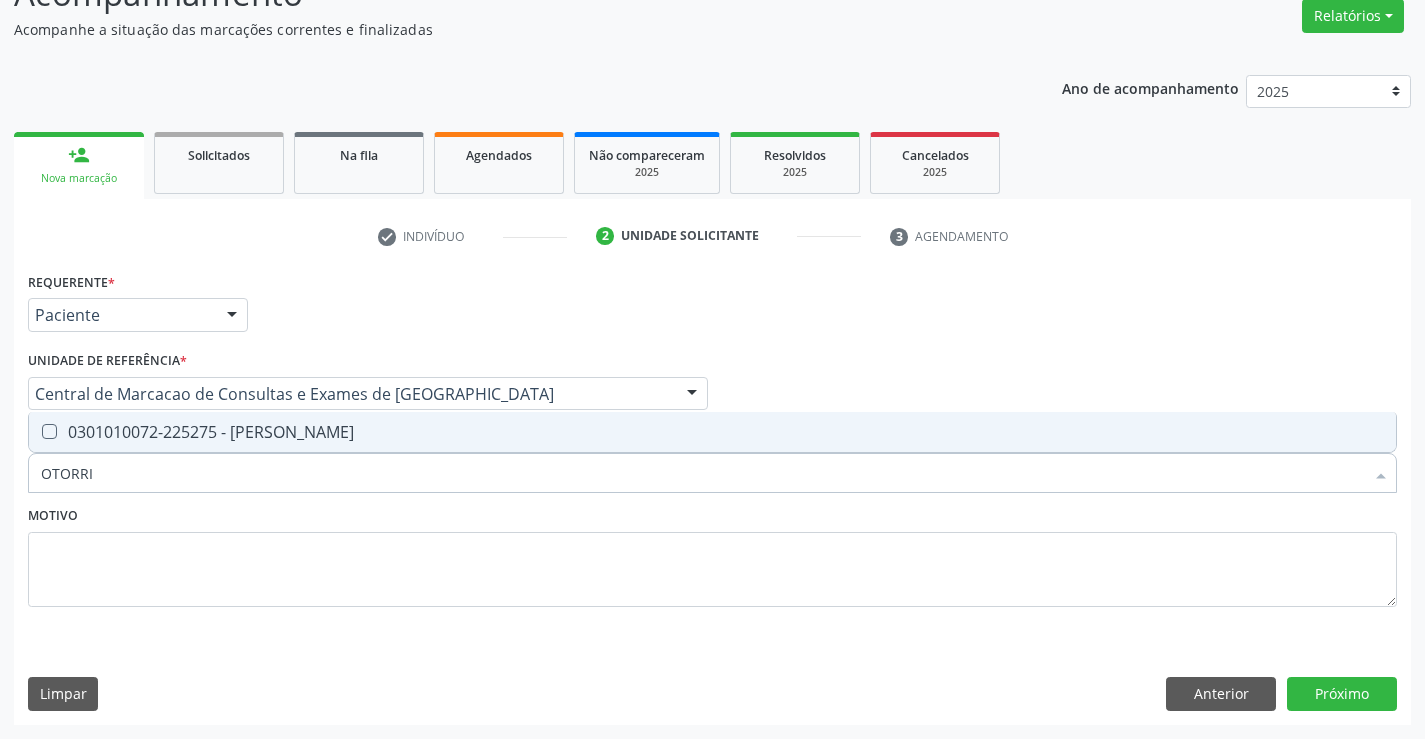 click on "0301010072-225275 - Médico Otorrinolaringologista" at bounding box center (712, 432) 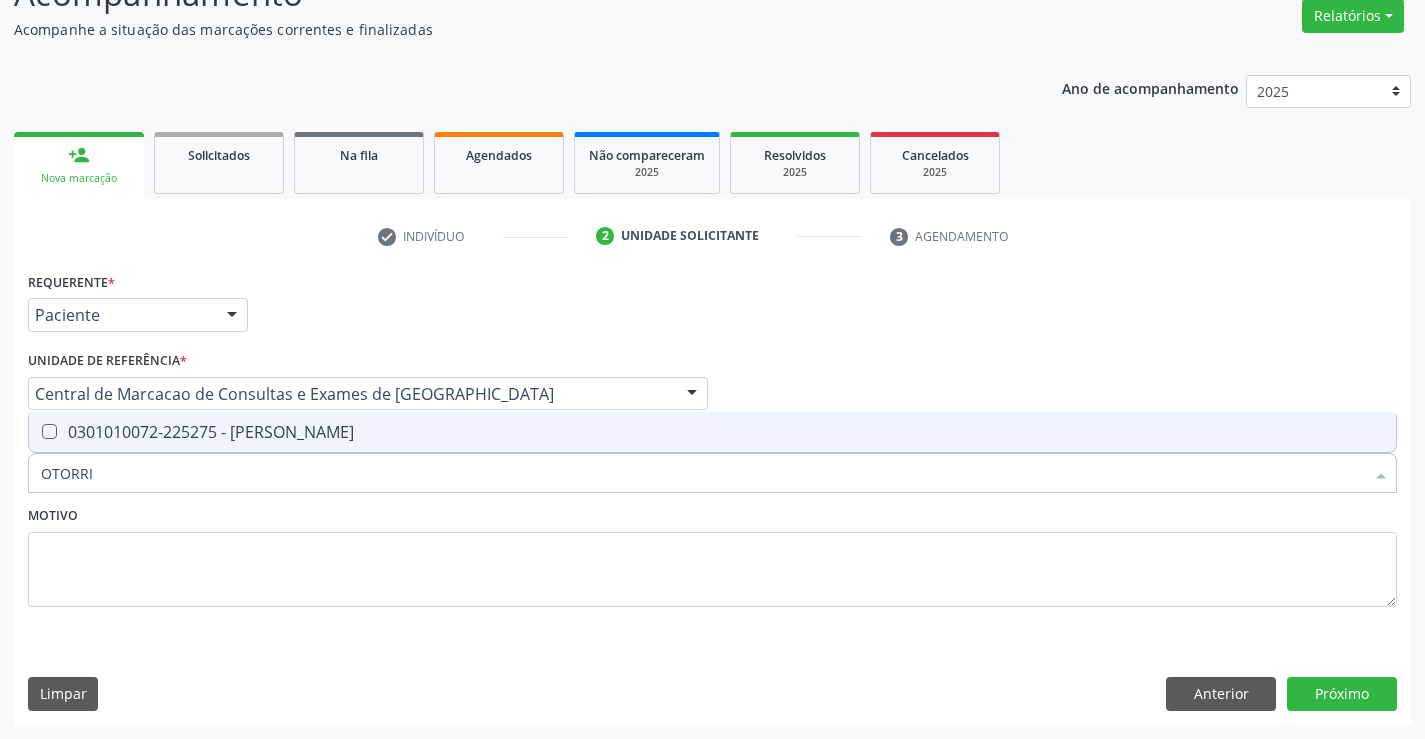 checkbox on "true" 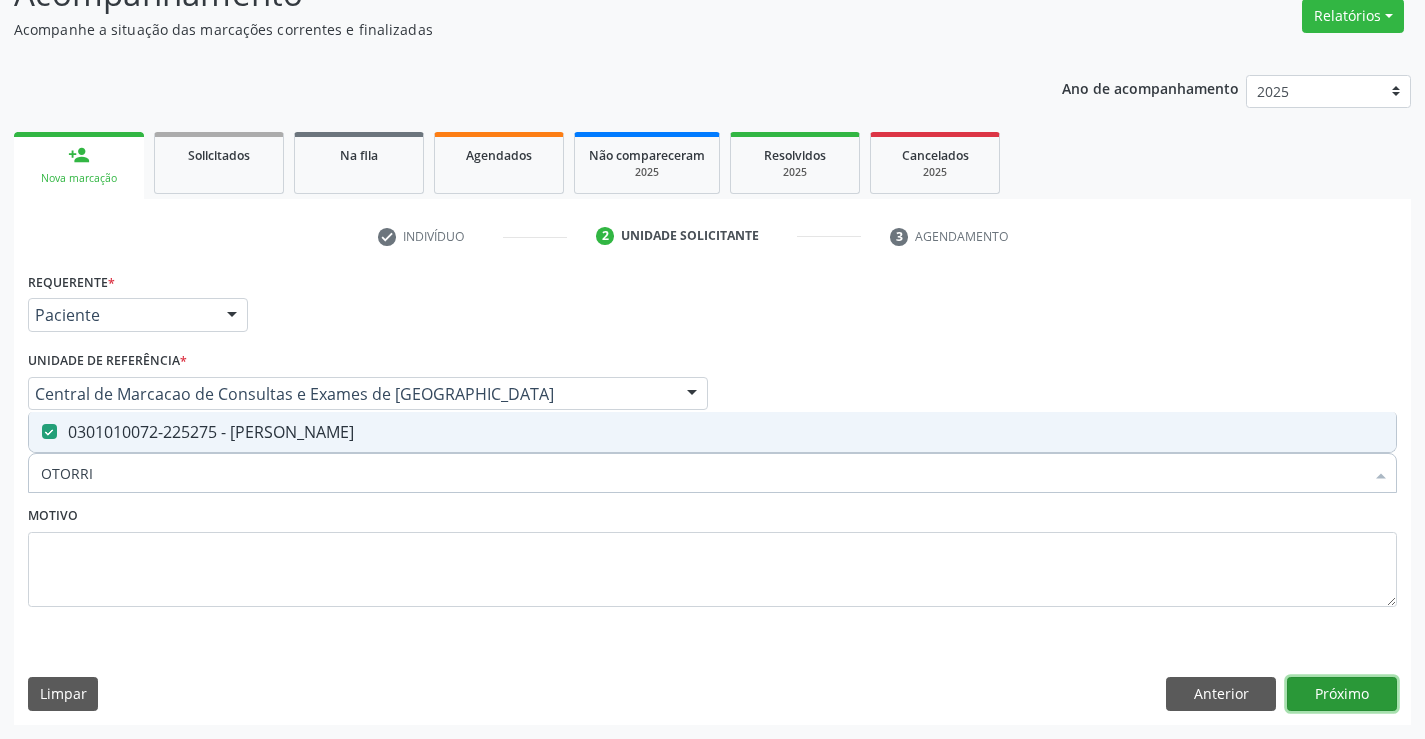 click on "Próximo" at bounding box center [1342, 694] 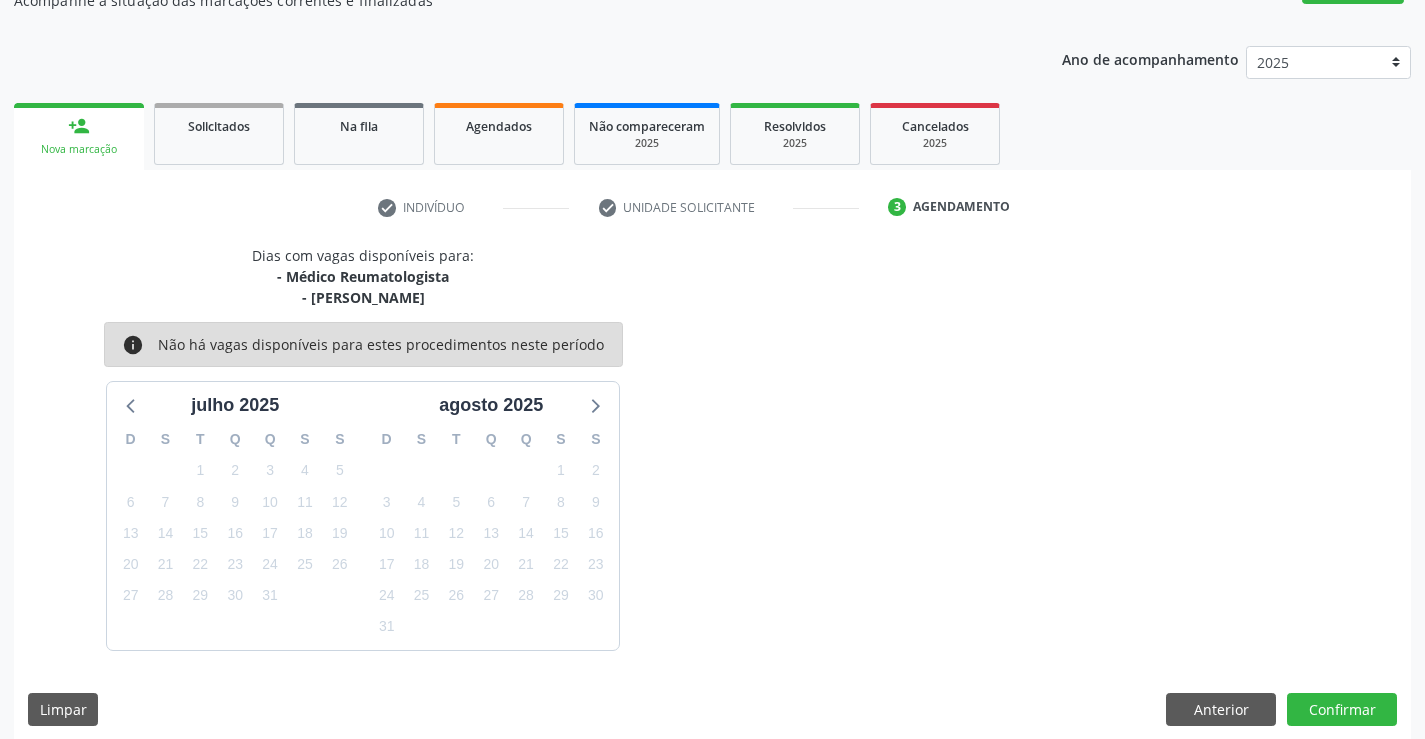 scroll, scrollTop: 211, scrollLeft: 0, axis: vertical 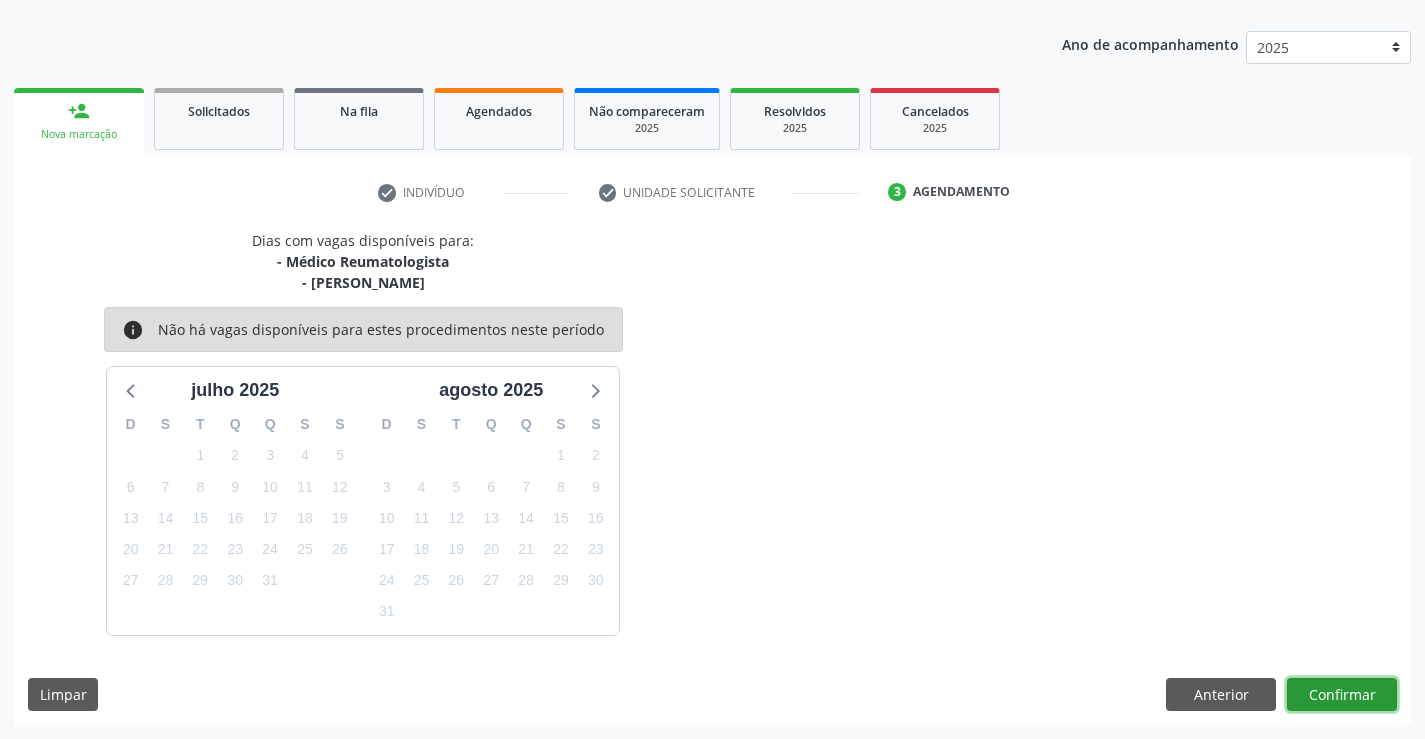 click on "Confirmar" at bounding box center (1342, 695) 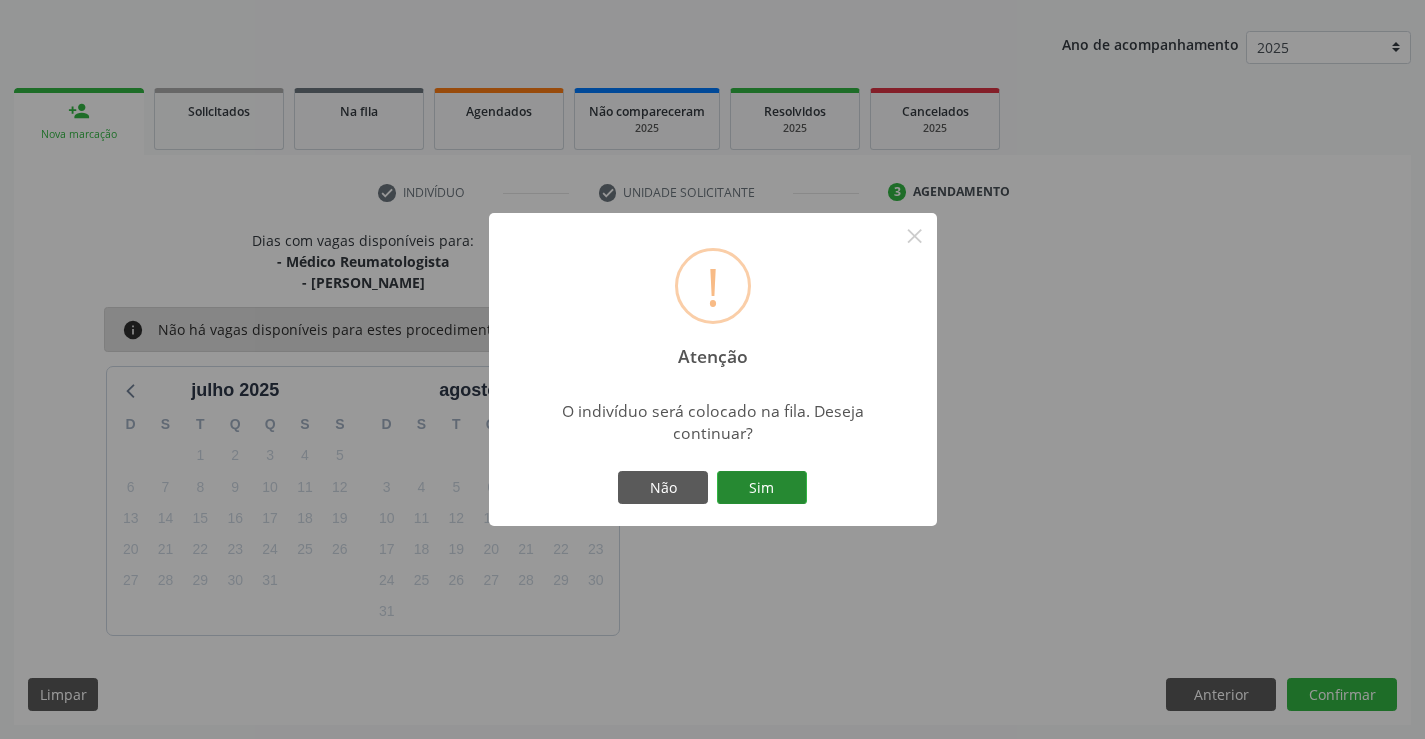 click on "Sim" at bounding box center (762, 488) 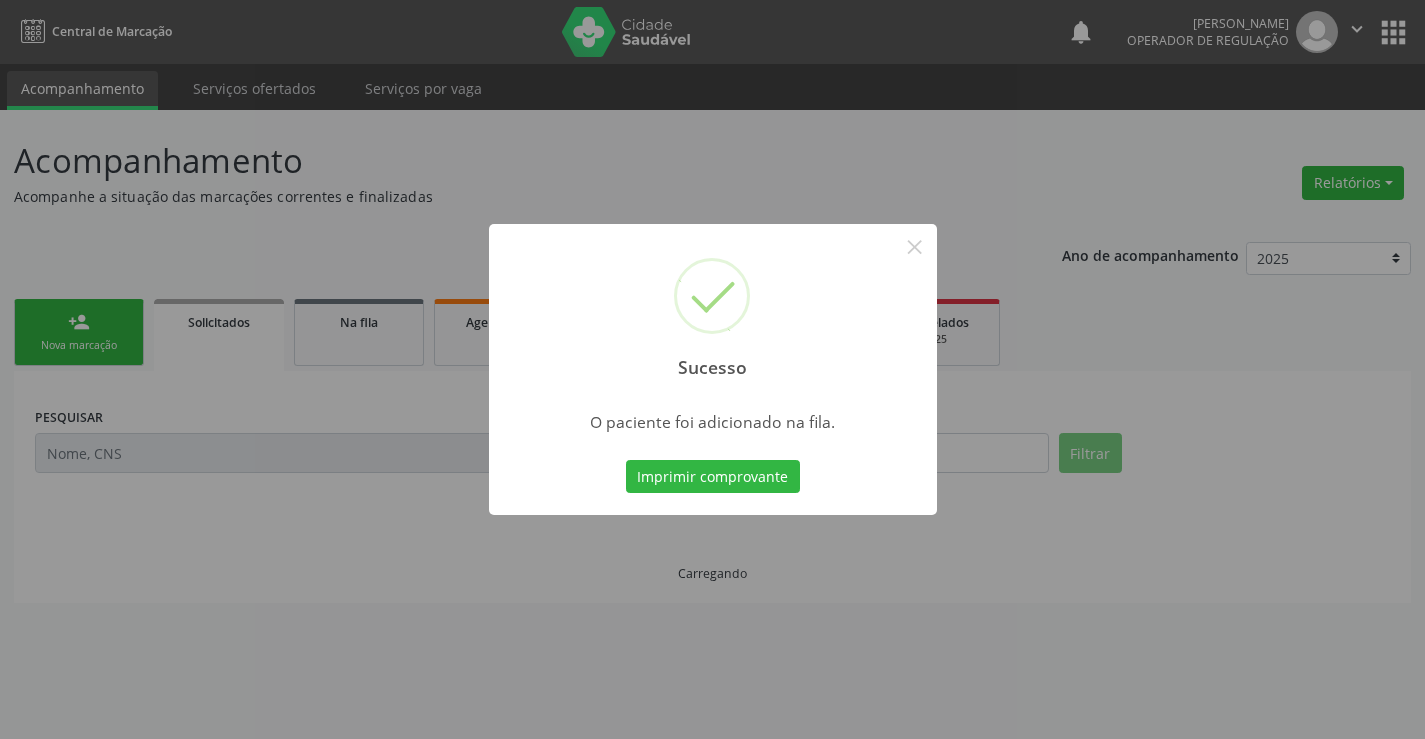 scroll, scrollTop: 0, scrollLeft: 0, axis: both 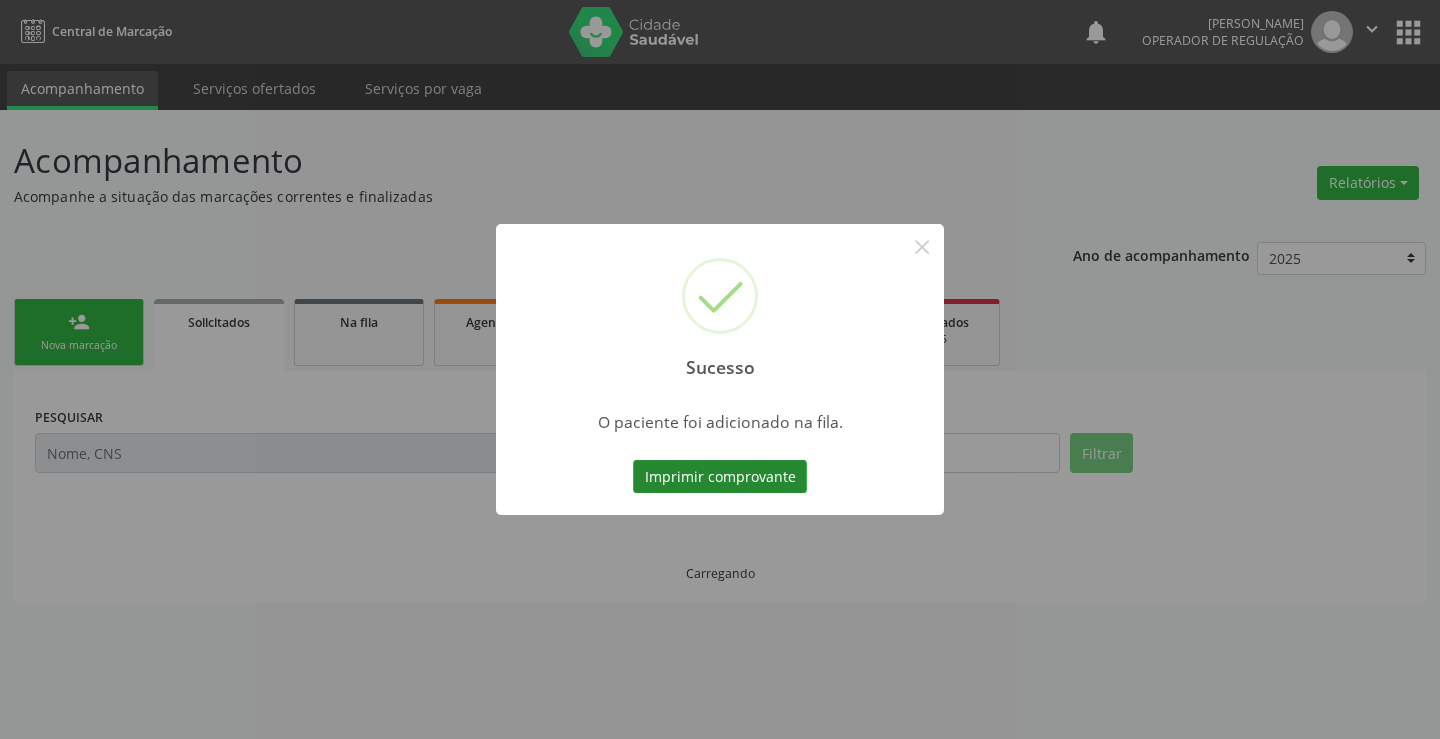 click on "Imprimir comprovante" at bounding box center [720, 477] 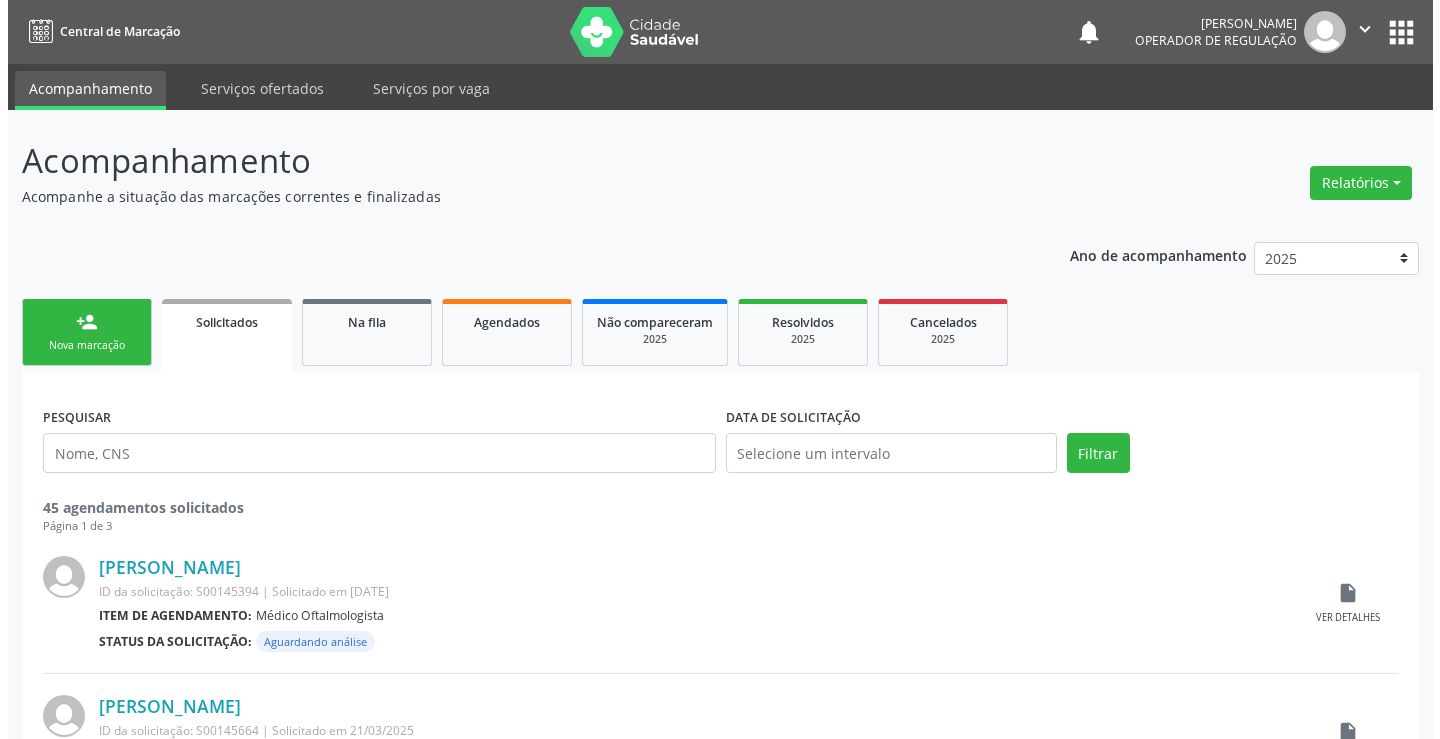 scroll, scrollTop: 0, scrollLeft: 0, axis: both 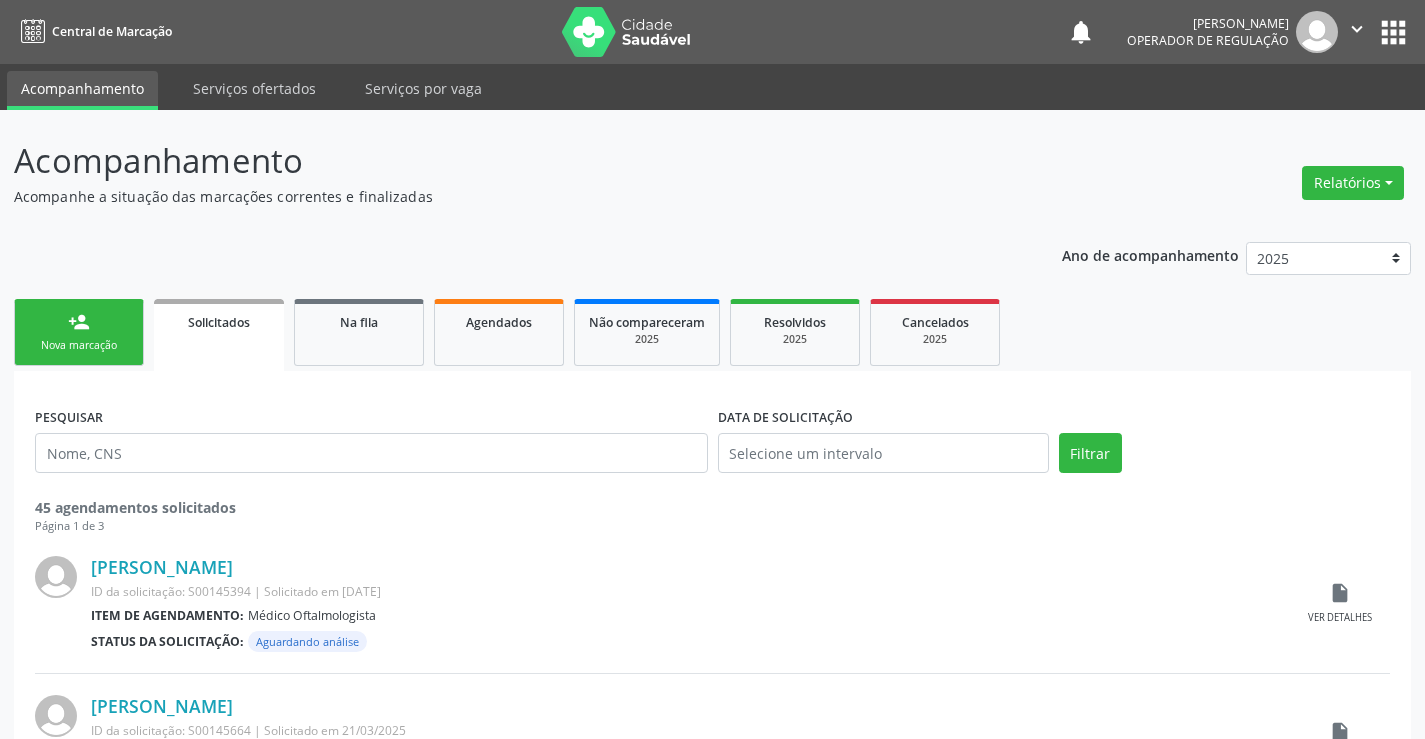 click on "Nova marcação" at bounding box center [79, 345] 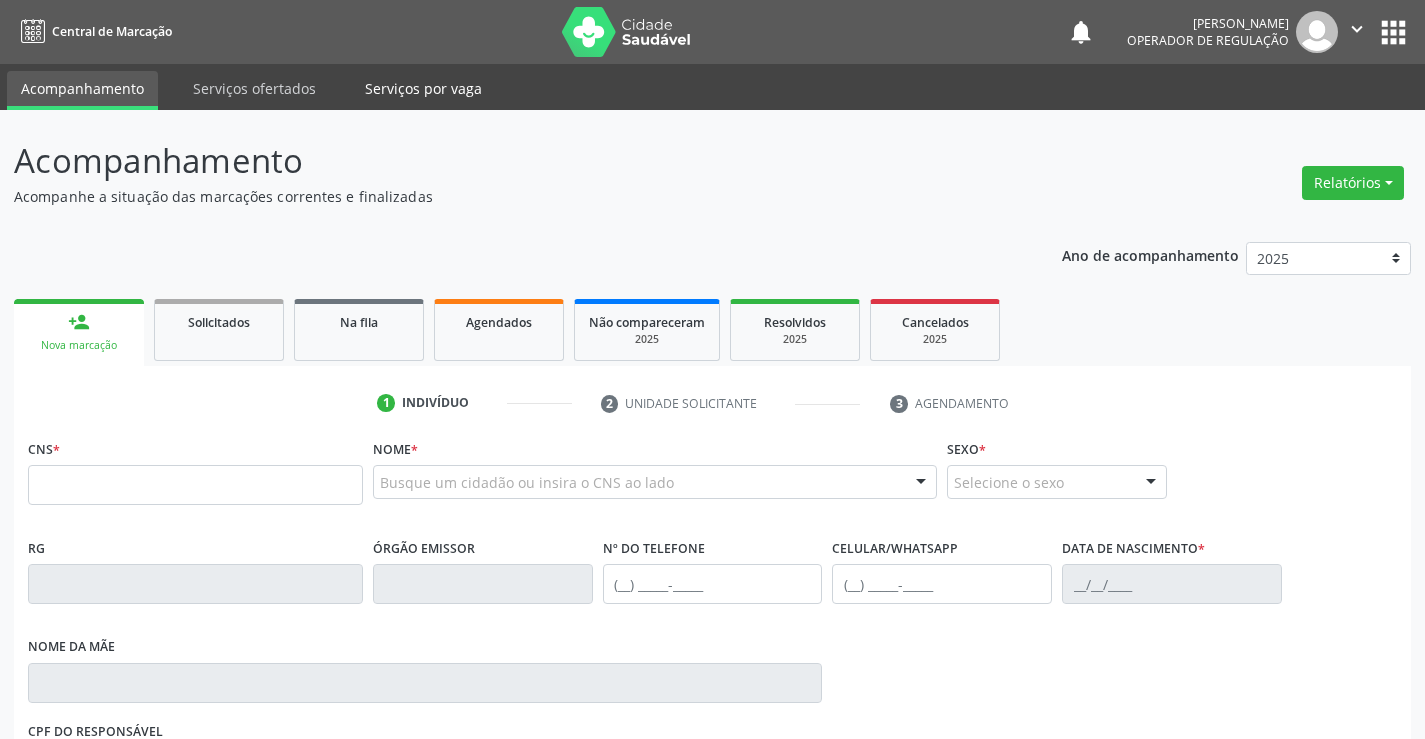 click on "Serviços por vaga" at bounding box center [423, 88] 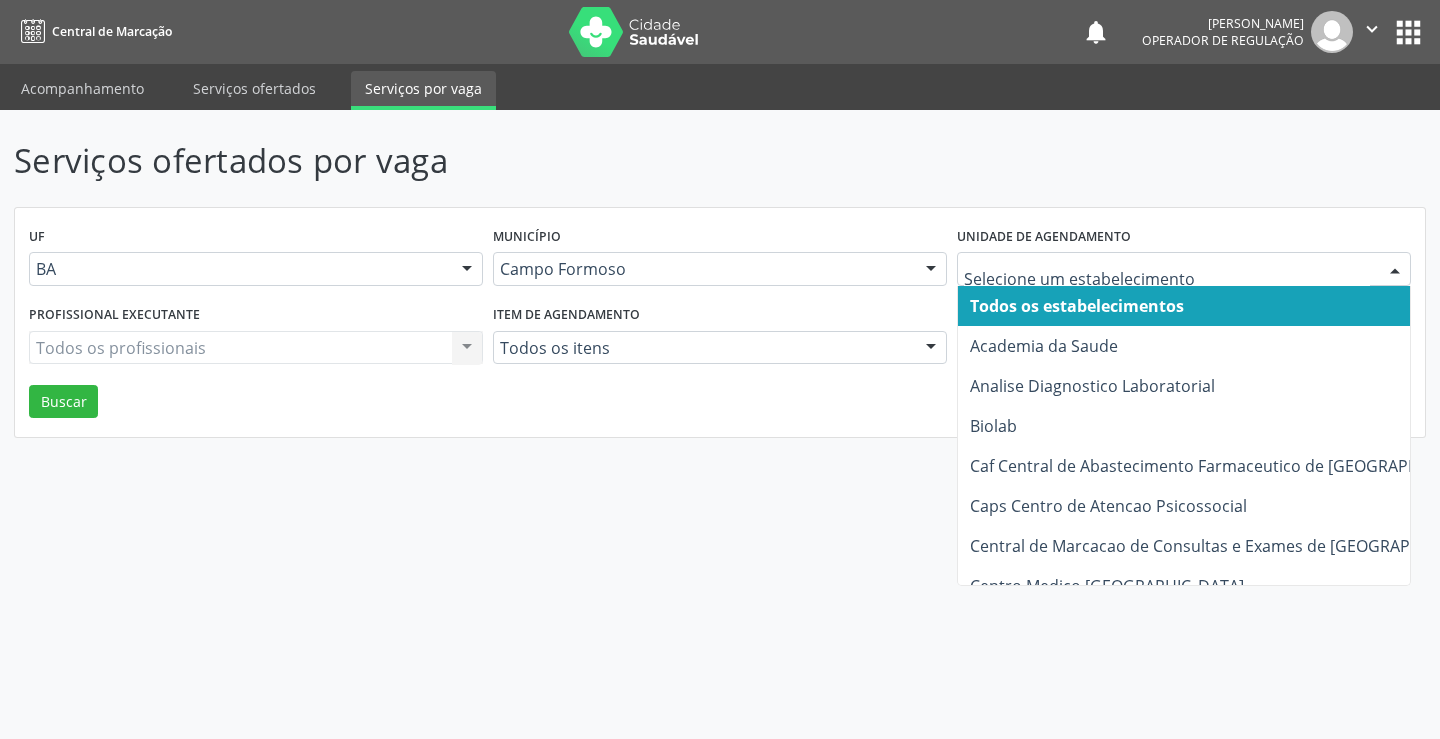click at bounding box center (1184, 269) 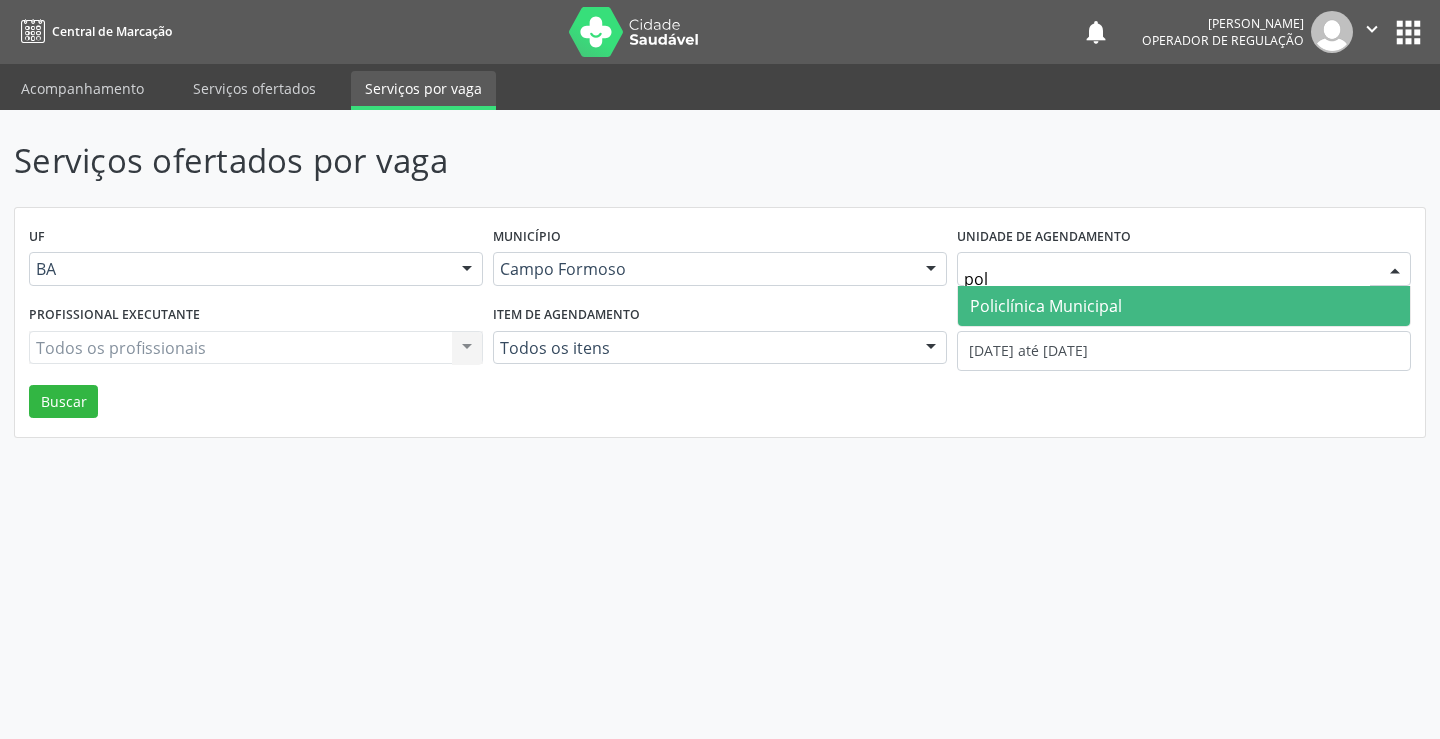 type on "poli" 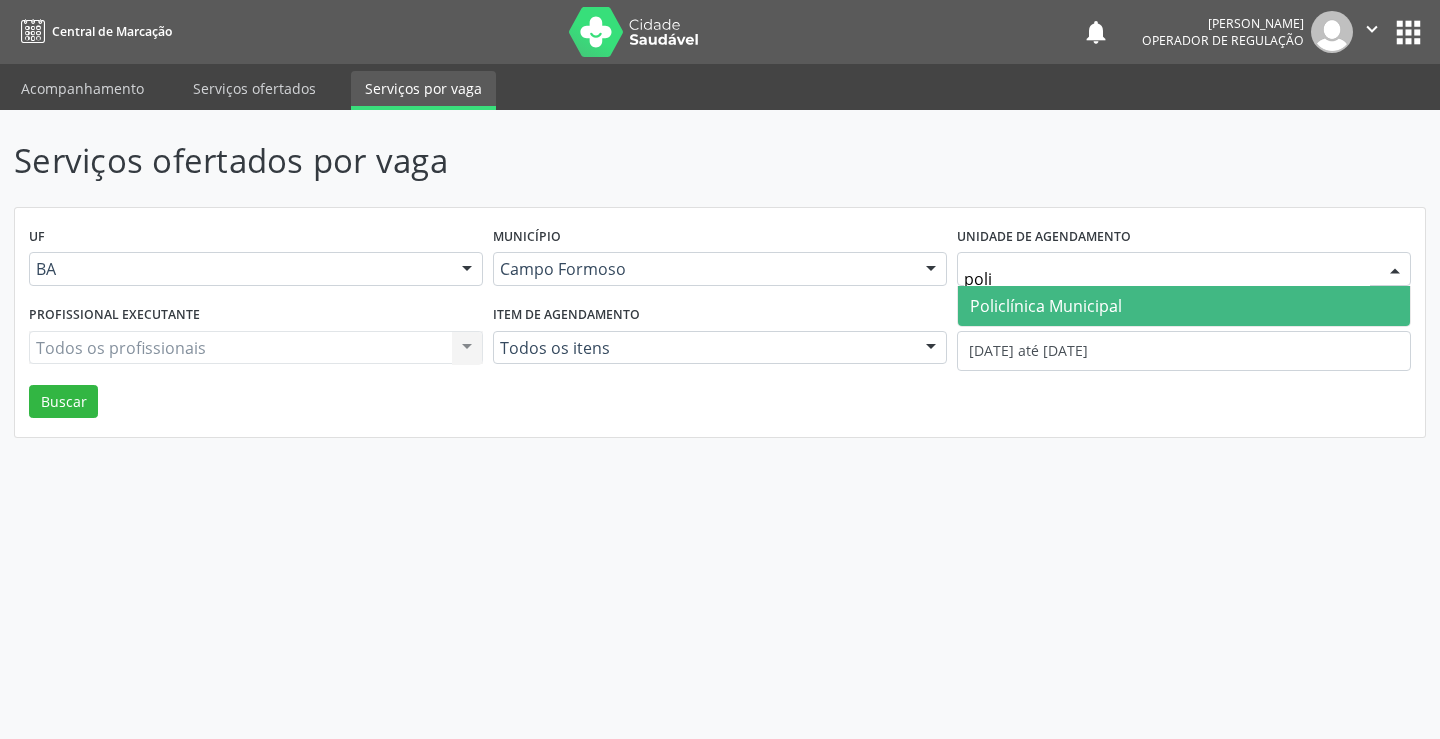 click on "Policlínica Municipal" at bounding box center (1046, 306) 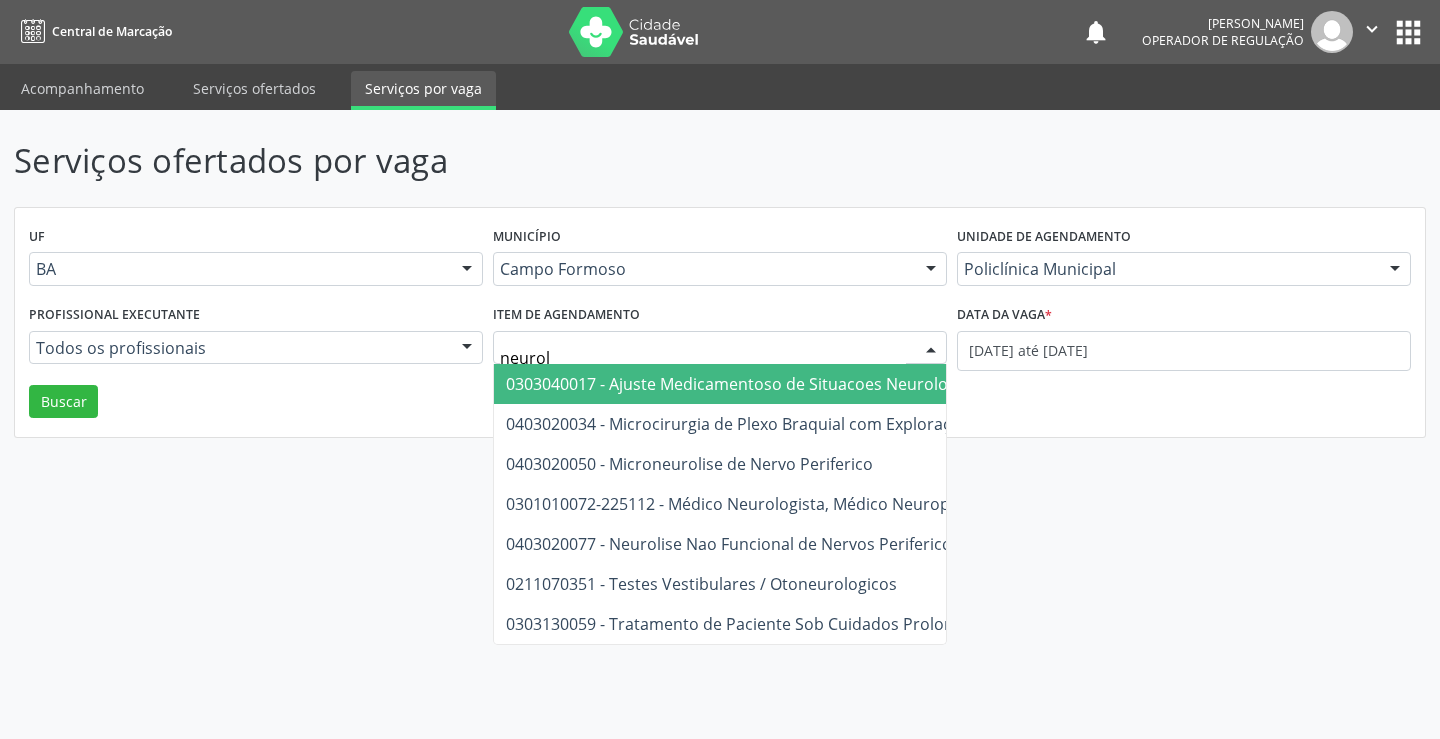 type on "neurolo" 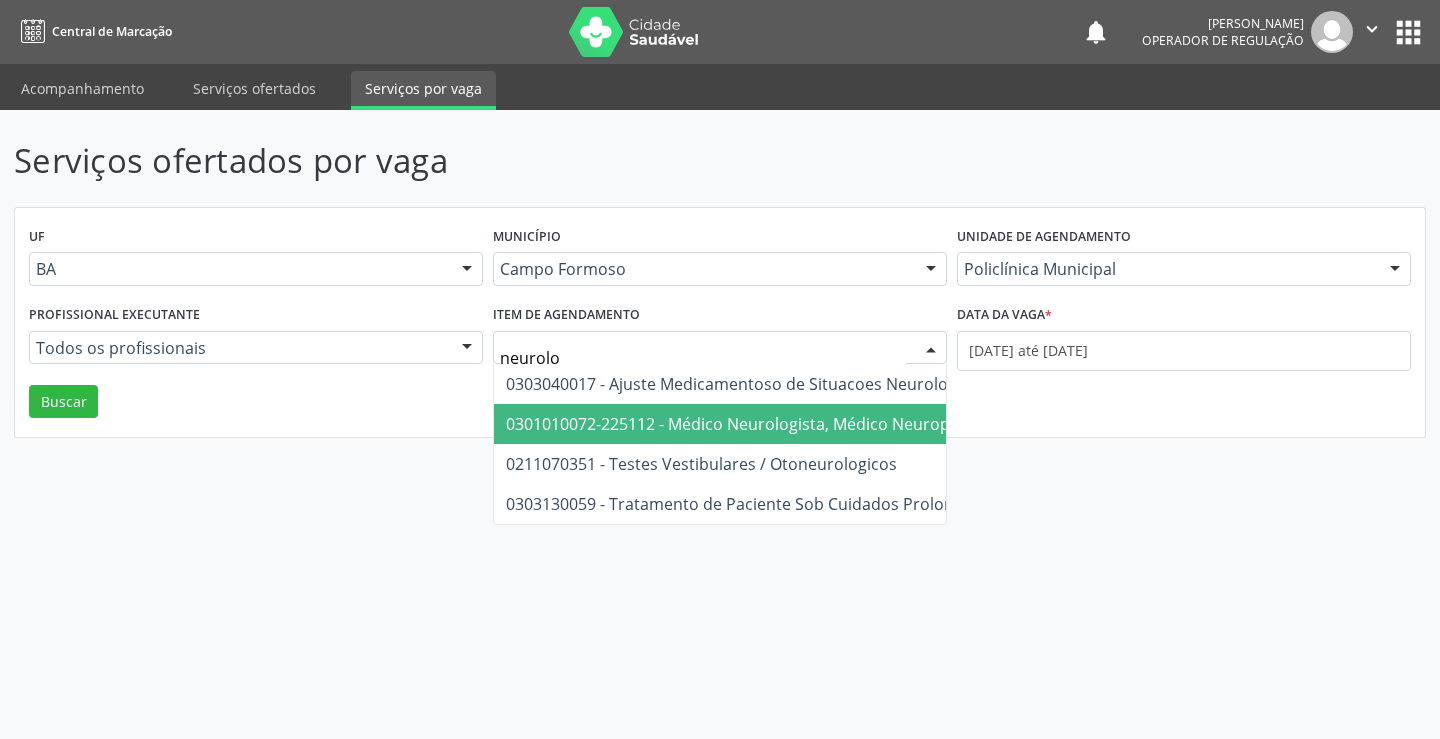 drag, startPoint x: 736, startPoint y: 431, endPoint x: 561, endPoint y: 426, distance: 175.07141 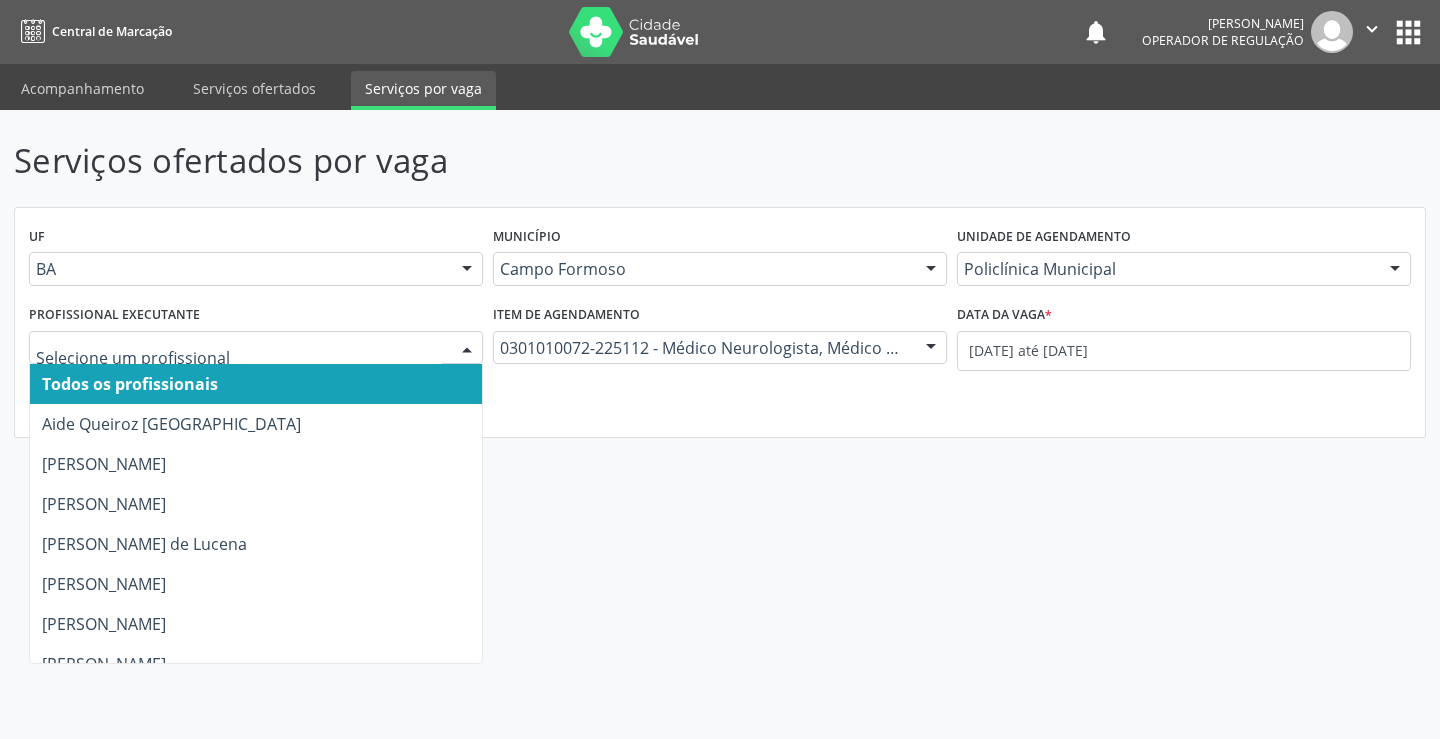 click at bounding box center (256, 348) 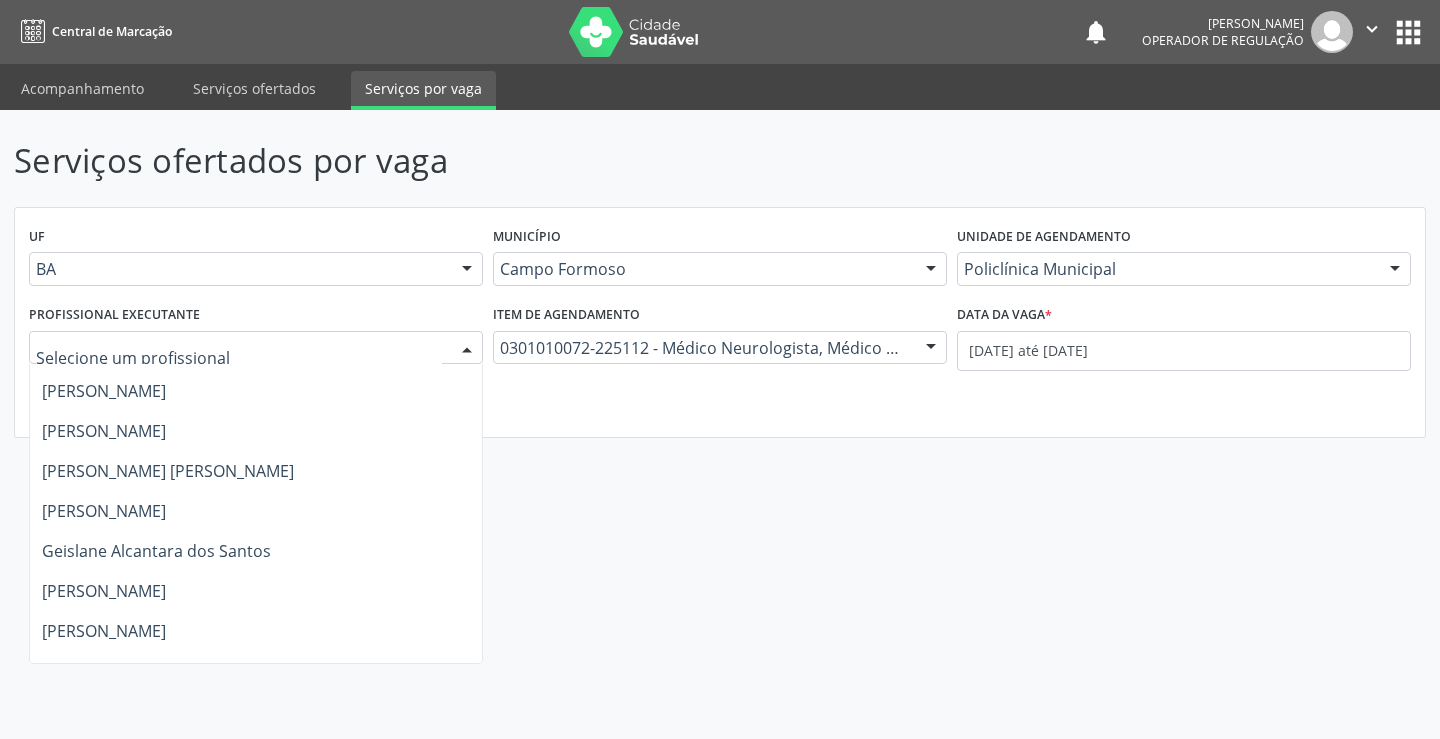 scroll, scrollTop: 300, scrollLeft: 0, axis: vertical 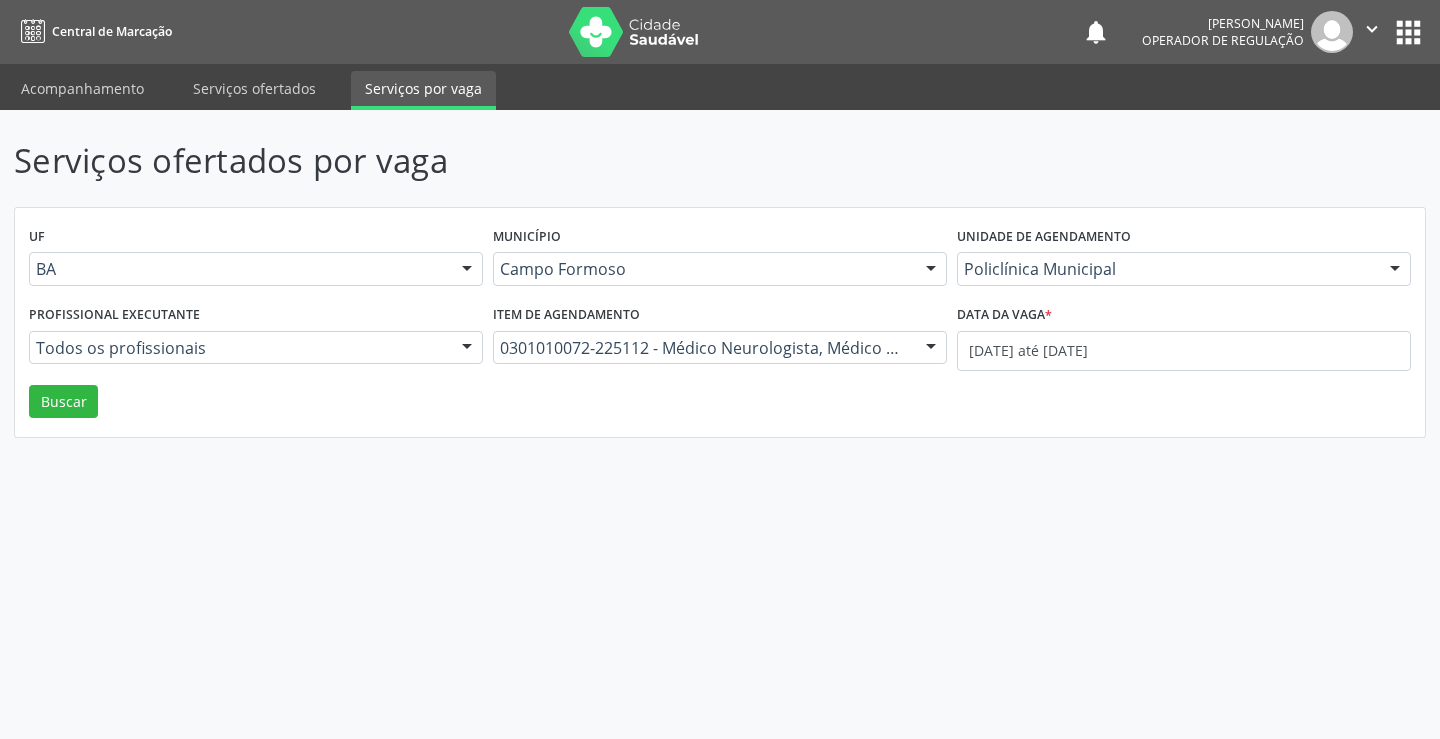 click on "Serviços ofertados por vaga
UF
BA         BA
Nenhum resultado encontrado para: "   "
Não há nenhuma opção para ser exibida.
Município
Campo Formoso         Campo Formoso
Nenhum resultado encontrado para: "   "
Não há nenhuma opção para ser exibida.
Unidade de agendamento
Policlínica Municipal         Todos os estabelecimentos   Academia da Saude   Analise Diagnostico Laboratorial   Biolab   Caf Central de Abastecimento Farmaceutico de Campo Formoso   Caps Centro de Atencao Psicossocial   Central de Marcacao de Consultas e Exames de Campo Formoso   Centro Medico Campo Formoso   Centro de Enfrentamento Para Covid 19 de Campo Formoso   Centro de Reabilitacao   Clinica Dr Jose Alberto   Clinica Dr Silvio Matos   Clinica Multimed   Clinica de Reabilitacao Nova Mente e Novo Corpo   Clinlab   Clinodonto   Consultorio Dr Adailton Menezes" at bounding box center (720, 424) 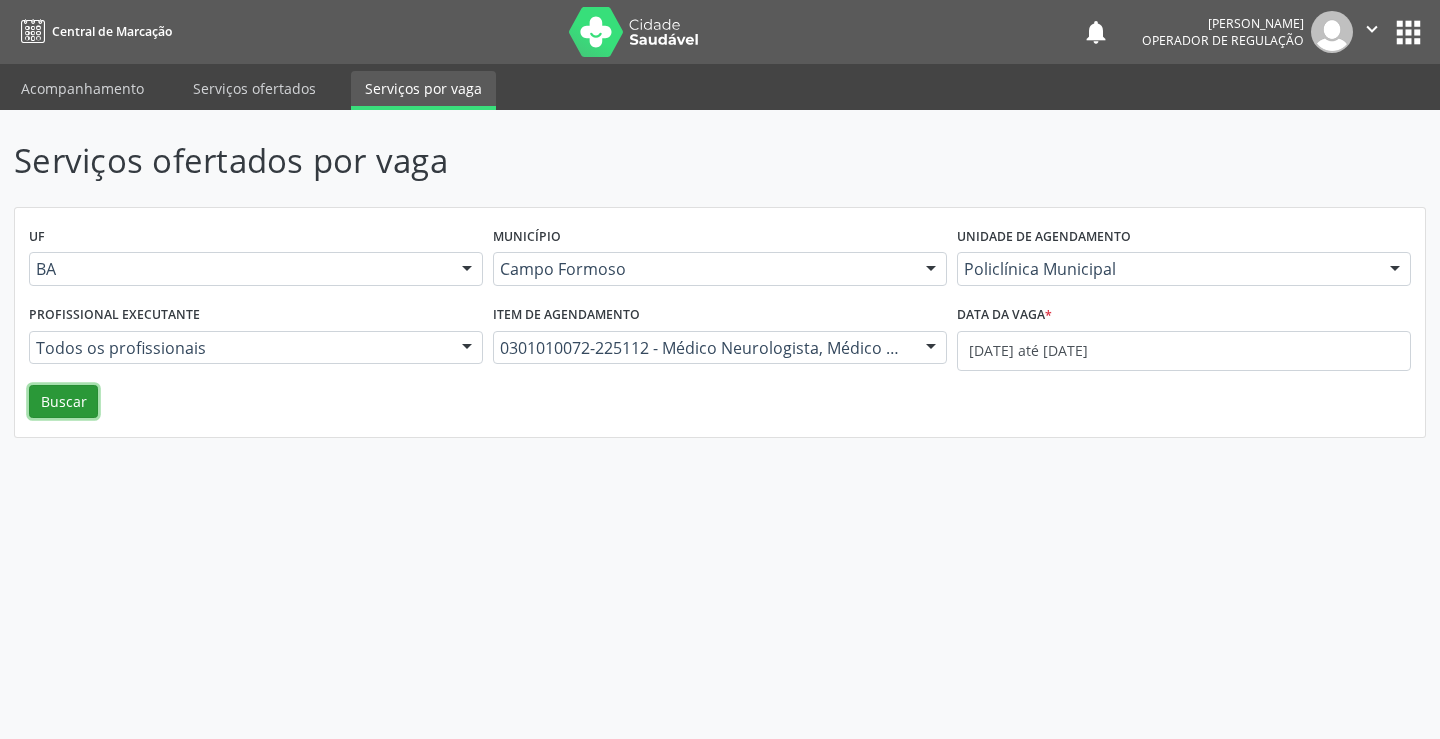 click on "Buscar" at bounding box center (63, 402) 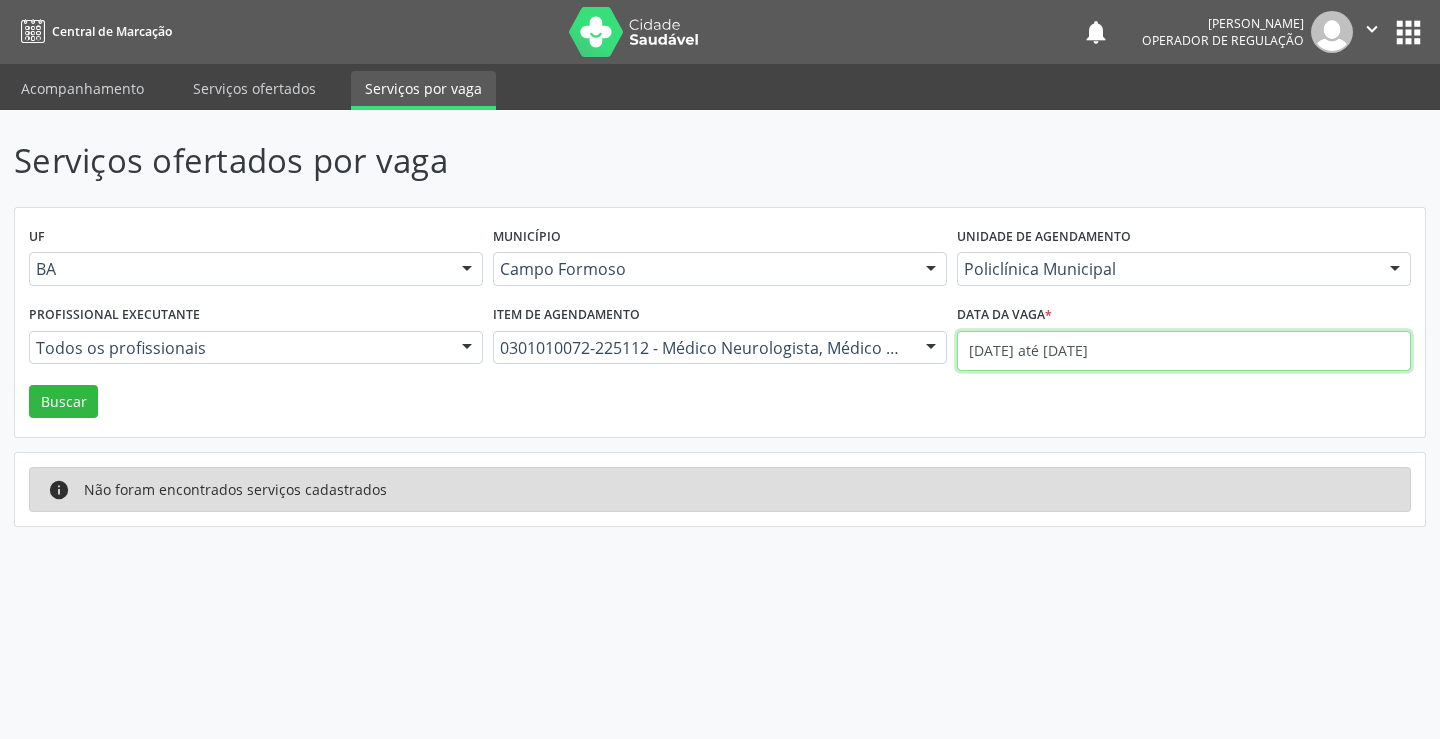 click on "01/07/2025 até 21/07/2025" at bounding box center [1184, 351] 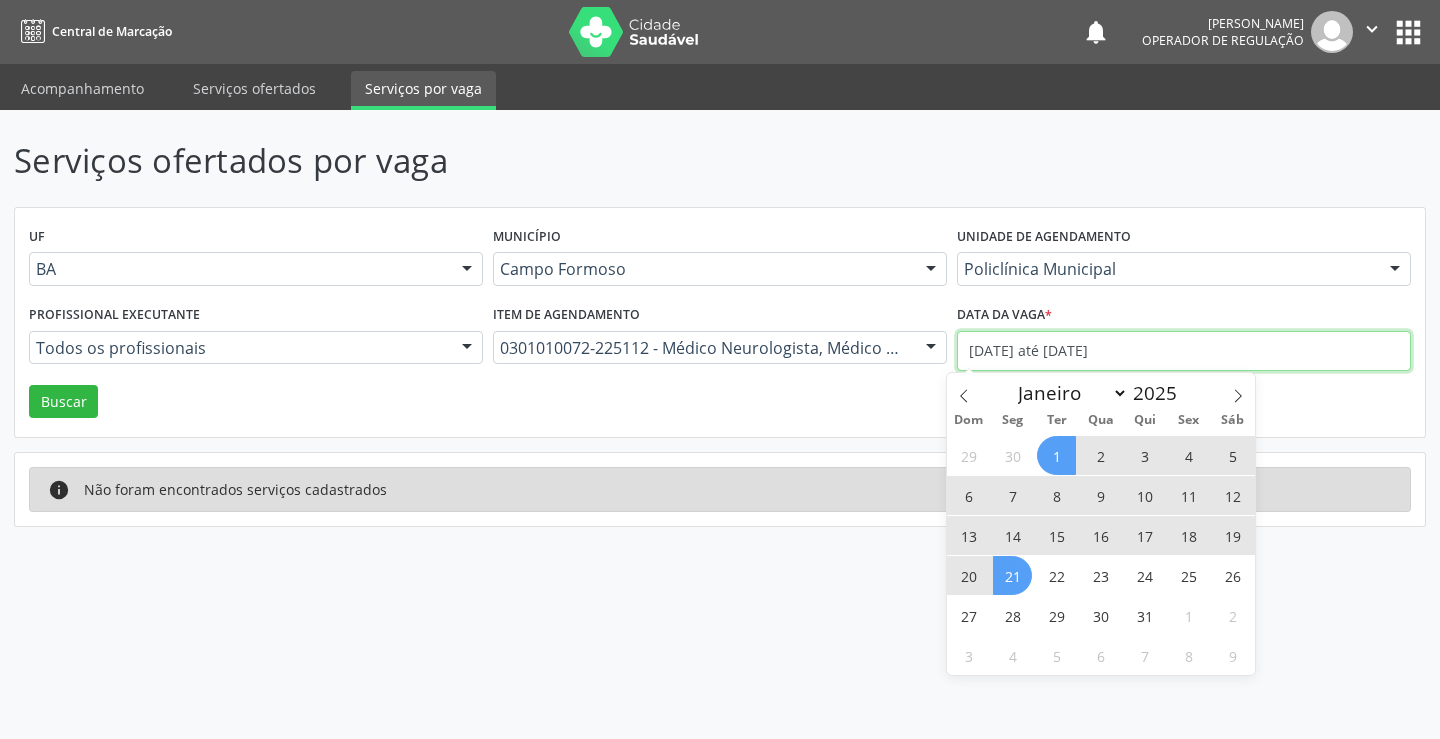 click on "01/07/2025 até 21/07/2025" at bounding box center [1184, 351] 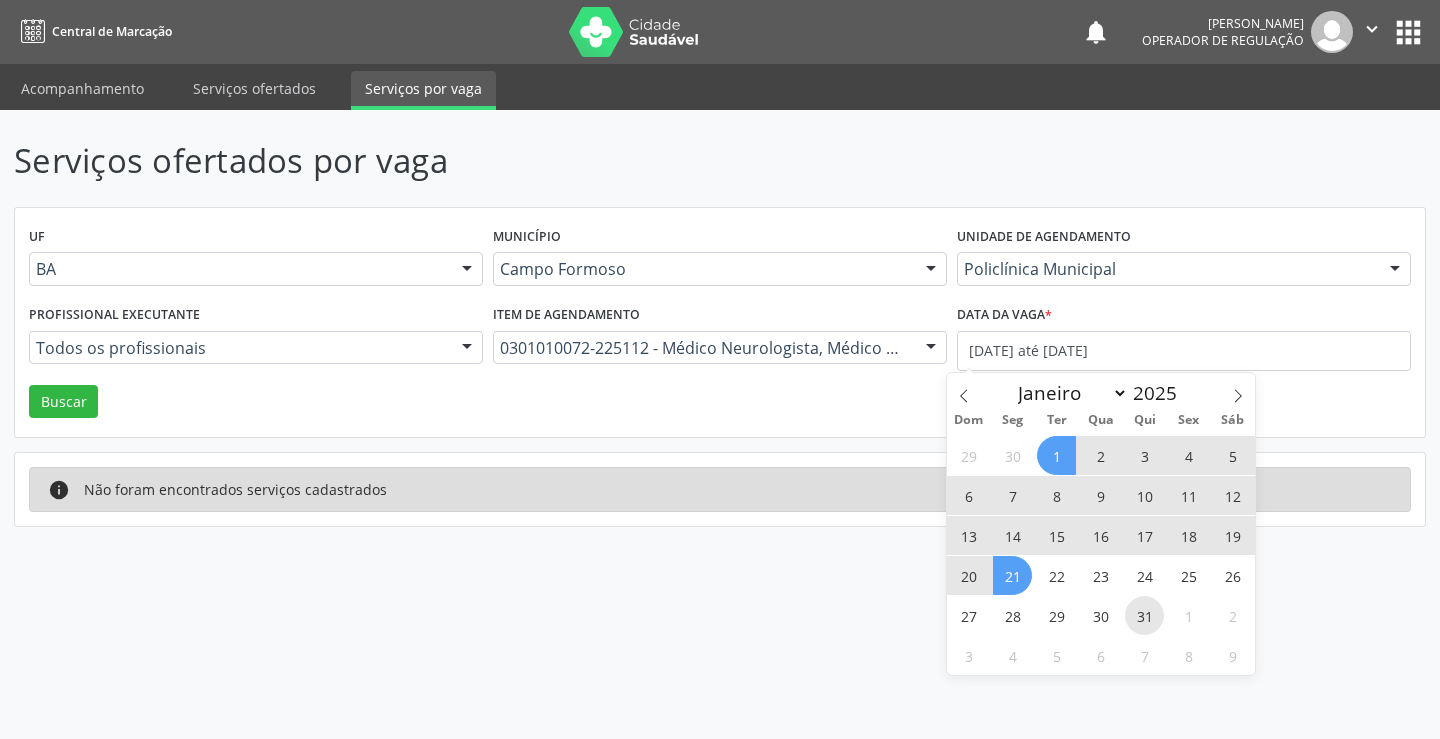 click on "31" at bounding box center [1144, 615] 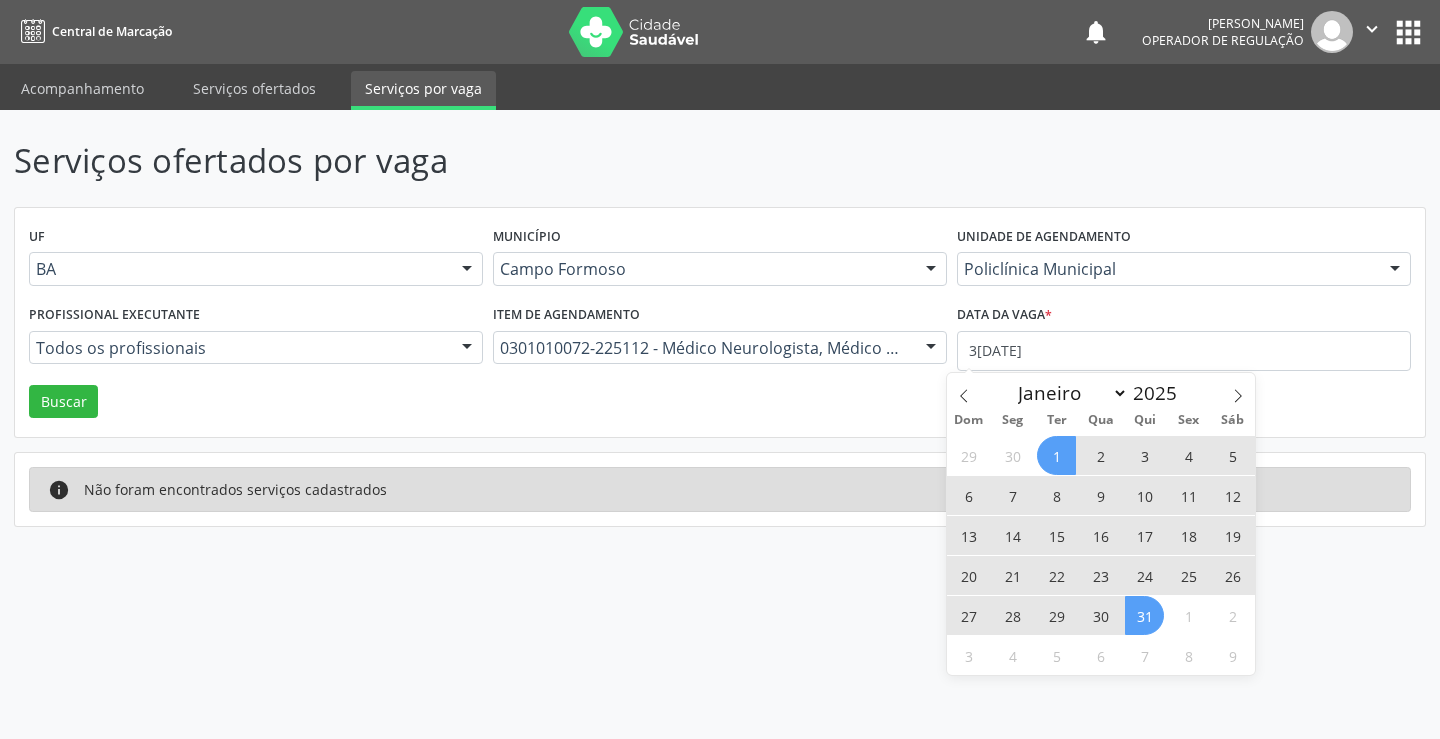 click on "1" at bounding box center (1056, 455) 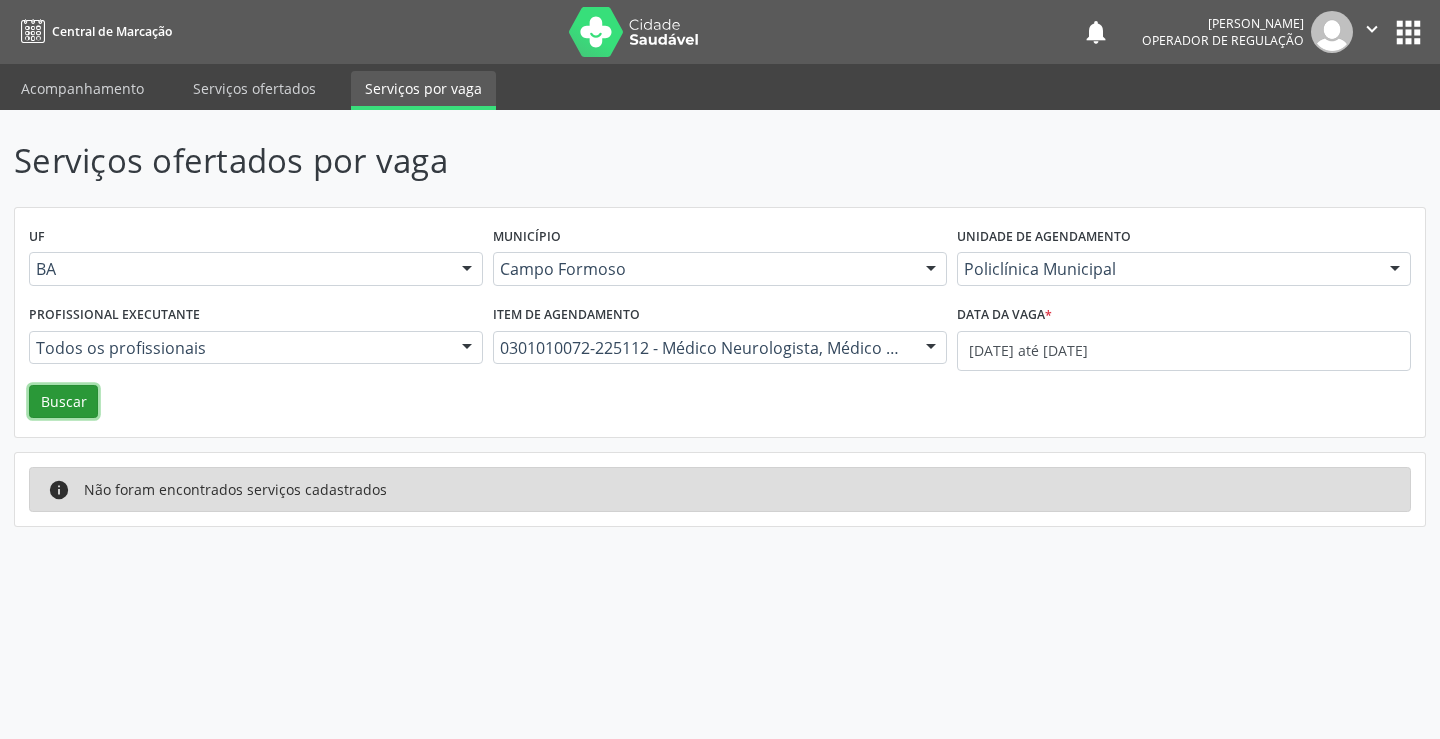click on "Buscar" at bounding box center [63, 402] 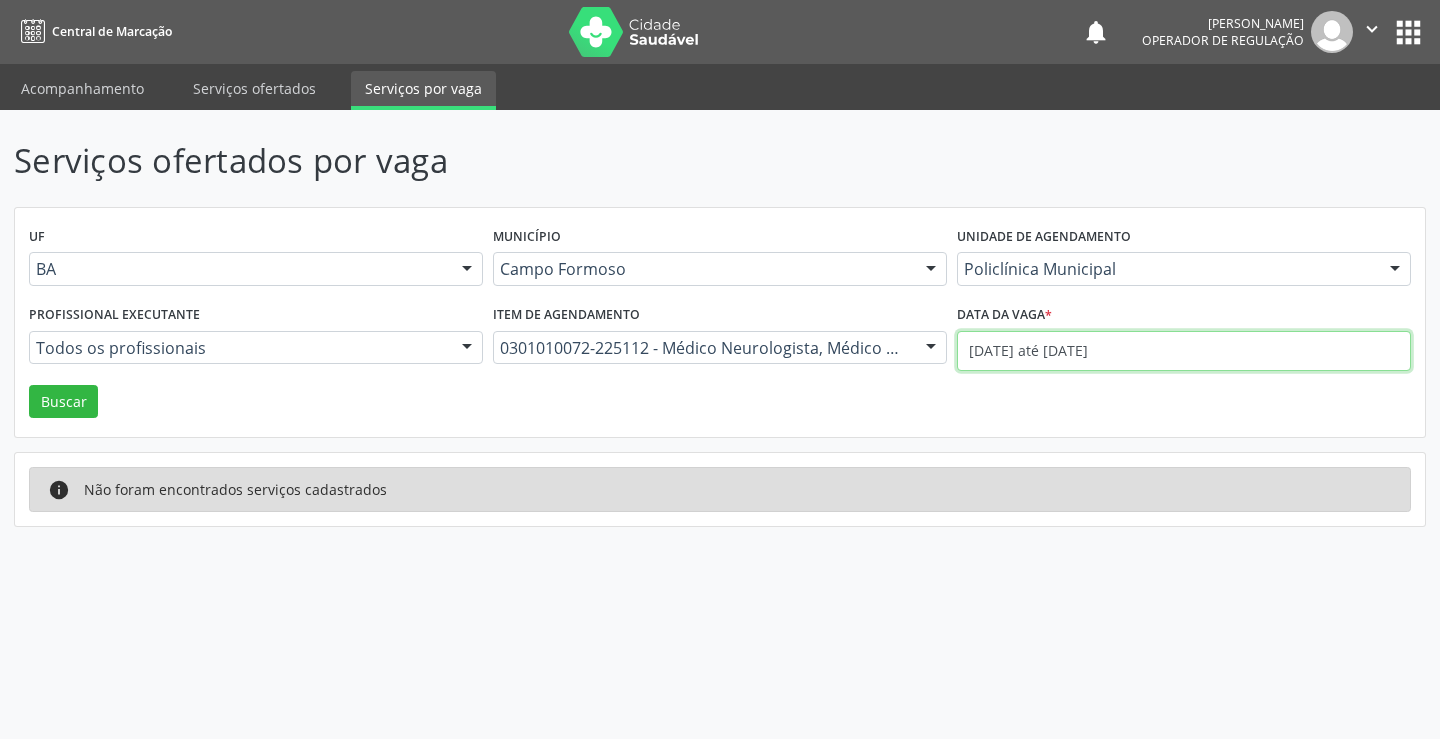 click on "01/07/2025 até 31/07/2025" at bounding box center (1184, 351) 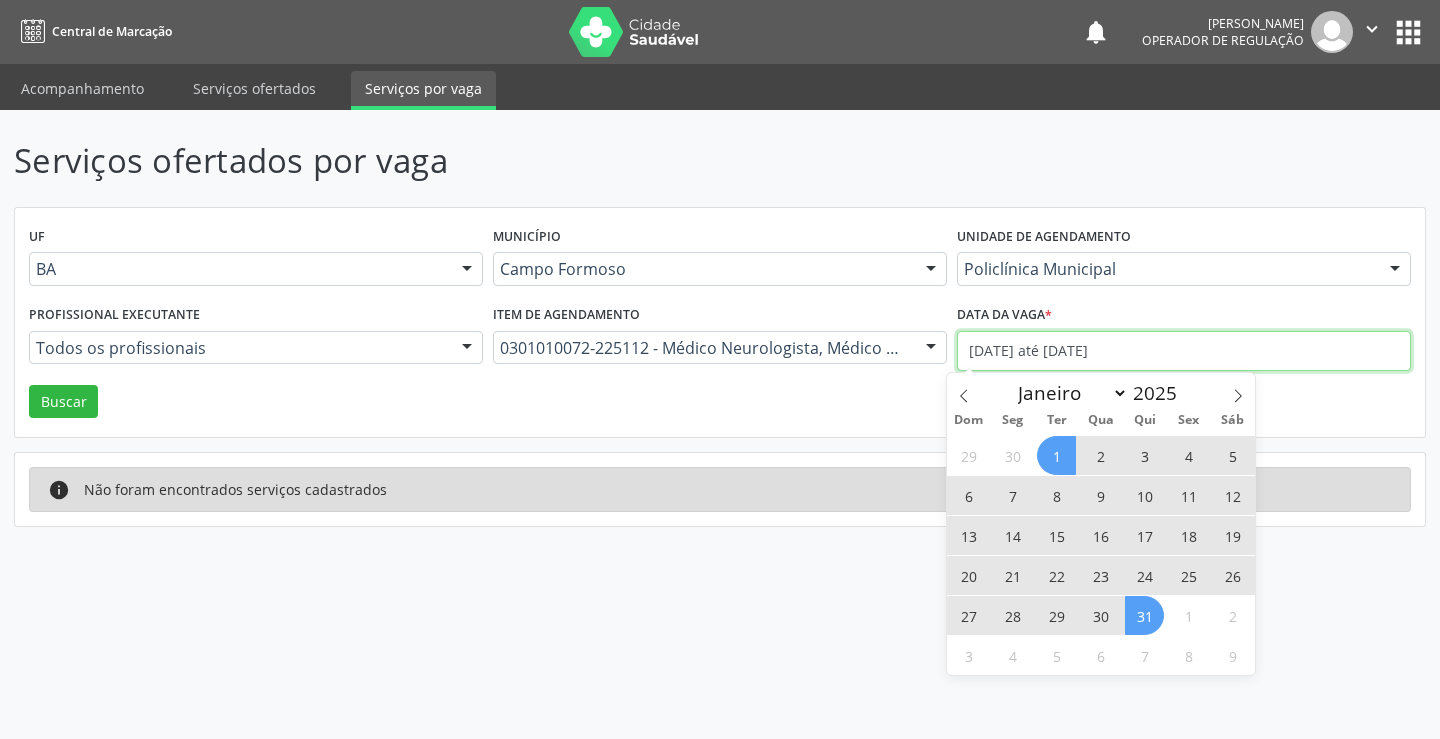 type 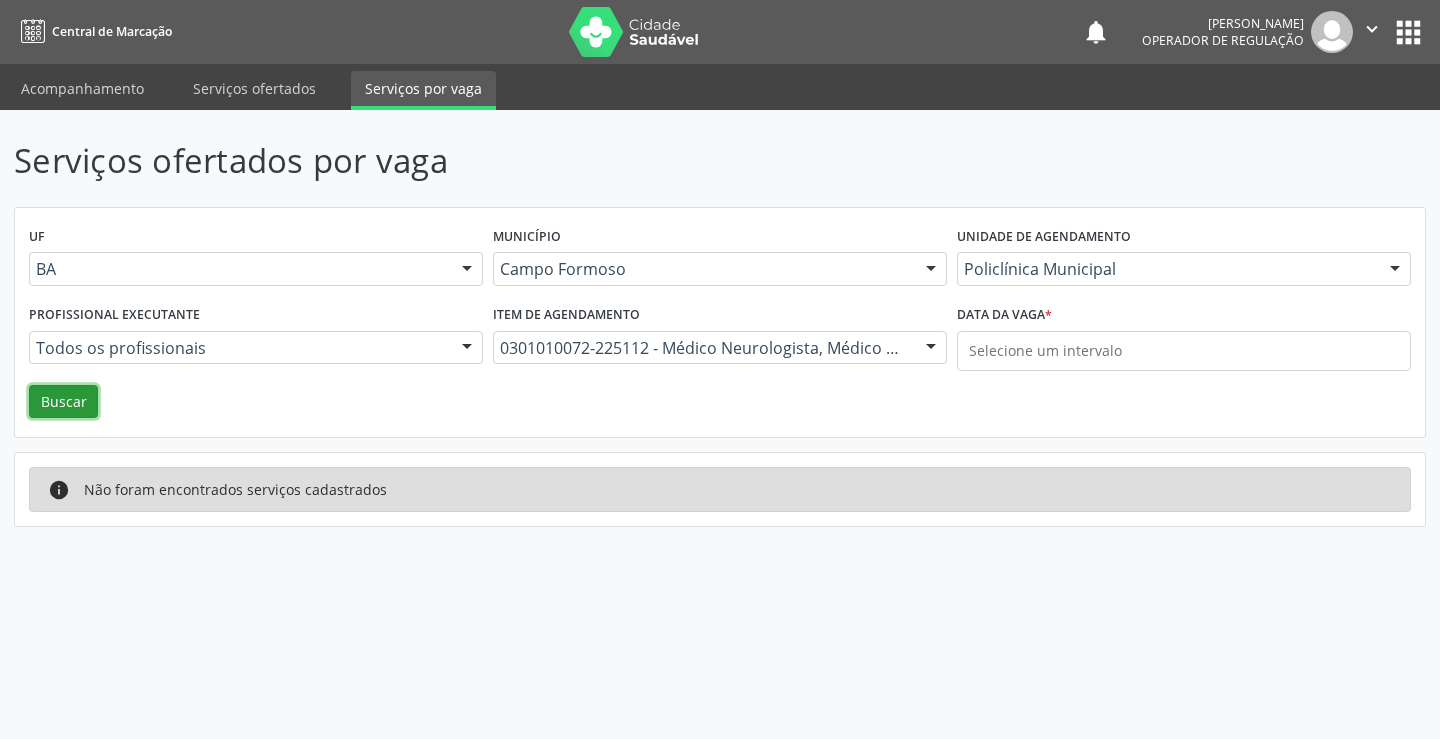 click on "Buscar" at bounding box center [63, 402] 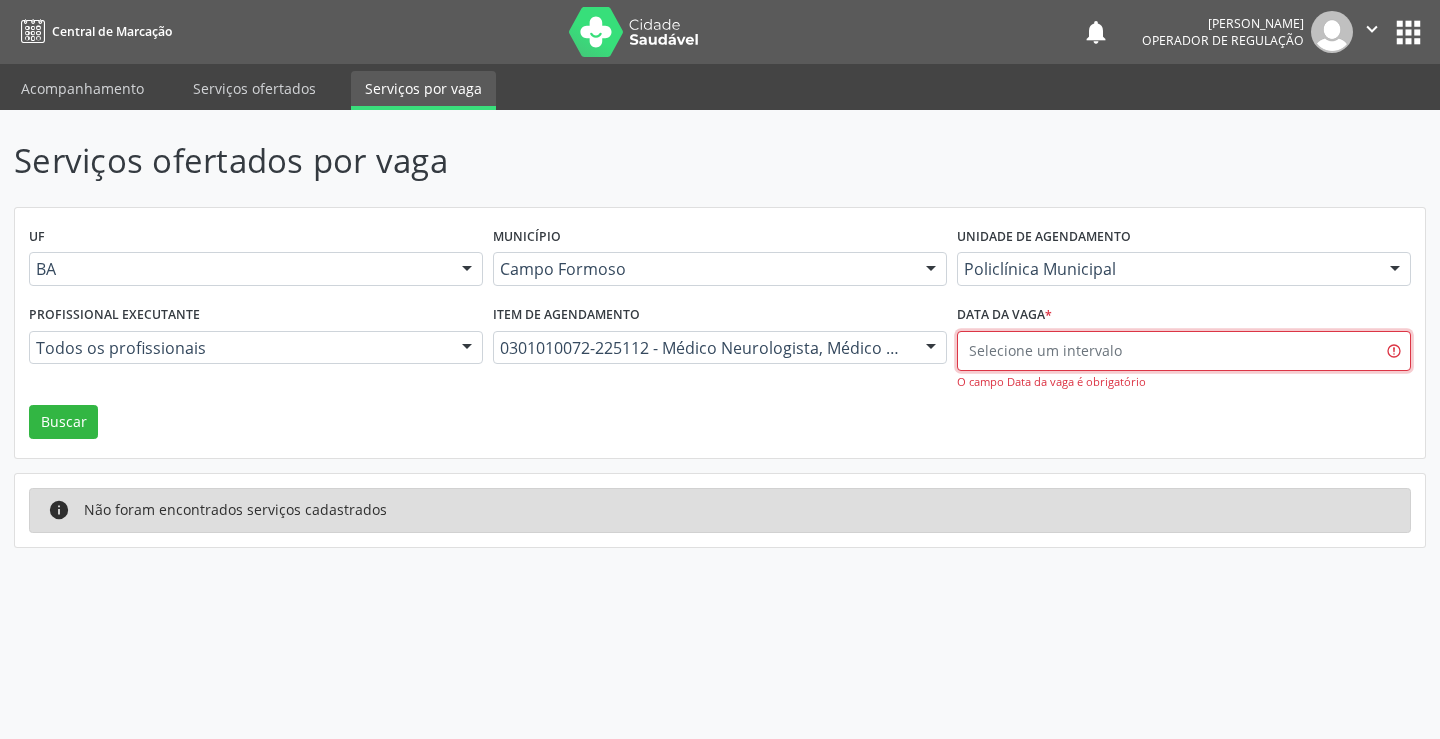 click at bounding box center (1184, 351) 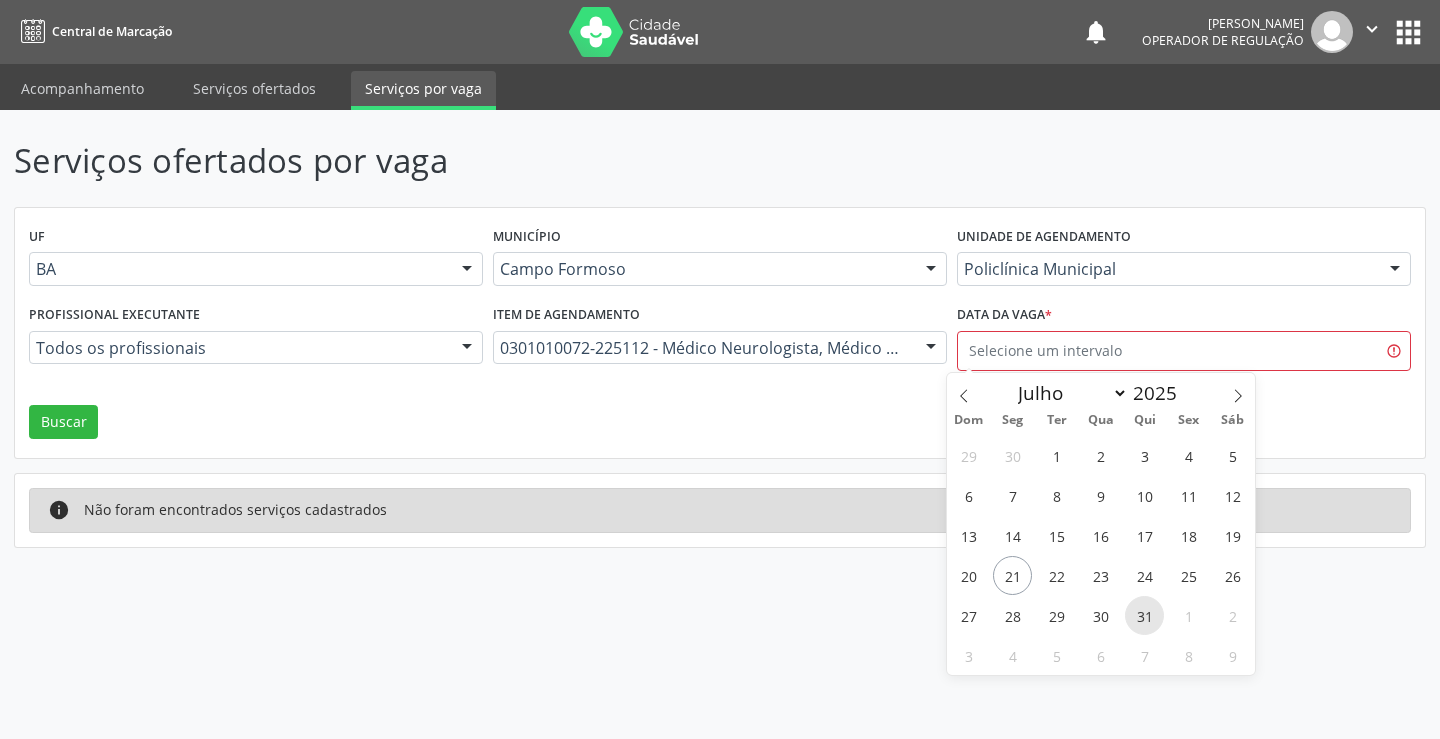 click on "31" at bounding box center [1144, 615] 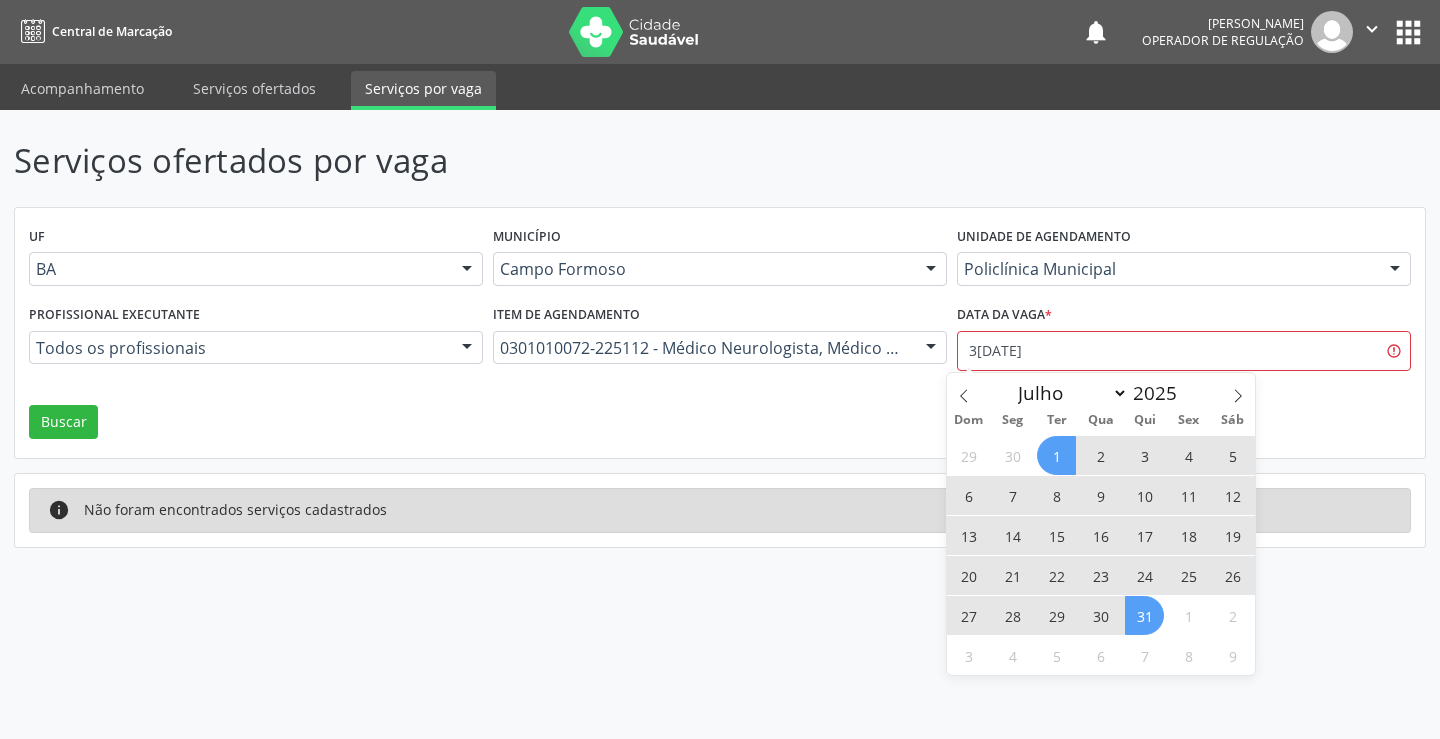 click on "1" at bounding box center (1056, 455) 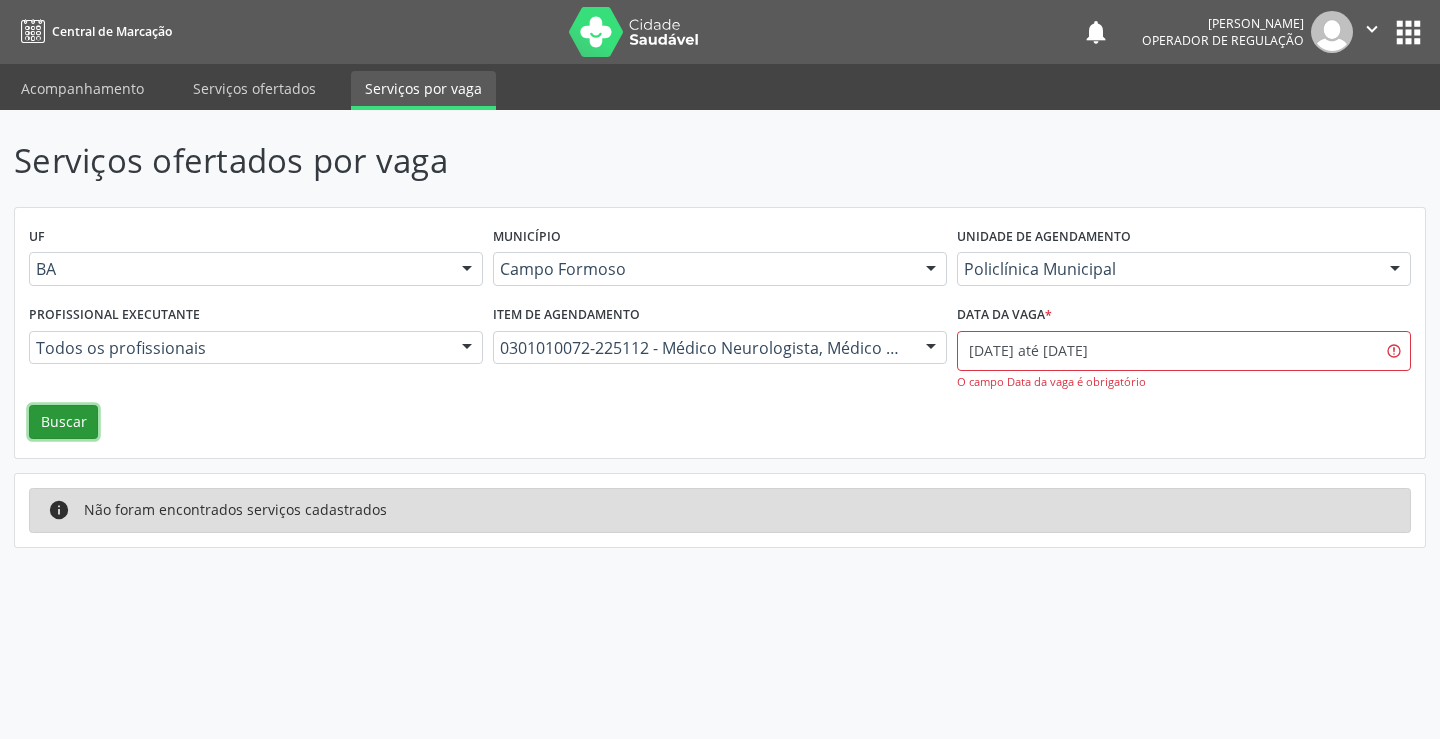 click on "Buscar" at bounding box center [63, 422] 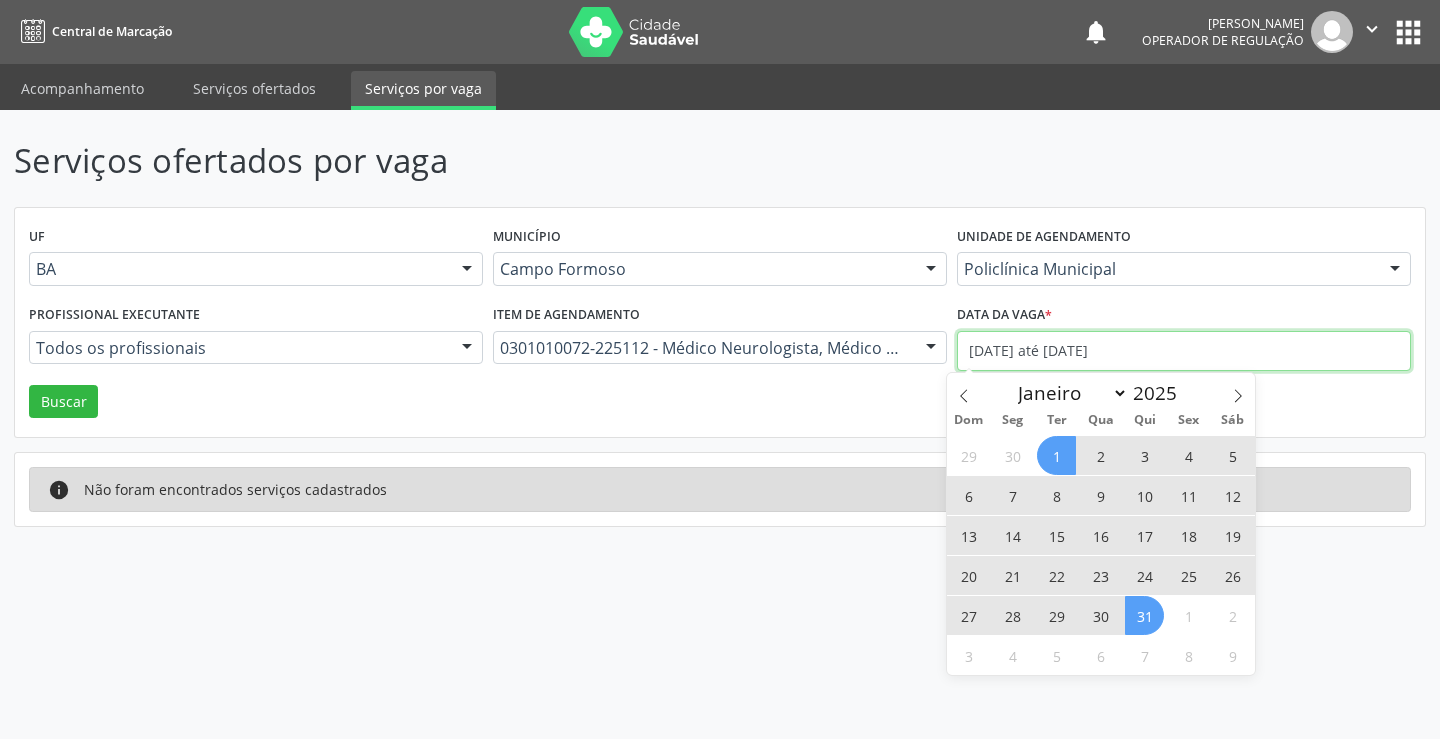 click on "Central de Marcação
notifications
Jeilane Maria da Silva
Operador de regulação

Configurações
Sair
apps
Acompanhamento
Serviços ofertados
Serviços por vaga
Serviços ofertados por vaga
UF
BA         BA
Nenhum resultado encontrado para: "   "
Não há nenhuma opção para ser exibida.
Município
Campo Formoso         Campo Formoso
Nenhum resultado encontrado para: "   "
Não há nenhuma opção para ser exibida.
Unidade de agendamento
Policlínica Municipal         Todos os estabelecimentos   Academia da Saude   Analise Diagnostico Laboratorial   Biolab   Caf Central de Abastecimento Farmaceutico de Campo Formoso   Caps Centro de Atencao Psicossocial   Central de Marcacao de Consultas e Exames de Campo Formoso" at bounding box center (720, 369) 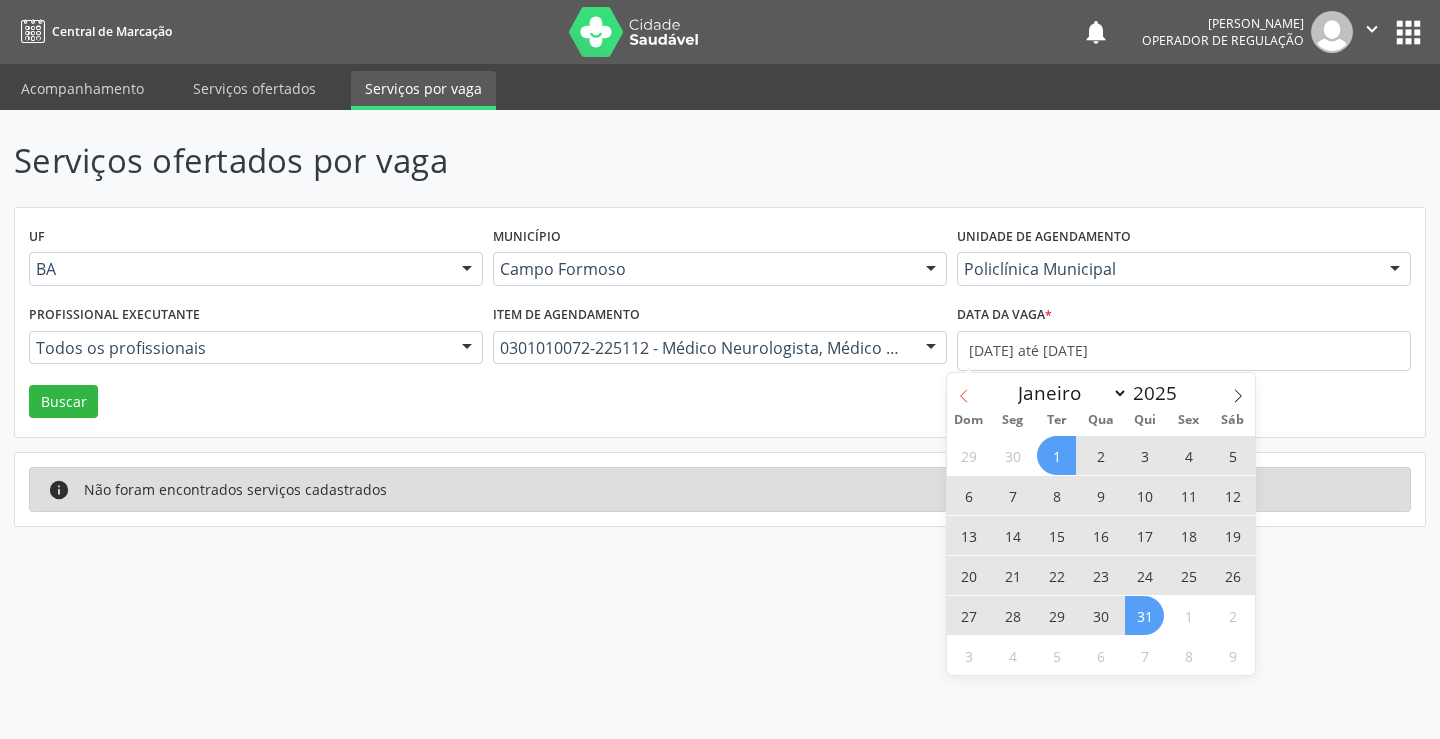 click 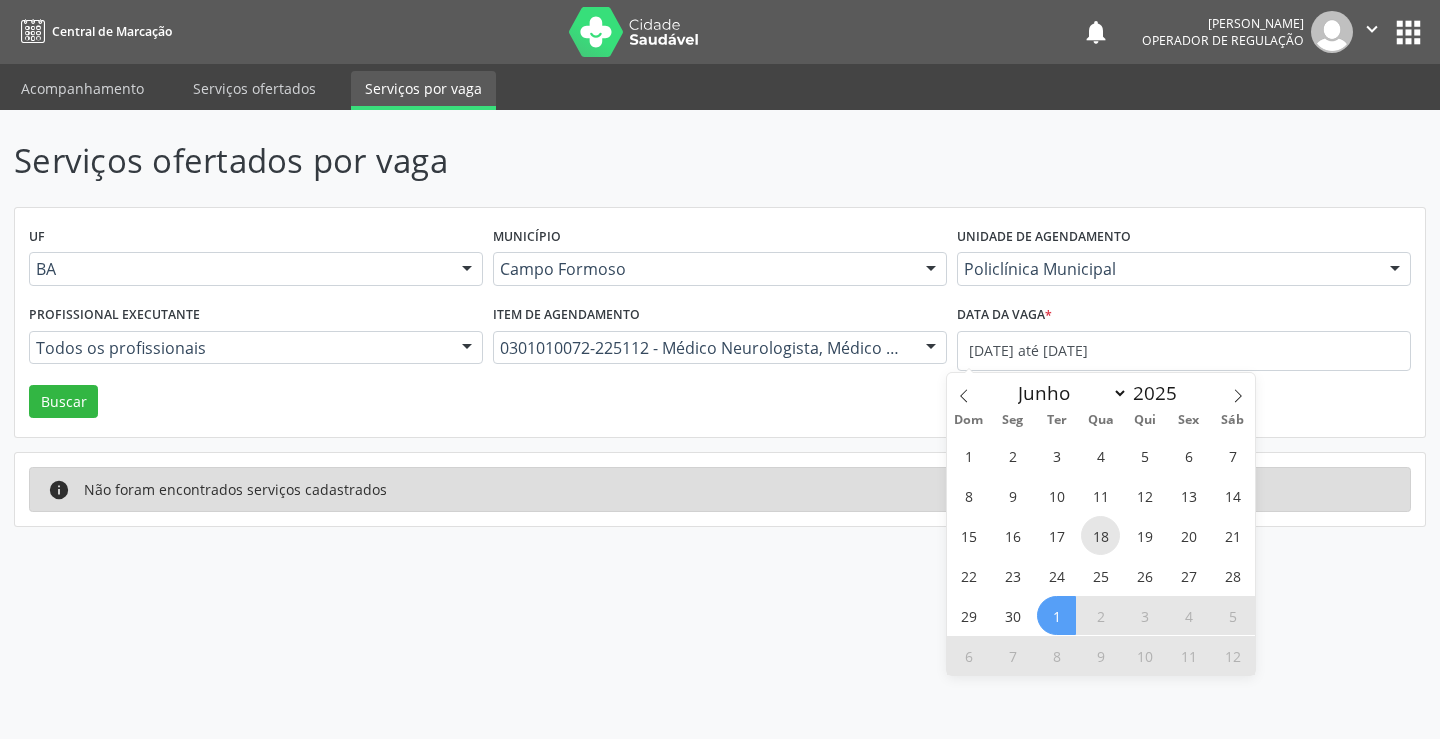 click on "18" at bounding box center (1100, 535) 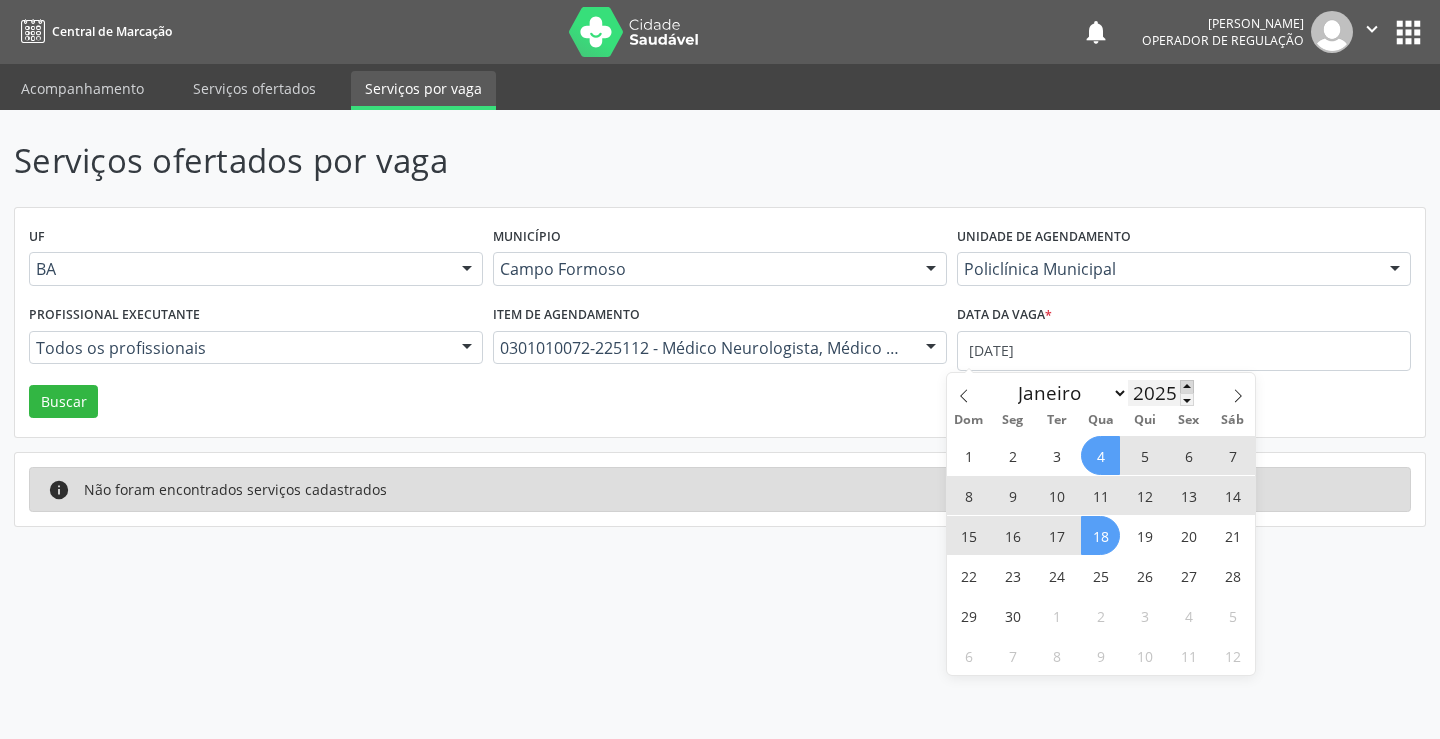 click at bounding box center (1187, 386) 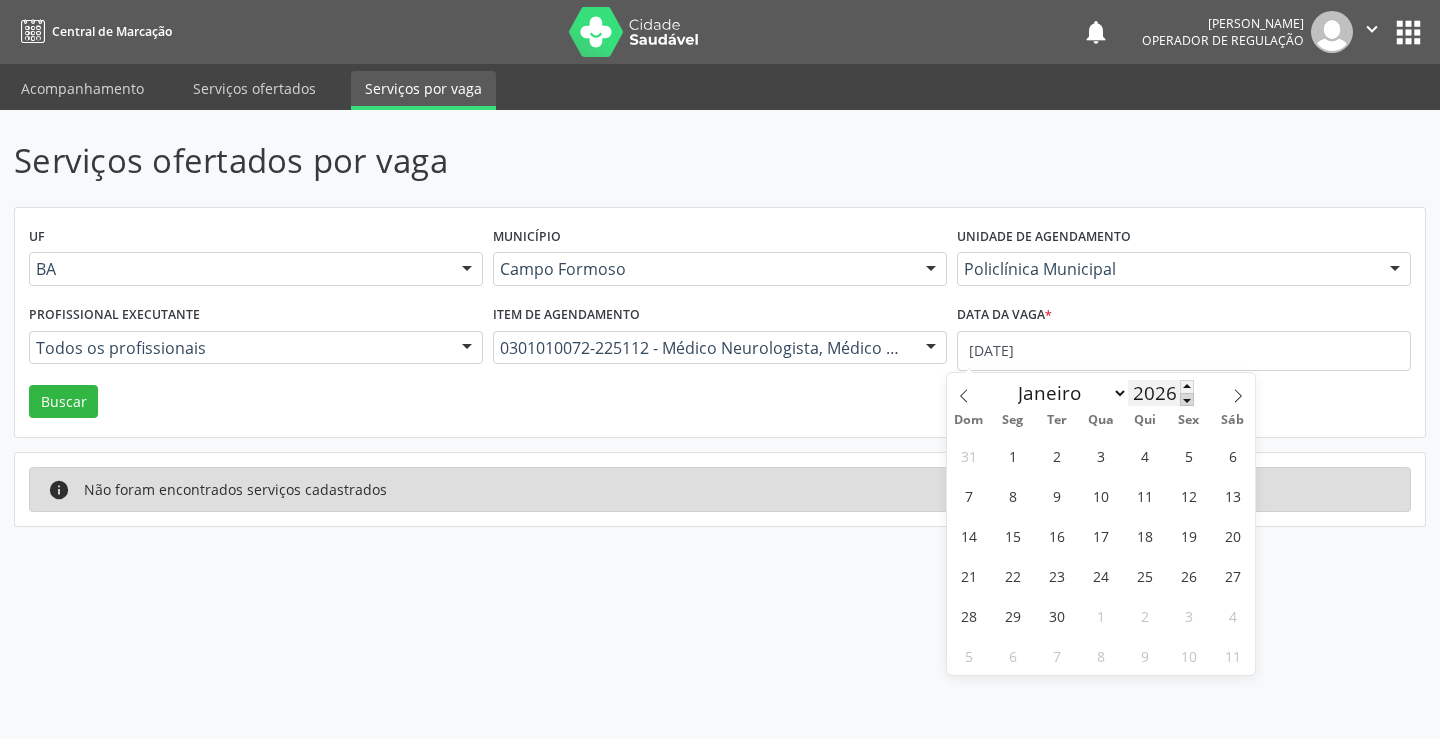 click at bounding box center (1187, 399) 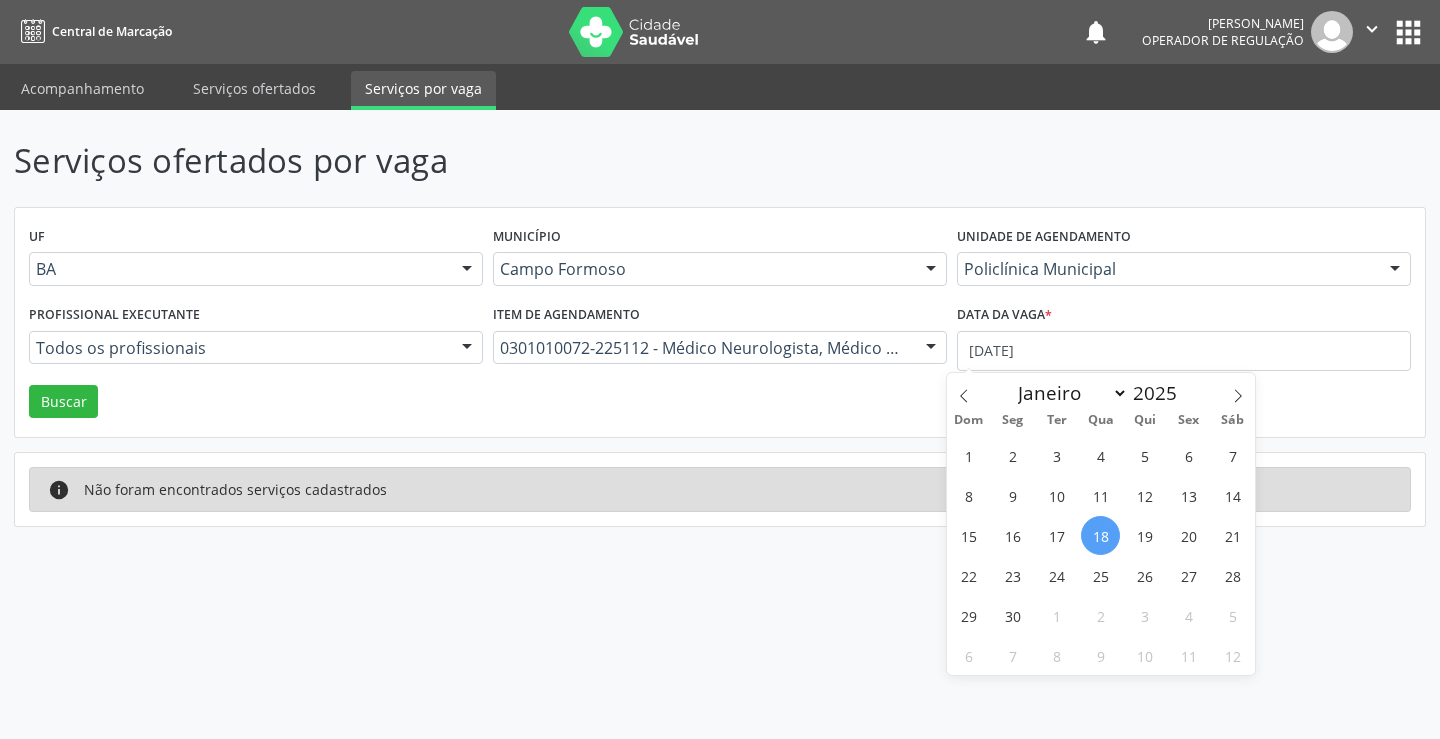 drag, startPoint x: 1117, startPoint y: 398, endPoint x: 1113, endPoint y: 413, distance: 15.524175 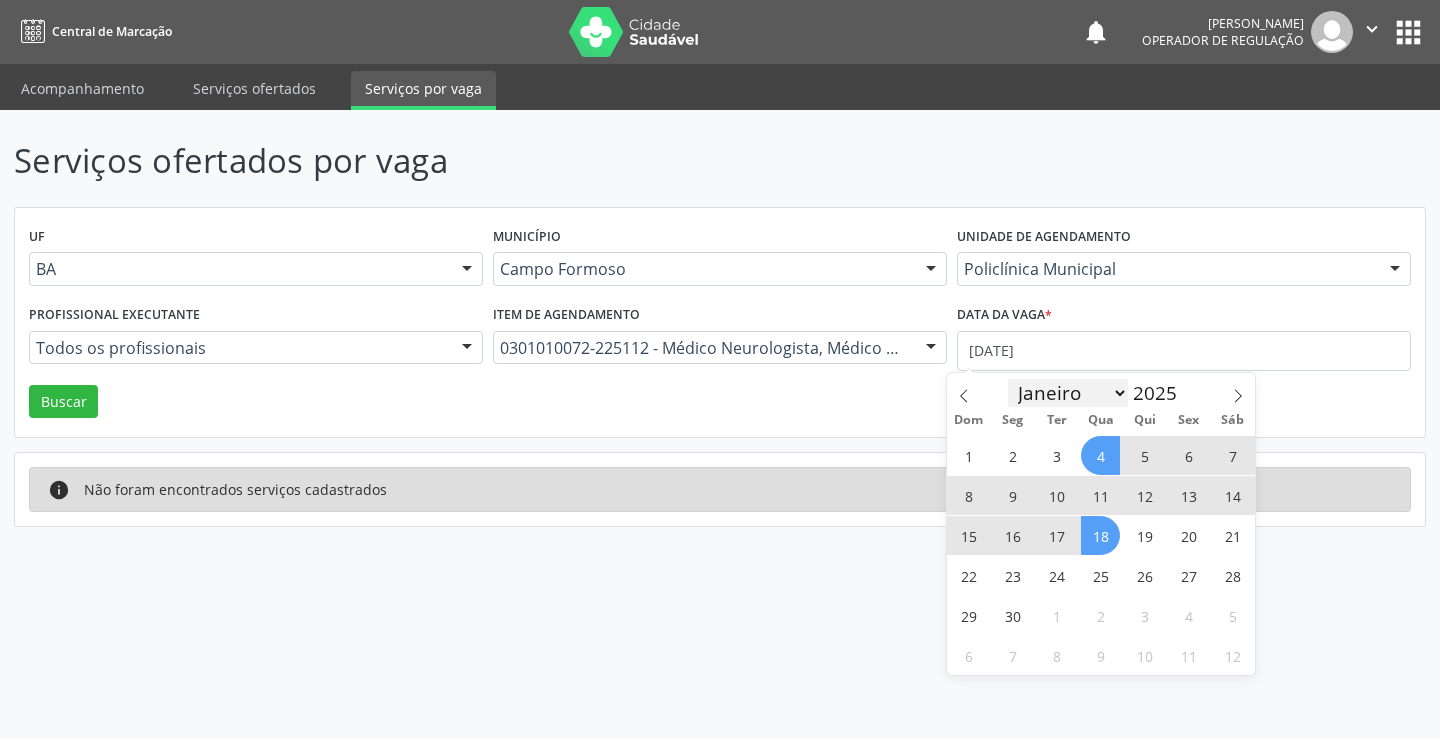 select on "6" 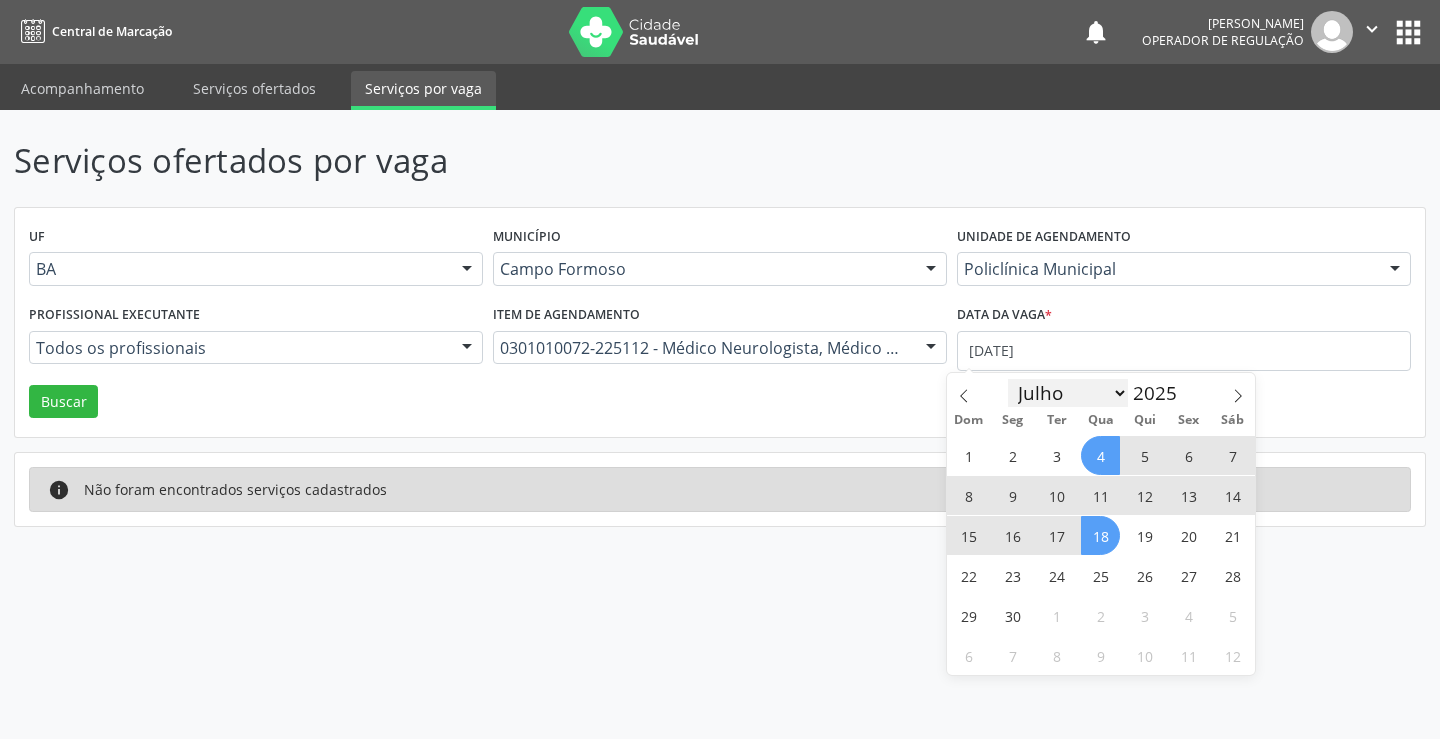 click on "Janeiro Fevereiro Março Abril Maio Junho Julho Agosto Setembro Outubro Novembro Dezembro" at bounding box center [1068, 393] 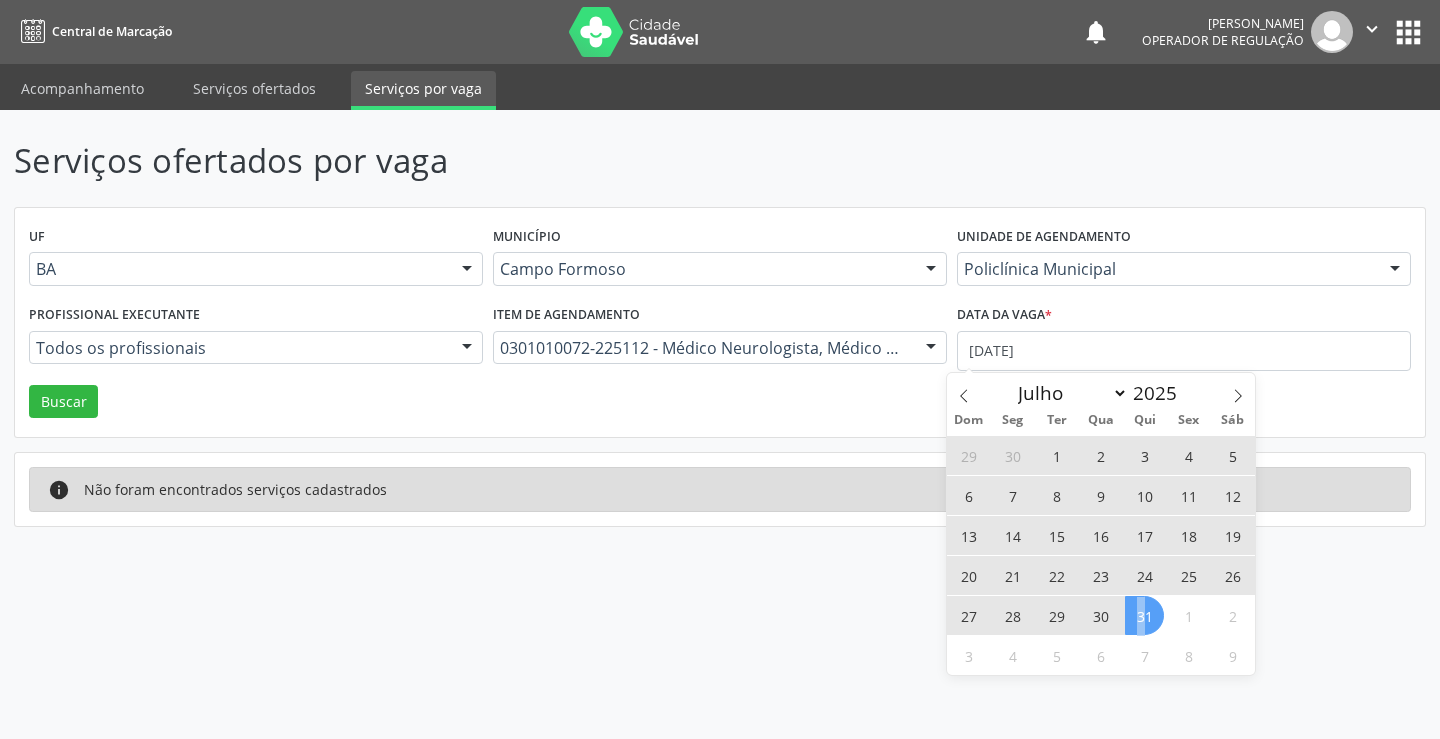 click on "31" at bounding box center [1144, 615] 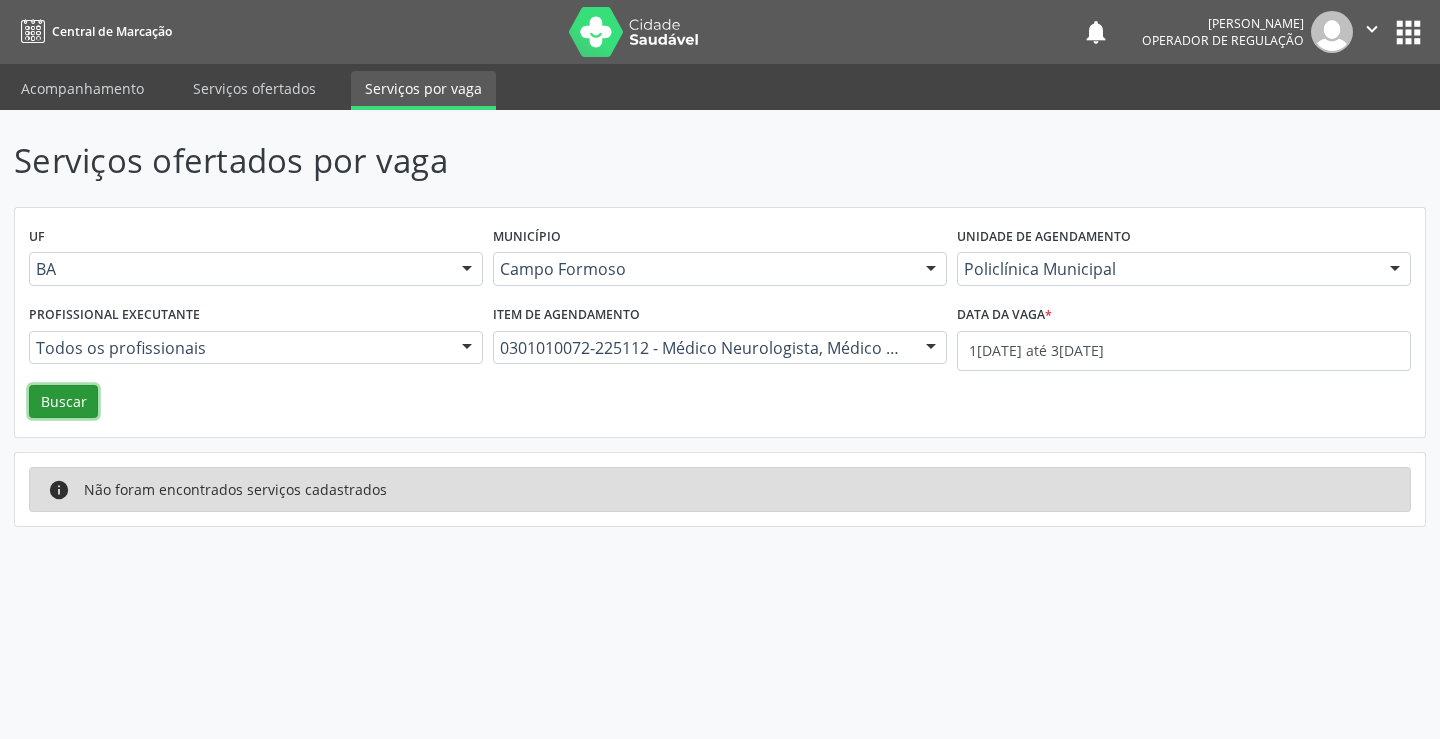 click on "Buscar" at bounding box center [63, 402] 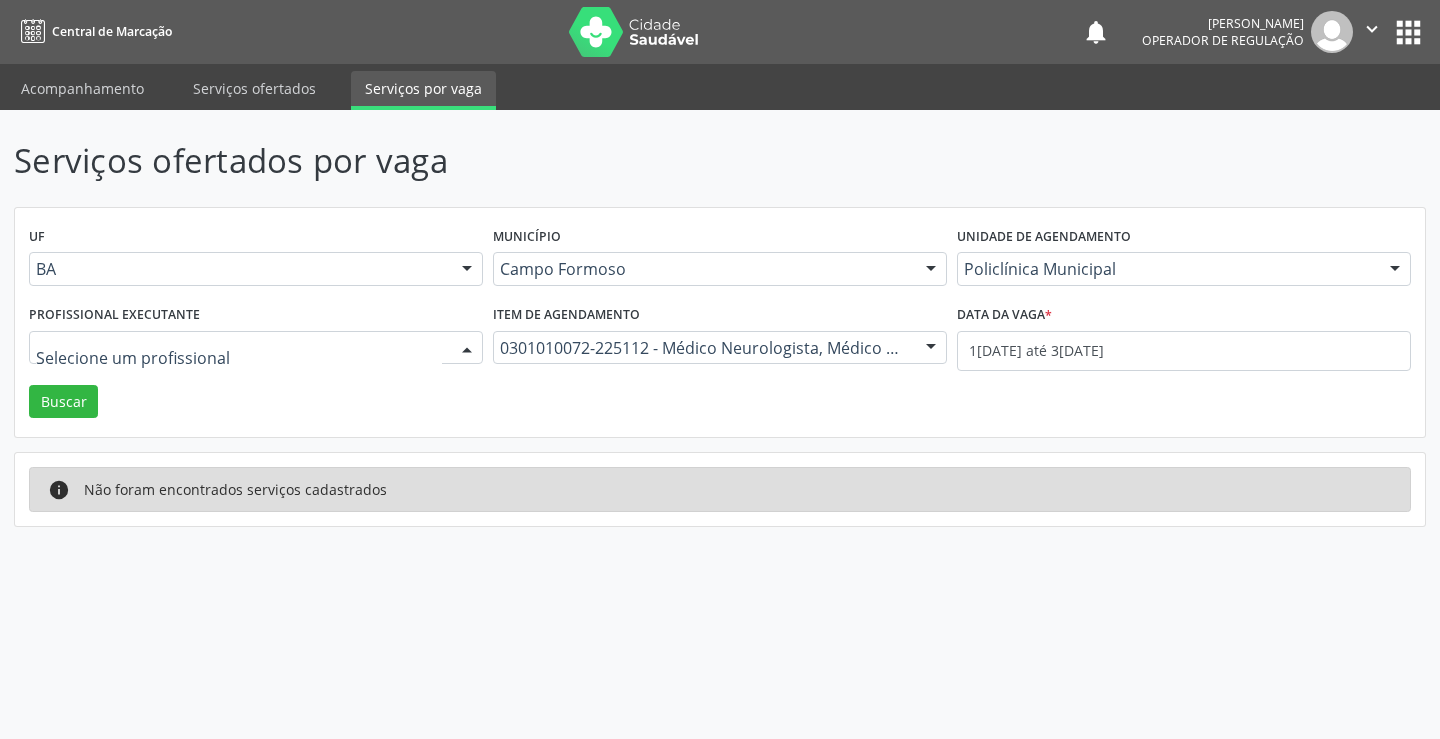 click at bounding box center (467, 349) 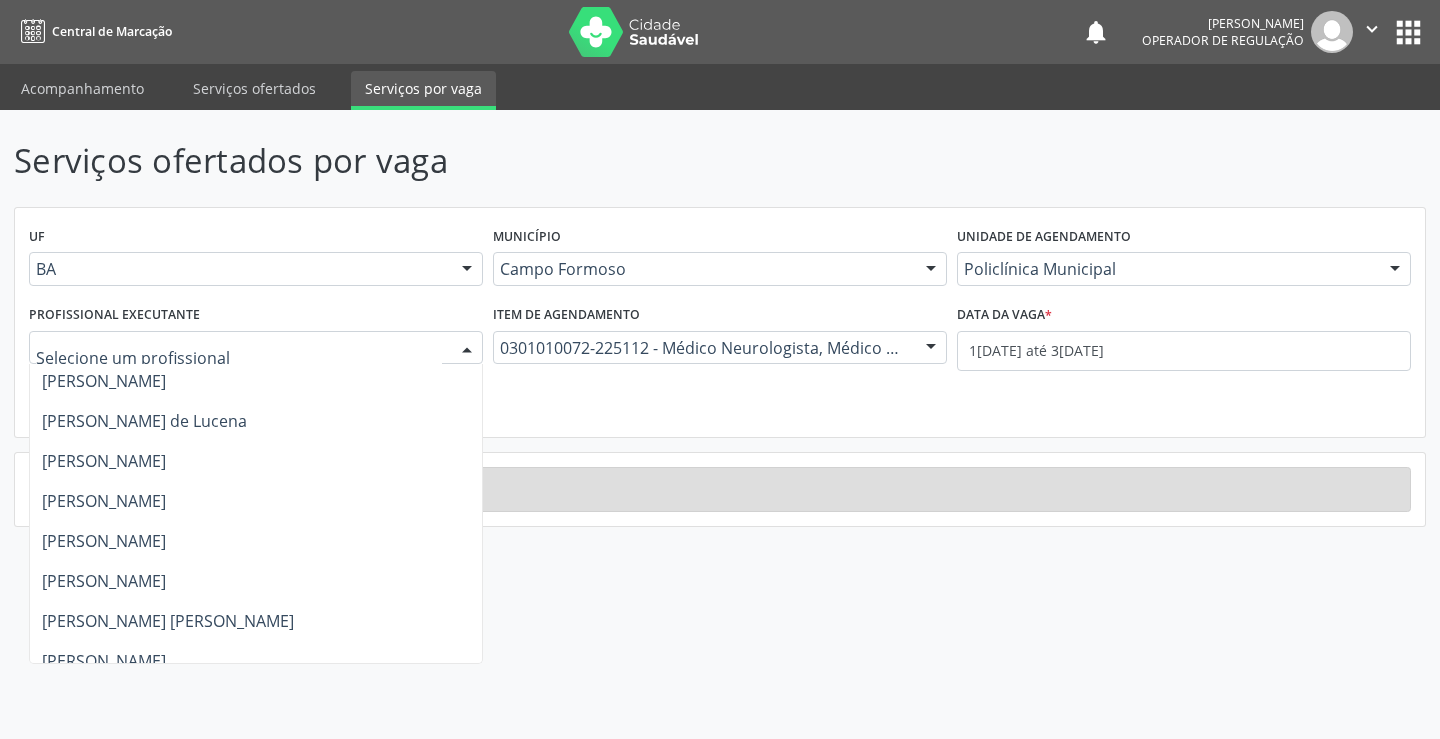 scroll, scrollTop: 100, scrollLeft: 0, axis: vertical 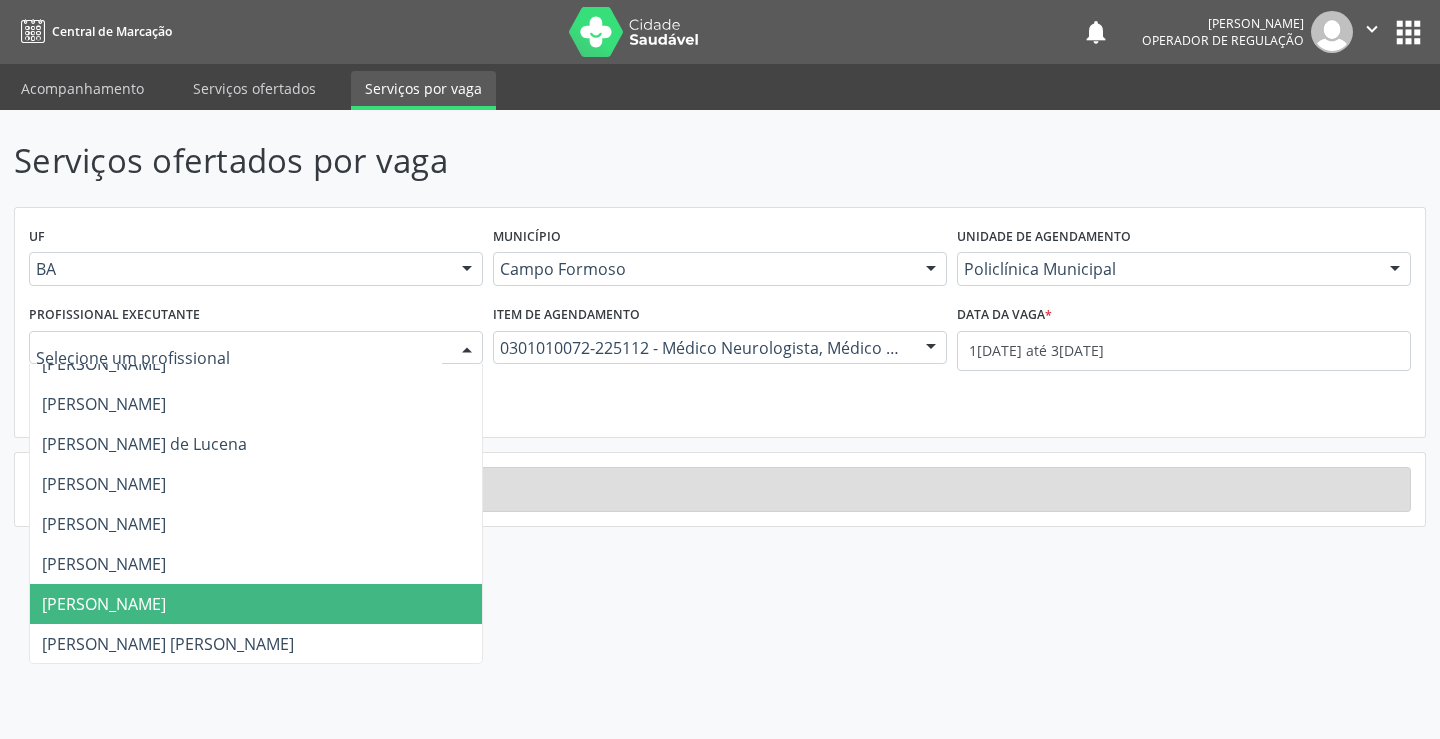 click on "Ezir Araujo Lima Junior" at bounding box center [104, 604] 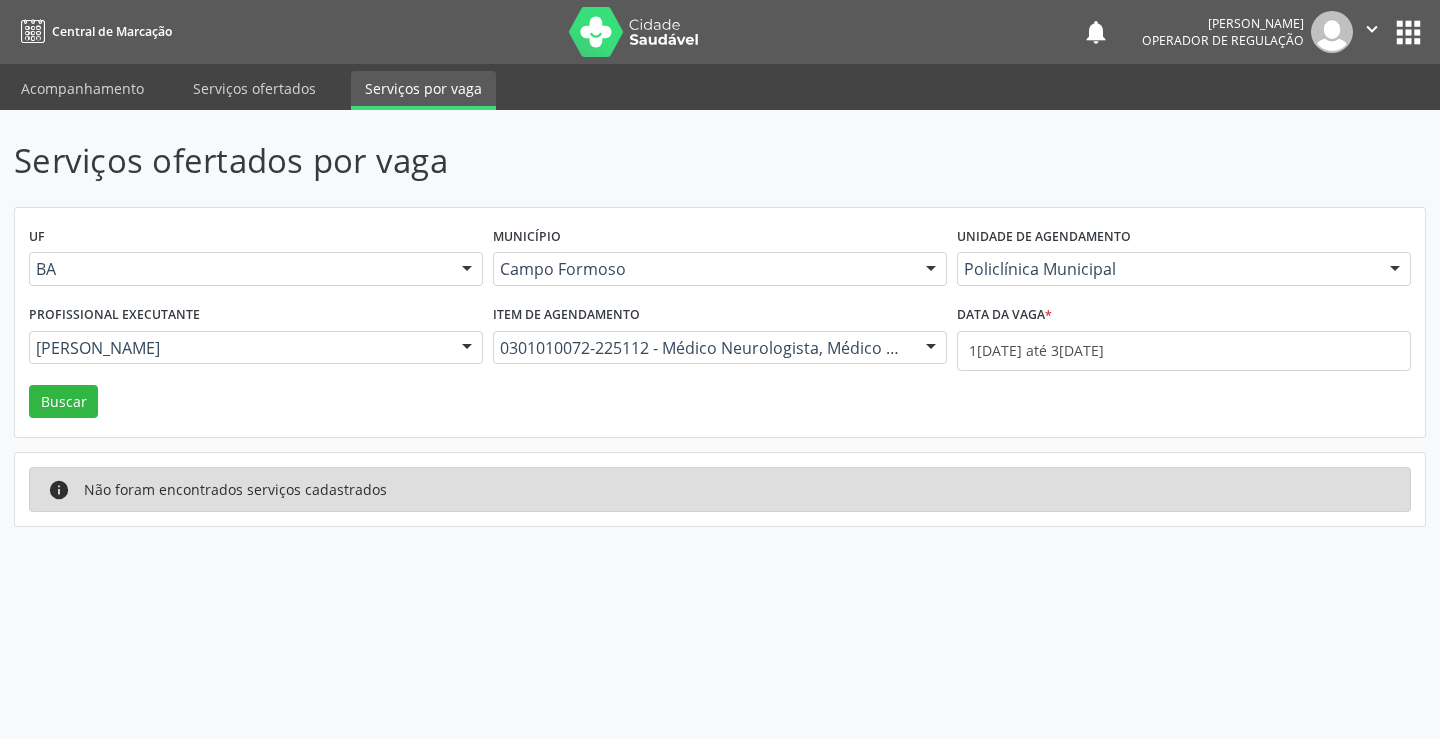 click on "UF
BA         BA
Nenhum resultado encontrado para: "   "
Não há nenhuma opção para ser exibida.
Município
Campo Formoso         Campo Formoso
Nenhum resultado encontrado para: "   "
Não há nenhuma opção para ser exibida.
Unidade de agendamento
Policlínica Municipal         Todos os estabelecimentos   Academia da Saude   Analise Diagnostico Laboratorial   Biolab   Caf Central de Abastecimento Farmaceutico de Campo Formoso   Caps Centro de Atencao Psicossocial   Central de Marcacao de Consultas e Exames de Campo Formoso   Centro Medico Campo Formoso   Centro de Enfrentamento Para Covid 19 de Campo Formoso   Centro de Reabilitacao   Clinica Dr Jose Alberto   Clinica Dr Silvio Matos   Clinica Multimed   Clinica de Reabilitacao Nova Mente e Novo Corpo   Clinlab   Clinodonto   Consultorio Dr Adailton Menezes   Consultorio Dr Cristovao Jose de Lima Silva" at bounding box center [720, 323] 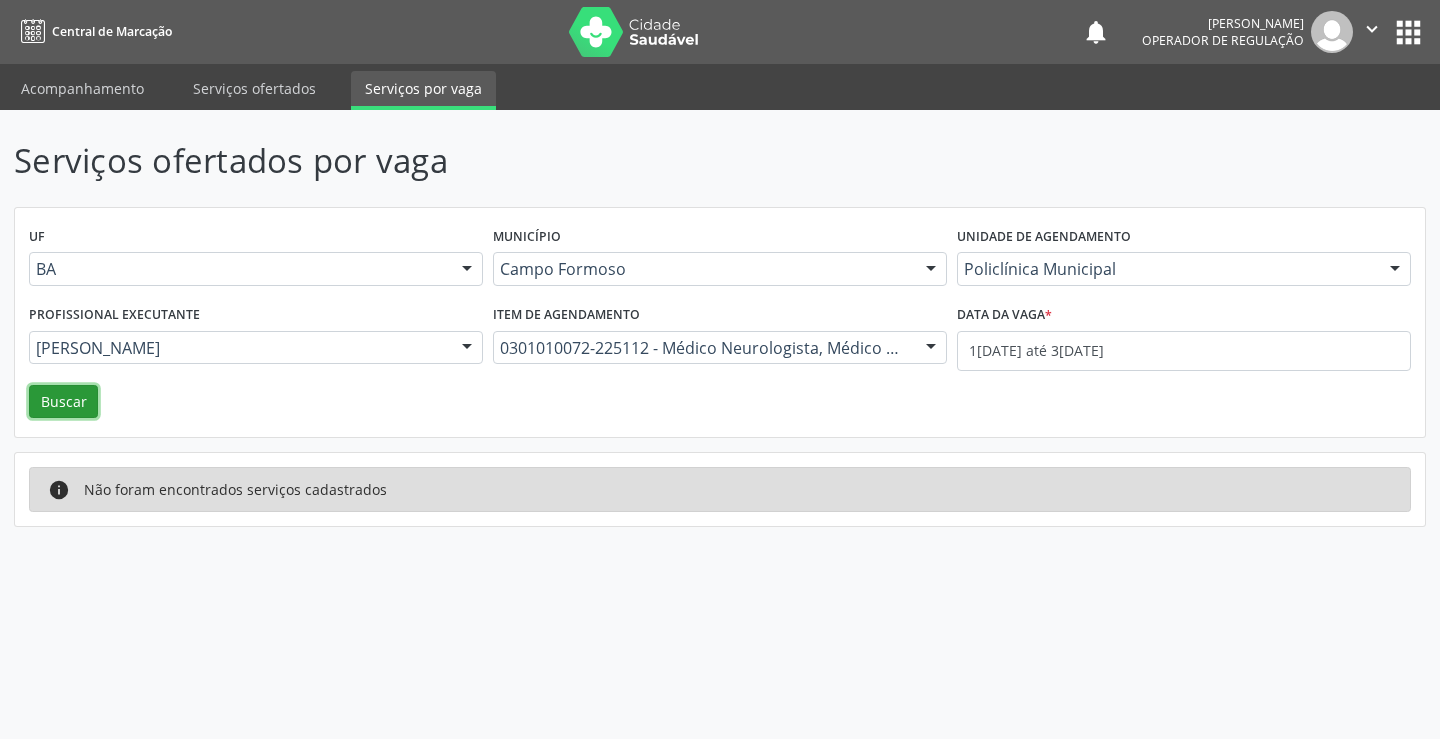 click on "Buscar" at bounding box center [63, 402] 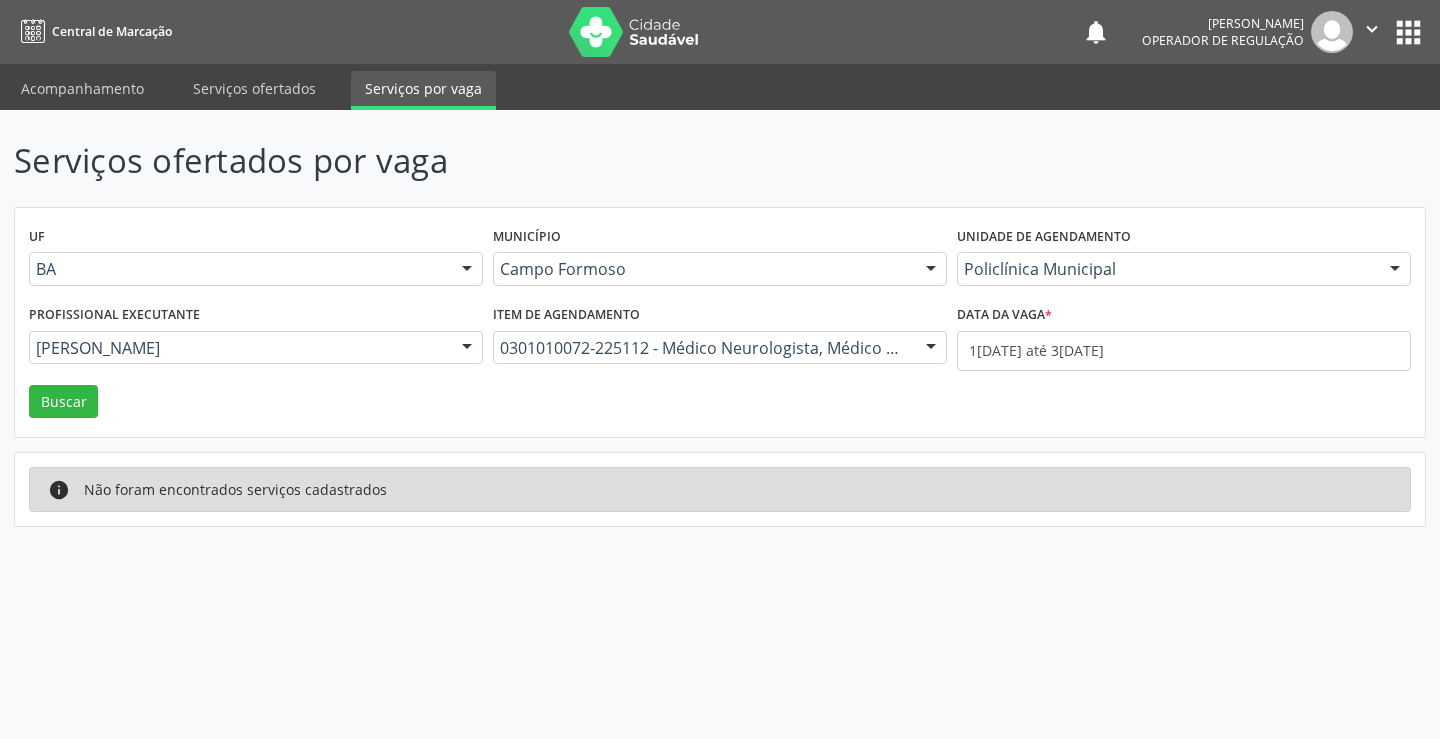 click on "Data da vaga
*" at bounding box center (1184, 315) 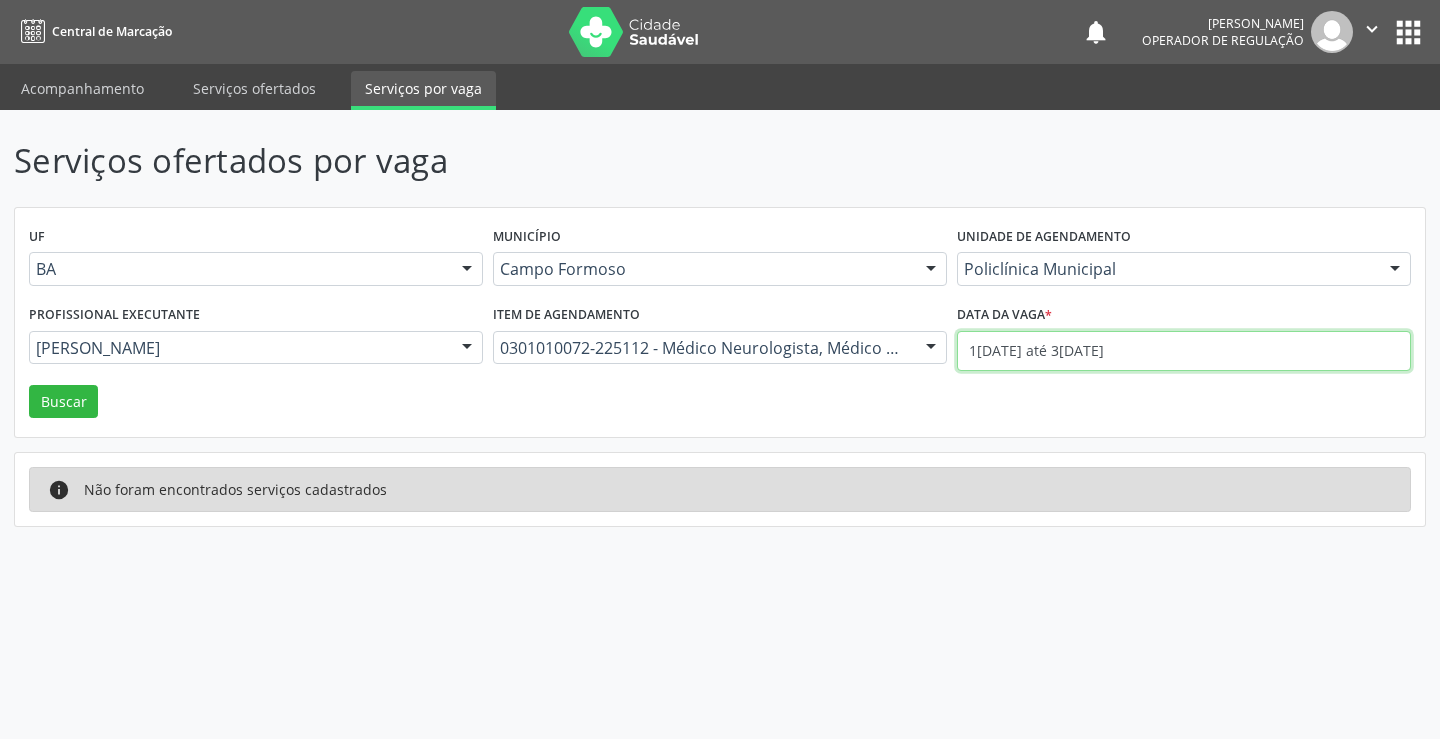click on "18/06/2025 até 31/07/2025" at bounding box center (1184, 351) 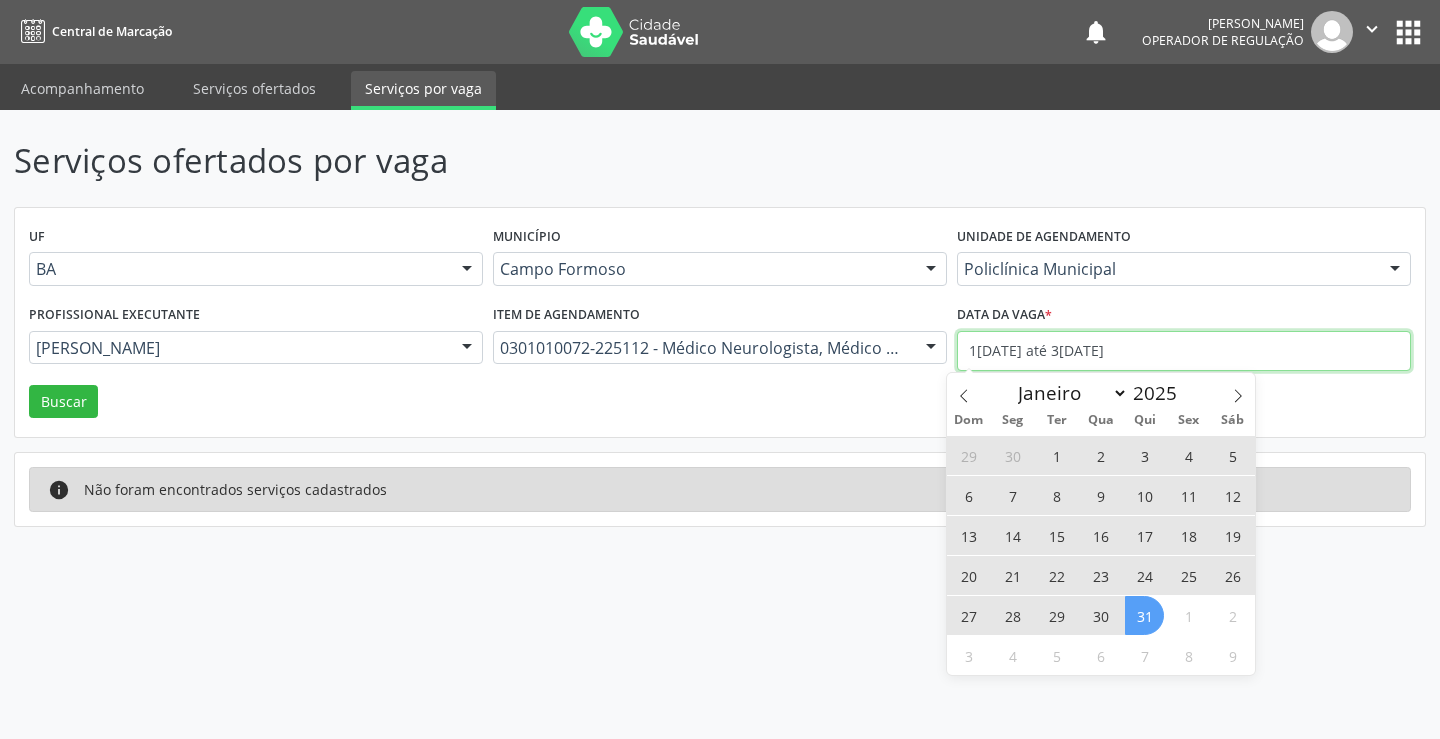 type 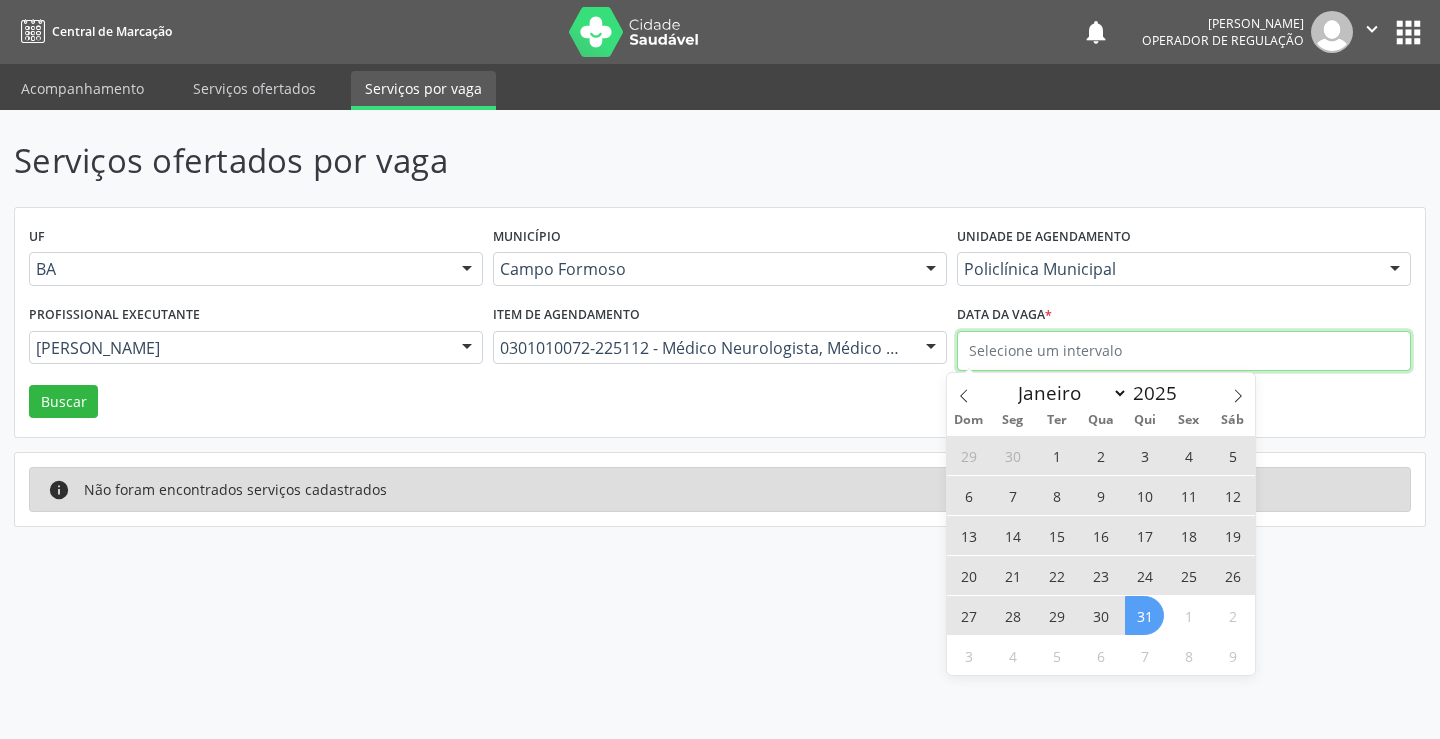 select on "5" 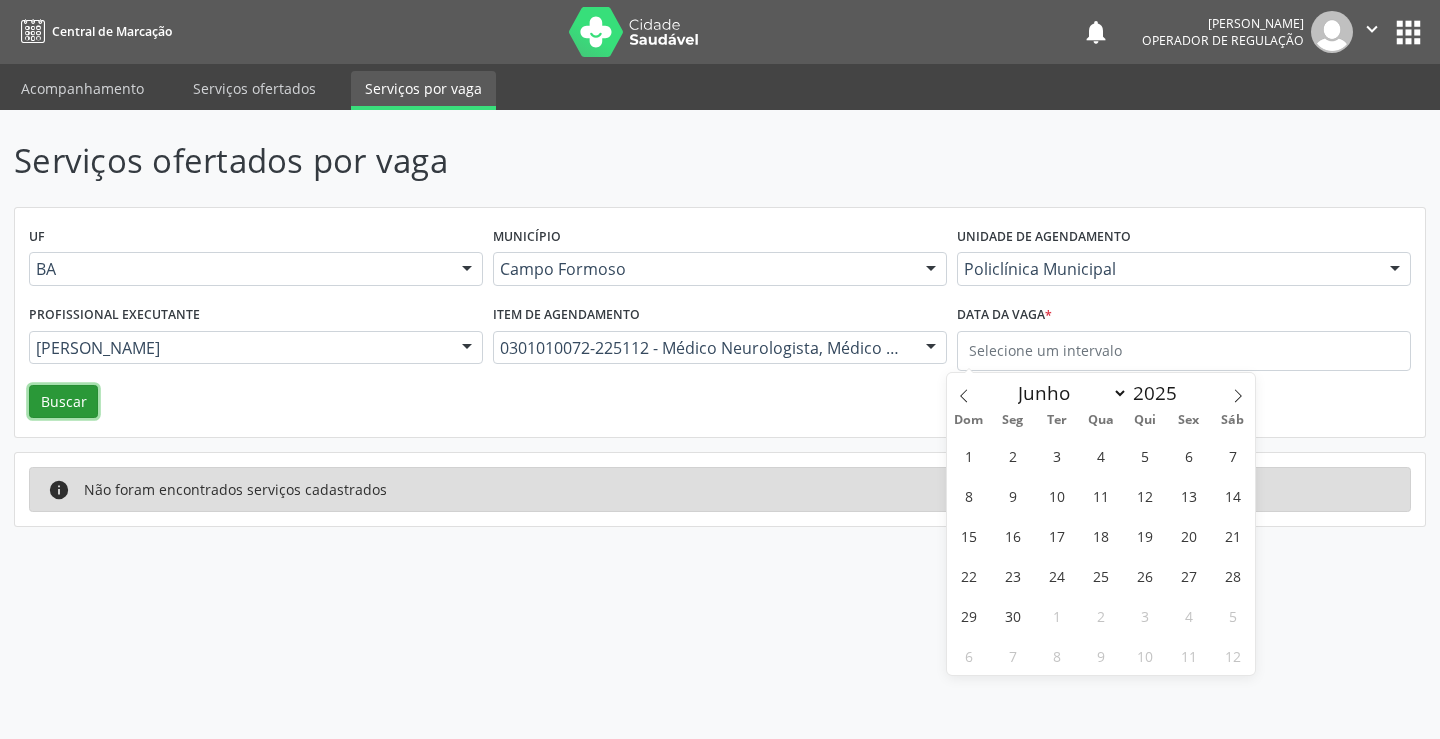 click on "Buscar" at bounding box center [63, 402] 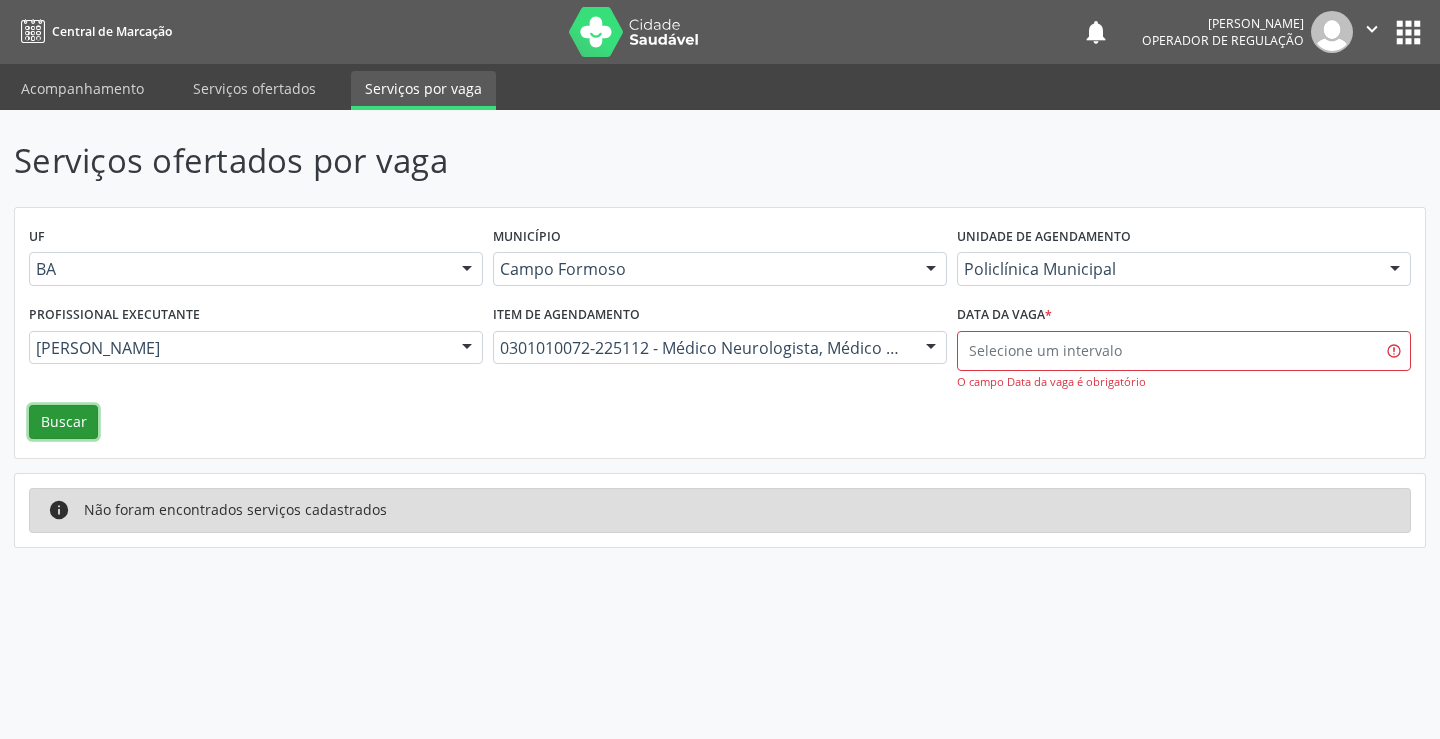 click on "Buscar" at bounding box center (63, 422) 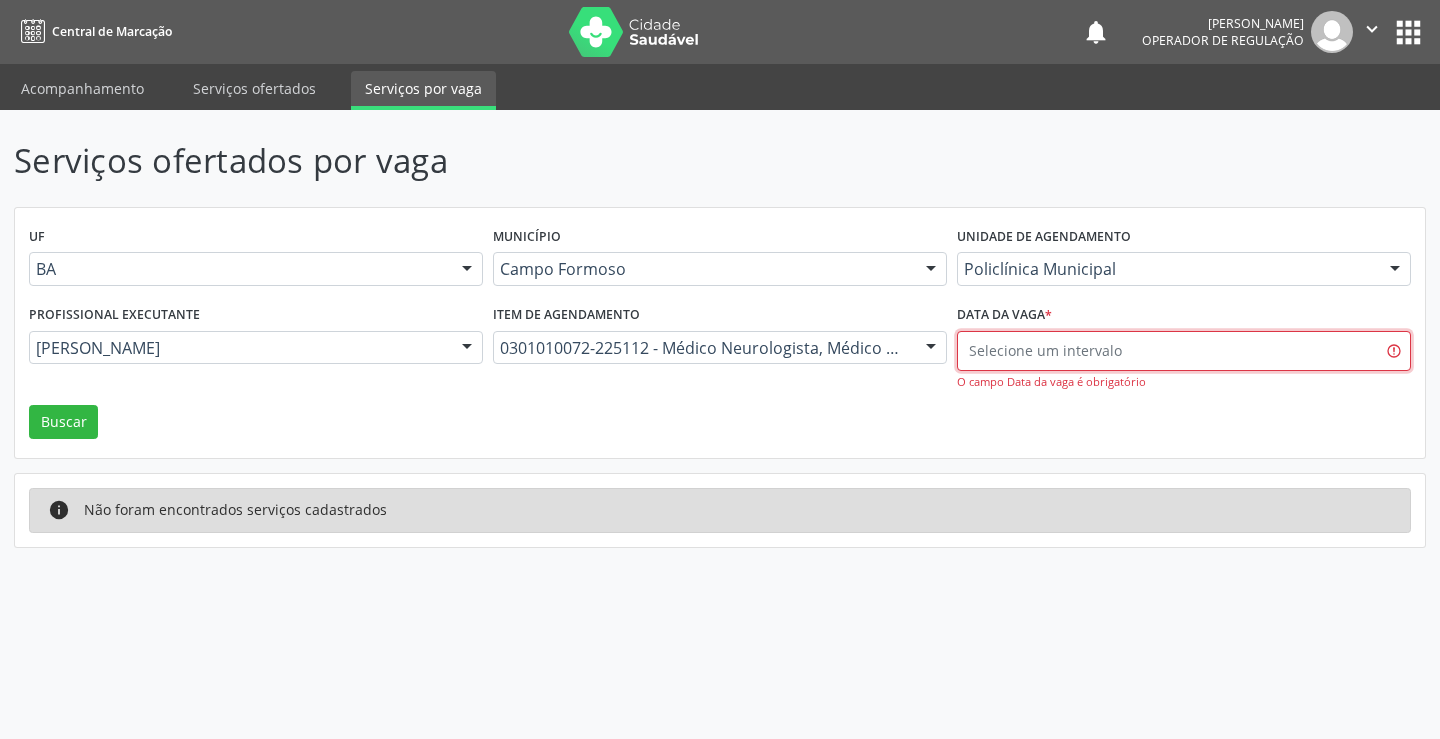 click at bounding box center [1184, 351] 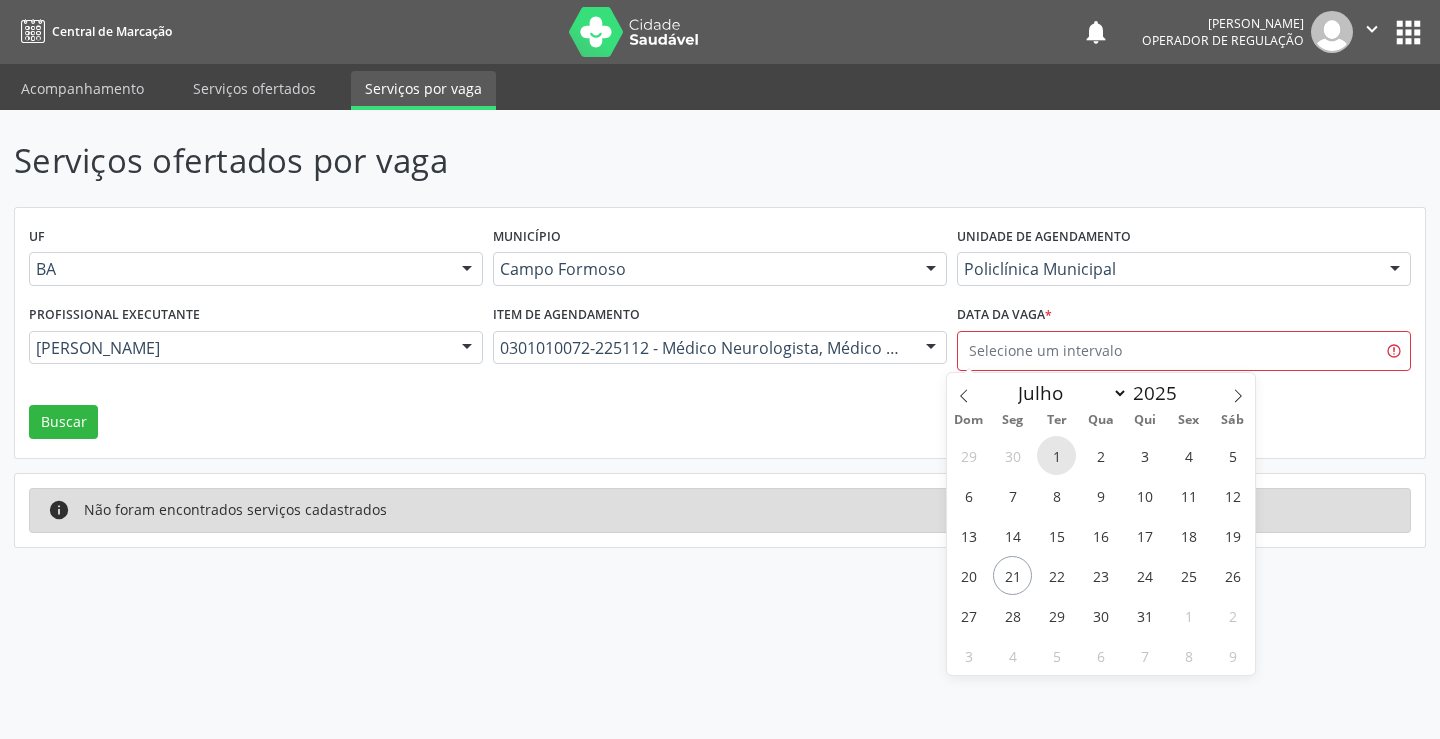 click on "1" at bounding box center [1056, 455] 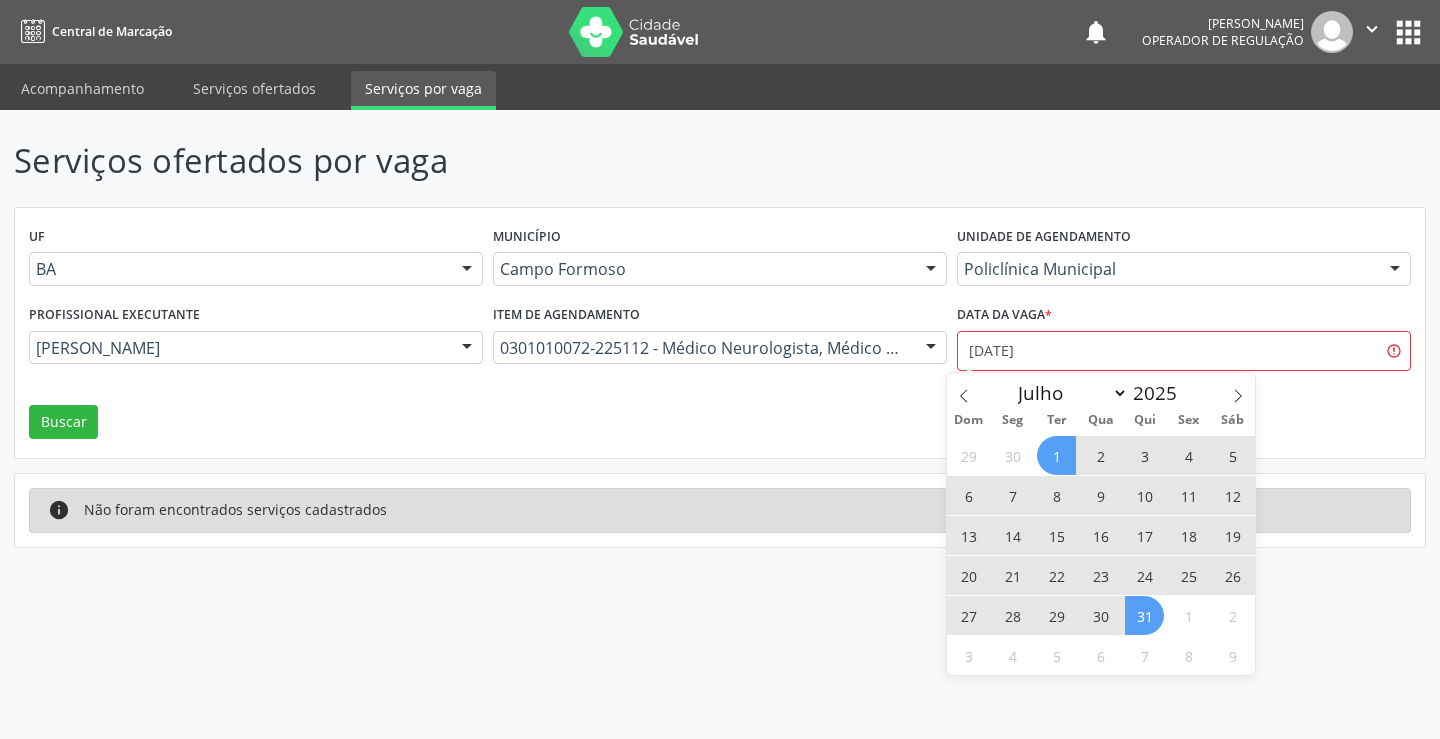 click on "31" at bounding box center [1144, 615] 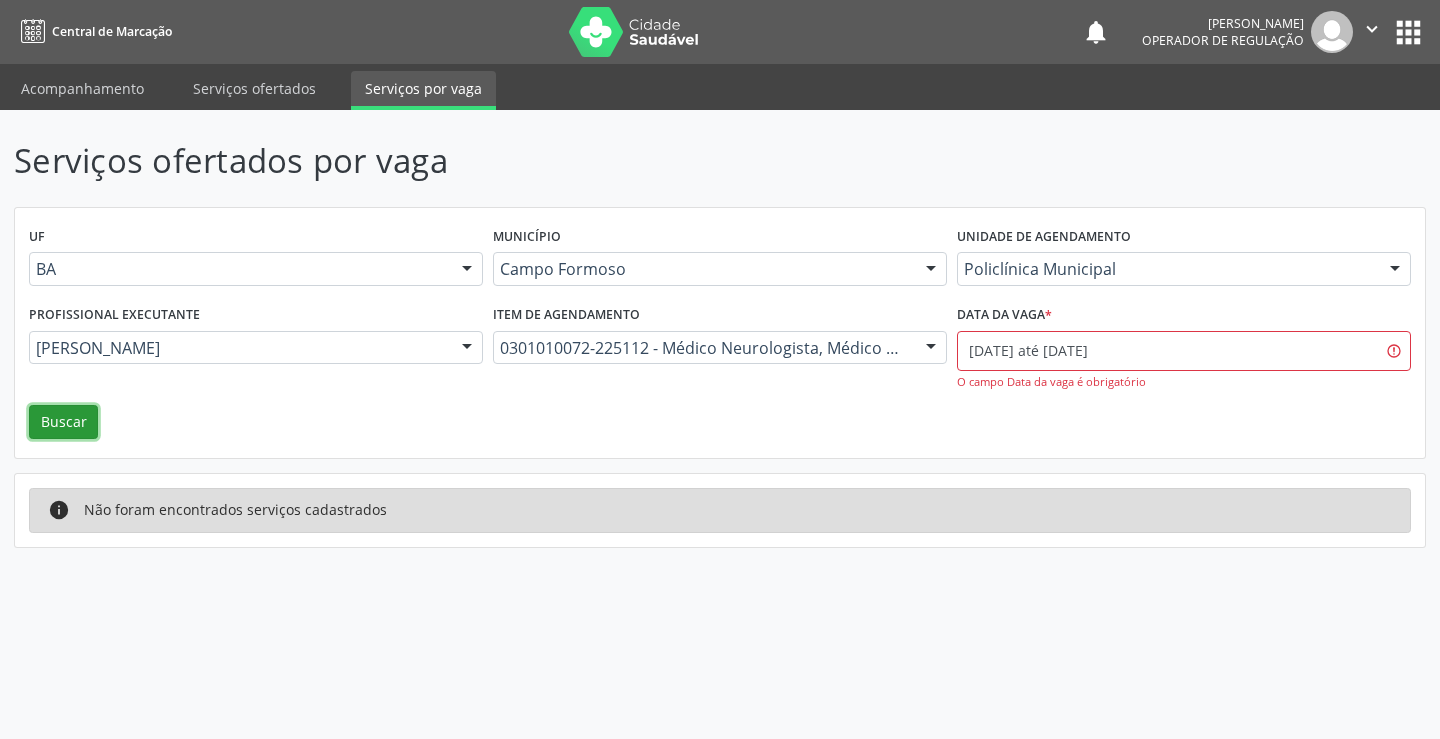 click on "Buscar" at bounding box center [63, 422] 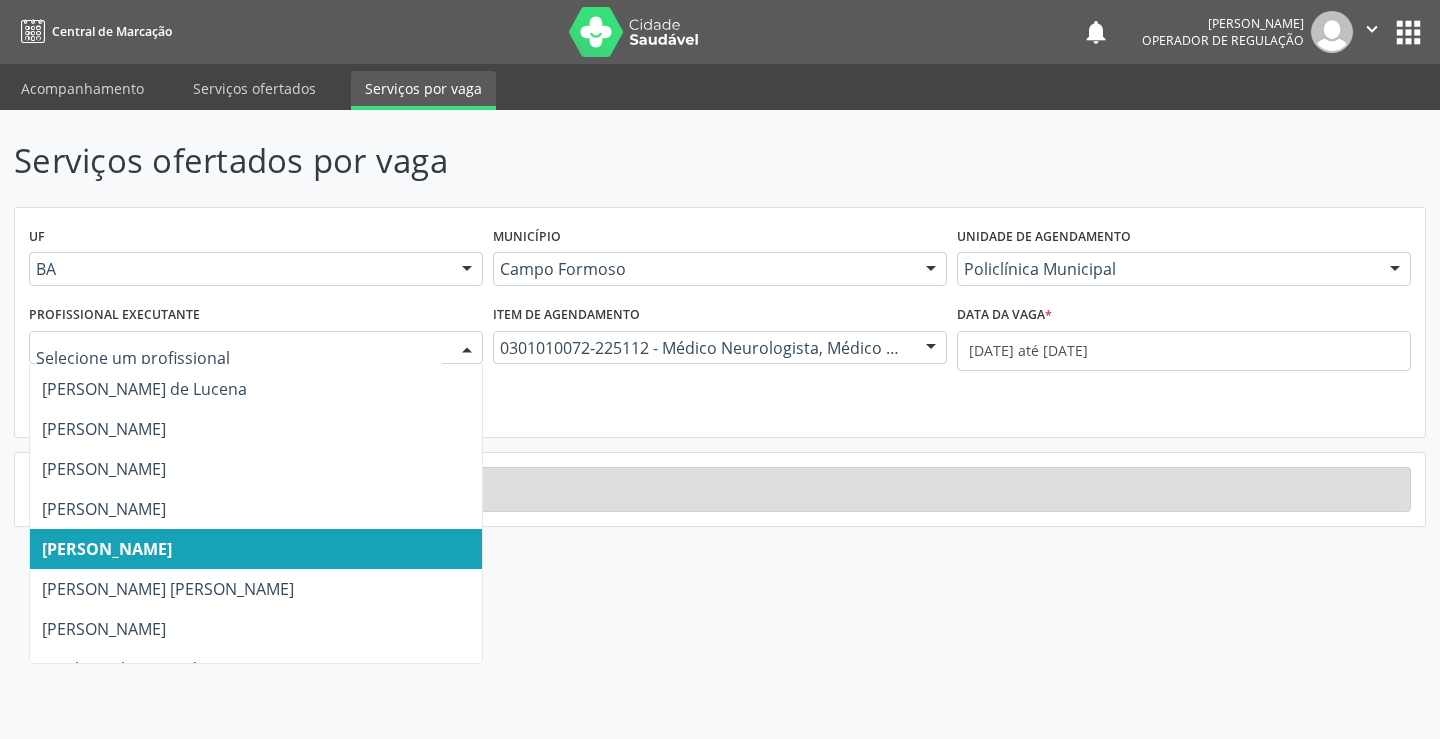 scroll, scrollTop: 200, scrollLeft: 0, axis: vertical 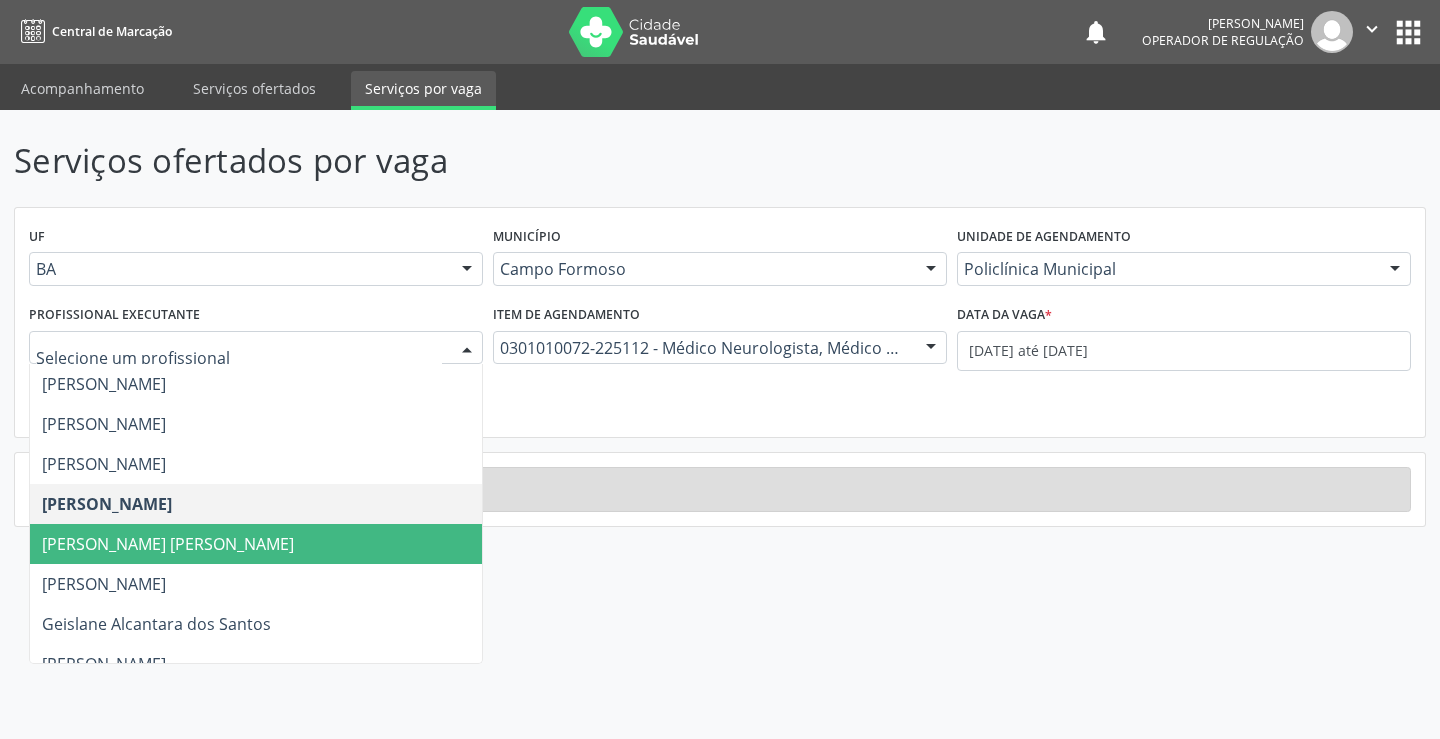 click on "Fabio Rodrigues Damasceno Domingues" at bounding box center [168, 544] 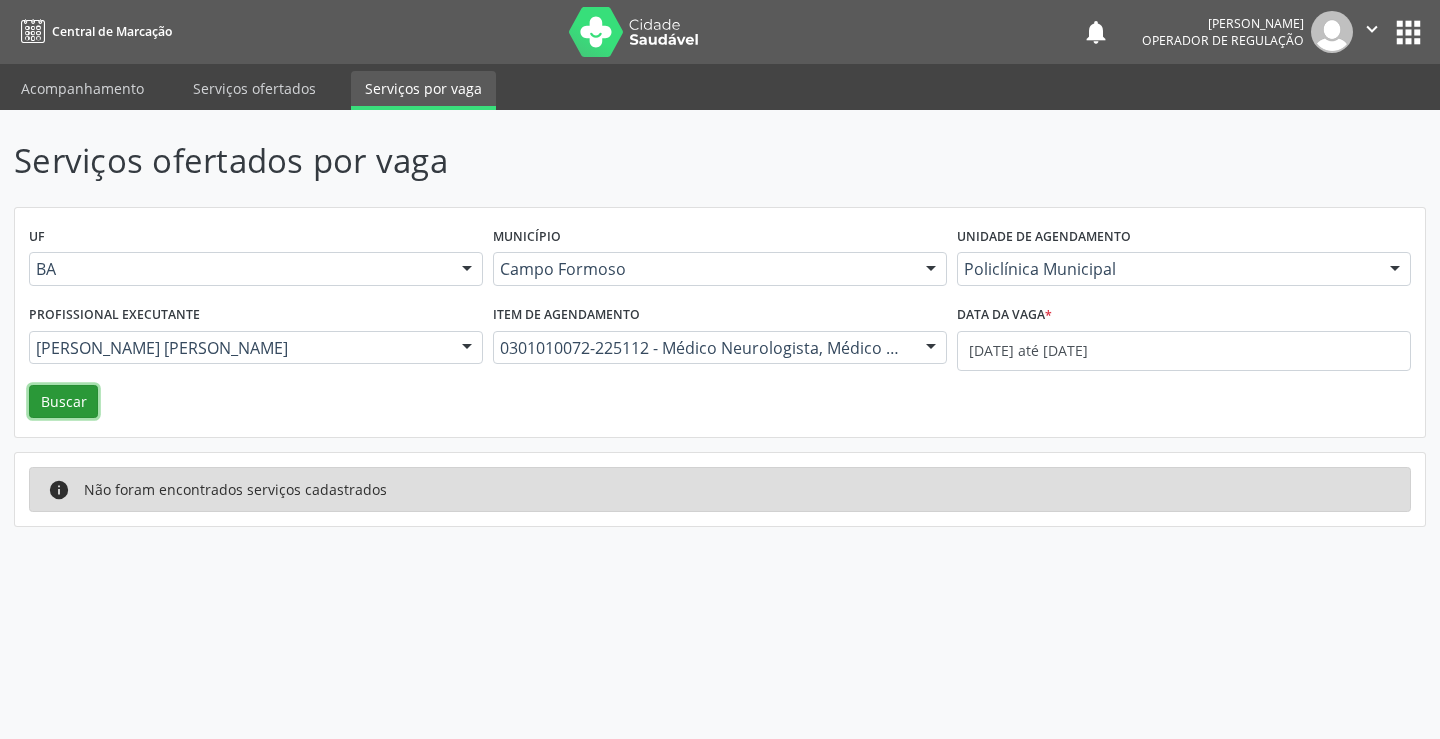 click on "Buscar" at bounding box center (63, 402) 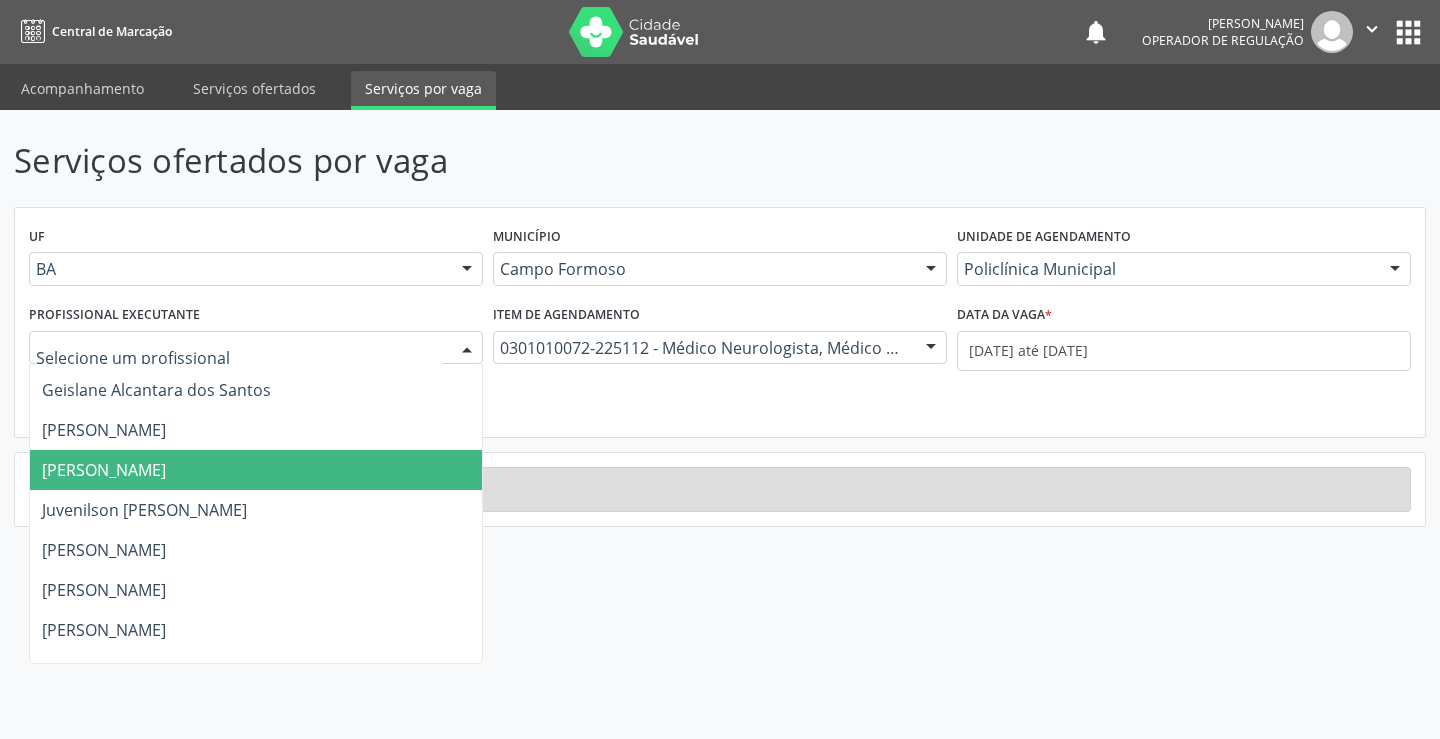 scroll, scrollTop: 500, scrollLeft: 0, axis: vertical 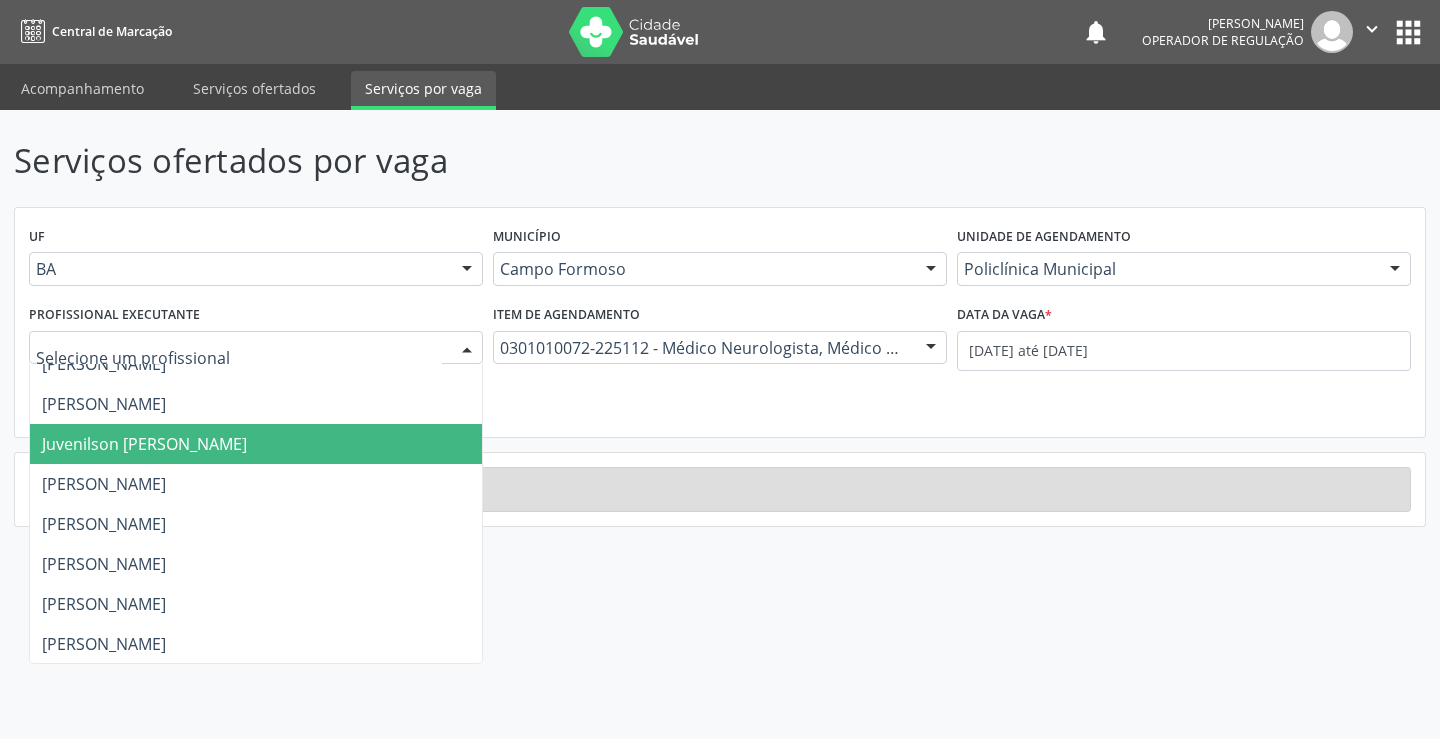 click on "Juvenilson Jose de Sa Andrade" at bounding box center (144, 444) 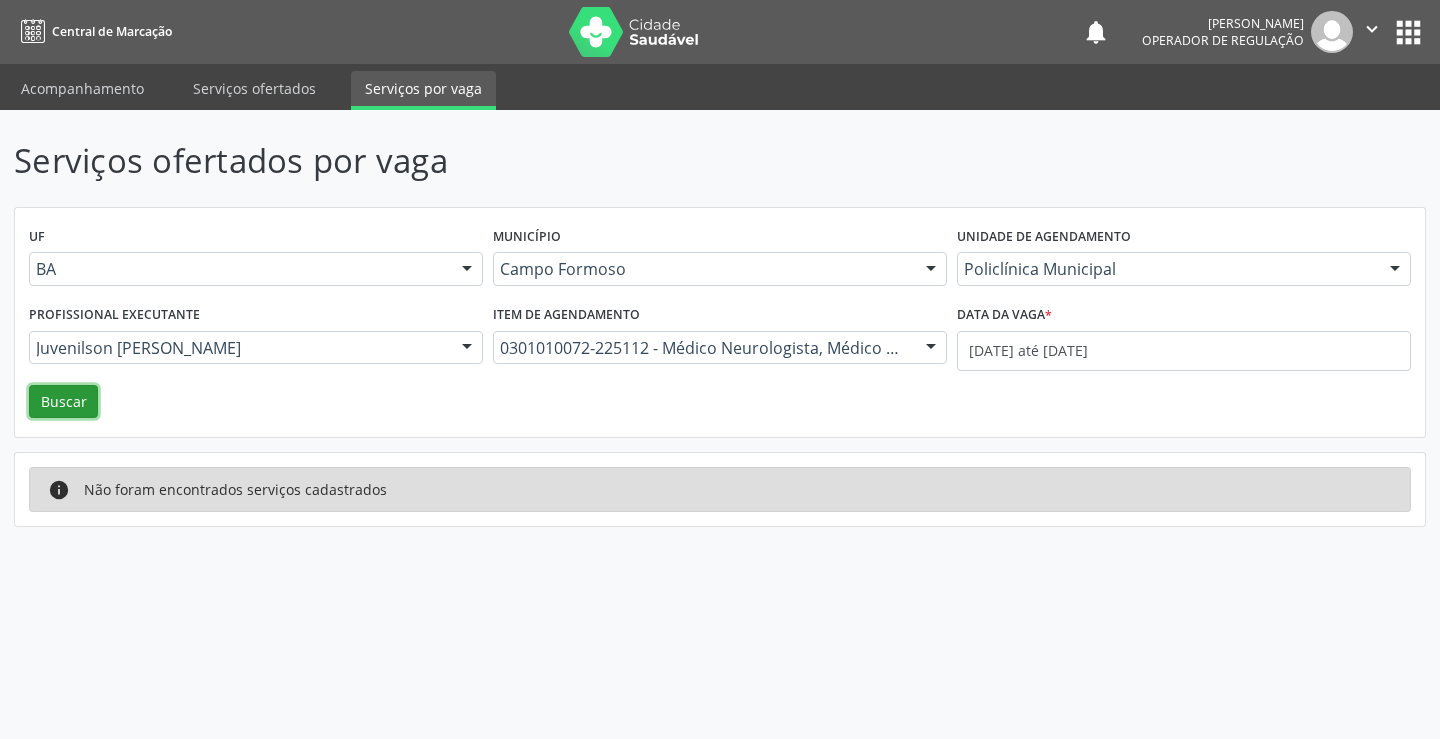 click on "Buscar" at bounding box center (63, 402) 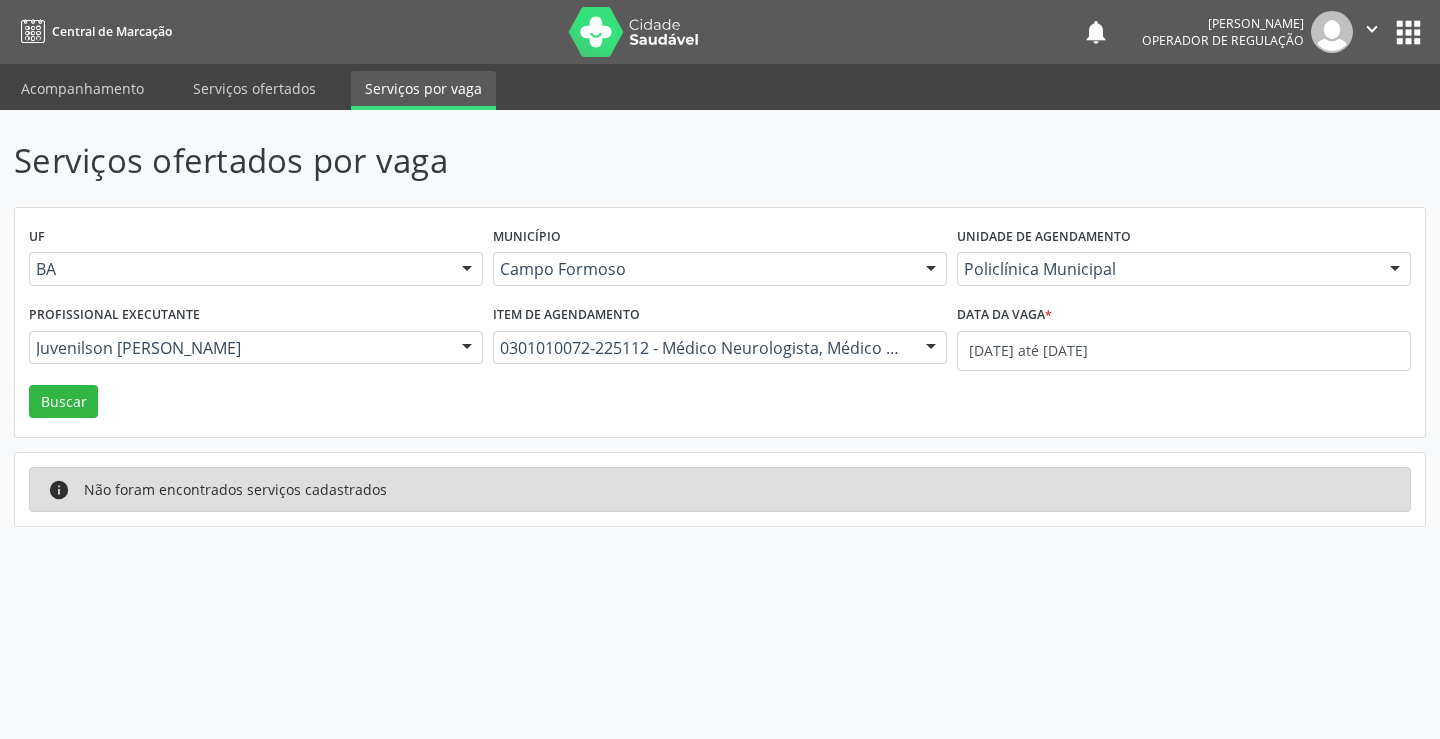 drag, startPoint x: 190, startPoint y: 346, endPoint x: 174, endPoint y: 357, distance: 19.416489 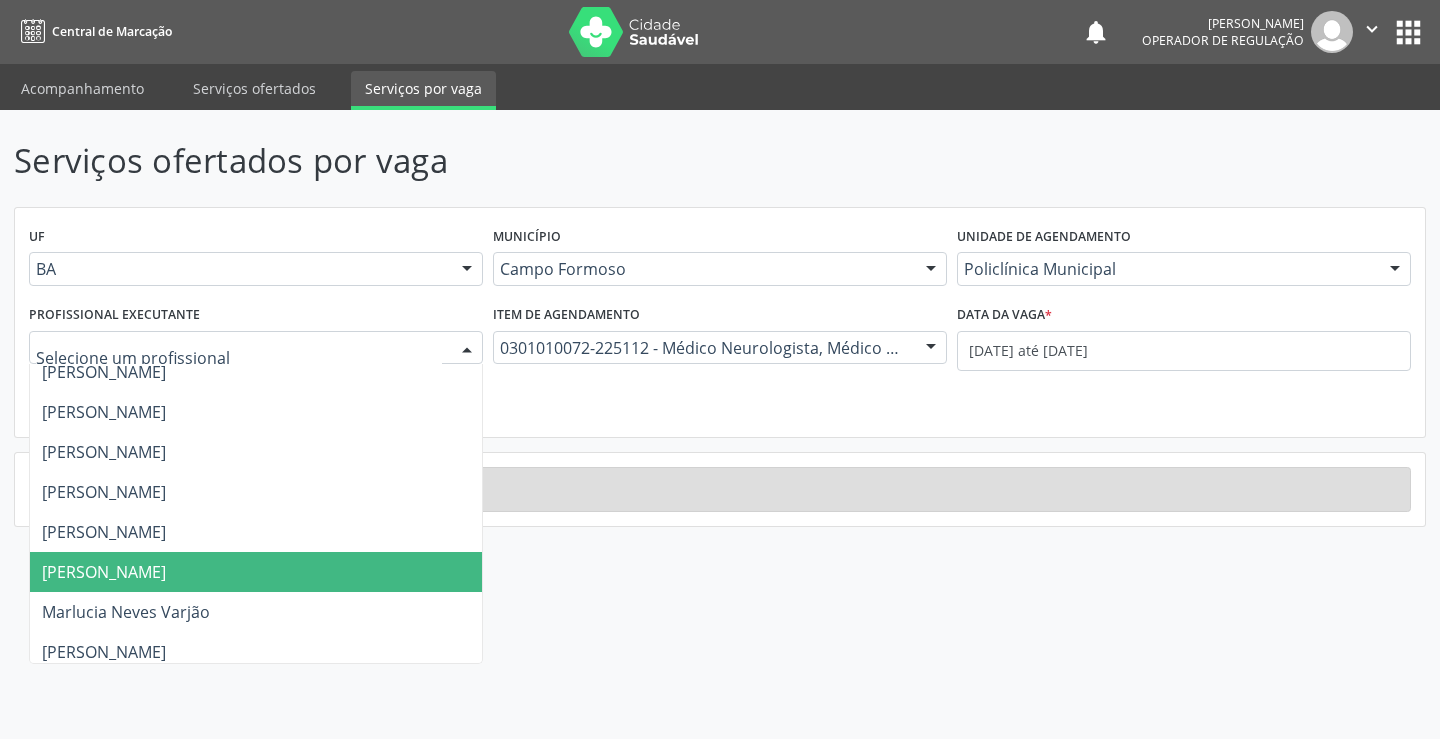 scroll, scrollTop: 700, scrollLeft: 0, axis: vertical 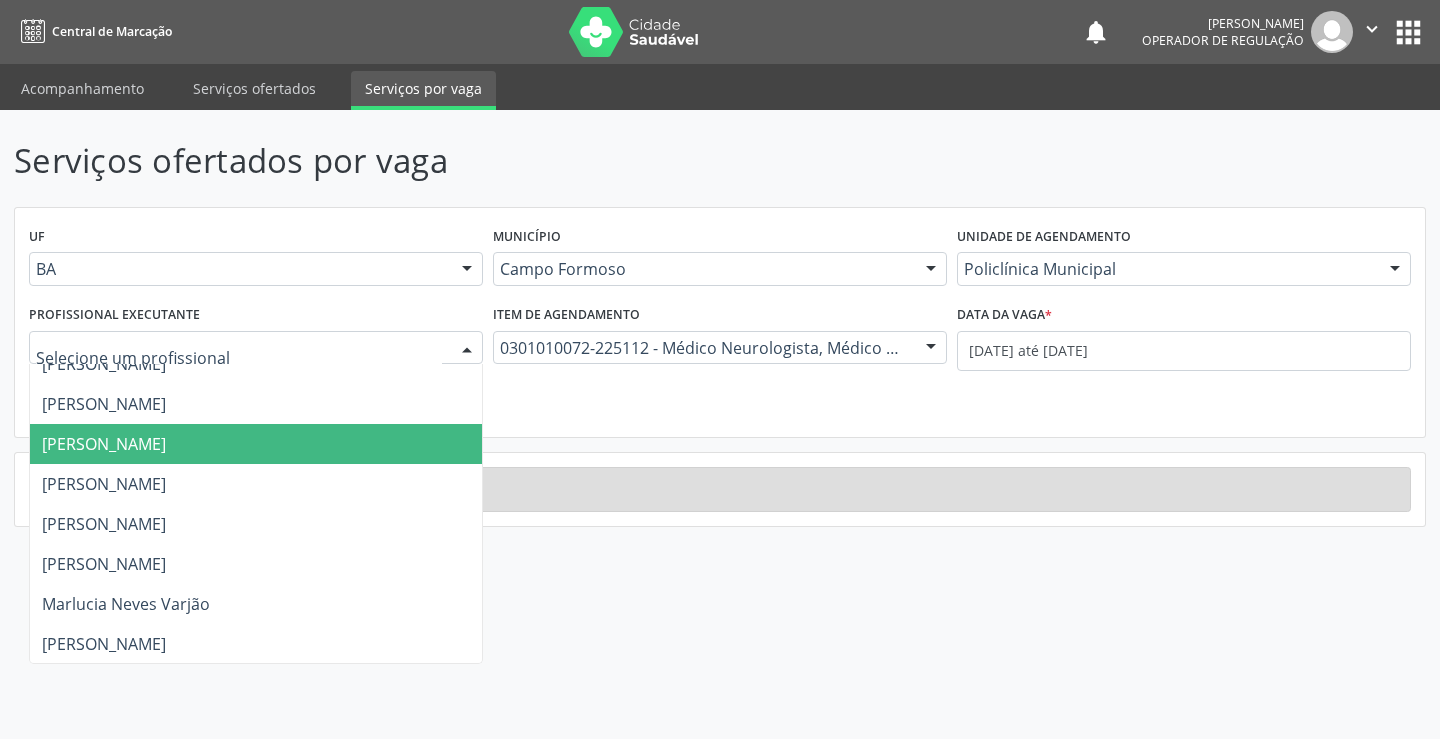 click on "Marcio Tulyo Gonçalves Vieira" at bounding box center [104, 444] 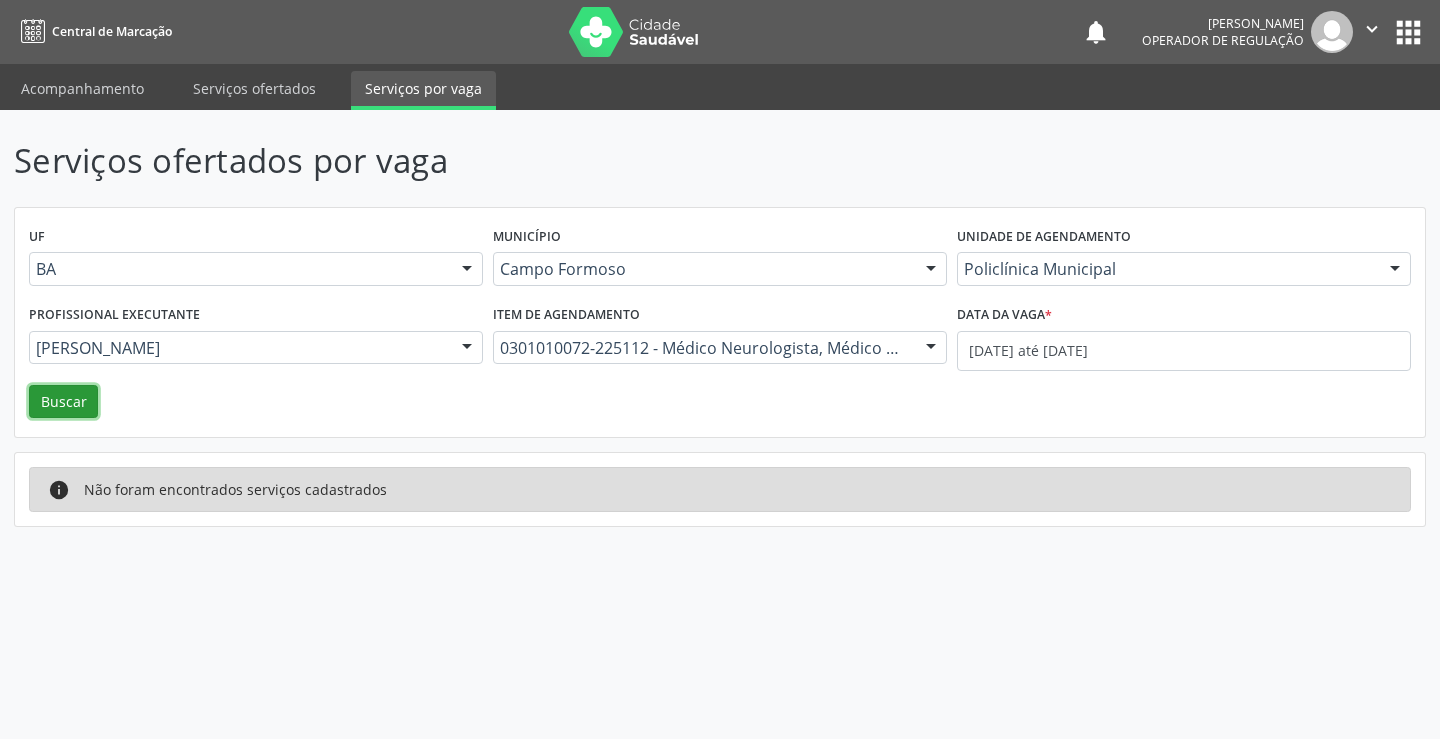 click on "Buscar" at bounding box center (63, 402) 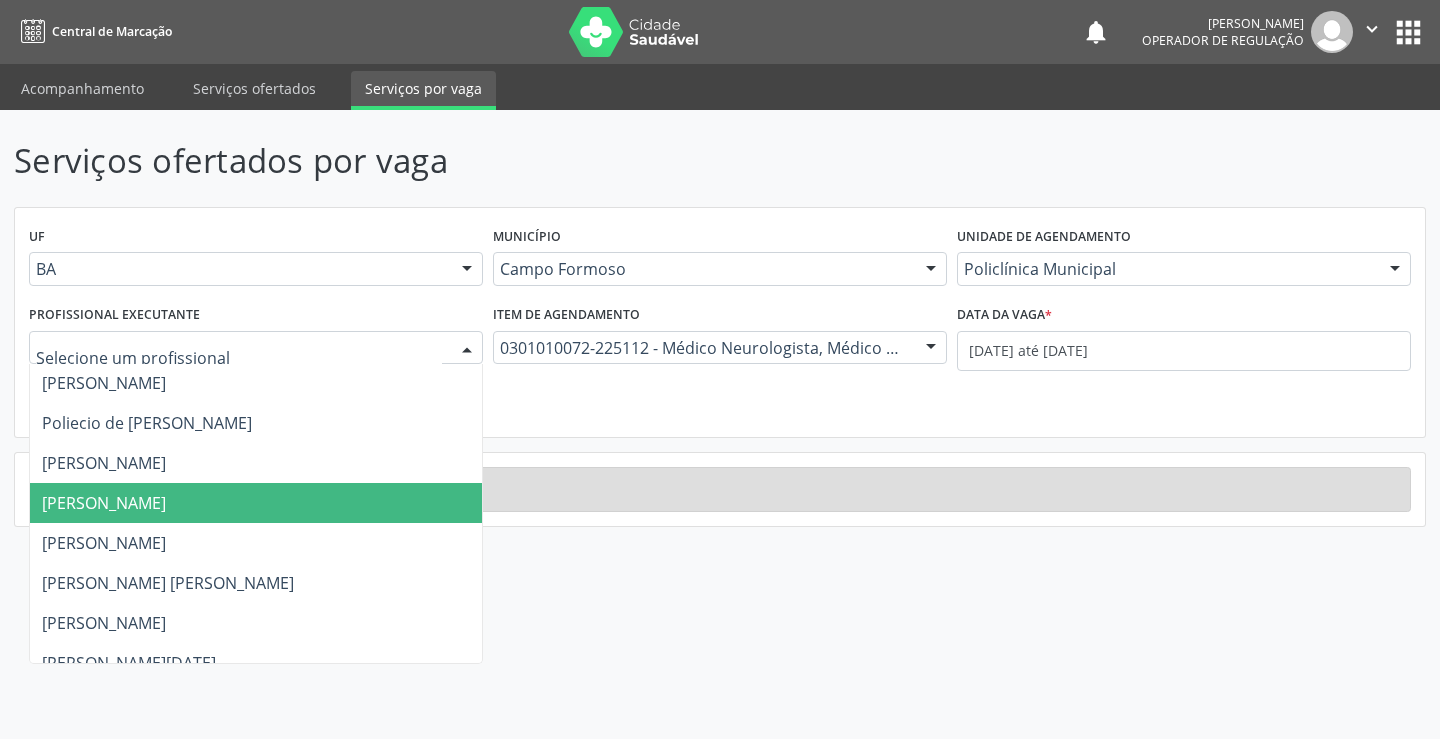 scroll, scrollTop: 1261, scrollLeft: 0, axis: vertical 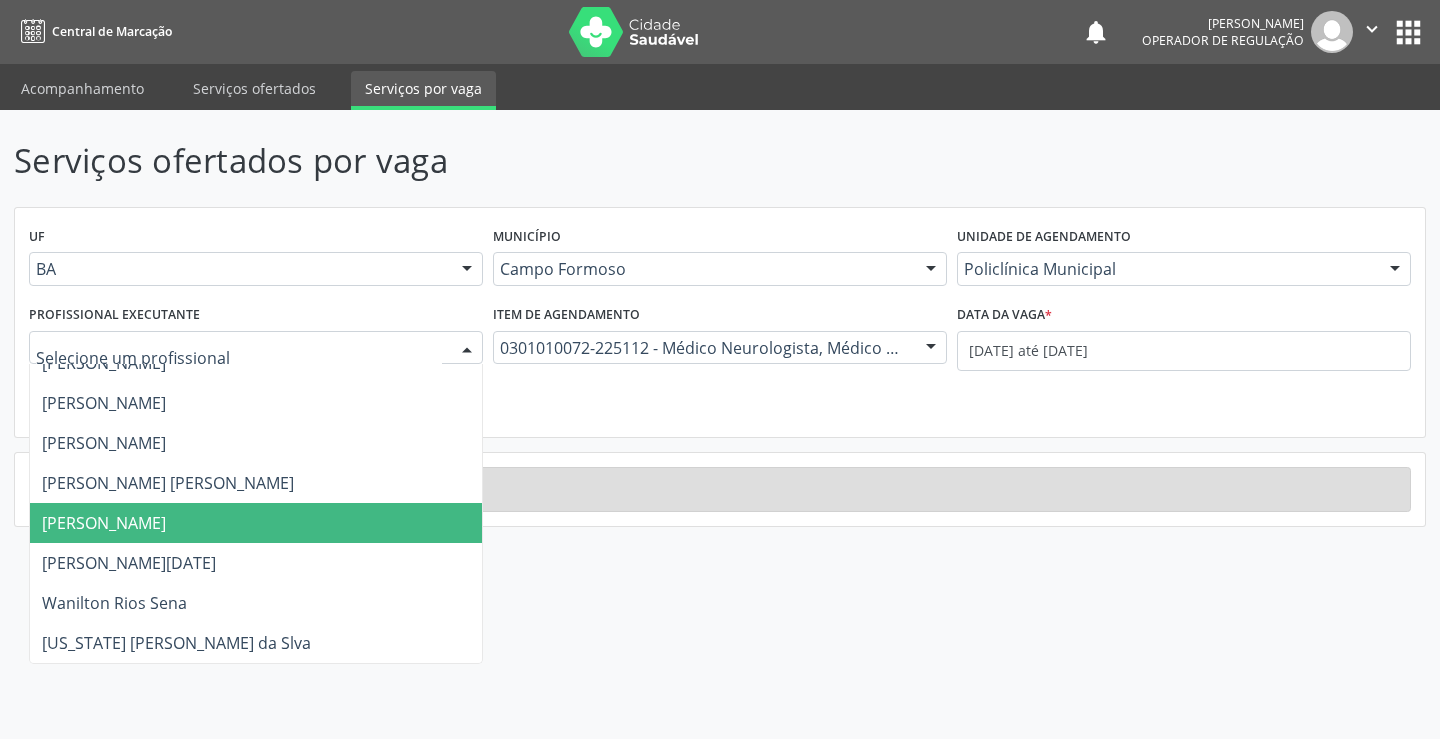 click on "Serviços ofertados por vaga
UF
BA         BA
Nenhum resultado encontrado para: "   "
Não há nenhuma opção para ser exibida.
Município
Campo Formoso         Campo Formoso
Nenhum resultado encontrado para: "   "
Não há nenhuma opção para ser exibida.
Unidade de agendamento
Policlínica Municipal         Todos os estabelecimentos   Academia da Saude   Analise Diagnostico Laboratorial   Biolab   Caf Central de Abastecimento Farmaceutico de Campo Formoso   Caps Centro de Atencao Psicossocial   Central de Marcacao de Consultas e Exames de Campo Formoso   Centro Medico Campo Formoso   Centro de Enfrentamento Para Covid 19 de Campo Formoso   Centro de Reabilitacao   Clinica Dr Jose Alberto   Clinica Dr Silvio Matos   Clinica Multimed   Clinica de Reabilitacao Nova Mente e Novo Corpo   Clinlab   Clinodonto   Consultorio Dr Adailton Menezes" at bounding box center (720, 424) 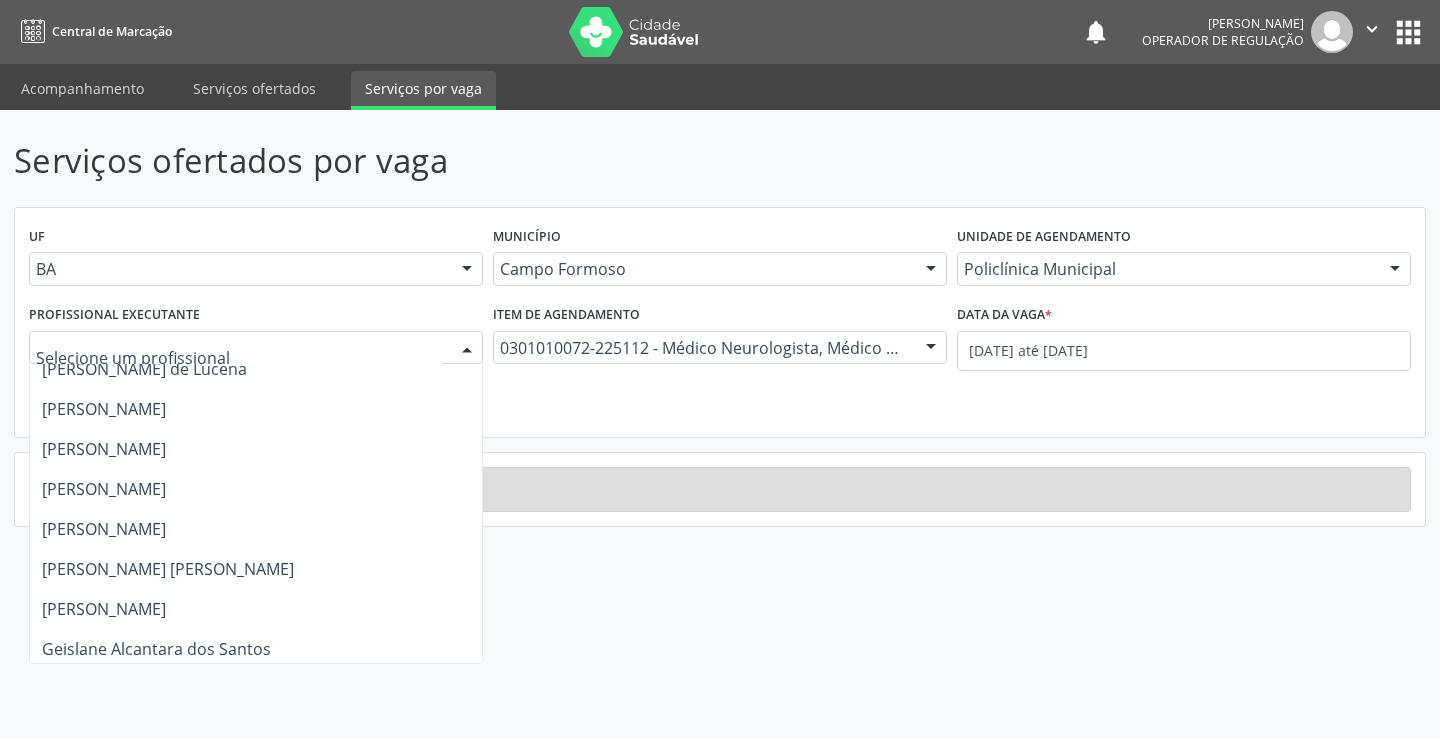 scroll, scrollTop: 0, scrollLeft: 0, axis: both 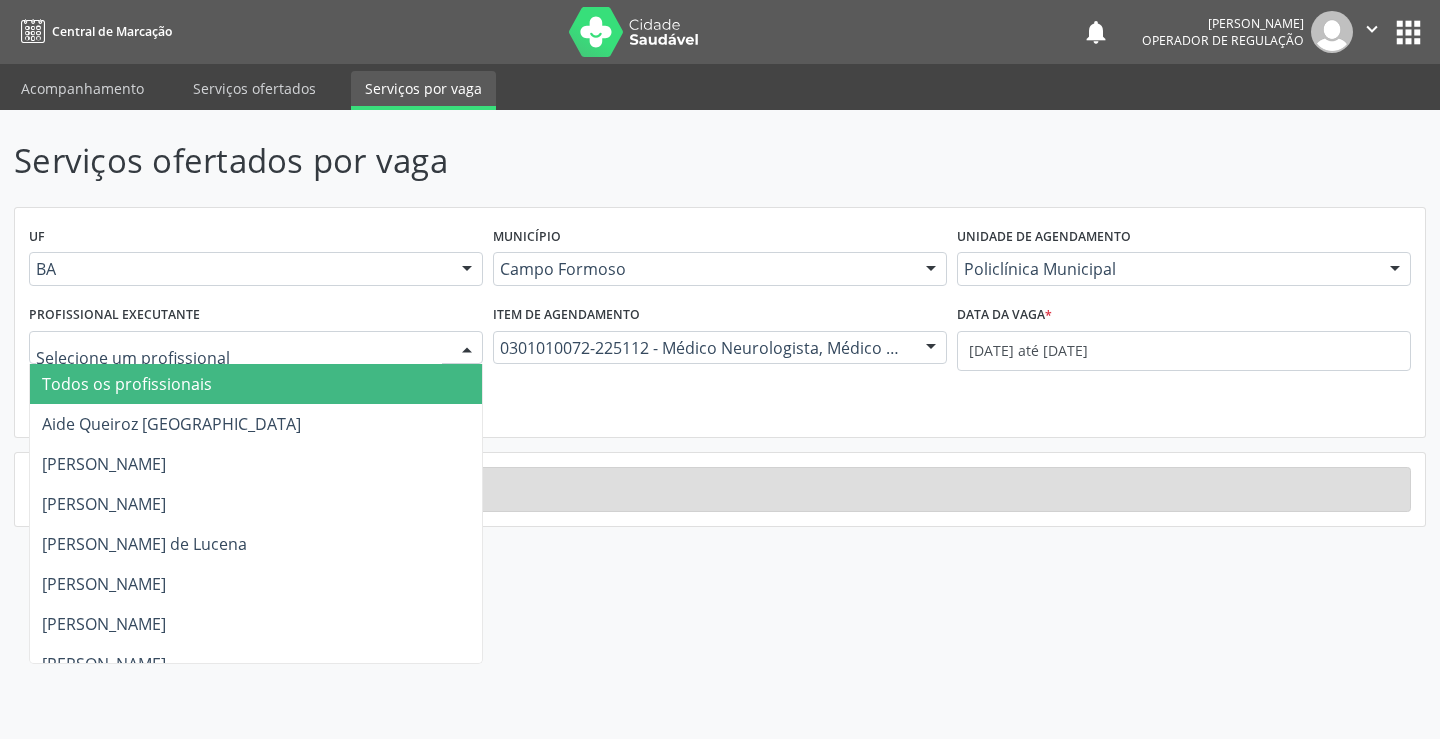click on "Todos os profissionais" at bounding box center [127, 384] 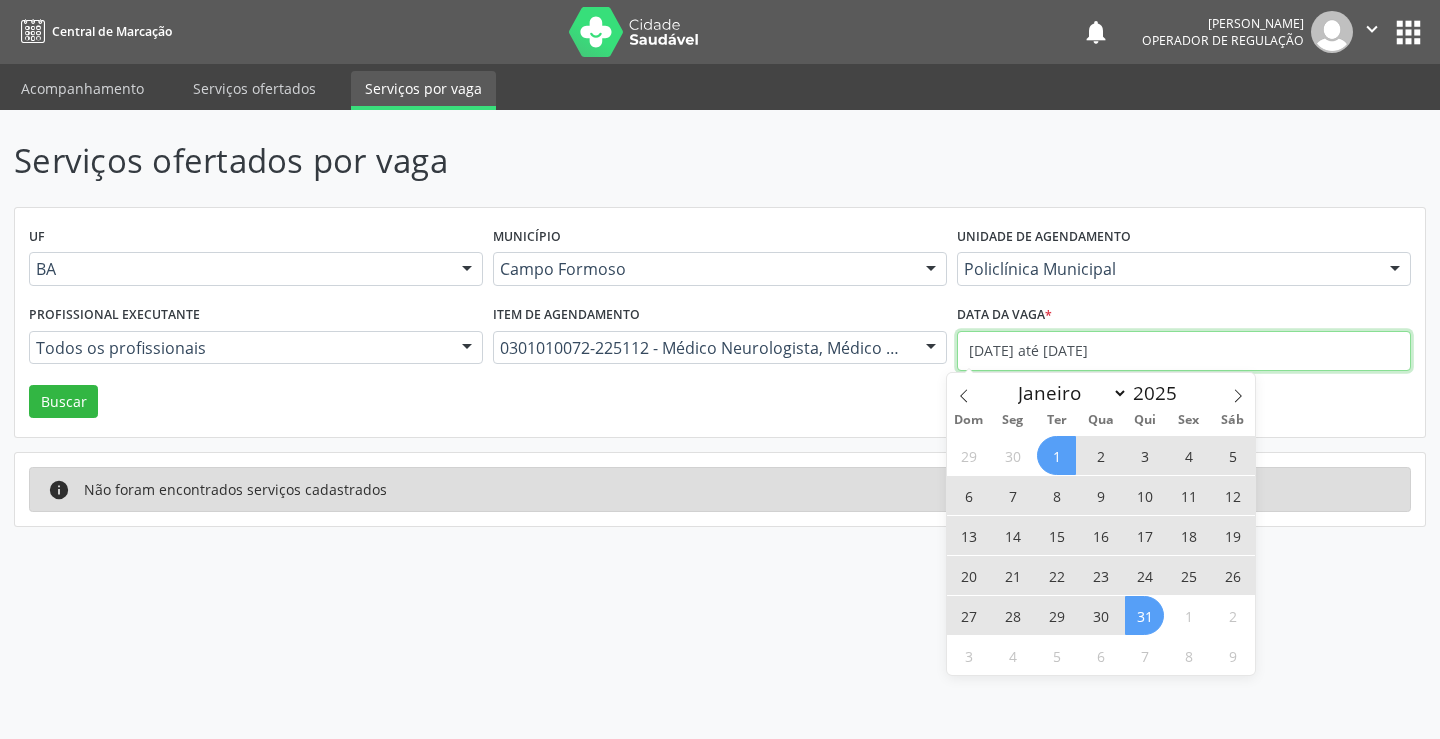 click on "01/07/2025 até 31/07/2025" at bounding box center [1184, 351] 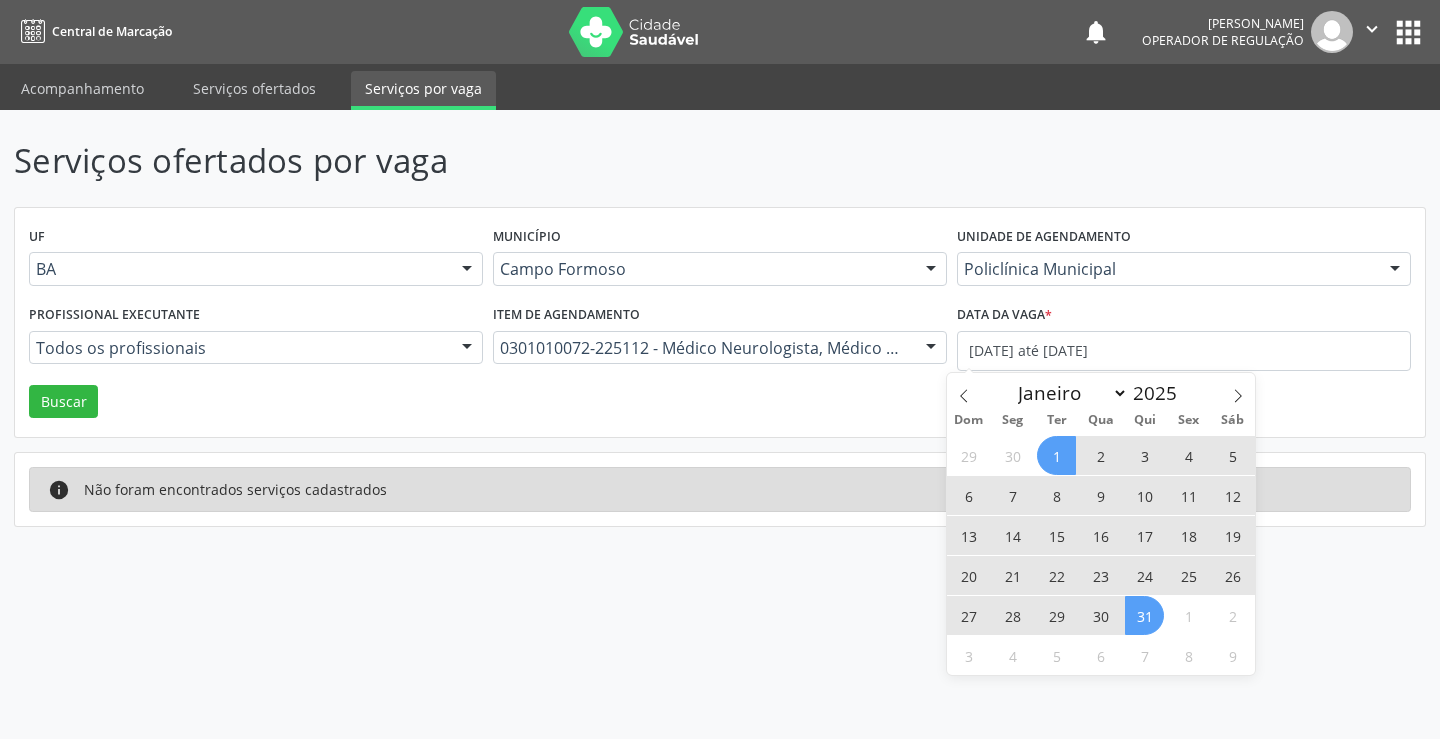 click on "Serviços ofertados por vaga
UF
BA         BA
Nenhum resultado encontrado para: "   "
Não há nenhuma opção para ser exibida.
Município
Campo Formoso         Campo Formoso
Nenhum resultado encontrado para: "   "
Não há nenhuma opção para ser exibida.
Unidade de agendamento
Policlínica Municipal         Todos os estabelecimentos   Academia da Saude   Analise Diagnostico Laboratorial   Biolab   Caf Central de Abastecimento Farmaceutico de Campo Formoso   Caps Centro de Atencao Psicossocial   Central de Marcacao de Consultas e Exames de Campo Formoso   Centro Medico Campo Formoso   Centro de Enfrentamento Para Covid 19 de Campo Formoso   Centro de Reabilitacao   Clinica Dr Jose Alberto   Clinica Dr Silvio Matos   Clinica Multimed   Clinica de Reabilitacao Nova Mente e Novo Corpo   Clinlab   Clinodonto   Consultorio Dr Adailton Menezes" at bounding box center [720, 424] 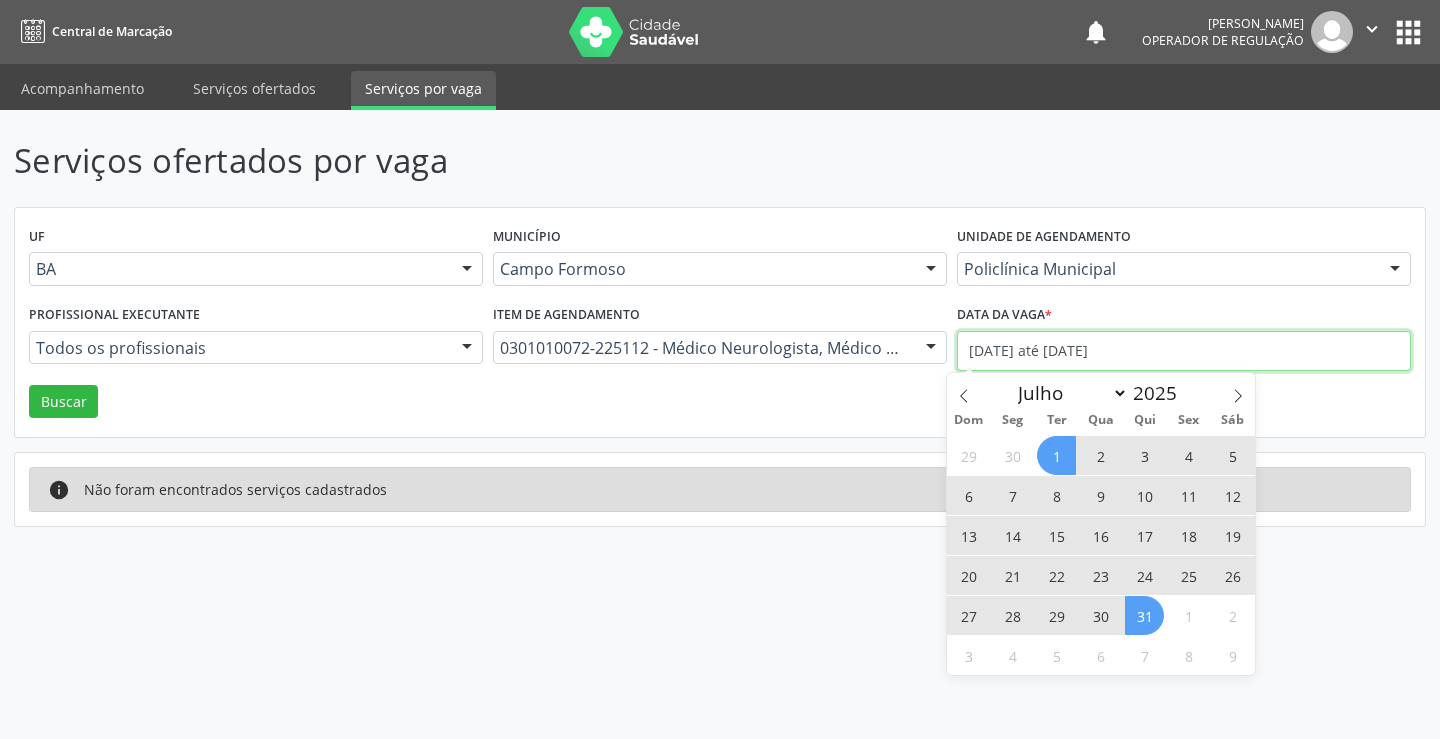 click on "01/07/2025 até 31/07/2025" at bounding box center [1184, 351] 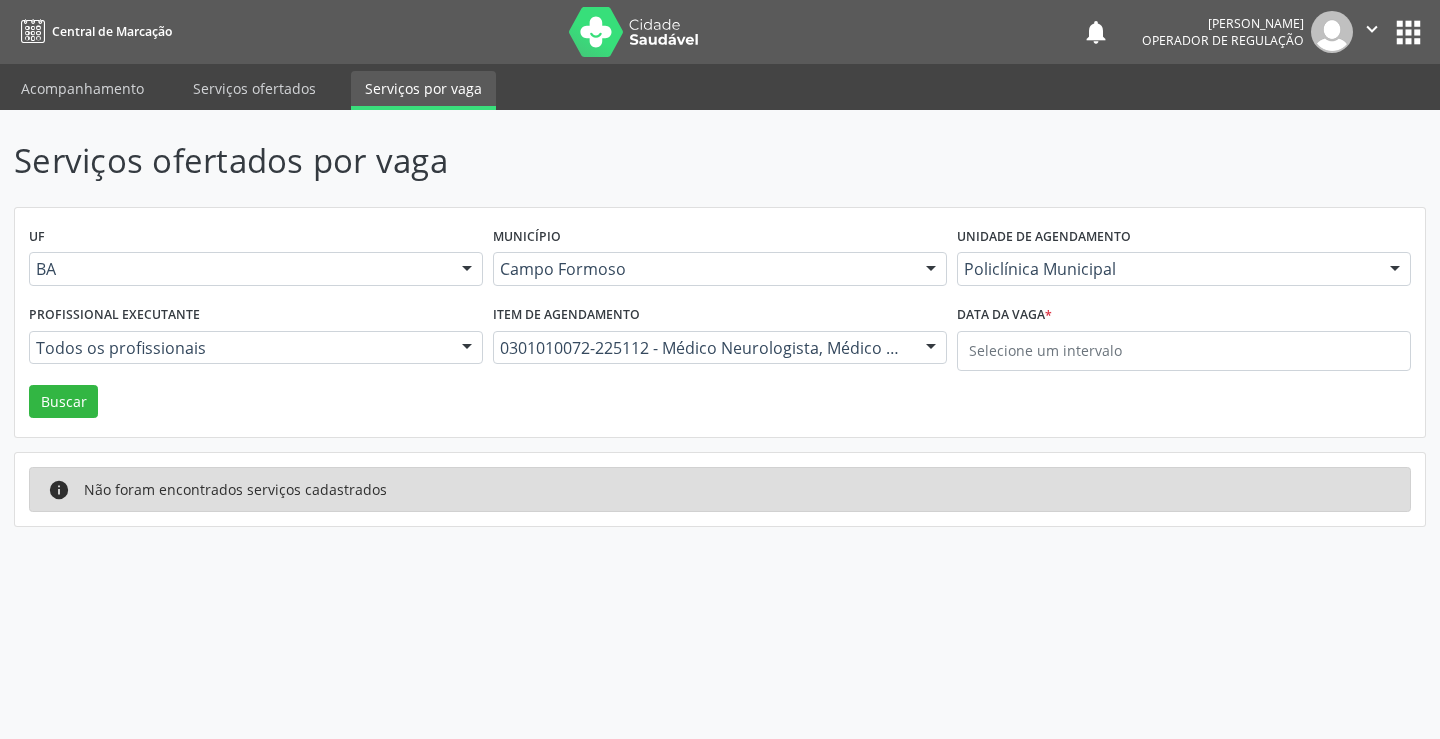 click on "Serviços ofertados por vaga
UF
BA         BA
Nenhum resultado encontrado para: "   "
Não há nenhuma opção para ser exibida.
Município
Campo Formoso         Campo Formoso
Nenhum resultado encontrado para: "   "
Não há nenhuma opção para ser exibida.
Unidade de agendamento
Policlínica Municipal         Todos os estabelecimentos   Academia da Saude   Analise Diagnostico Laboratorial   Biolab   Caf Central de Abastecimento Farmaceutico de Campo Formoso   Caps Centro de Atencao Psicossocial   Central de Marcacao de Consultas e Exames de Campo Formoso   Centro Medico Campo Formoso   Centro de Enfrentamento Para Covid 19 de Campo Formoso   Centro de Reabilitacao   Clinica Dr Jose Alberto   Clinica Dr Silvio Matos   Clinica Multimed   Clinica de Reabilitacao Nova Mente e Novo Corpo   Clinlab   Clinodonto   Consultorio Dr Adailton Menezes" at bounding box center (720, 424) 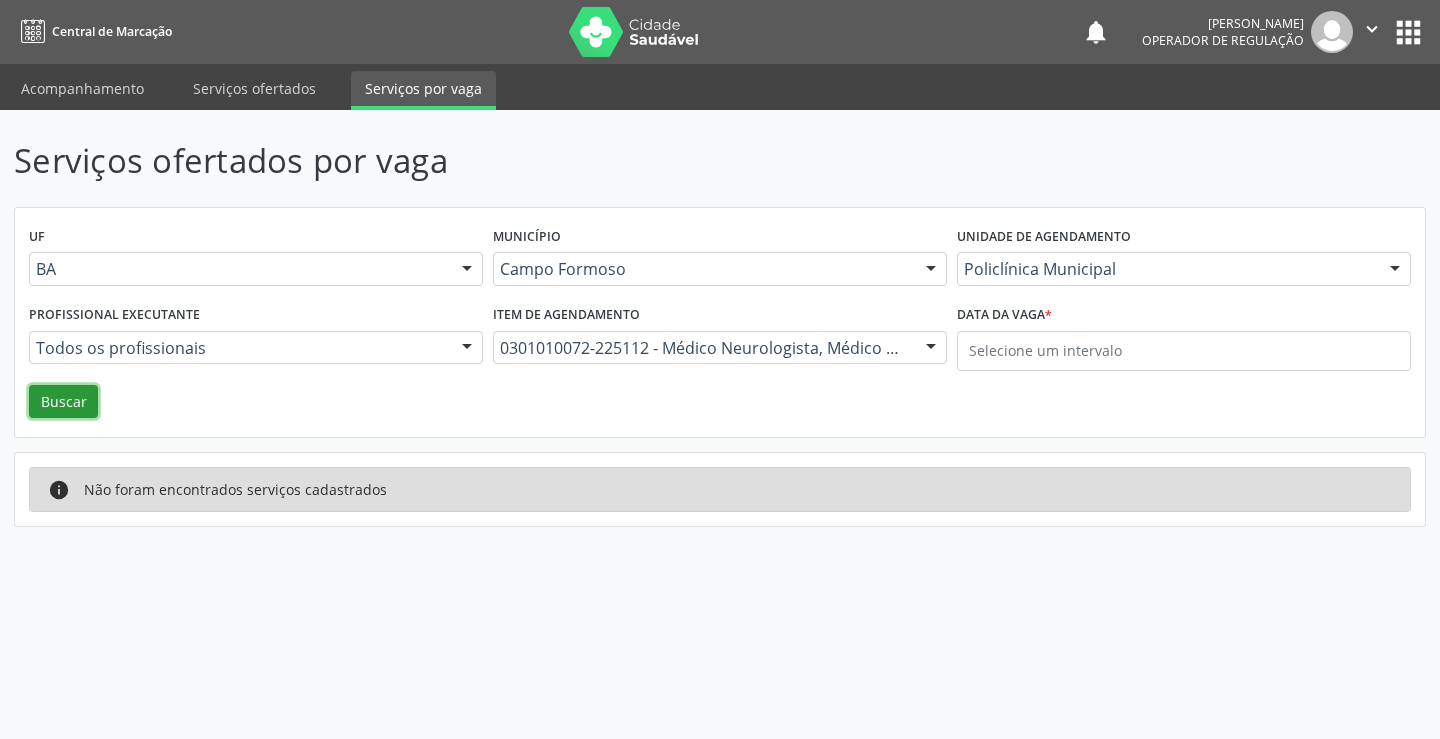 click on "Buscar" at bounding box center (63, 402) 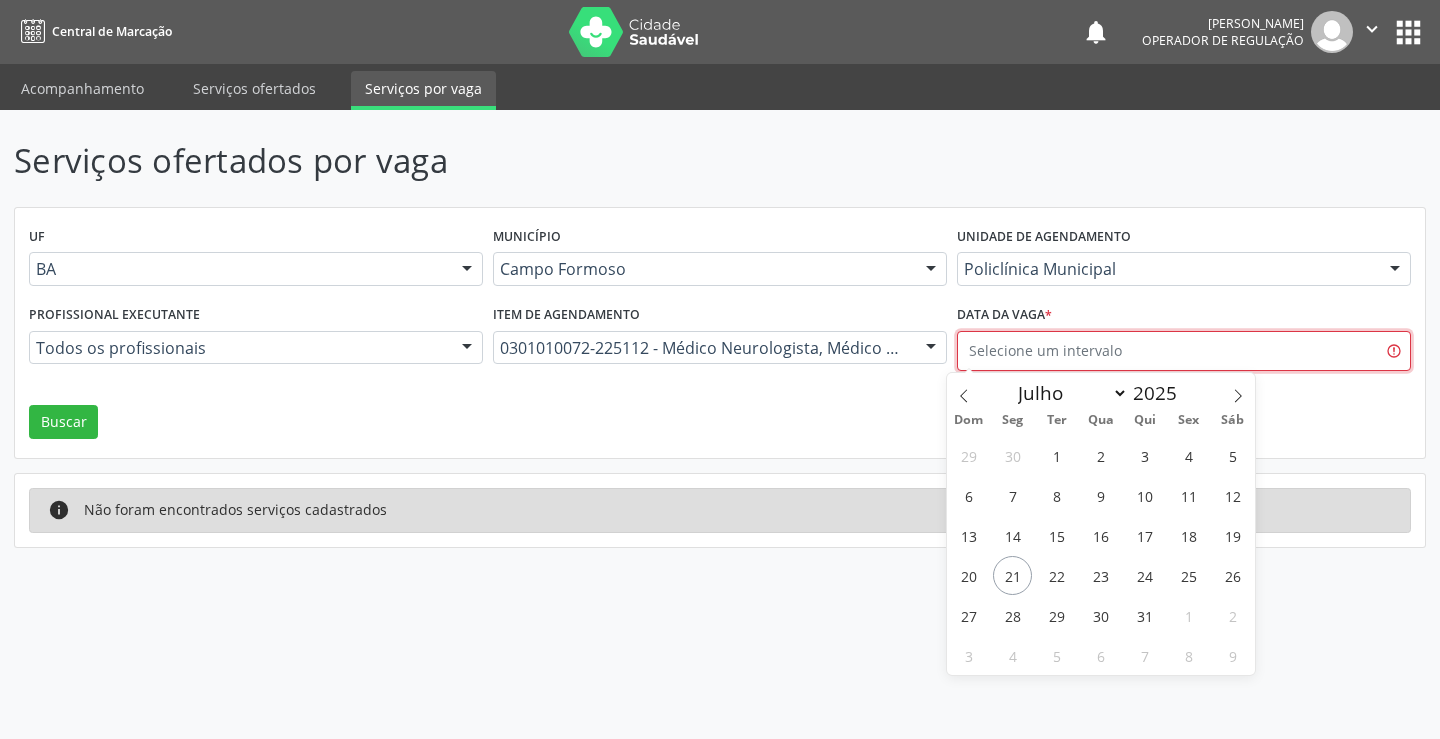 drag, startPoint x: 1086, startPoint y: 353, endPoint x: 1072, endPoint y: 352, distance: 14.035668 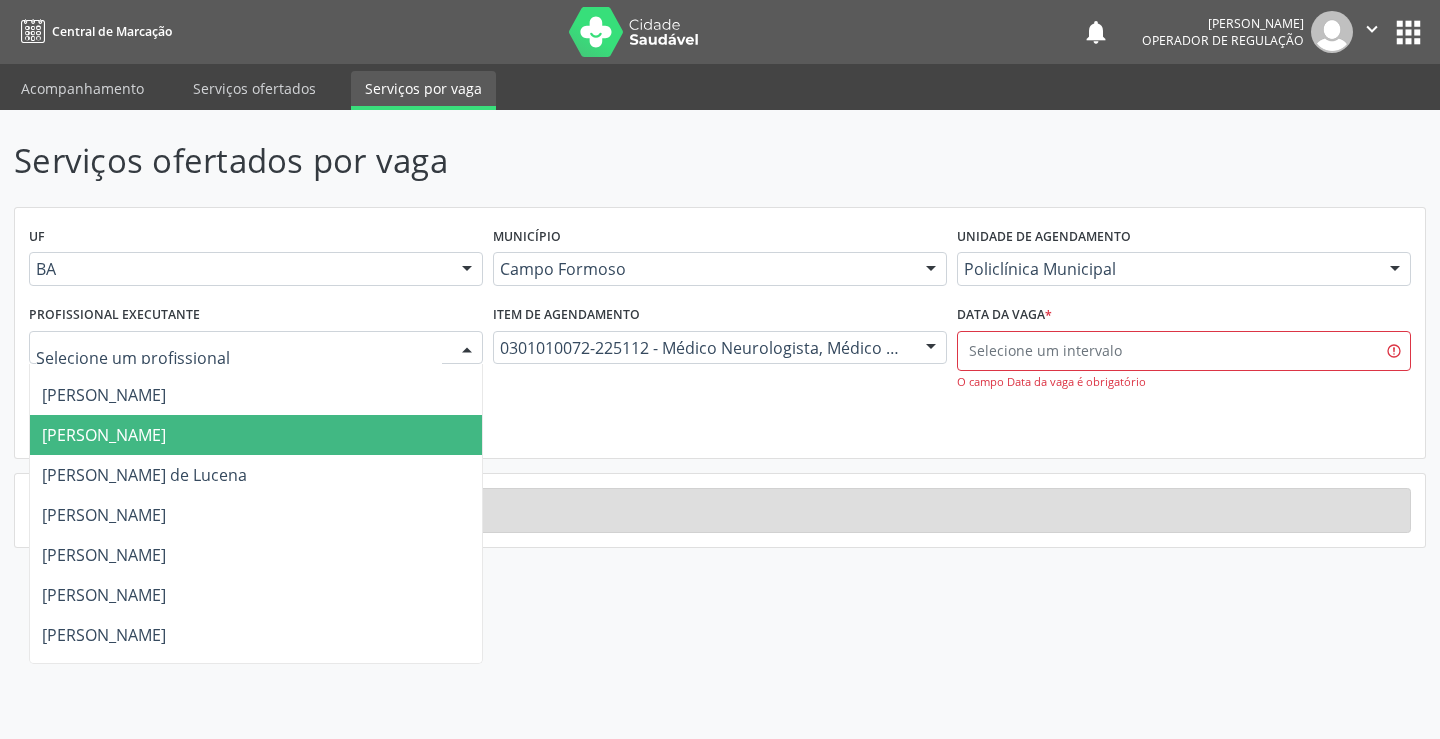scroll, scrollTop: 100, scrollLeft: 0, axis: vertical 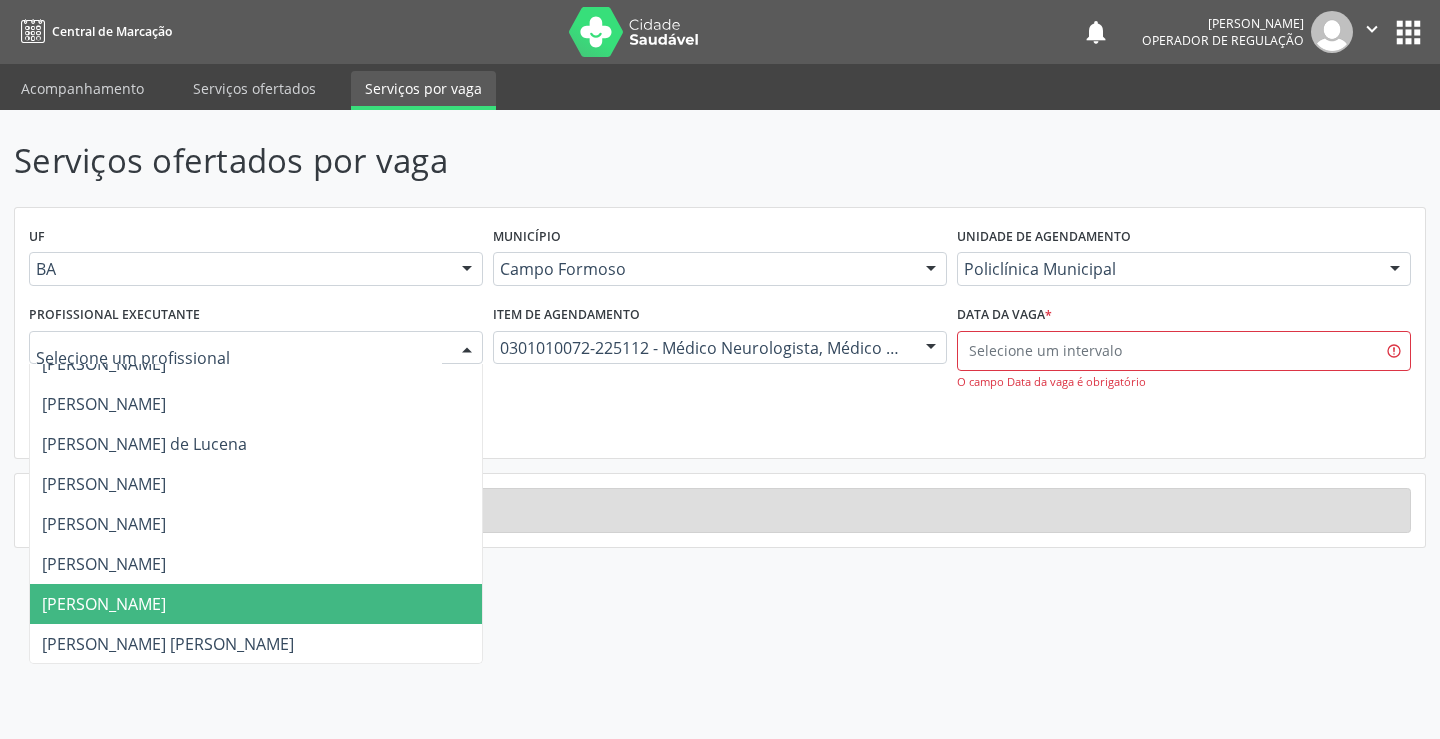 click on "Ezir Araujo Lima Junior" at bounding box center [256, 604] 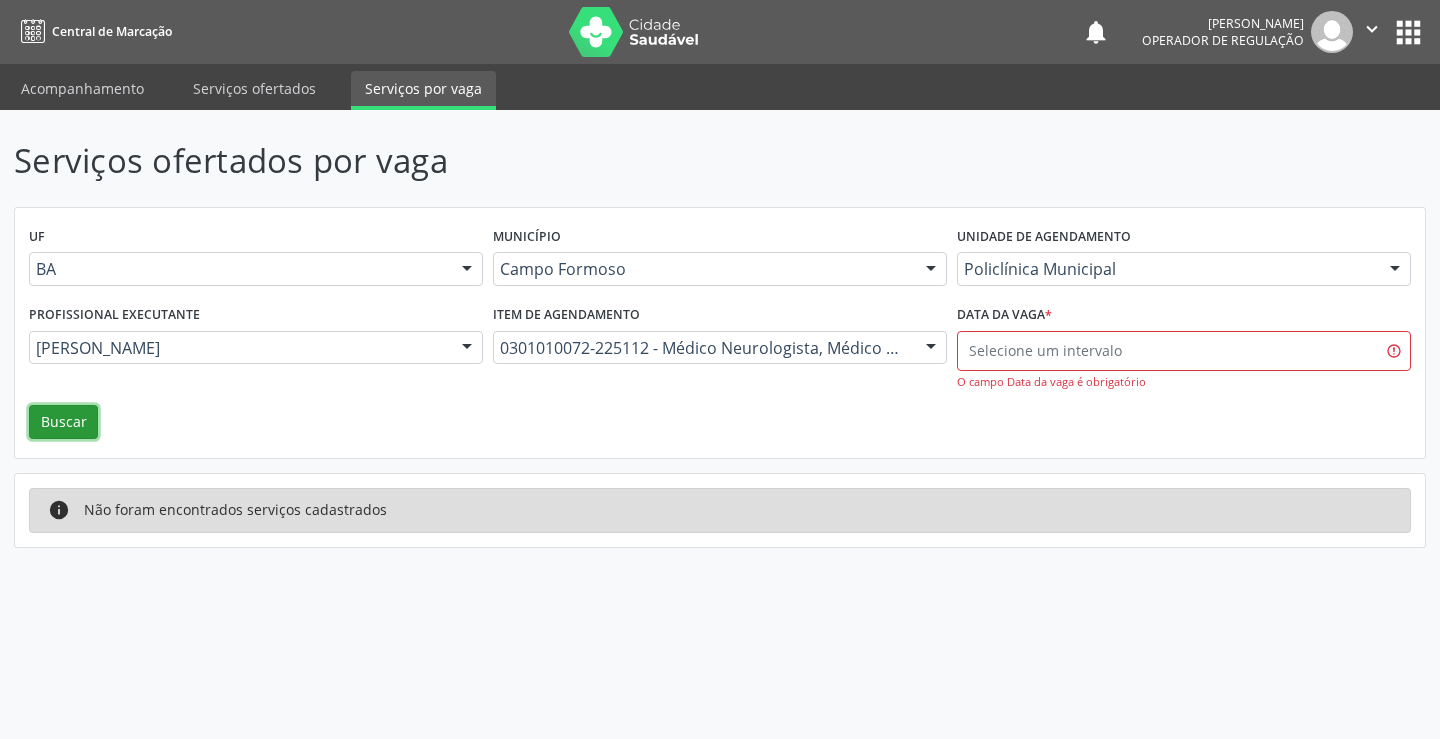 click on "Buscar" at bounding box center (63, 422) 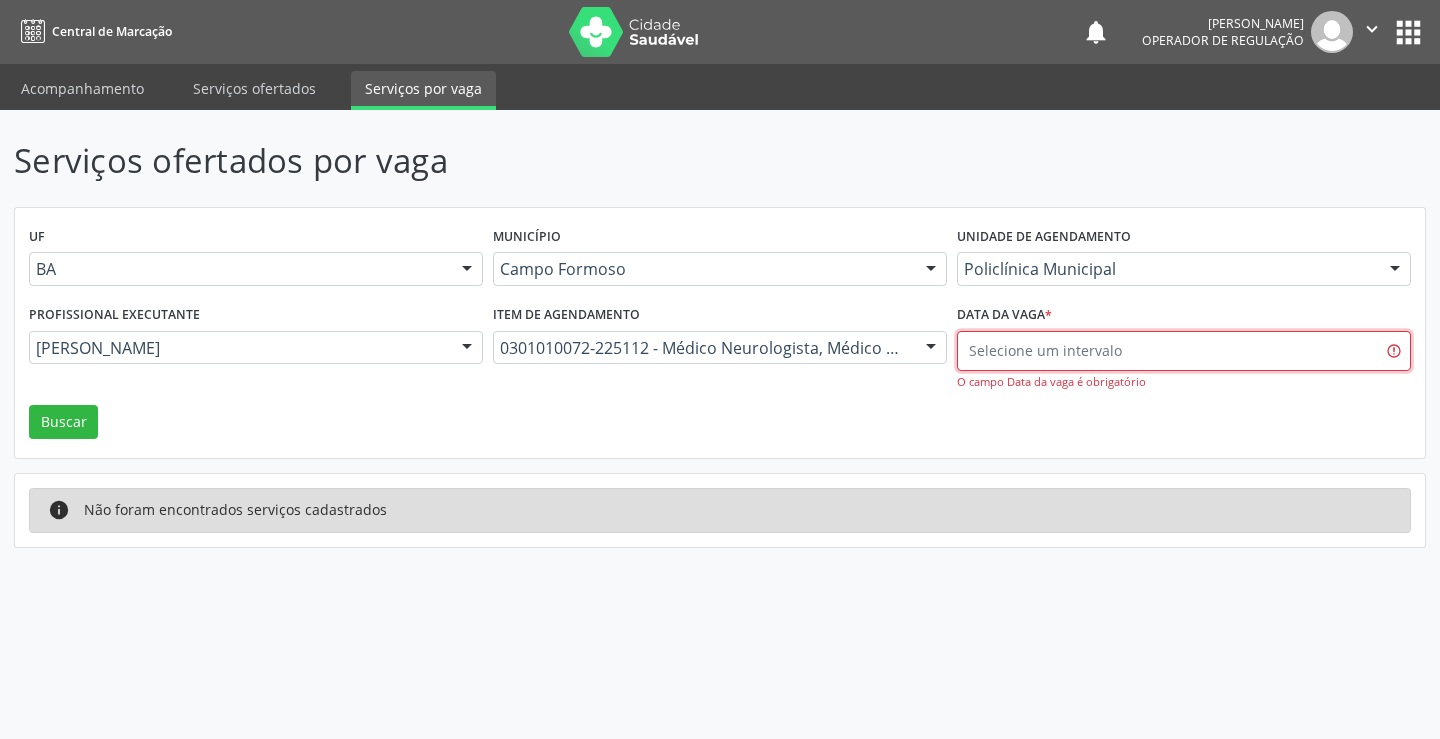 click at bounding box center (1184, 351) 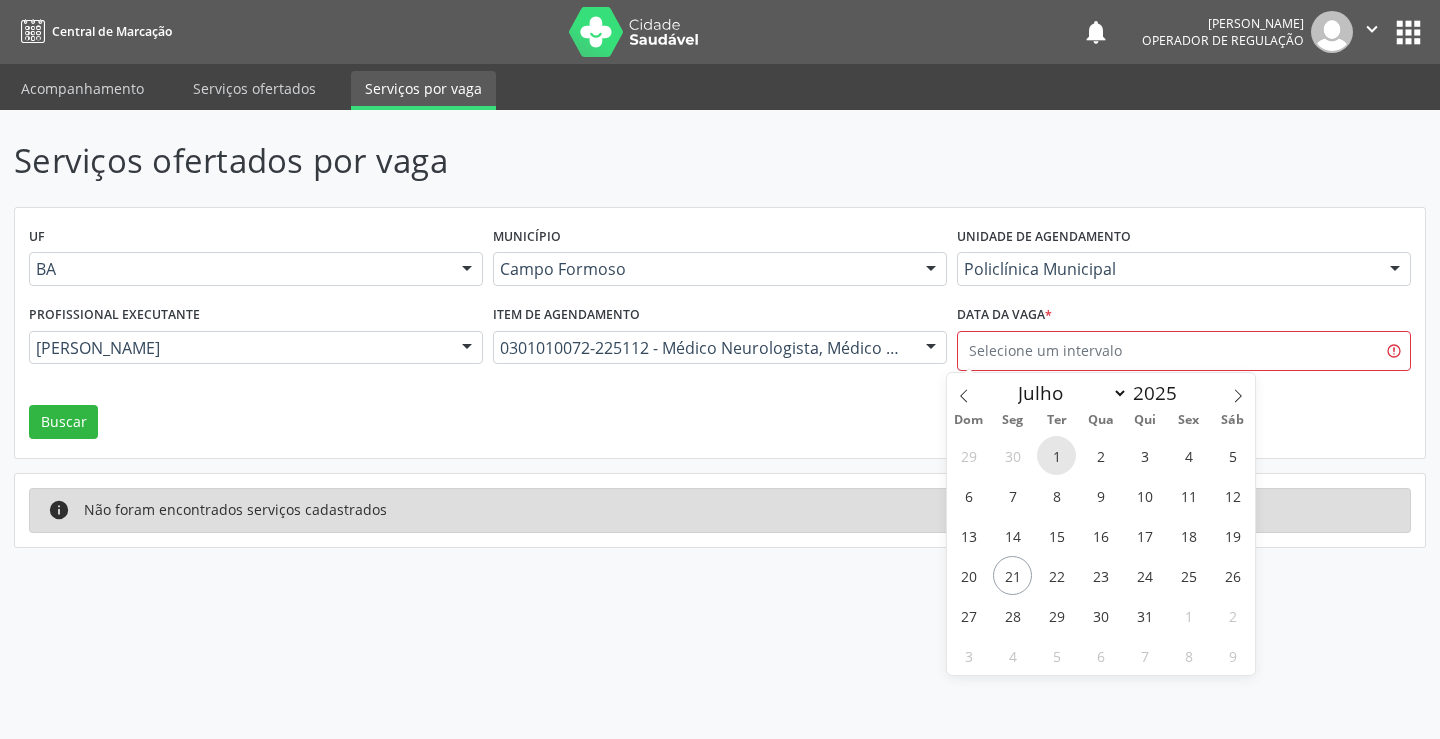 click on "1" at bounding box center [1056, 455] 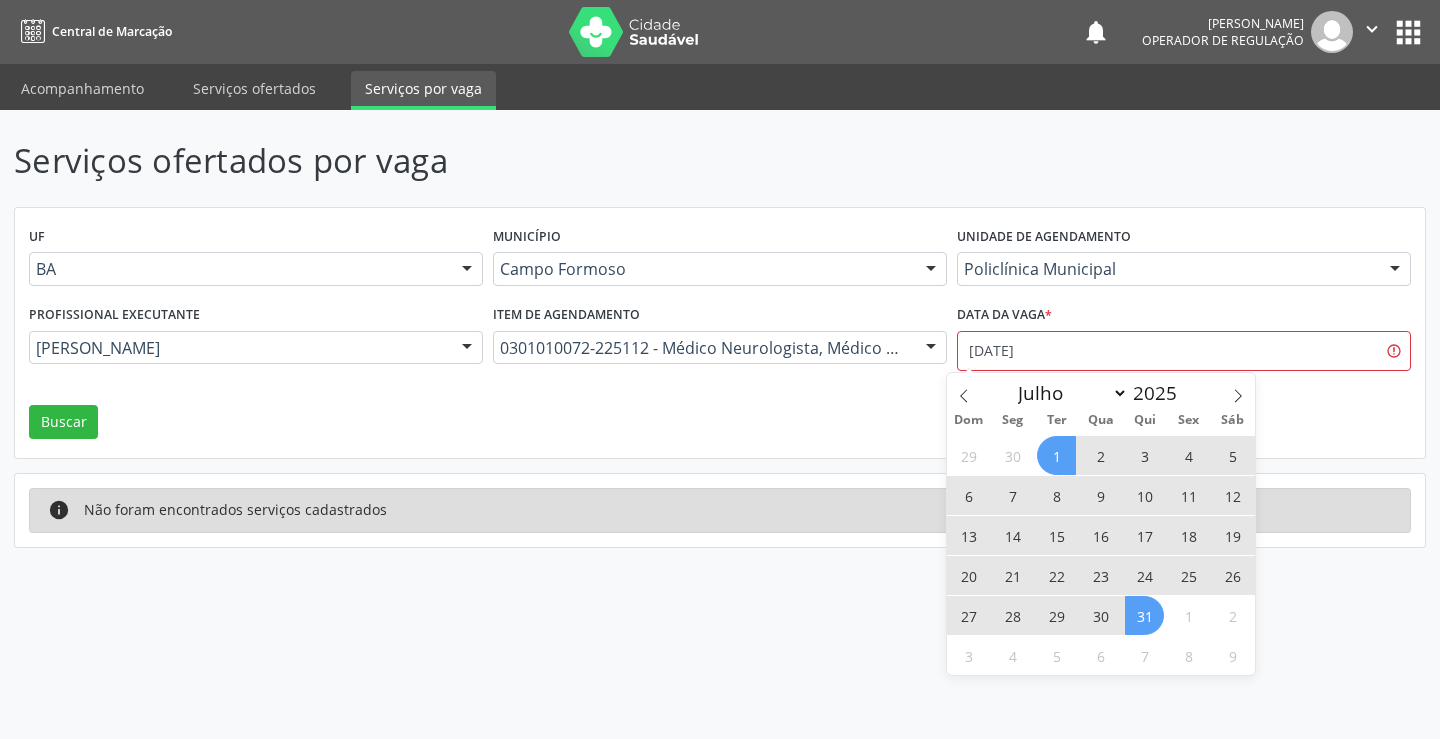 click on "31" at bounding box center (1144, 615) 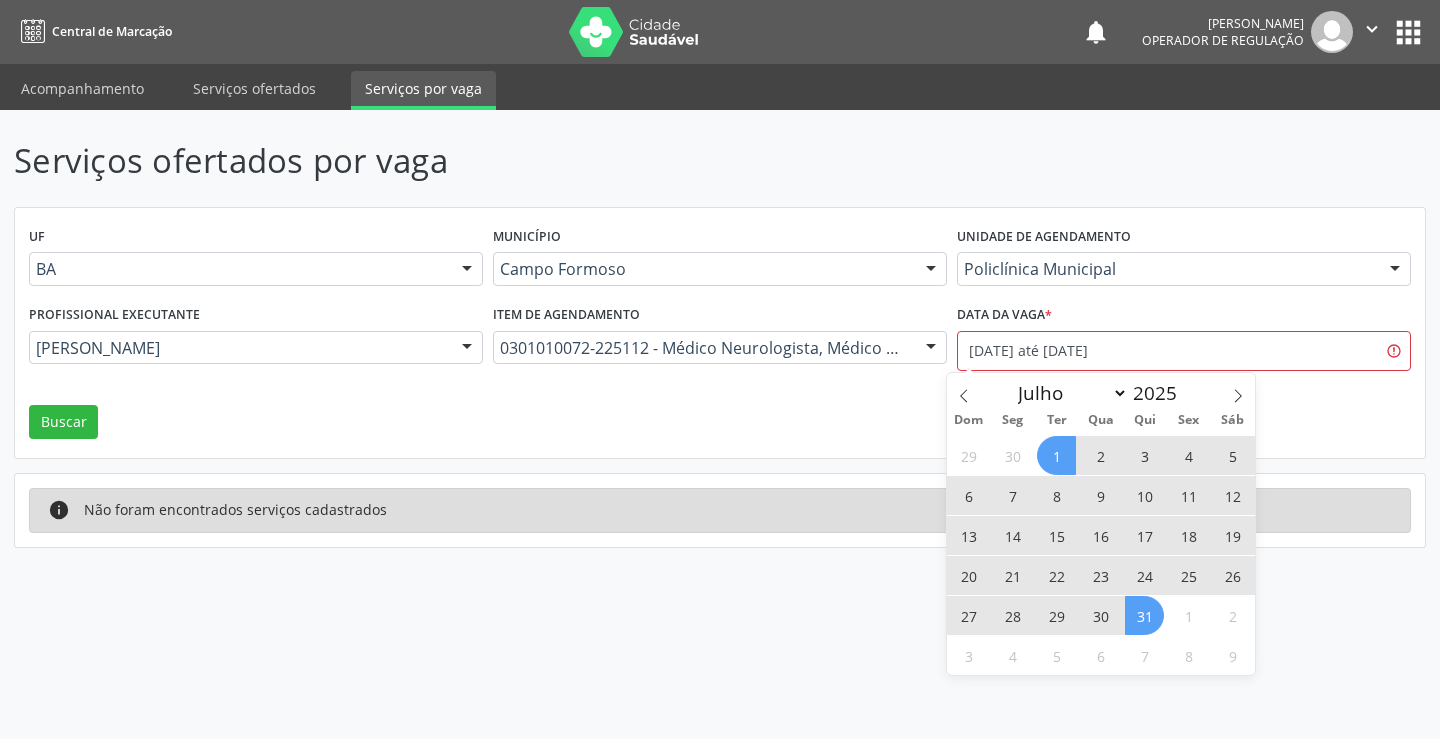 select on "6" 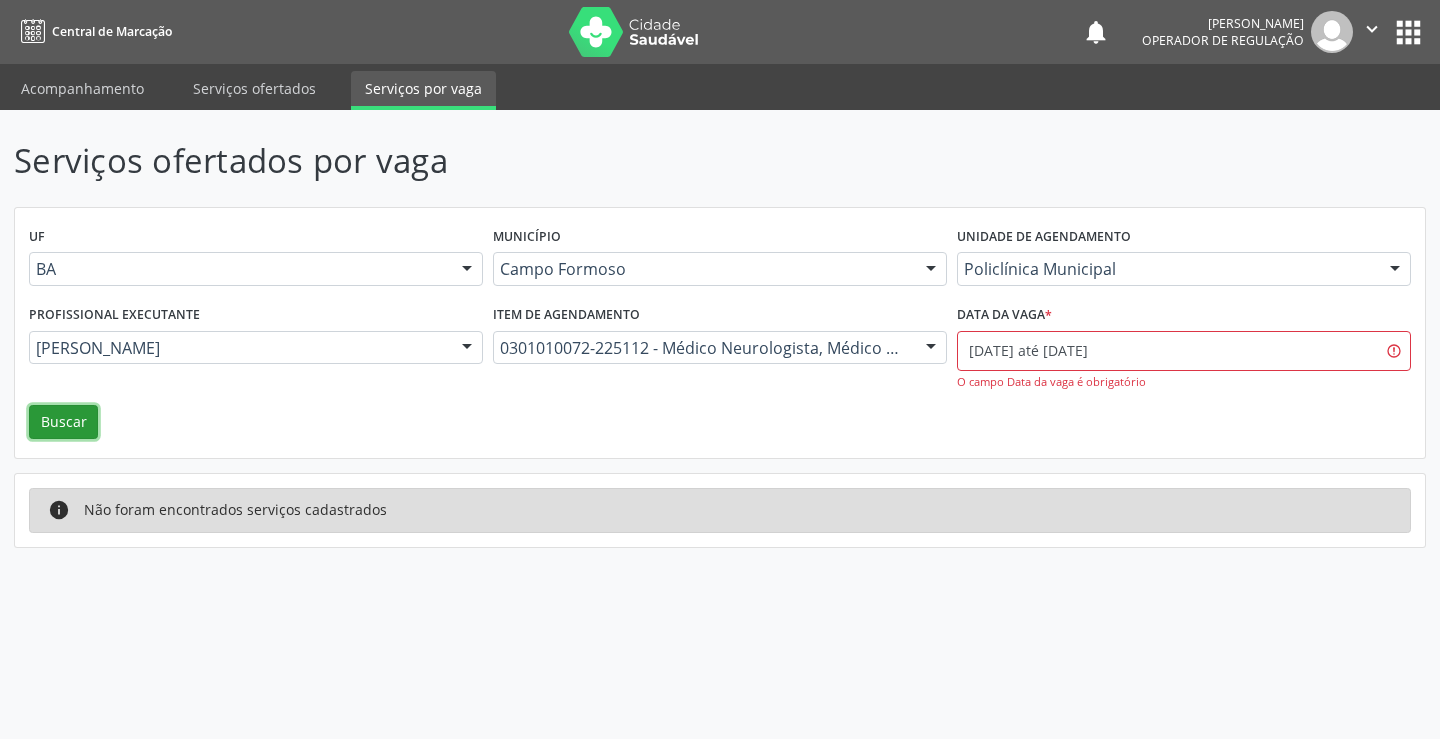 click on "Buscar" at bounding box center (63, 422) 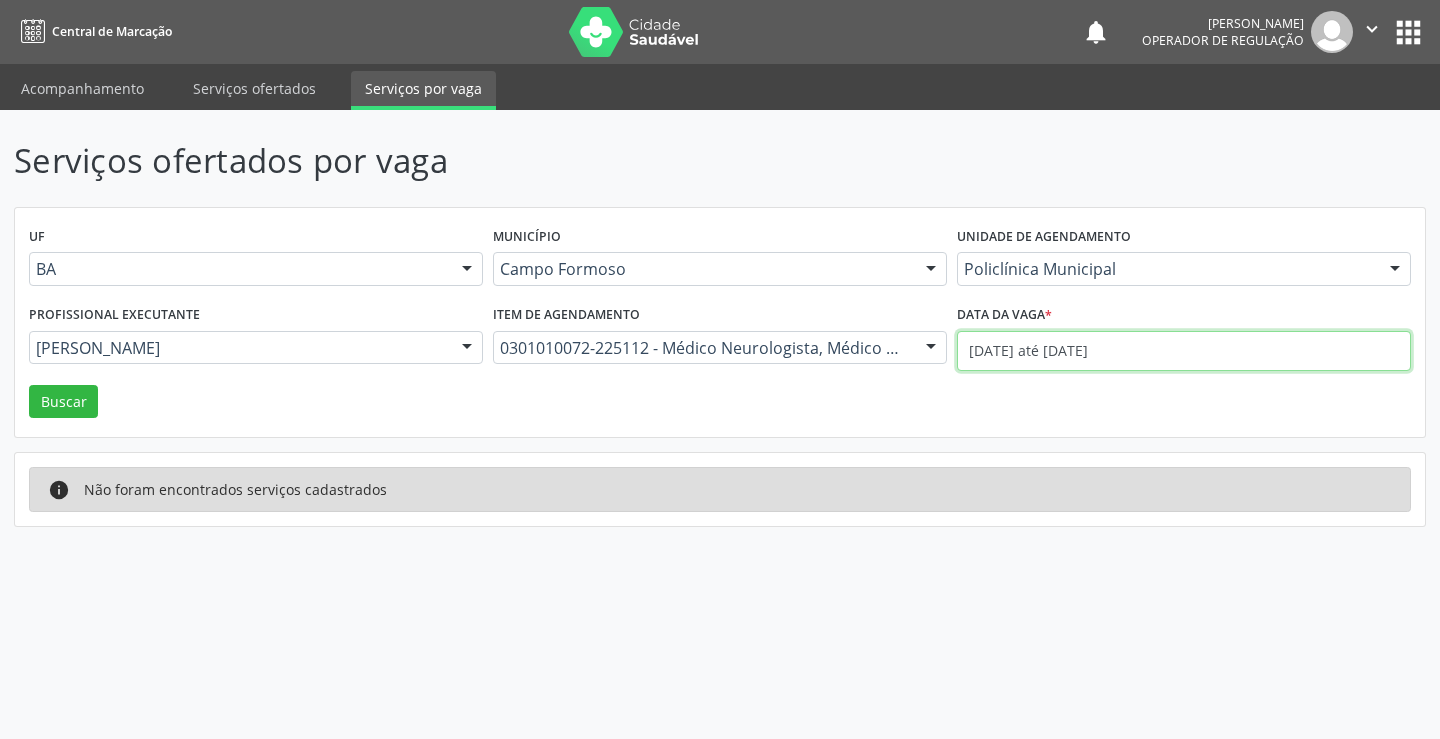click on "01/07/2025 até 31/07/2025" at bounding box center [1184, 351] 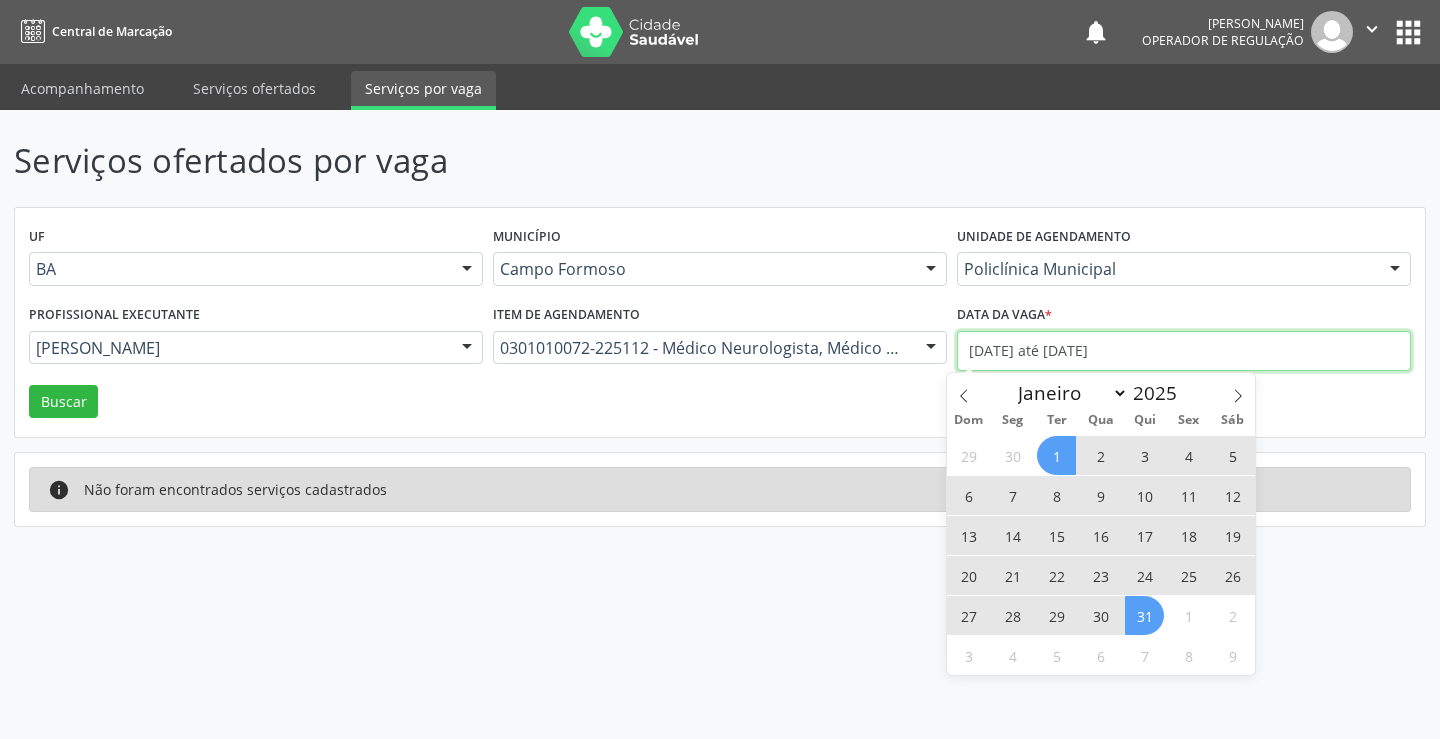 type 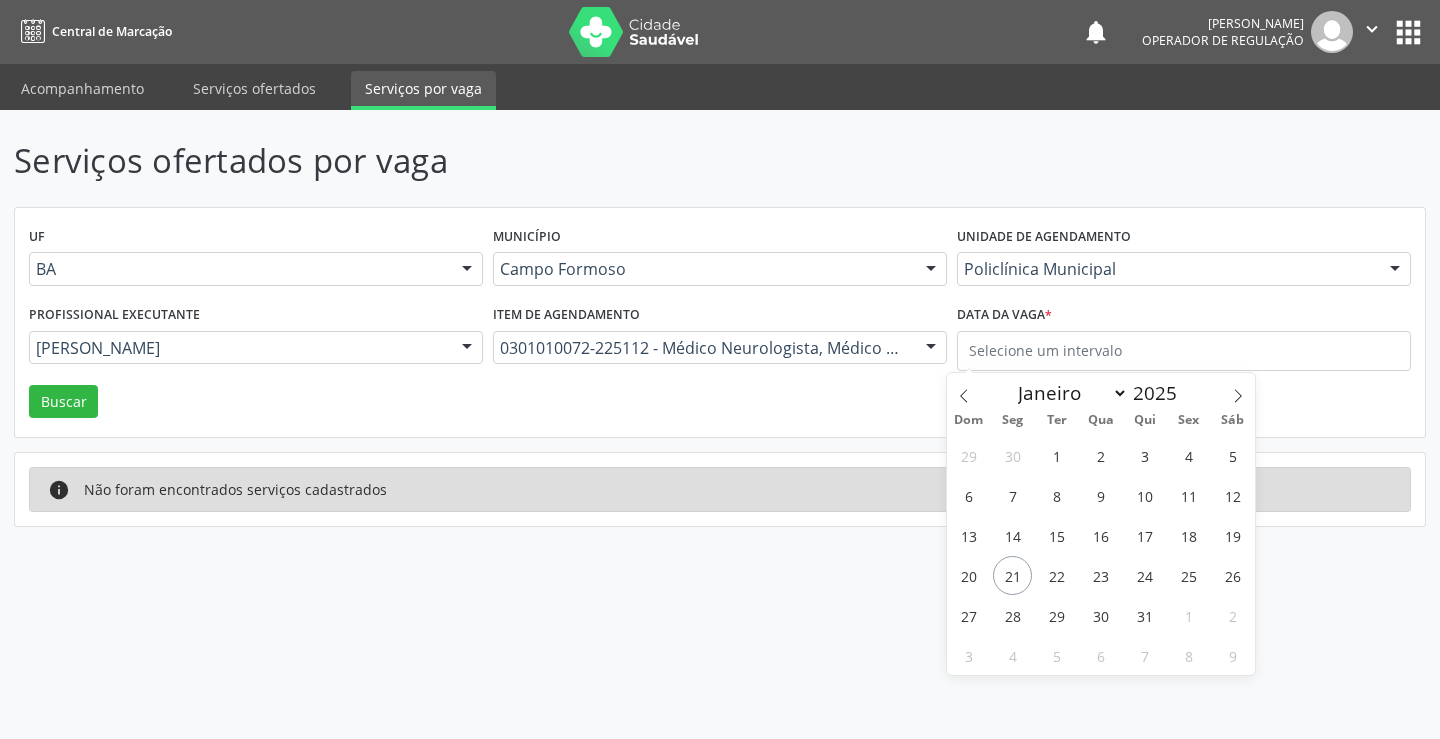 click on "info
Não foram encontrados serviços cadastrados" at bounding box center [720, 489] 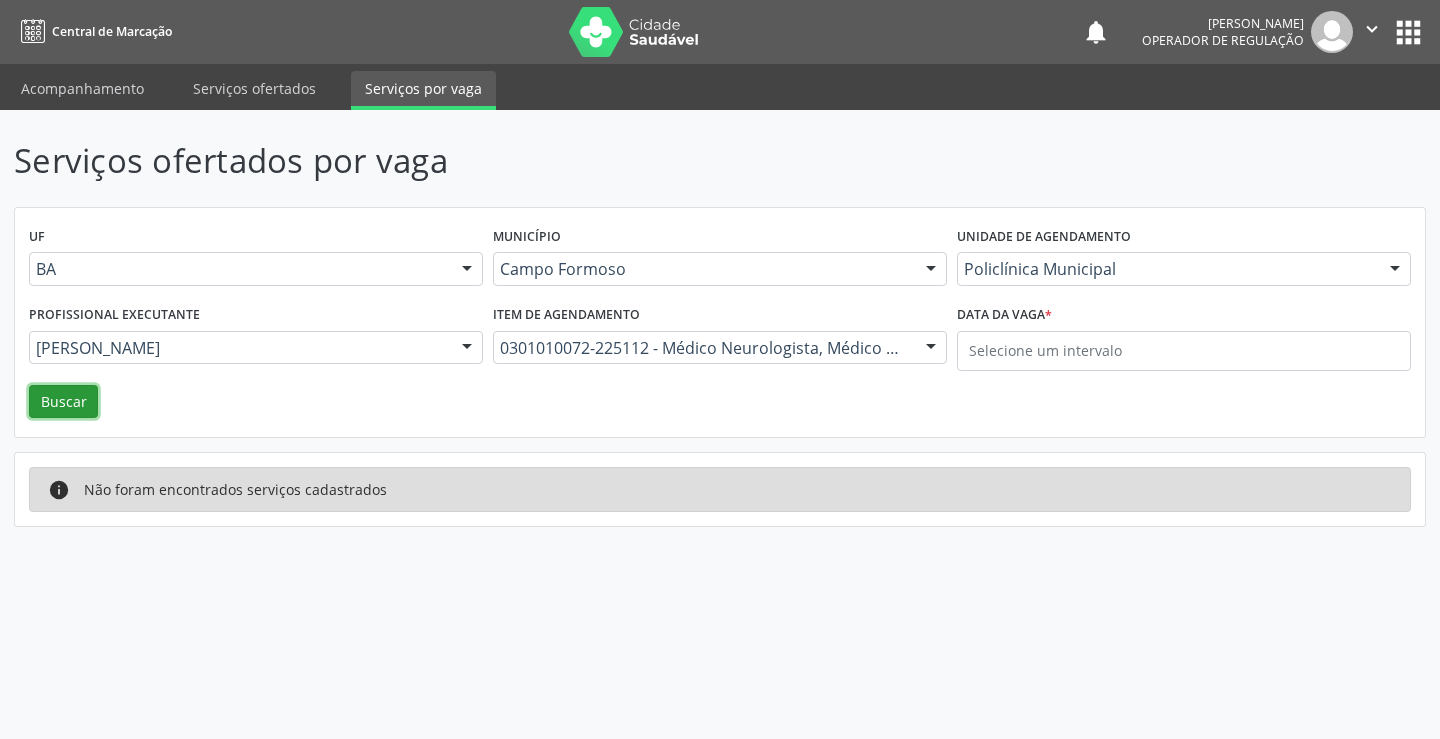 click on "Buscar" at bounding box center (63, 402) 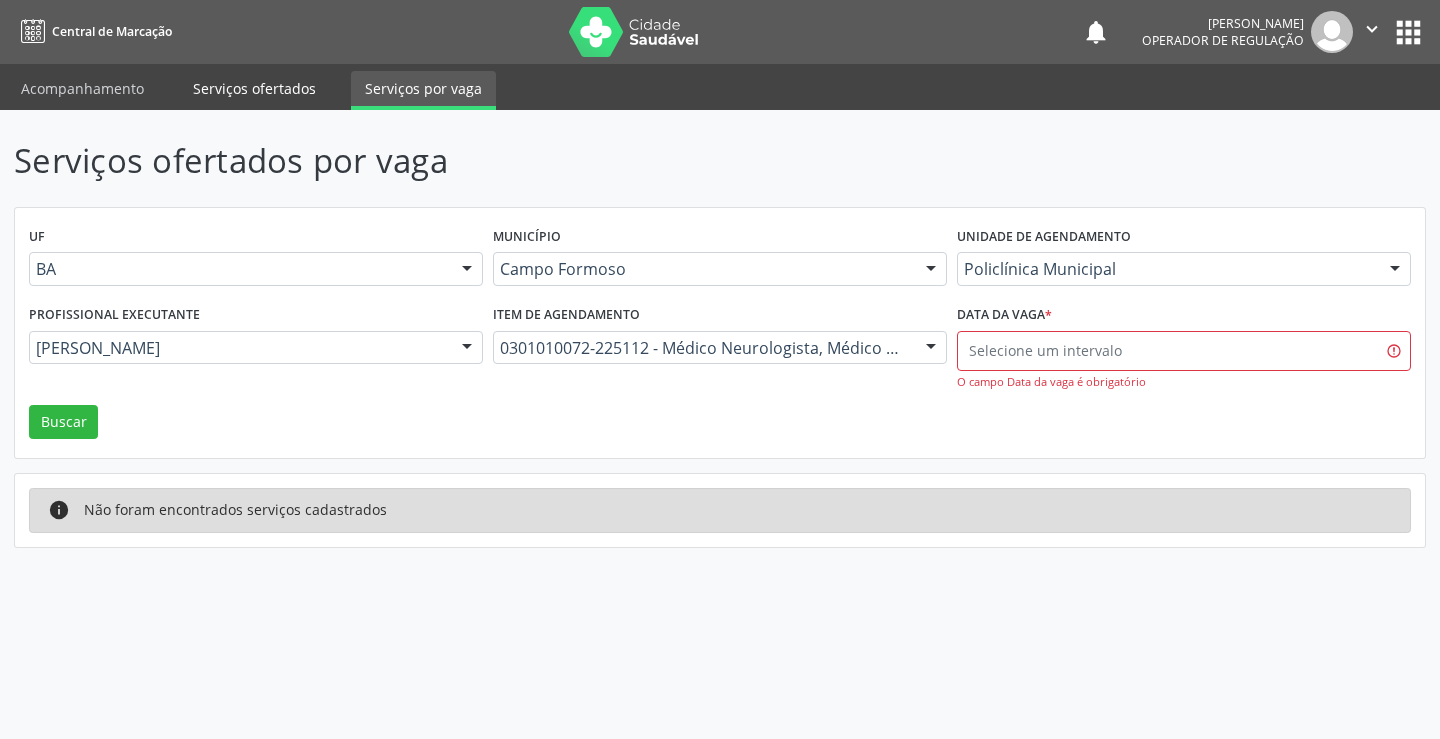 click on "Serviços ofertados" at bounding box center [254, 88] 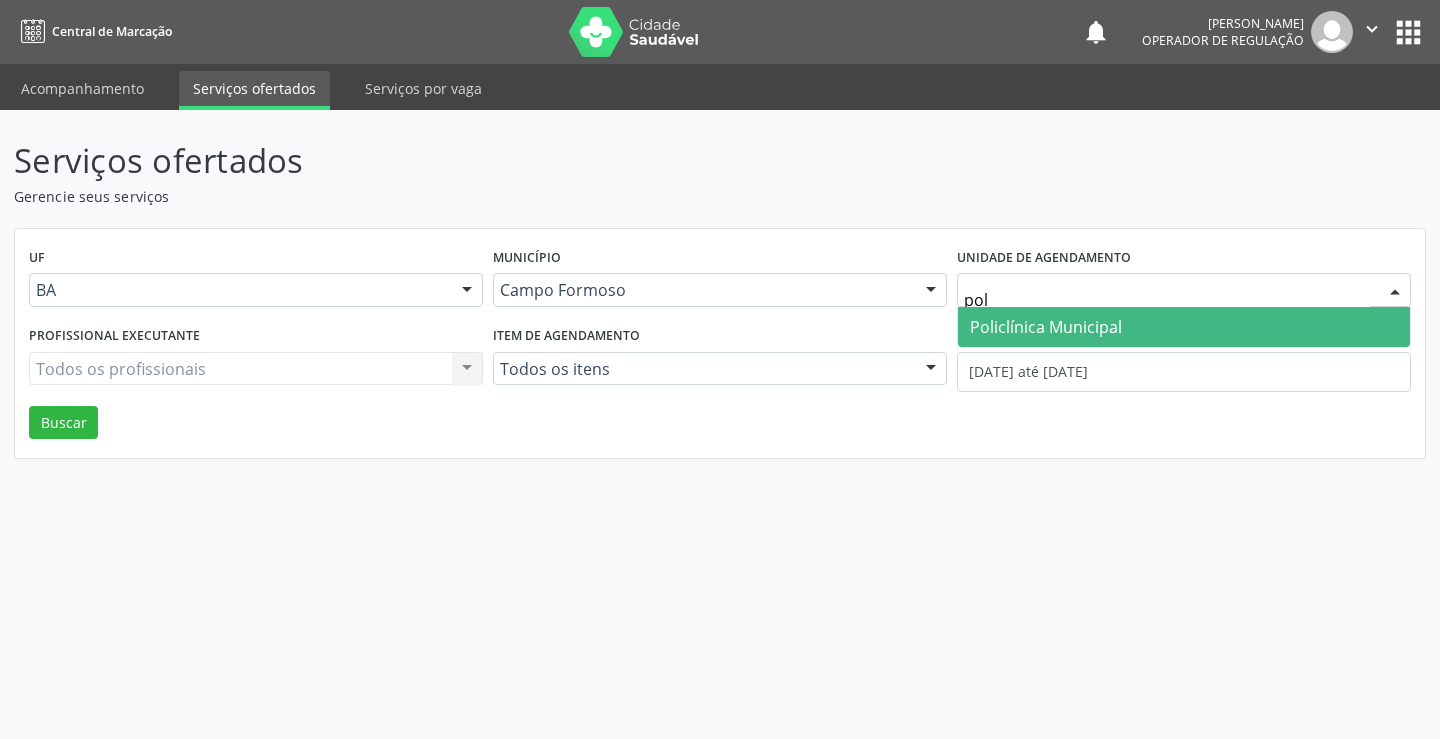 type on "poli" 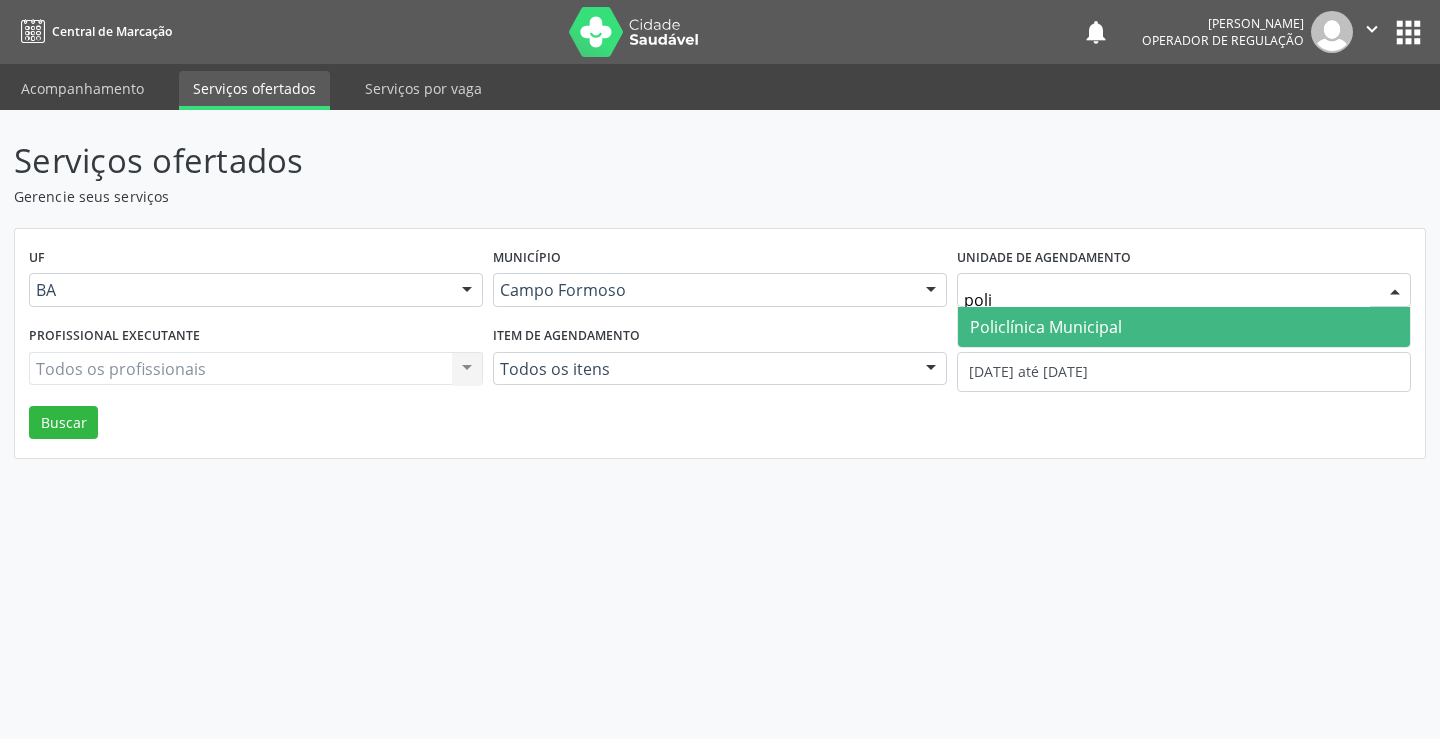 click on "Policlínica Municipal" at bounding box center [1046, 327] 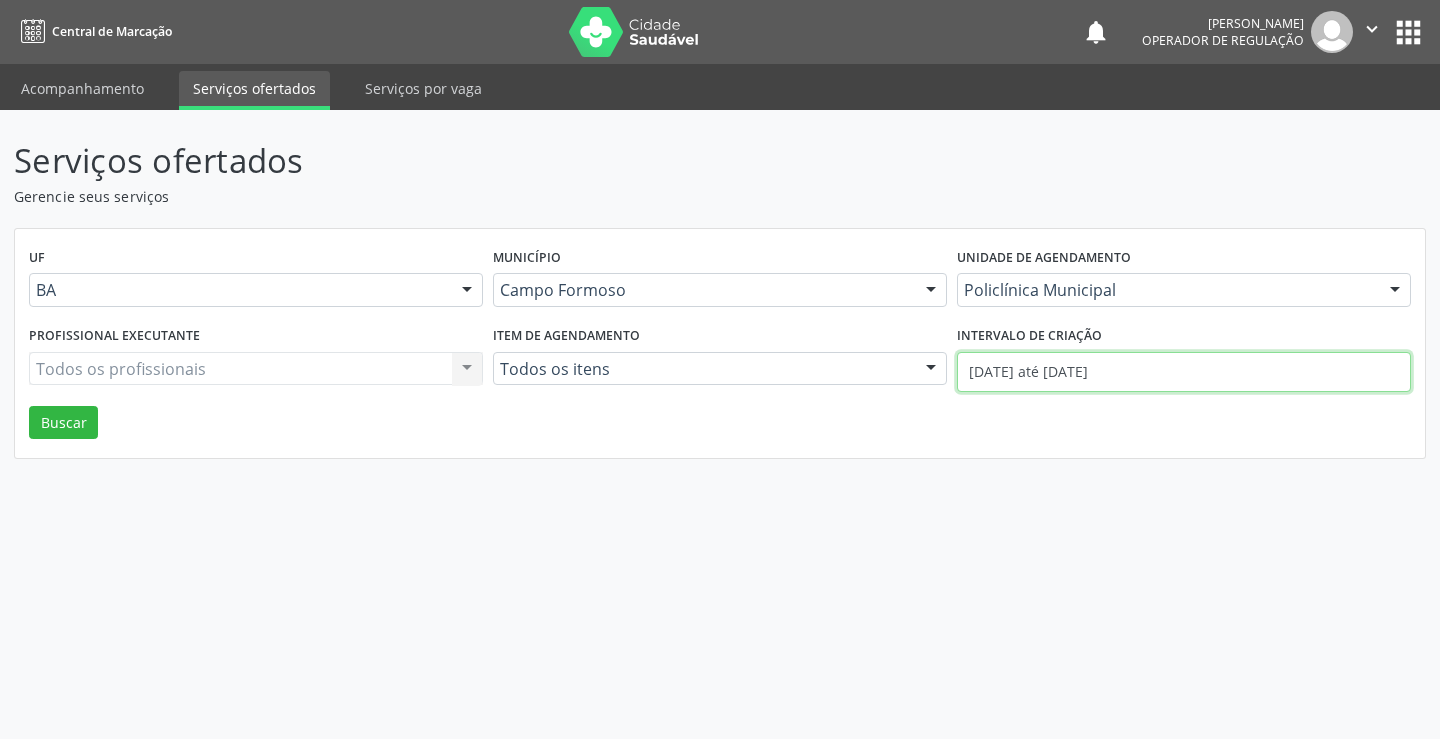 click on "01/07/2025 até 21/07/2025" at bounding box center [1184, 372] 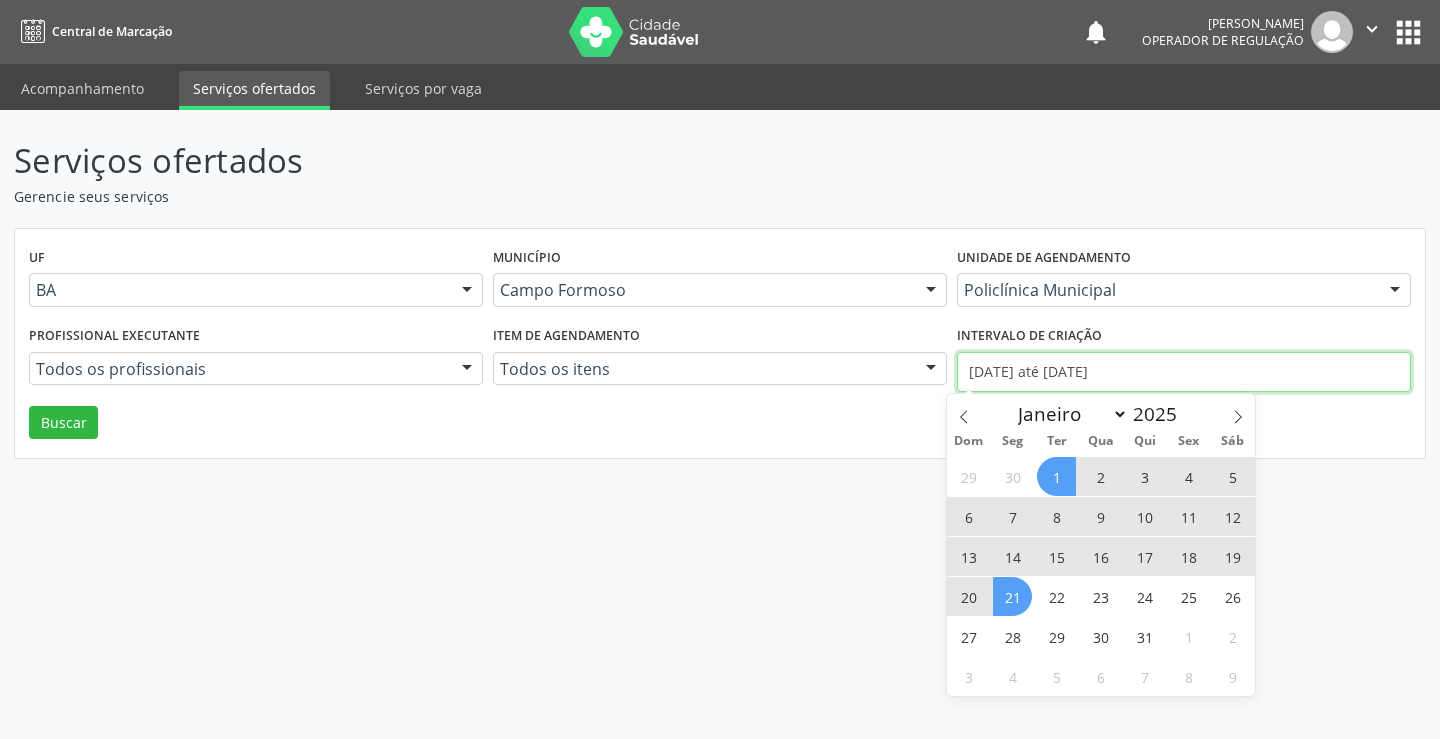 type 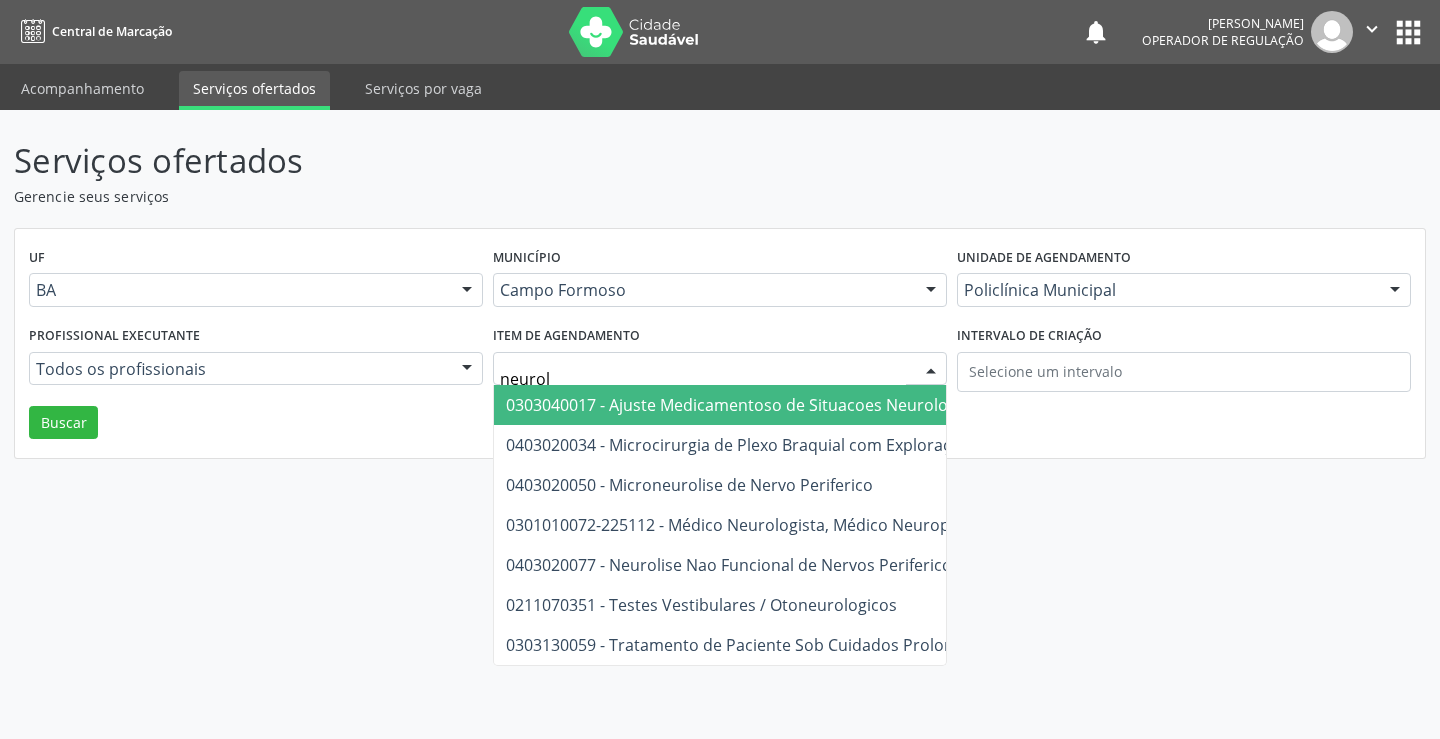 type on "neurolo" 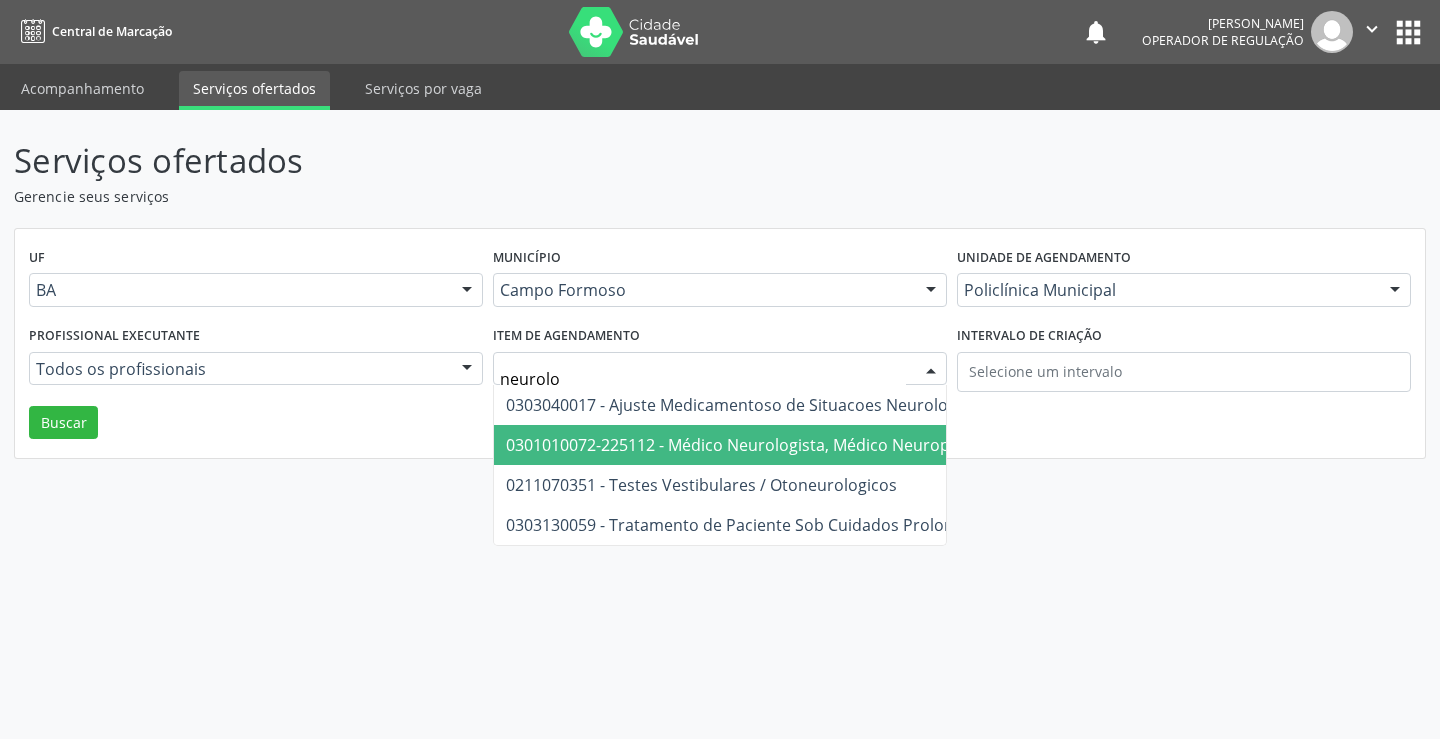 click on "0301010072-225112 - Médico Neurologista, Médico Neuropediatra" at bounding box center [755, 445] 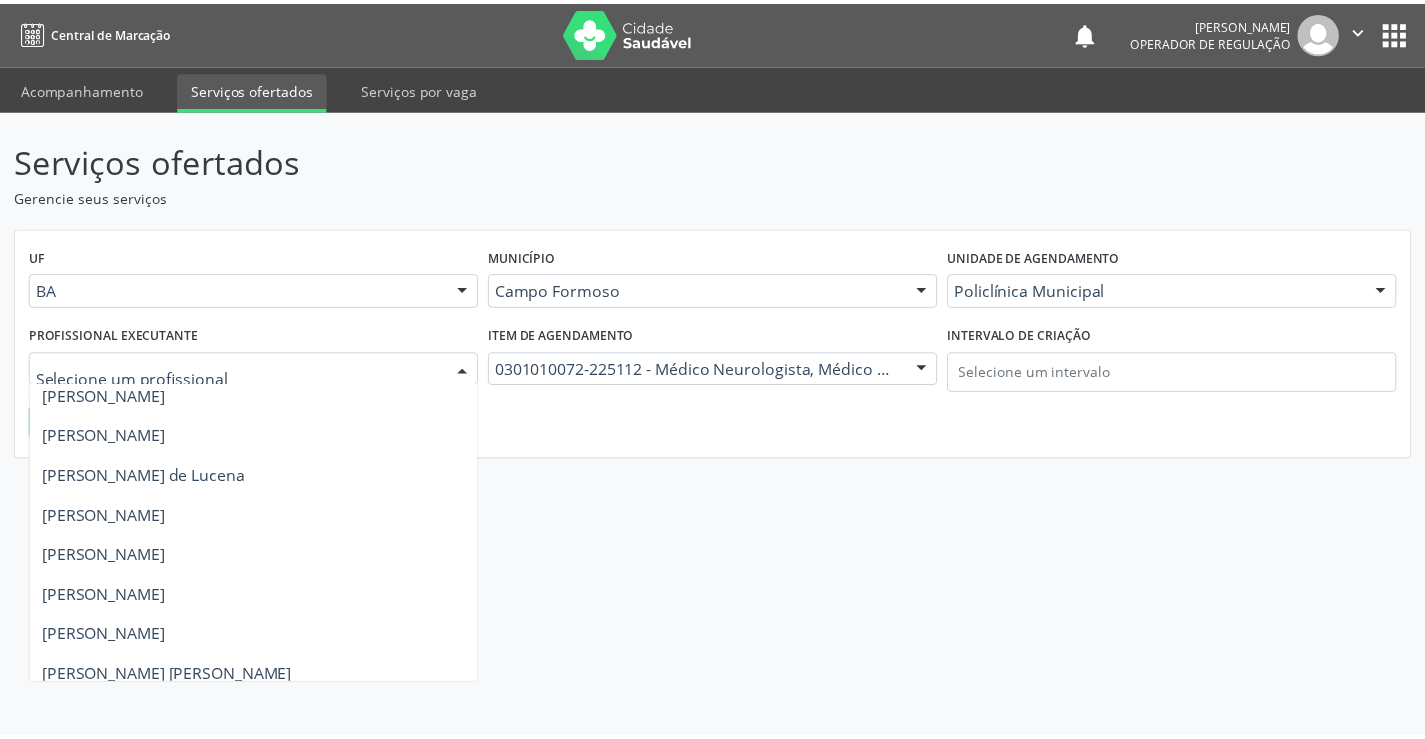 scroll, scrollTop: 200, scrollLeft: 0, axis: vertical 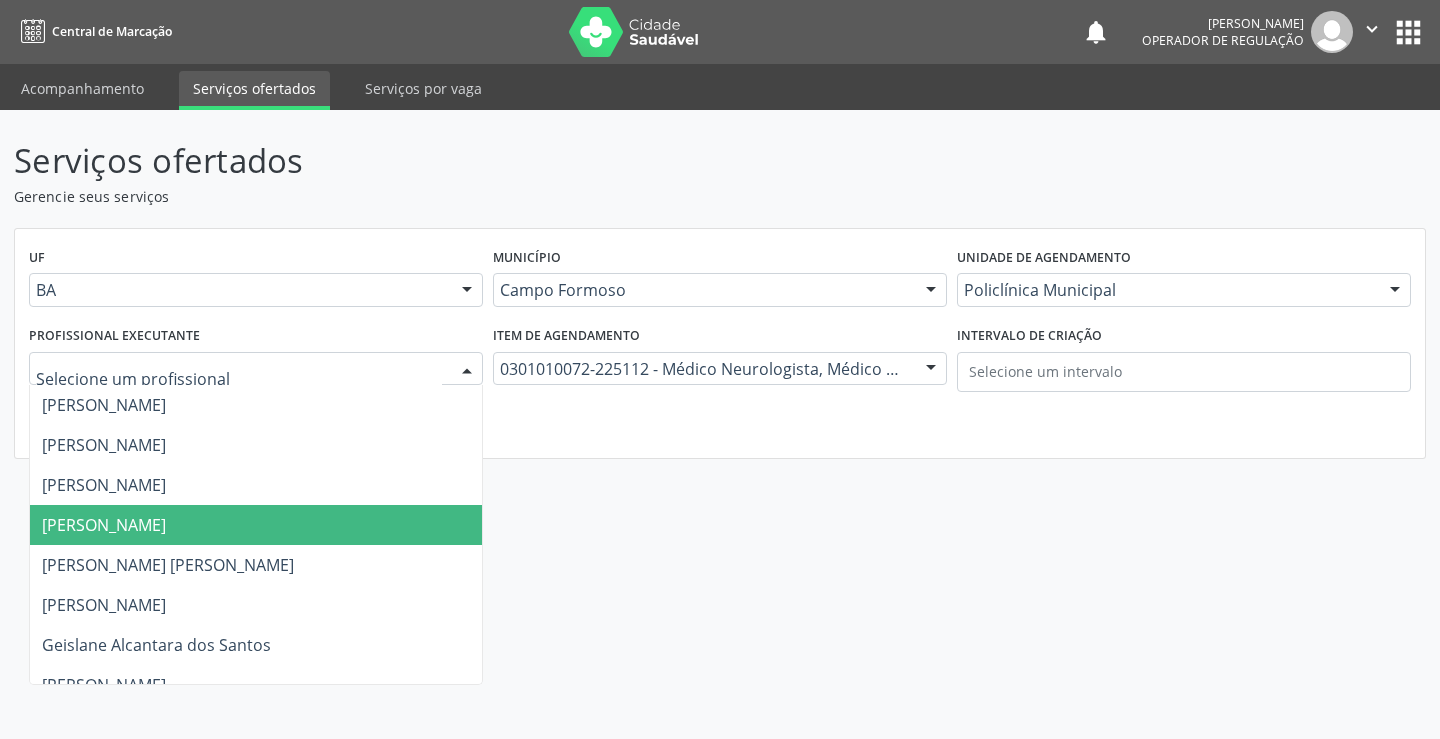 click on "Ezir Araujo Lima Junior" at bounding box center [104, 525] 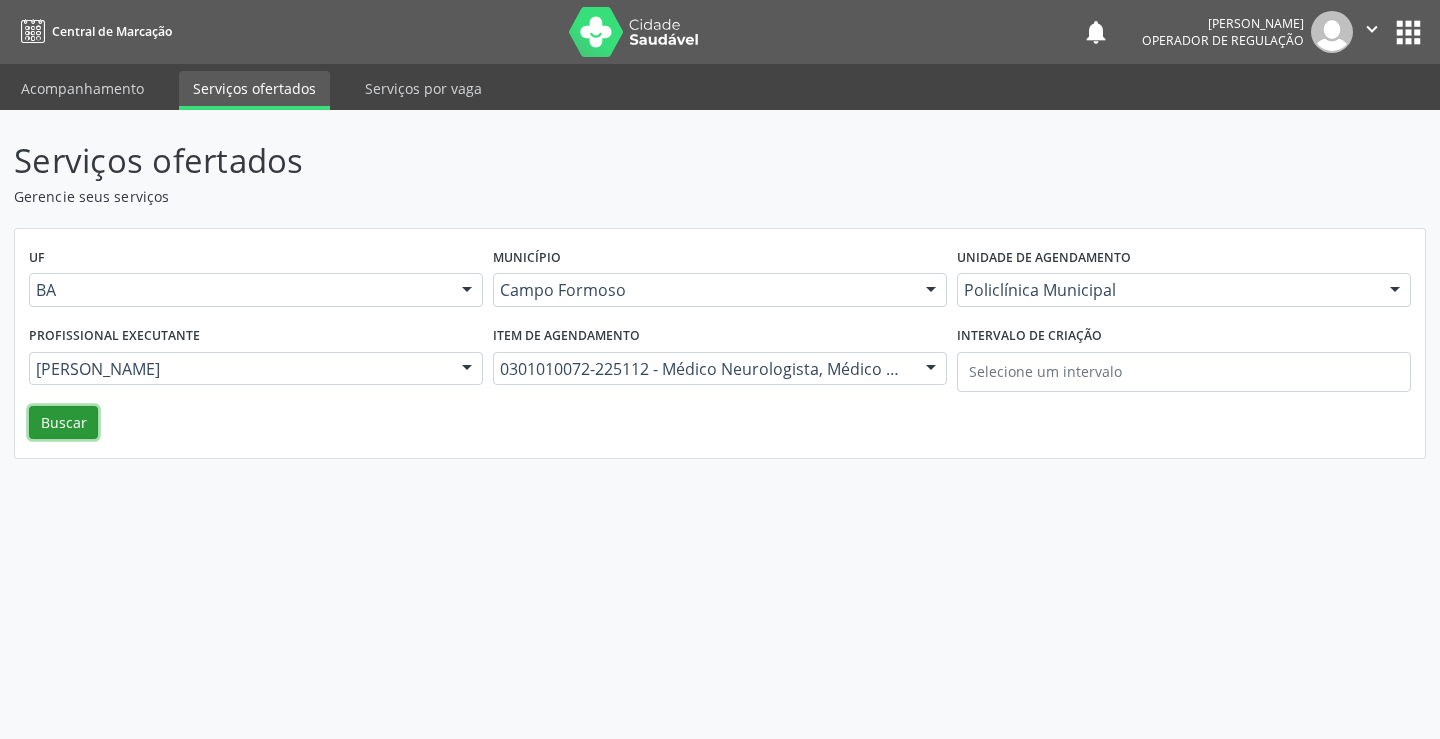 click on "Buscar" at bounding box center (63, 423) 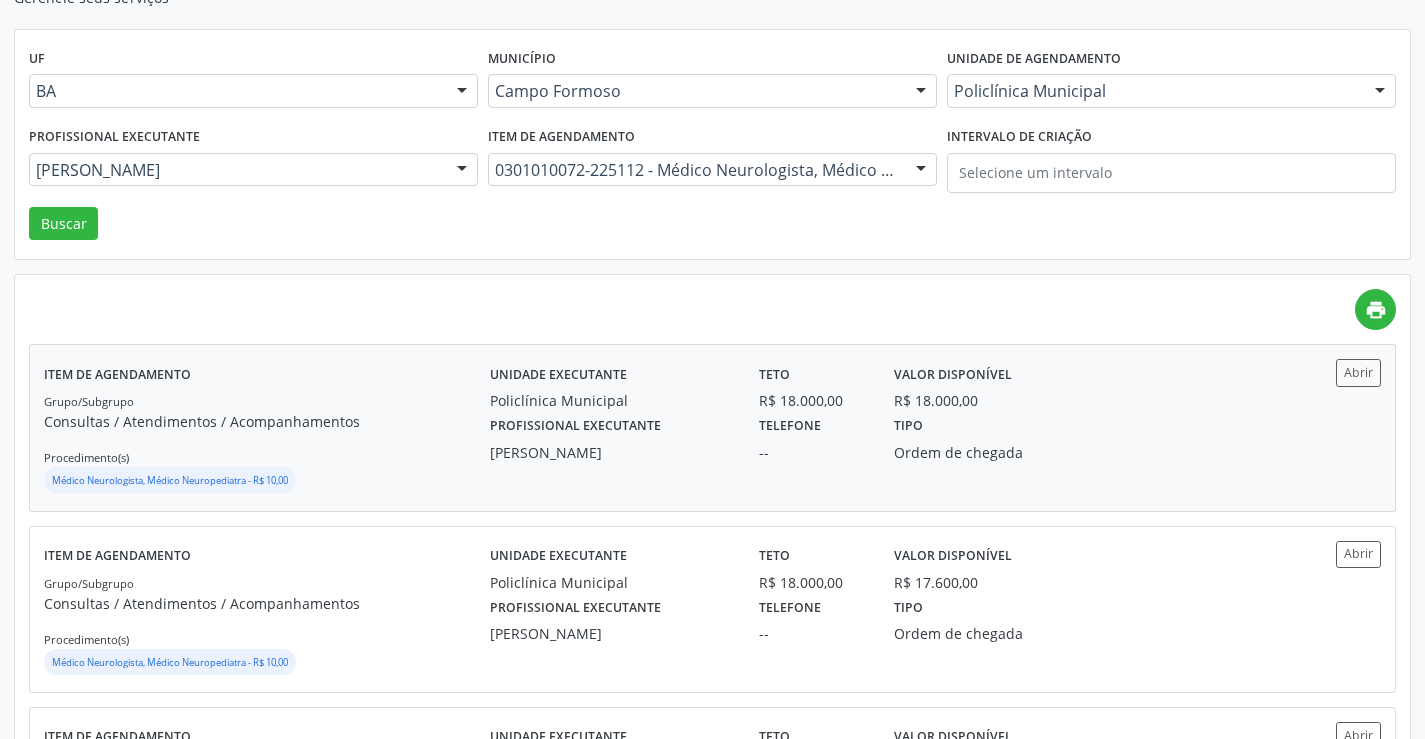 scroll, scrollTop: 200, scrollLeft: 0, axis: vertical 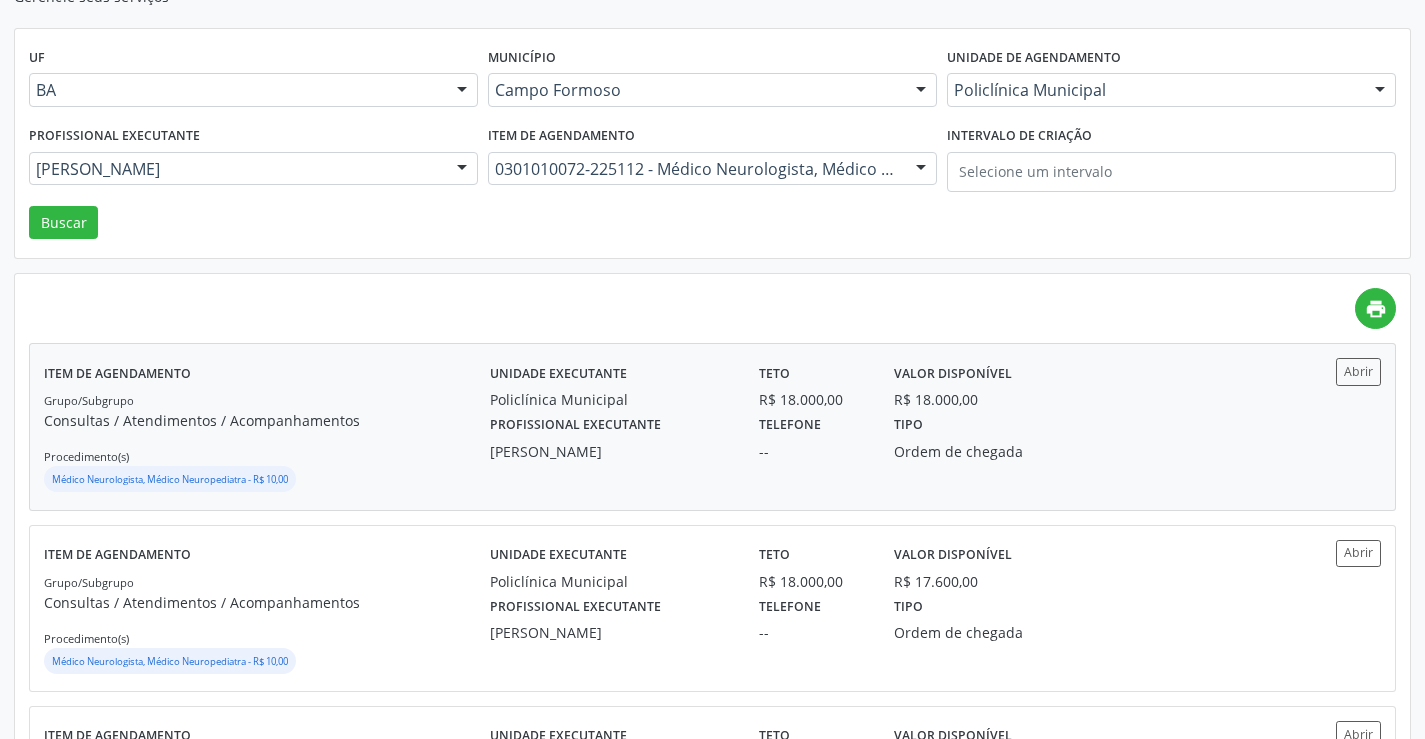 click on "Unidade executante
Policlínica Municipal
Teto
R$ 18.000,00
Valor disponível
R$ 18.000,00
Profissional executante
Ezir Araujo Lima Junior
Telefone
--
Tipo
Ordem de chegada" at bounding box center (880, 426) 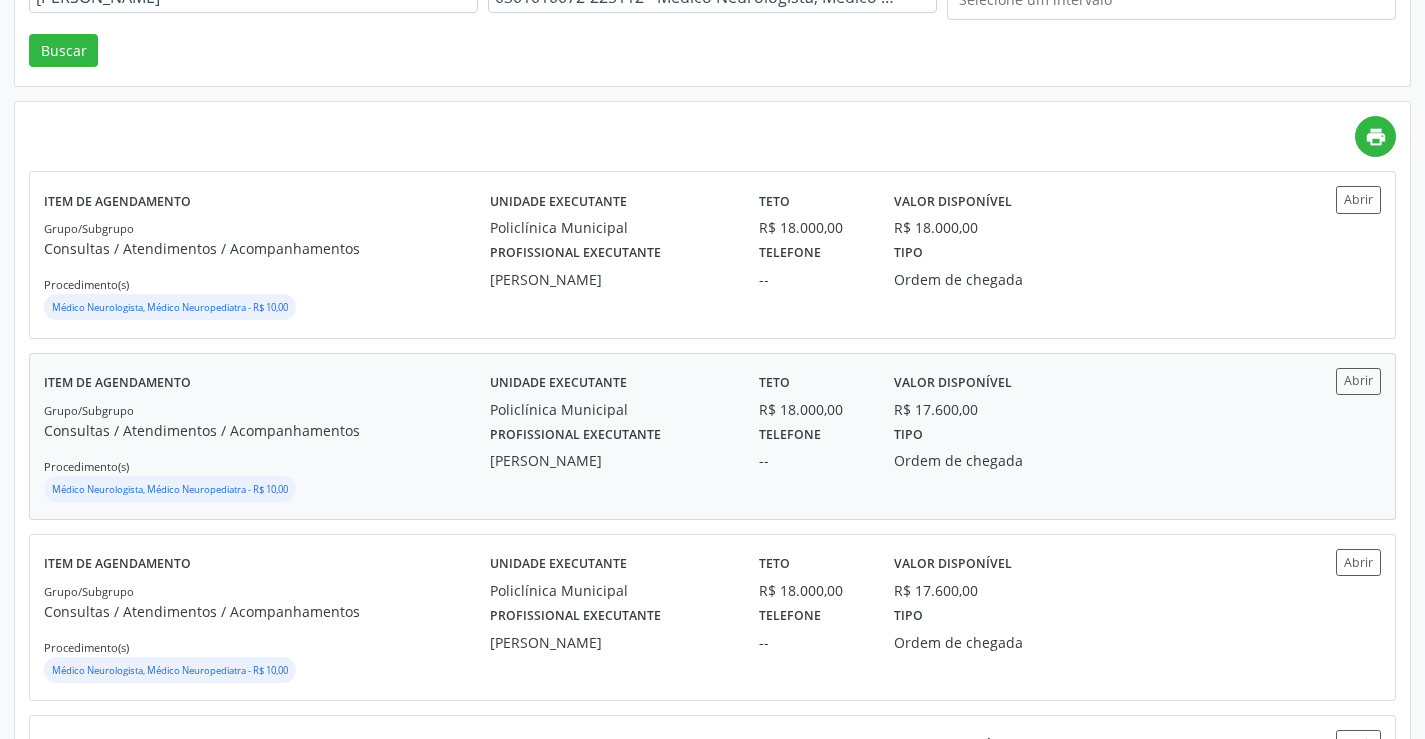 scroll, scrollTop: 400, scrollLeft: 0, axis: vertical 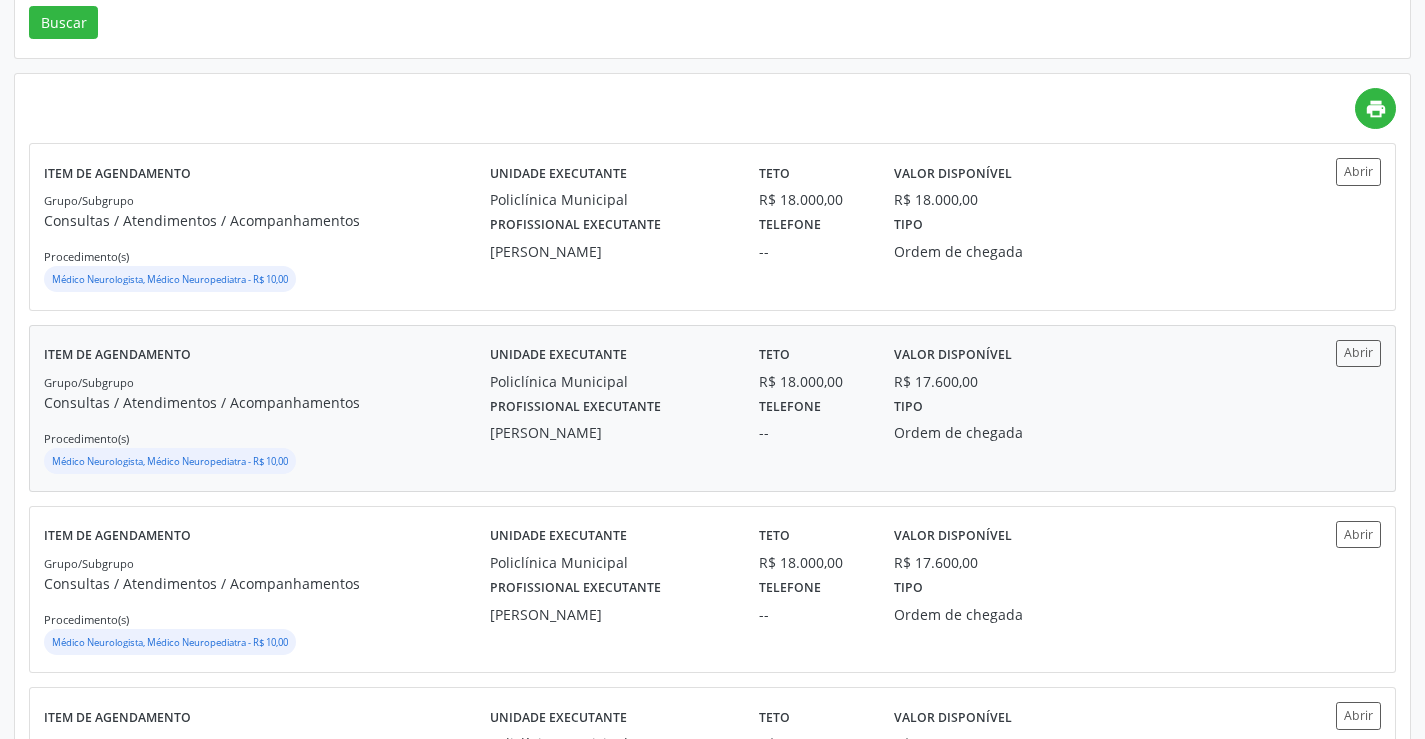 click on "Policlínica Municipal" at bounding box center (610, 381) 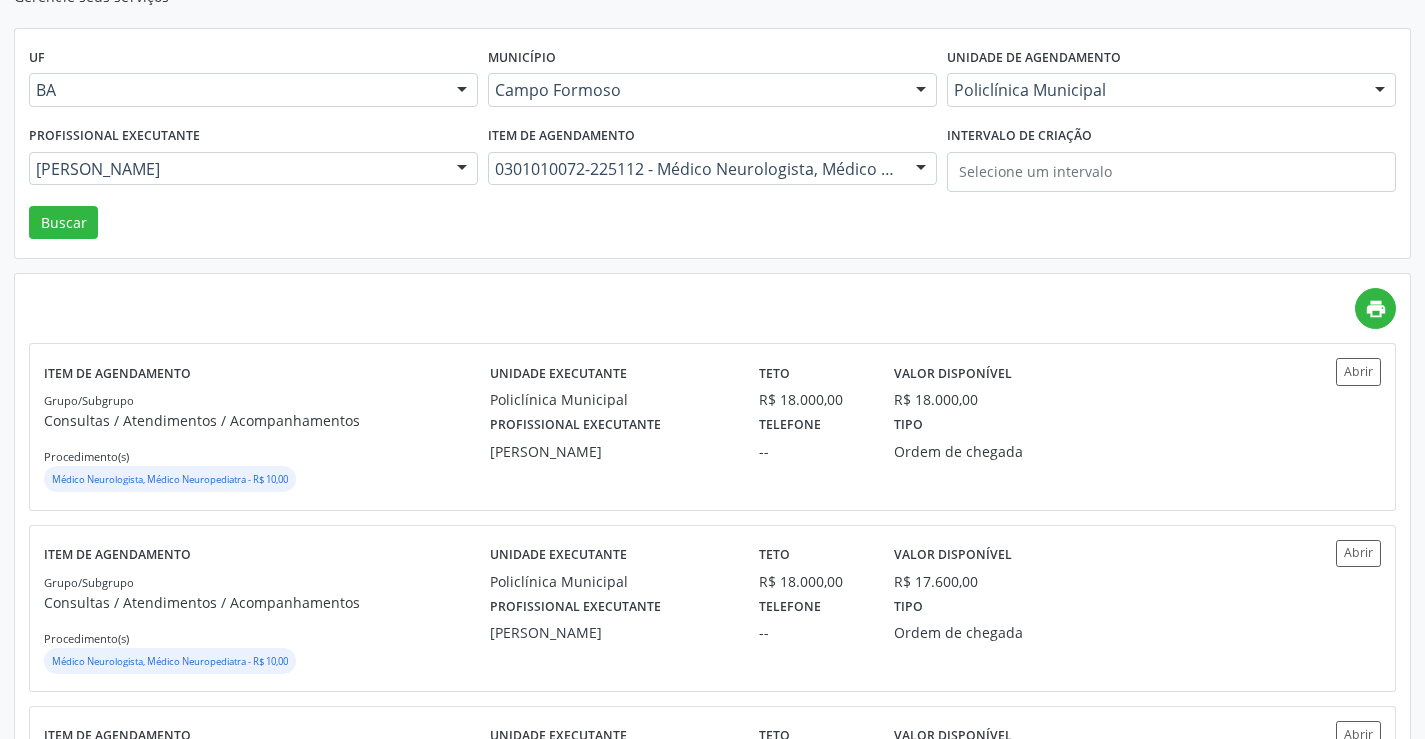 scroll, scrollTop: 0, scrollLeft: 0, axis: both 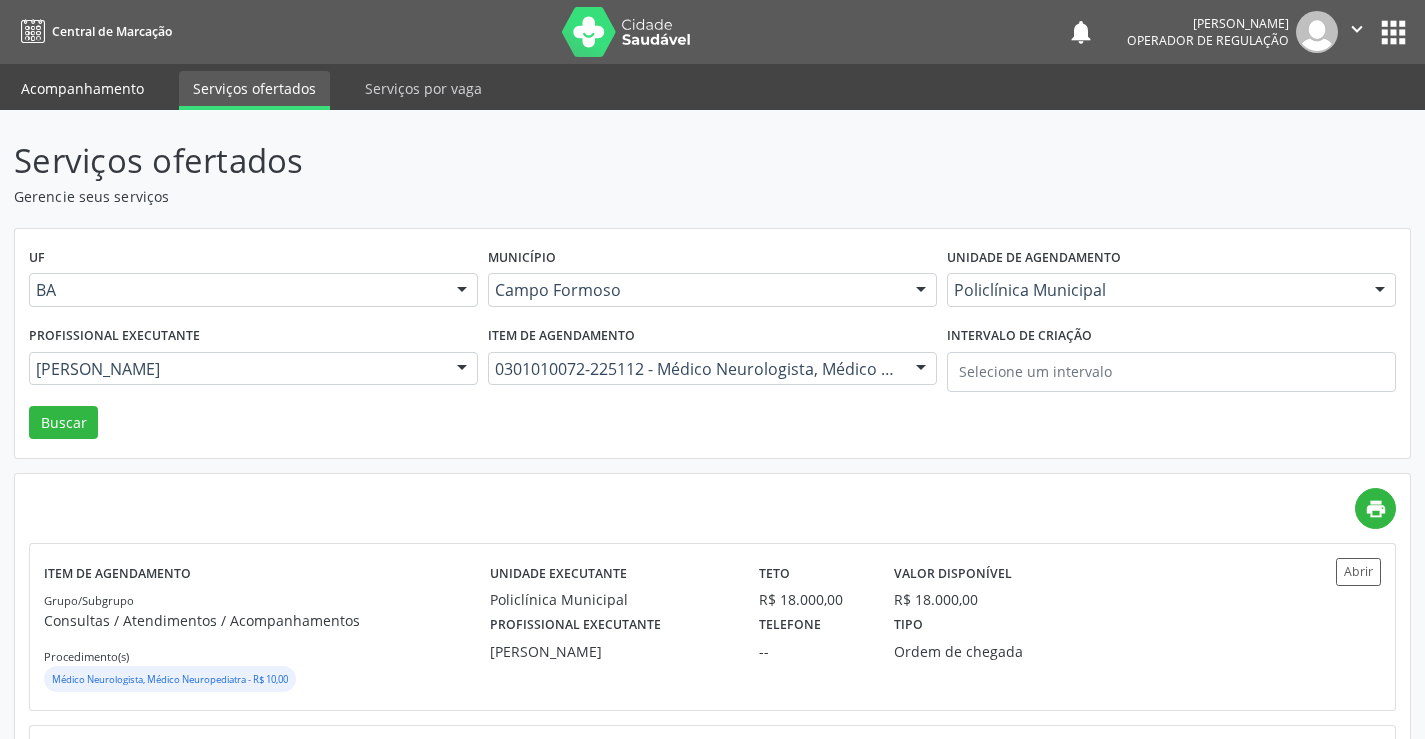click on "Acompanhamento" at bounding box center (82, 88) 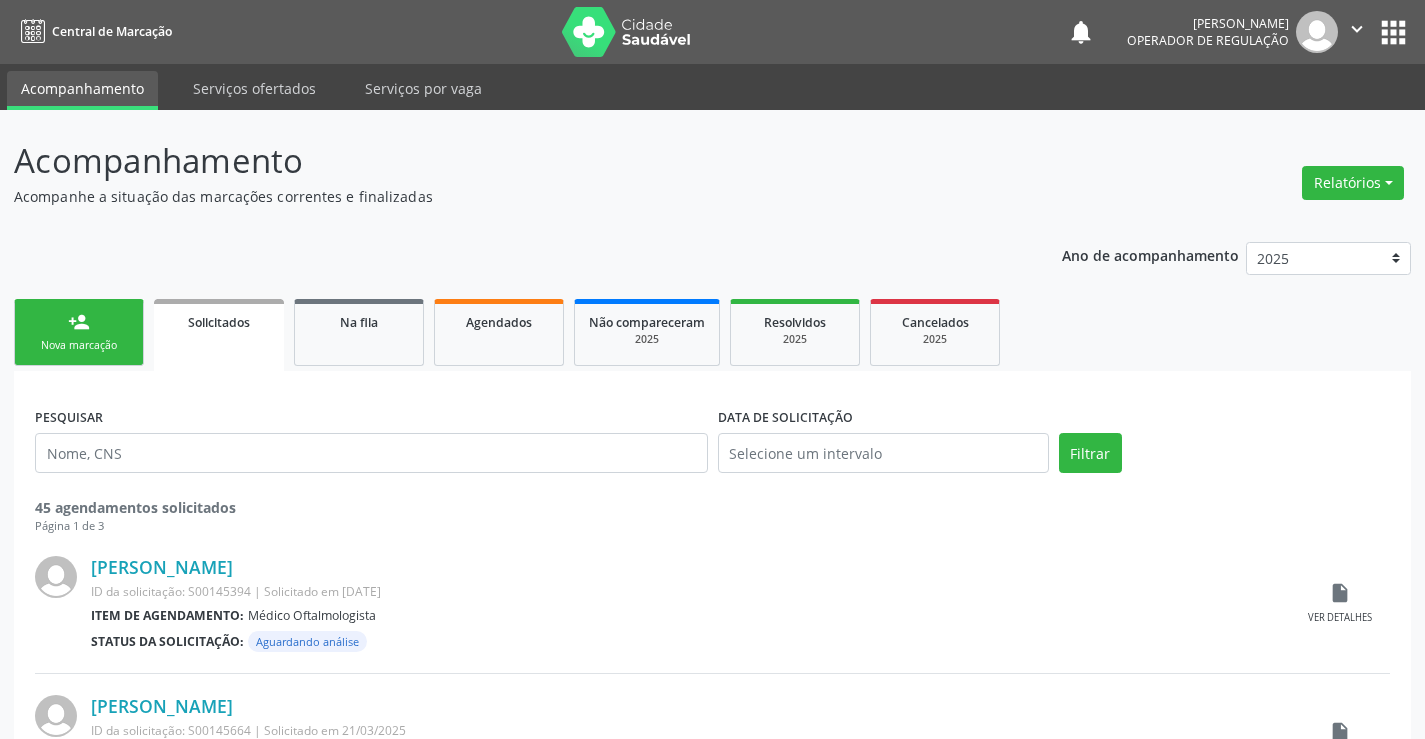 click on "person_add
Nova marcação" at bounding box center (79, 332) 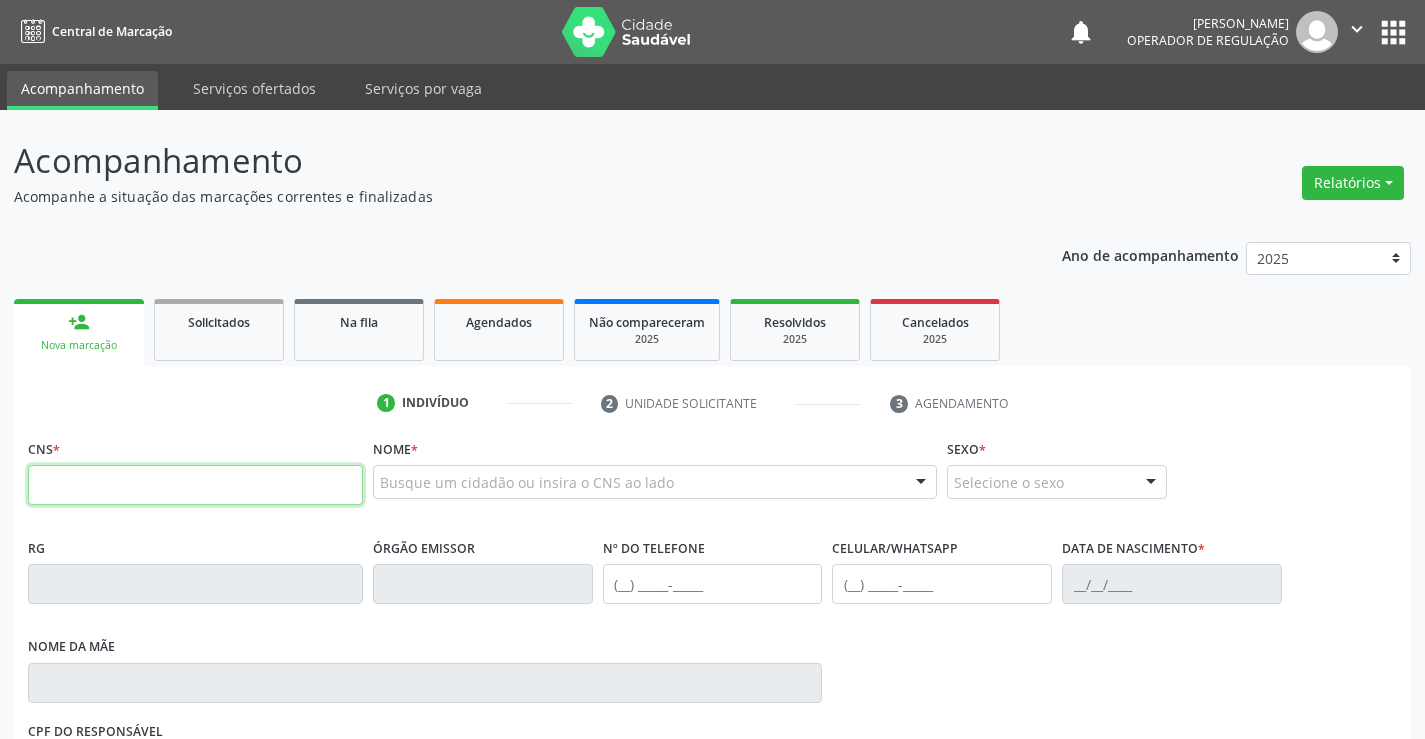 click at bounding box center [195, 485] 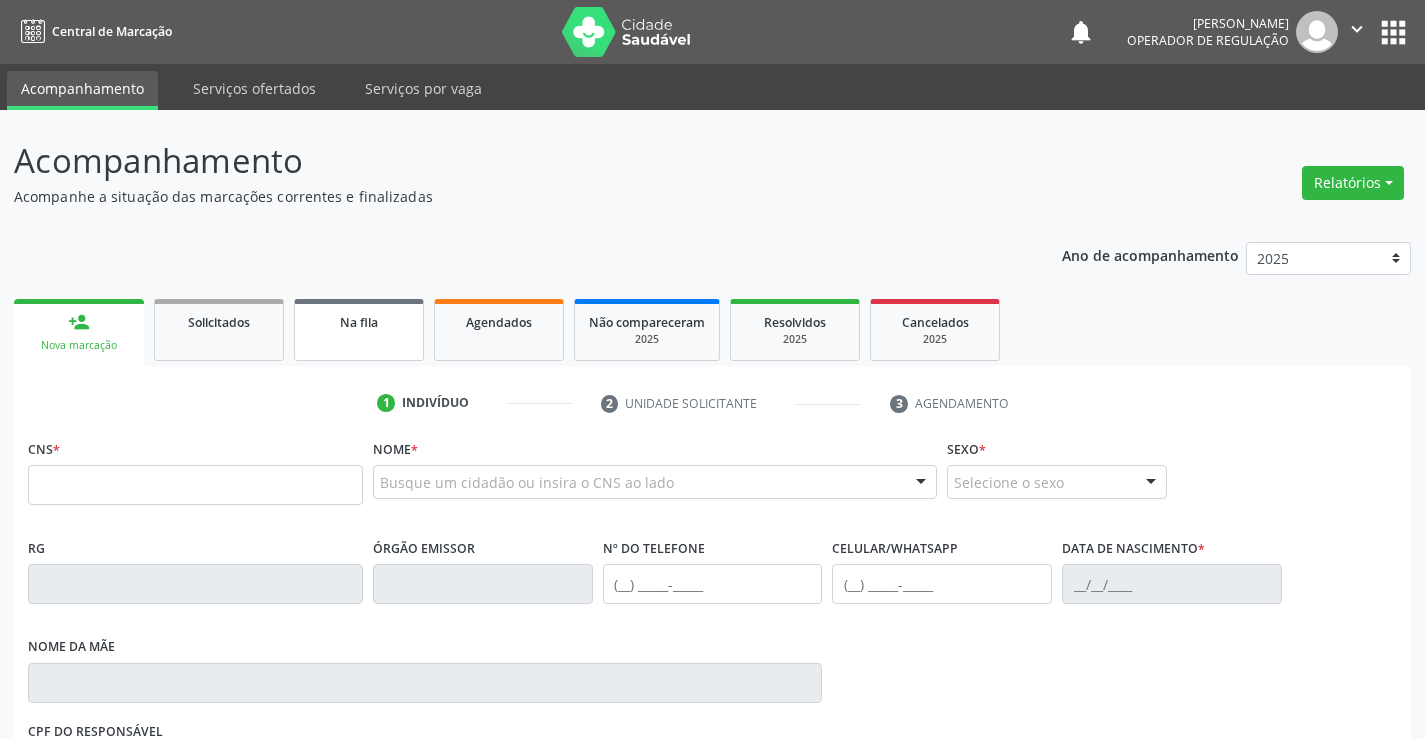 click on "Na fila" at bounding box center (359, 330) 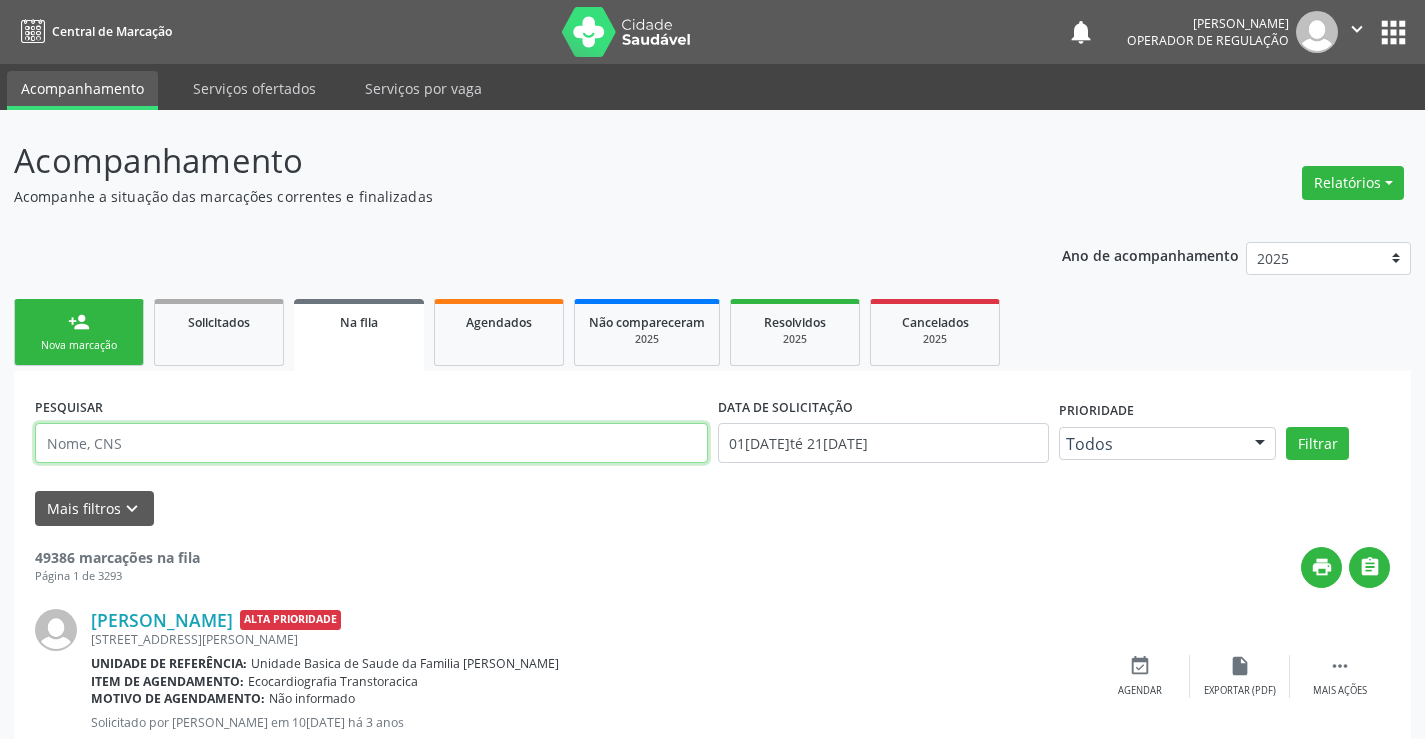 click at bounding box center [371, 443] 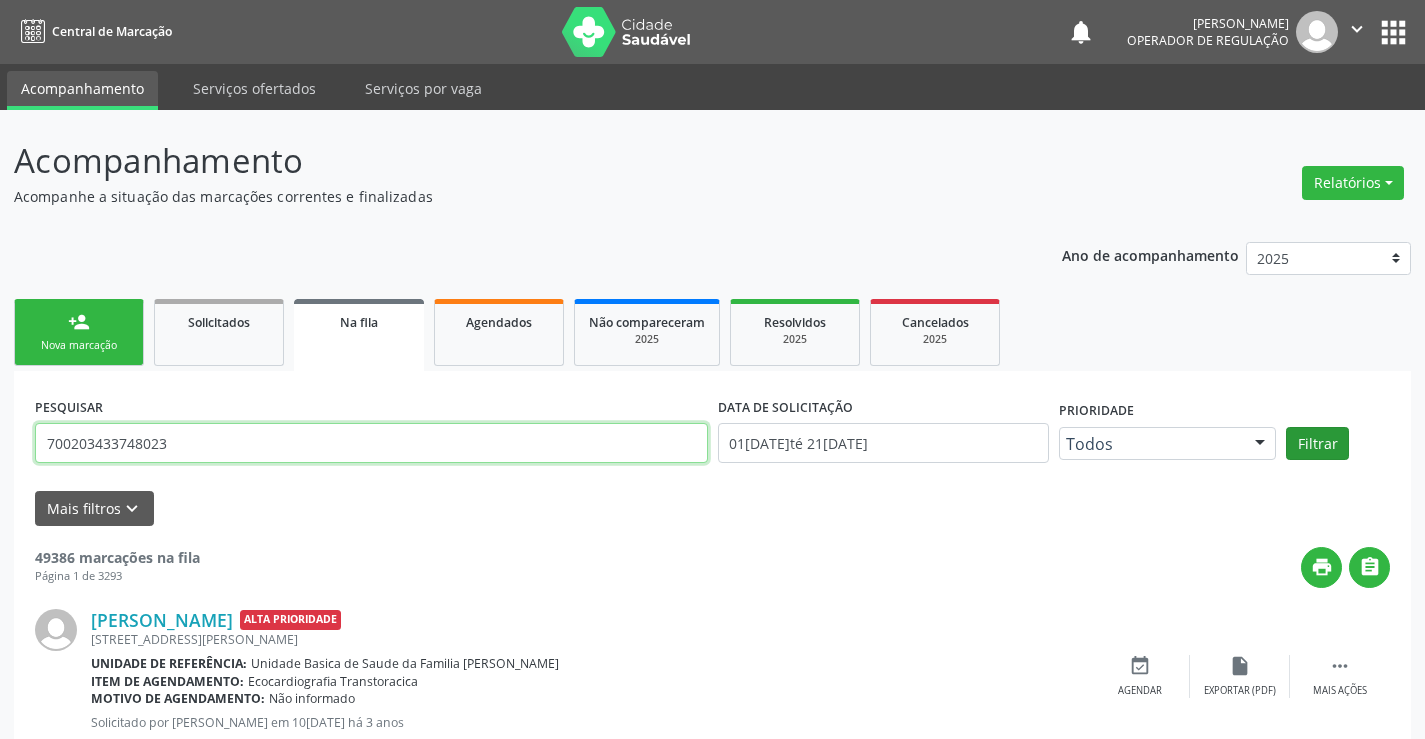 type on "700203433748023" 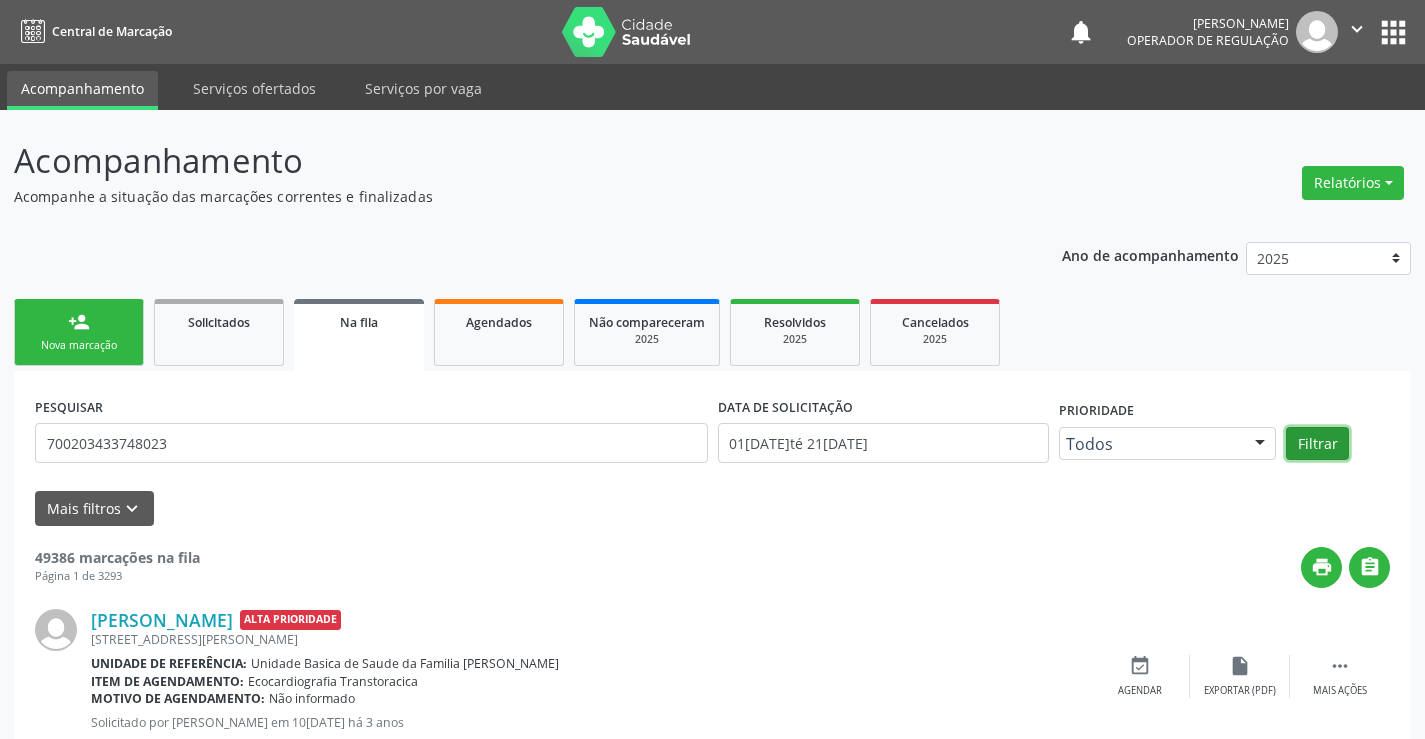 click on "Filtrar" at bounding box center (1317, 444) 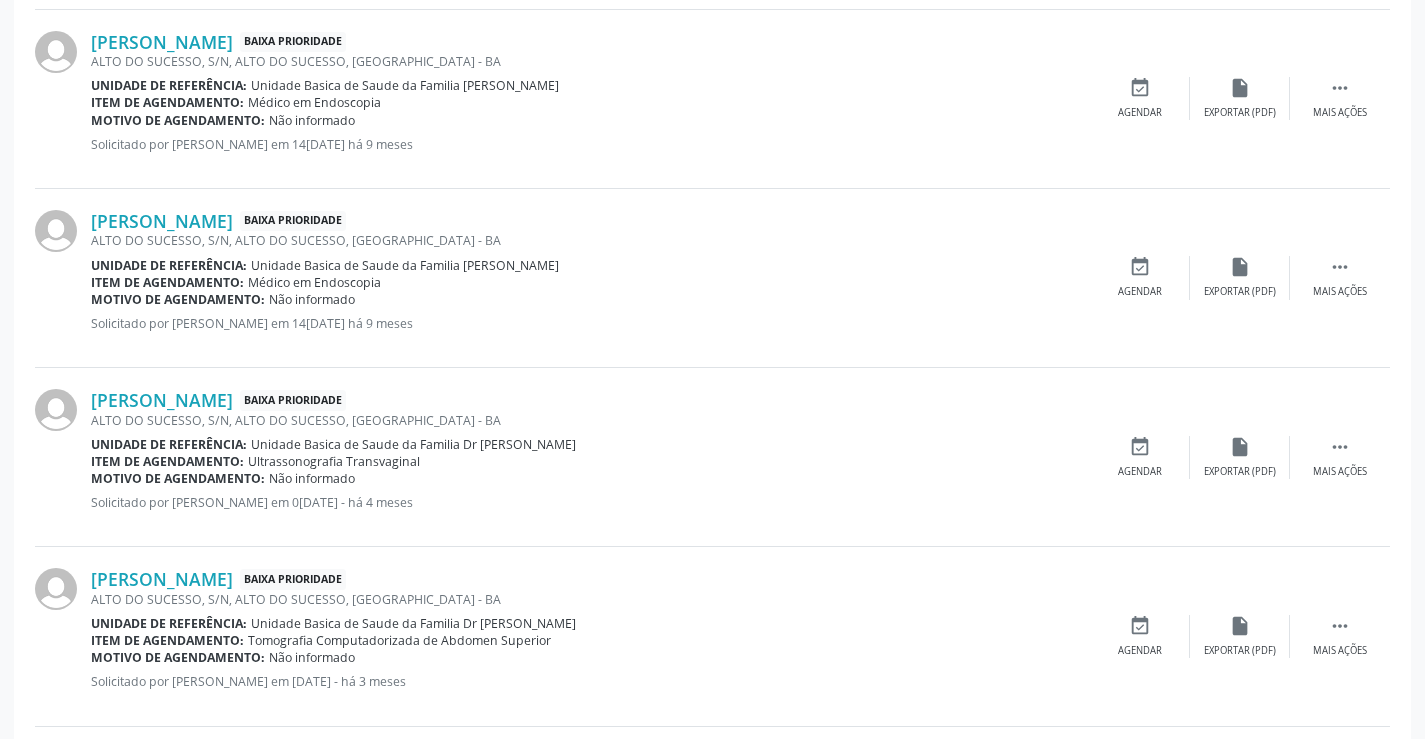 scroll, scrollTop: 776, scrollLeft: 0, axis: vertical 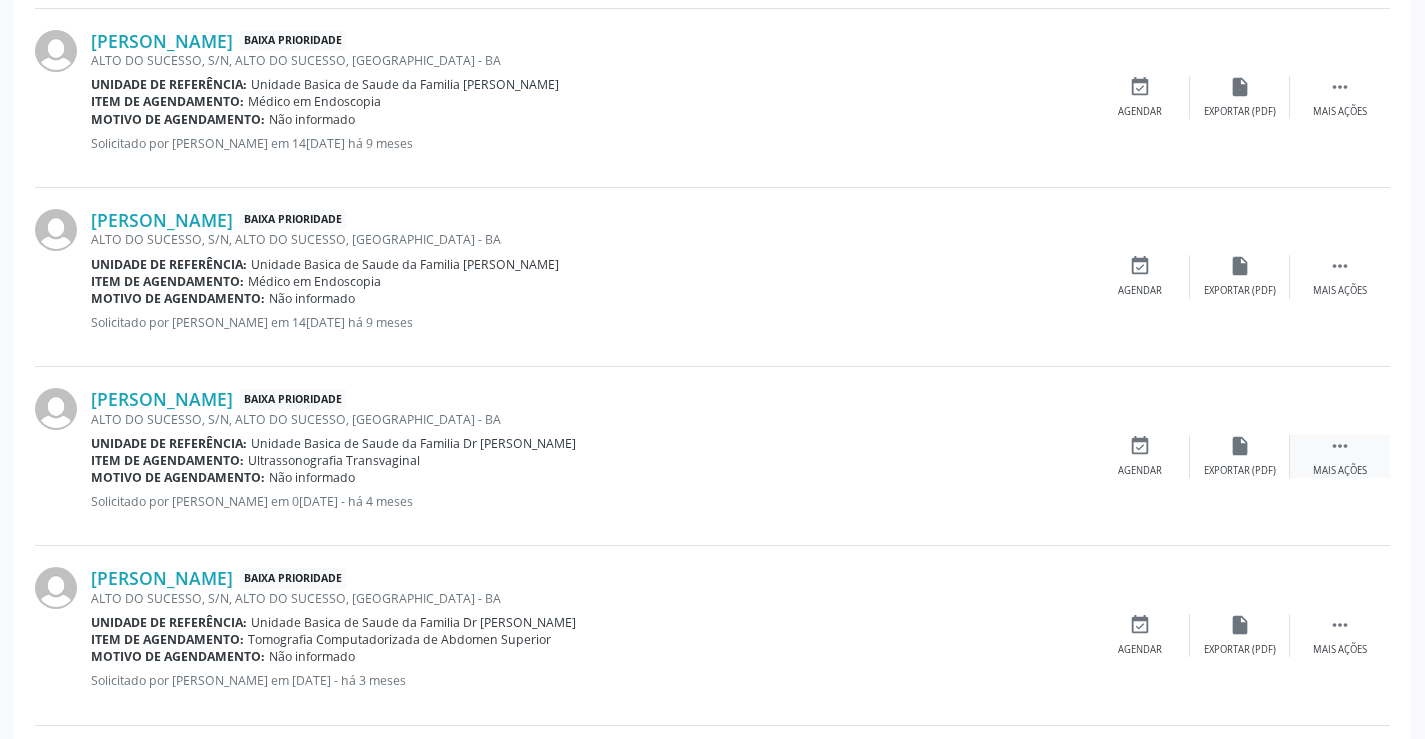 click on "
Mais ações" at bounding box center [1340, 456] 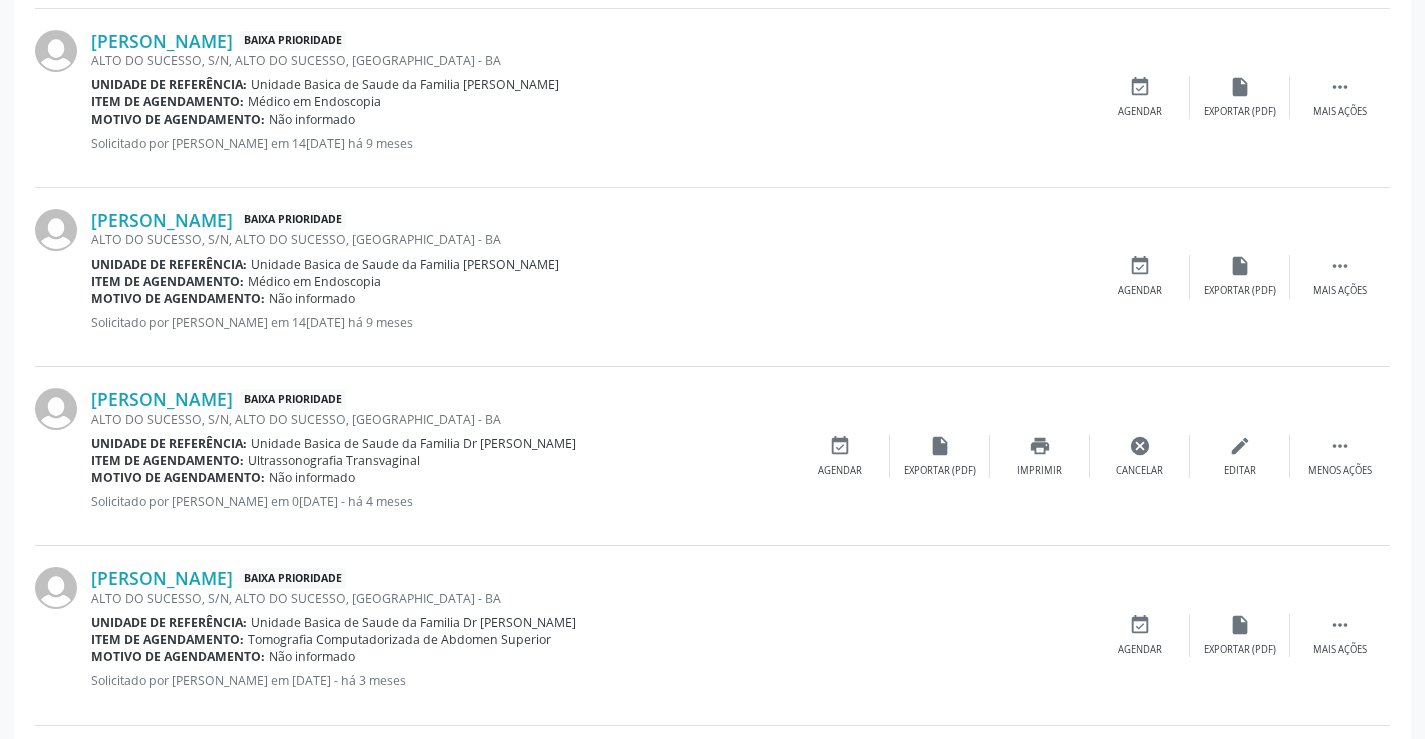 click on "Motivo de agendamento:
Não informado" at bounding box center (590, 298) 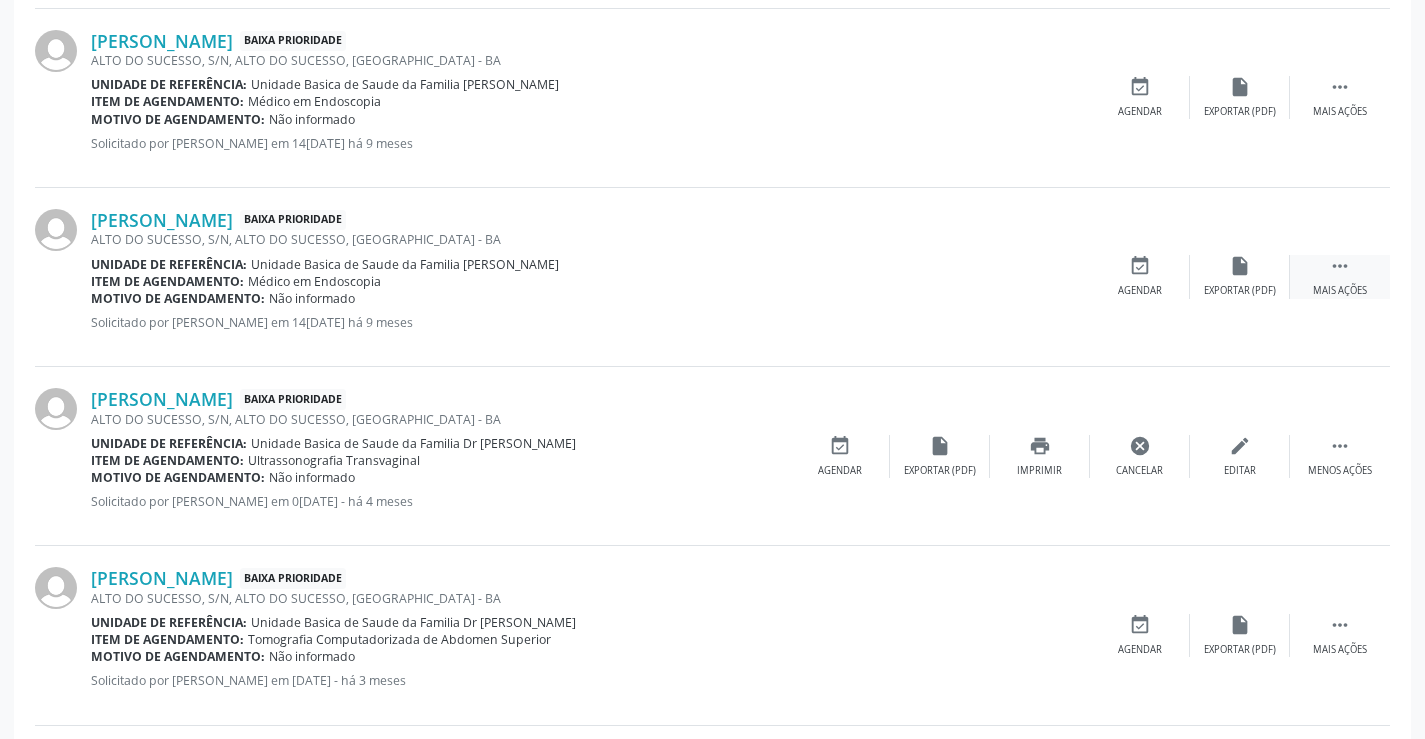 click on "" at bounding box center [1340, 266] 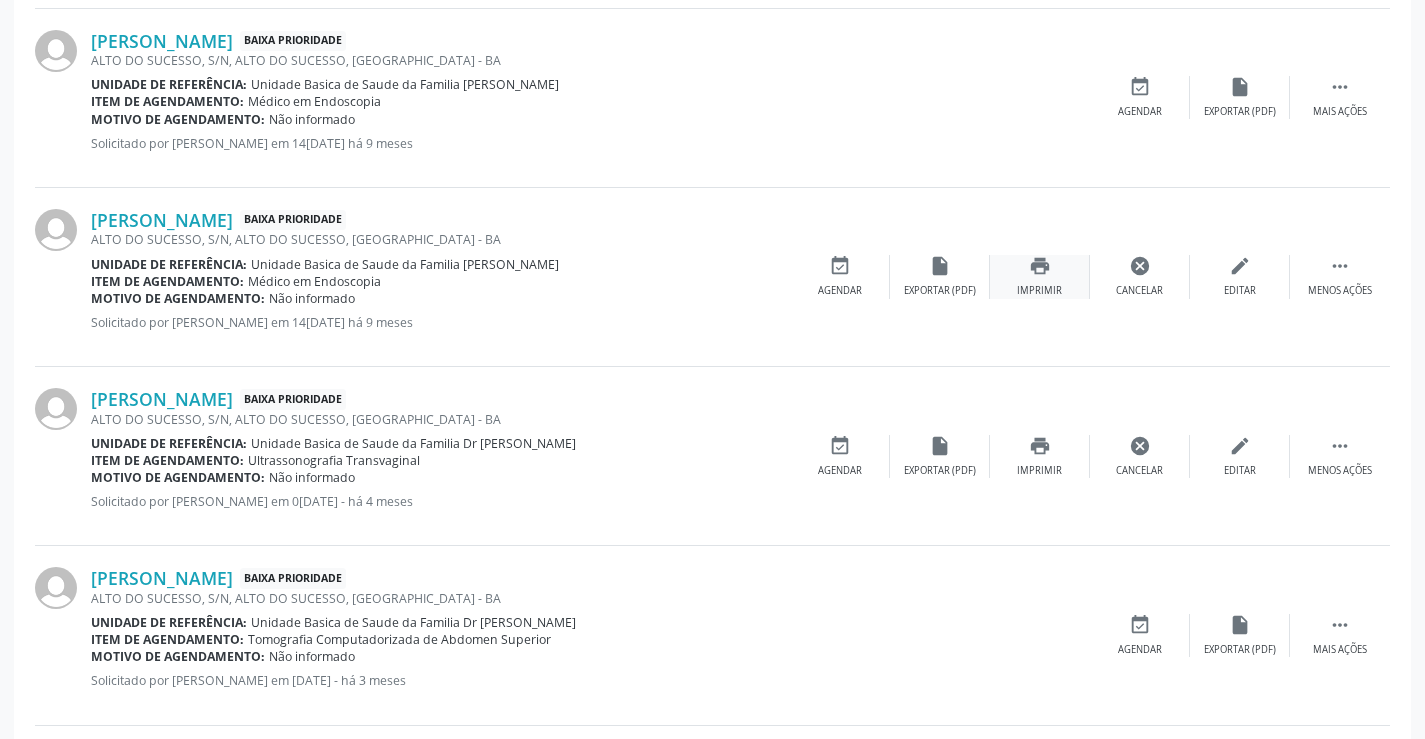 click on "print
Imprimir" at bounding box center (1040, 276) 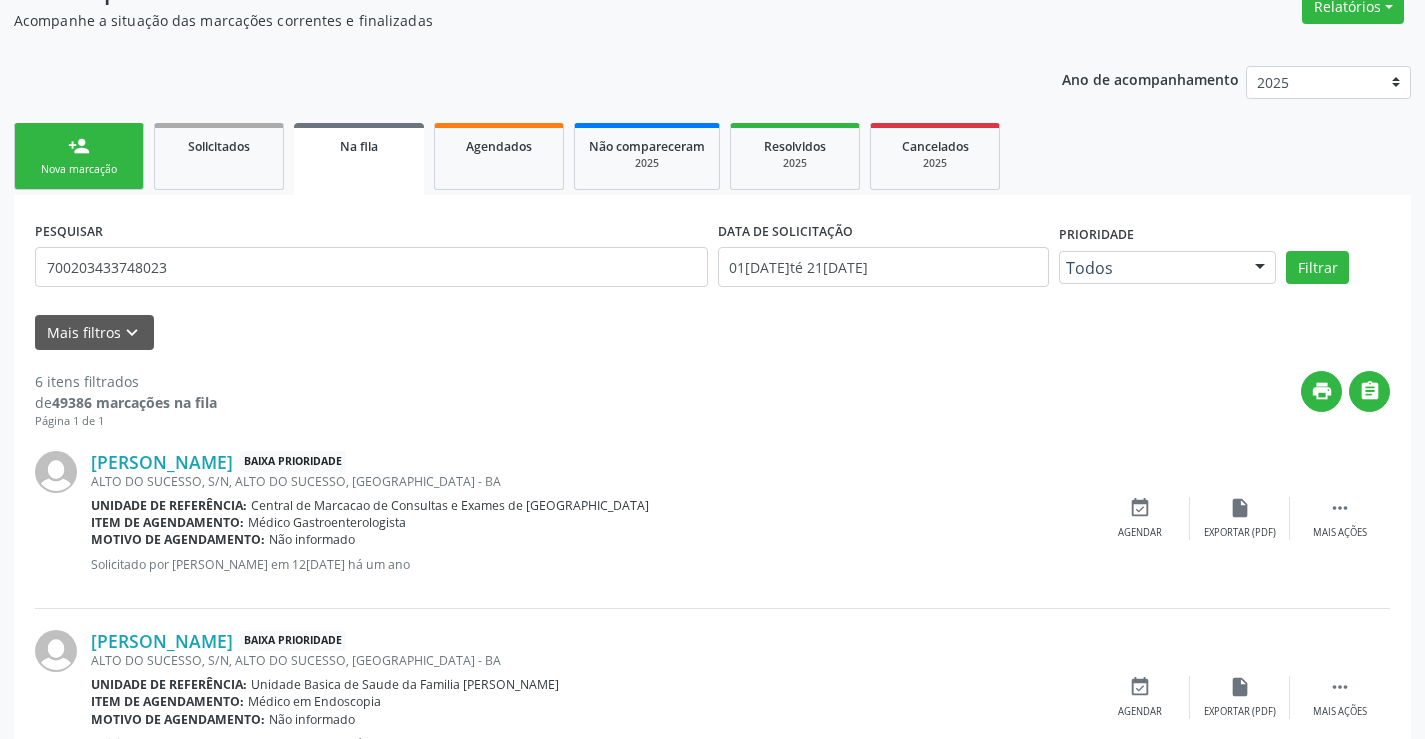 scroll, scrollTop: 76, scrollLeft: 0, axis: vertical 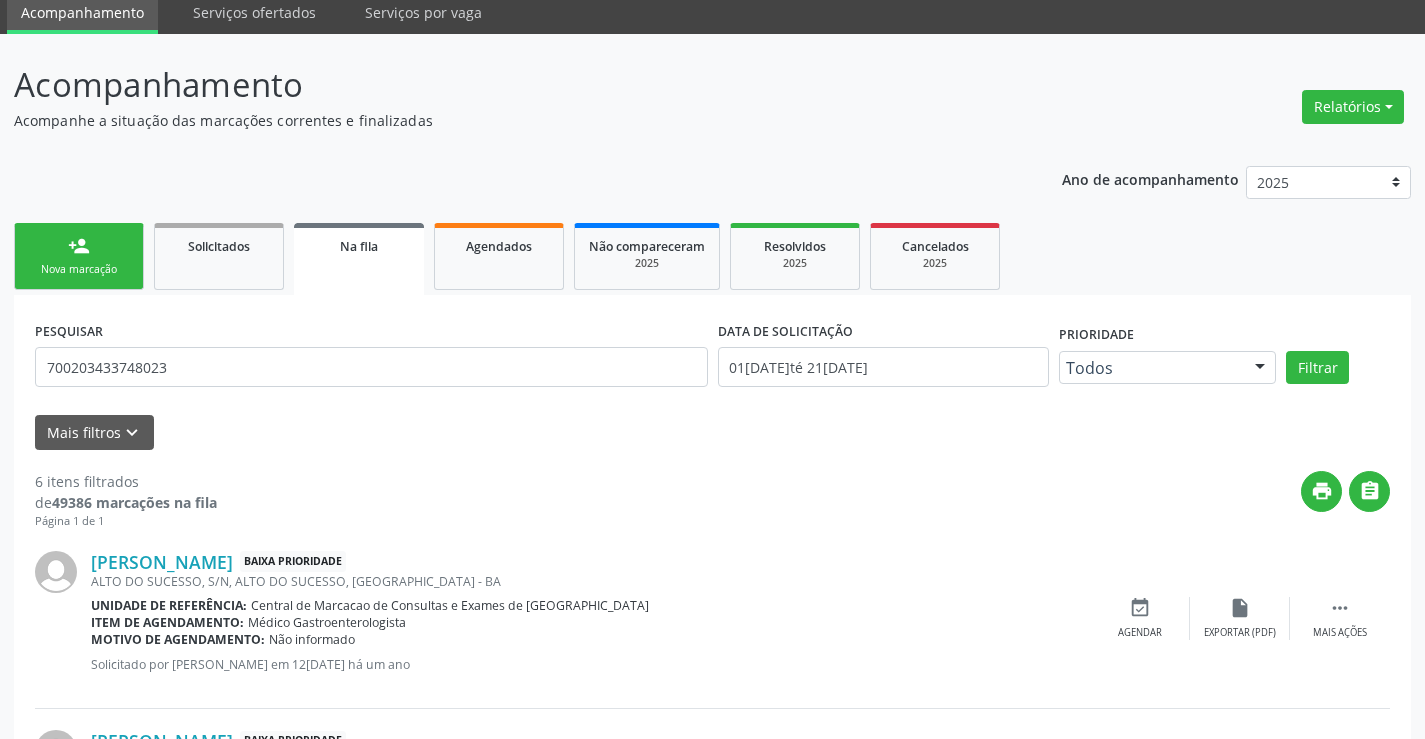 click on "Nova marcação" at bounding box center [79, 269] 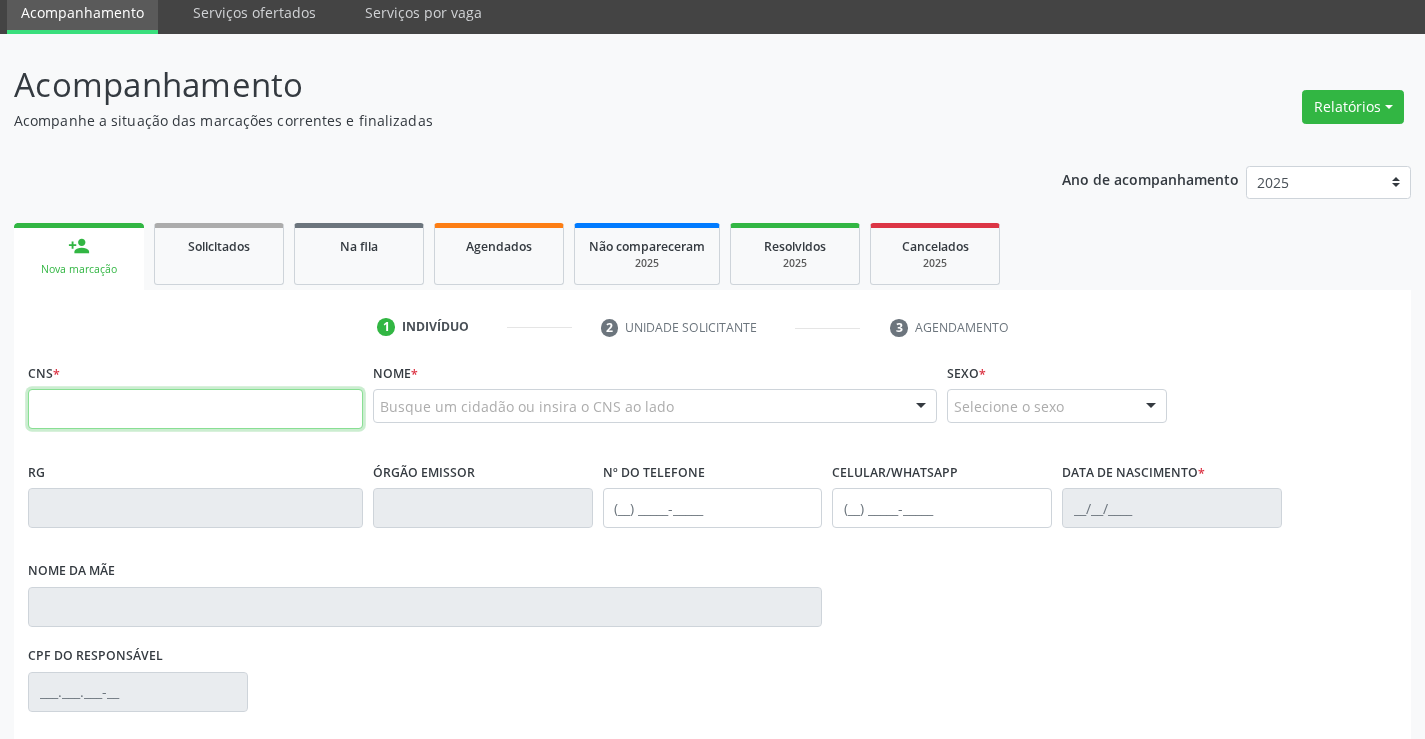 click at bounding box center (195, 409) 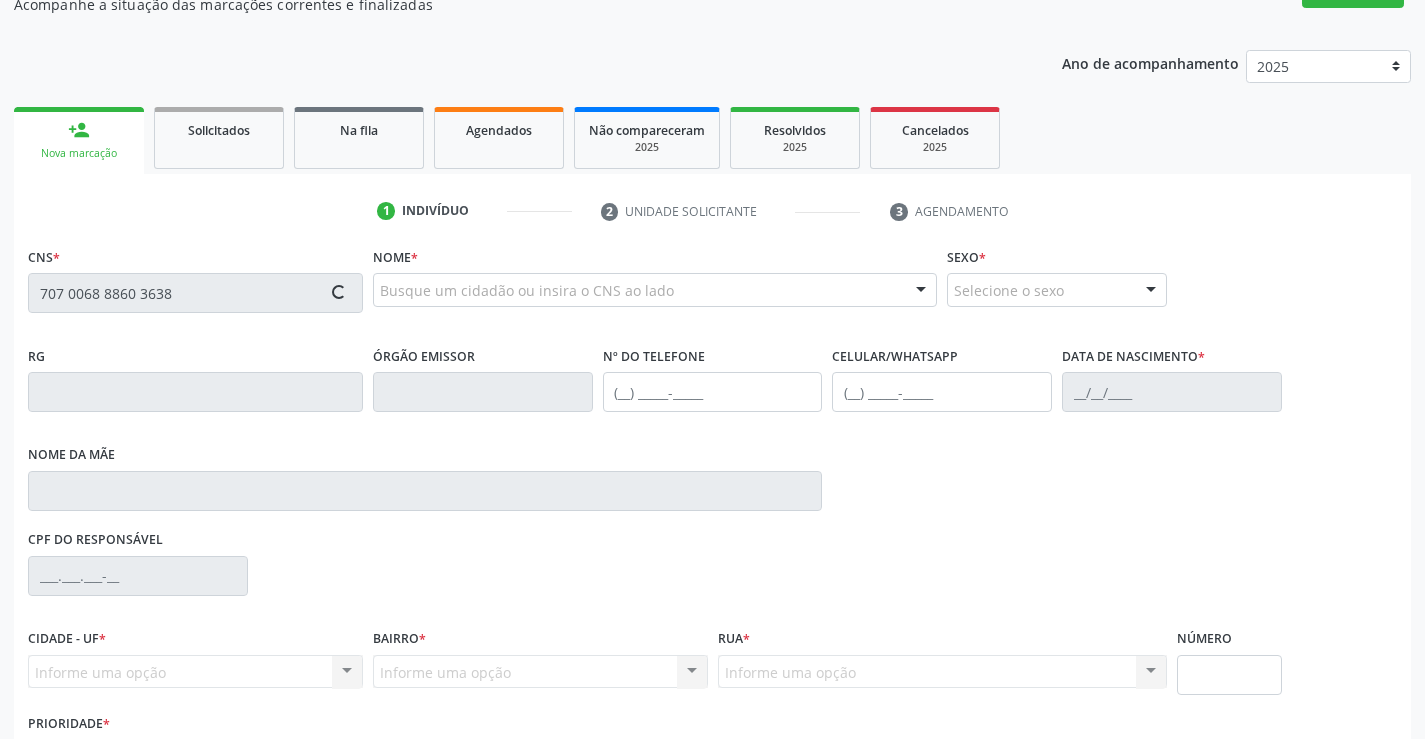 scroll, scrollTop: 200, scrollLeft: 0, axis: vertical 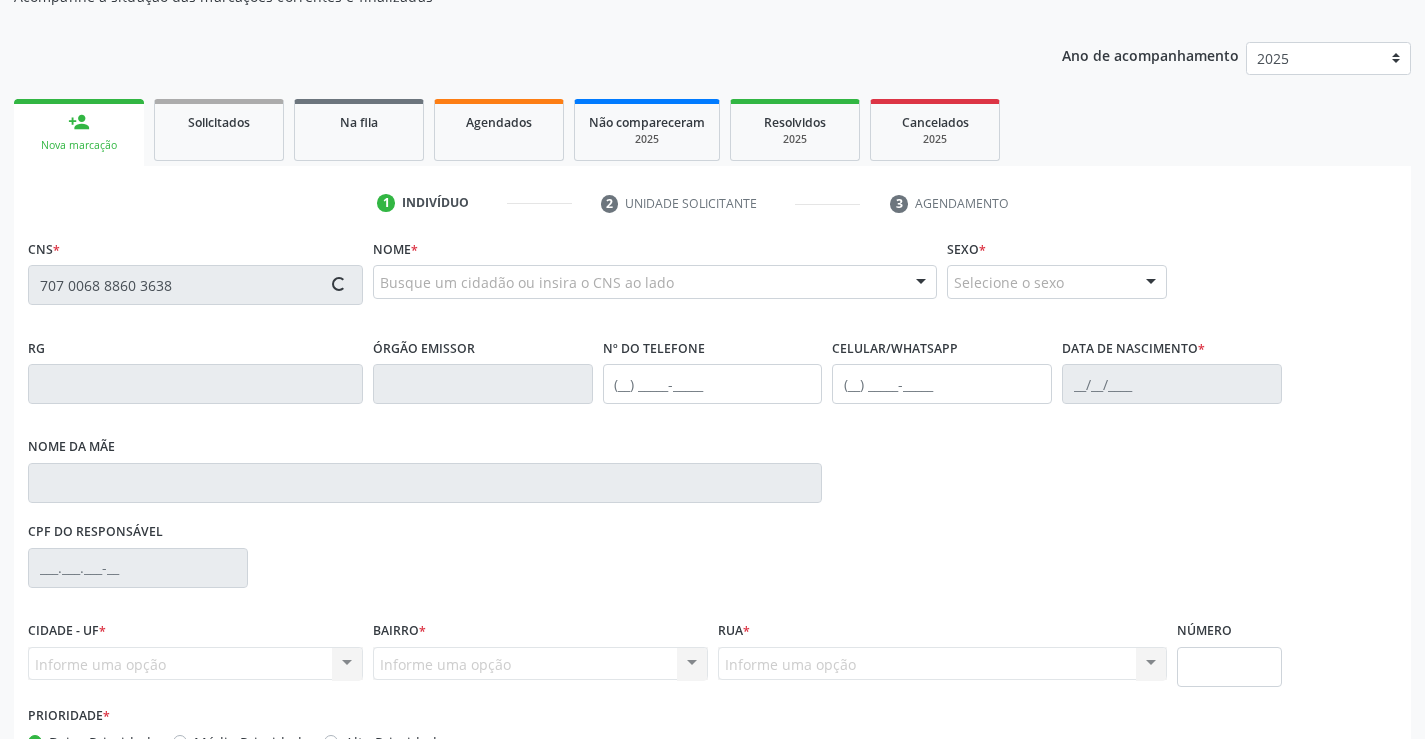 type on "707 0068 8860 3638" 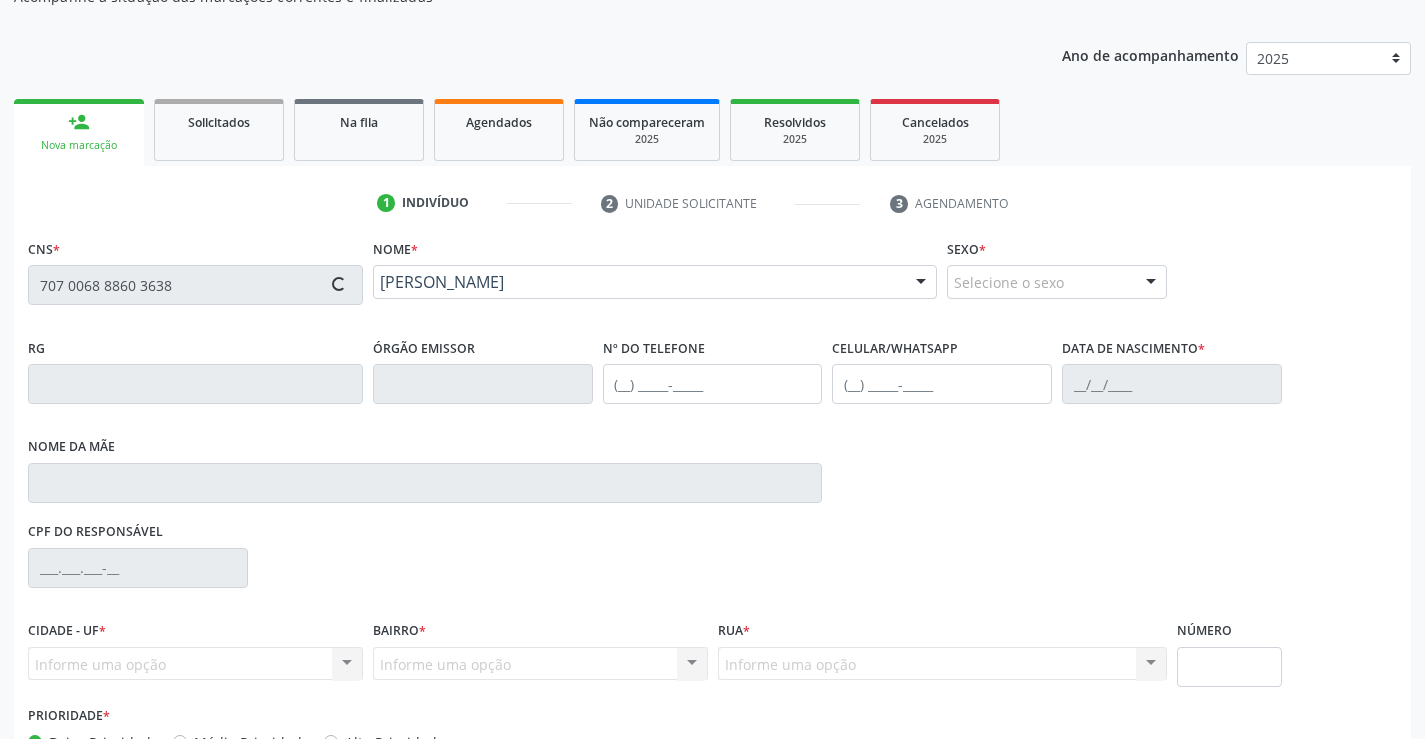 type on "1491566264" 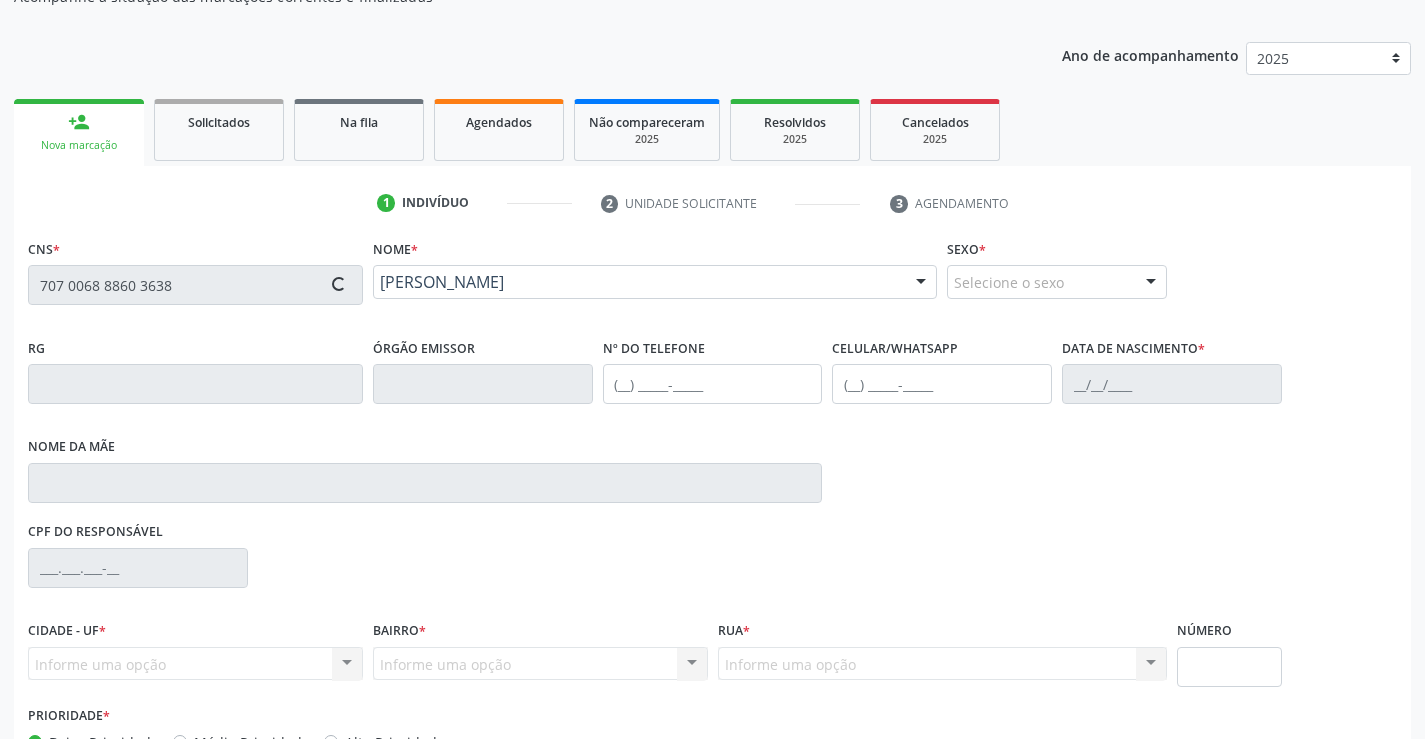 type on "(74) 98801-7020" 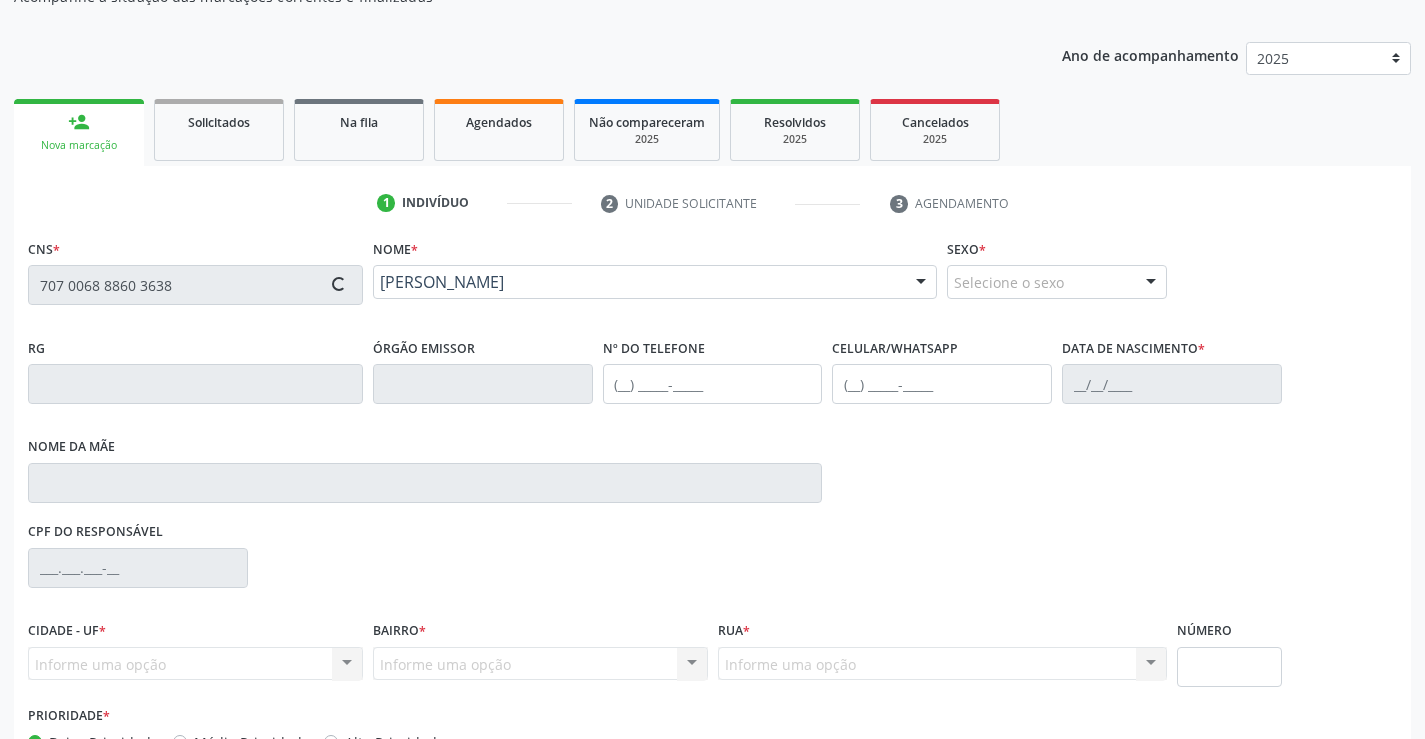 type on "S/N" 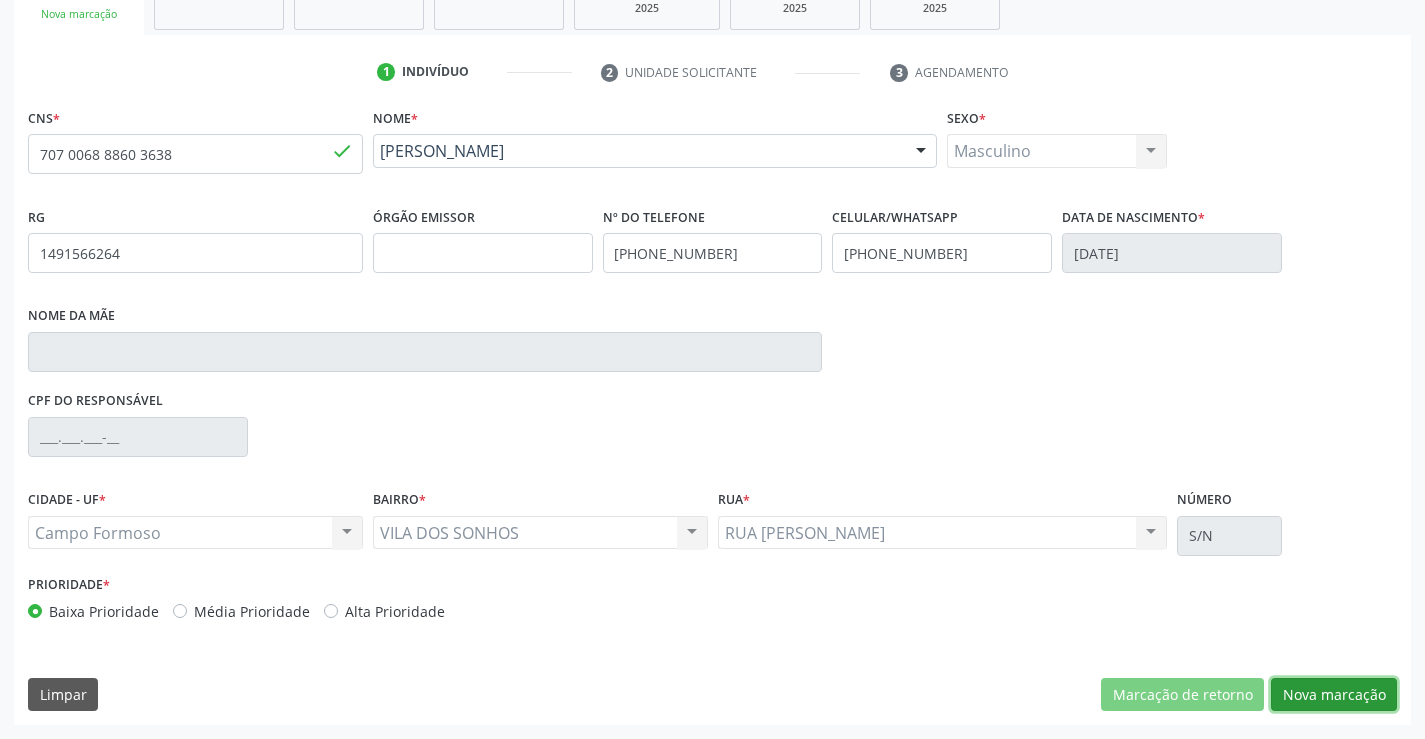 click on "Nova marcação" at bounding box center [1334, 695] 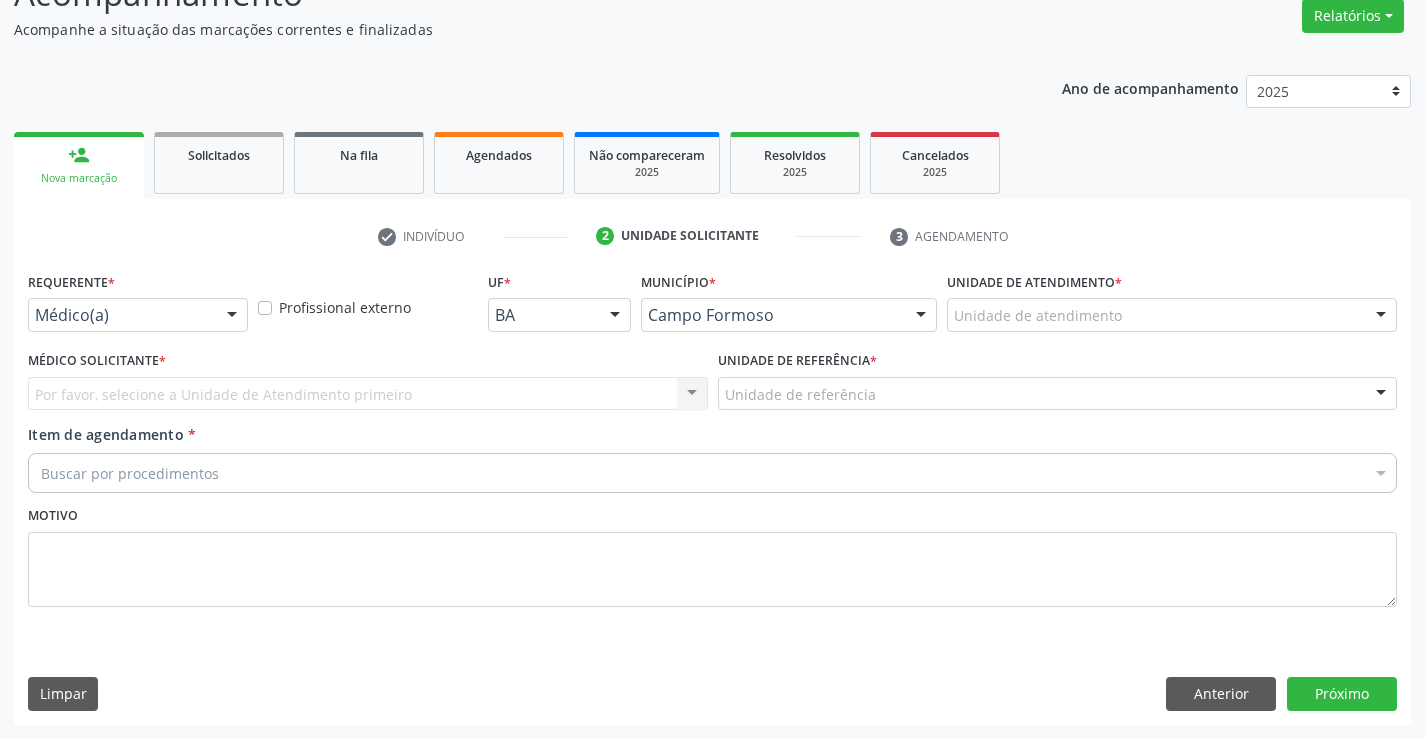 scroll, scrollTop: 167, scrollLeft: 0, axis: vertical 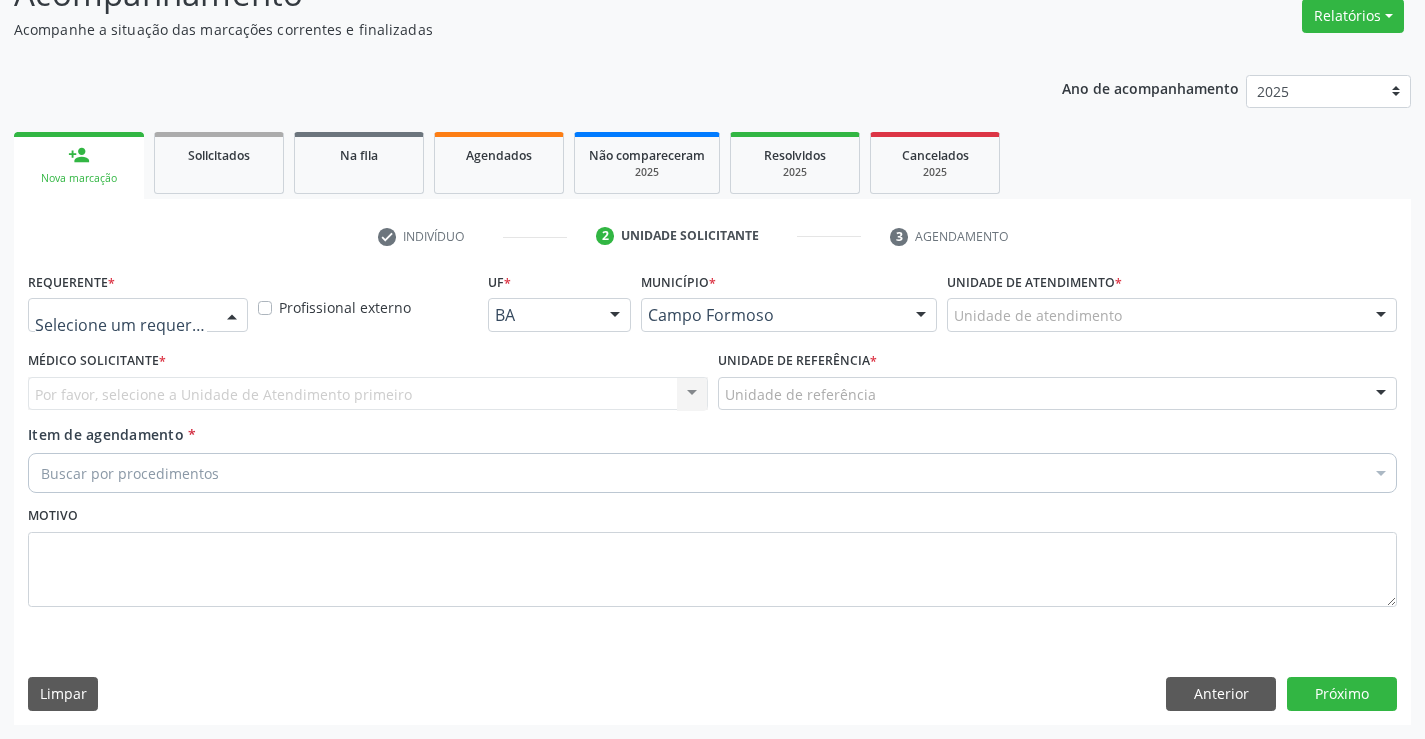 click on "Médico(a)   Enfermeiro(a)   Paciente
Nenhum resultado encontrado para: "   "
Não há nenhuma opção para ser exibida." at bounding box center (138, 315) 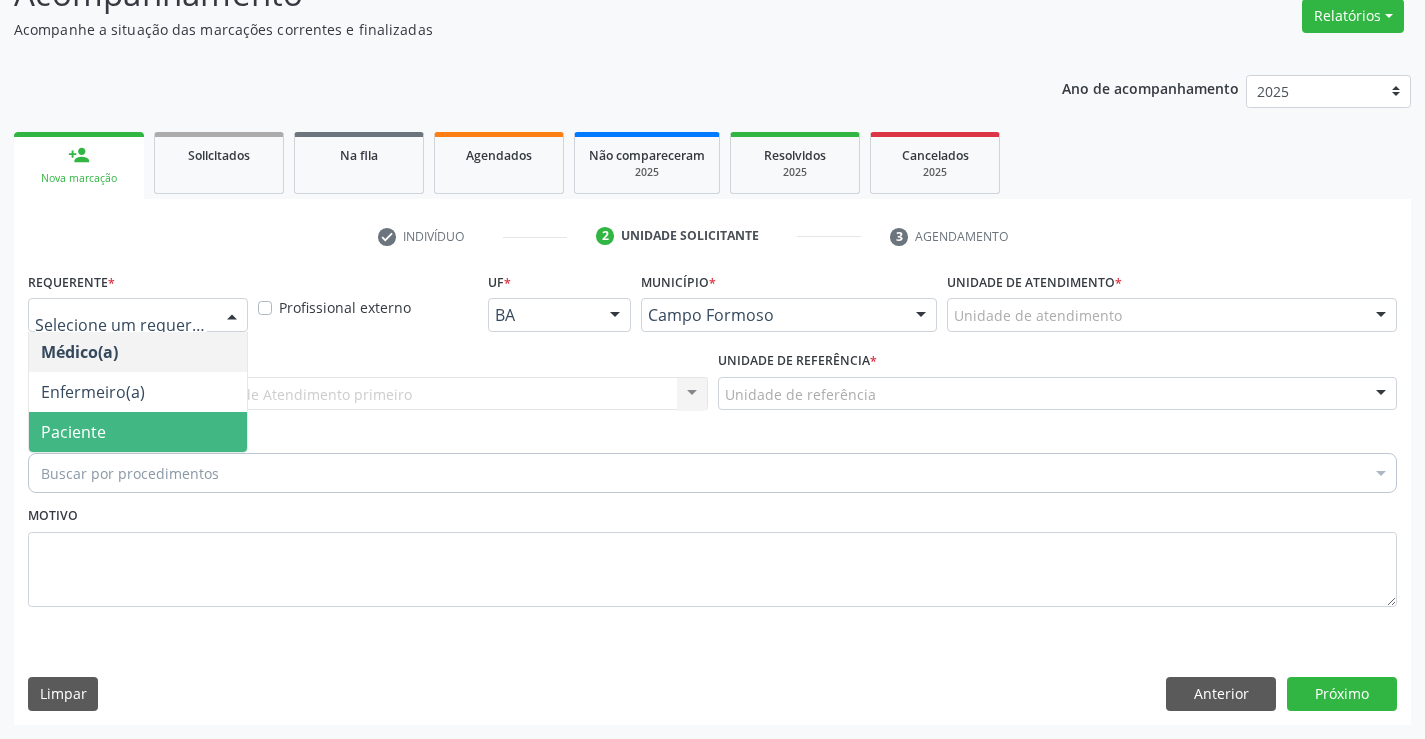 click on "Paciente" at bounding box center (138, 432) 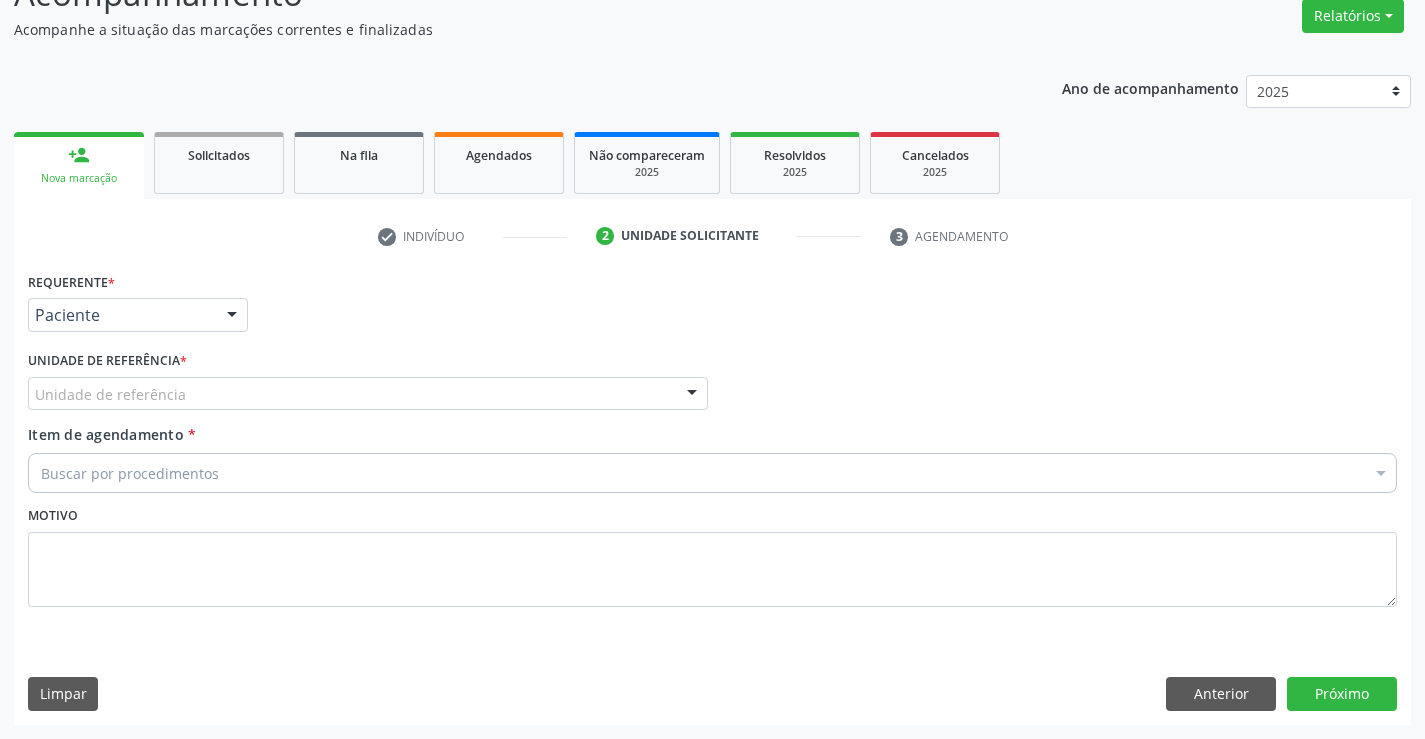 click on "Unidade de referência" at bounding box center (368, 394) 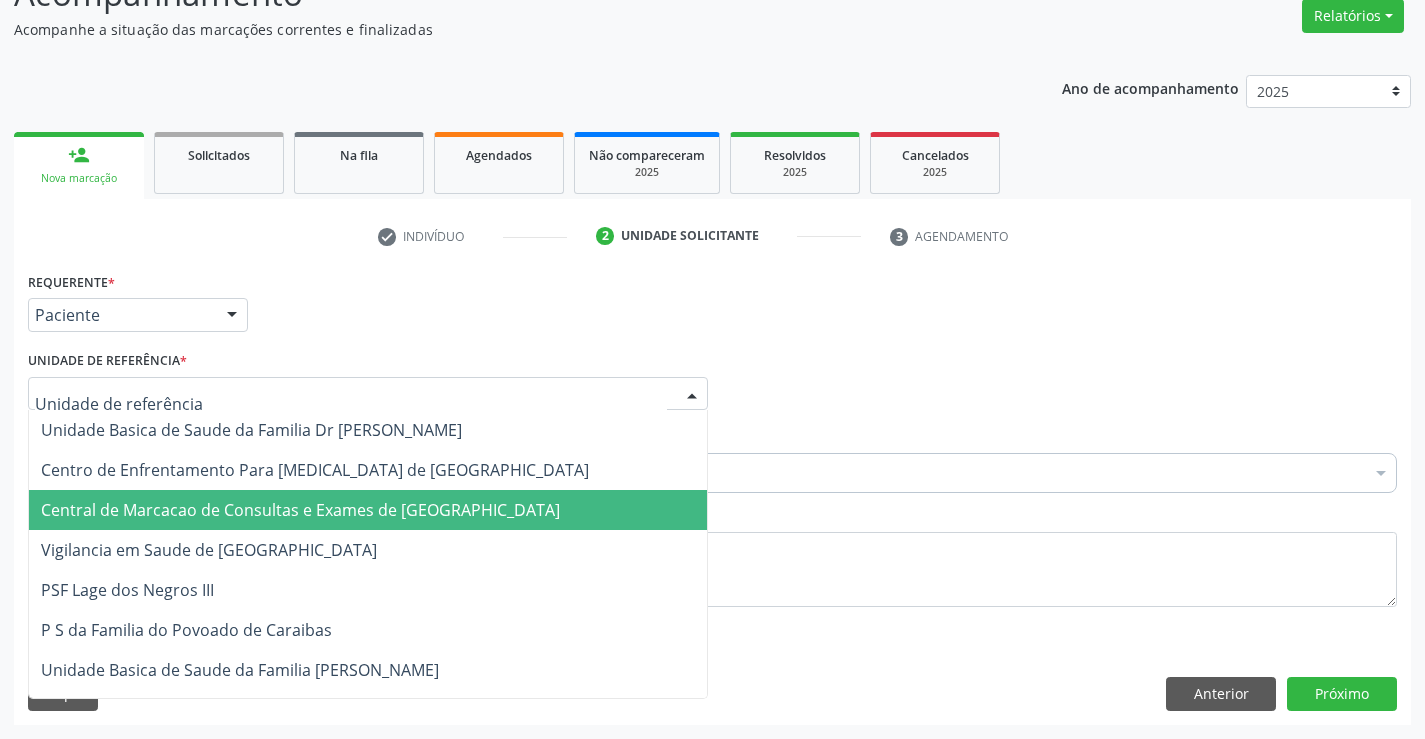 click on "Central de Marcacao de Consultas e Exames de [GEOGRAPHIC_DATA]" at bounding box center (300, 510) 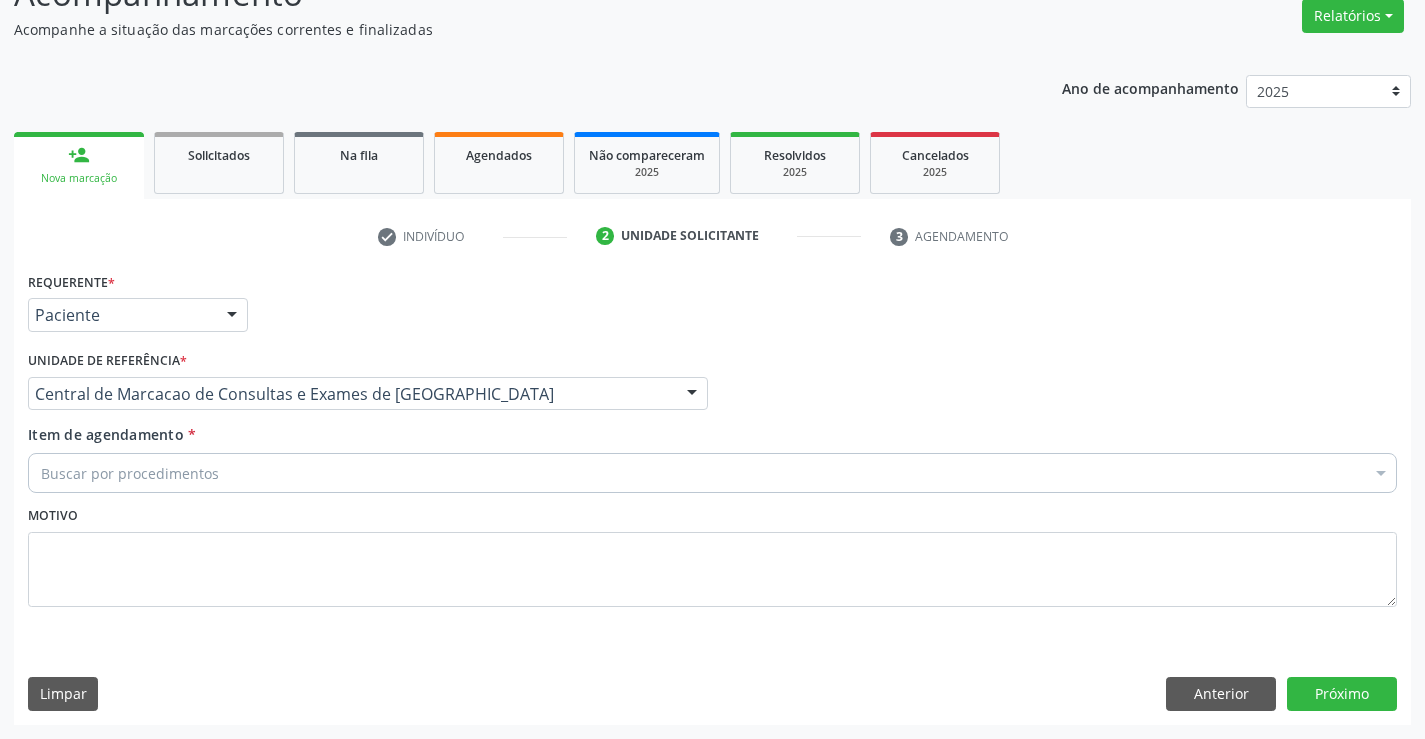 click on "Buscar por procedimentos" at bounding box center [712, 473] 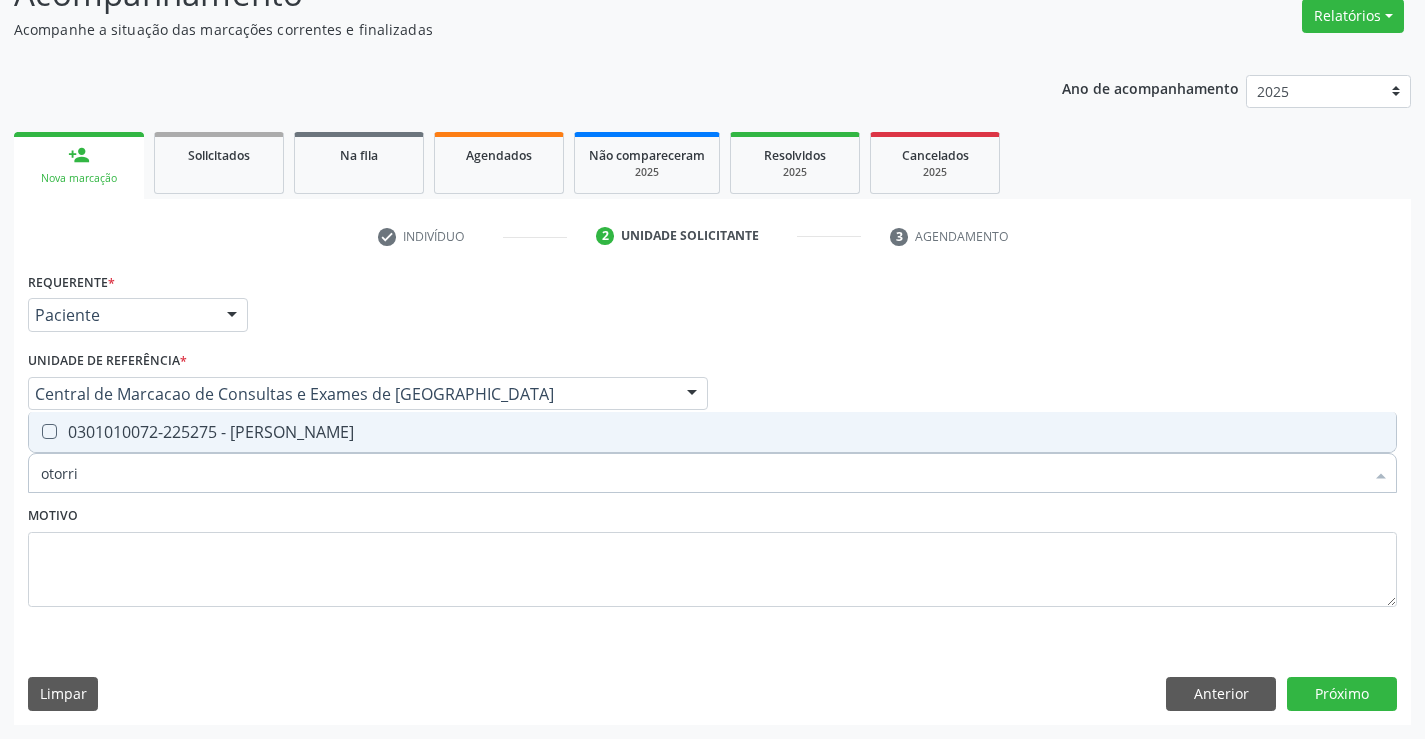 type on "otorrin" 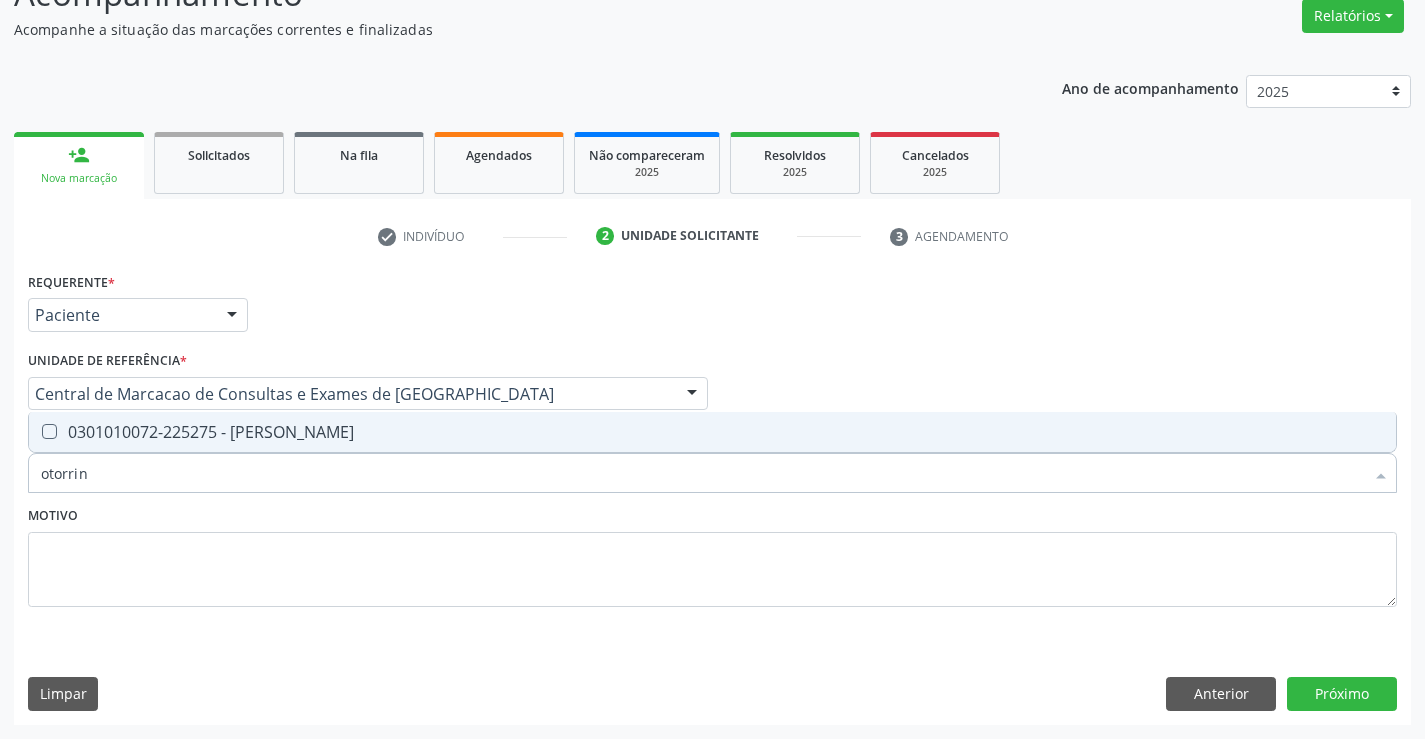 click on "0301010072-225275 - Médico Otorrinolaringologista" at bounding box center (712, 432) 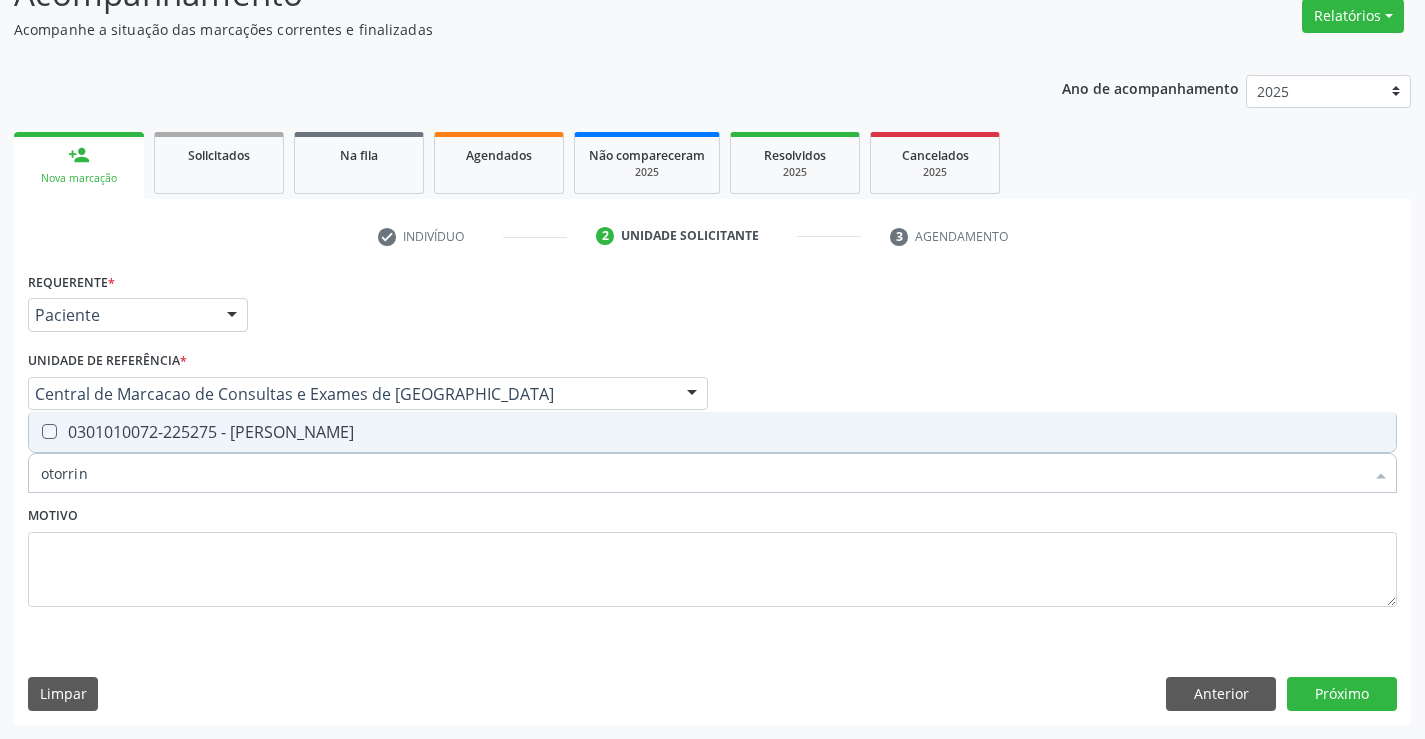checkbox on "true" 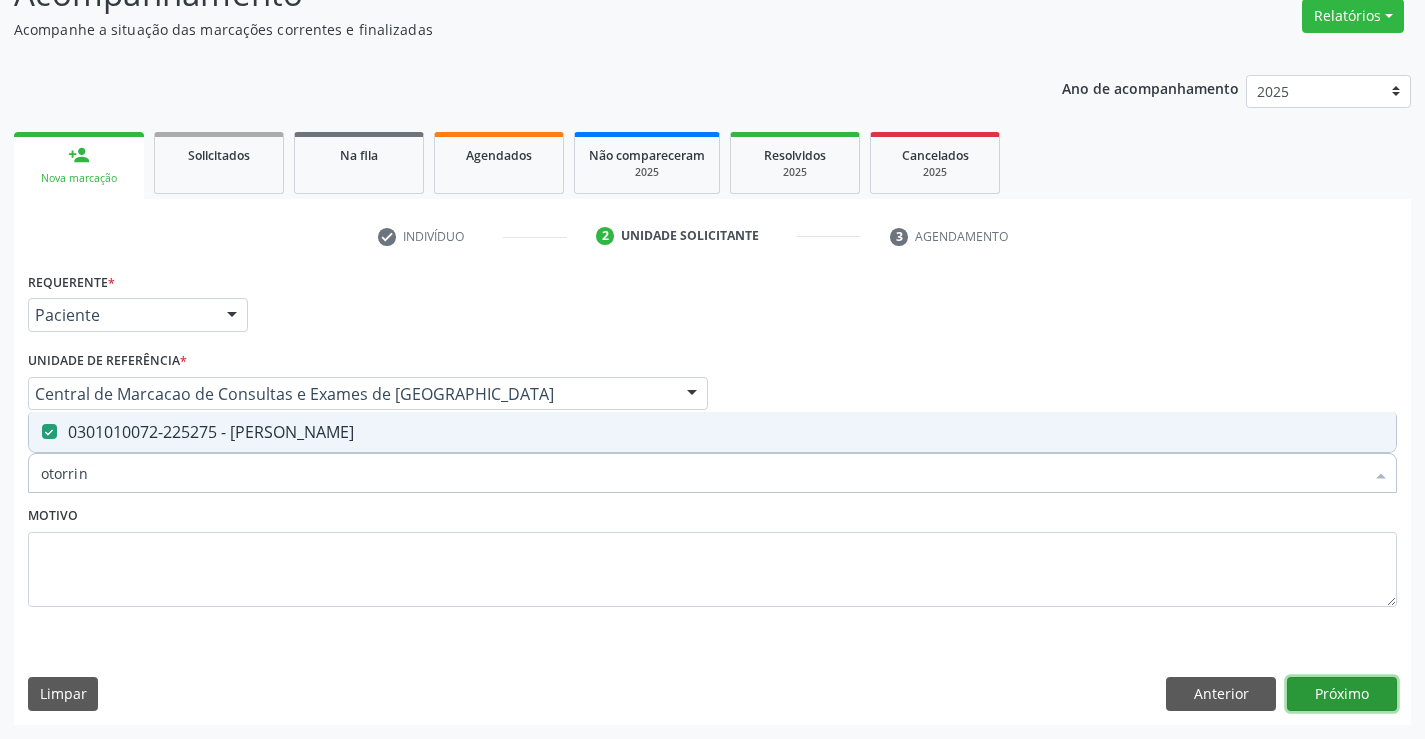 click on "Próximo" at bounding box center [1342, 694] 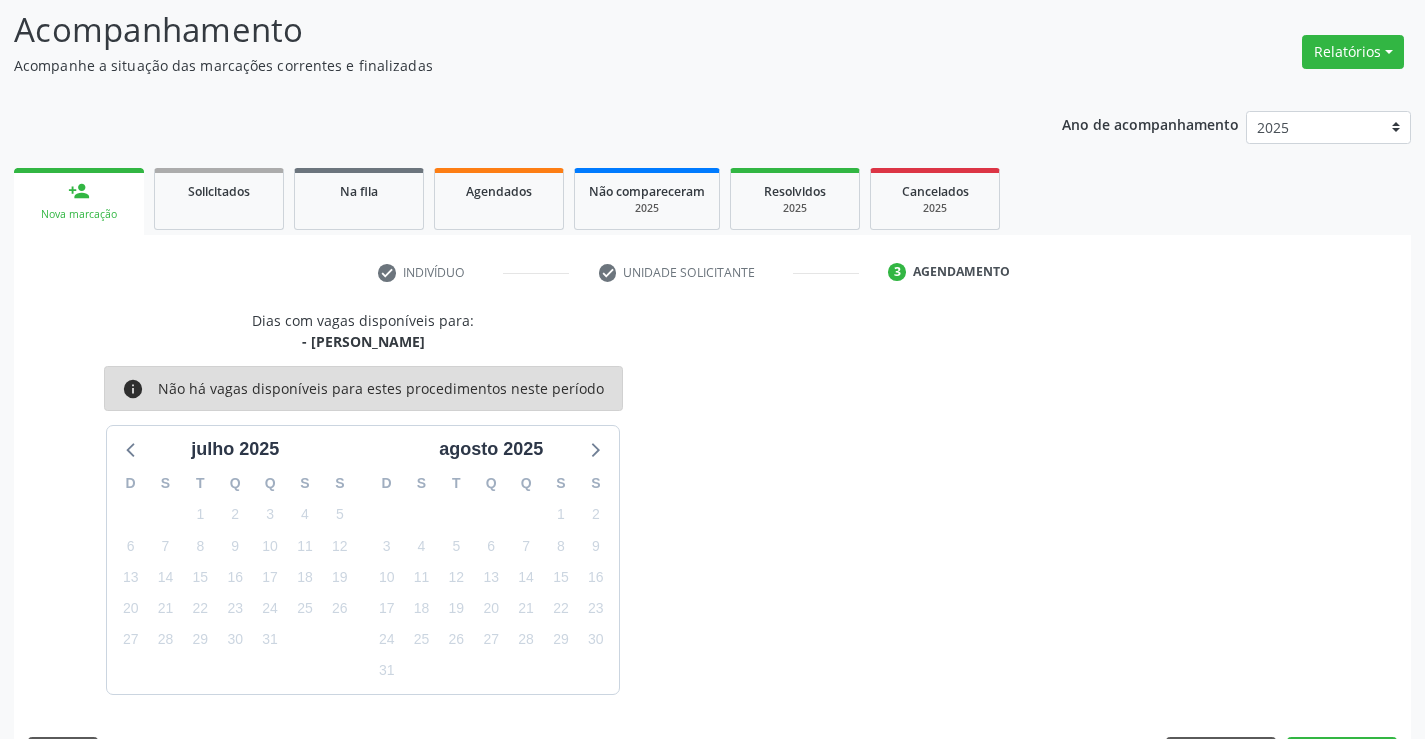 scroll, scrollTop: 167, scrollLeft: 0, axis: vertical 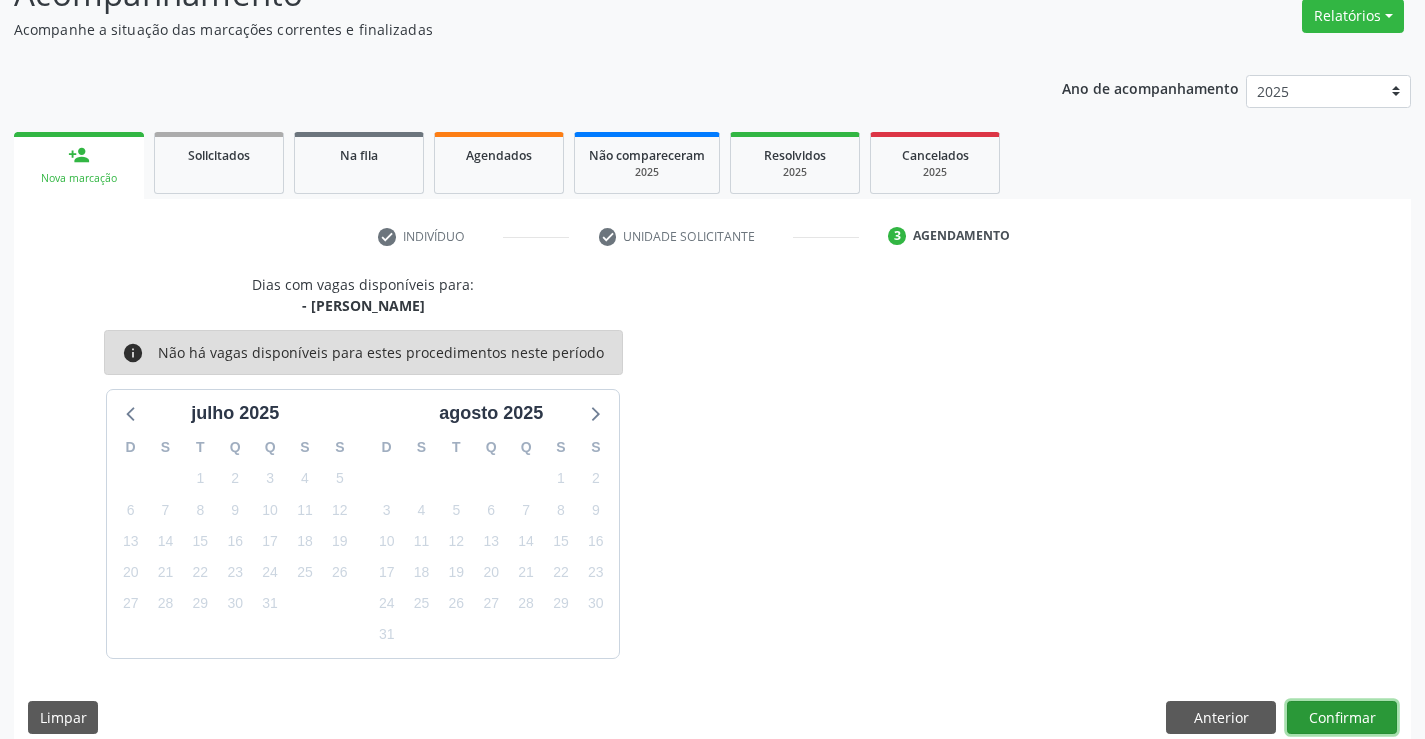 click on "Confirmar" at bounding box center (1342, 718) 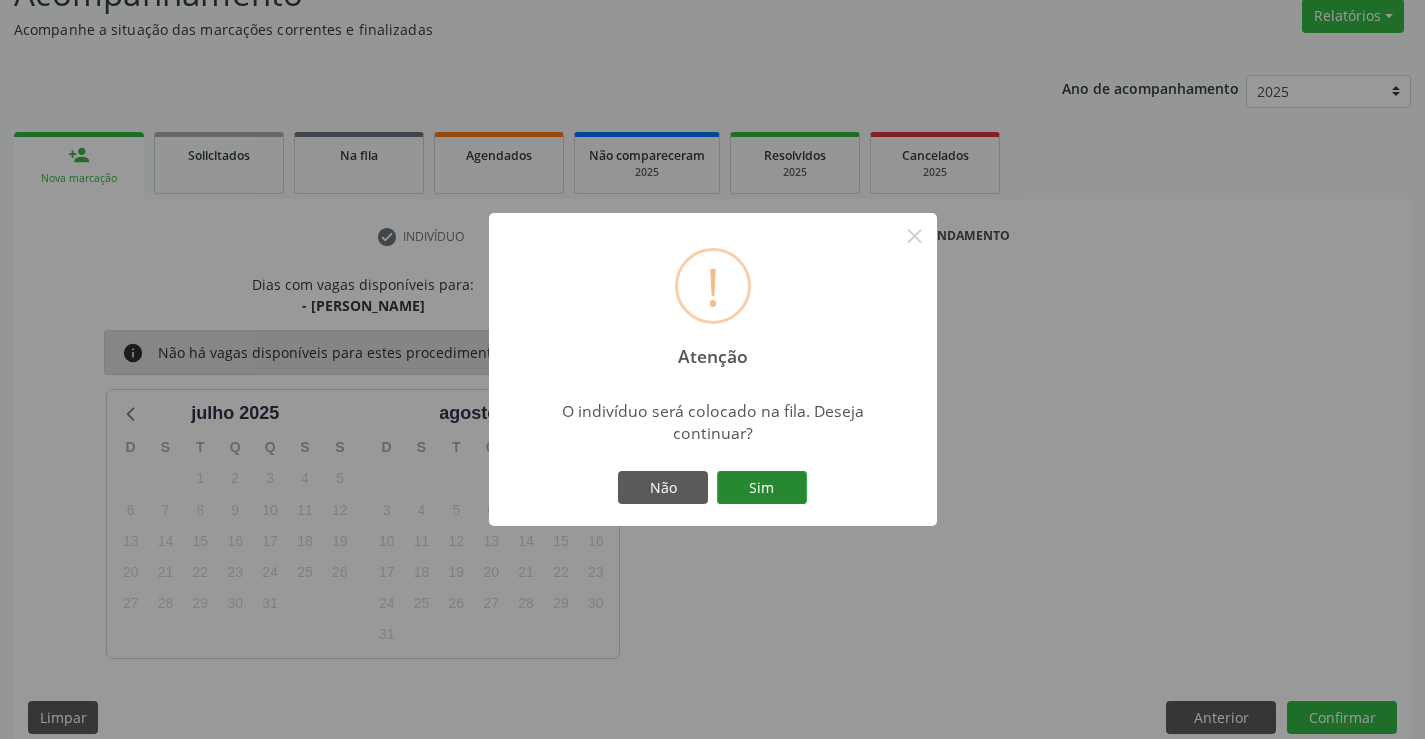 click on "Sim" at bounding box center (762, 488) 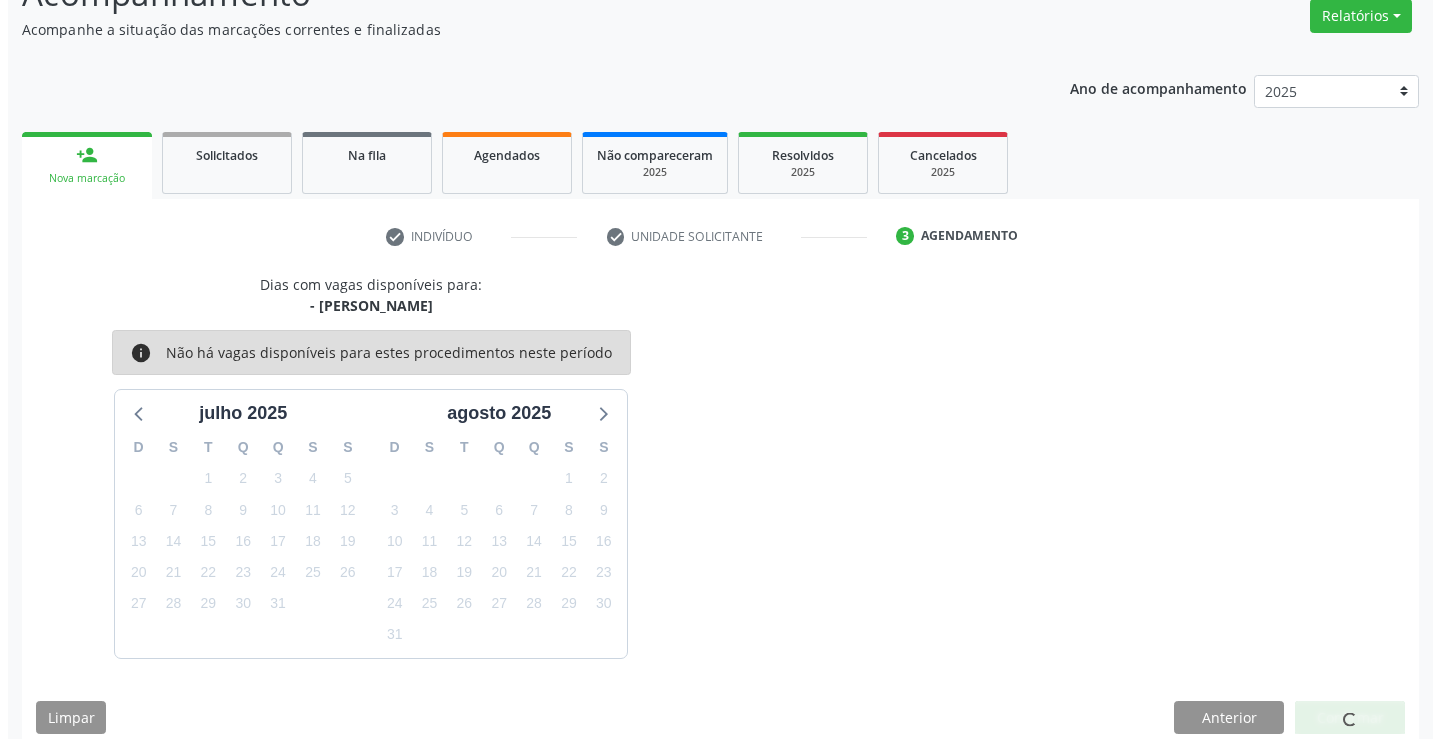 scroll, scrollTop: 0, scrollLeft: 0, axis: both 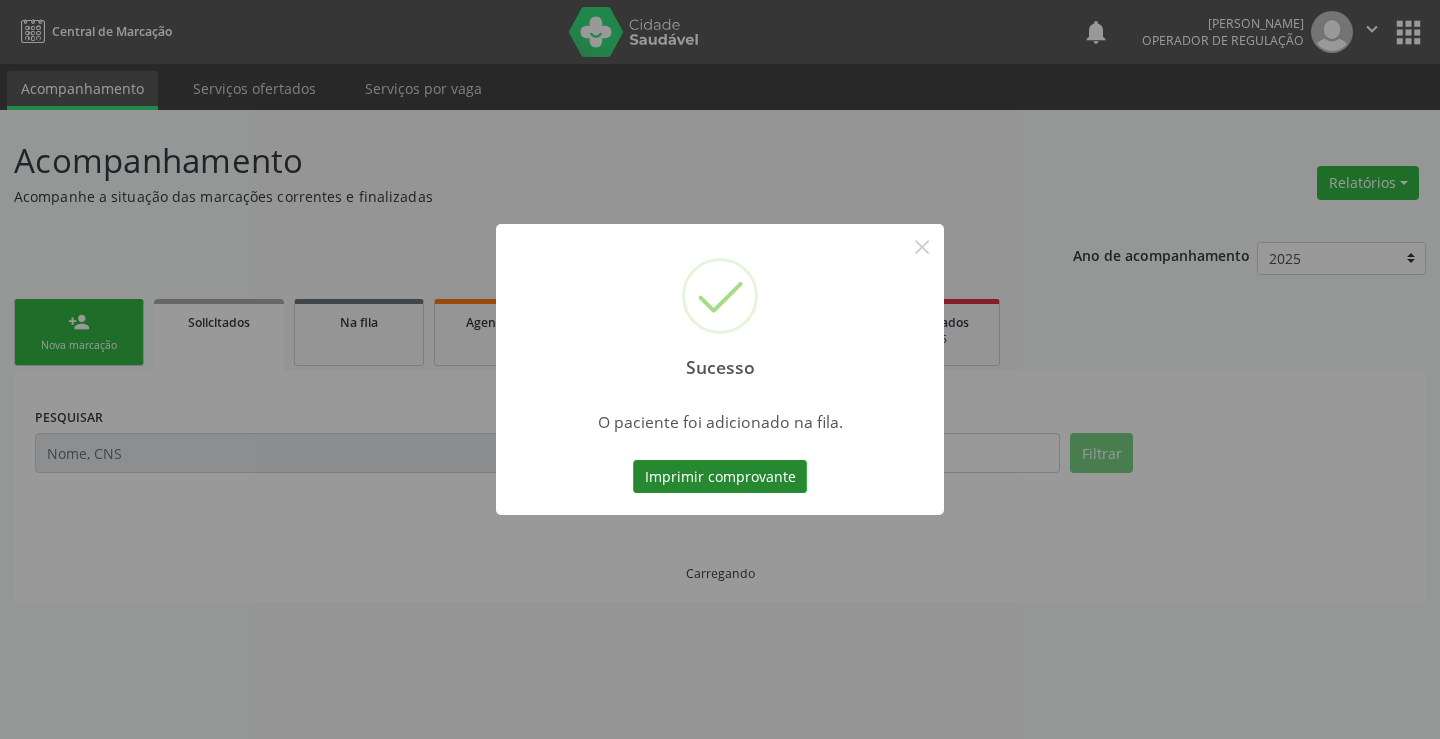 click on "Imprimir comprovante" at bounding box center (720, 477) 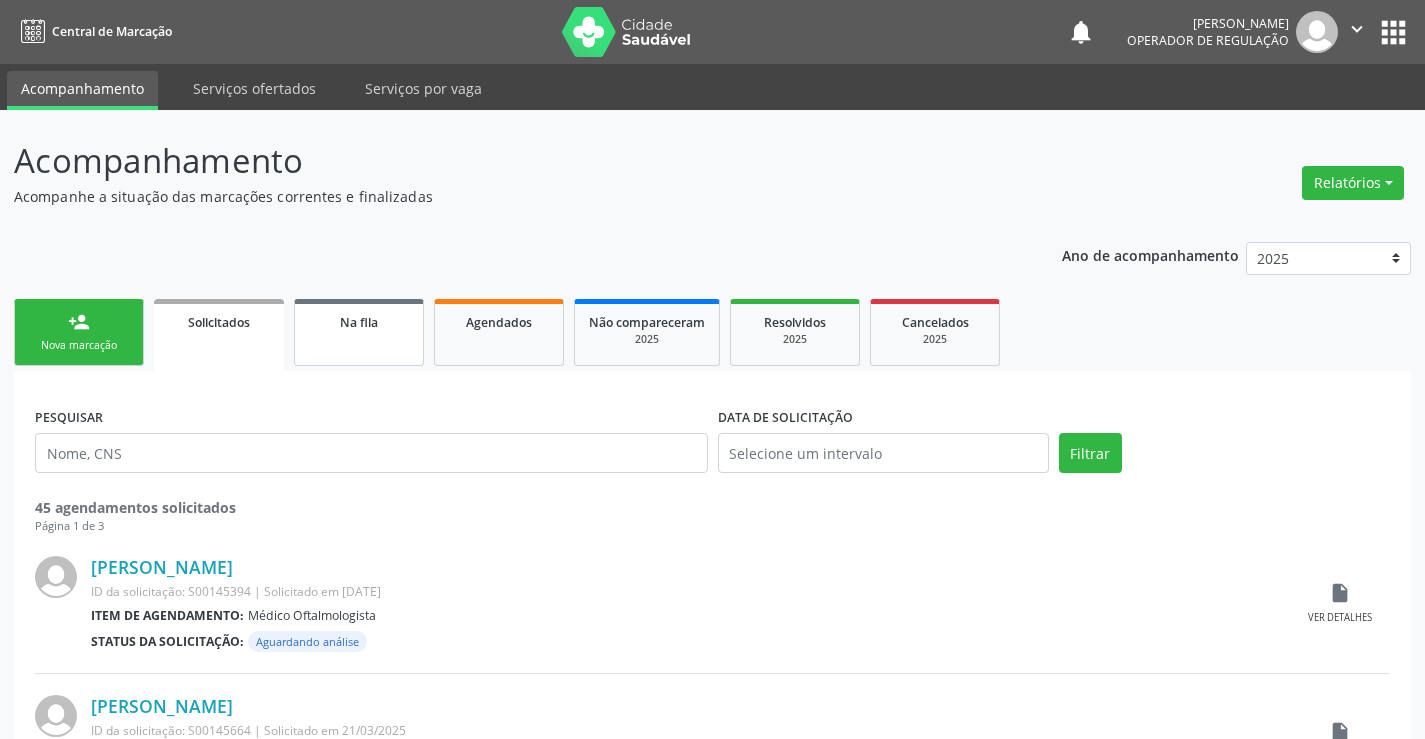 click on "Na fila" at bounding box center [359, 322] 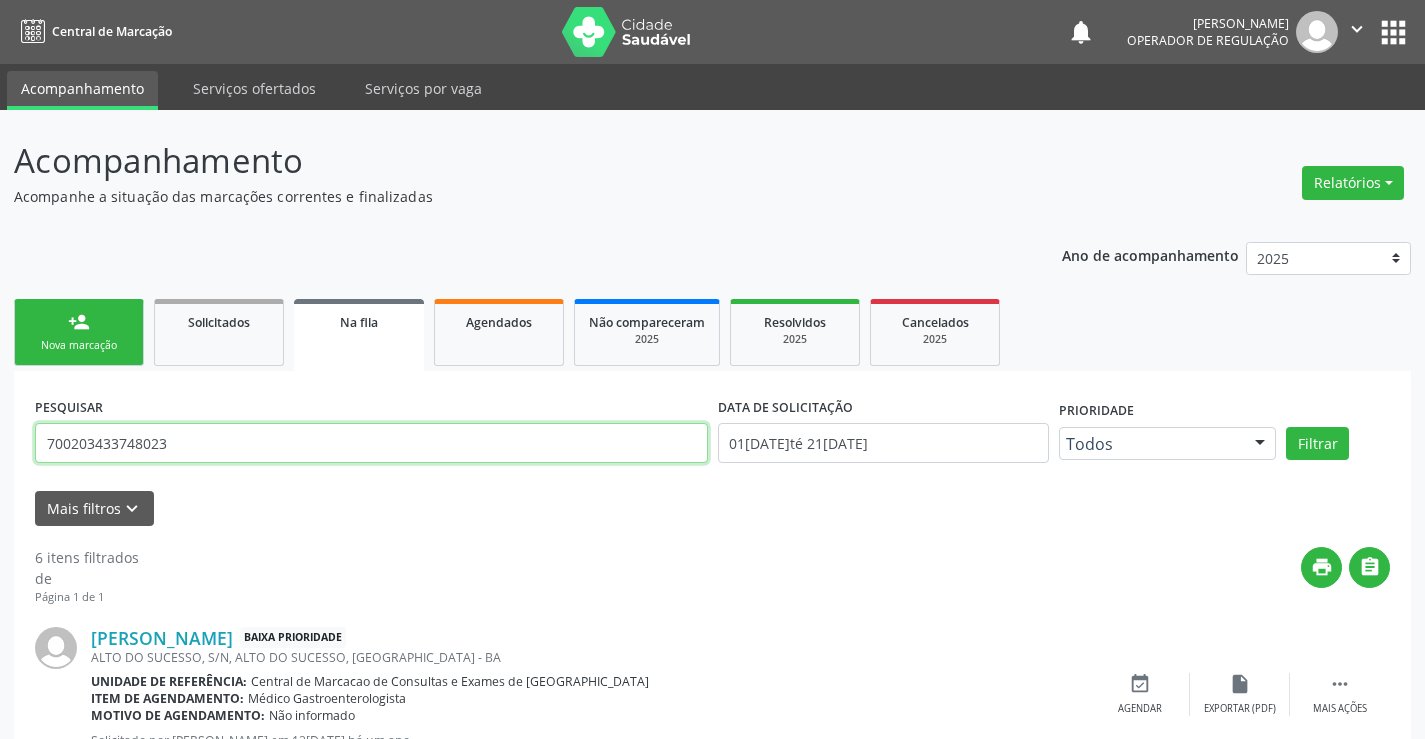 click on "700203433748023" at bounding box center [371, 443] 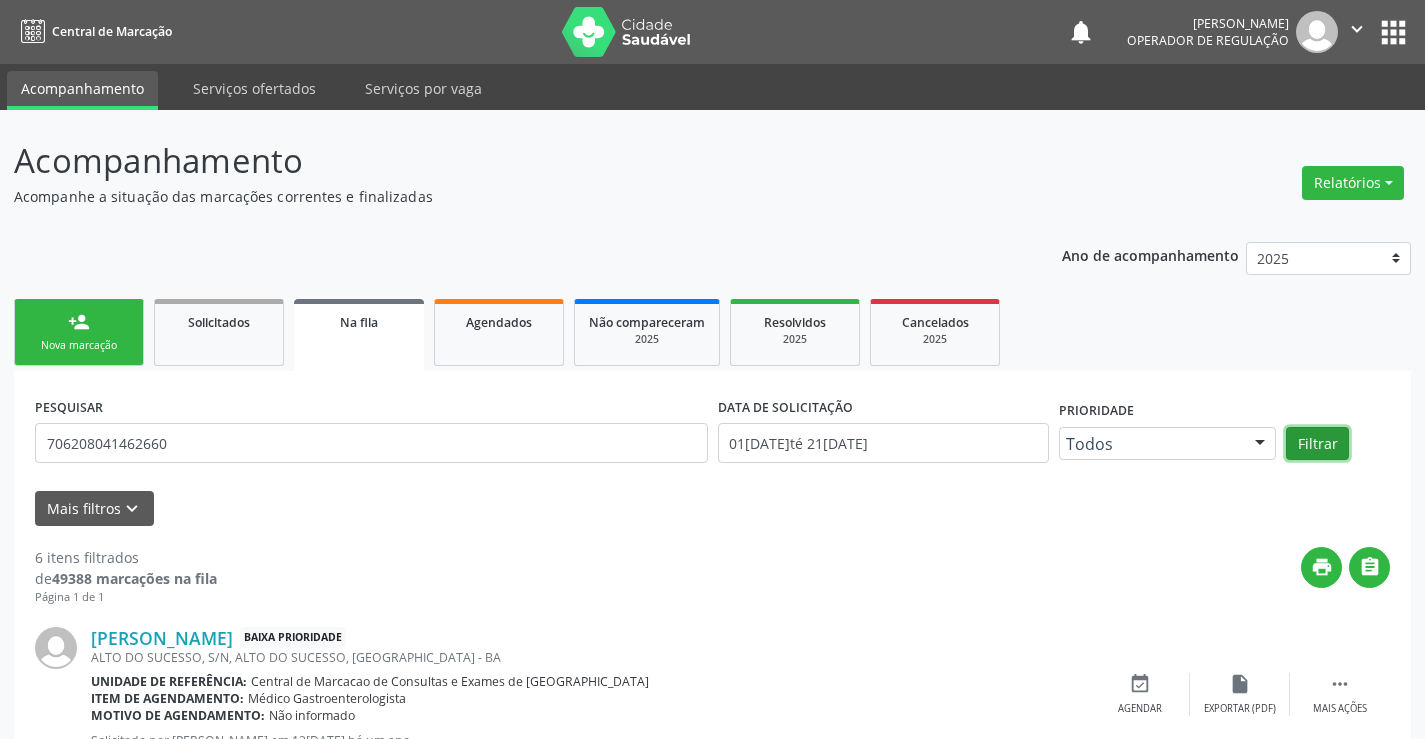 click on "Filtrar" at bounding box center (1317, 444) 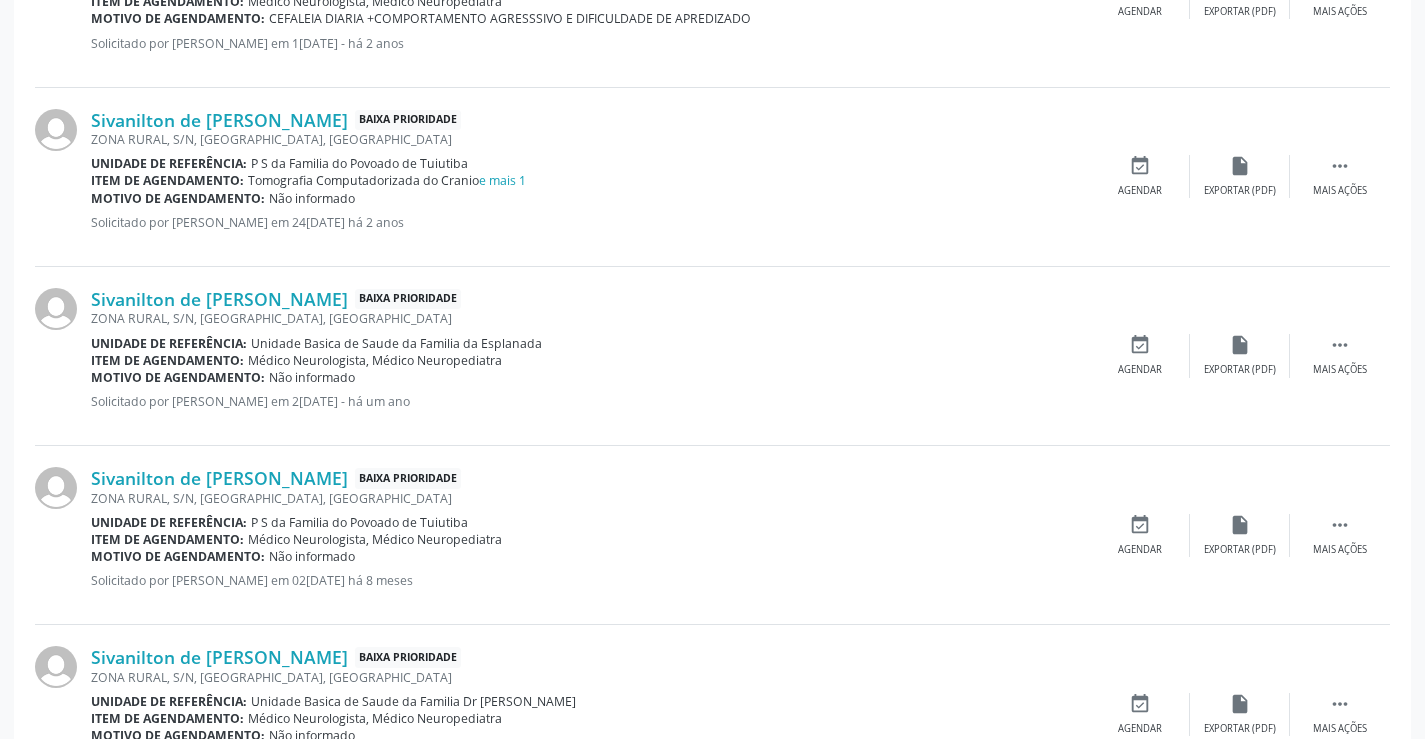 scroll, scrollTop: 797, scrollLeft: 0, axis: vertical 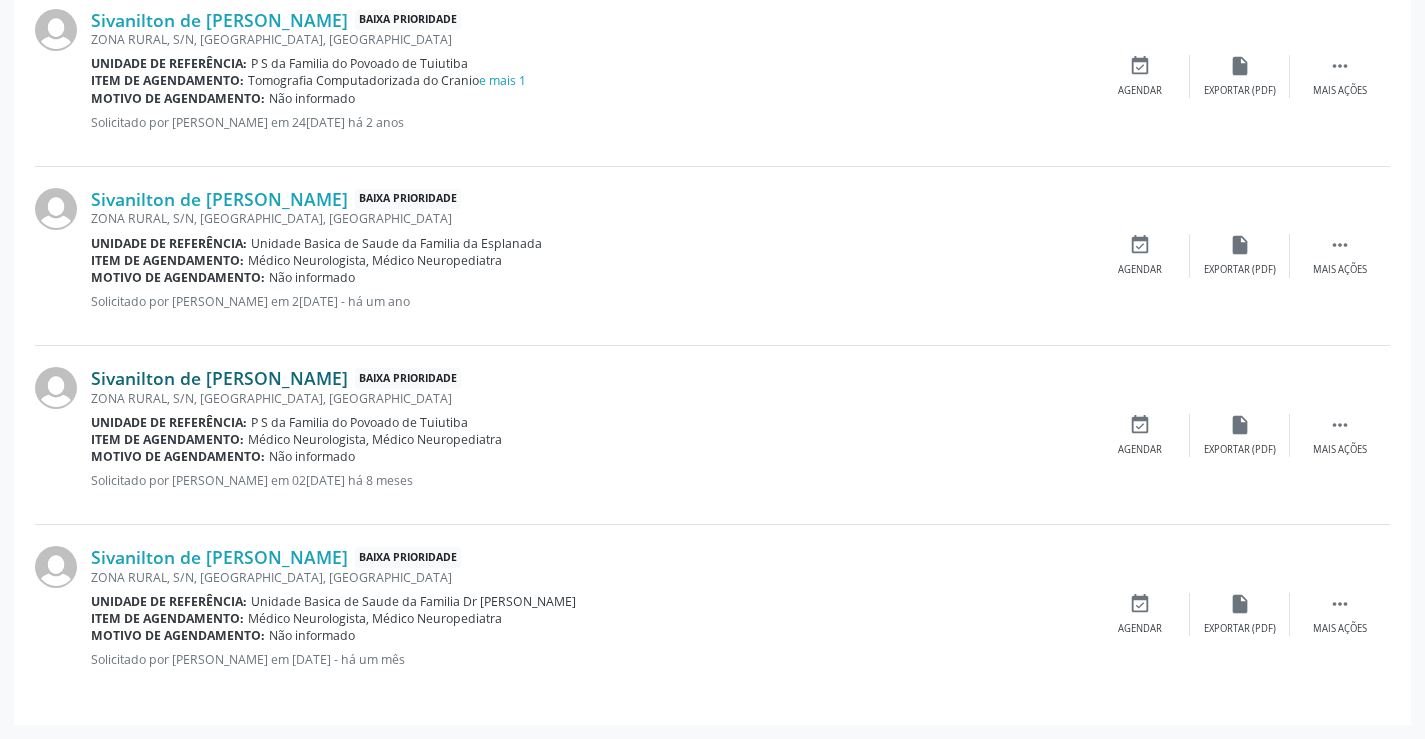 click on "Sivanilton de Jesus Silva" at bounding box center (219, 378) 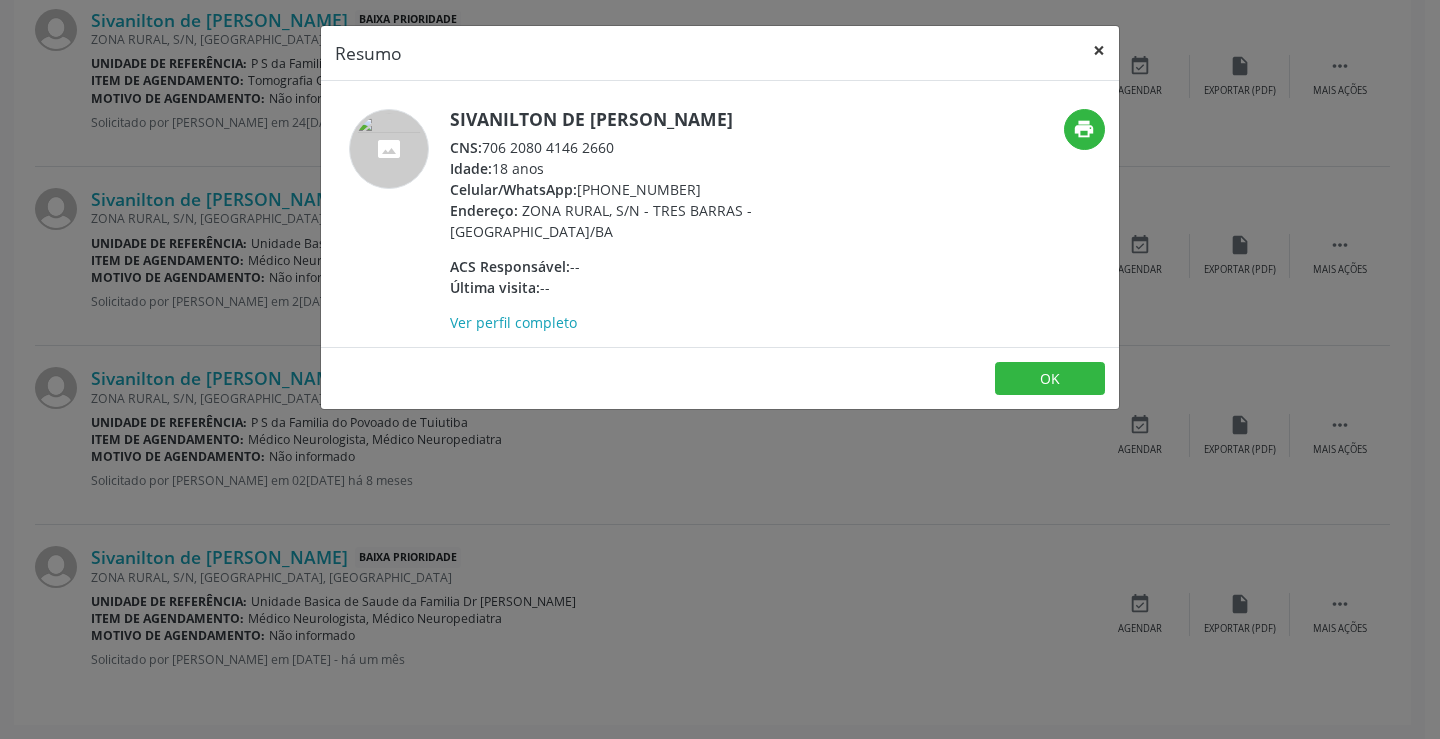 click on "×" at bounding box center [1099, 50] 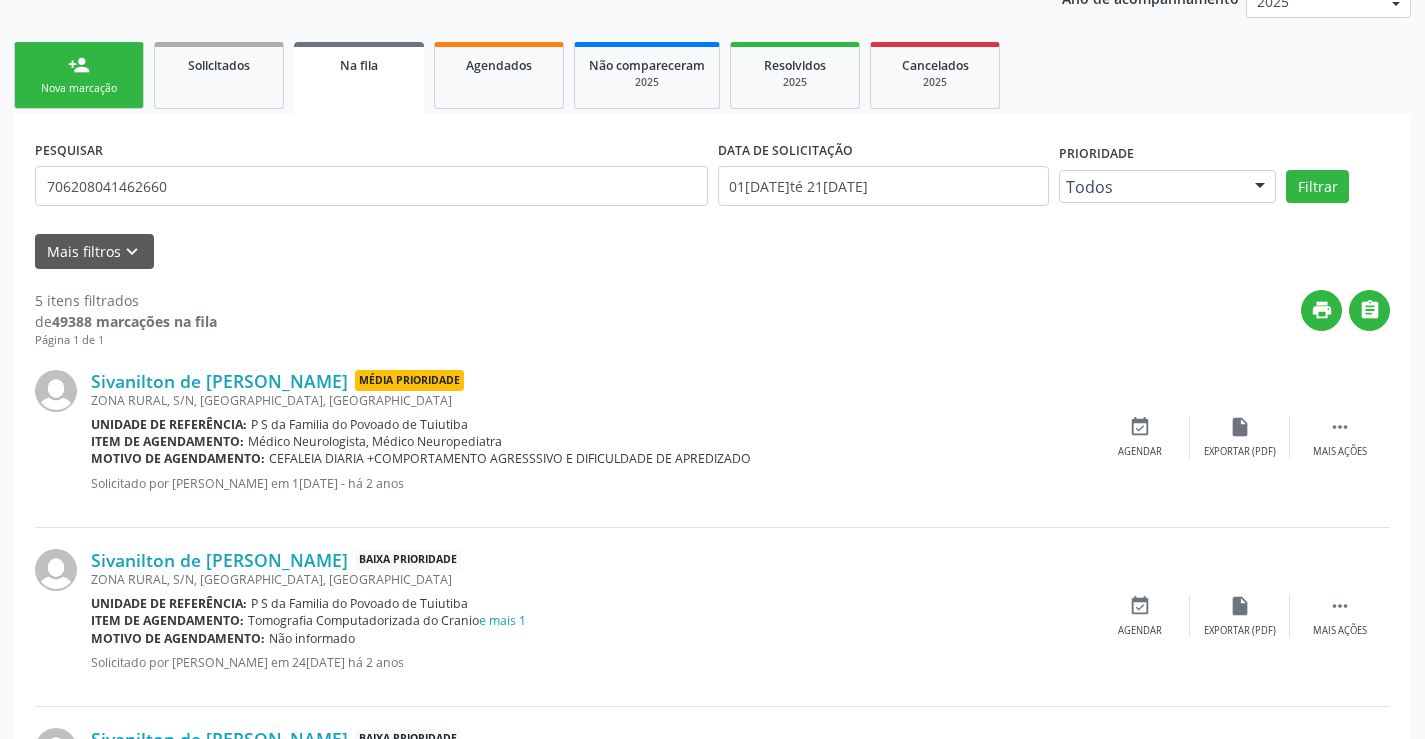 scroll, scrollTop: 97, scrollLeft: 0, axis: vertical 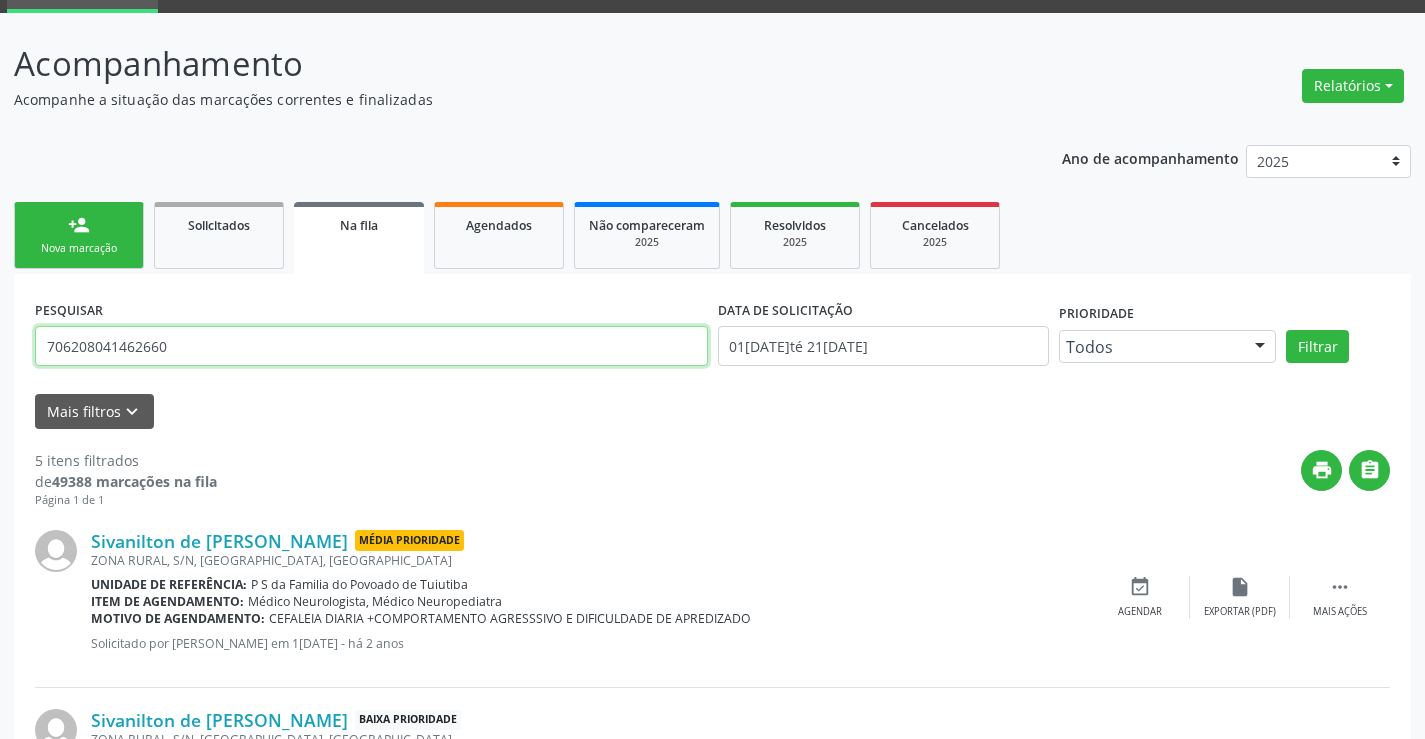 click on "706208041462660" at bounding box center [371, 346] 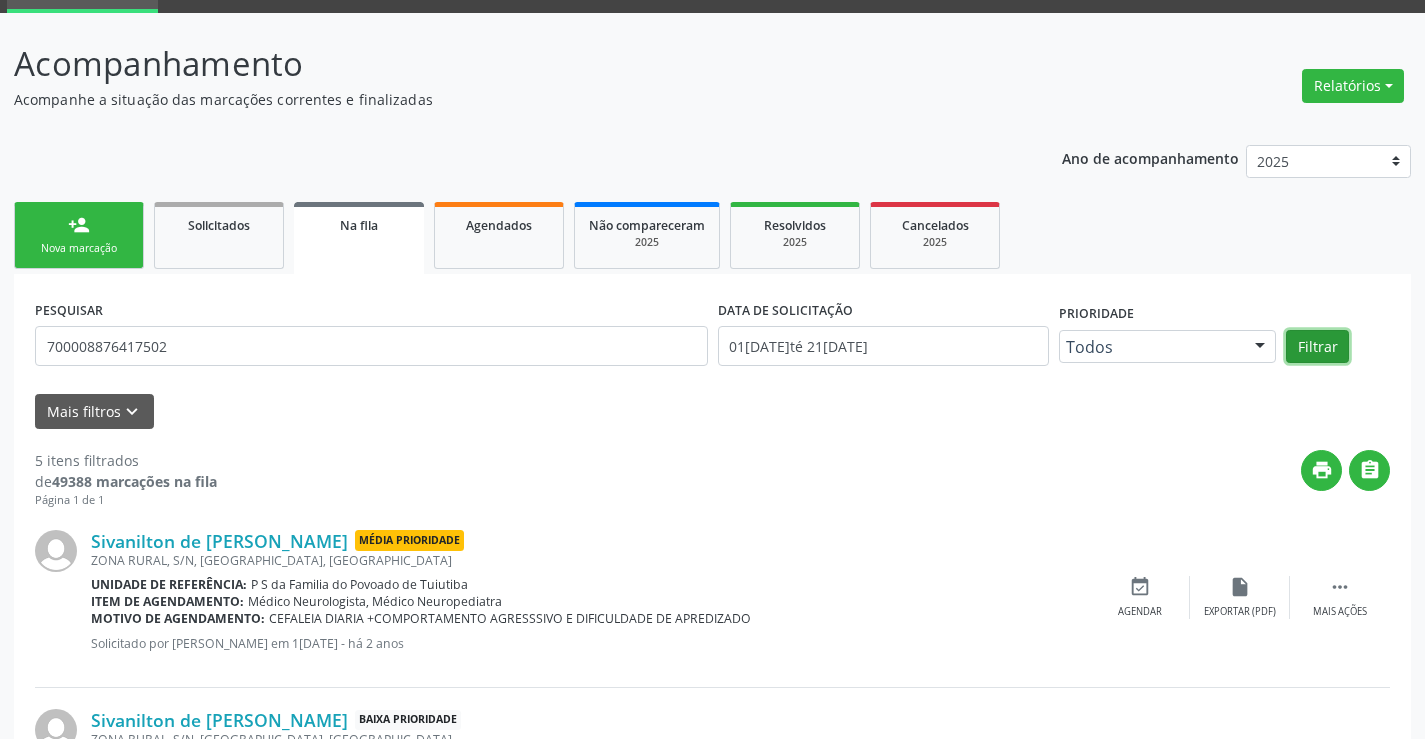drag, startPoint x: 1336, startPoint y: 340, endPoint x: 1306, endPoint y: 351, distance: 31.95309 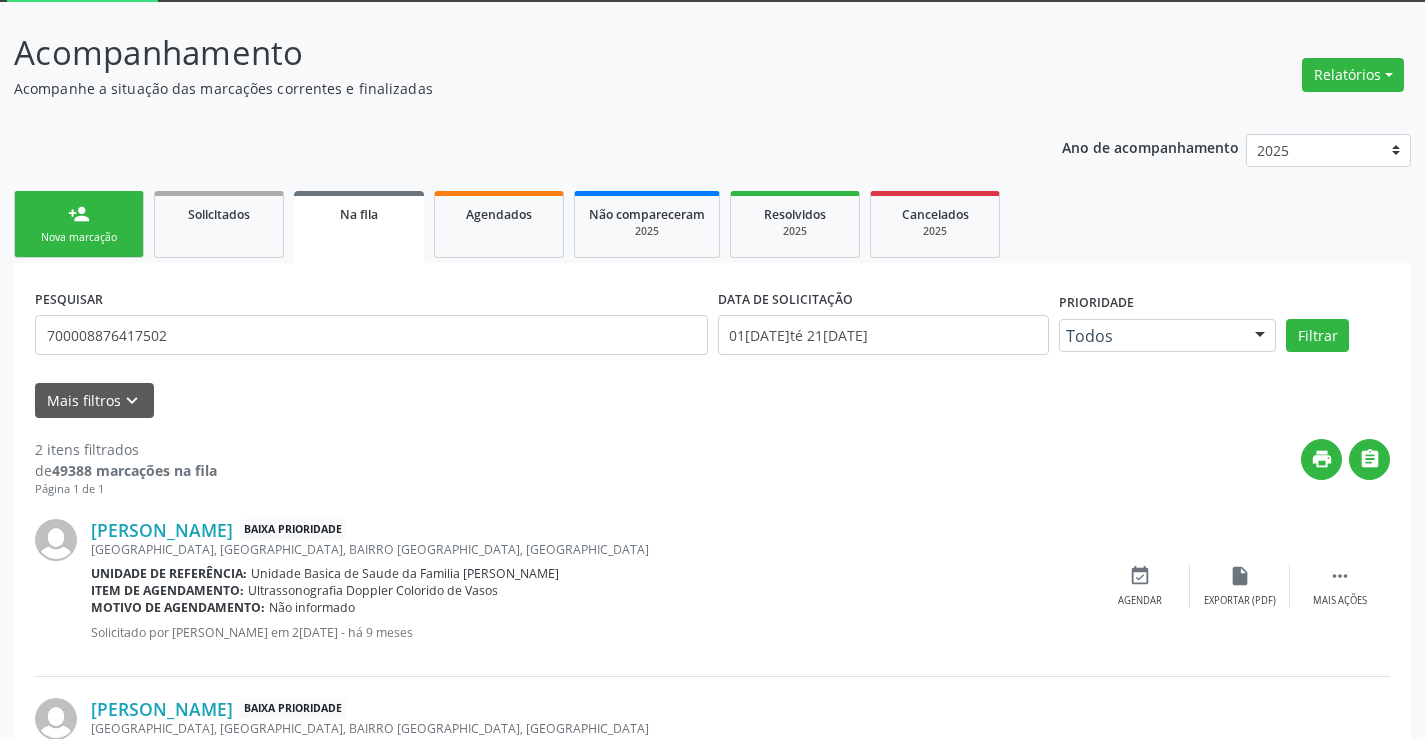 scroll, scrollTop: 259, scrollLeft: 0, axis: vertical 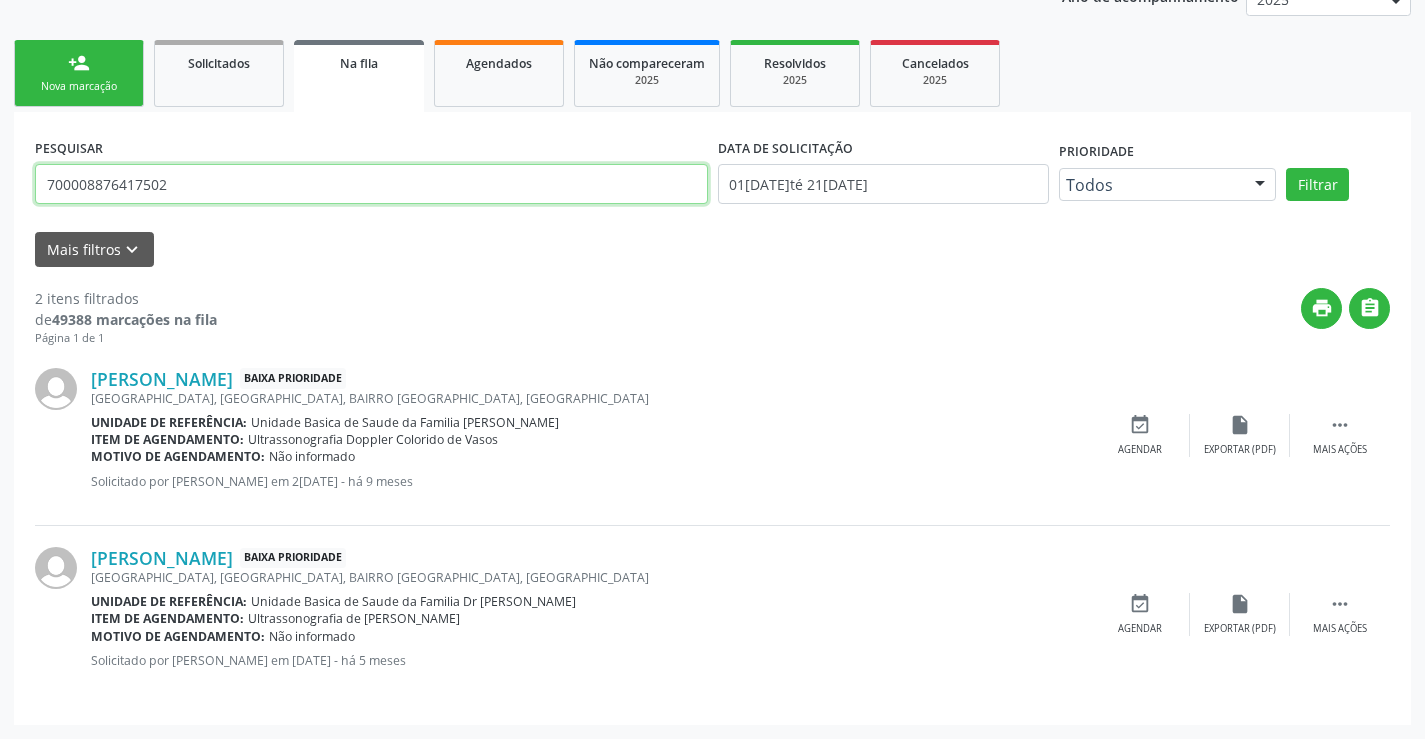 click on "700008876417502" at bounding box center (371, 184) 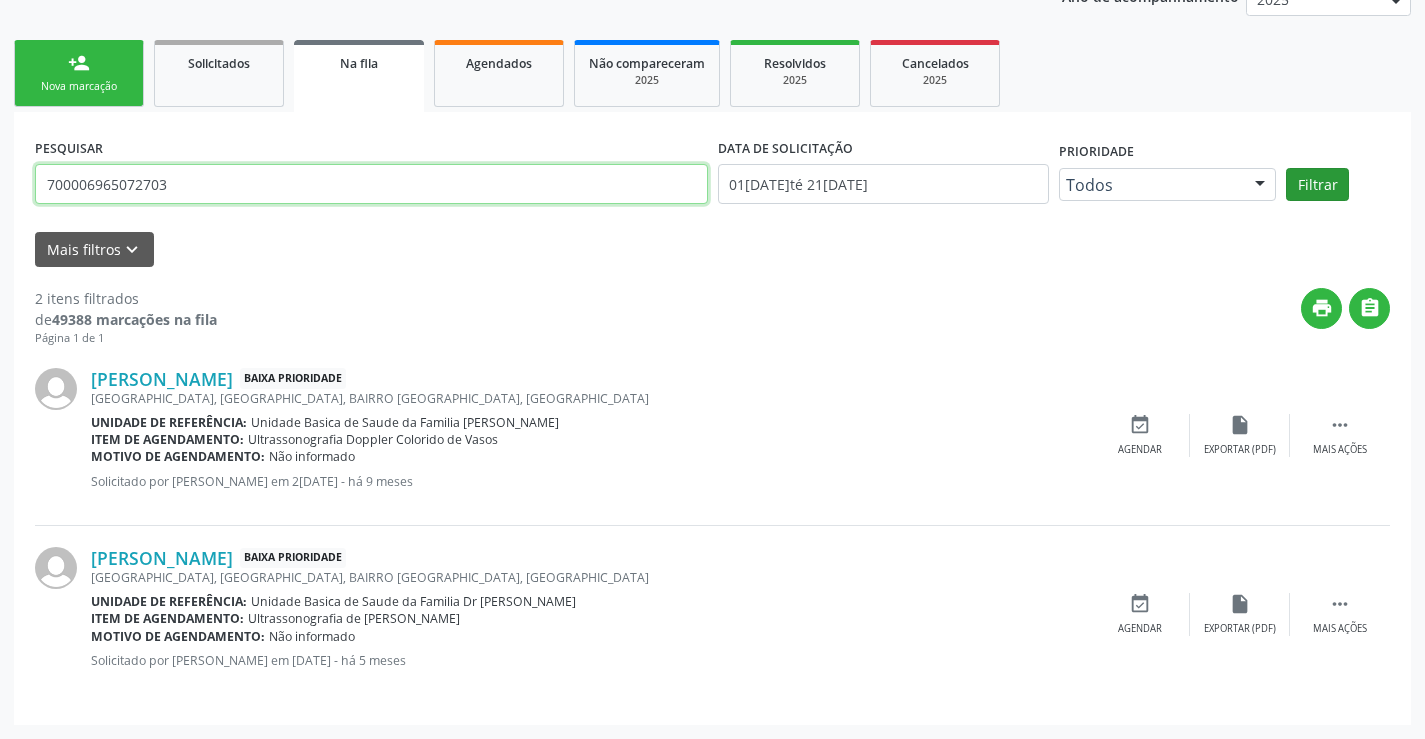 type on "700006965072703" 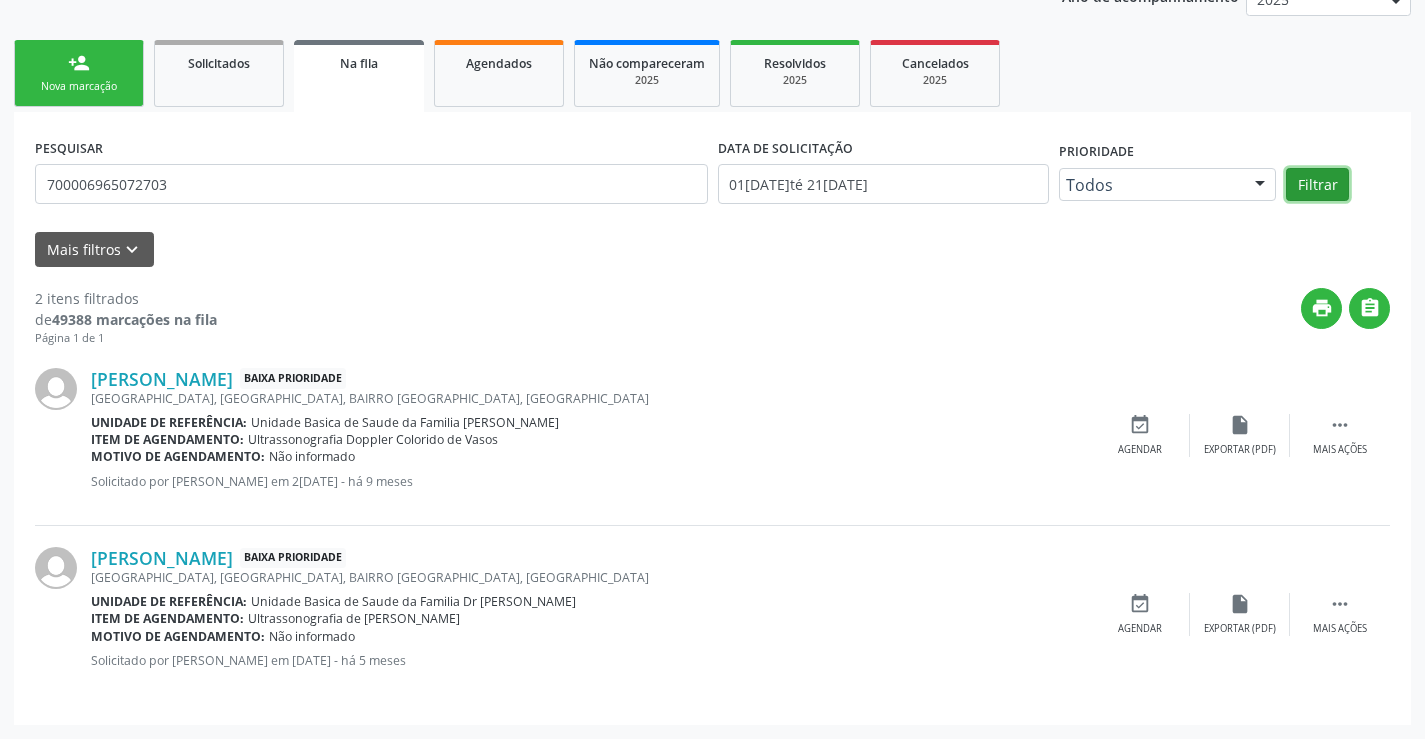 click on "Filtrar" at bounding box center [1317, 185] 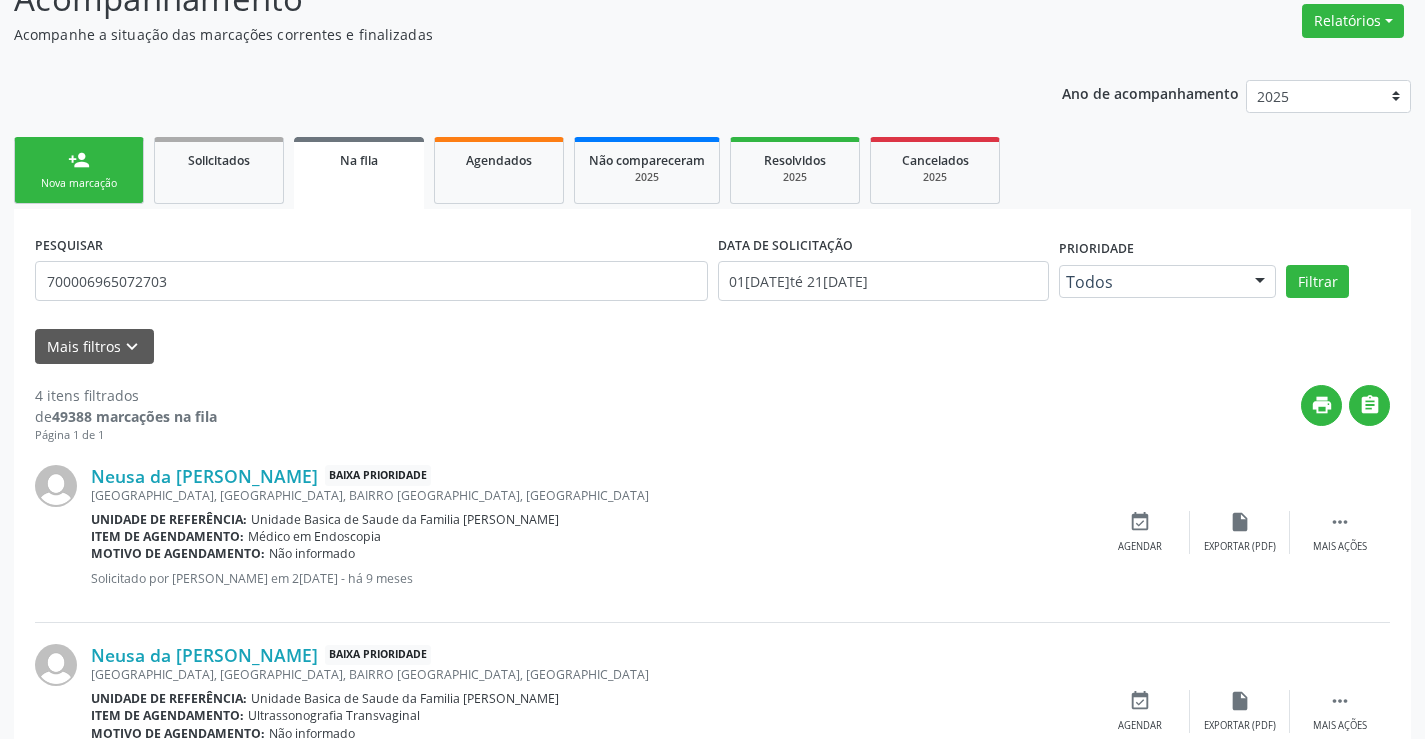scroll, scrollTop: 0, scrollLeft: 0, axis: both 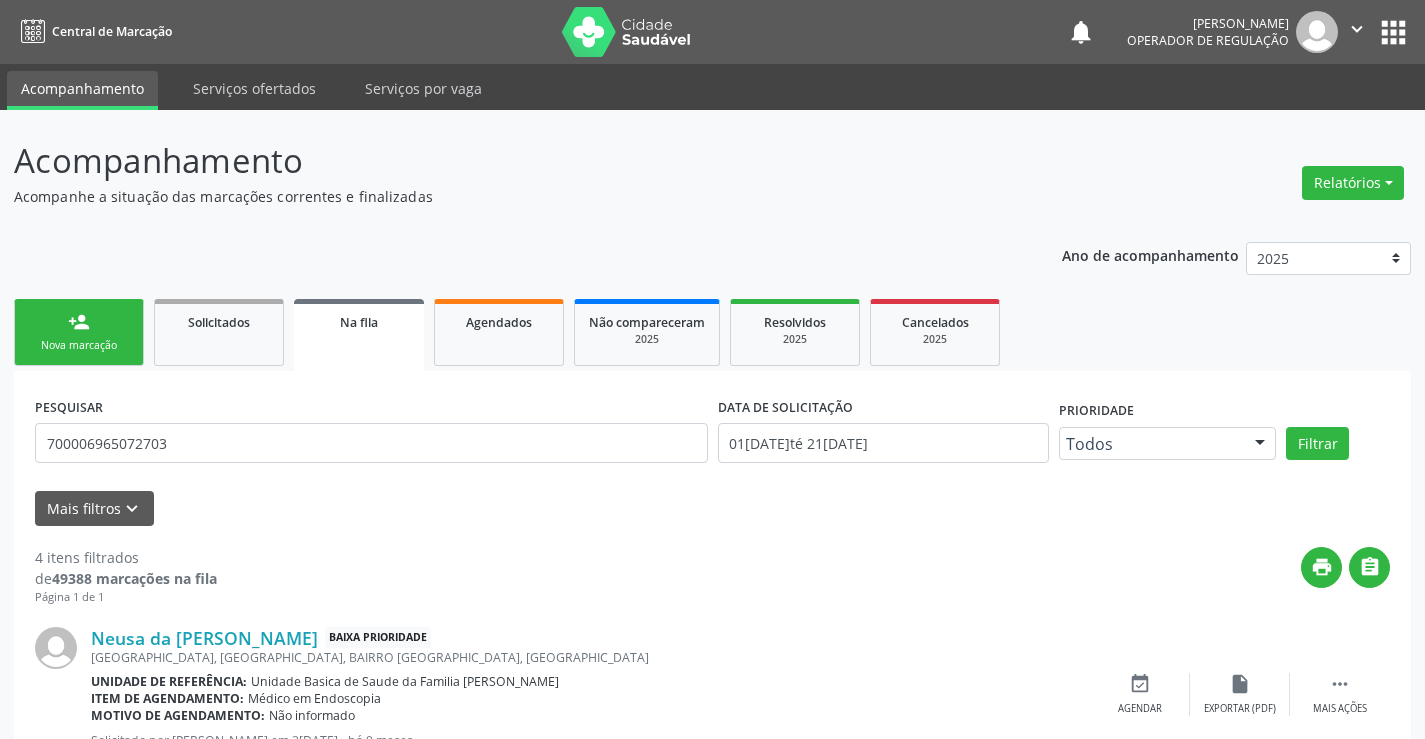 click on "Nova marcação" at bounding box center (79, 345) 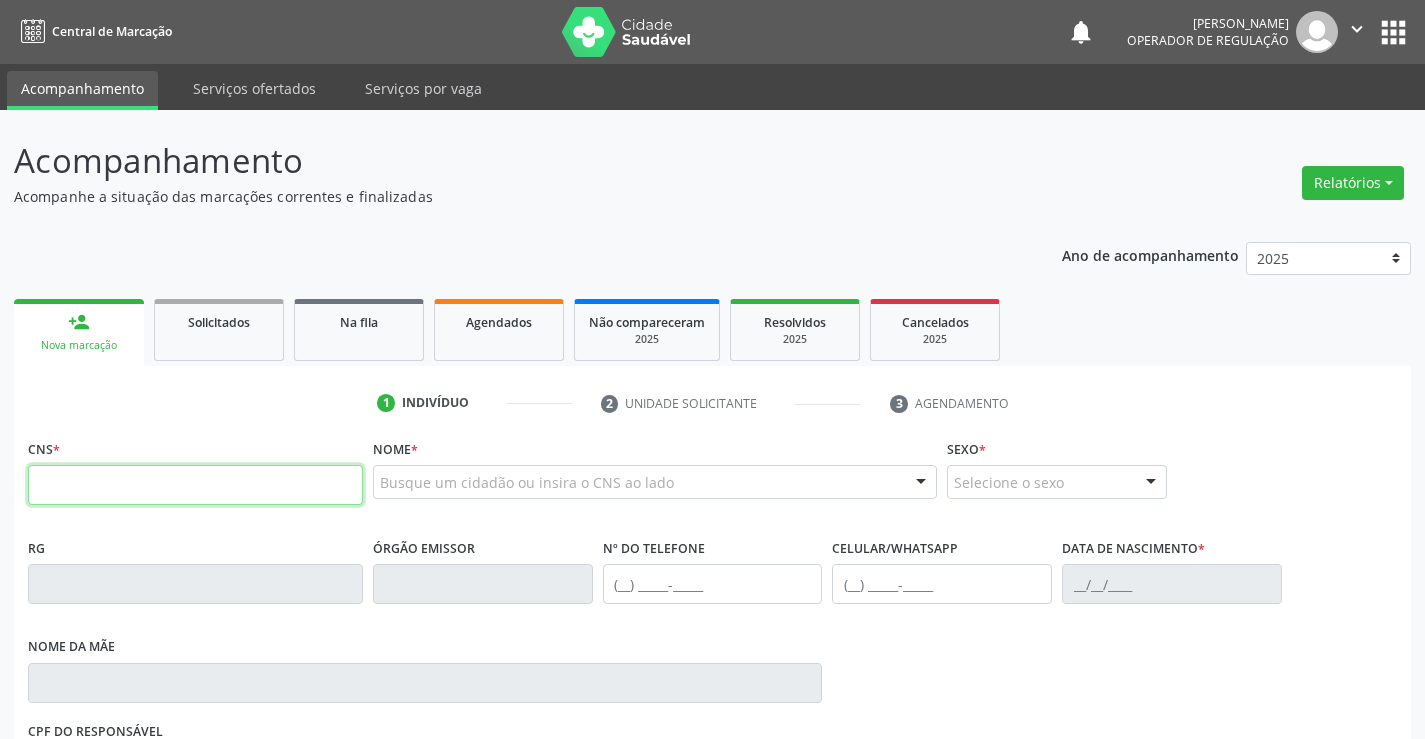 click at bounding box center [195, 485] 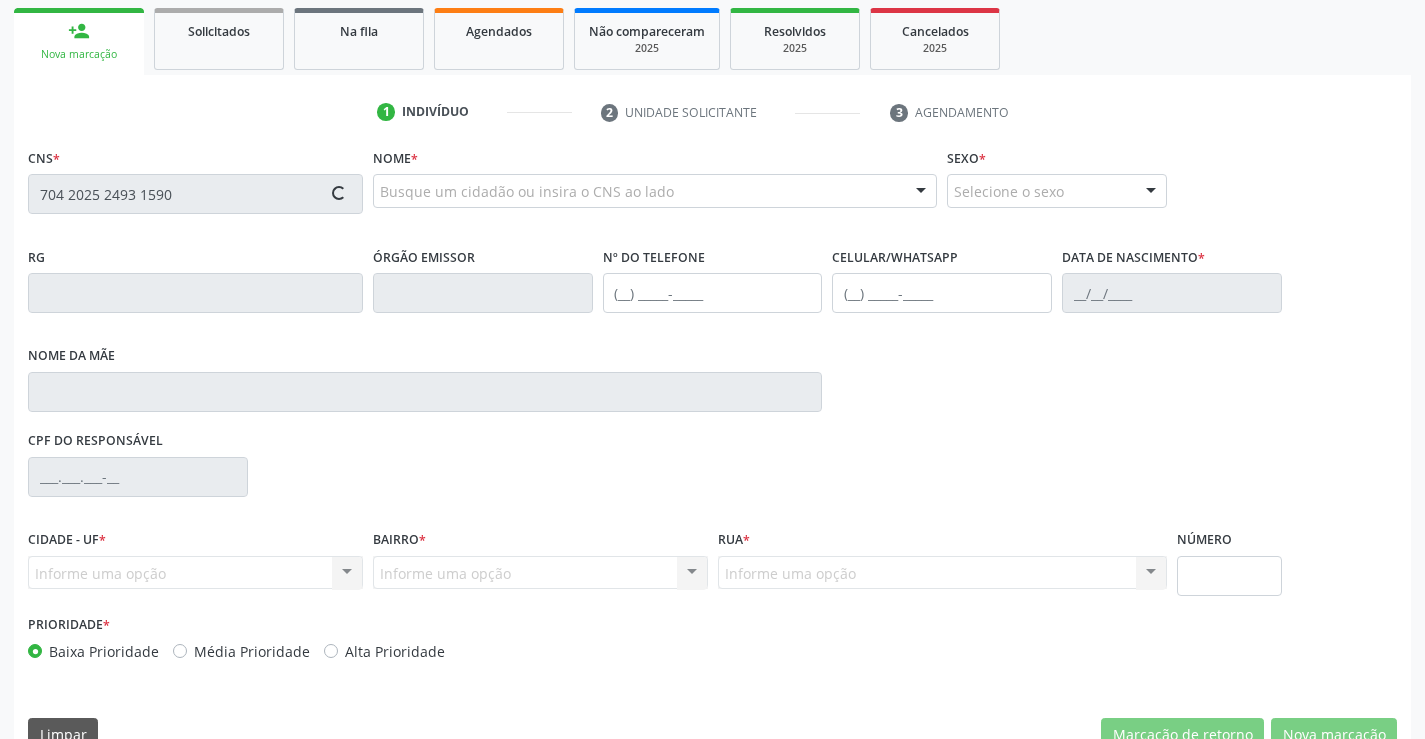 scroll, scrollTop: 300, scrollLeft: 0, axis: vertical 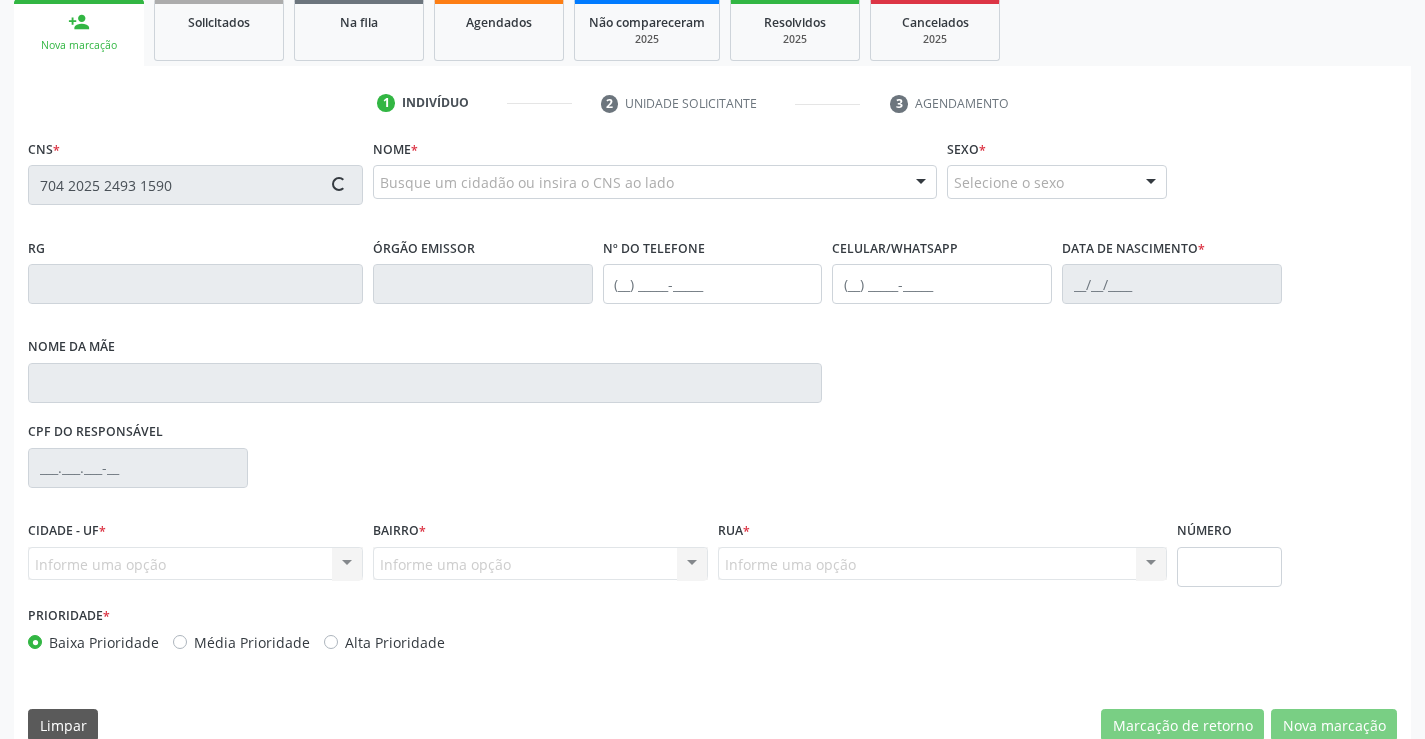 type on "704 2025 2493 1590" 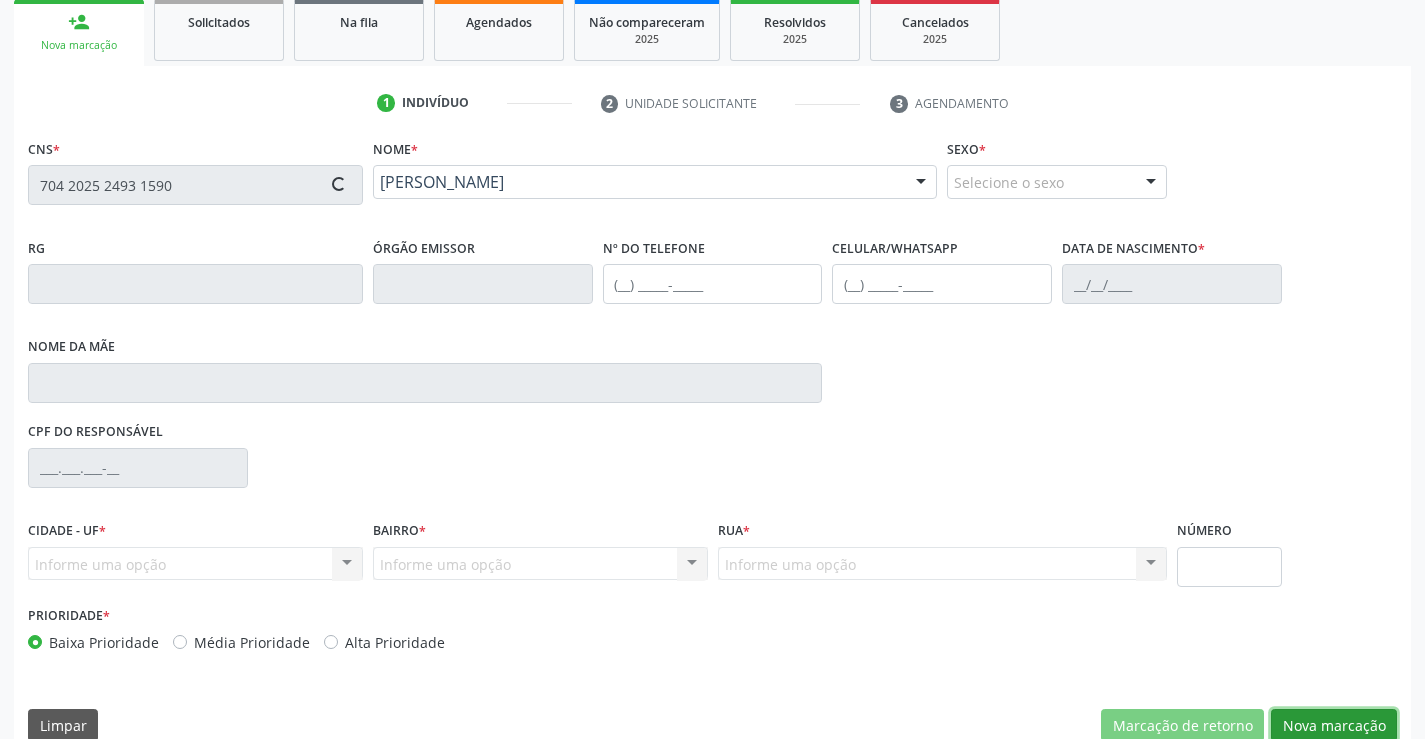 click on "Nova marcação" at bounding box center (1334, 726) 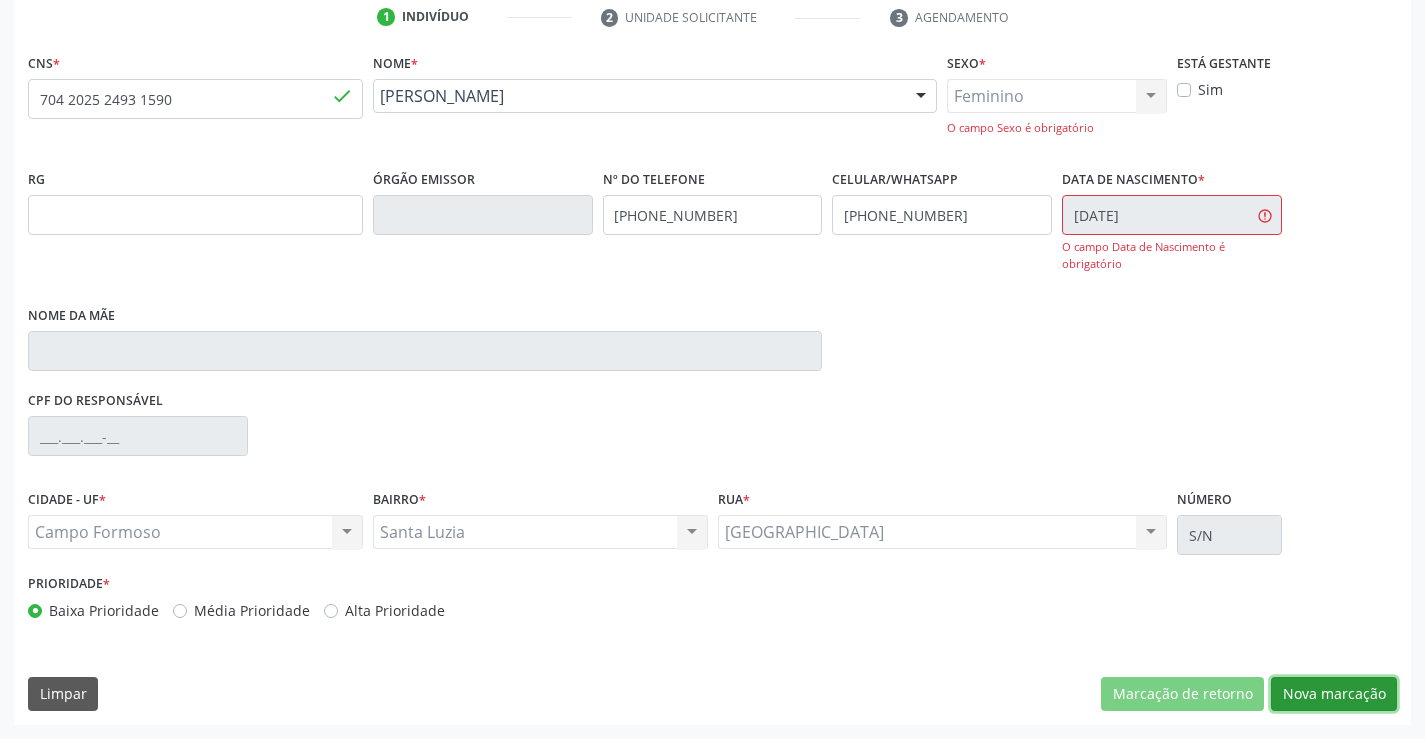 click on "Nova marcação" at bounding box center [1334, 694] 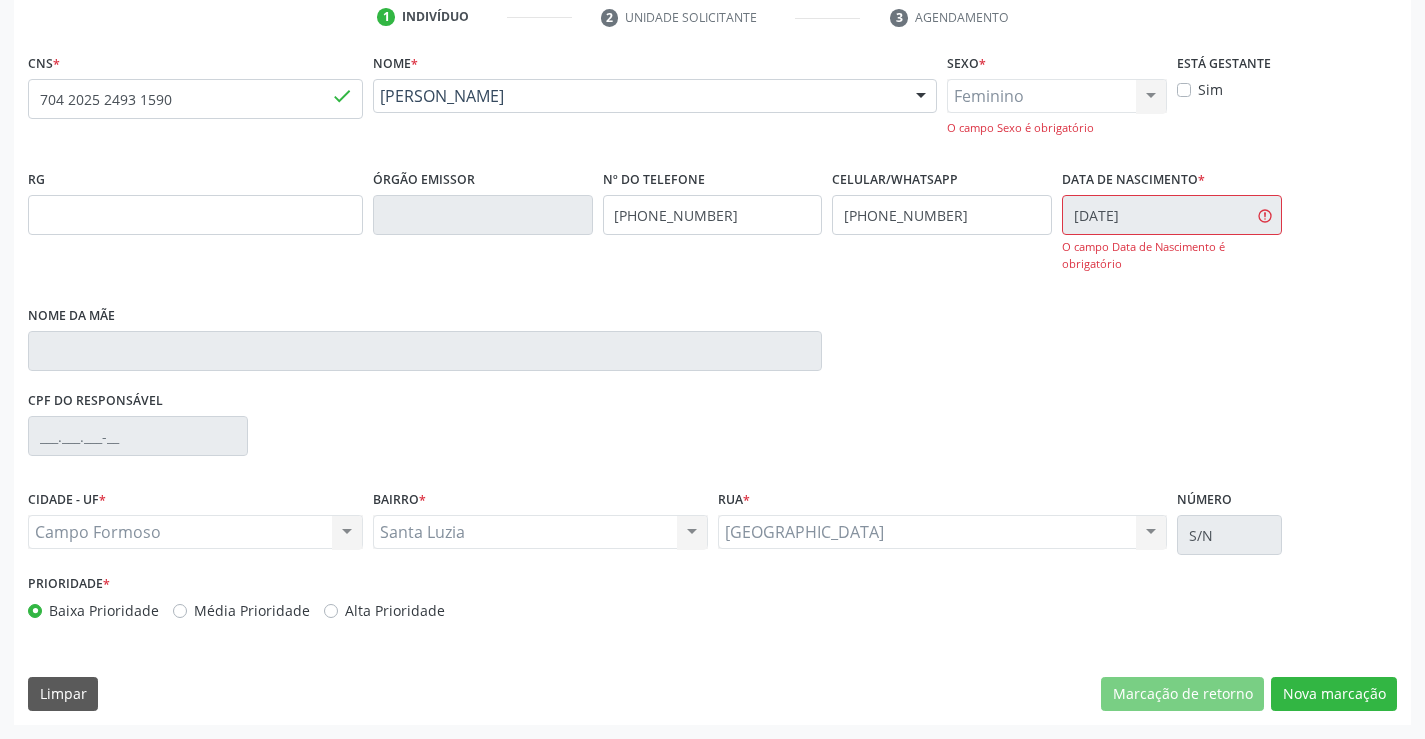 scroll, scrollTop: 167, scrollLeft: 0, axis: vertical 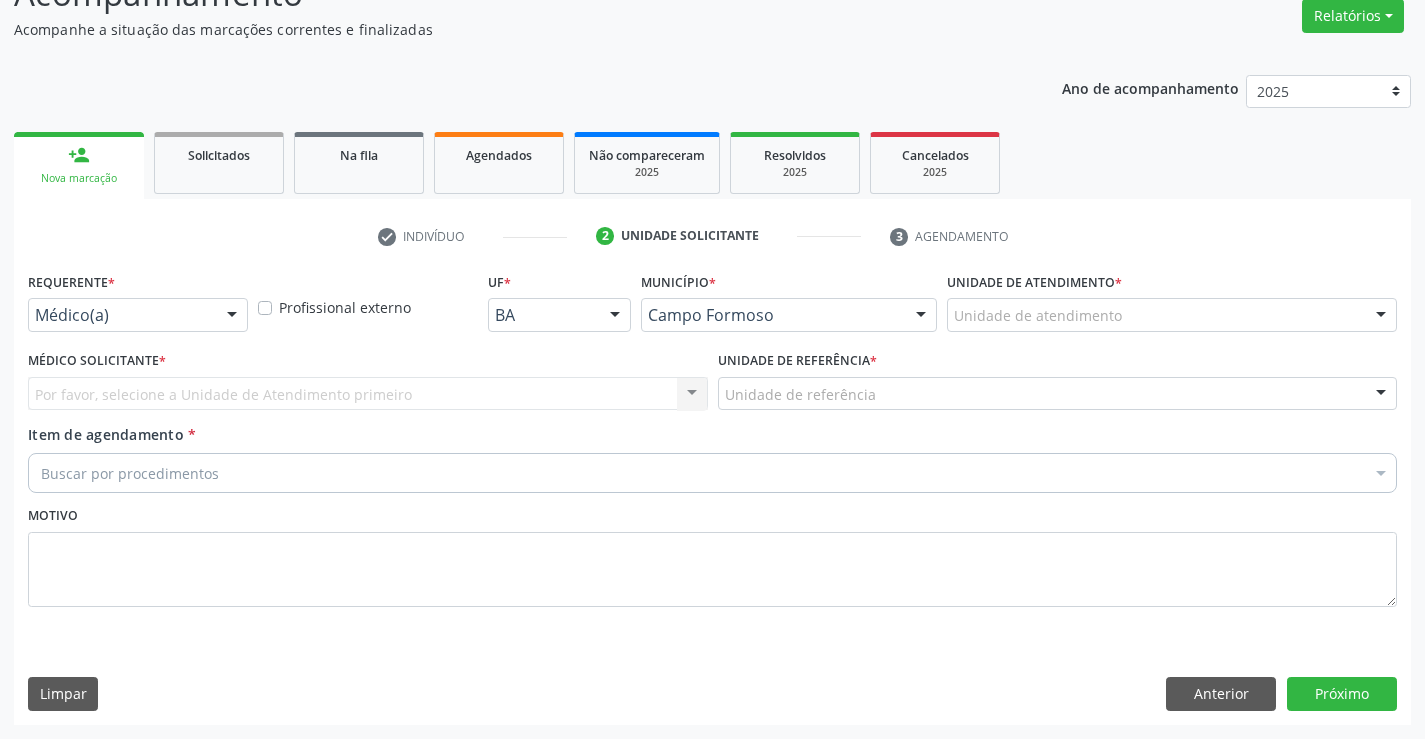 drag, startPoint x: 160, startPoint y: 316, endPoint x: 142, endPoint y: 343, distance: 32.449963 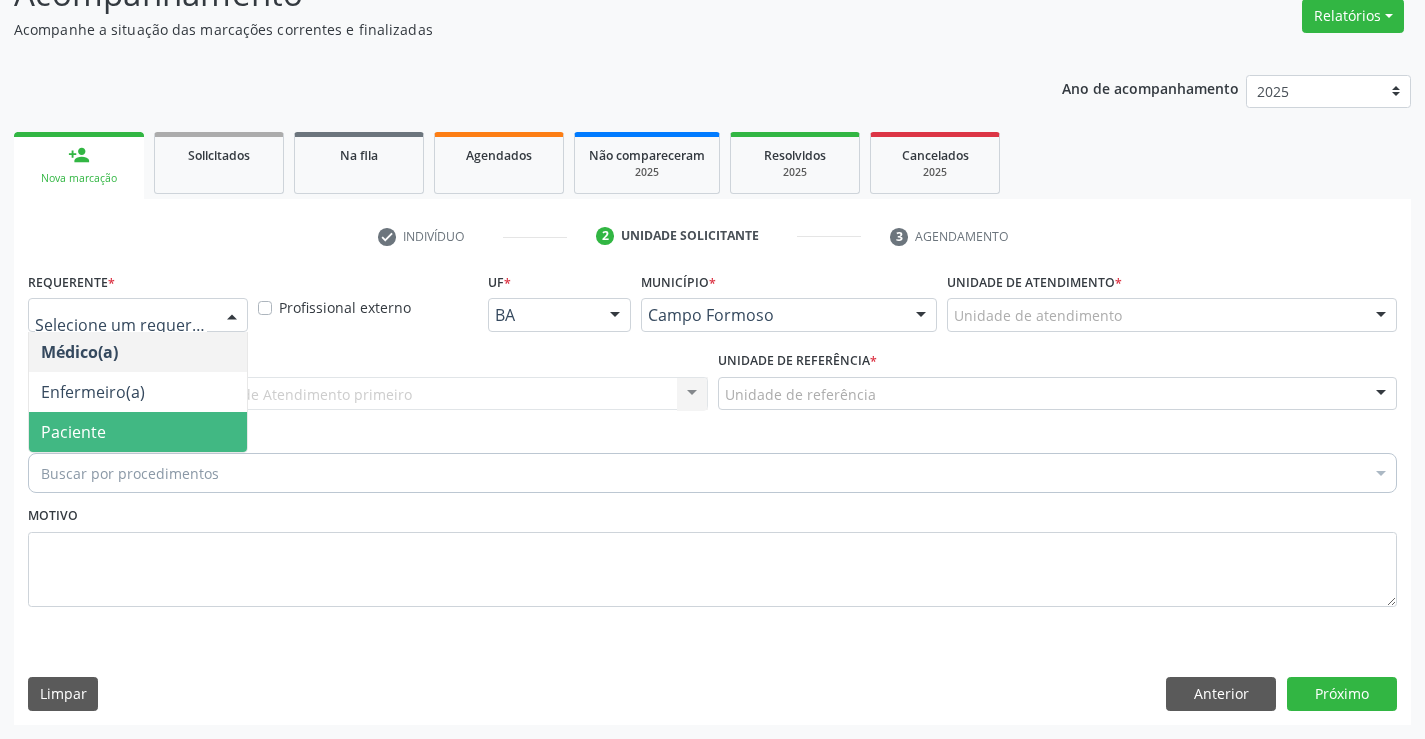 click on "Paciente" at bounding box center [138, 432] 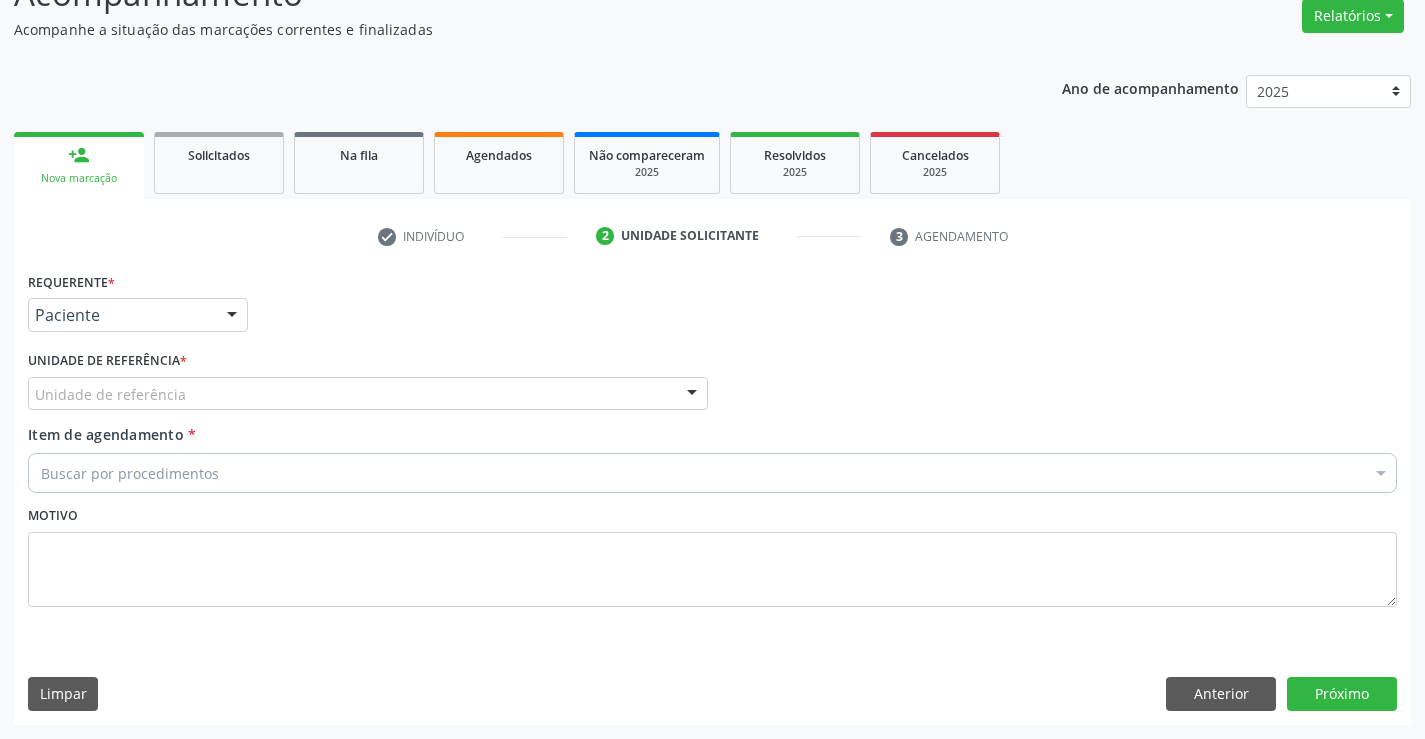 click on "Unidade de referência" at bounding box center [368, 394] 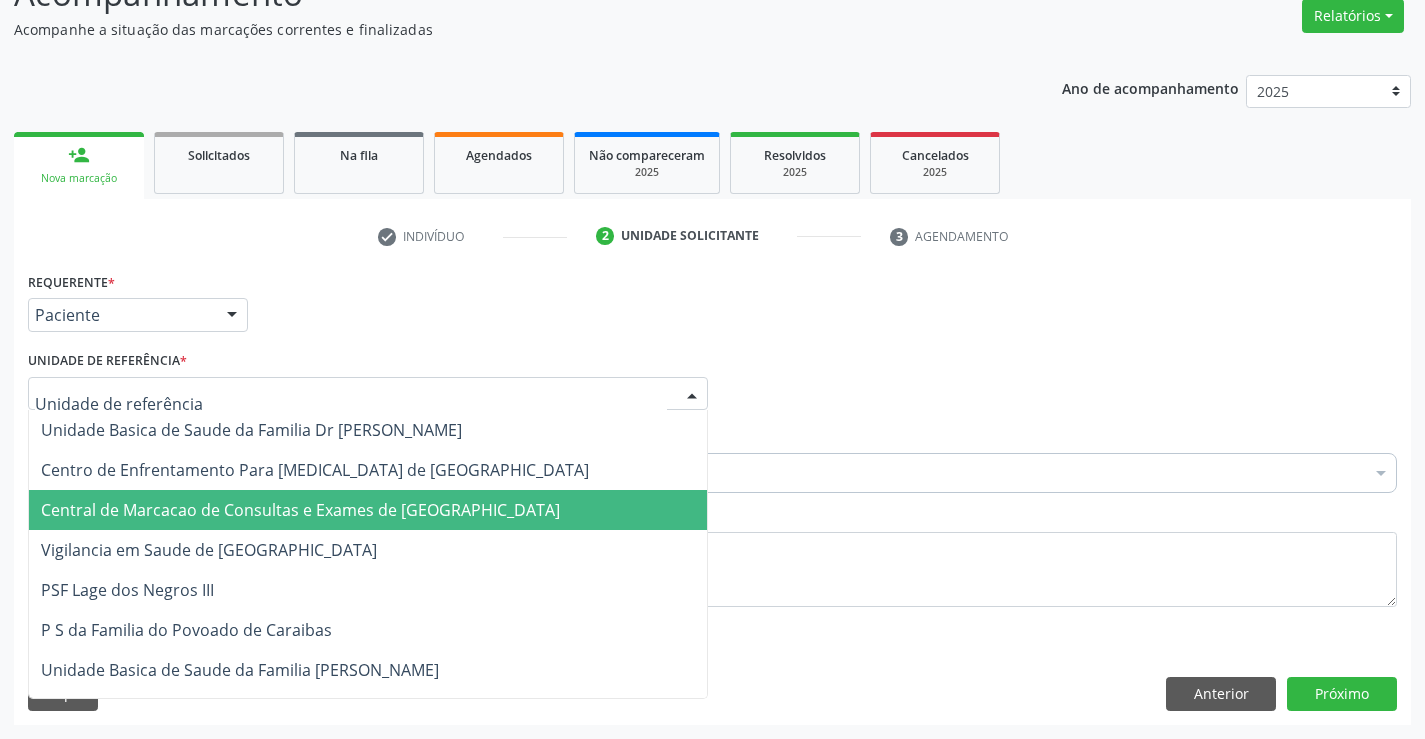 click on "Central de Marcacao de Consultas e Exames de [GEOGRAPHIC_DATA]" at bounding box center (368, 510) 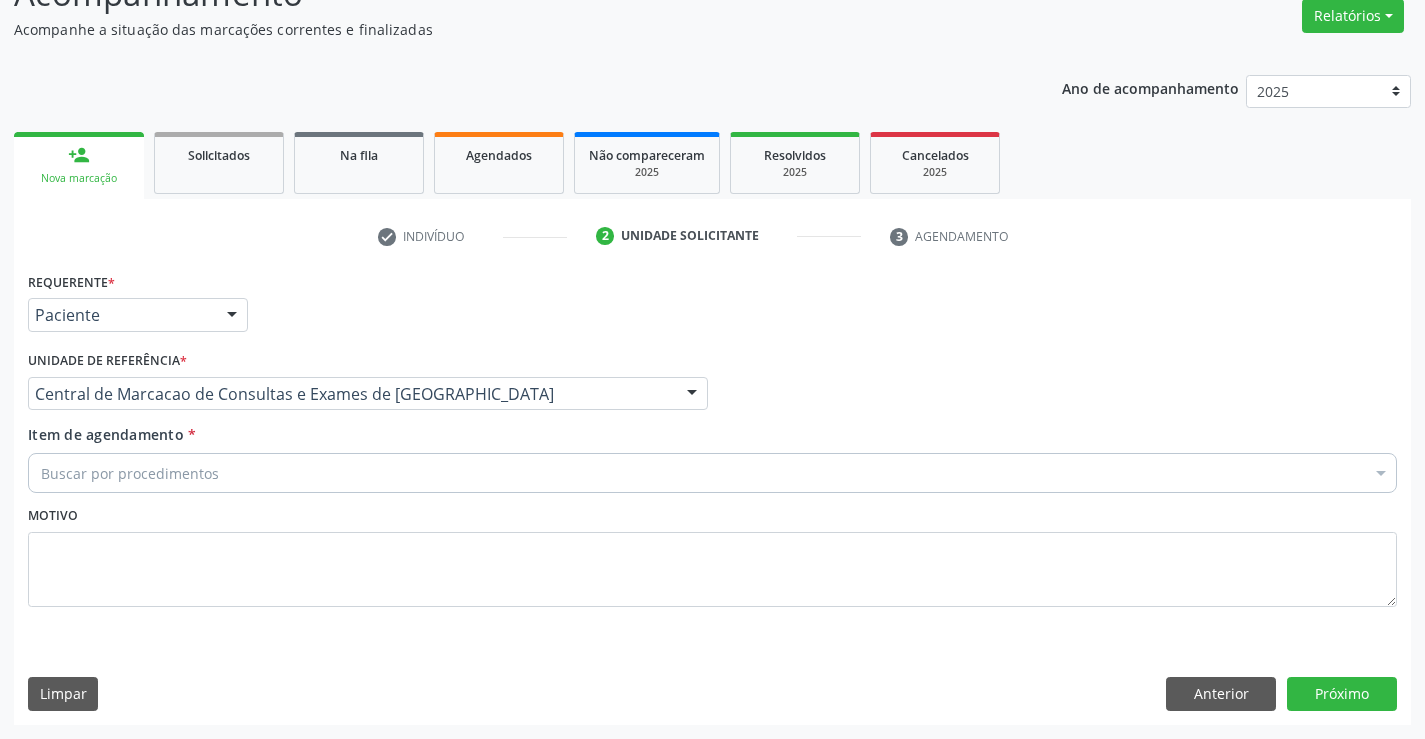 click on "Buscar por procedimentos" at bounding box center [712, 473] 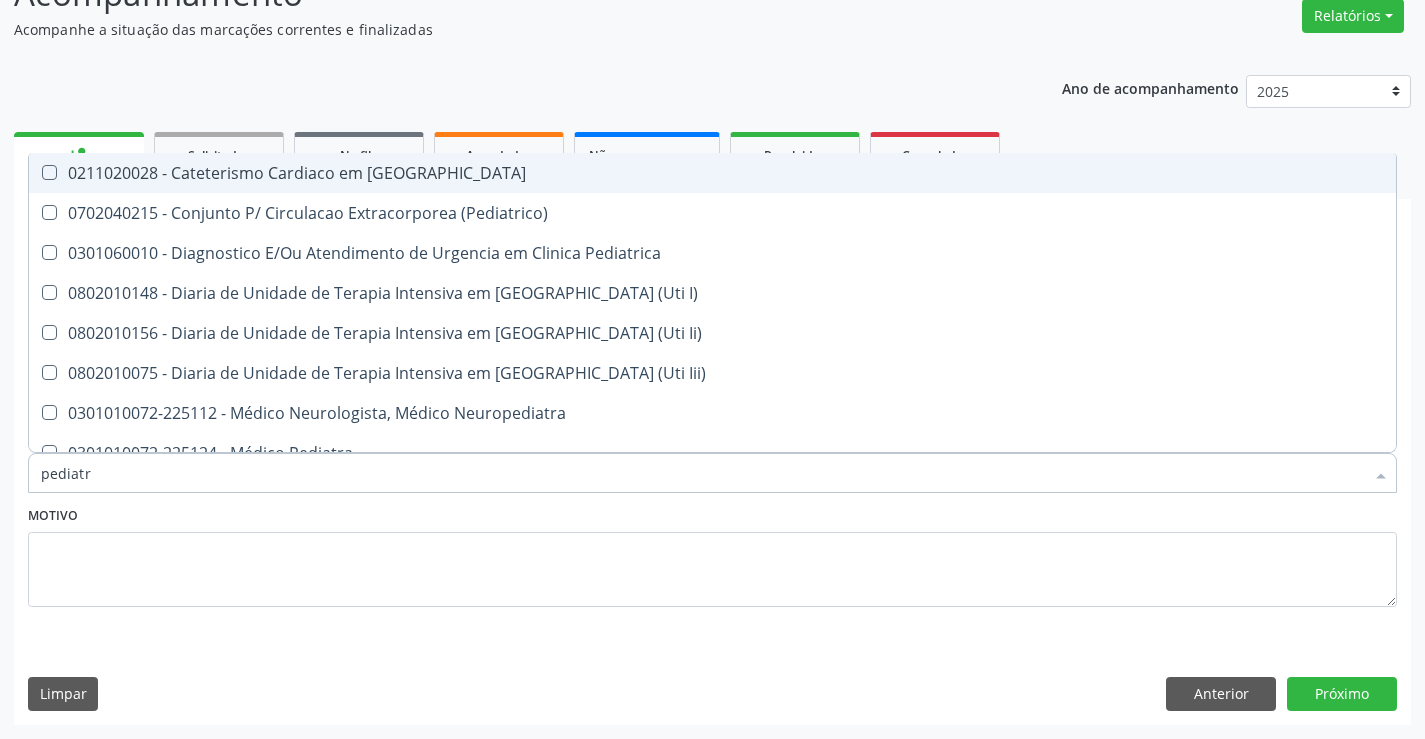 type on "pediatra" 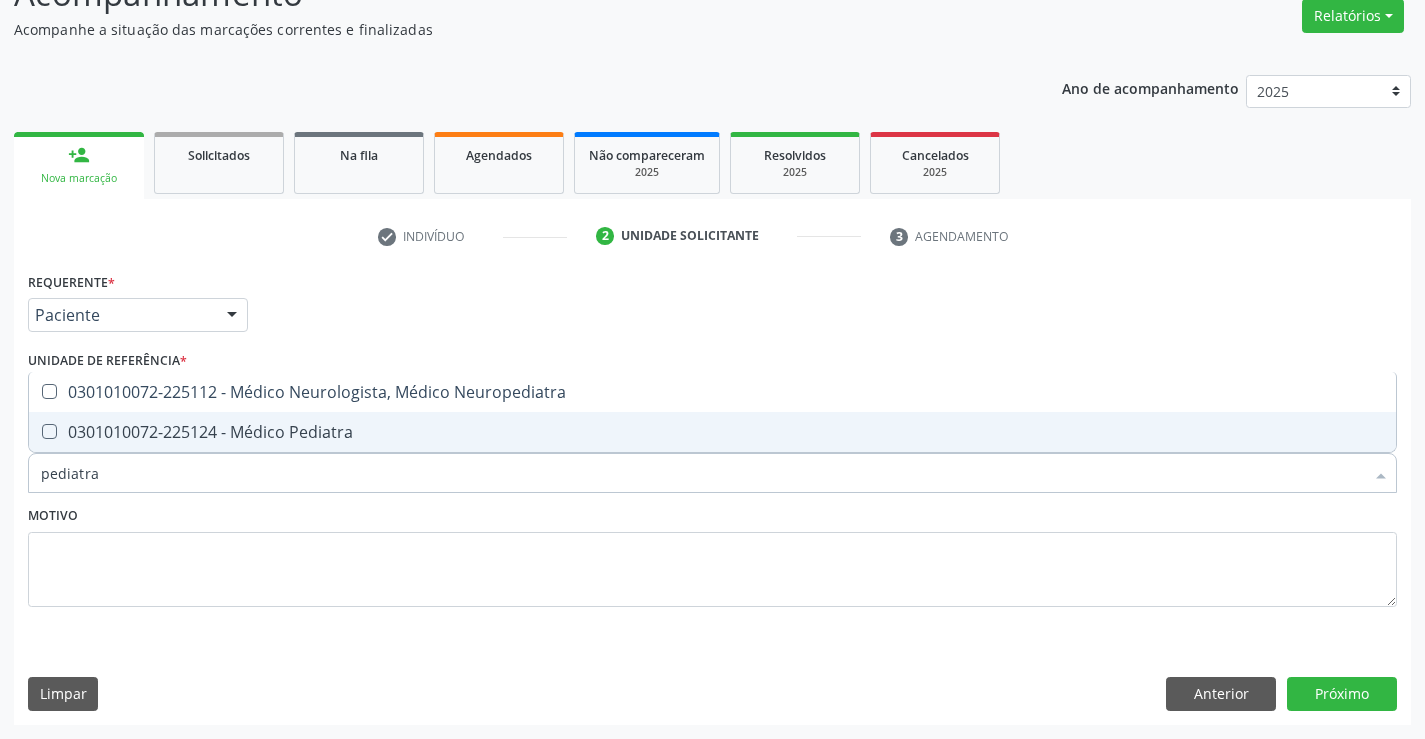 click on "0301010072-225124 - Médico Pediatra" at bounding box center [712, 432] 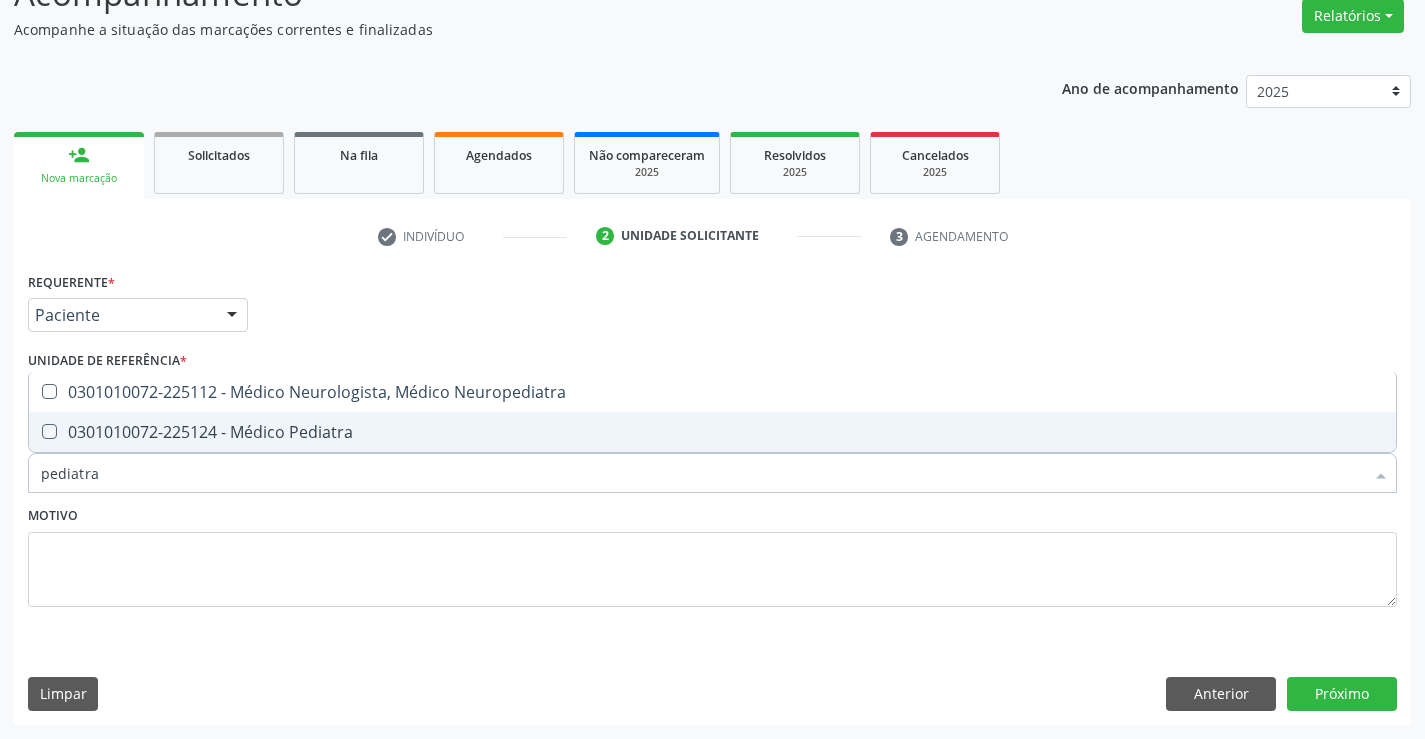 checkbox on "true" 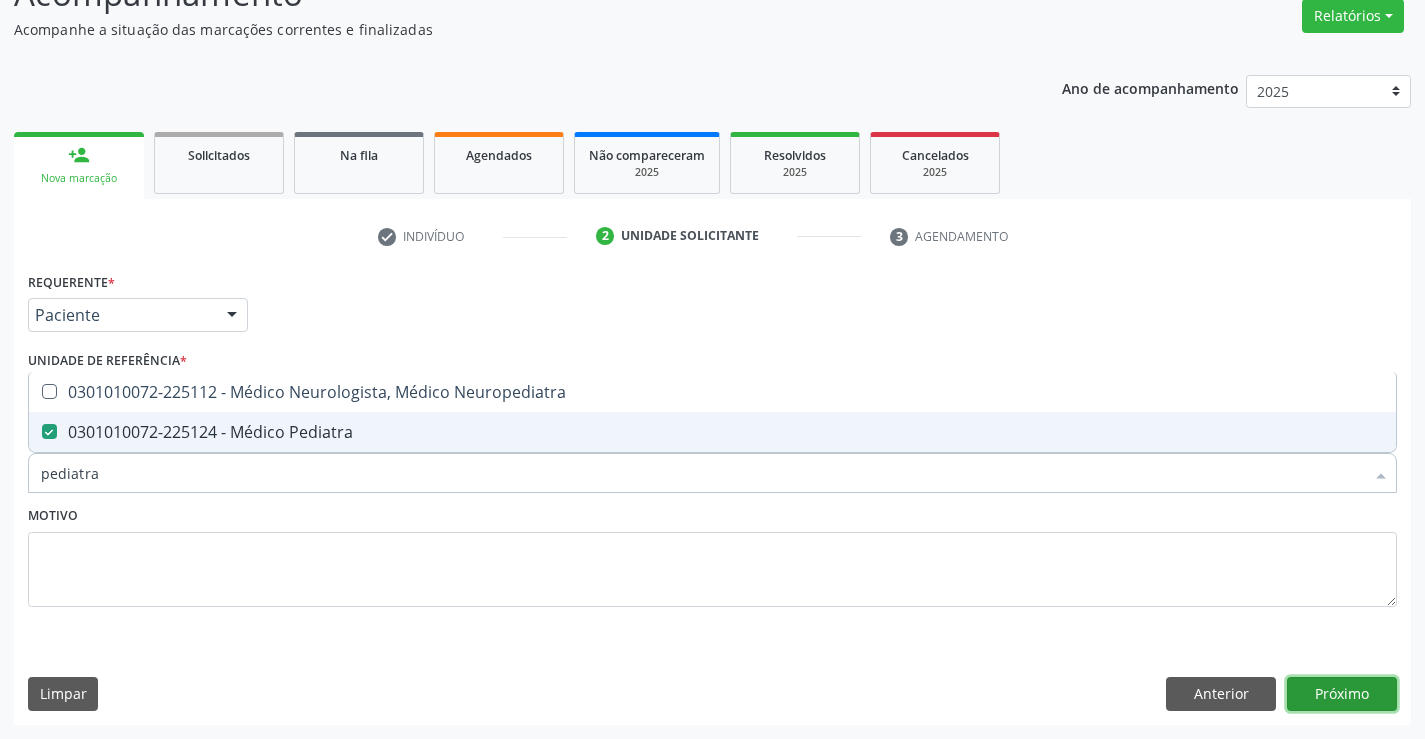 click on "Próximo" at bounding box center [1342, 694] 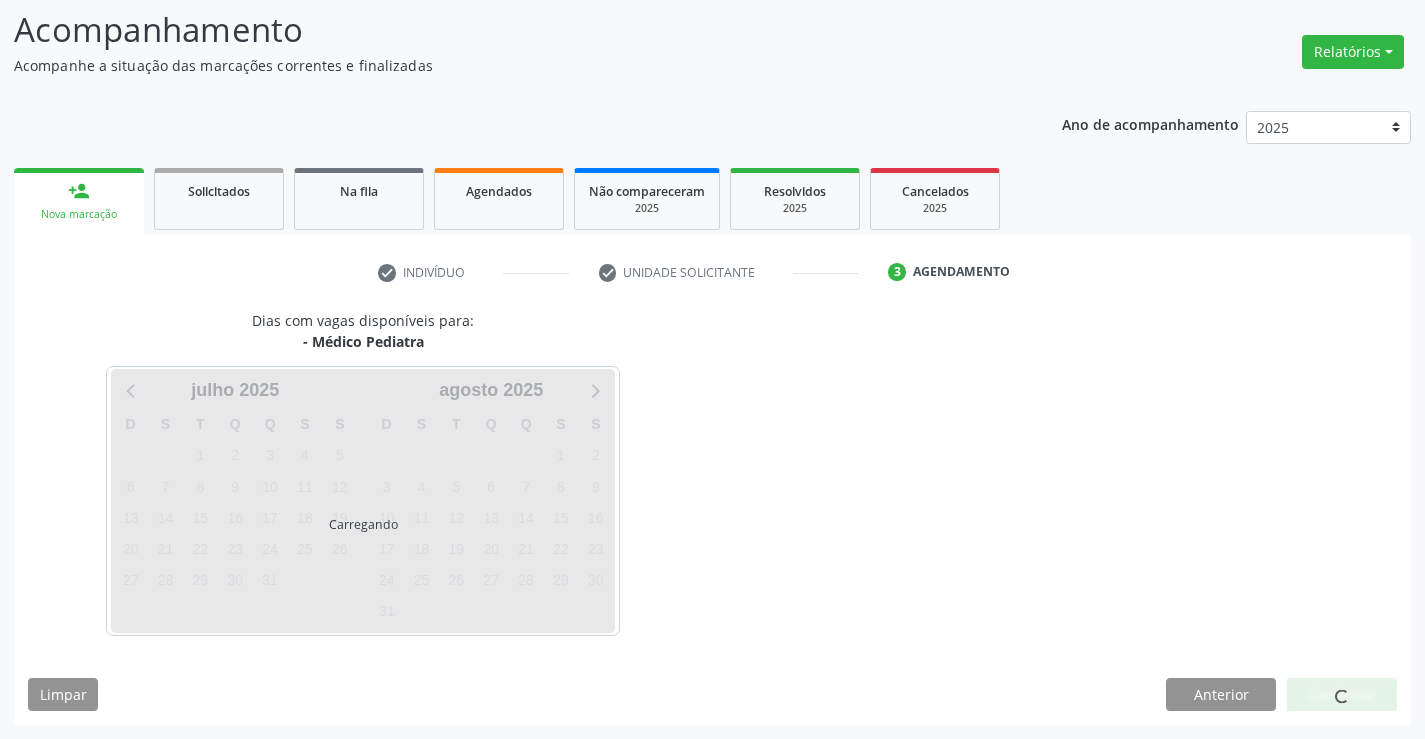 scroll, scrollTop: 131, scrollLeft: 0, axis: vertical 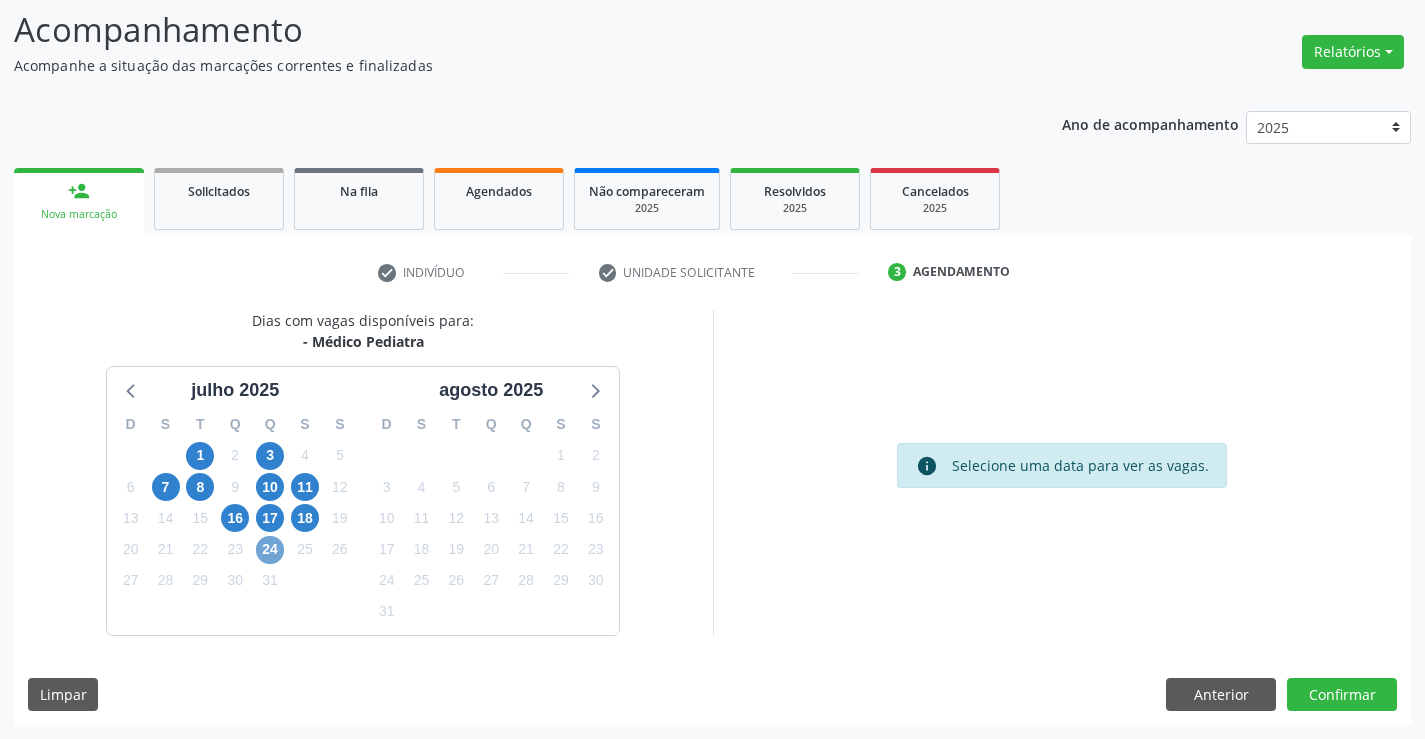 click on "24" at bounding box center [270, 550] 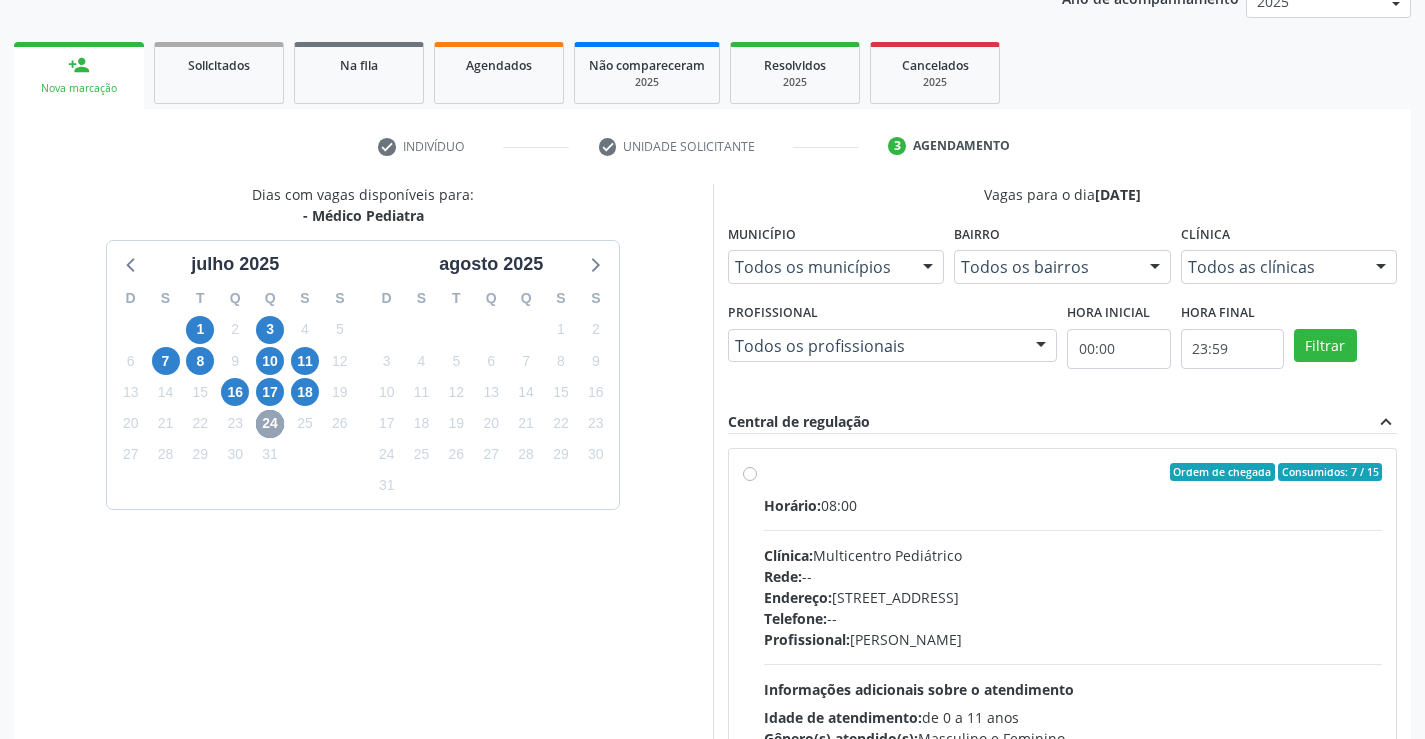 scroll, scrollTop: 420, scrollLeft: 0, axis: vertical 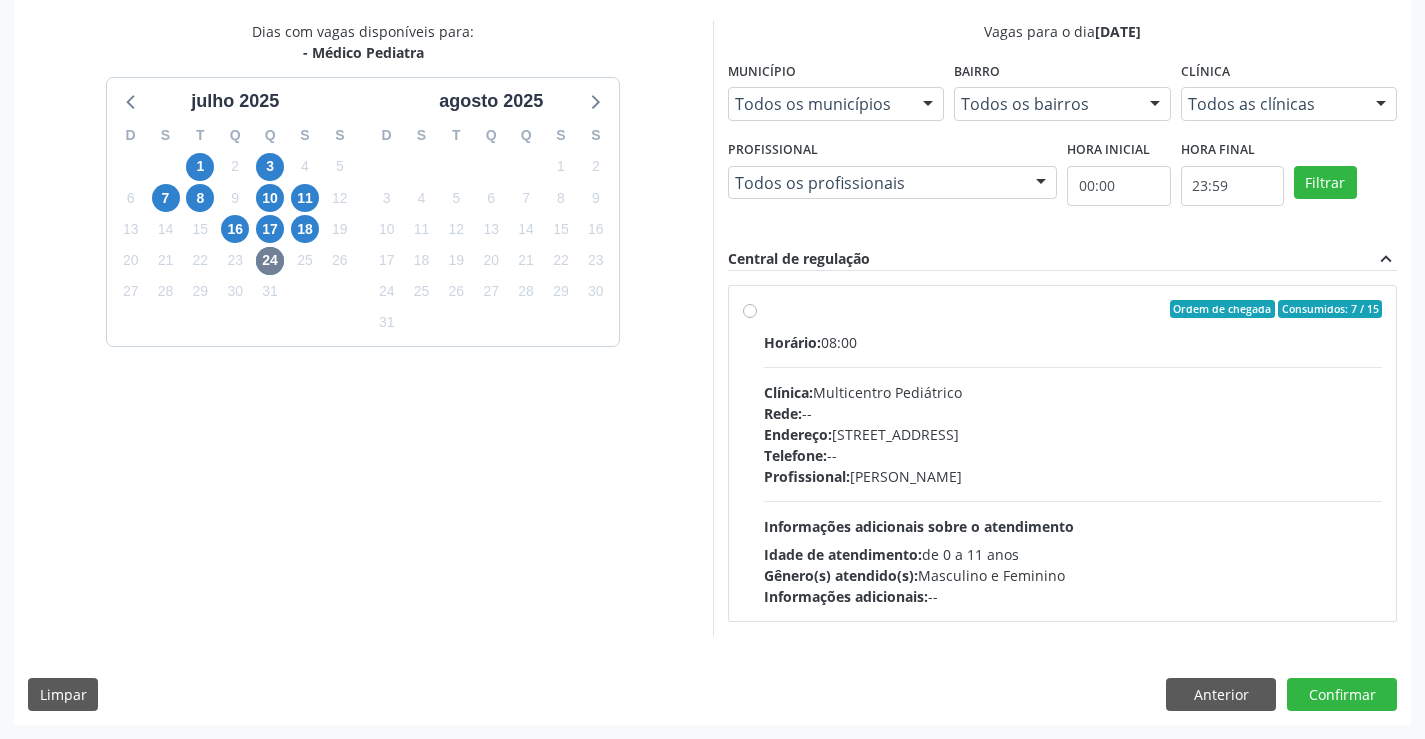 click on "Rede:
--" at bounding box center (1073, 413) 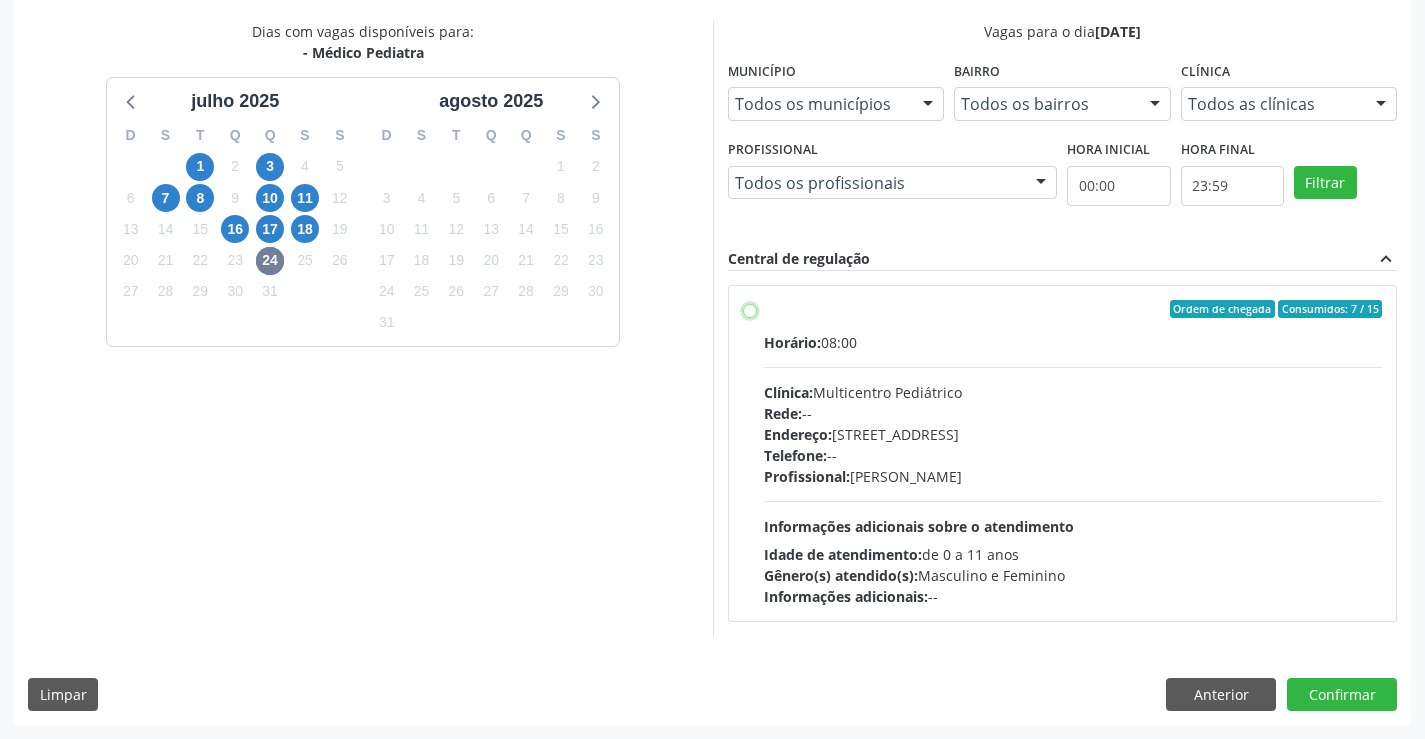 click on "Ordem de chegada
Consumidos: 7 / 15
Horário:   08:00
Clínica:  Multicentro Pediátrico
Rede:
--
Endereço:   Antigo Casa Grande, nº 37, Centro, Campo Formoso - BA
Telefone:   --
Profissional:
Maria Eleny Goncalves de Oliveira Porto
Informações adicionais sobre o atendimento
Idade de atendimento:
de 0 a 11 anos
Gênero(s) atendido(s):
Masculino e Feminino
Informações adicionais:
--" at bounding box center (750, 309) 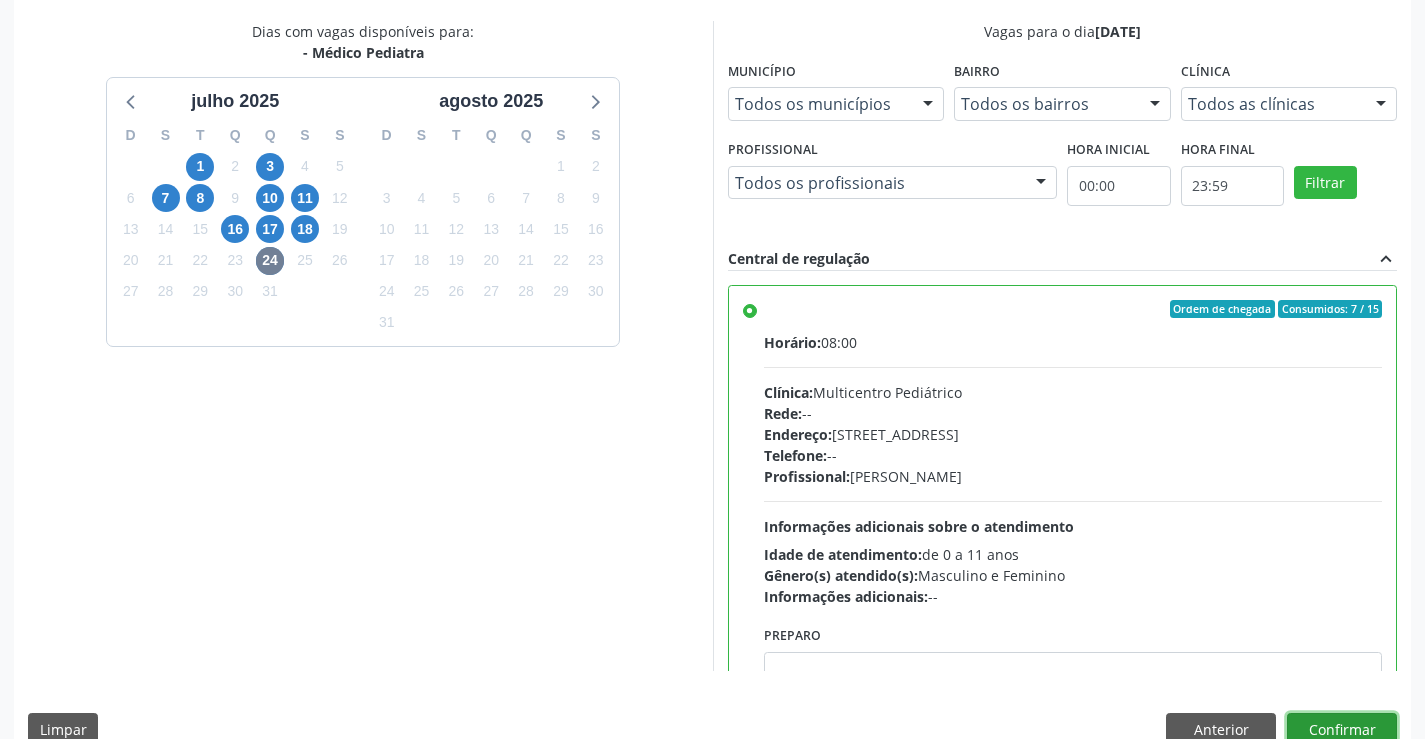 click on "Confirmar" at bounding box center (1342, 730) 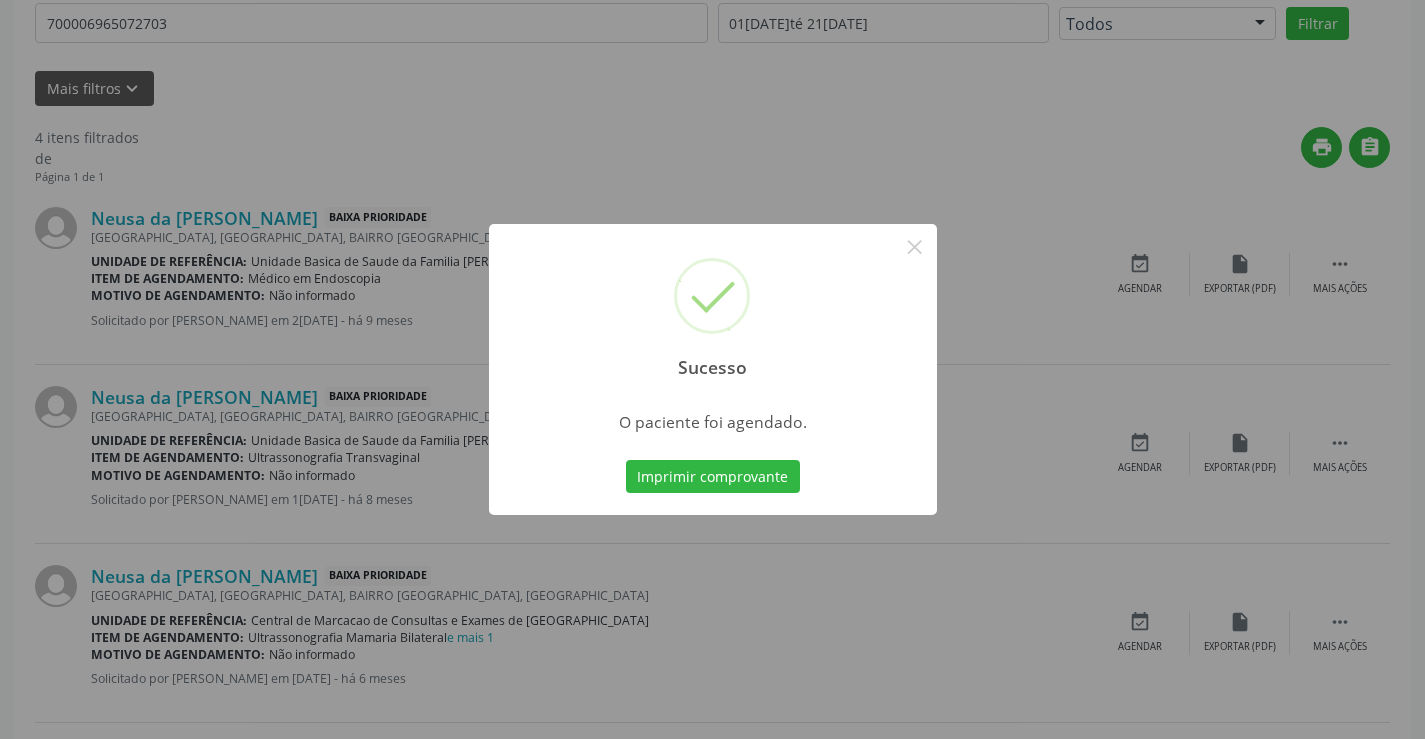 scroll, scrollTop: 0, scrollLeft: 0, axis: both 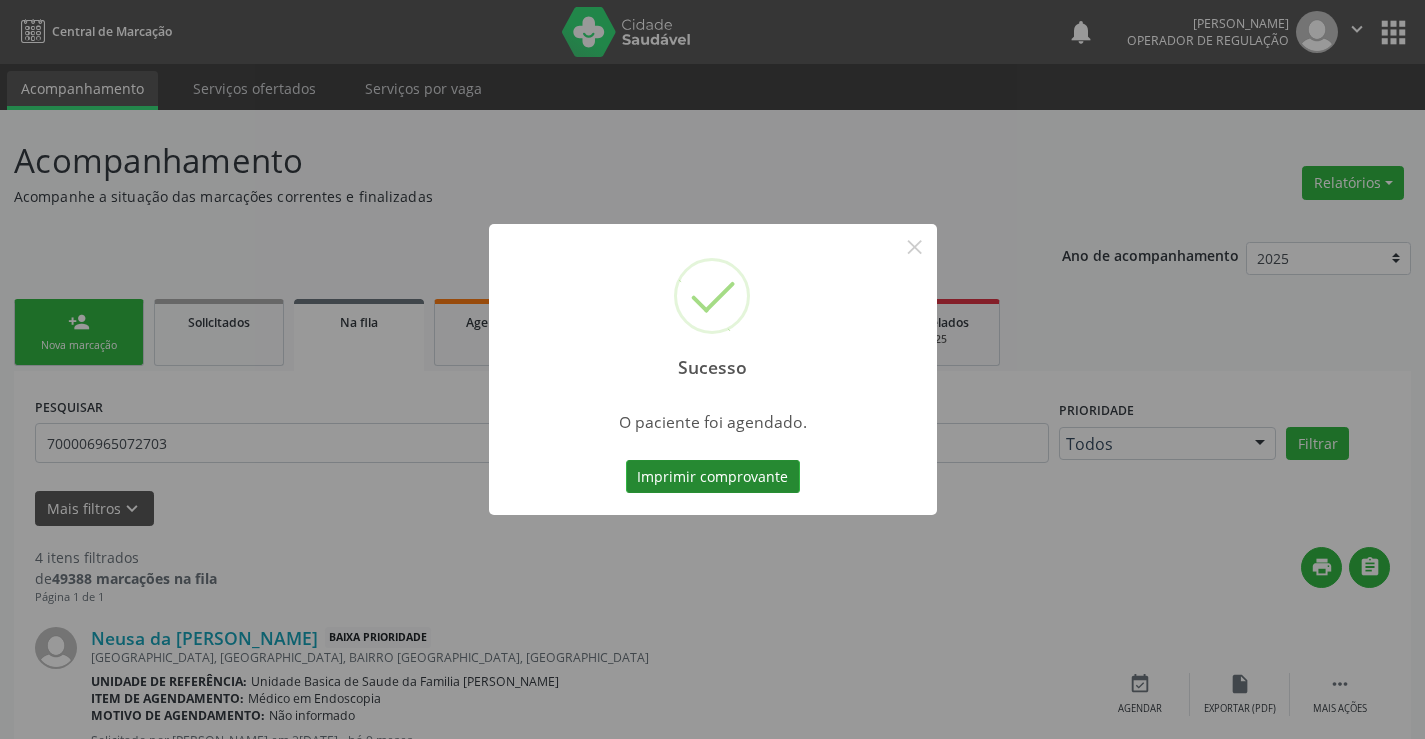 click on "Imprimir comprovante" at bounding box center (713, 477) 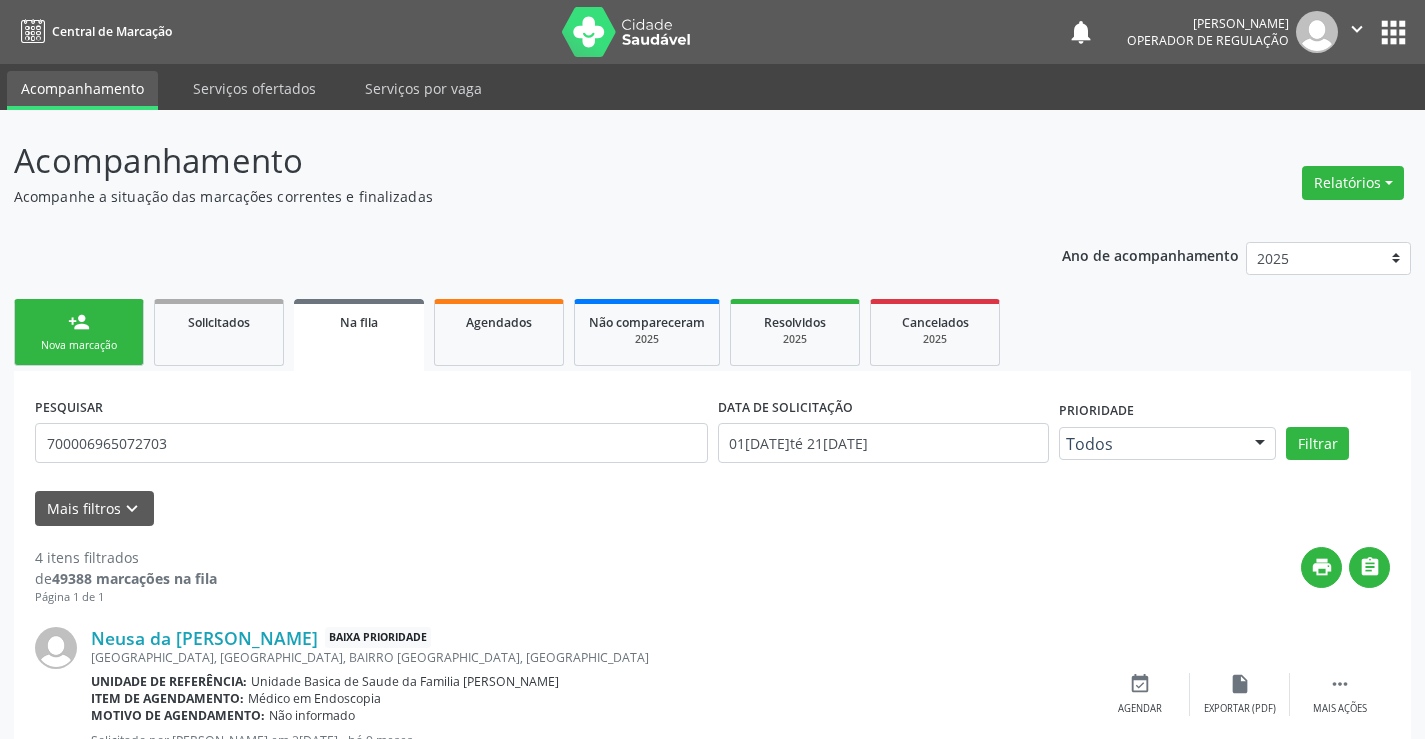 drag, startPoint x: 49, startPoint y: 332, endPoint x: 154, endPoint y: 1, distance: 347.25494 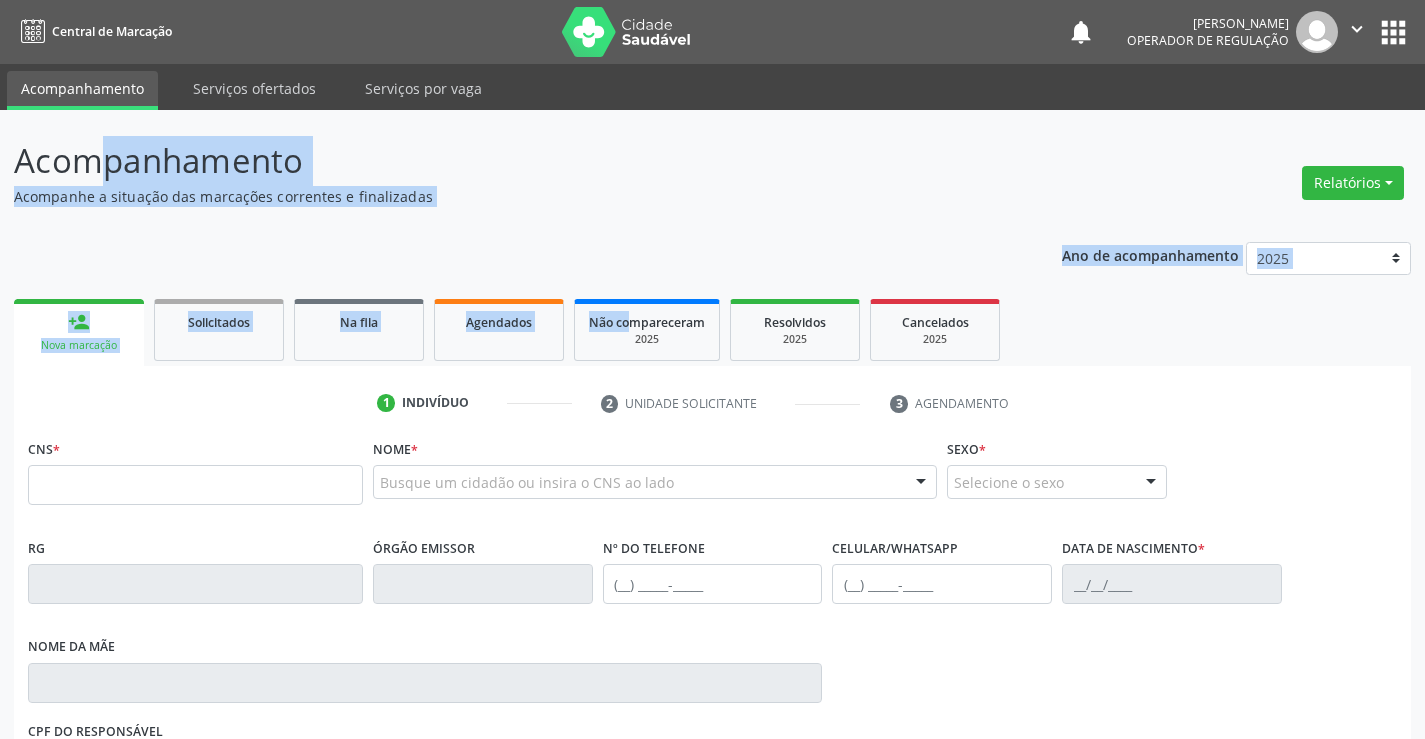 drag, startPoint x: 13, startPoint y: 160, endPoint x: 644, endPoint y: 241, distance: 636.1777 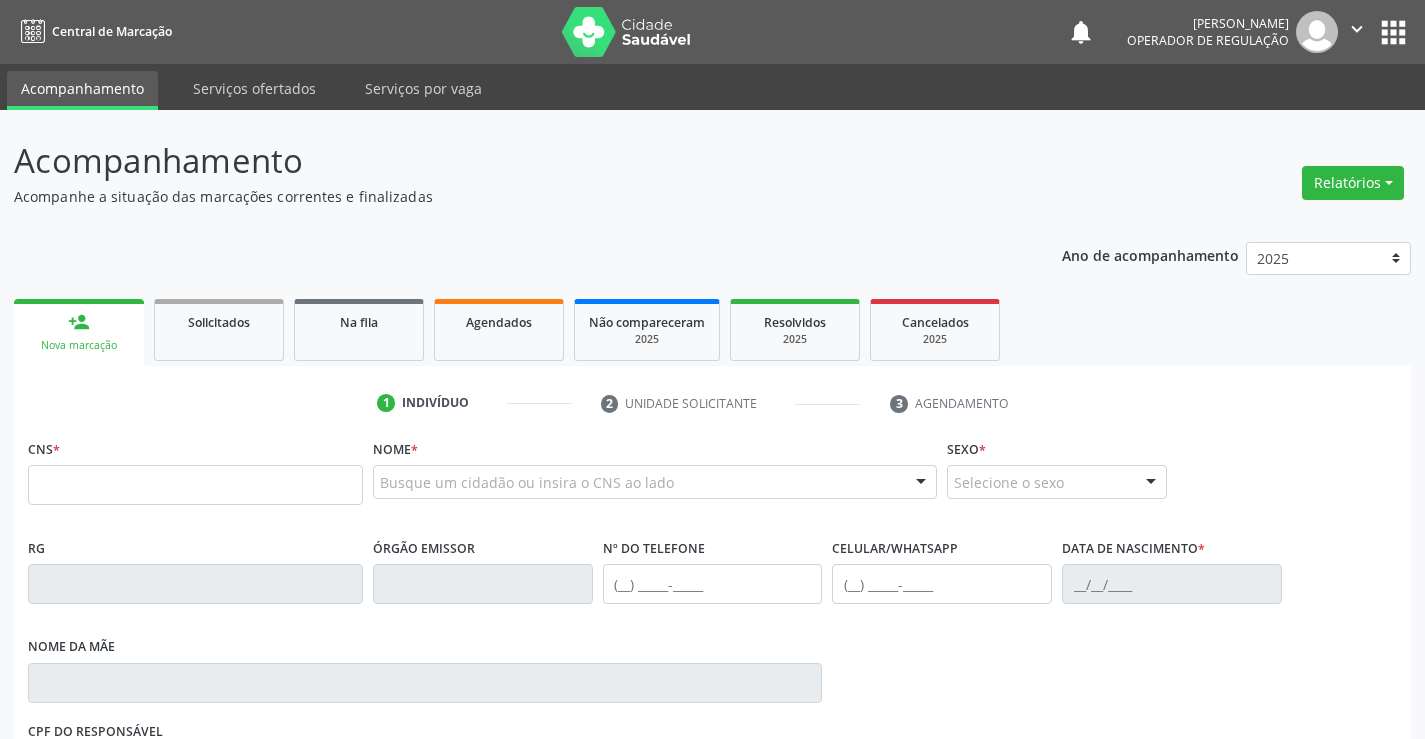 click on "Acompanhamento
Acompanhe a situação das marcações correntes e finalizadas
Relatórios
Acompanhamento
Consolidado
Procedimentos realizados
Ano de acompanhamento
2025 2024 2023
person_add
Nova marcação
Solicitados   Na fila   Agendados   Não compareceram
2025
Resolvidos
2025
Cancelados
2025
1
Indivíduo
2
Unidade solicitante
3
Agendamento
CNS
*
Nome
*
Busque um cidadão ou insira o CNS ao lado
Nenhum resultado encontrado para: "   "
Digite o nome ou CNS para buscar um indivíduo
Sexo
*
Selecione o sexo
Masculino   Feminino
Nenhum resultado encontrado para: "   "
RG" at bounding box center (712, 596) 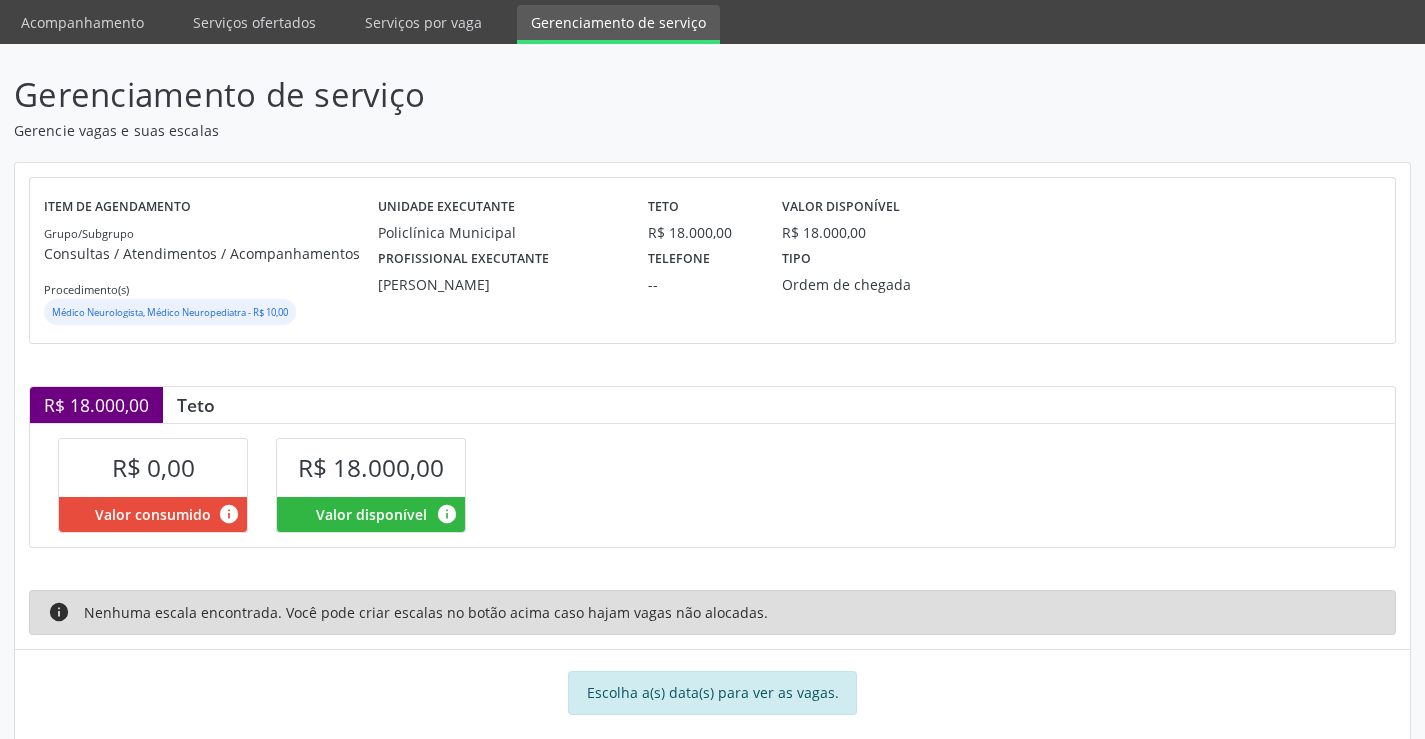 scroll, scrollTop: 99, scrollLeft: 0, axis: vertical 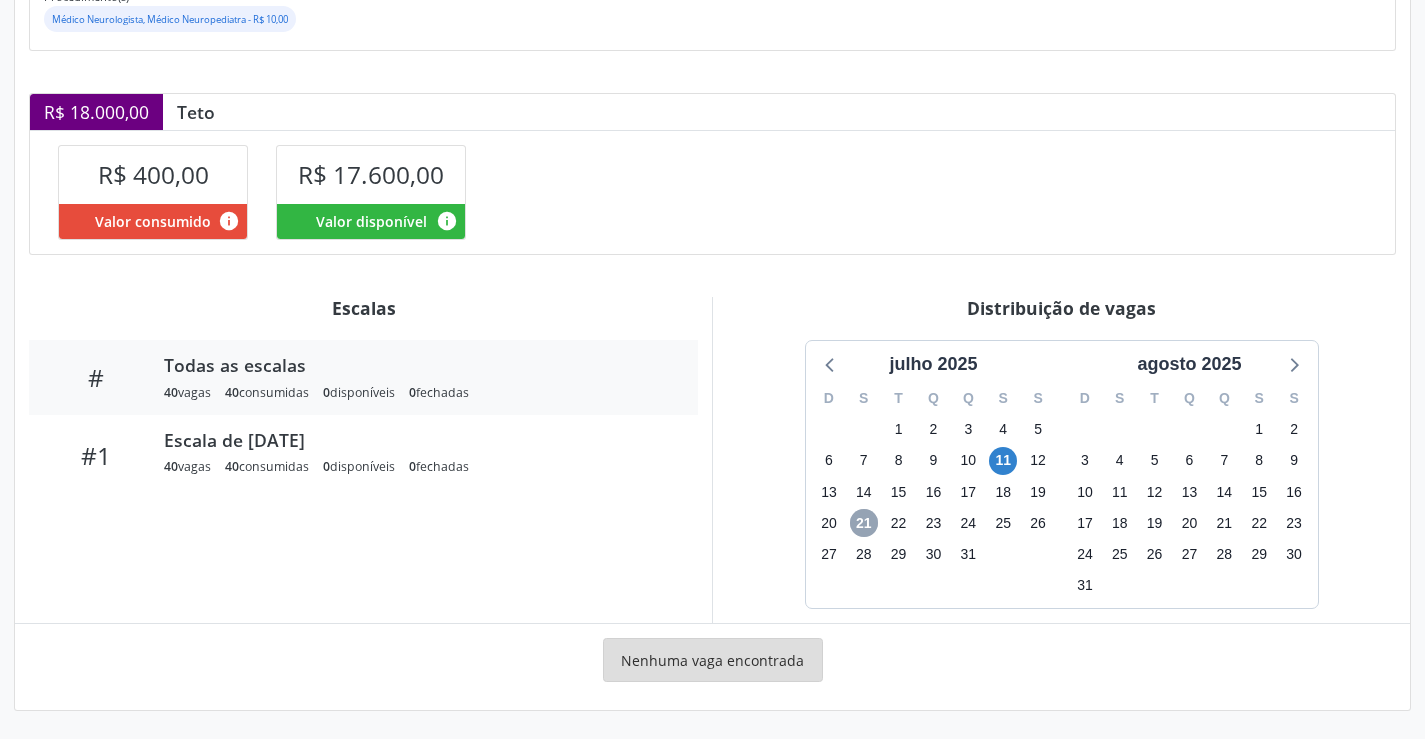 click on "21" at bounding box center [864, 523] 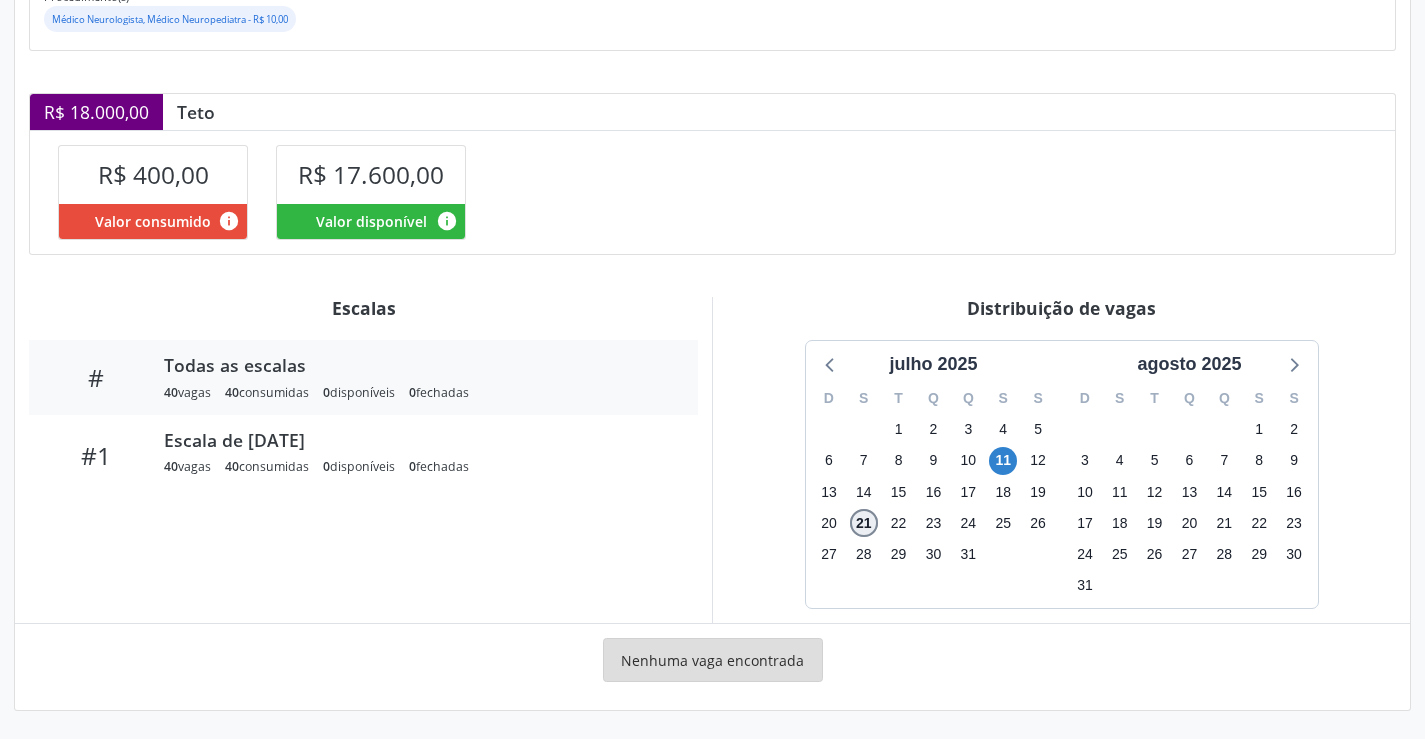 click on "21" at bounding box center (864, 523) 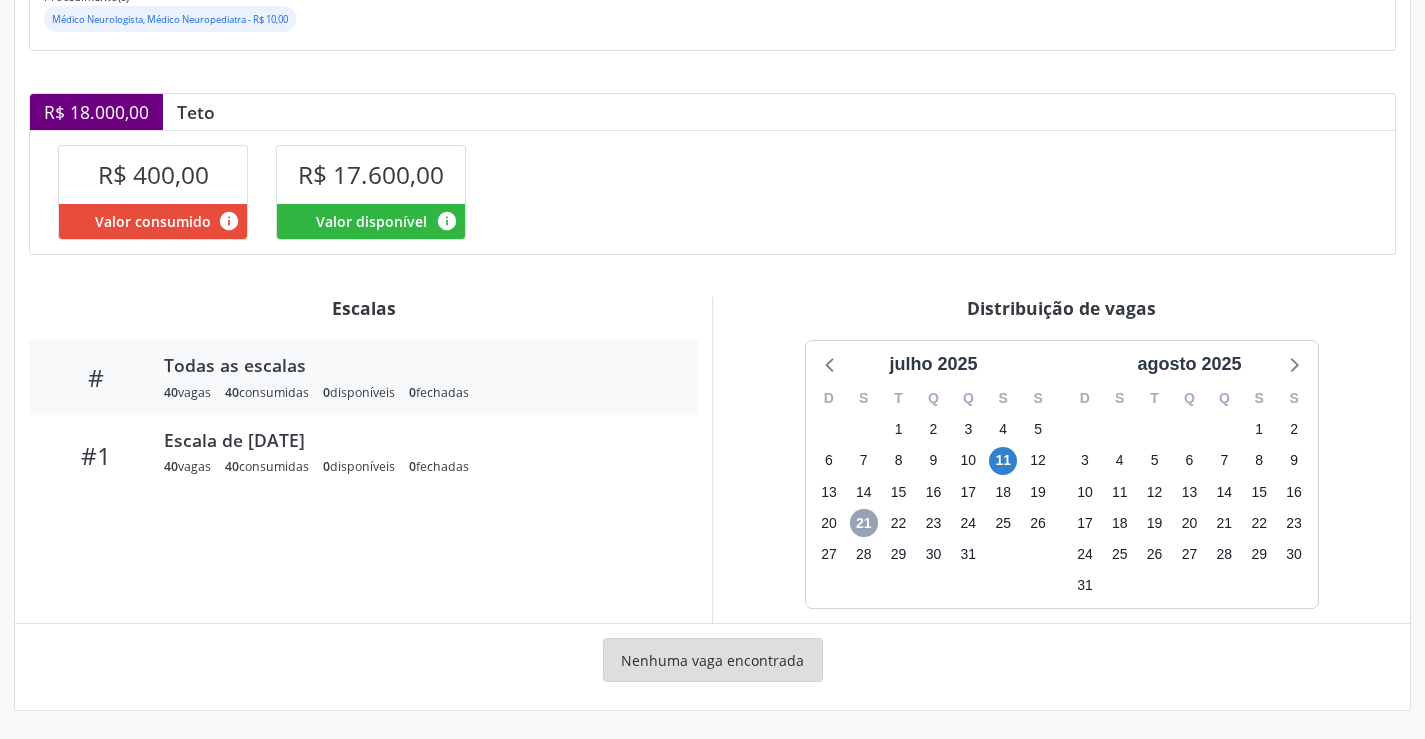 click on "21" at bounding box center (864, 523) 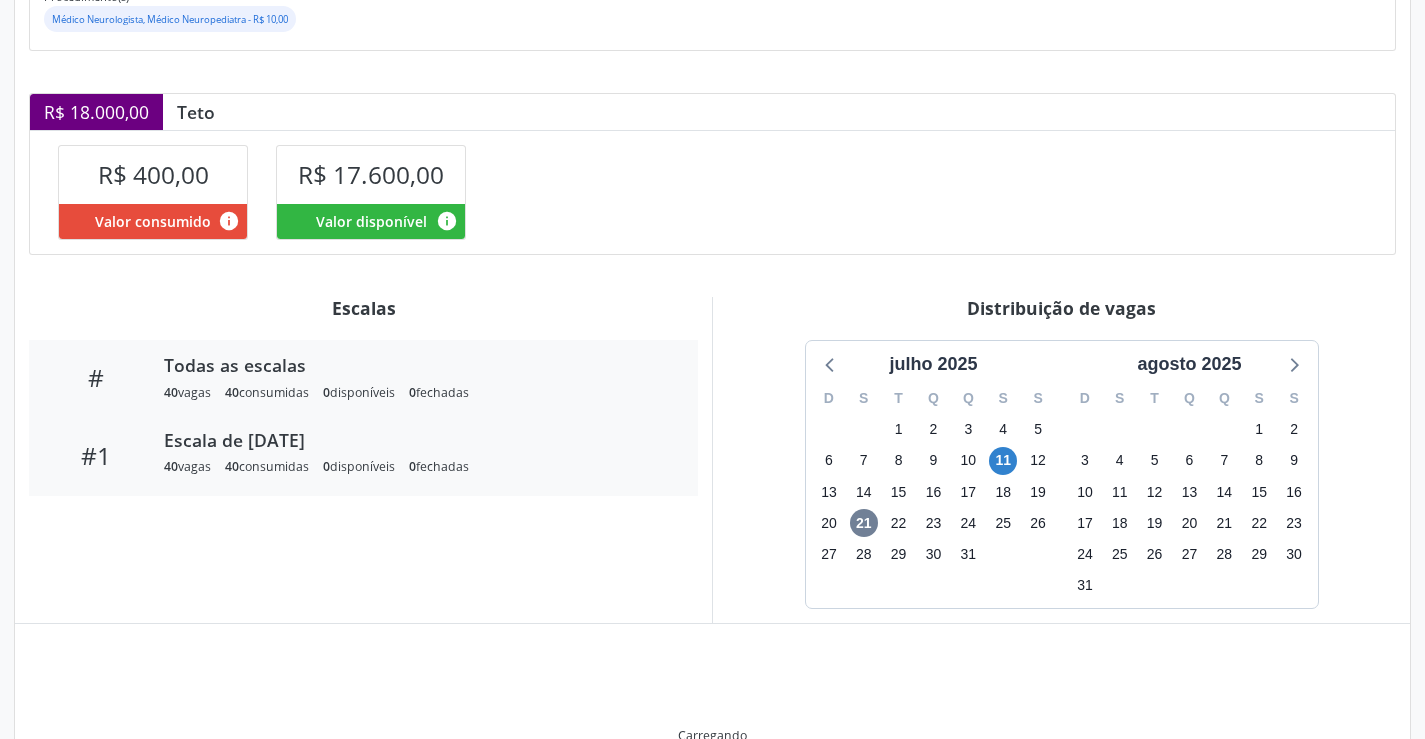 click on "0
disponíveis" at bounding box center (359, 466) 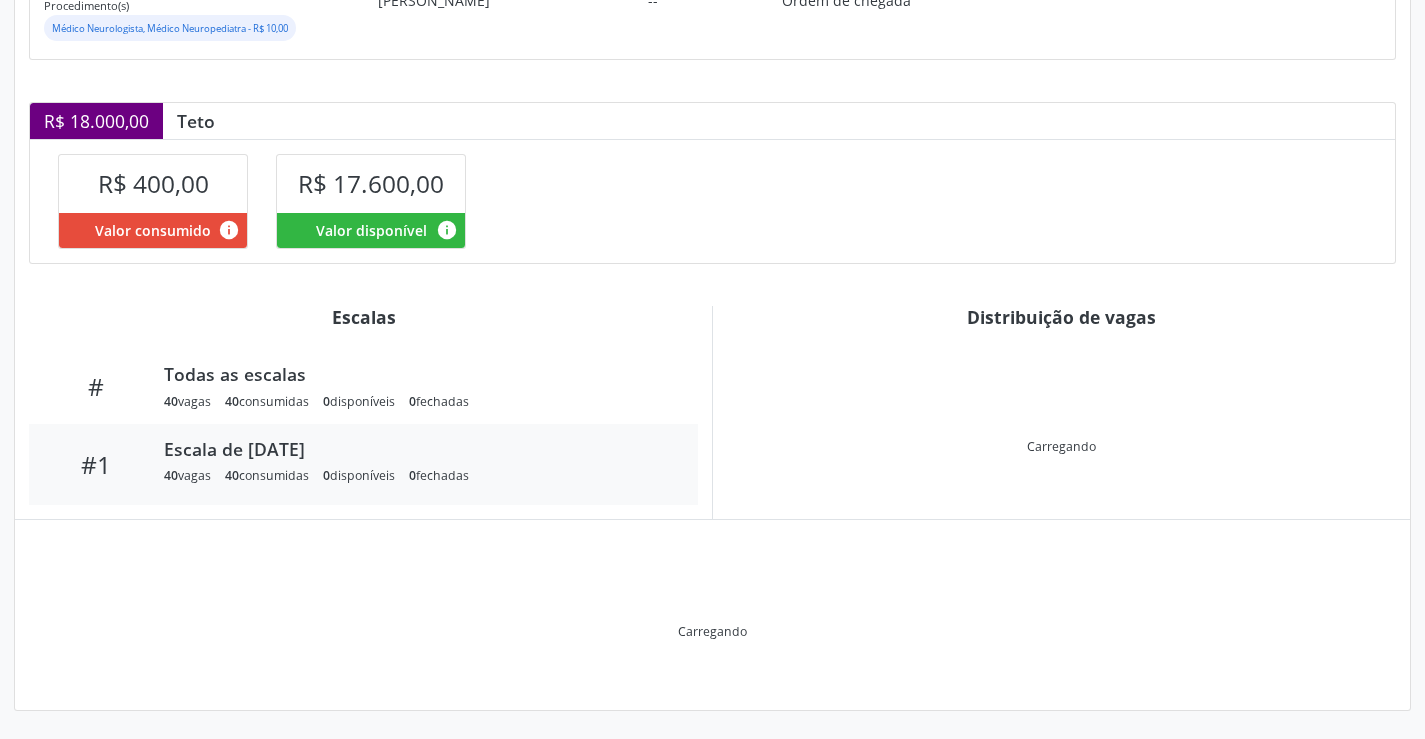 scroll, scrollTop: 359, scrollLeft: 0, axis: vertical 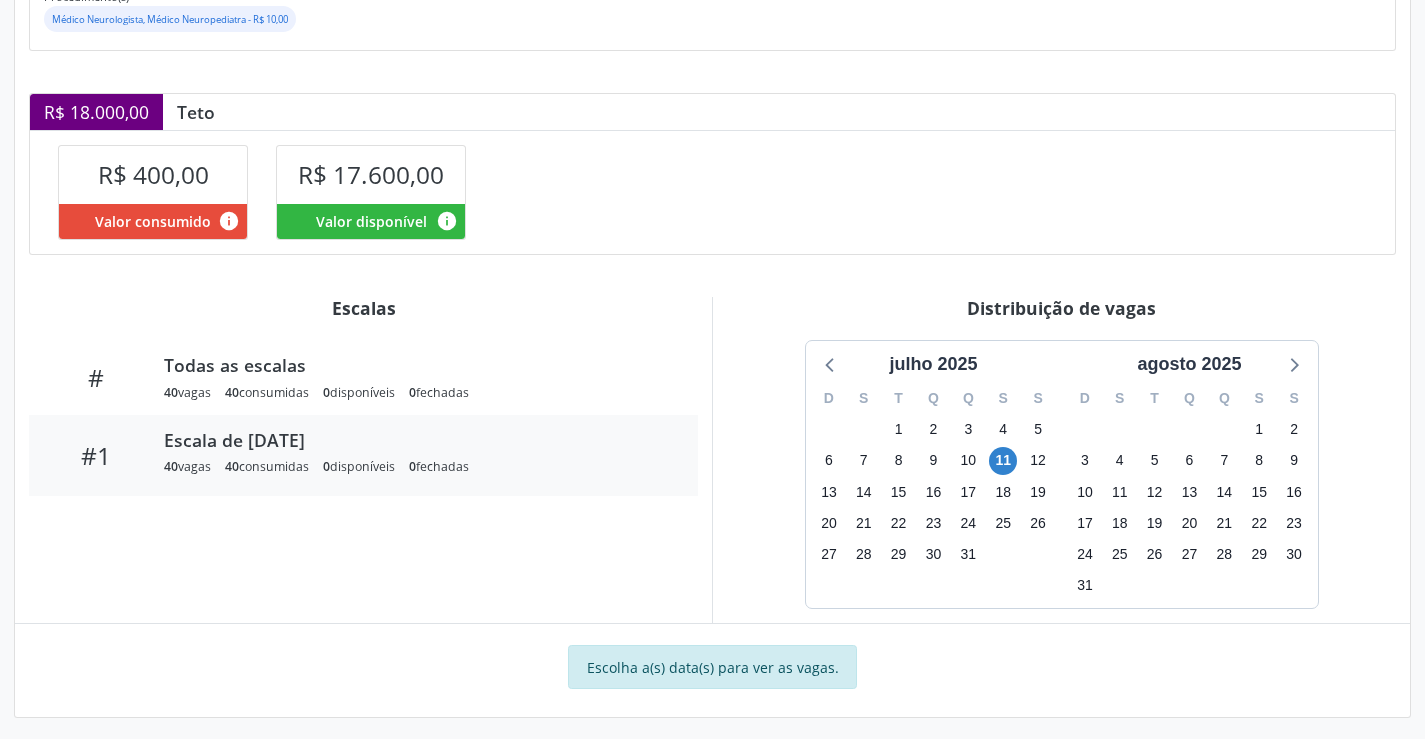 click on "#1
Escala de 11/07/2025
40
vagas
40
consumidas
0
disponíveis
0
fechadas" at bounding box center [363, 456] 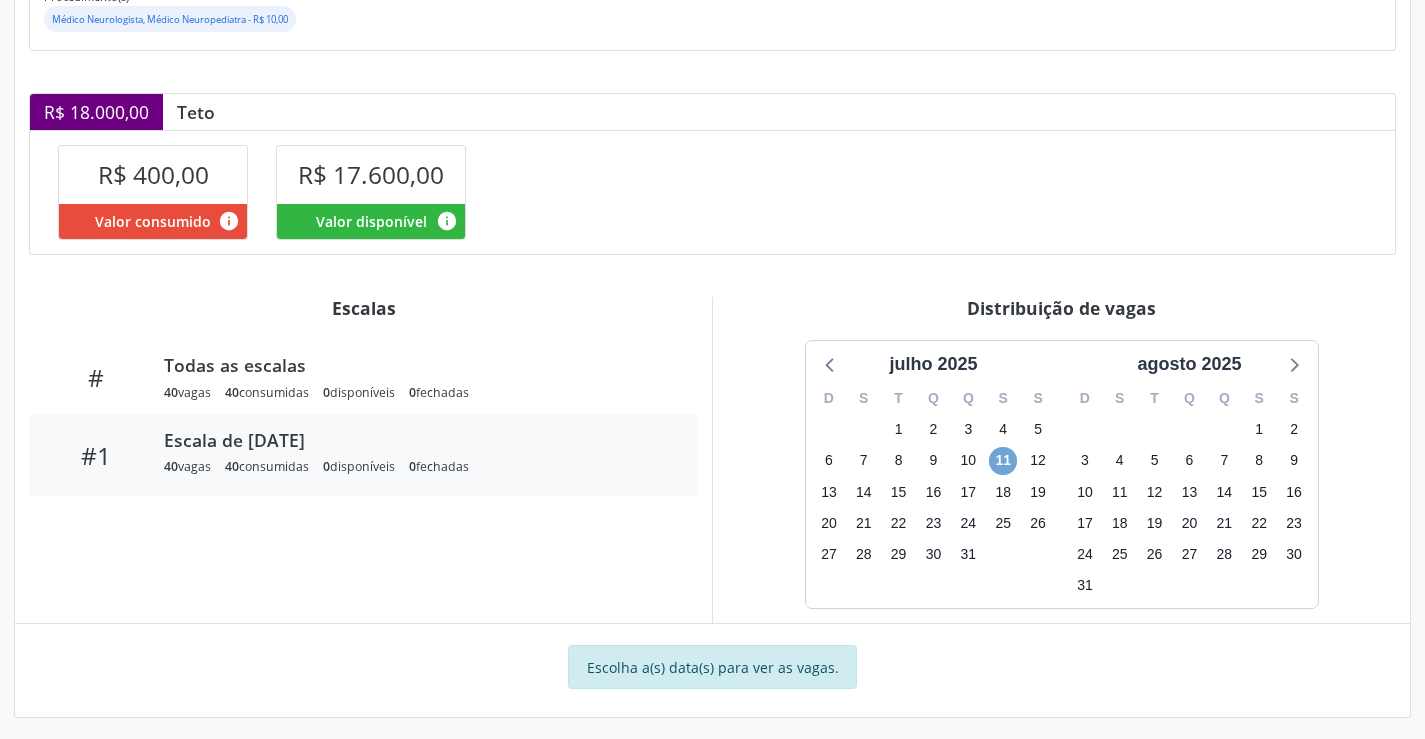 click on "11" at bounding box center [1003, 461] 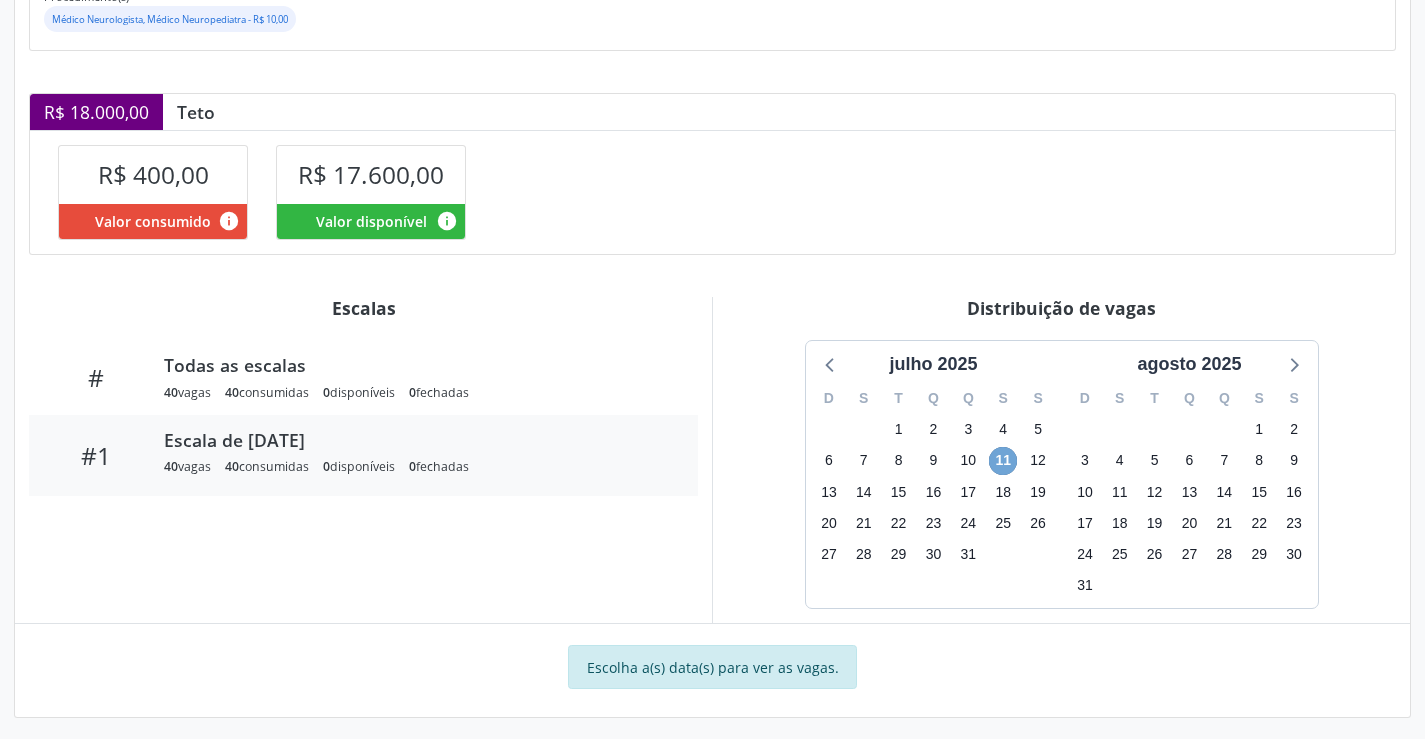 click on "11" at bounding box center [1003, 461] 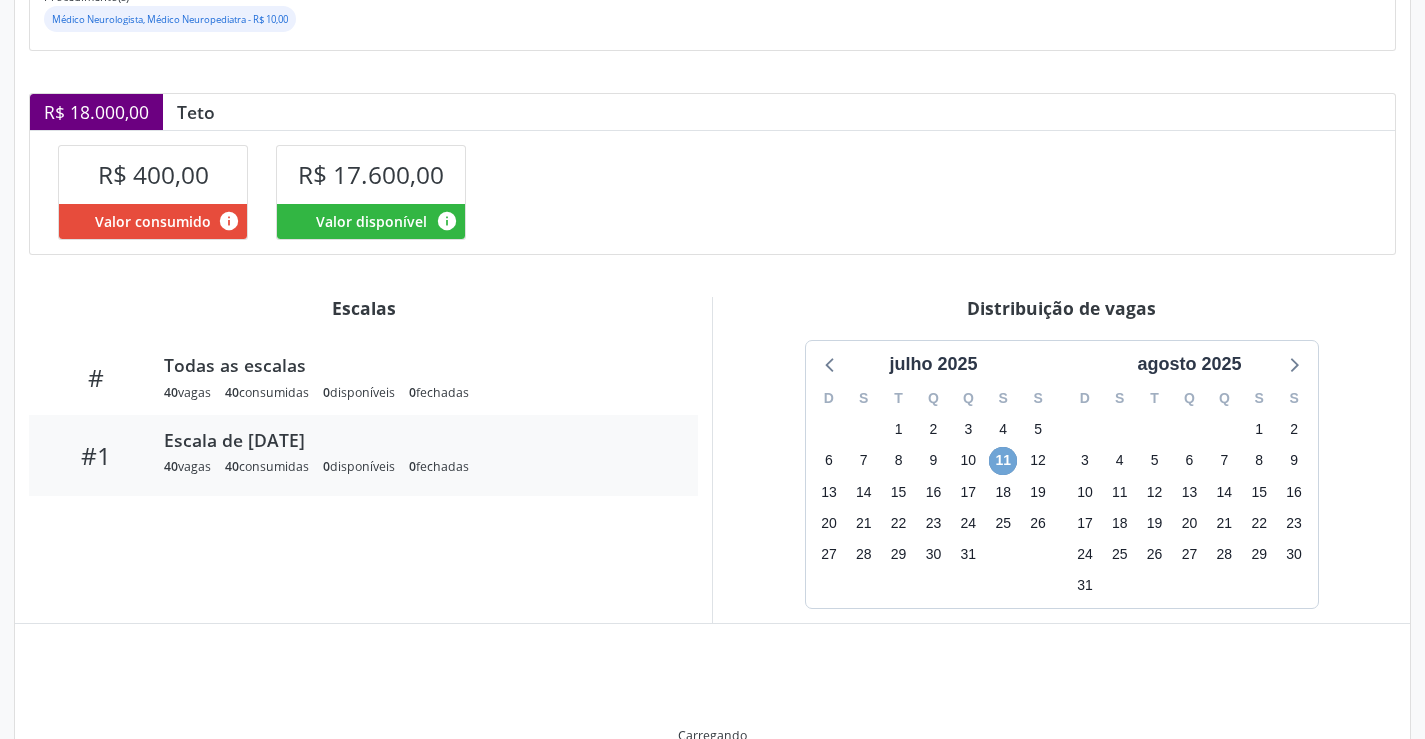 click on "11" at bounding box center [1003, 461] 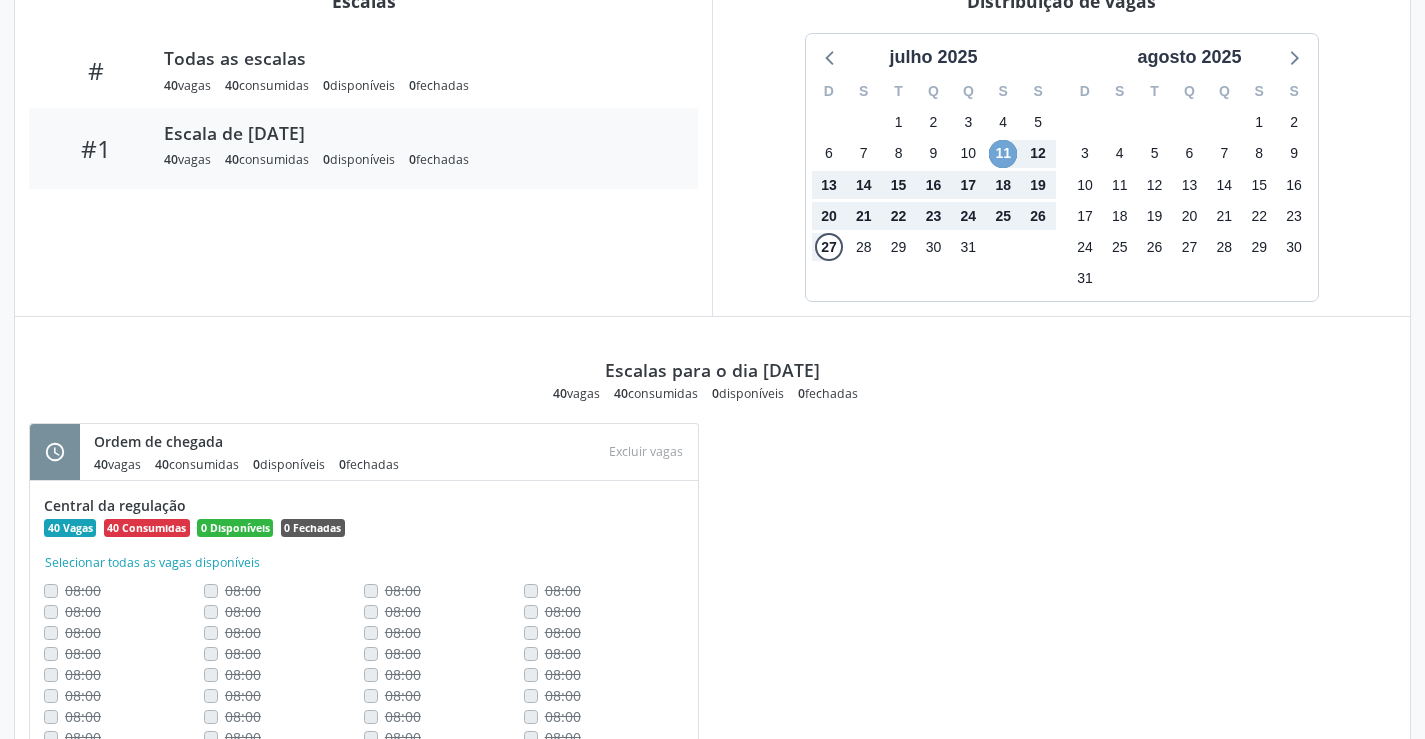 scroll, scrollTop: 496, scrollLeft: 0, axis: vertical 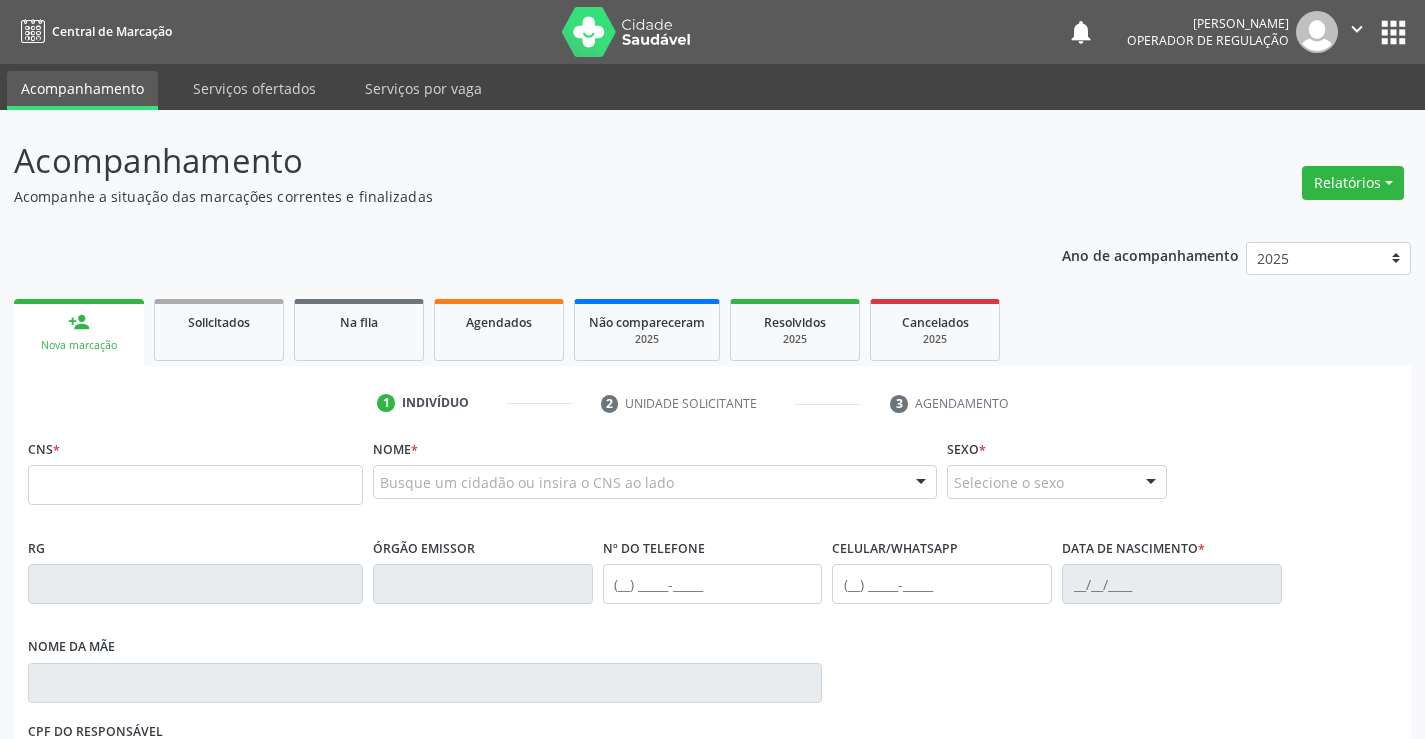click on "" at bounding box center (1357, 29) 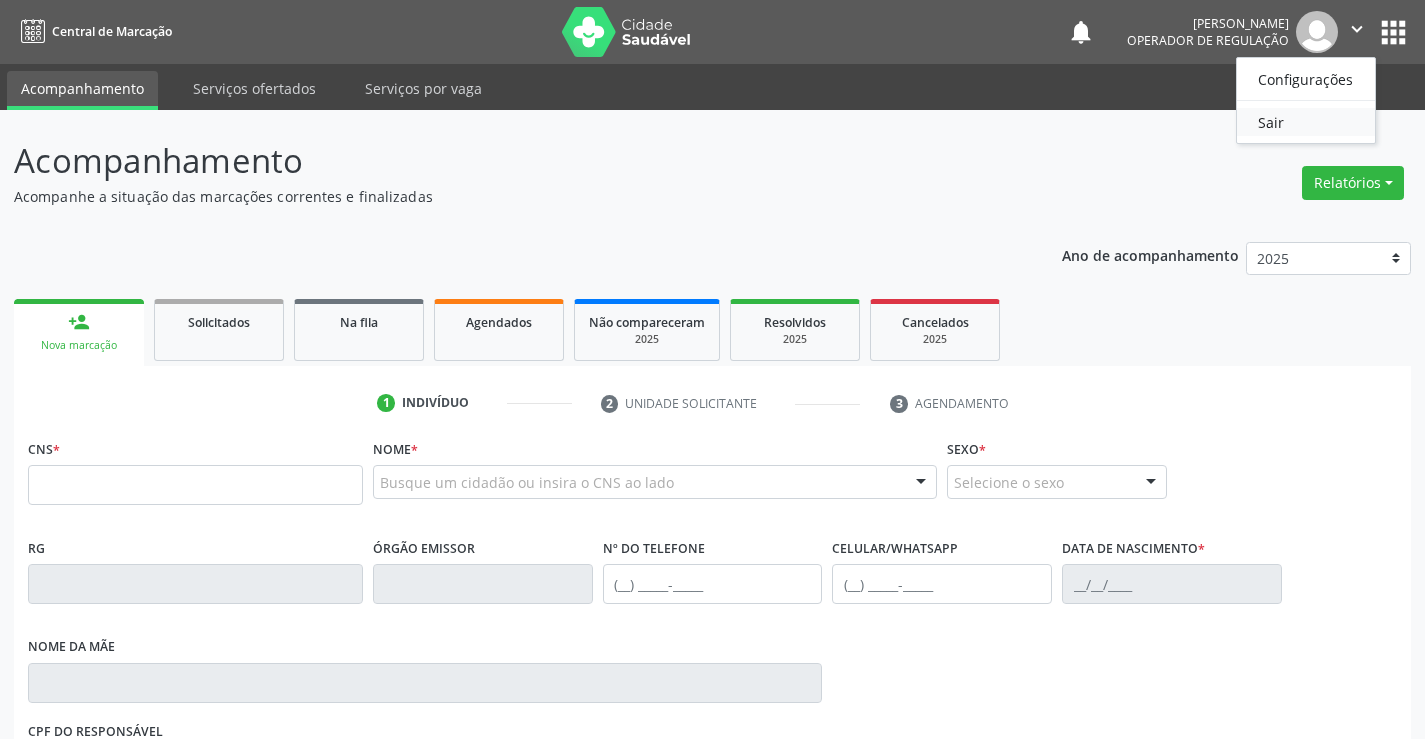 click on "Sair" at bounding box center (1306, 122) 